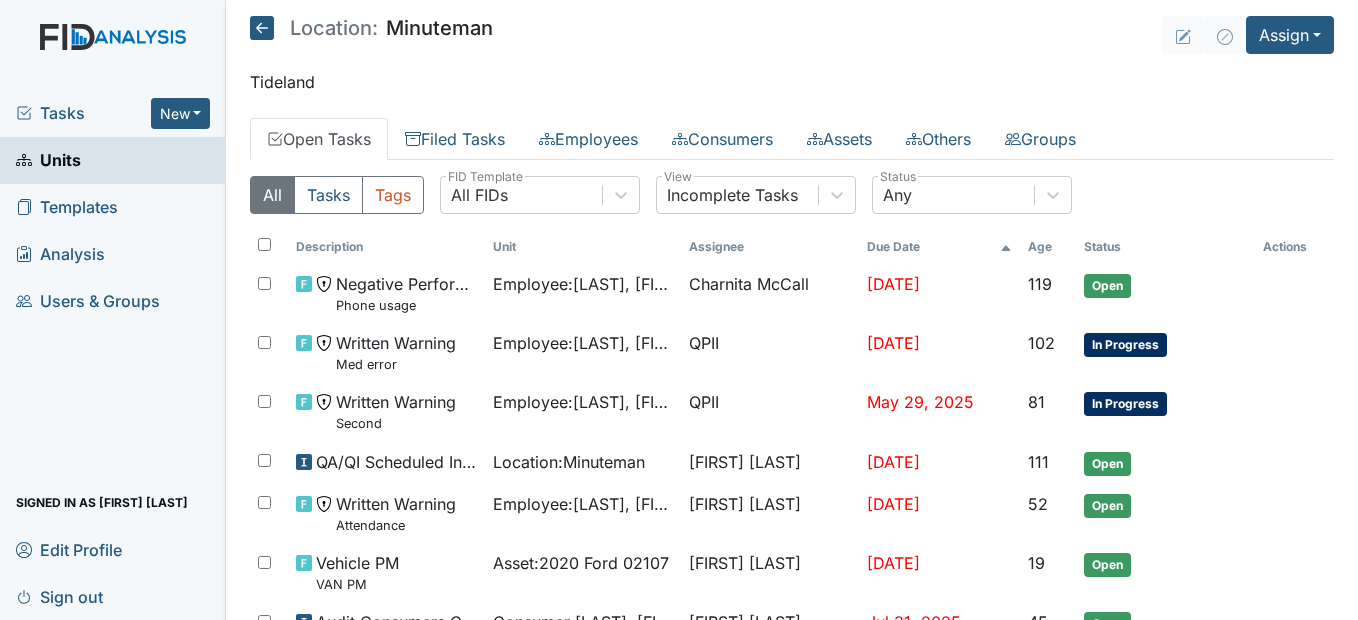 scroll, scrollTop: 0, scrollLeft: 0, axis: both 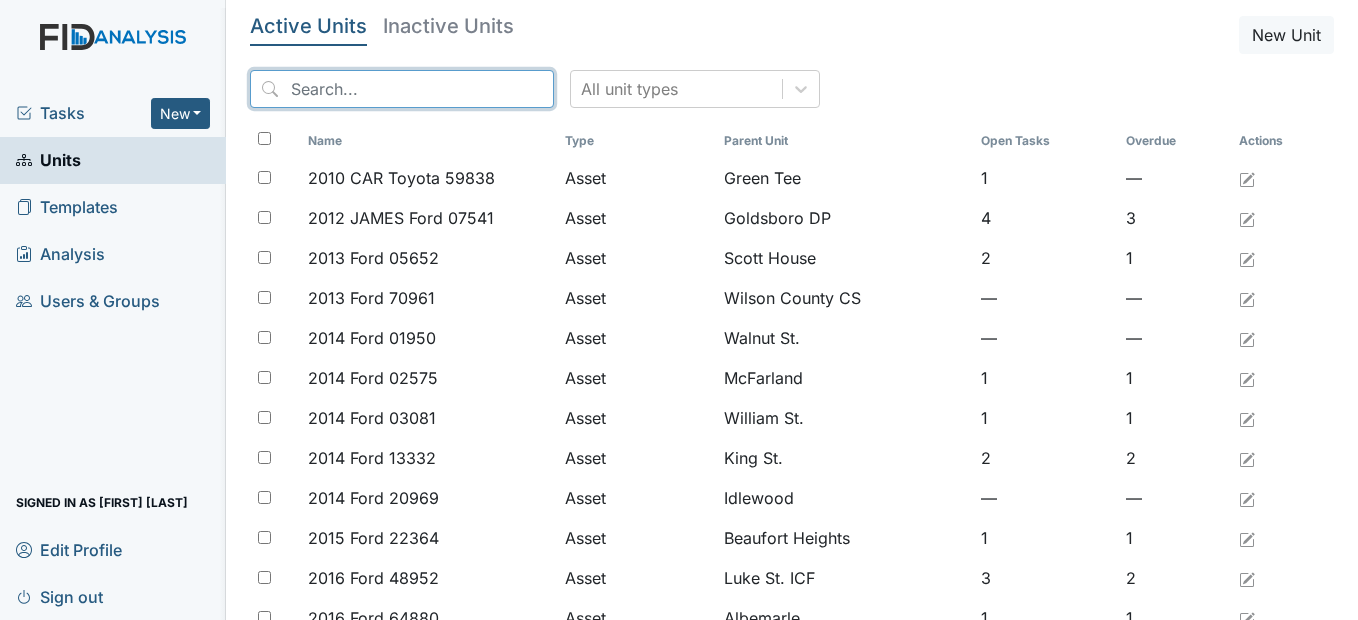 click at bounding box center (402, 89) 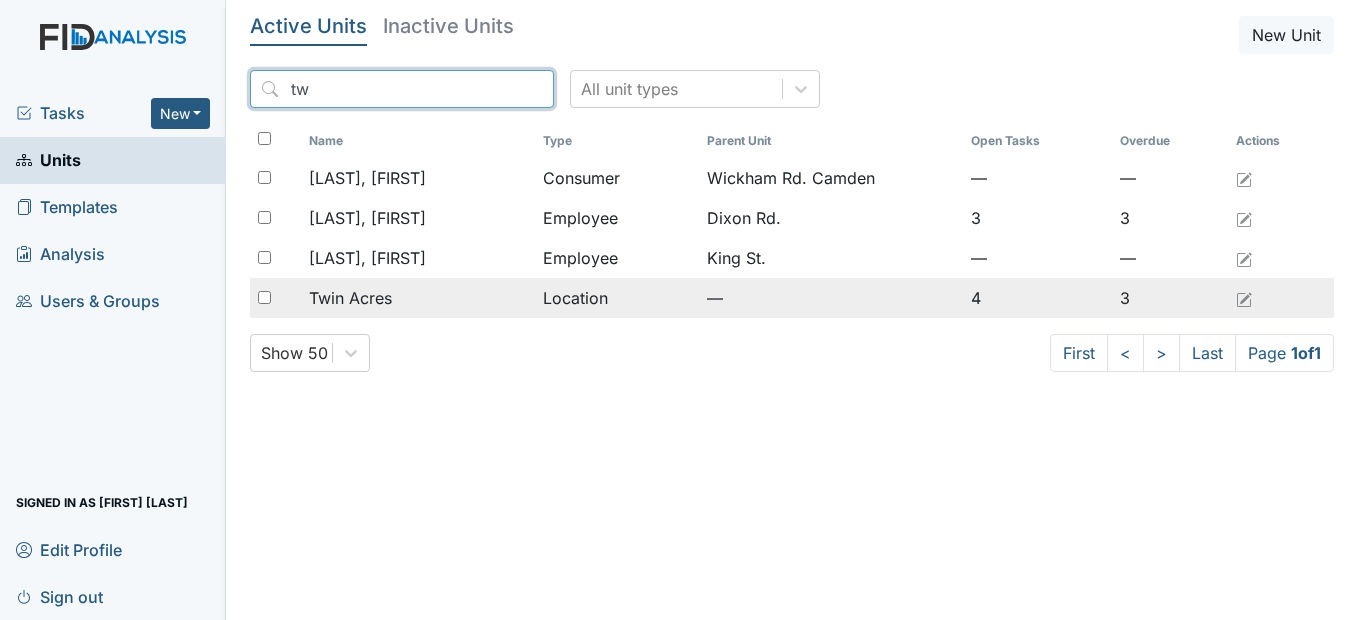 type on "tw" 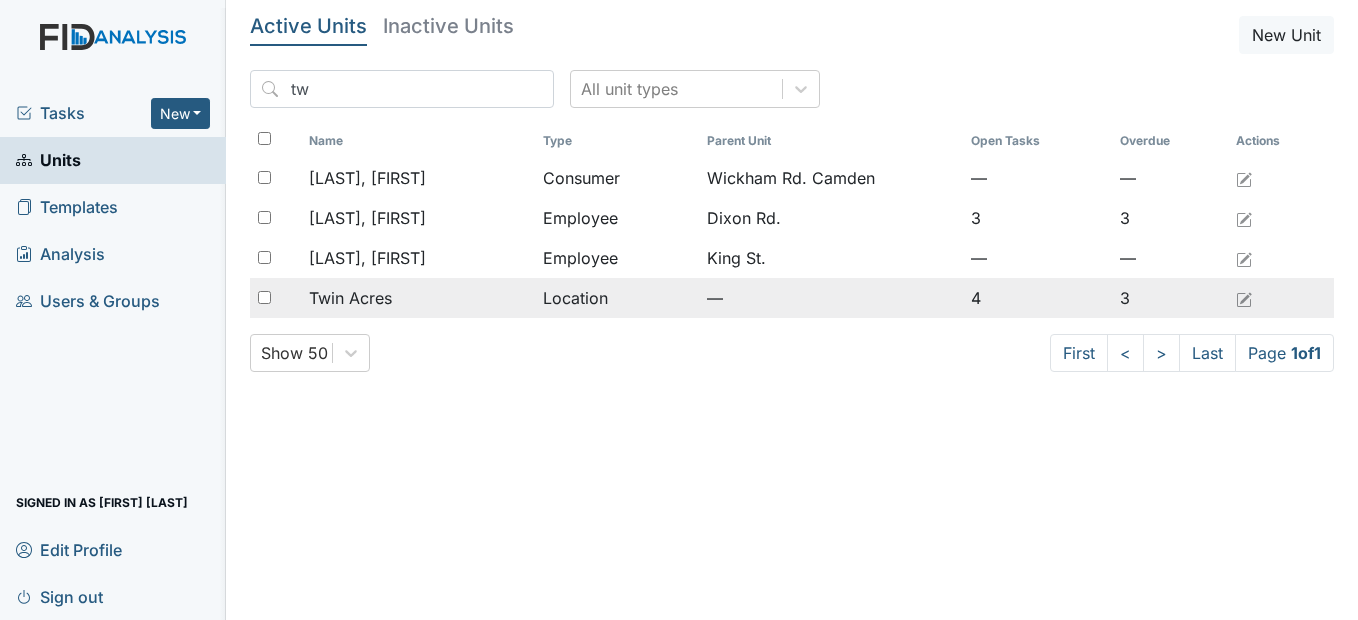 click on "Twin Acres" at bounding box center (418, 298) 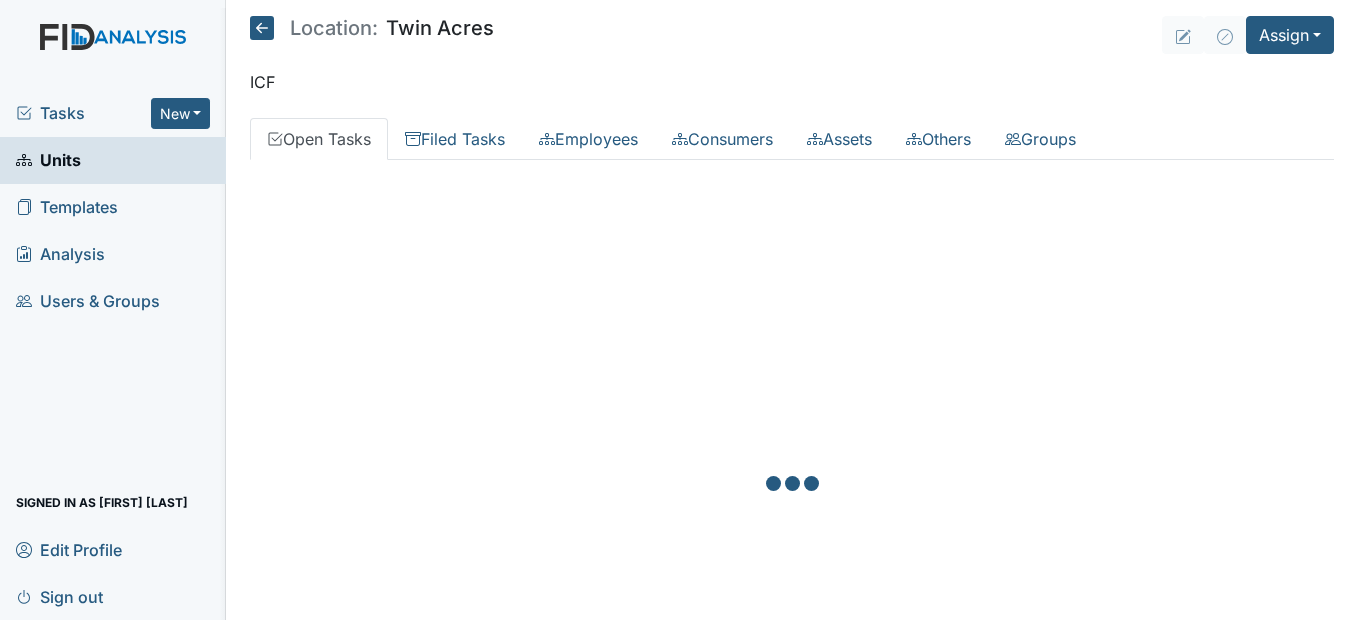 scroll, scrollTop: 0, scrollLeft: 0, axis: both 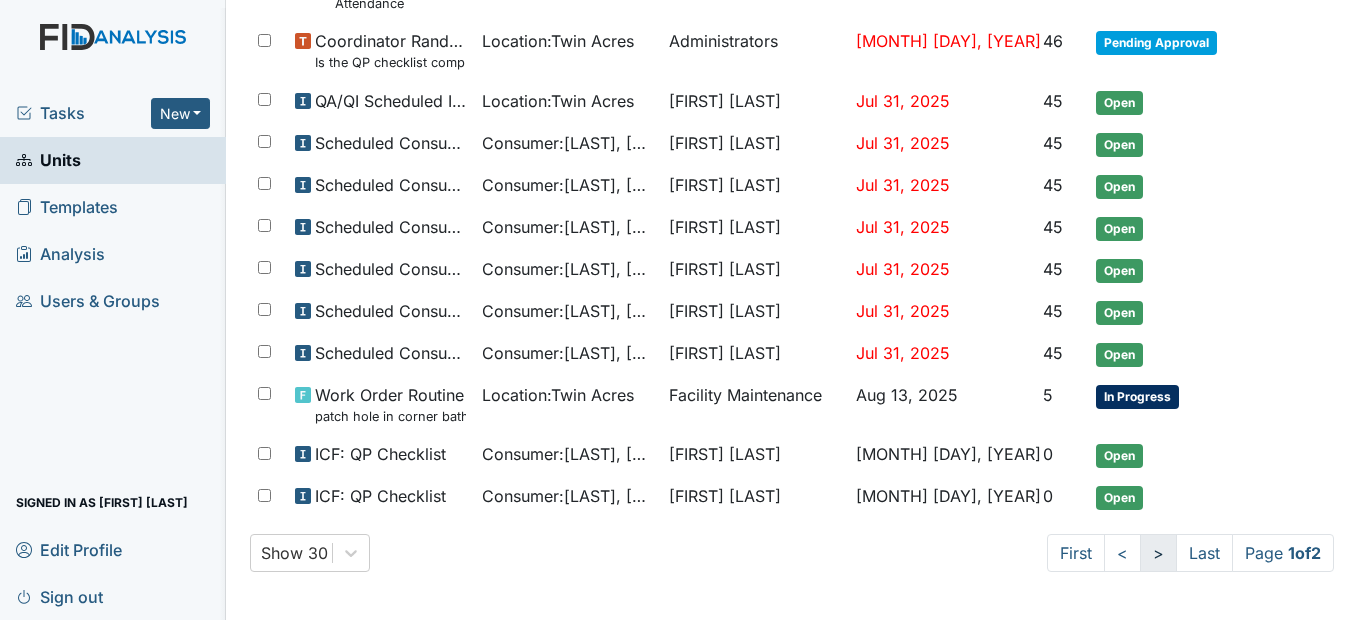 click on ">" at bounding box center [1158, 553] 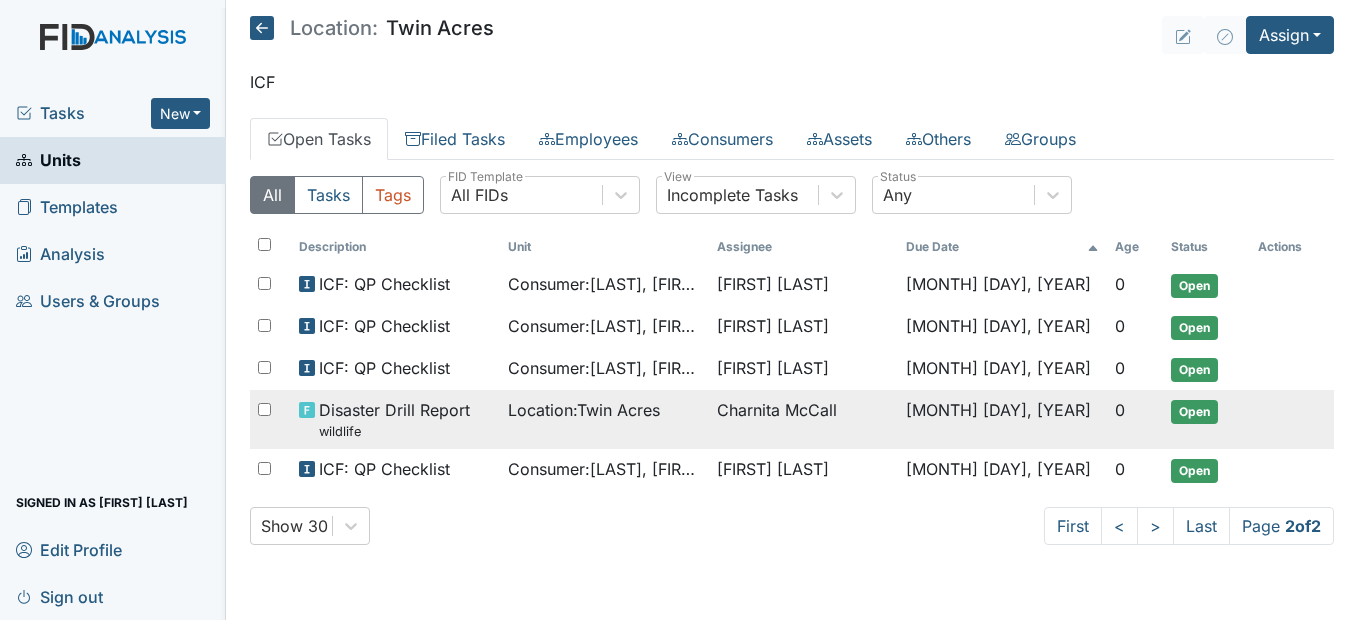 scroll, scrollTop: 0, scrollLeft: 0, axis: both 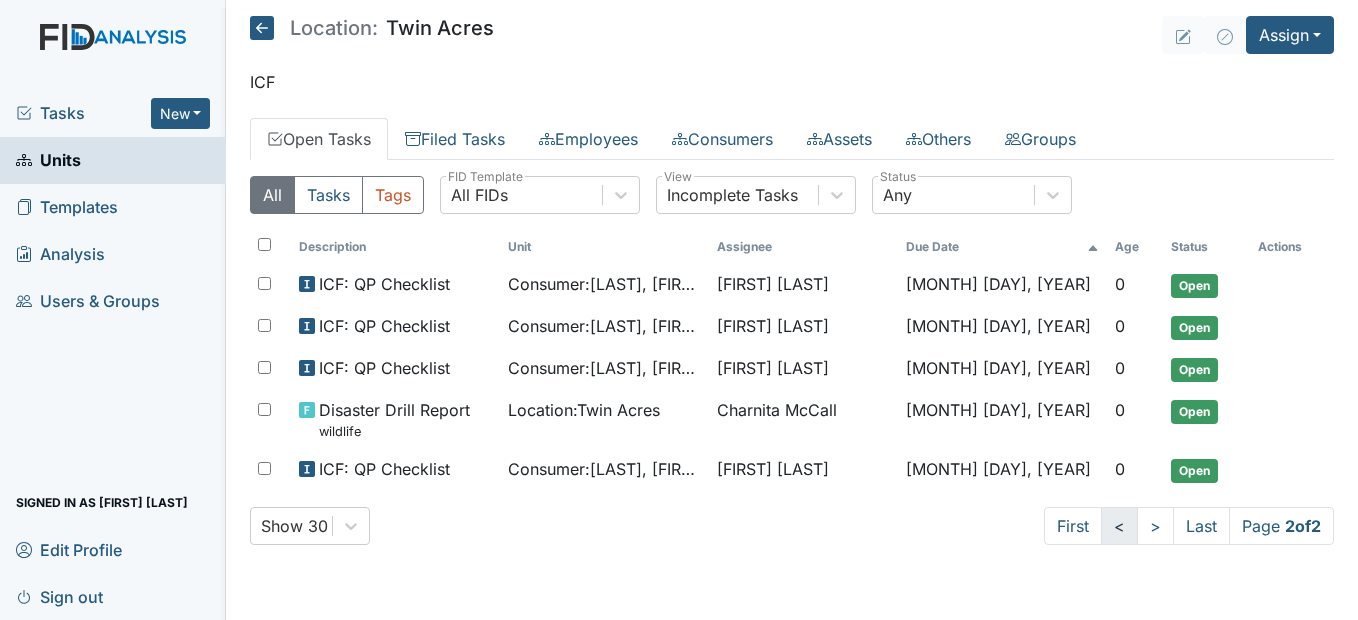click on "<" at bounding box center (1119, 526) 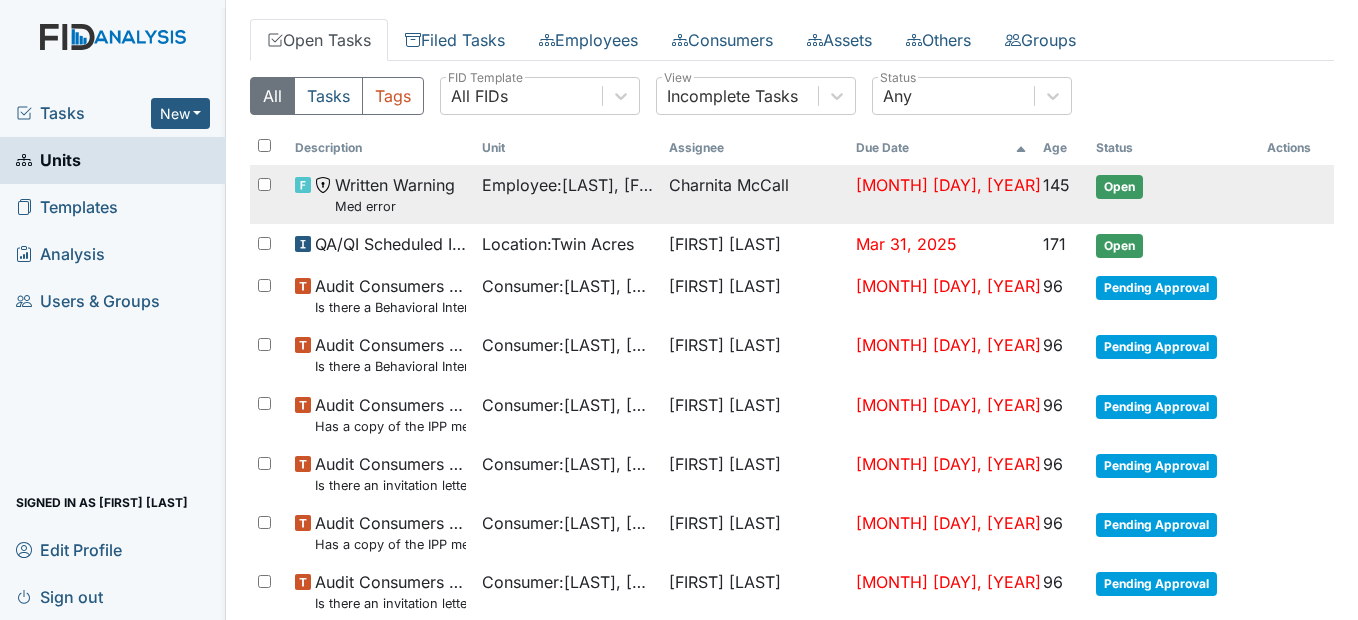 scroll, scrollTop: 100, scrollLeft: 0, axis: vertical 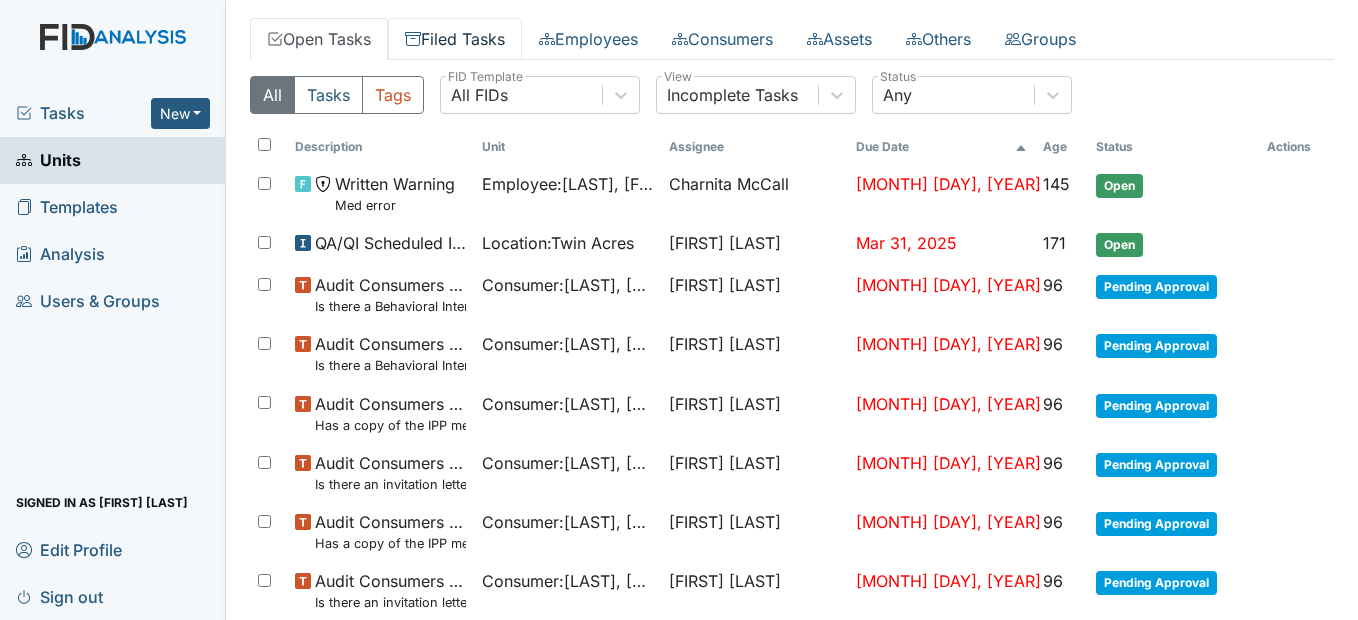 click on "Filed Tasks" at bounding box center [455, 39] 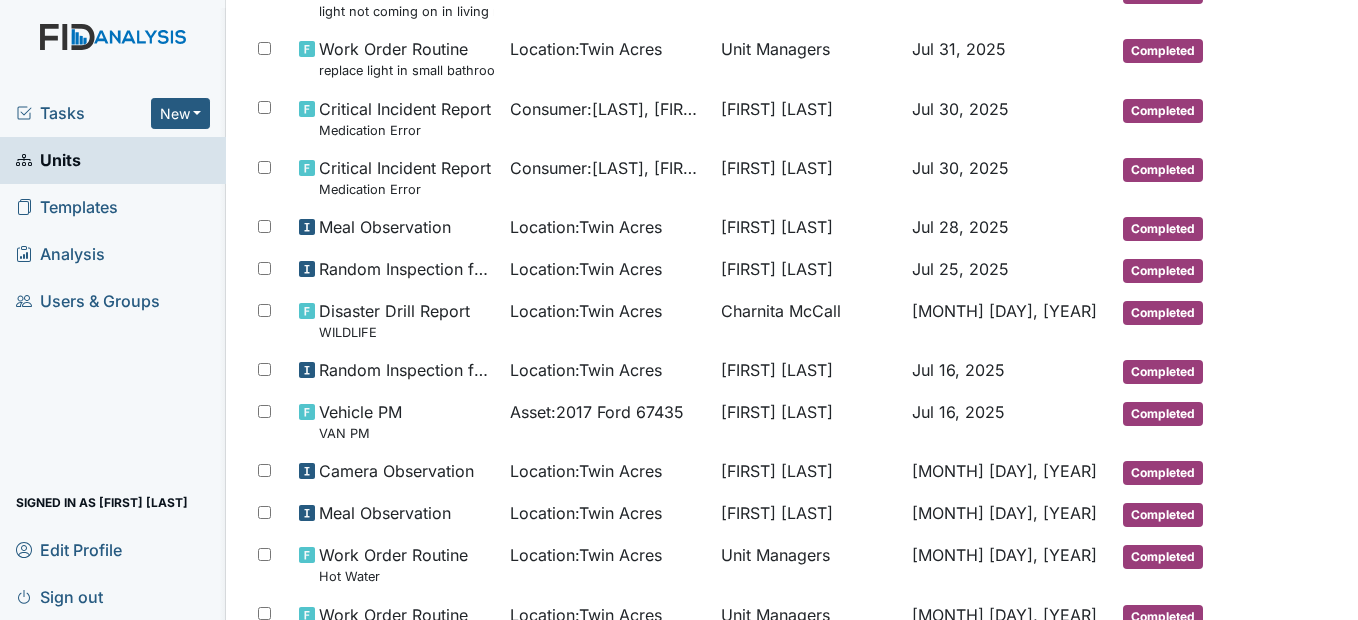 scroll, scrollTop: 0, scrollLeft: 0, axis: both 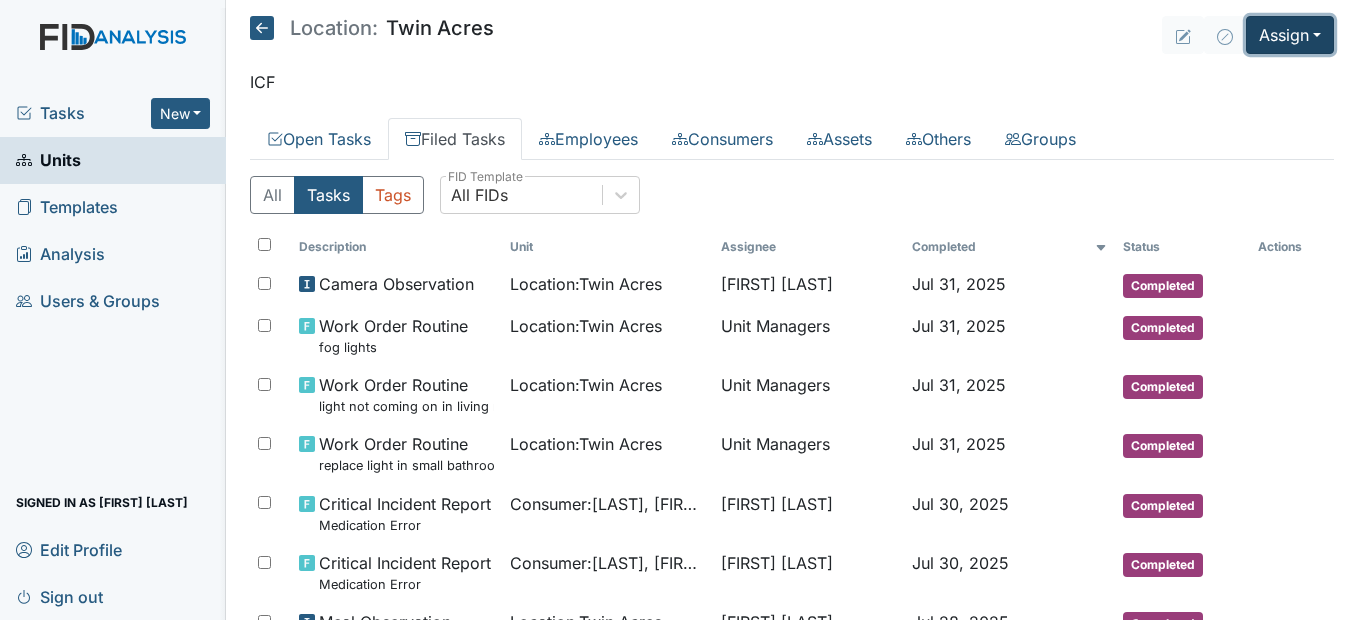 click on "Assign" at bounding box center [1290, 35] 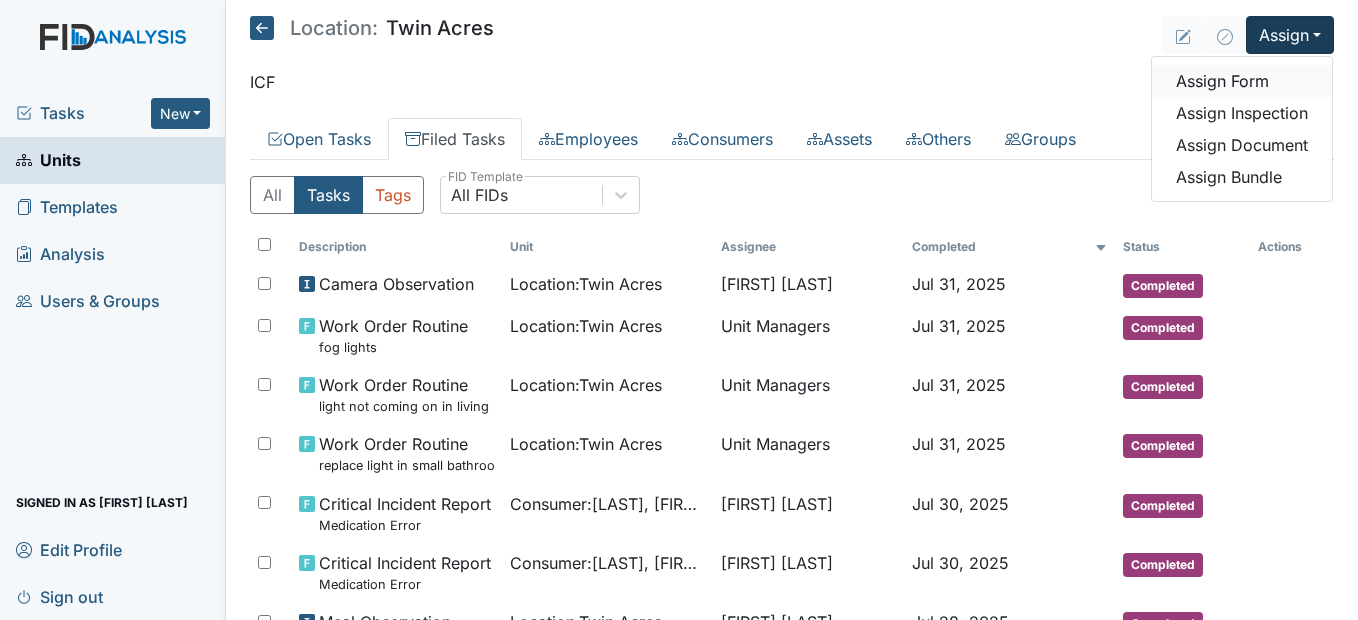 click on "Assign Form" at bounding box center [1242, 81] 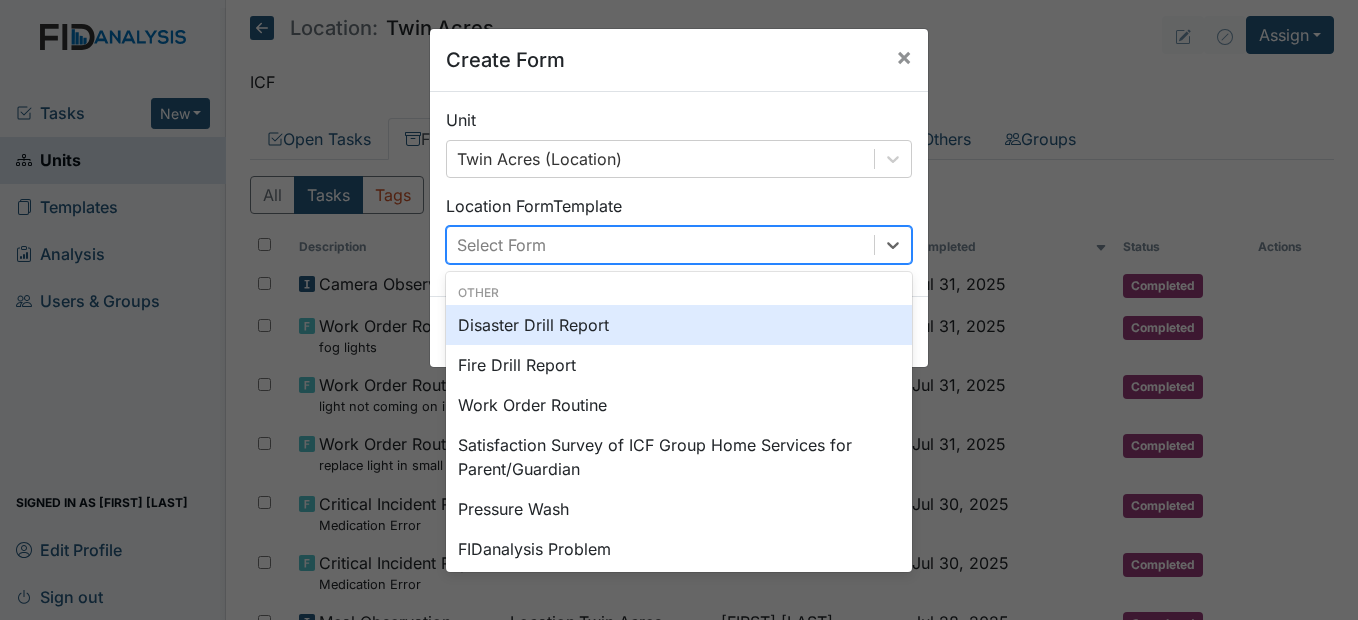 click on "Select Form" at bounding box center [660, 245] 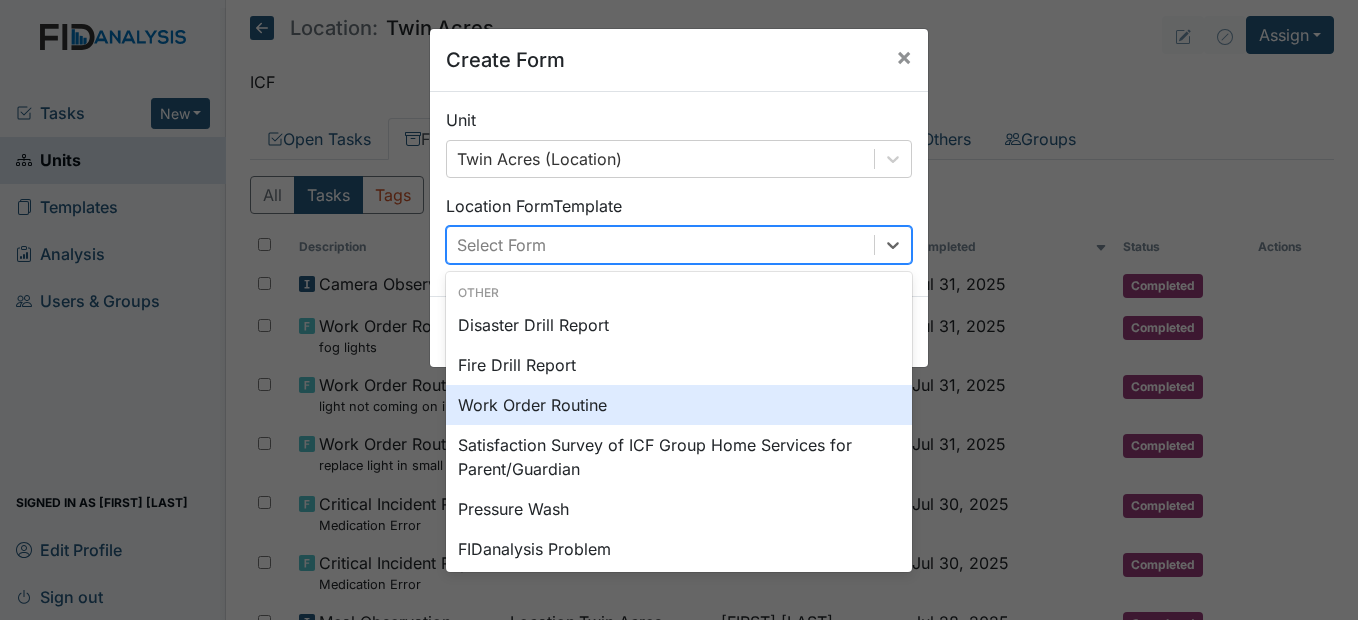 click on "Work Order Routine" at bounding box center [679, 405] 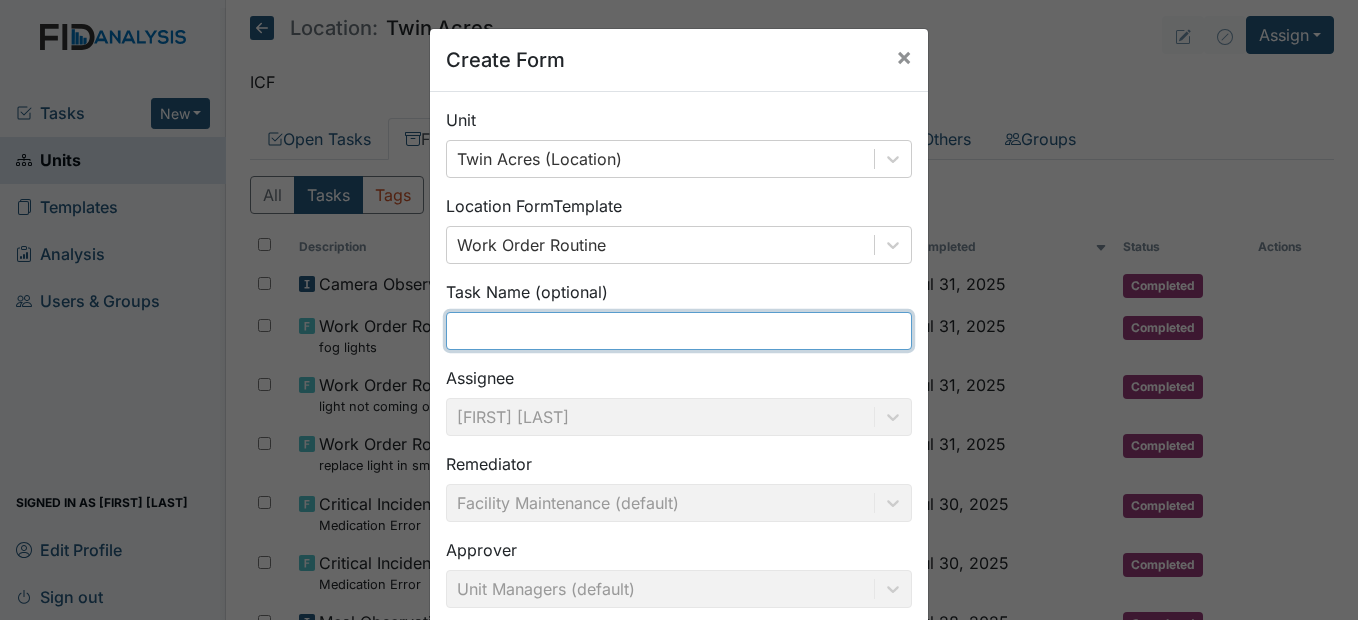 click at bounding box center (679, 331) 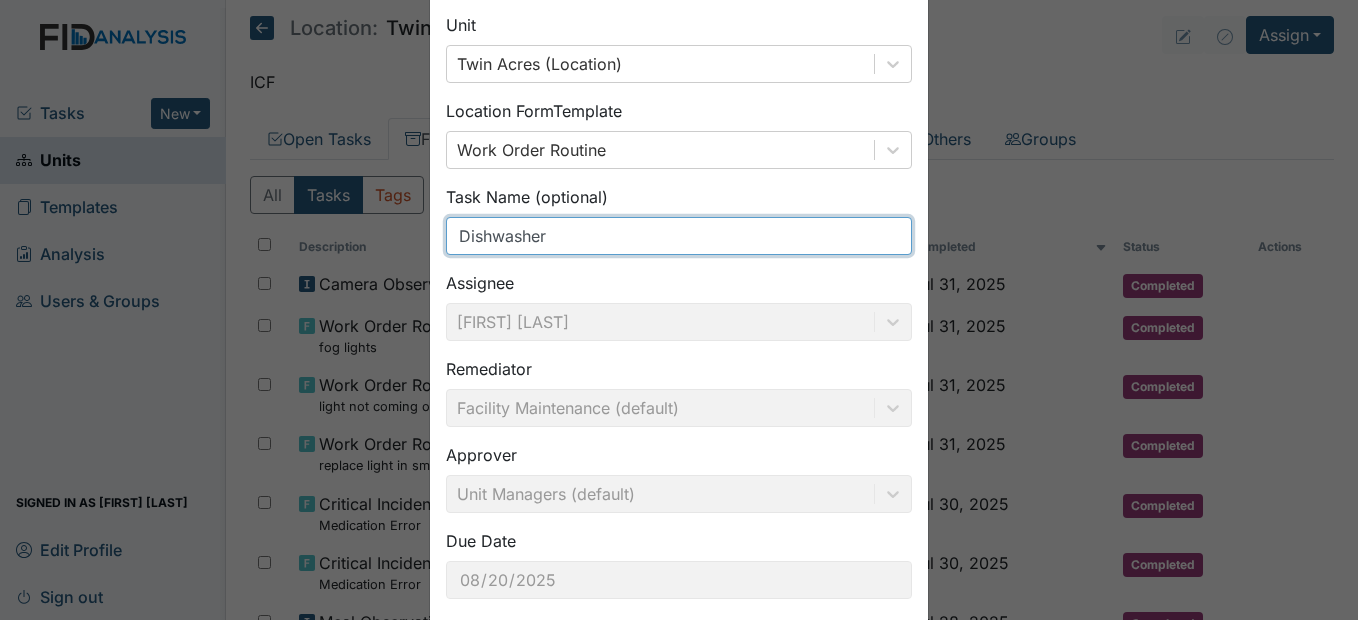 scroll, scrollTop: 206, scrollLeft: 0, axis: vertical 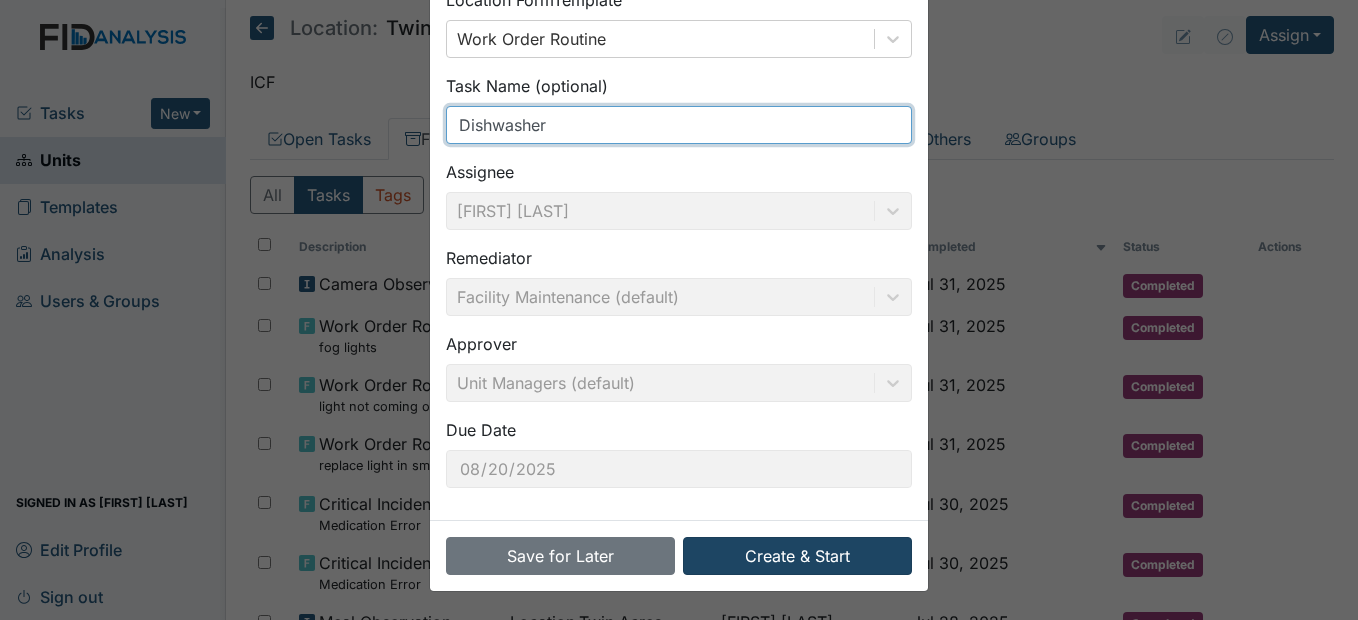 type on "Dishwasher" 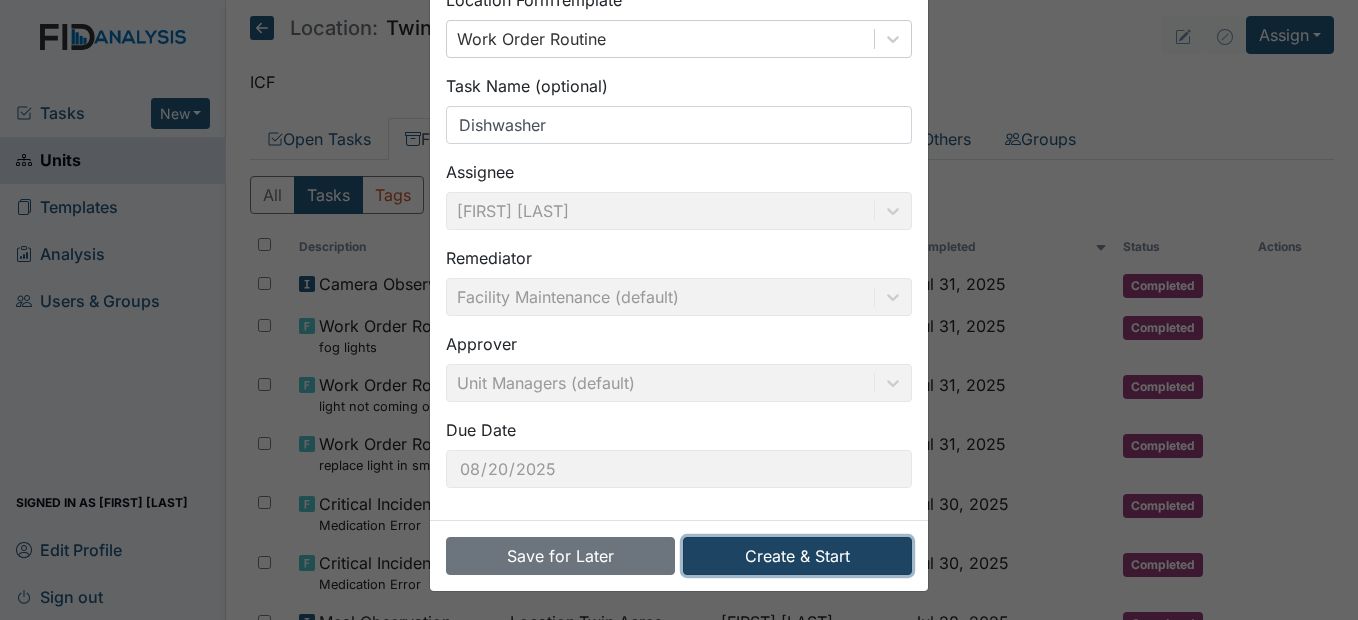 click on "Create & Start" at bounding box center (797, 556) 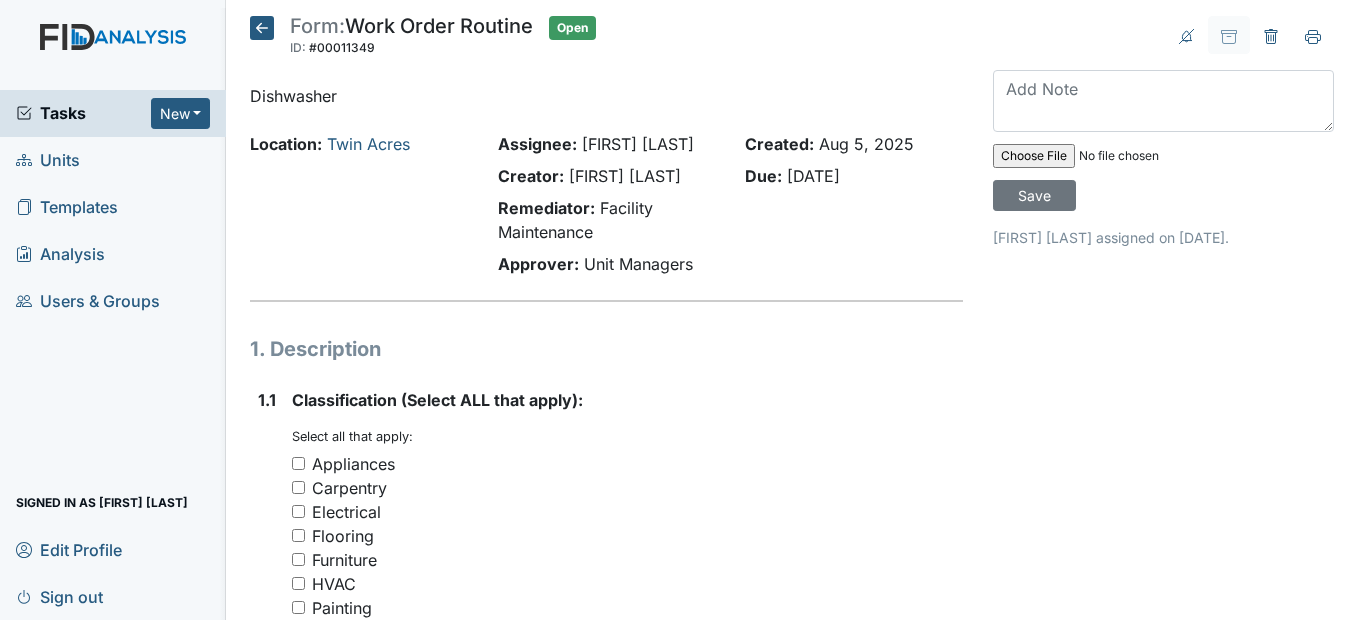scroll, scrollTop: 0, scrollLeft: 0, axis: both 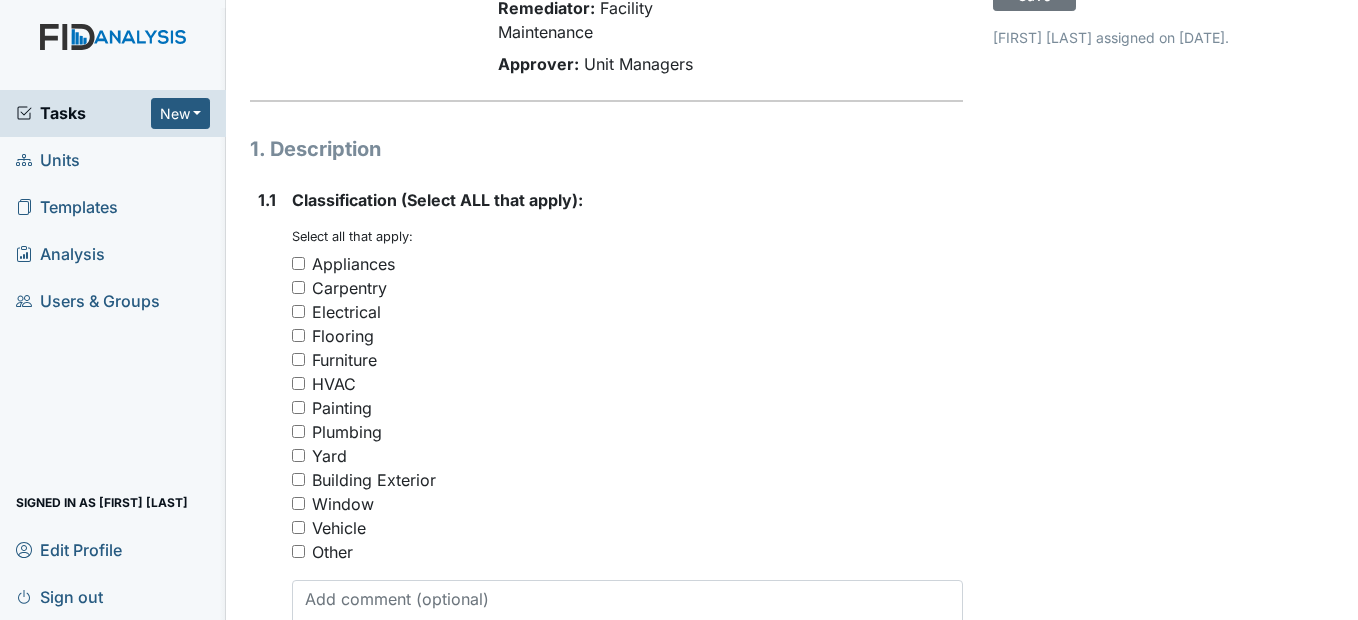 click on "Appliances" at bounding box center [627, 264] 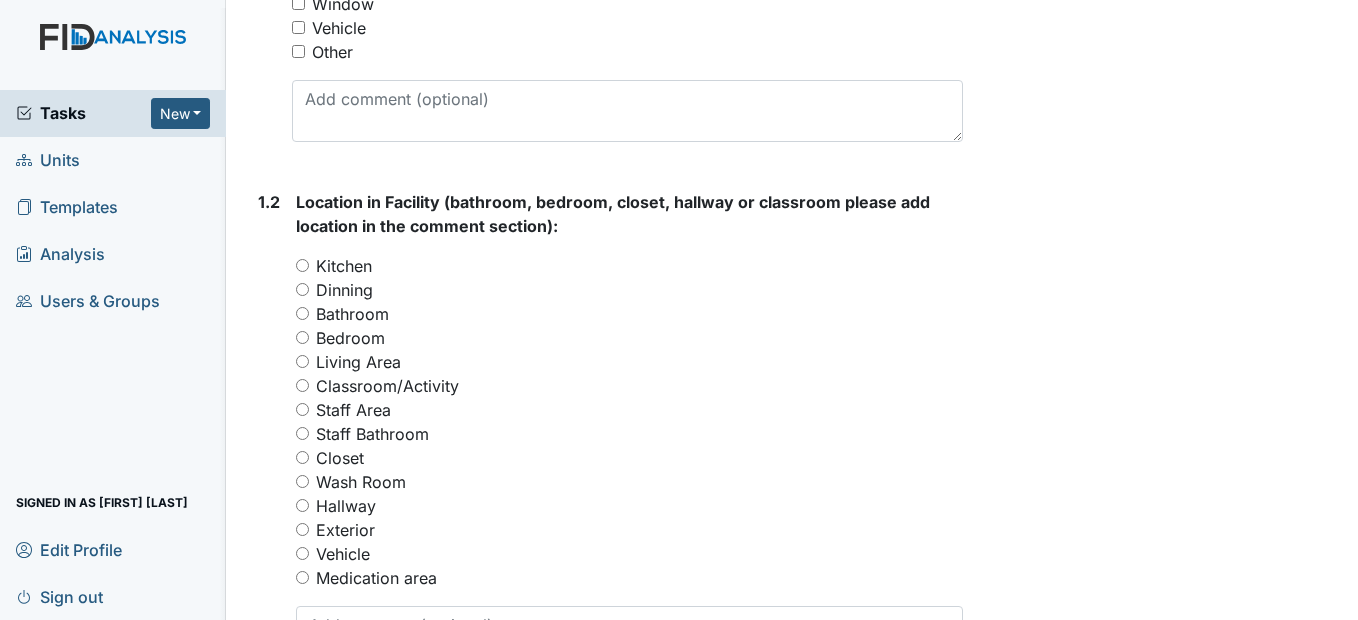 scroll, scrollTop: 800, scrollLeft: 0, axis: vertical 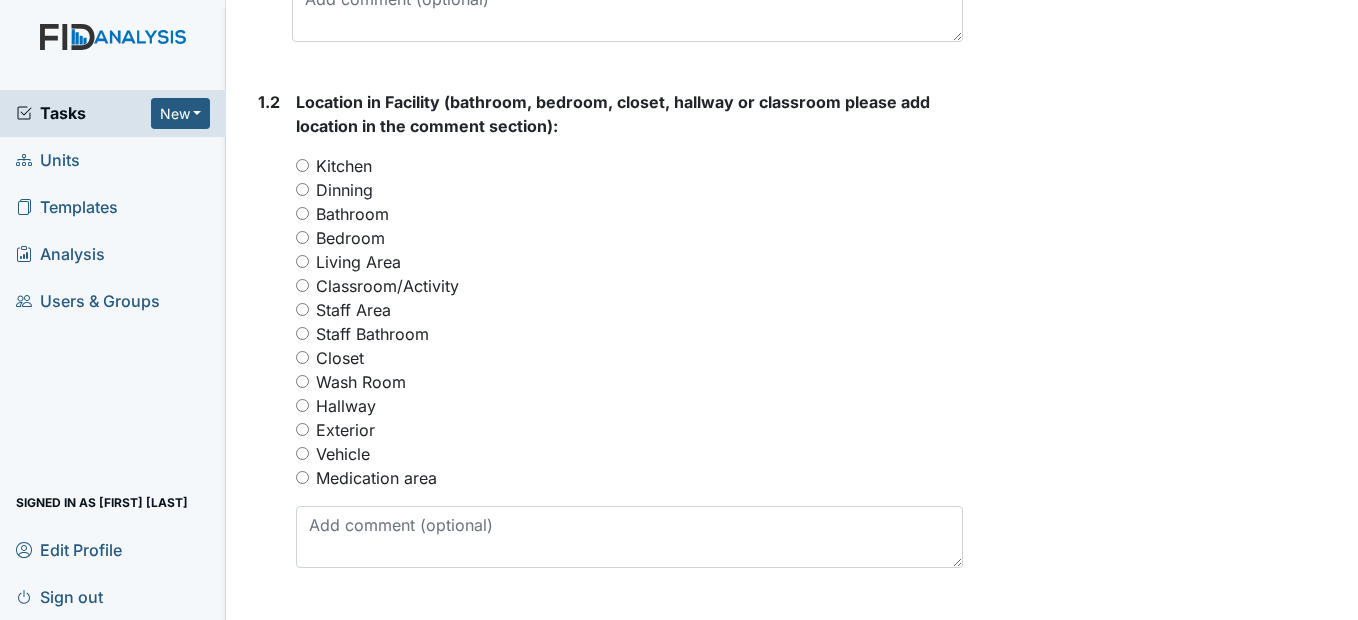 click on "Kitchen" at bounding box center (302, 165) 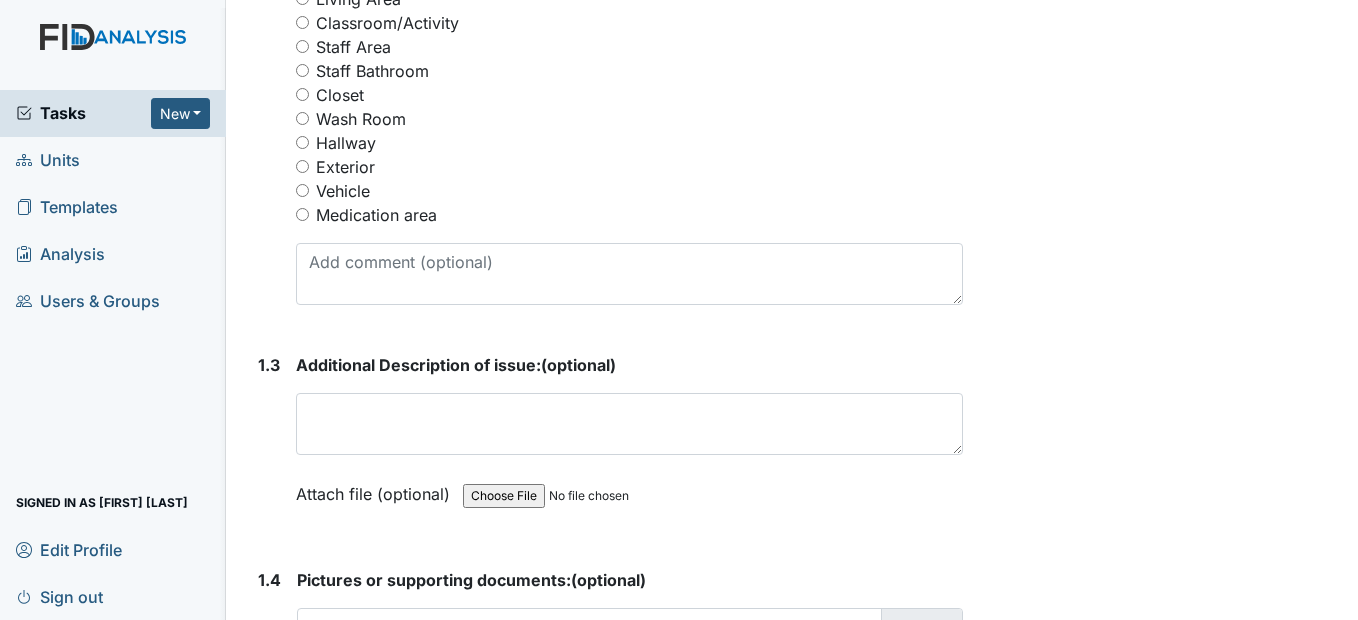 click on "Location in Facility (bathroom, bedroom, closet, hallway or classroom please add location in the comment section):
You must select one of the below options.
Kitchen
Dinning
Bathroom
Bedroom
Living Area
Classroom/Activity
Staff Area
Staff Bathroom
Closet
Wash Room
Hallway
Exterior
Vehicle
Medication area" at bounding box center (629, 66) 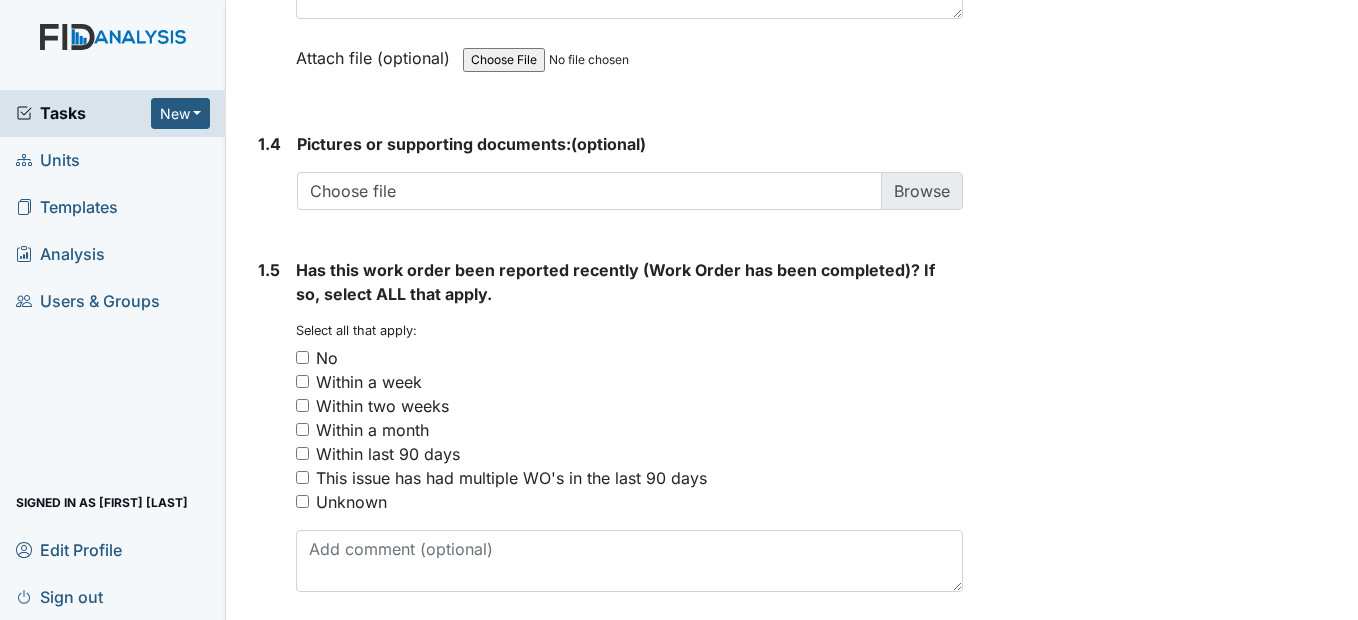 scroll, scrollTop: 1500, scrollLeft: 0, axis: vertical 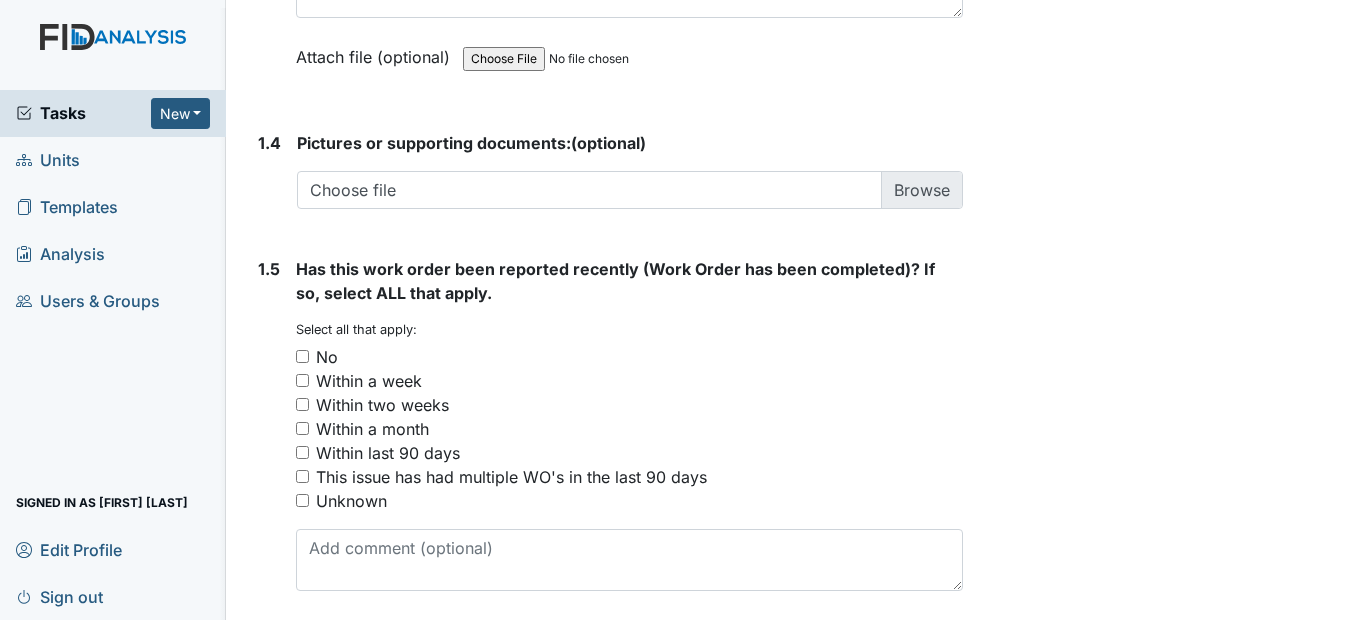 click on "No" at bounding box center (302, 356) 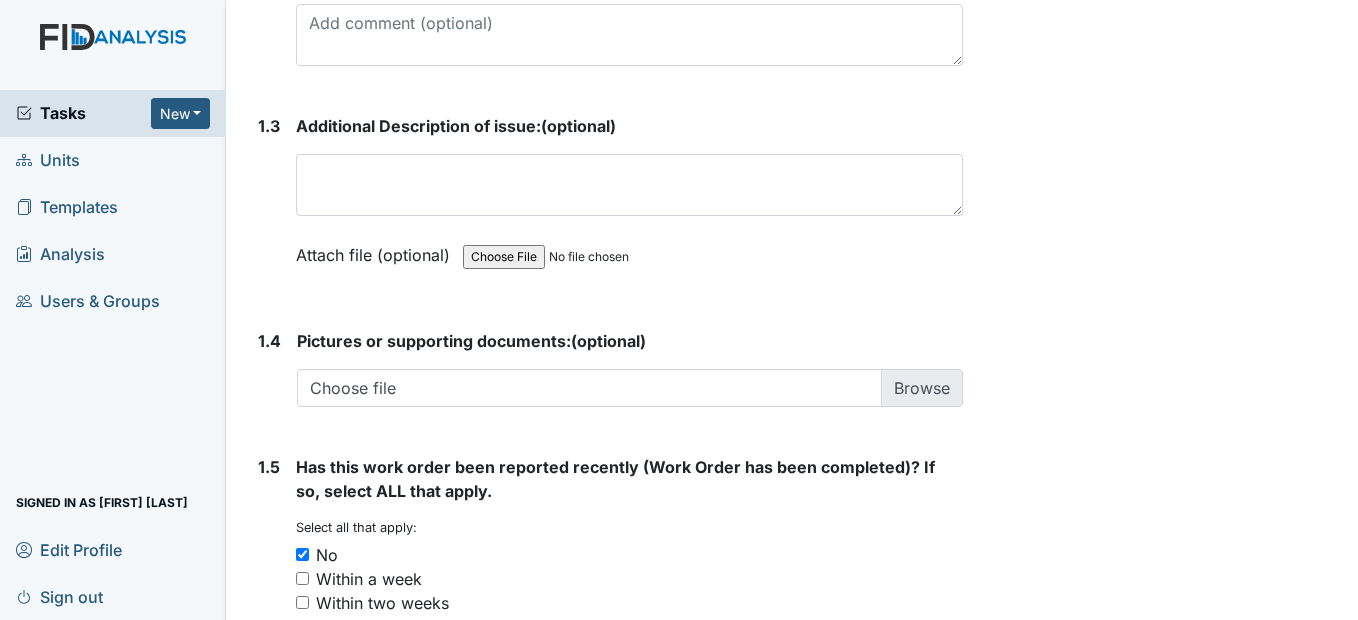 scroll, scrollTop: 1221, scrollLeft: 0, axis: vertical 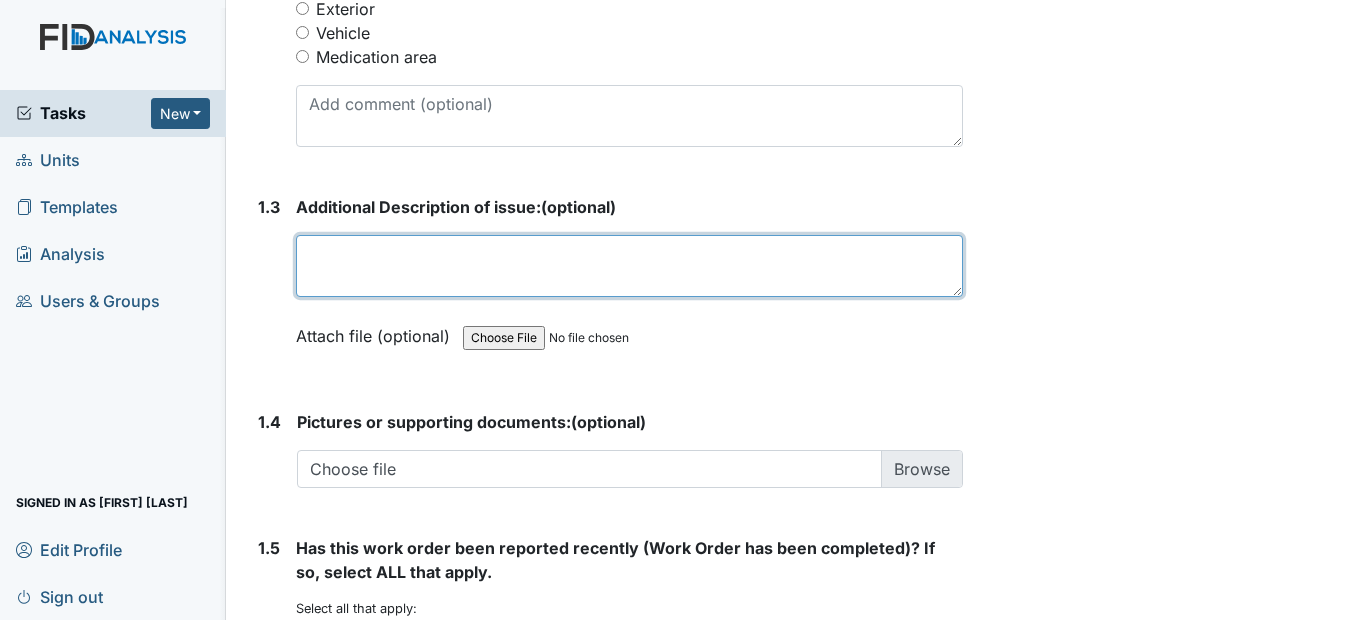 click at bounding box center [629, 266] 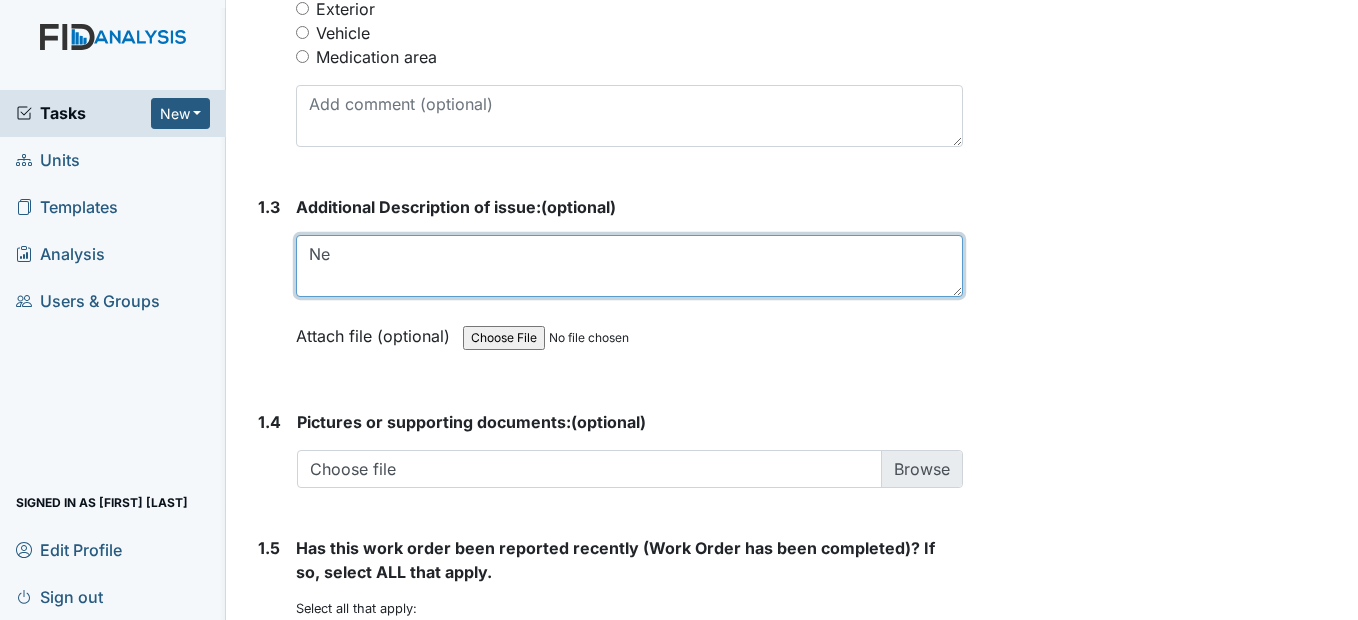 type on "N" 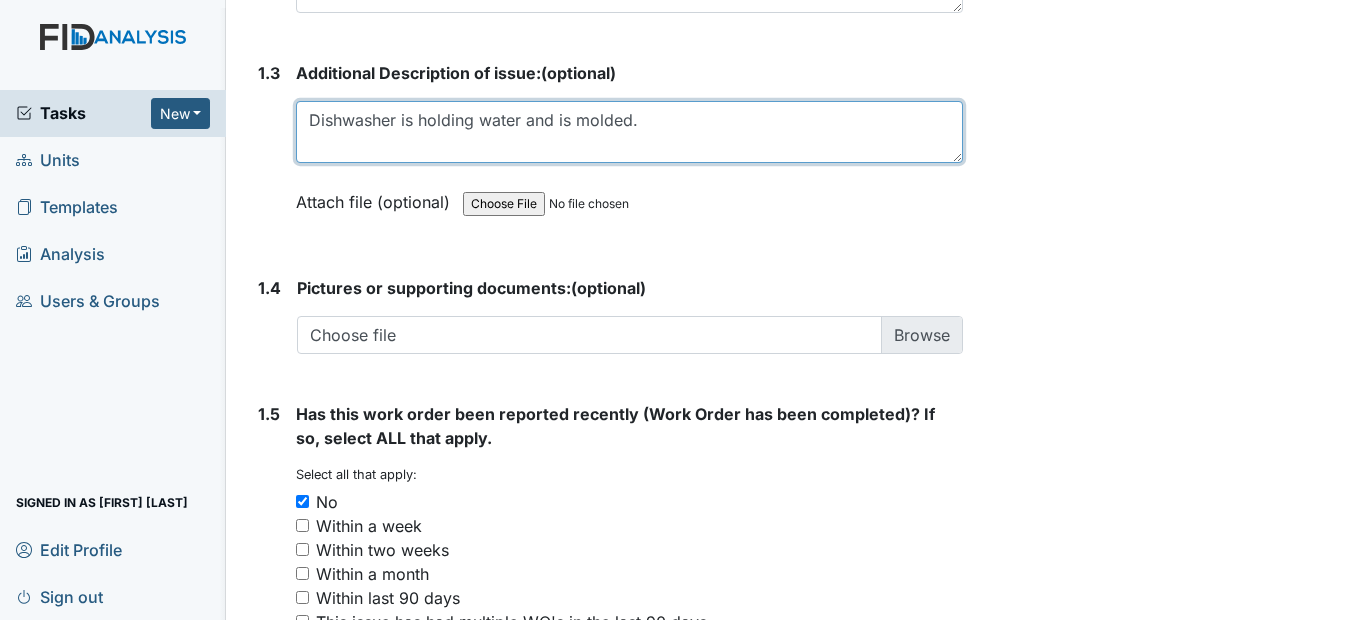 scroll, scrollTop: 1621, scrollLeft: 0, axis: vertical 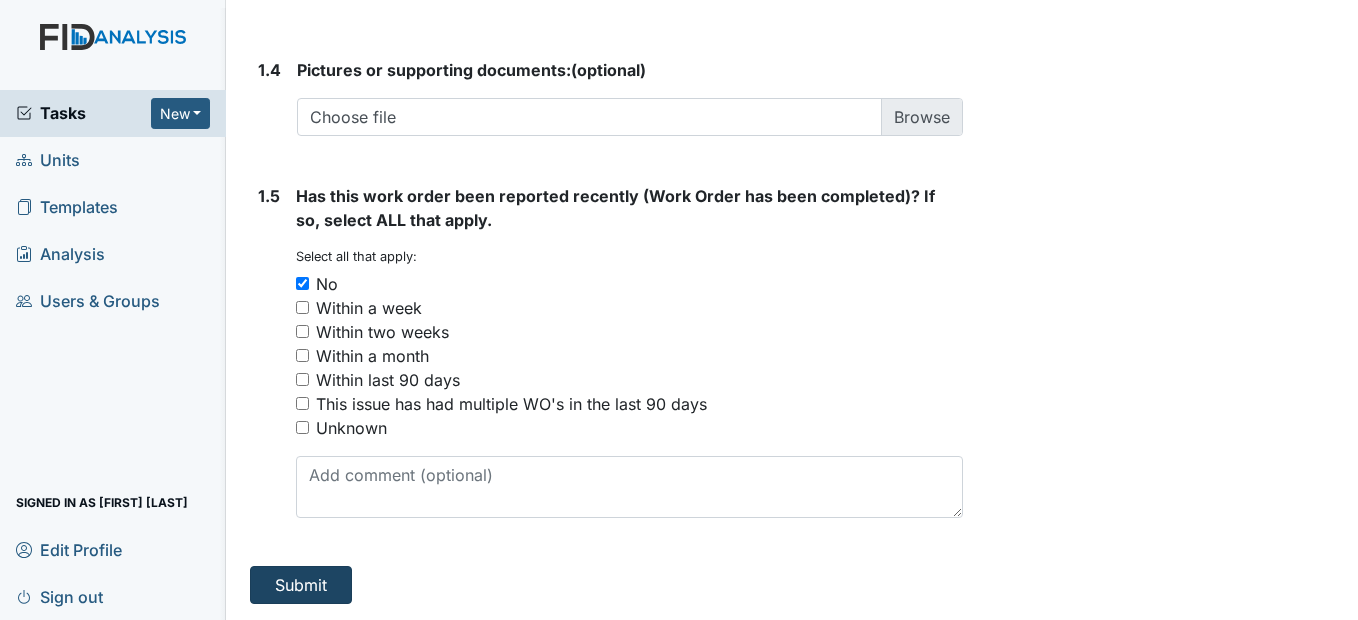 type on "Dishwasher is holding water and is molded." 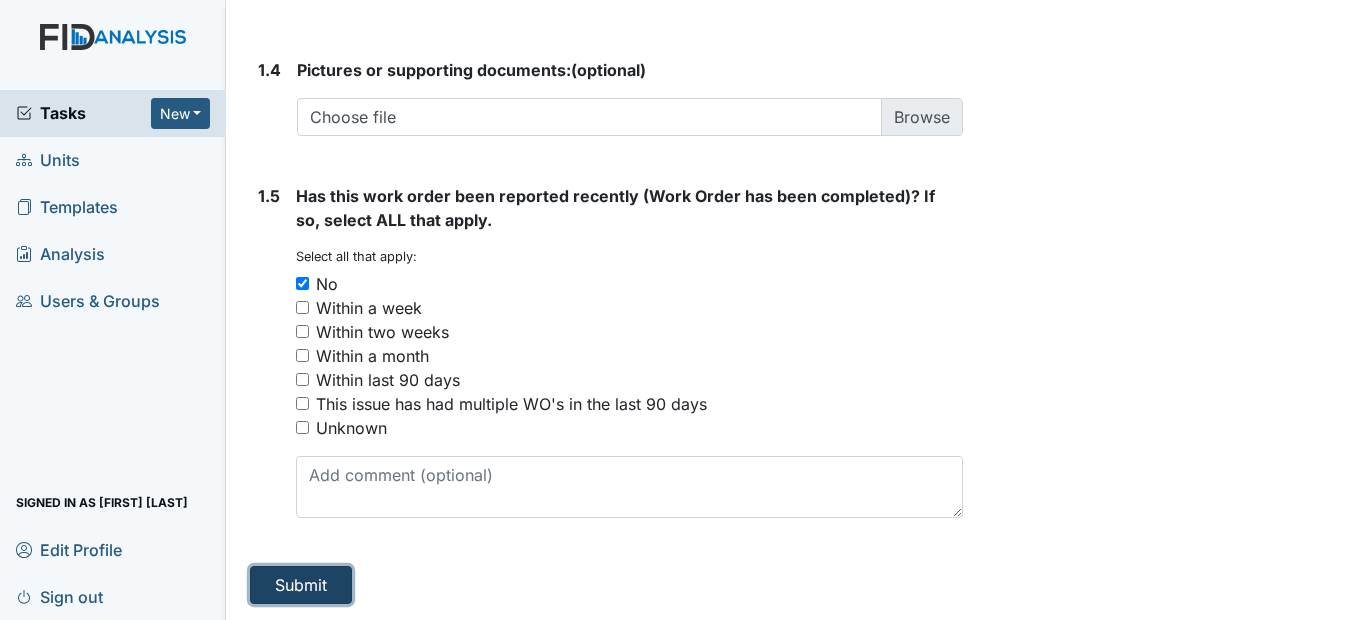 click on "Submit" at bounding box center (301, 585) 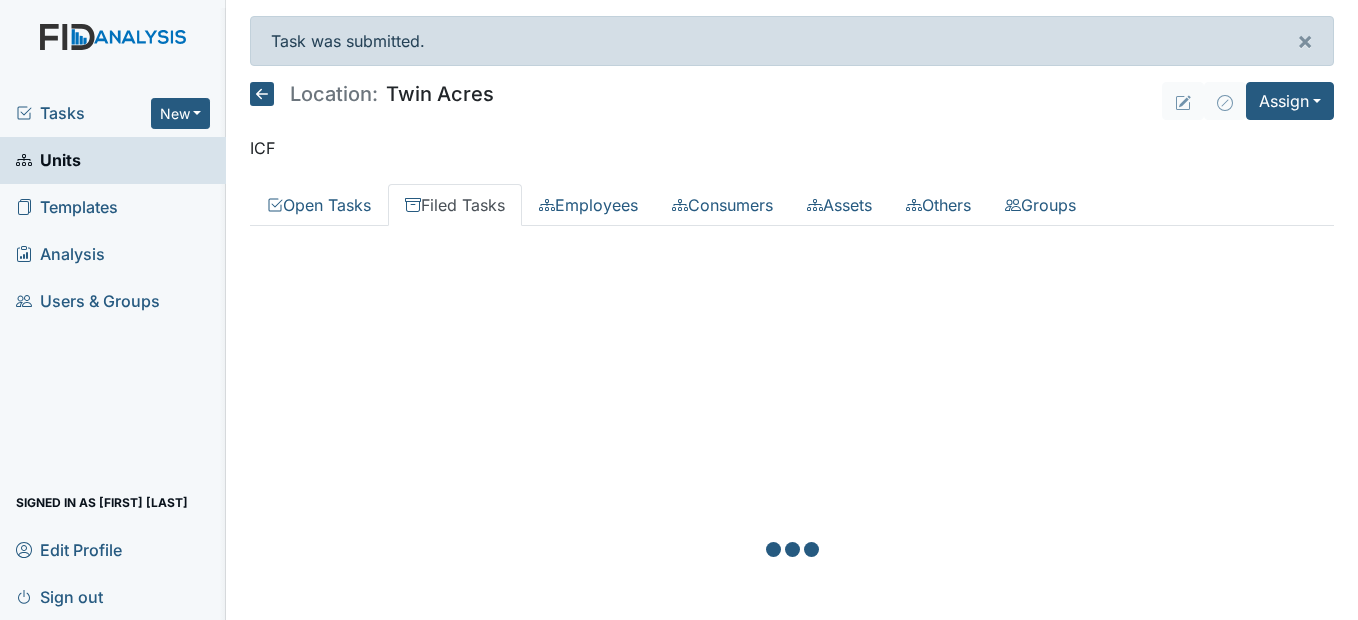 scroll, scrollTop: 0, scrollLeft: 0, axis: both 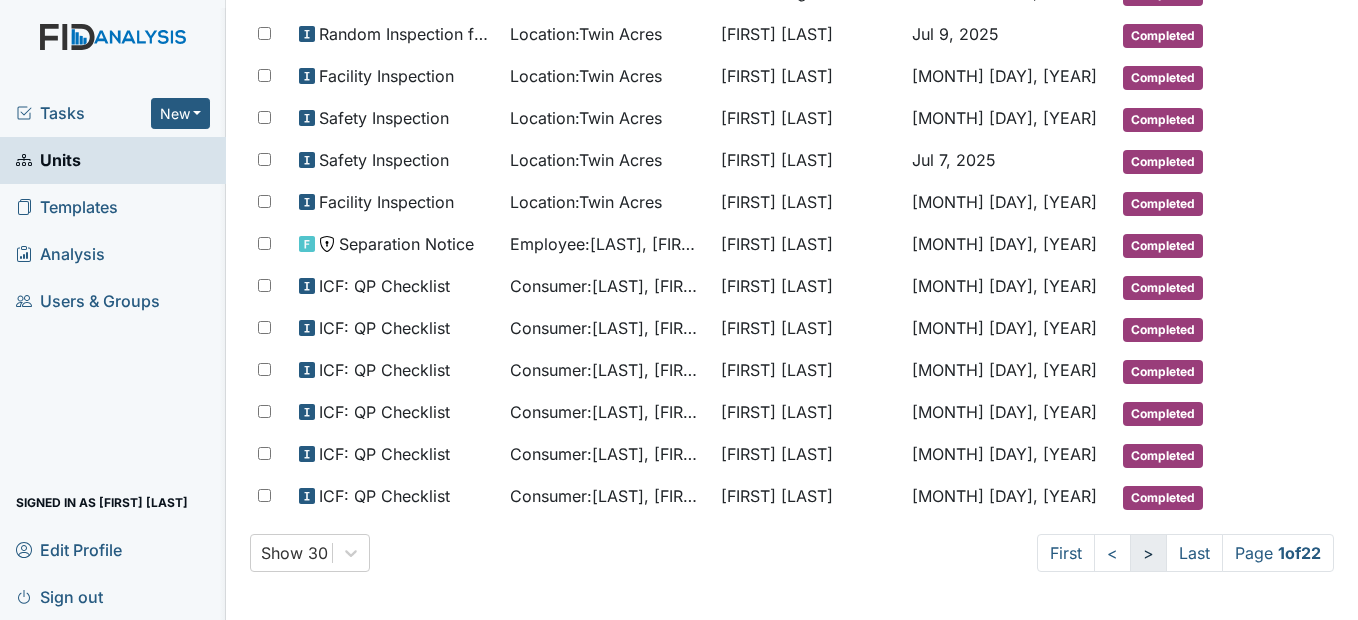 click on ">" at bounding box center (1148, 553) 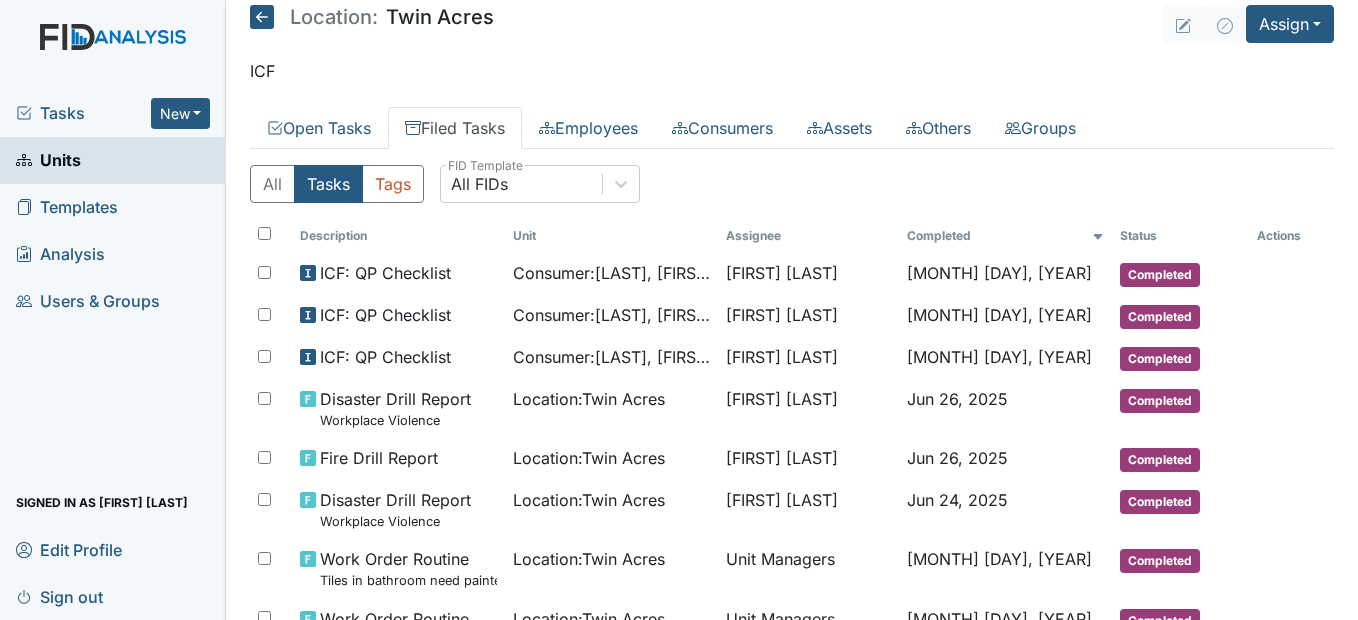 scroll, scrollTop: 0, scrollLeft: 0, axis: both 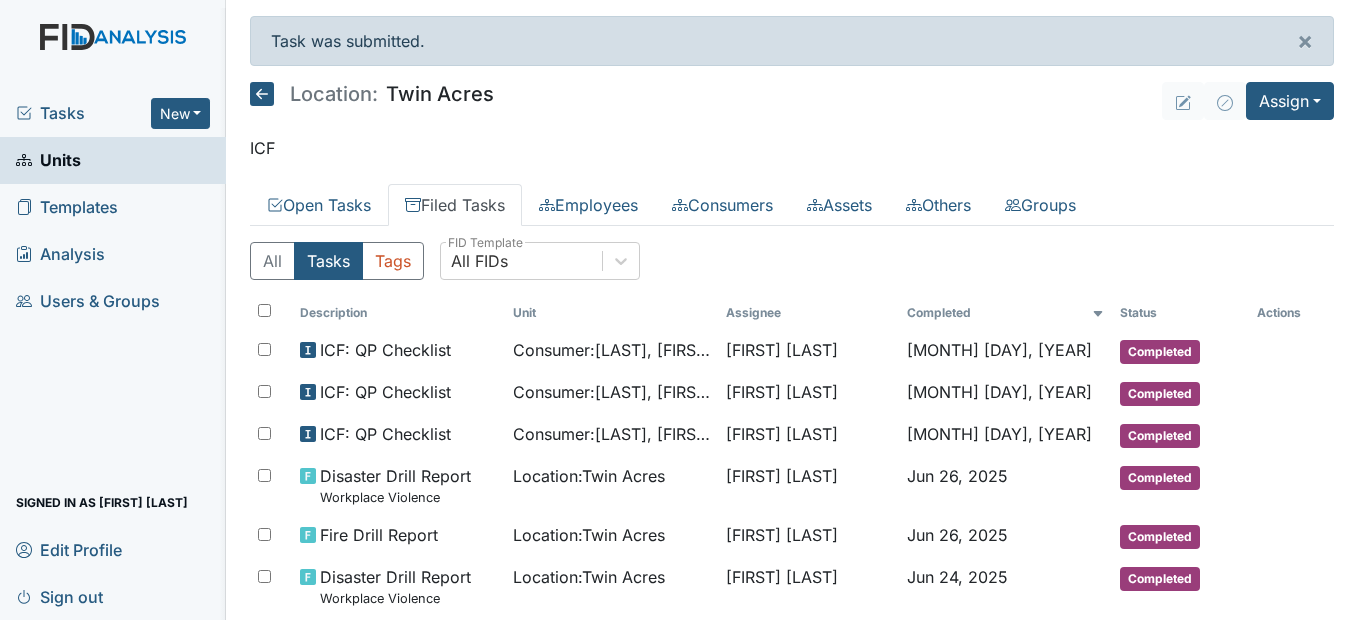 click 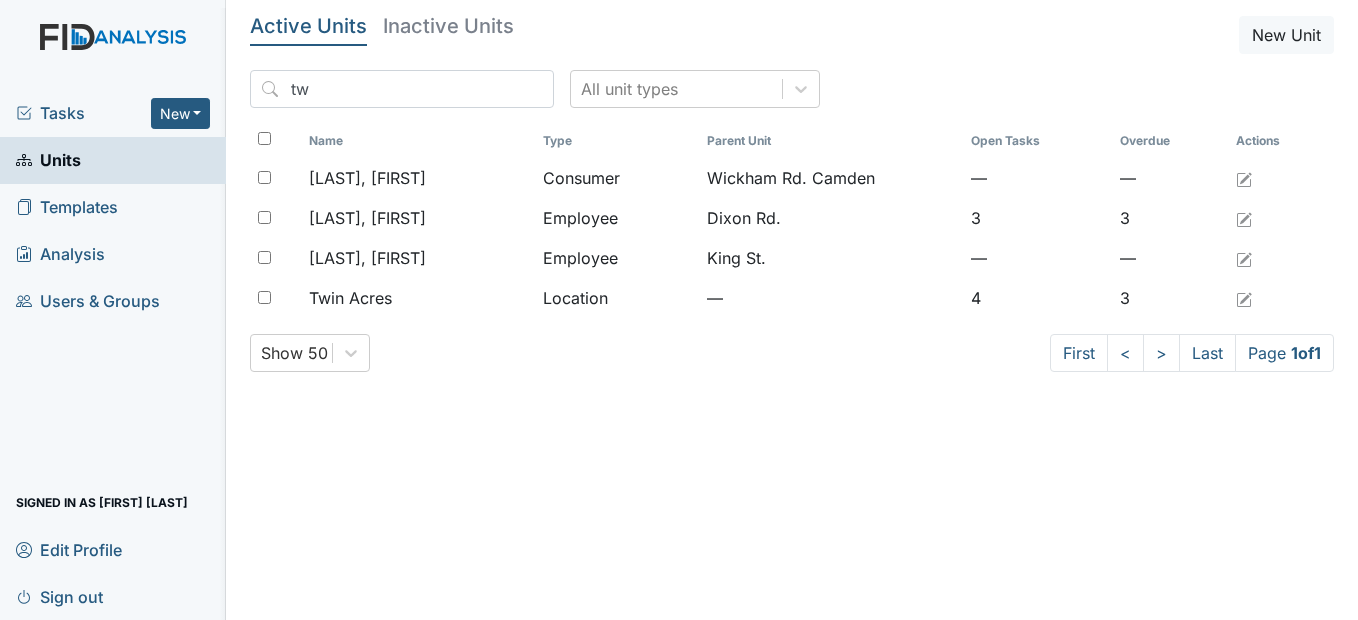 scroll, scrollTop: 0, scrollLeft: 0, axis: both 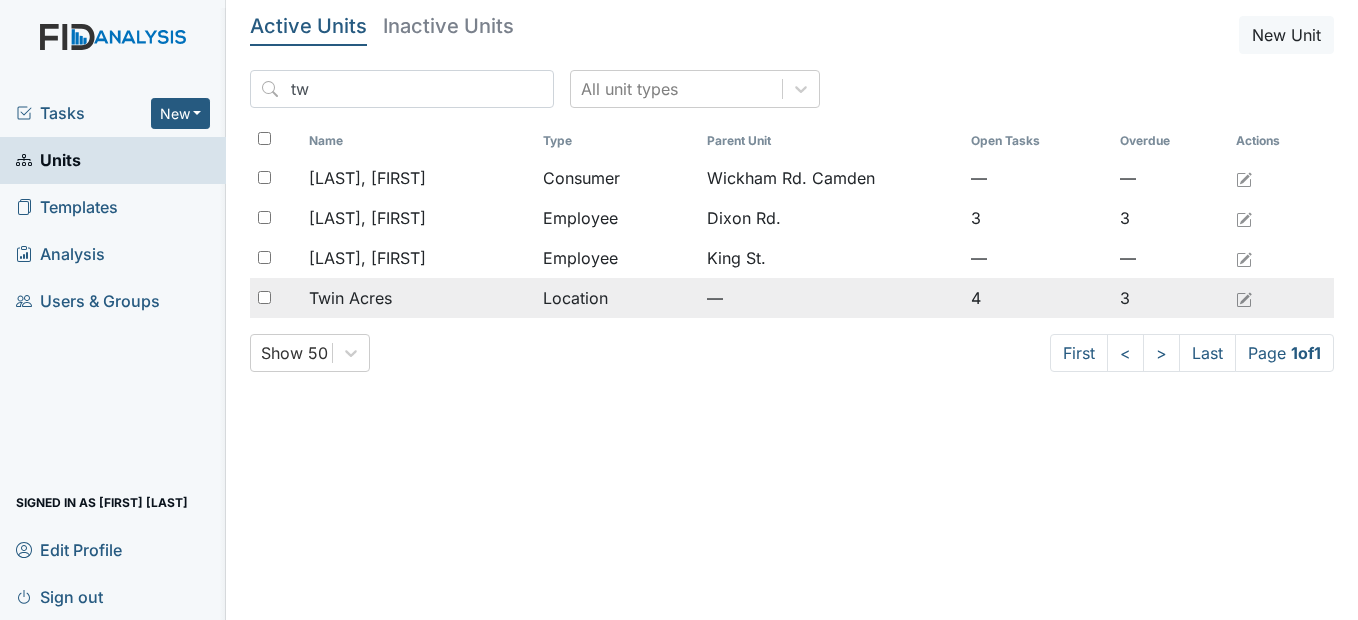 click on "Twin Acres" at bounding box center (350, 298) 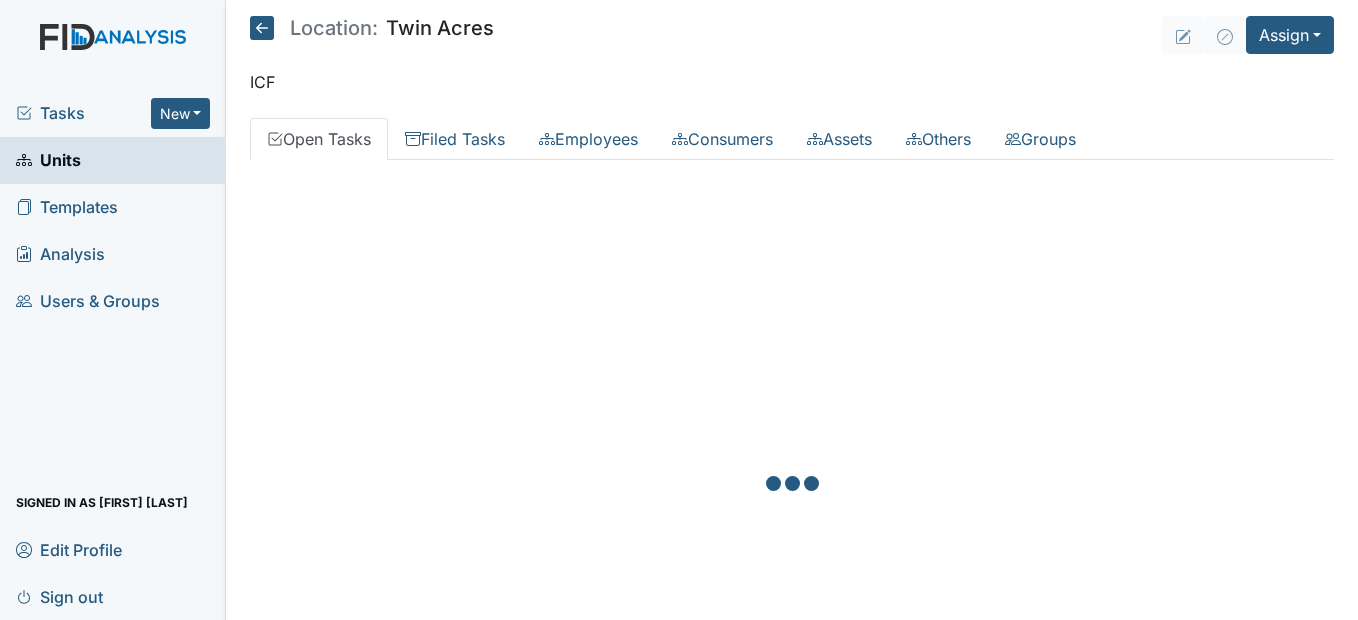 scroll, scrollTop: 0, scrollLeft: 0, axis: both 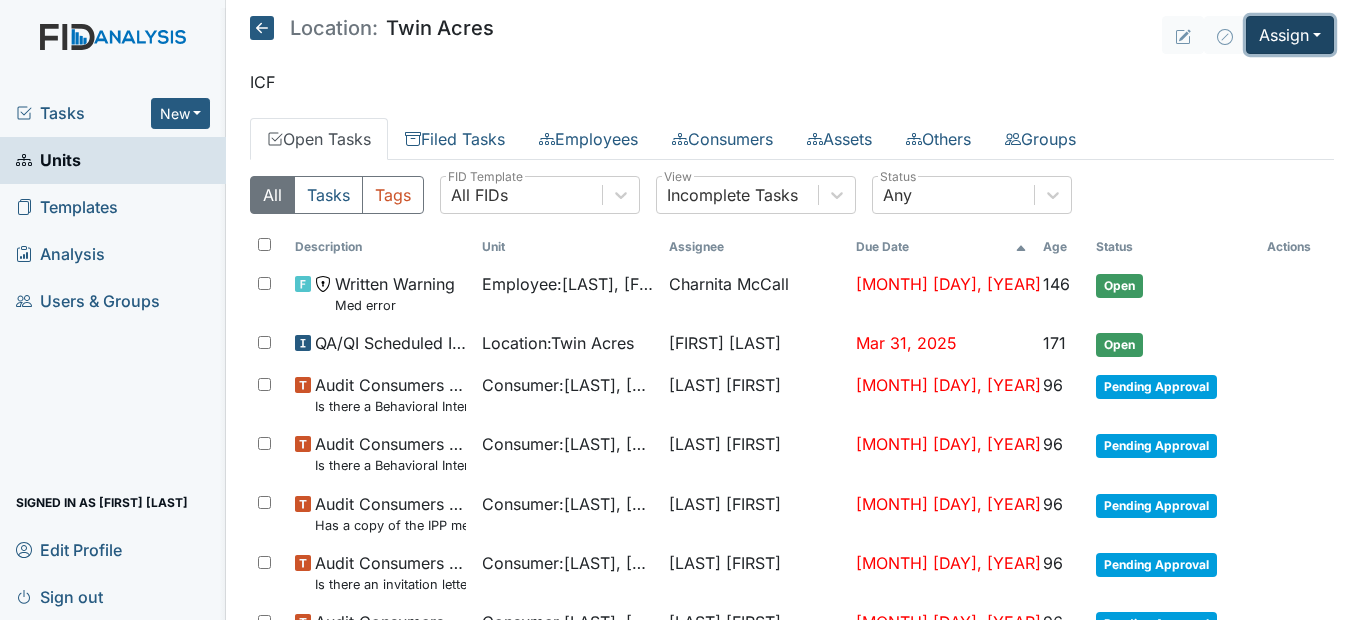 click on "Assign" at bounding box center (1290, 35) 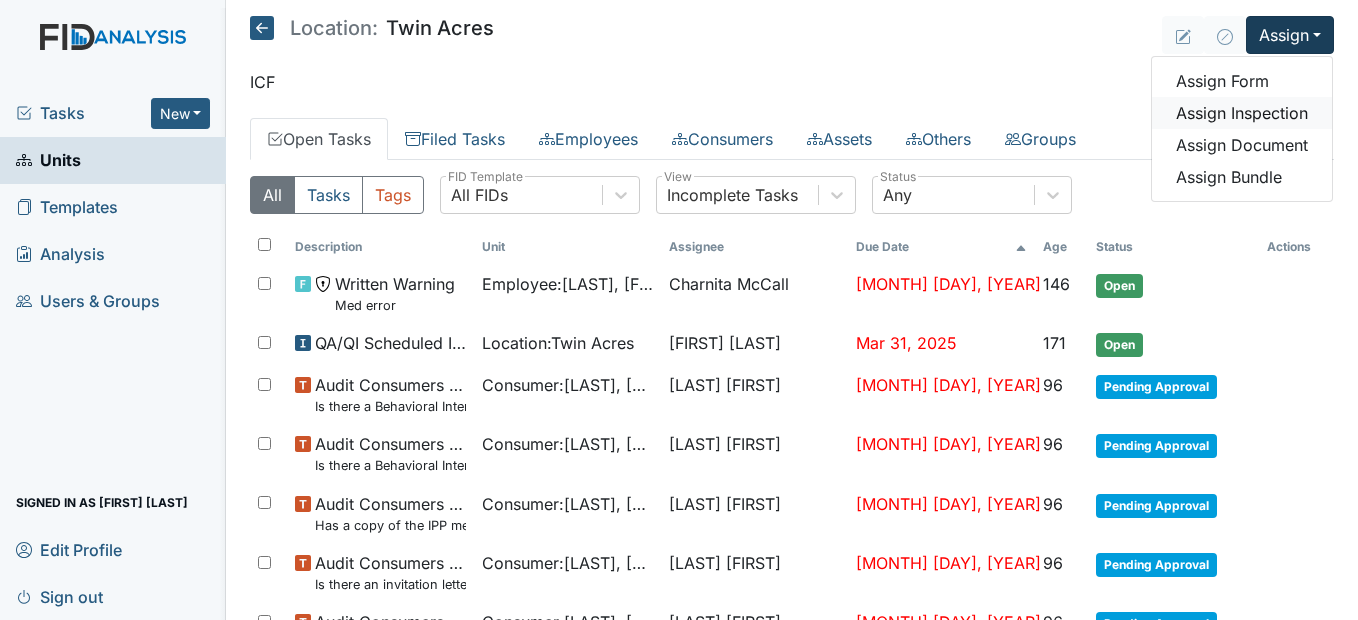 click on "Assign Inspection" at bounding box center [1242, 113] 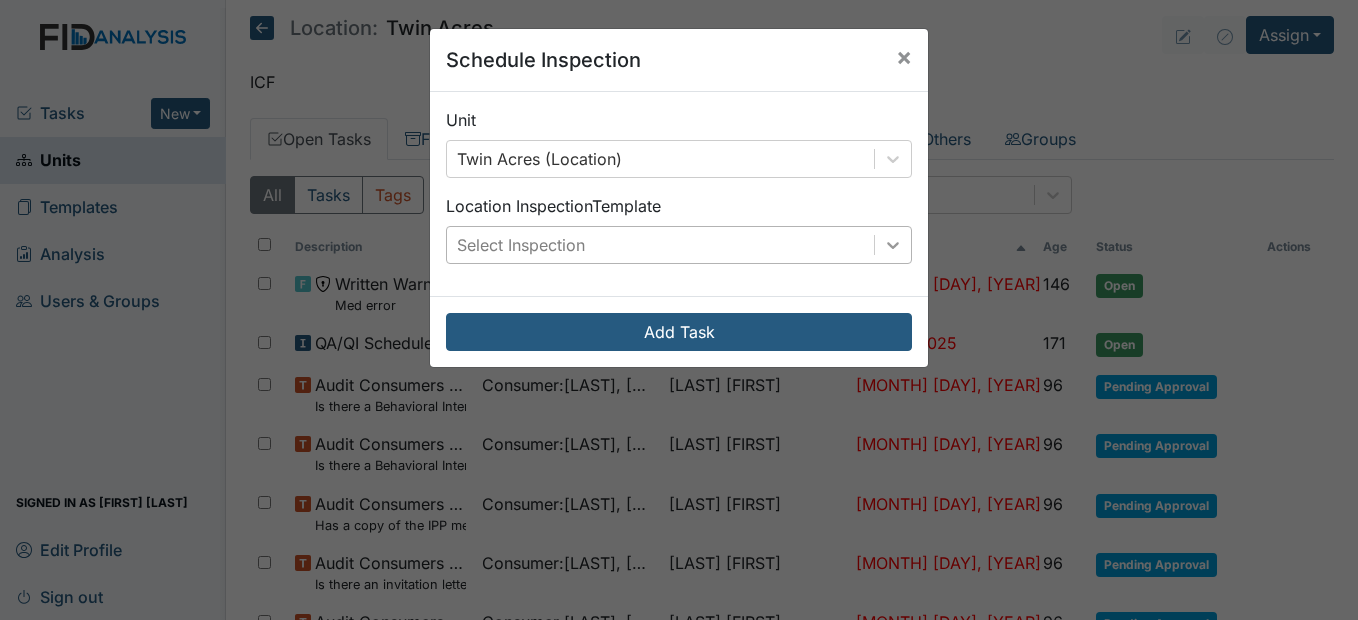 click 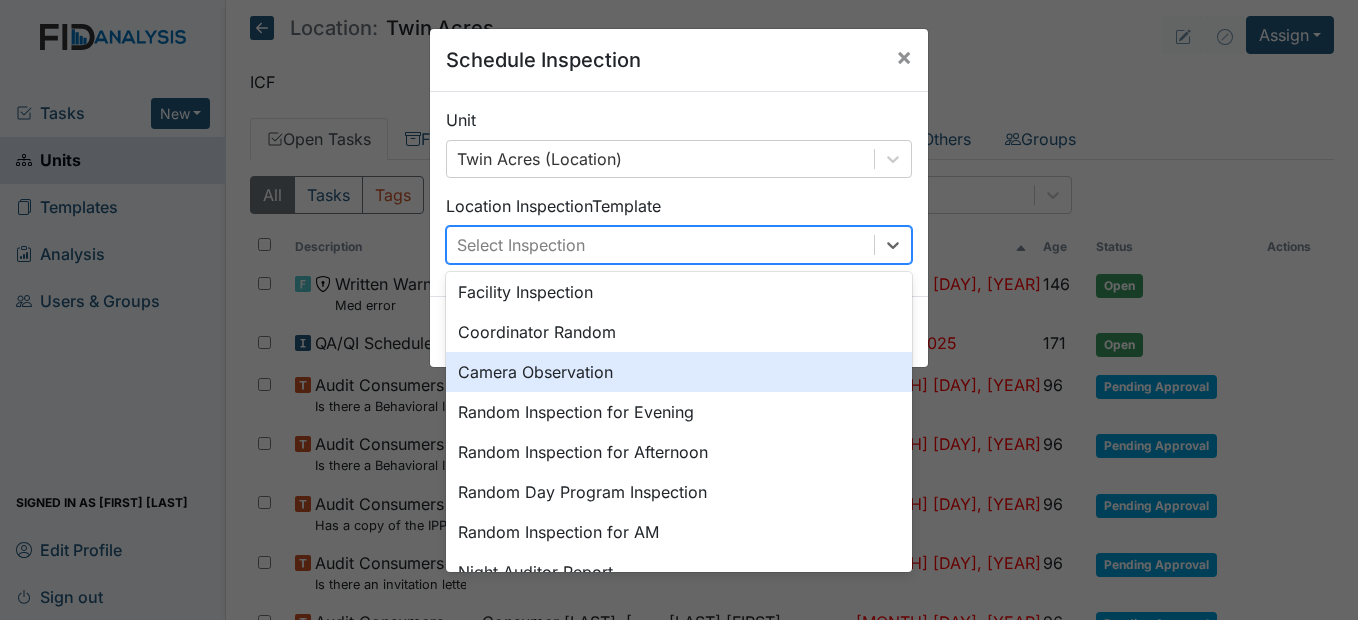 scroll, scrollTop: 200, scrollLeft: 0, axis: vertical 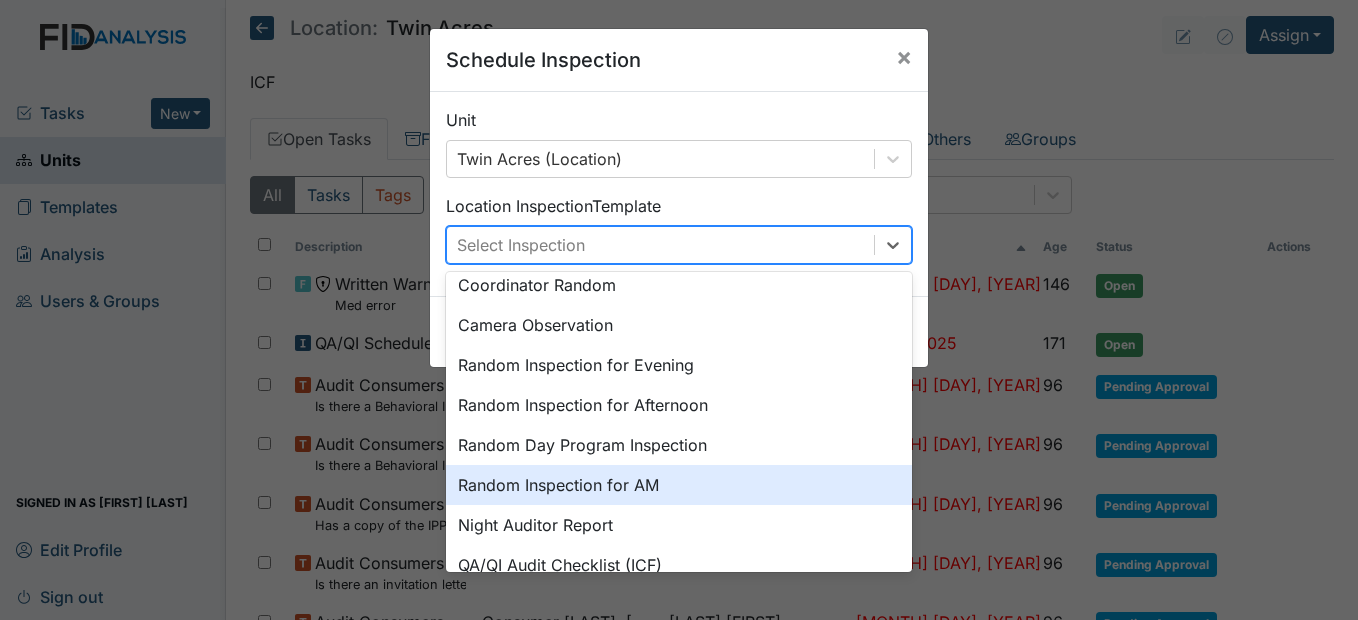 click on "Random Inspection for AM" at bounding box center (679, 485) 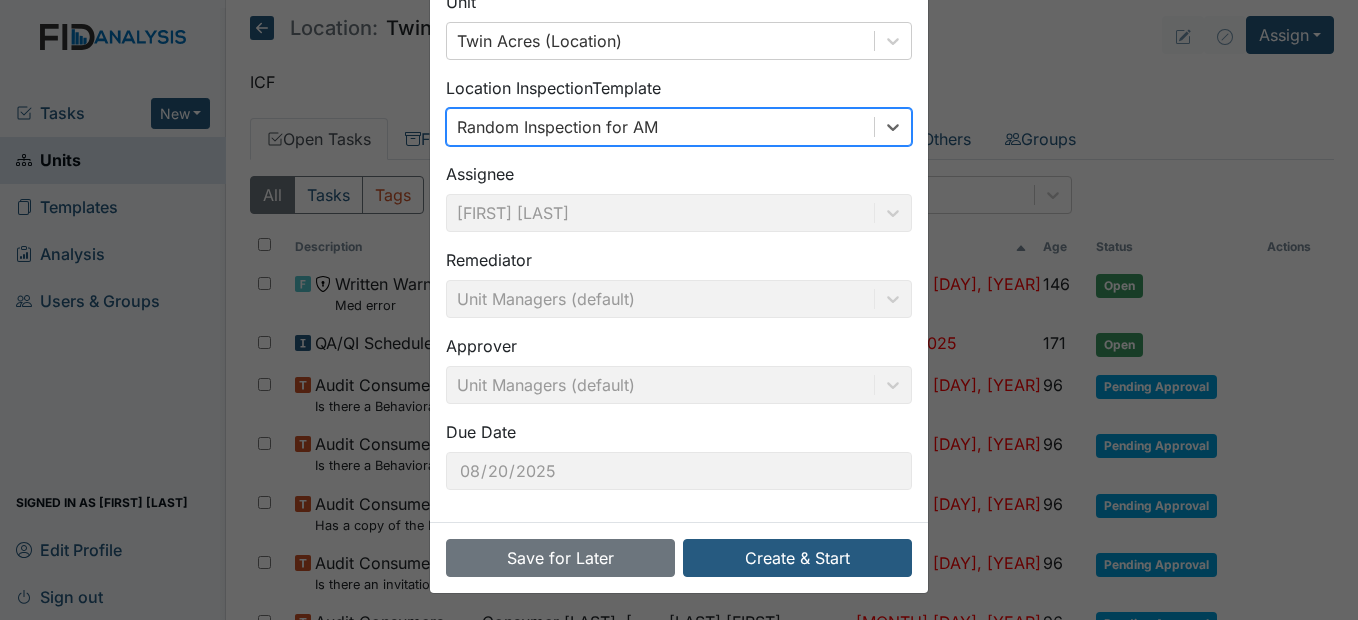 scroll, scrollTop: 120, scrollLeft: 0, axis: vertical 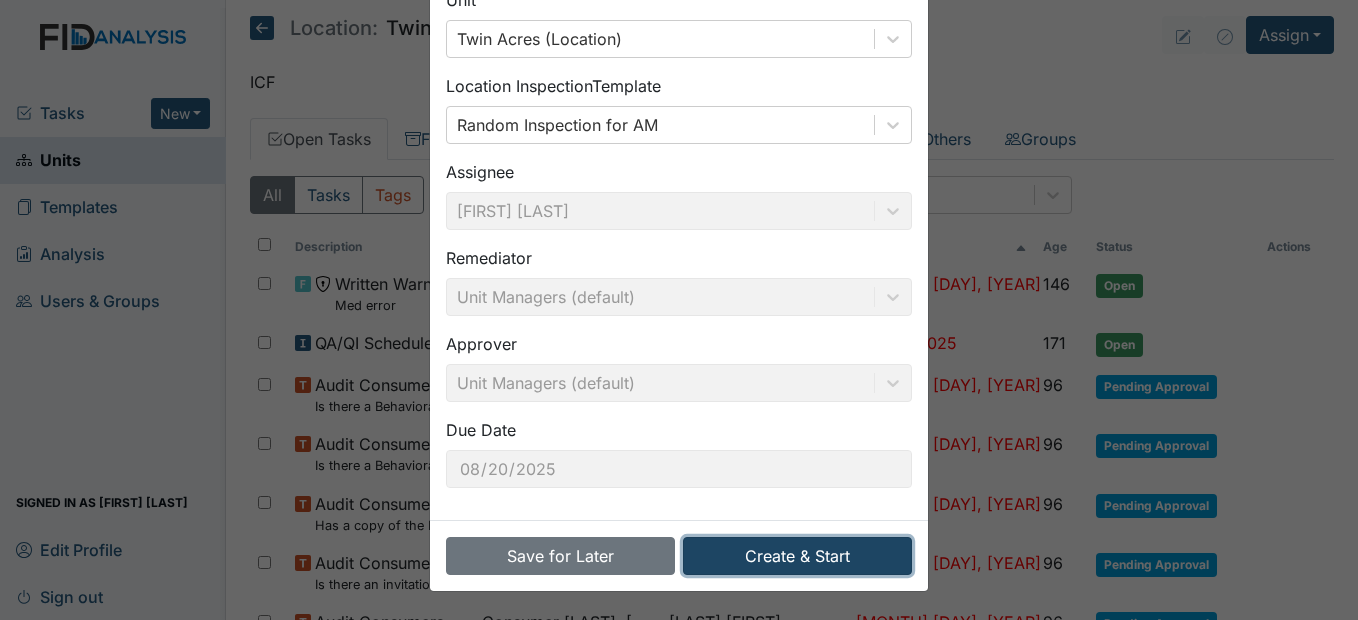 click on "Create & Start" at bounding box center [797, 556] 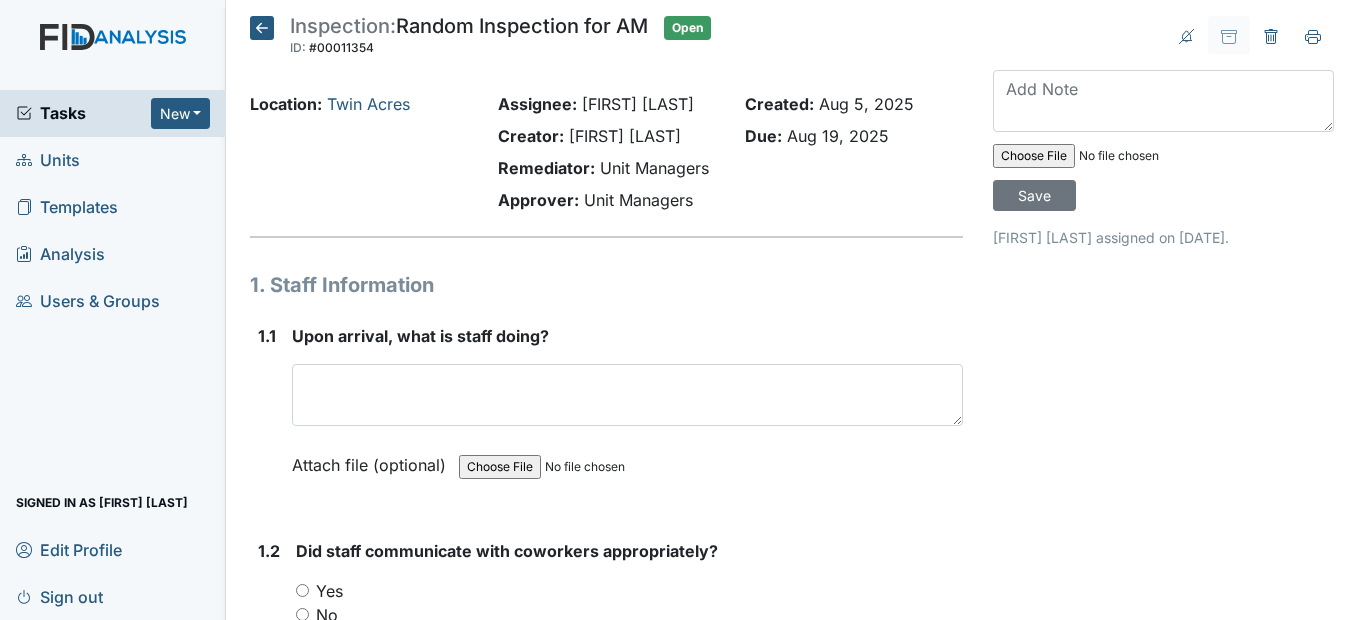 scroll, scrollTop: 0, scrollLeft: 0, axis: both 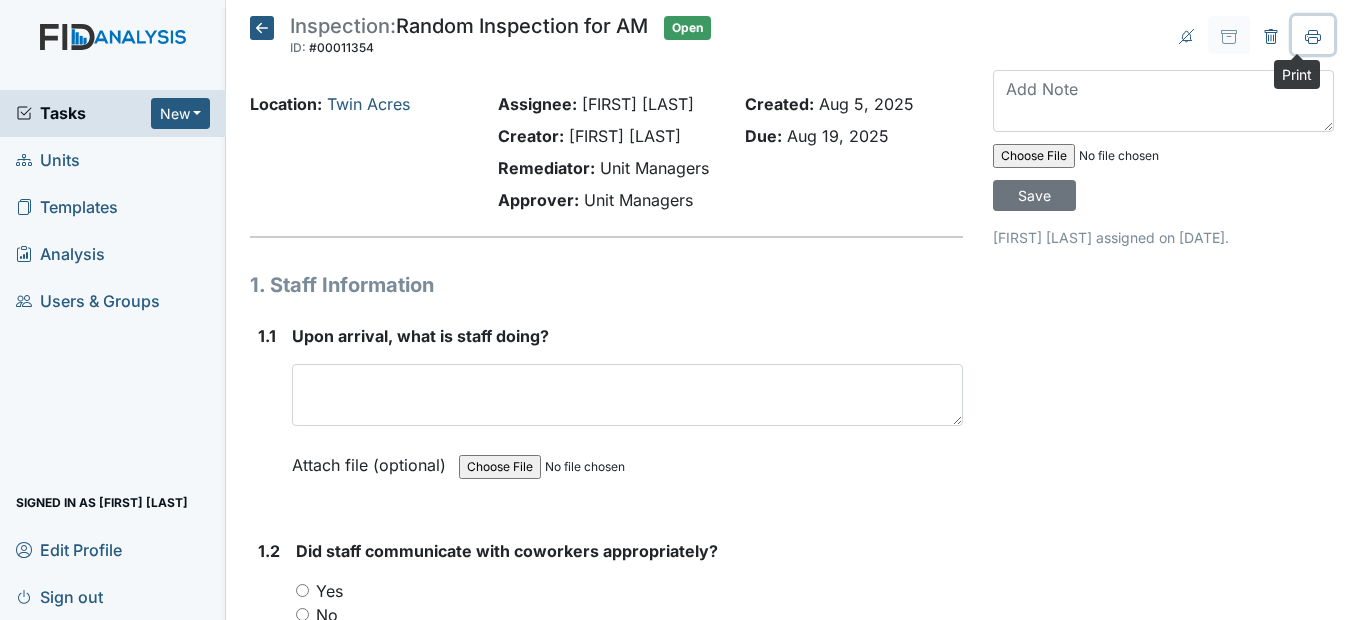 click 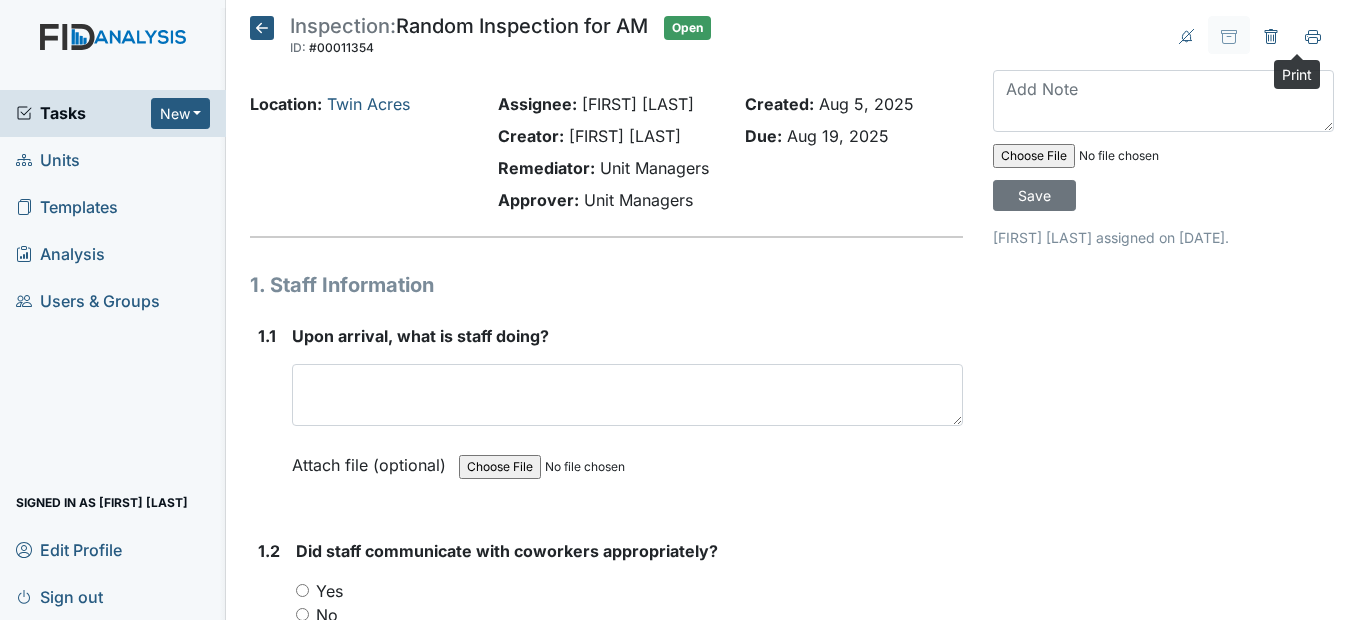 click 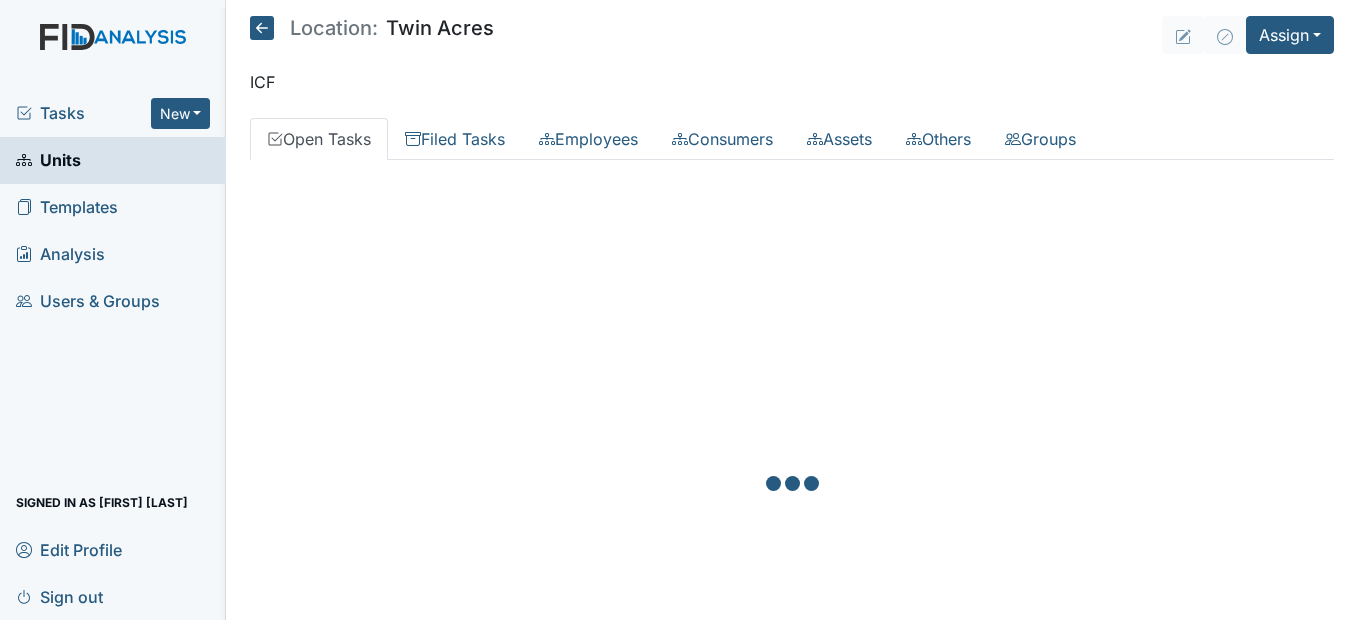 scroll, scrollTop: 0, scrollLeft: 0, axis: both 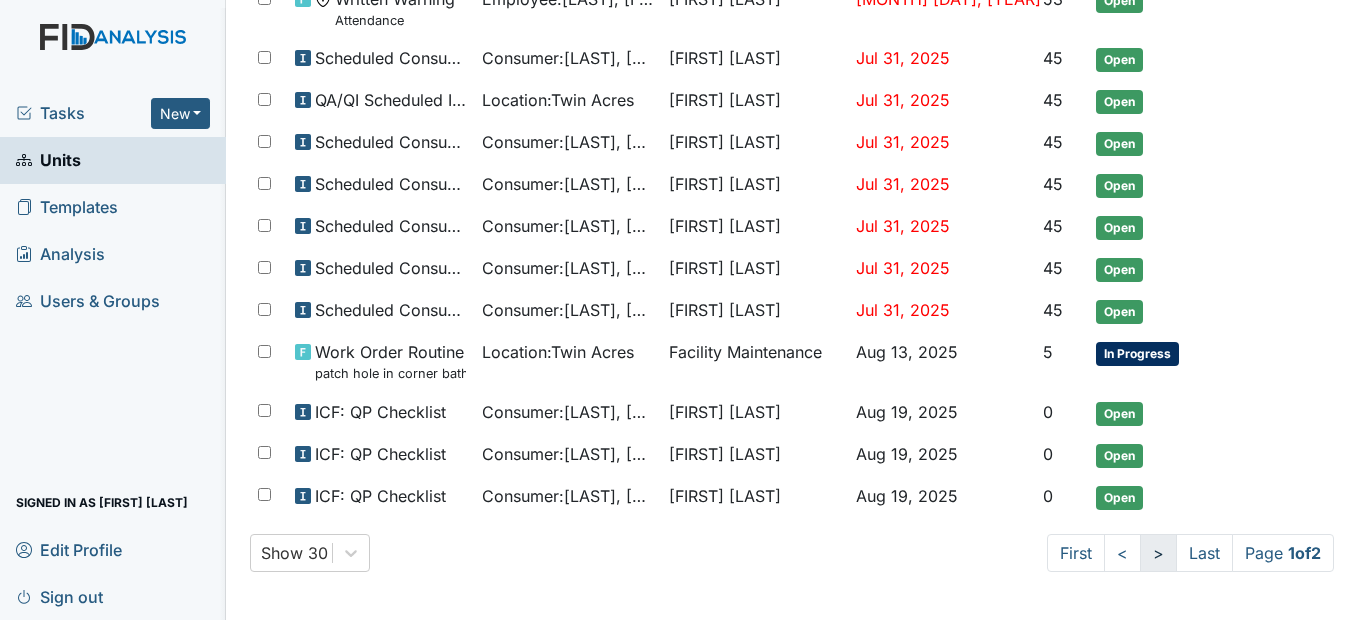 click on ">" at bounding box center (1158, 553) 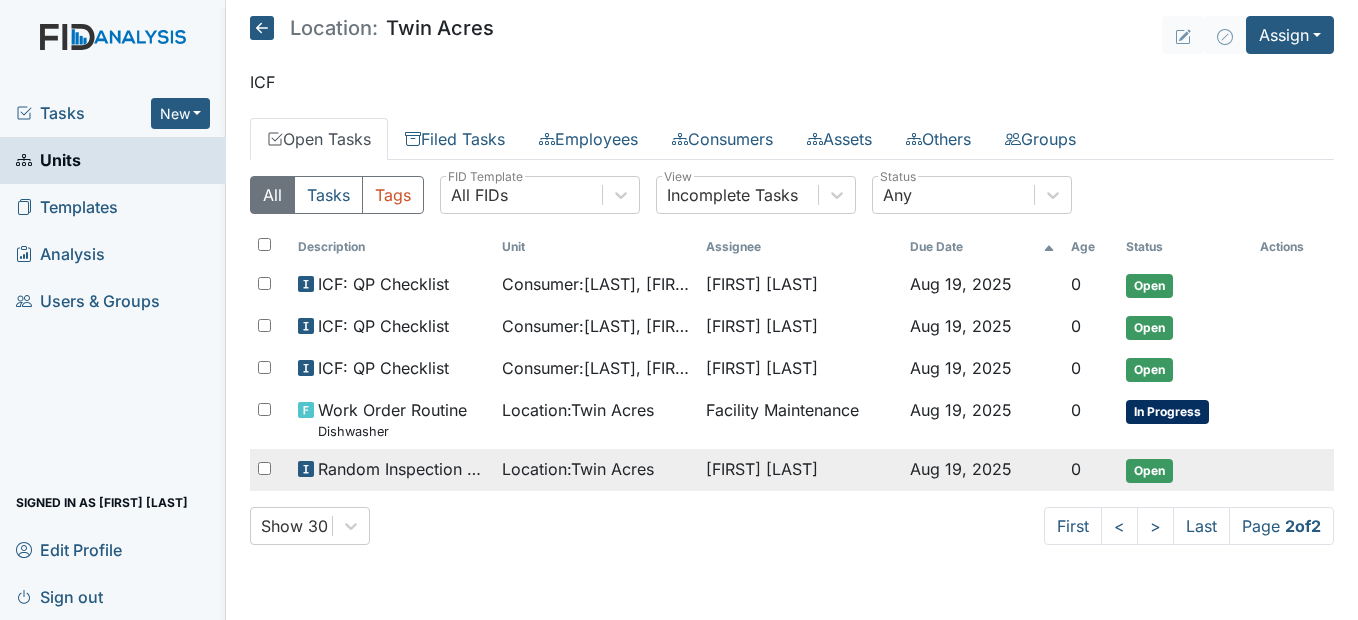 scroll, scrollTop: 0, scrollLeft: 0, axis: both 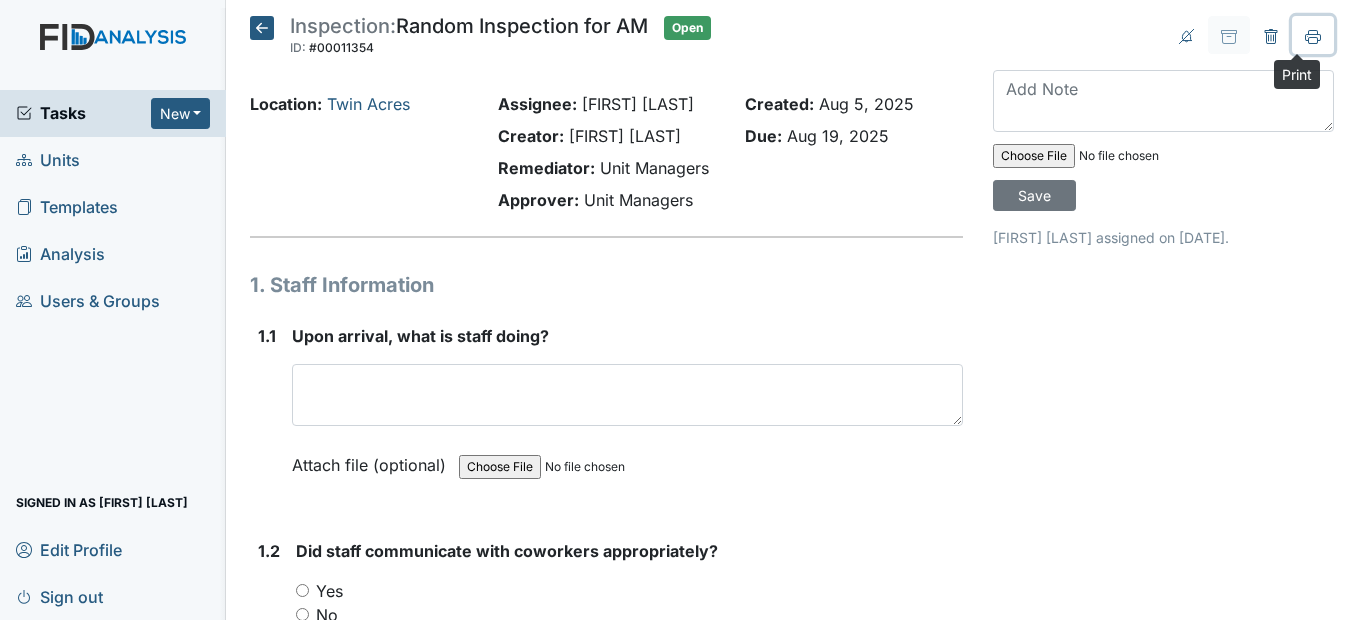 click 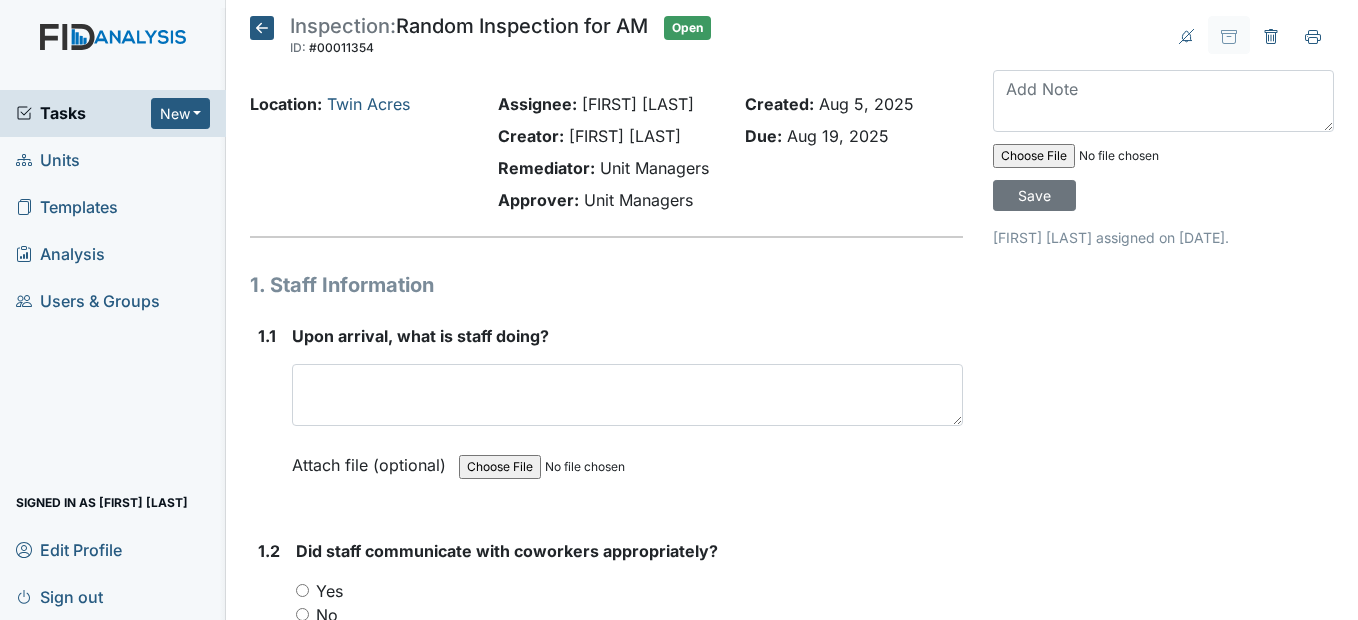 click 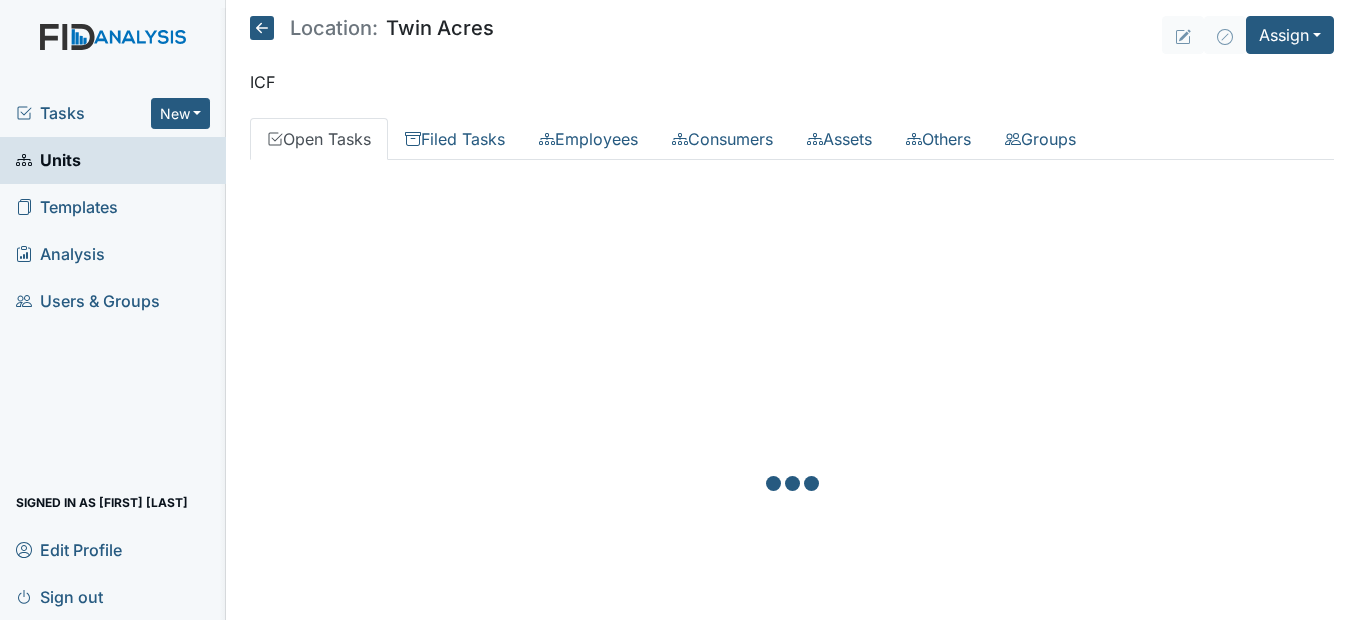 scroll, scrollTop: 0, scrollLeft: 0, axis: both 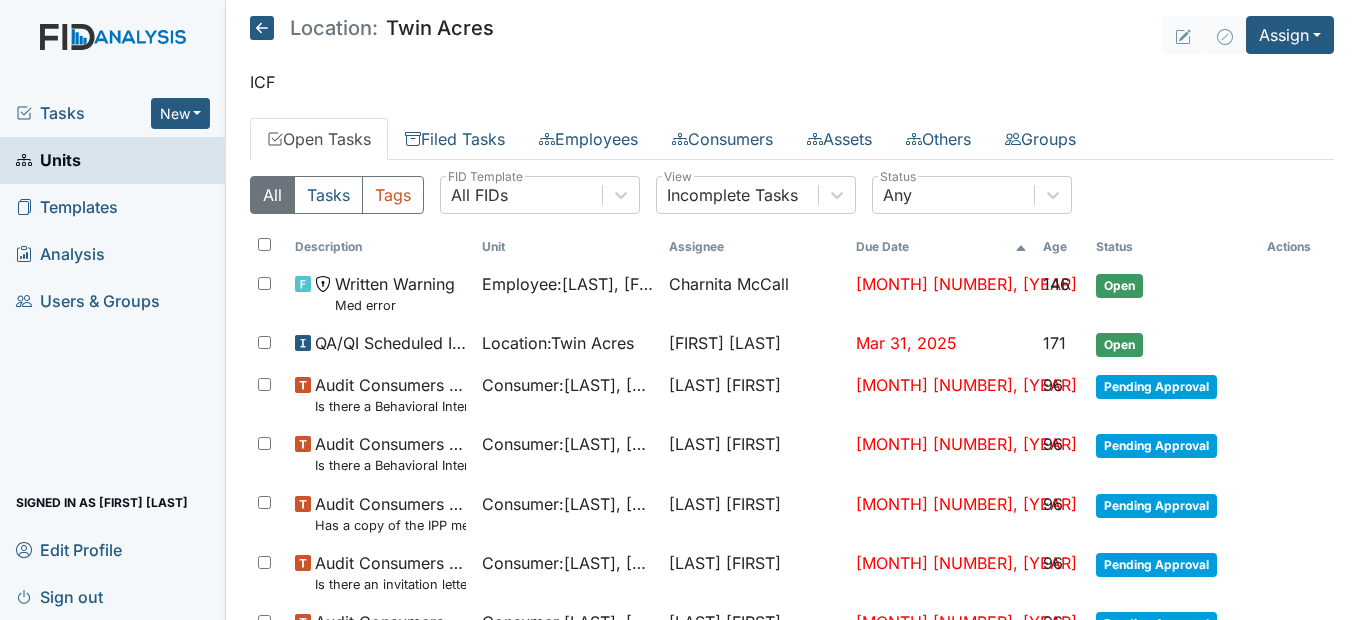 click 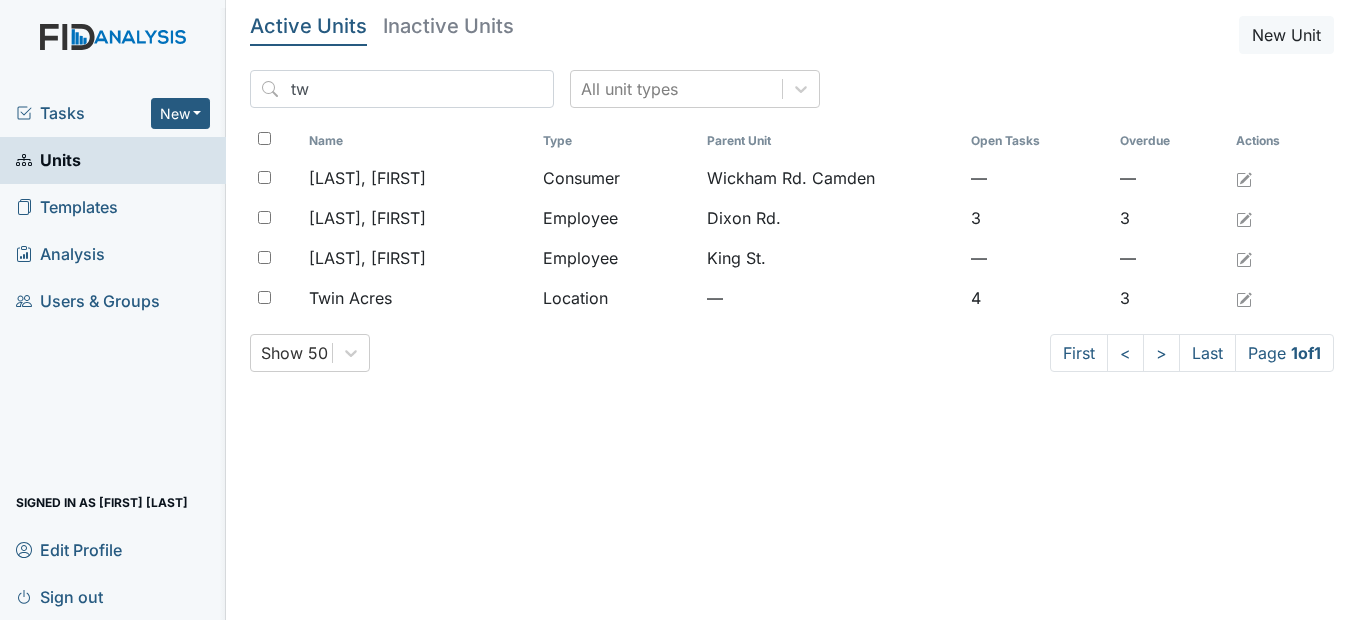 scroll, scrollTop: 0, scrollLeft: 0, axis: both 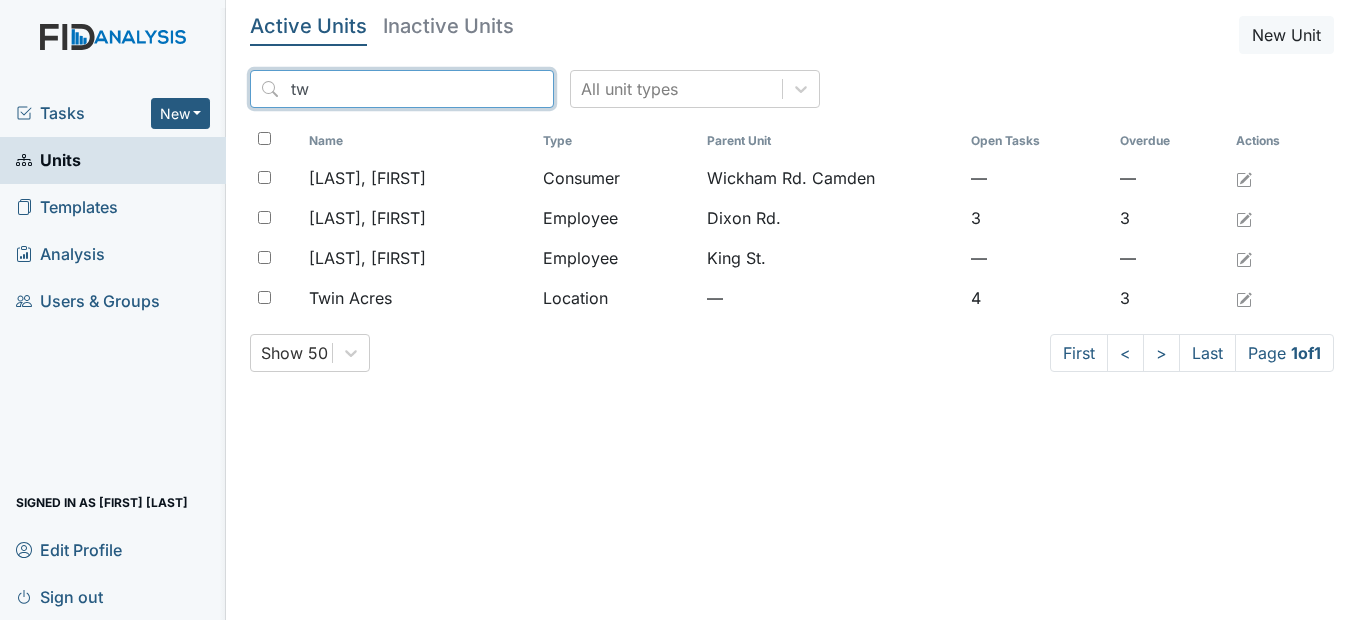 click on "tw" at bounding box center (402, 89) 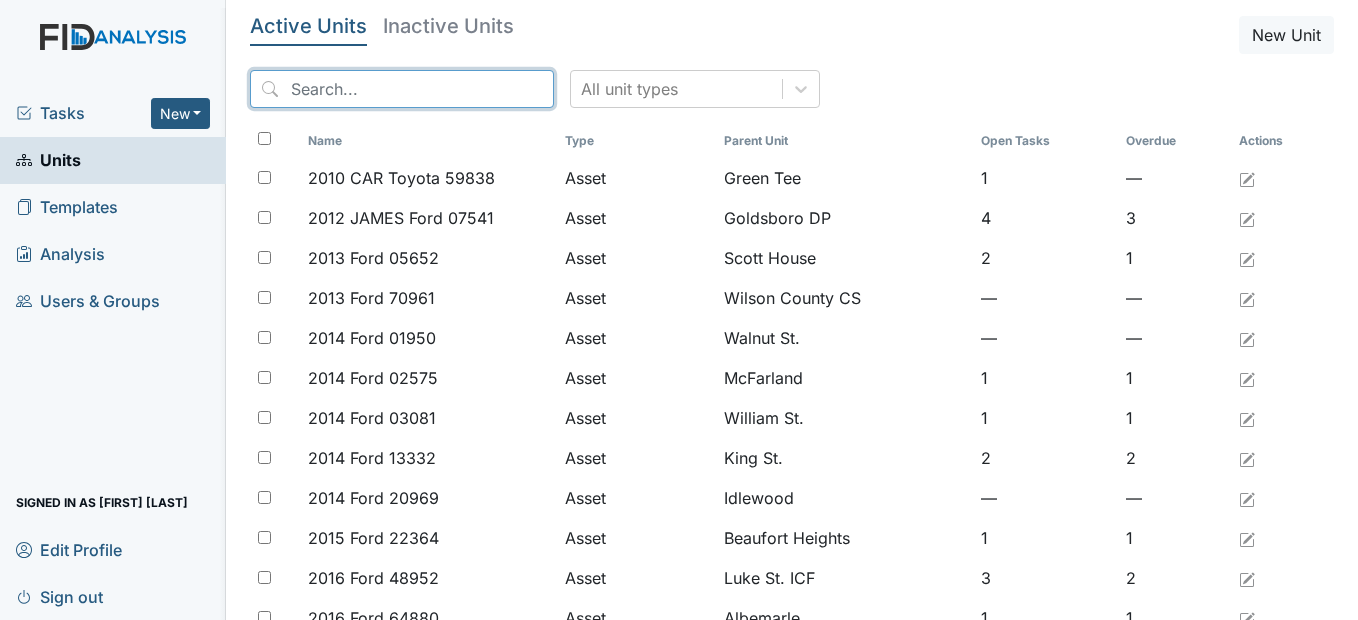 click at bounding box center (402, 89) 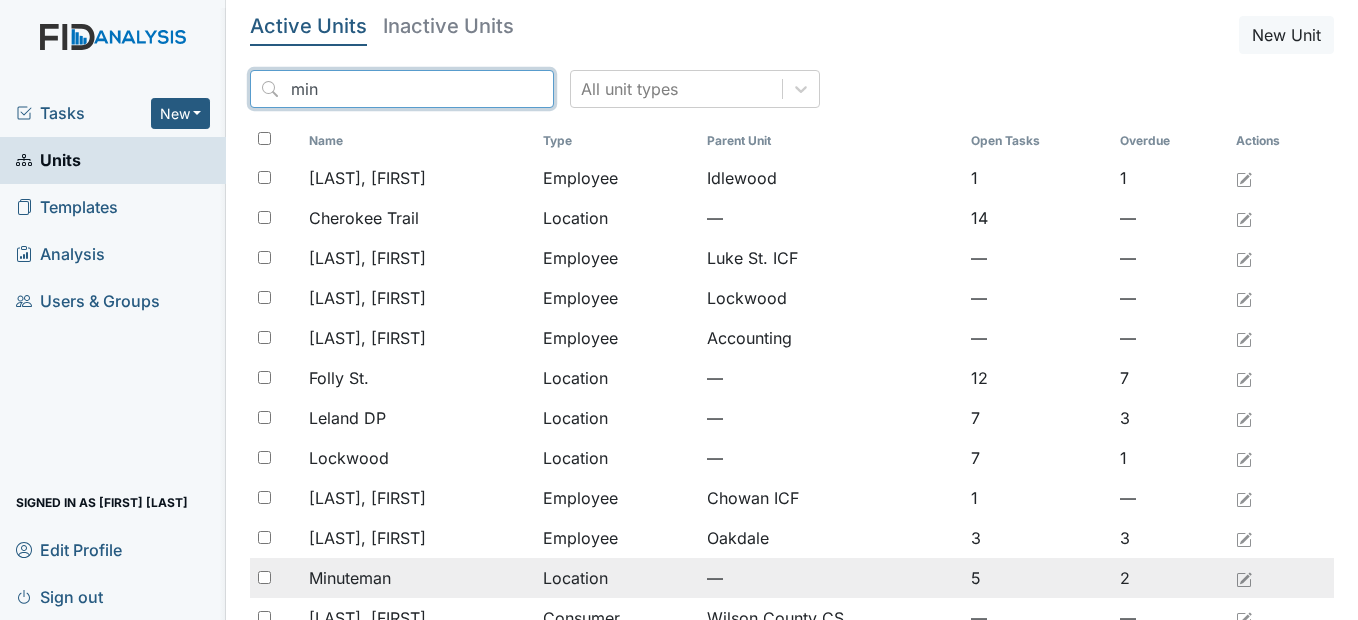 type on "min" 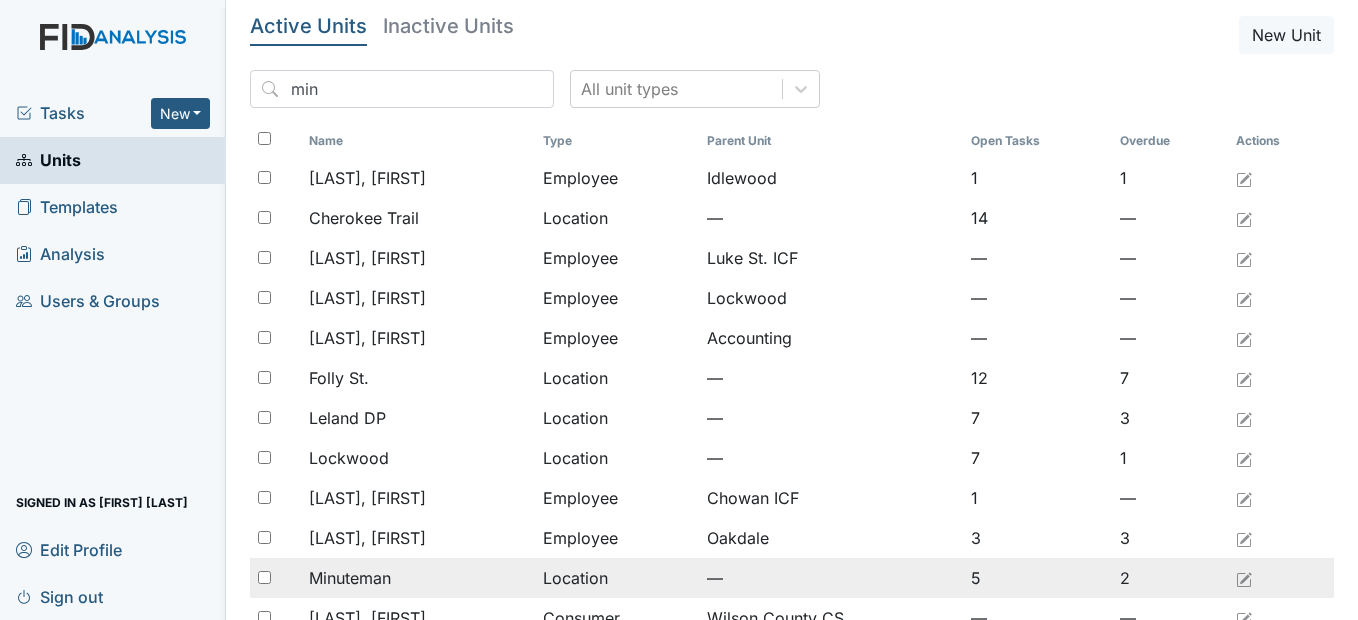 click on "Minuteman" at bounding box center (418, 578) 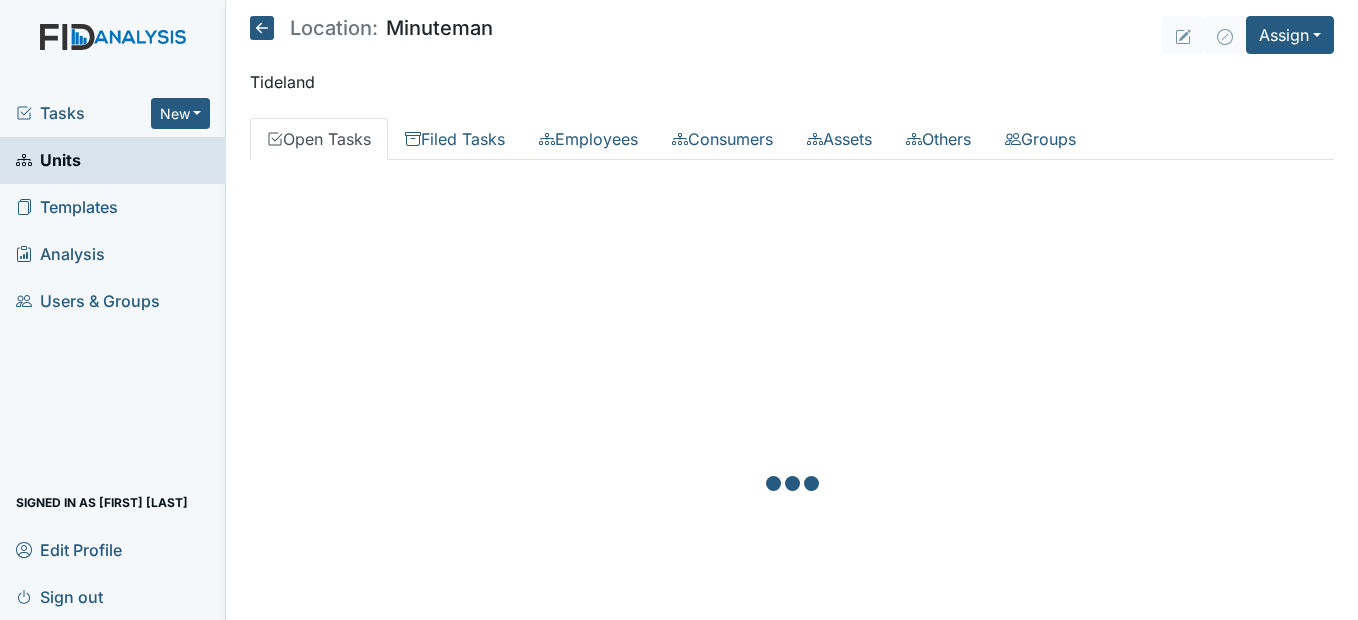 scroll, scrollTop: 0, scrollLeft: 0, axis: both 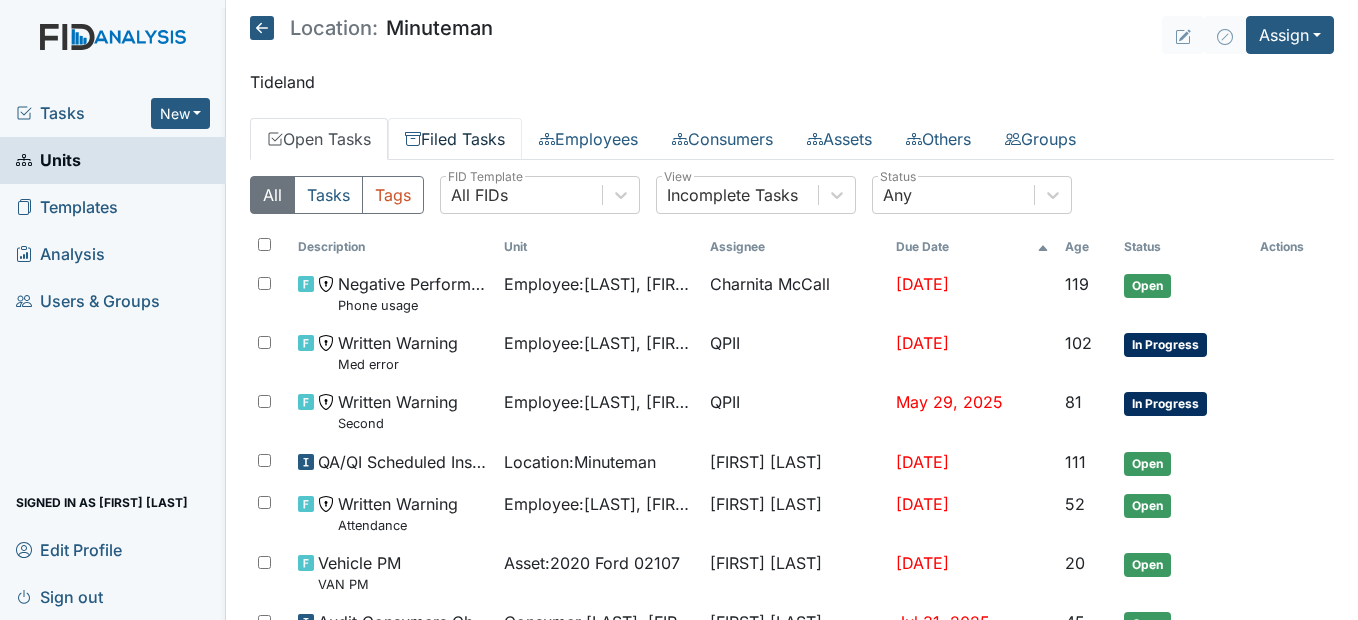 click on "Filed Tasks" at bounding box center [455, 139] 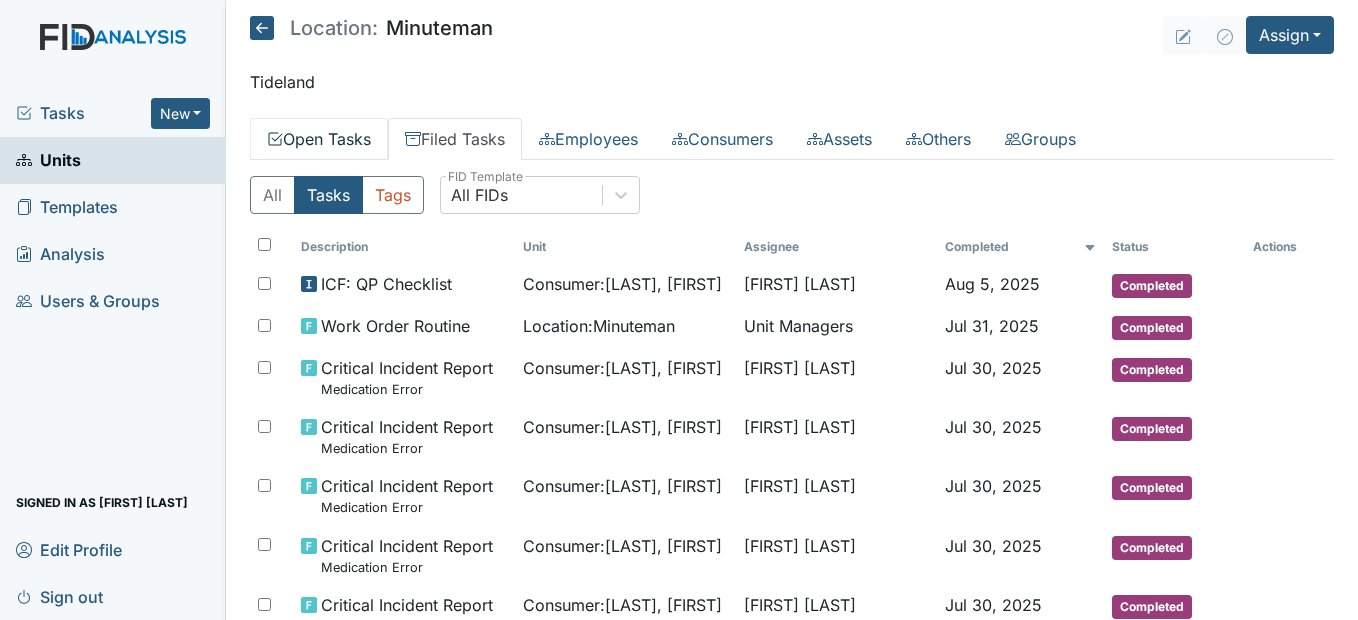 click on "Open Tasks" at bounding box center [319, 139] 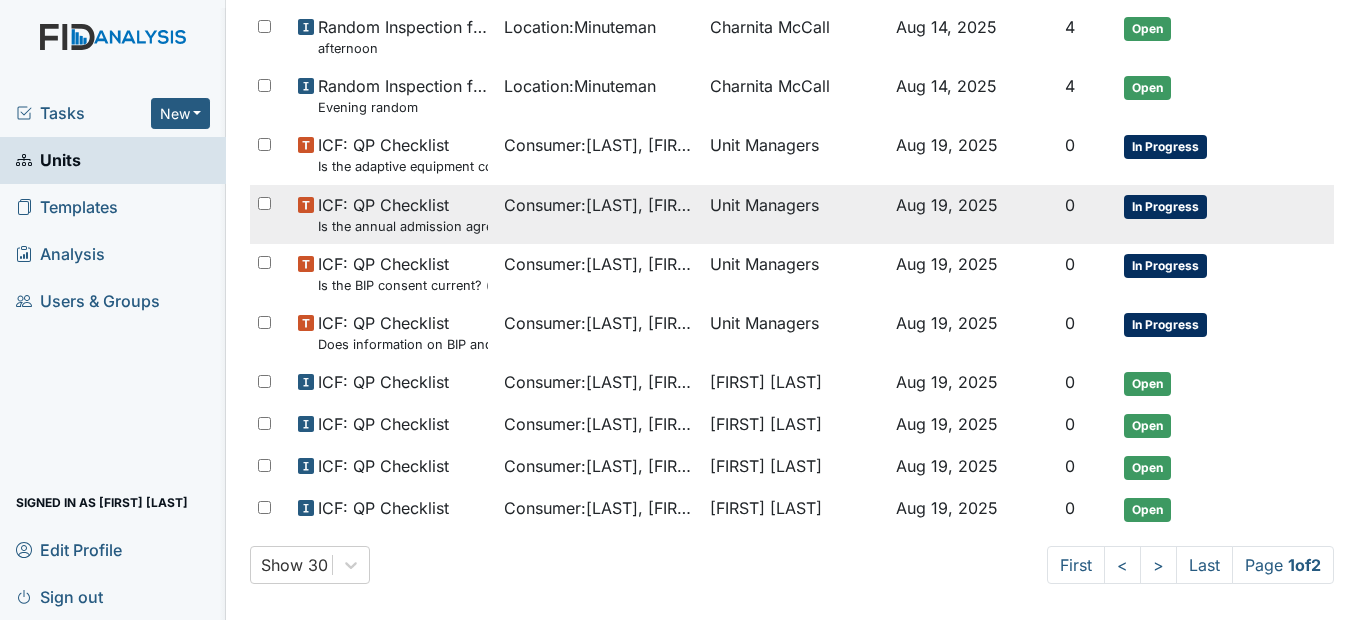 scroll, scrollTop: 1195, scrollLeft: 0, axis: vertical 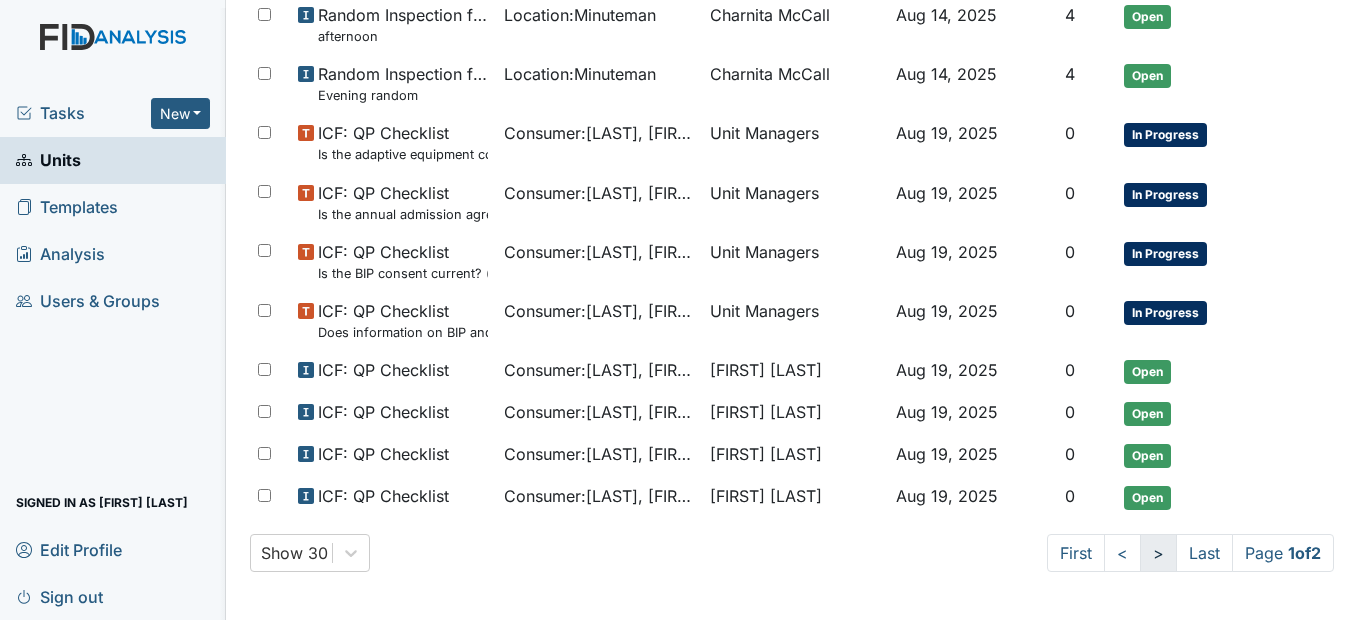 click on ">" at bounding box center [1158, 553] 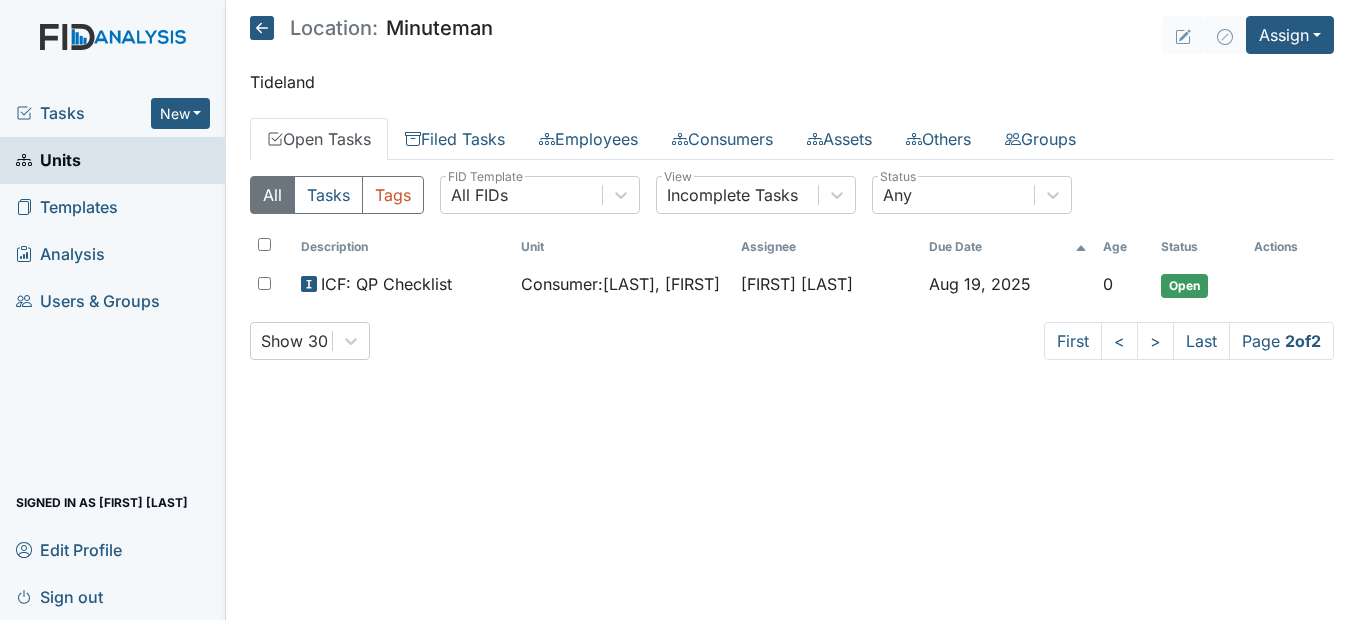 scroll, scrollTop: 0, scrollLeft: 0, axis: both 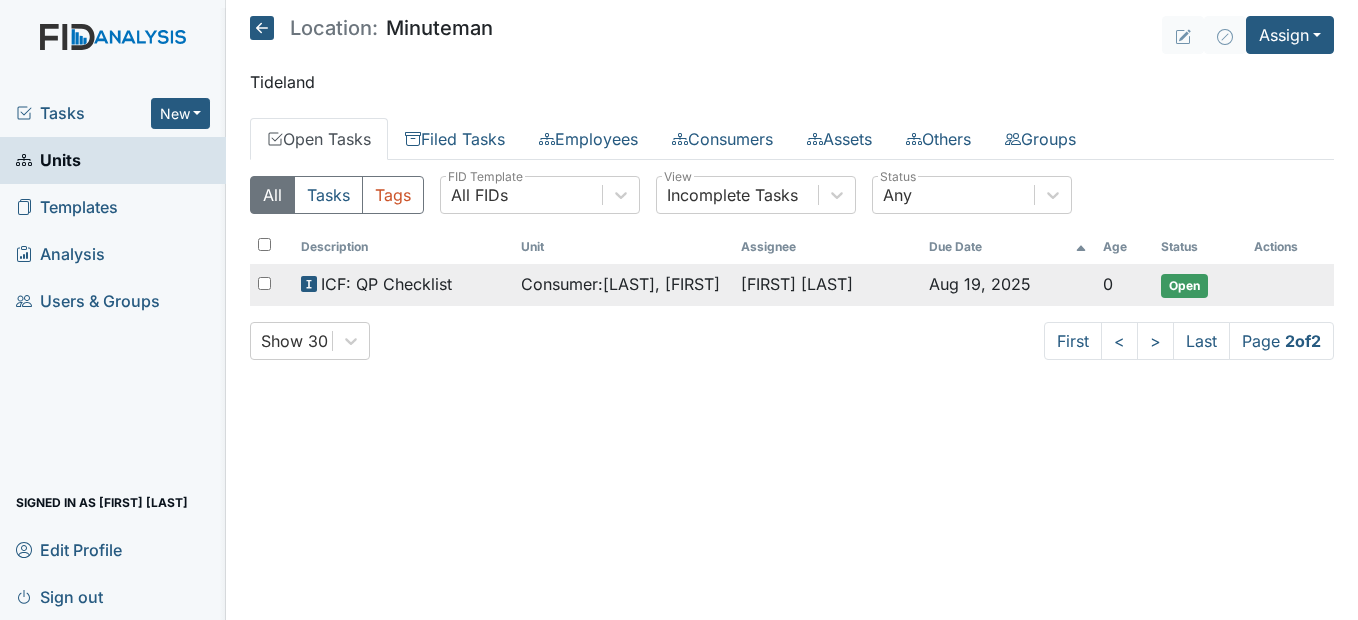 click on "Consumer :  [LAST], [FIRST]" at bounding box center [620, 284] 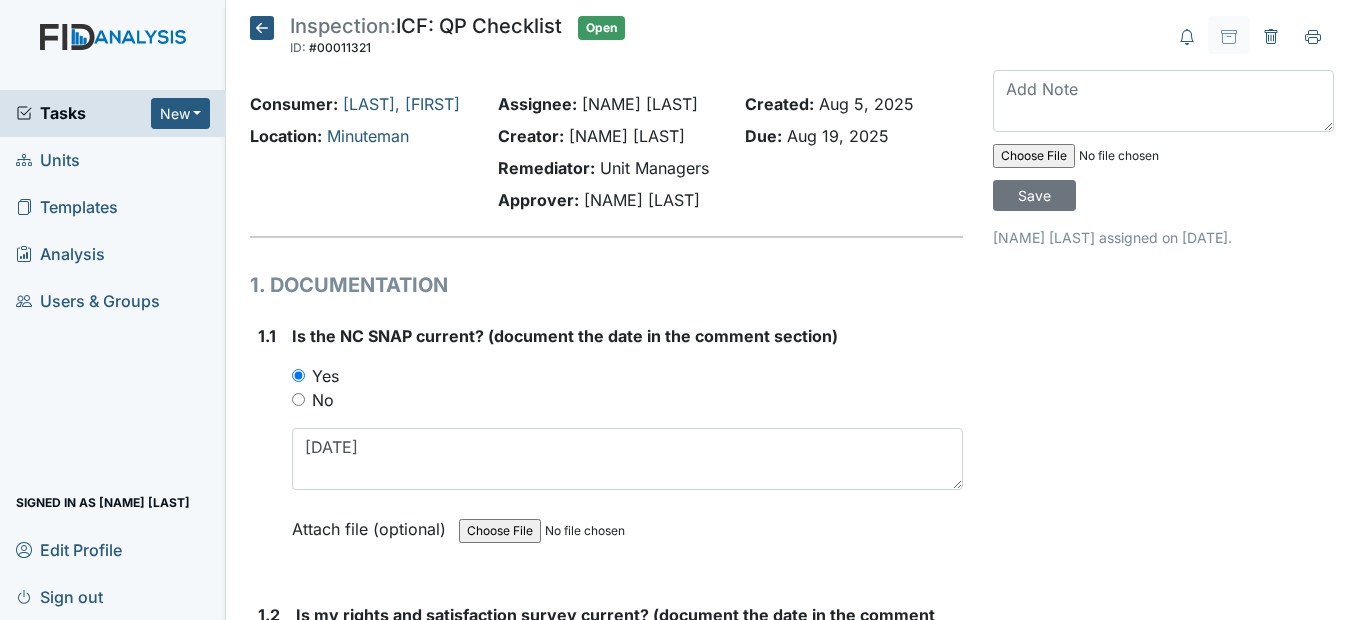 scroll, scrollTop: 0, scrollLeft: 0, axis: both 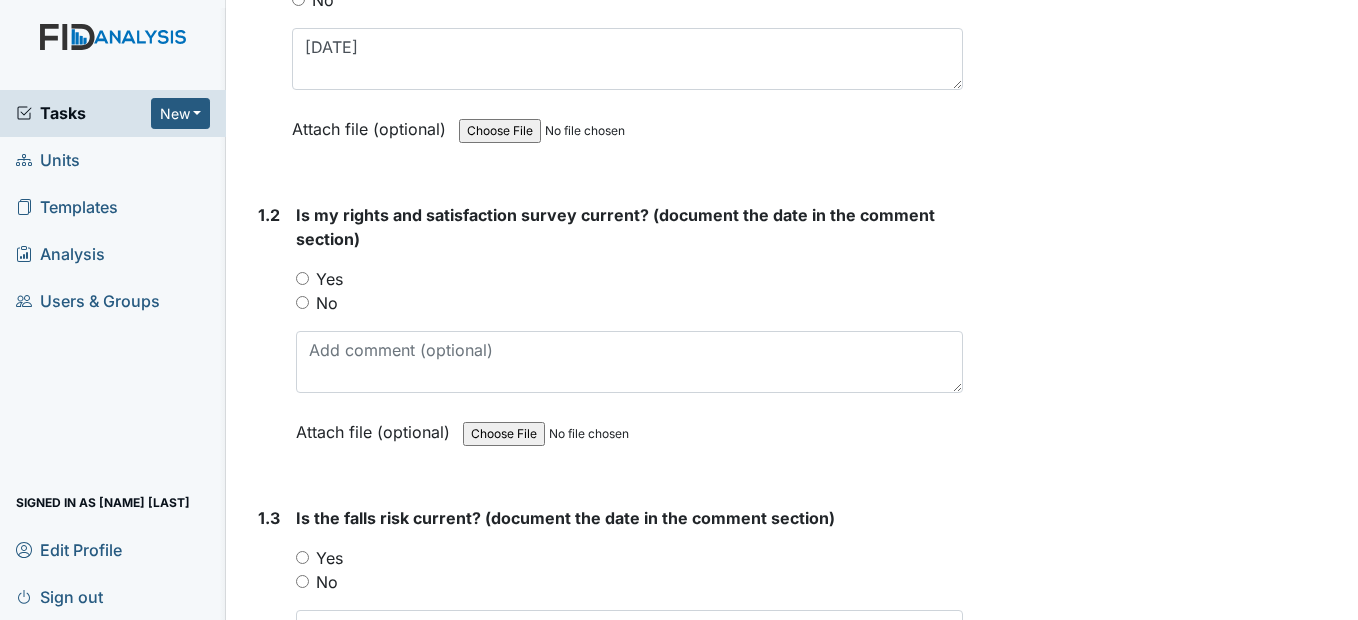 click on "Yes" at bounding box center (302, 278) 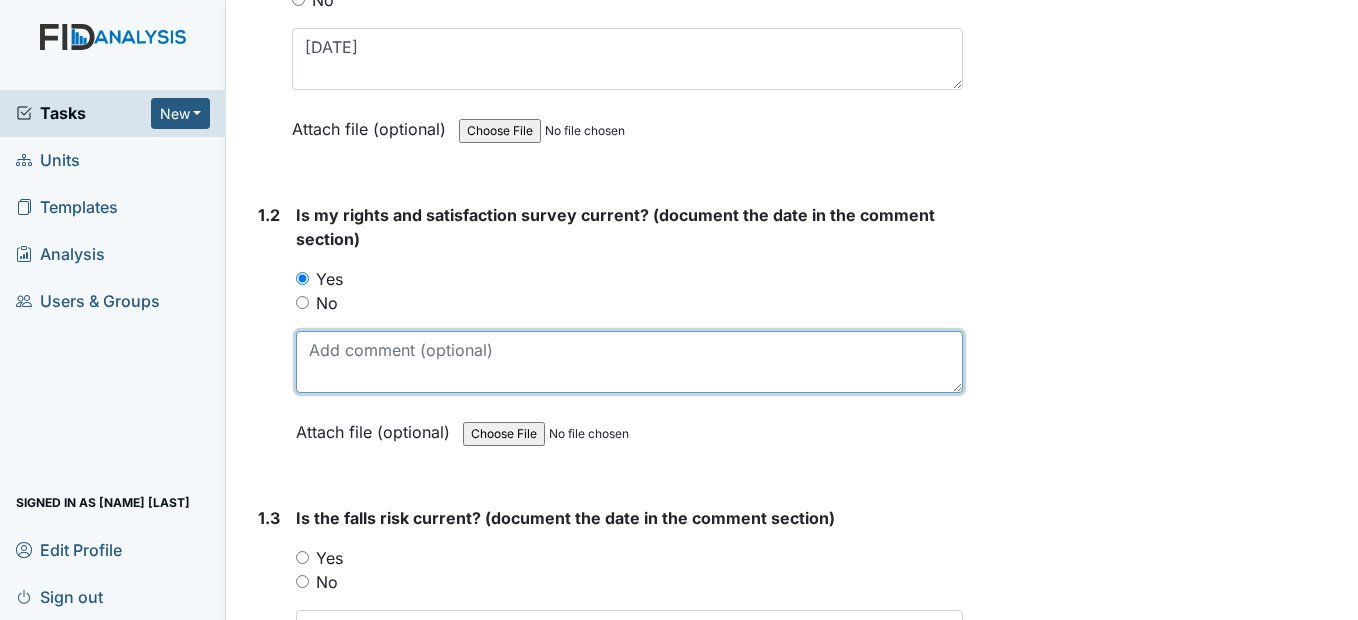 click at bounding box center [629, 362] 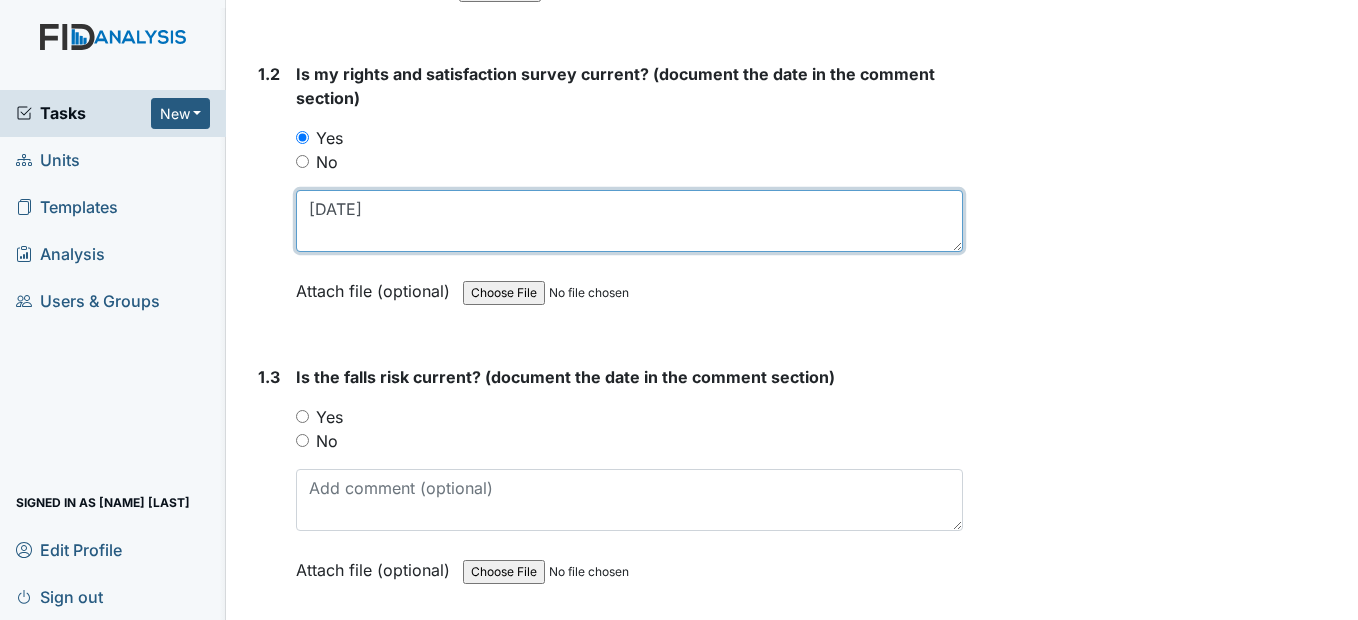scroll, scrollTop: 600, scrollLeft: 0, axis: vertical 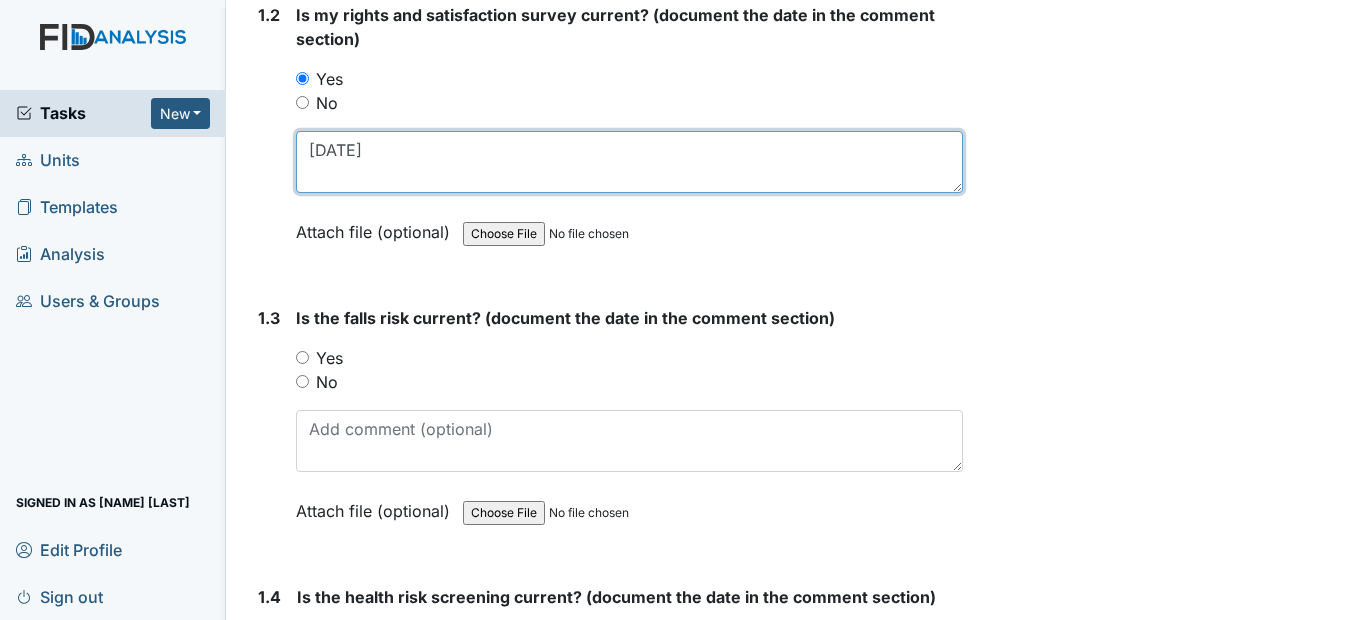 type on "3/27/25" 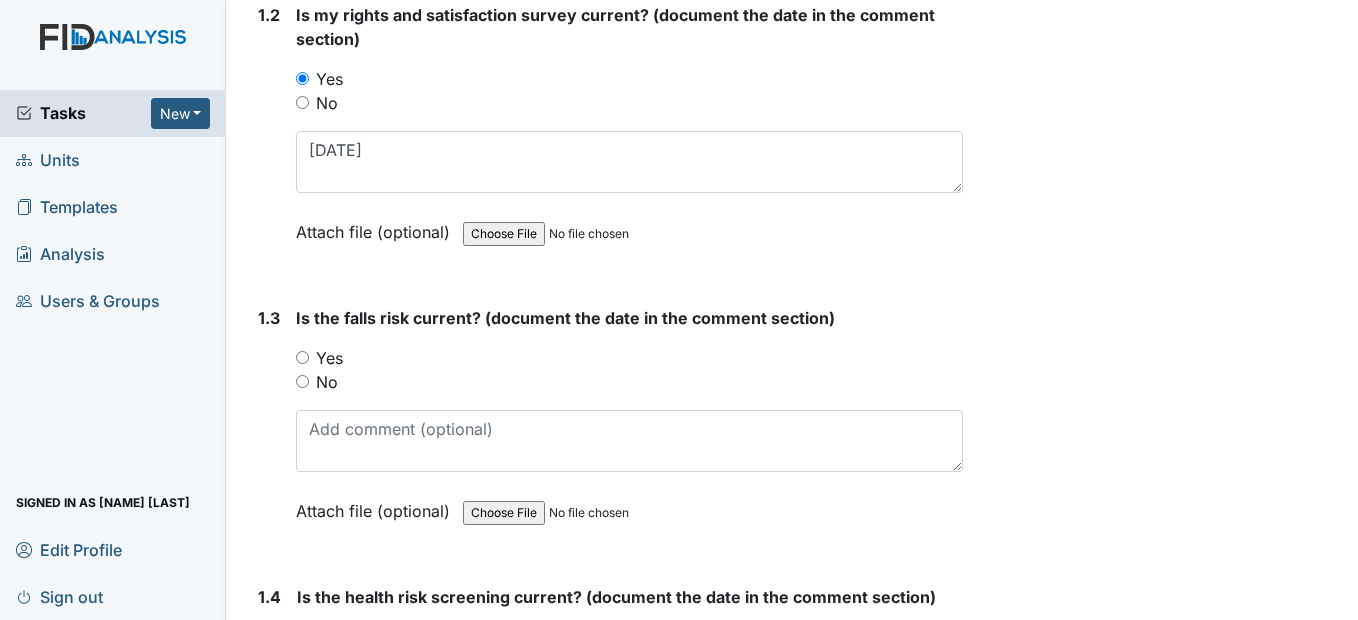click on "Yes" at bounding box center [302, 357] 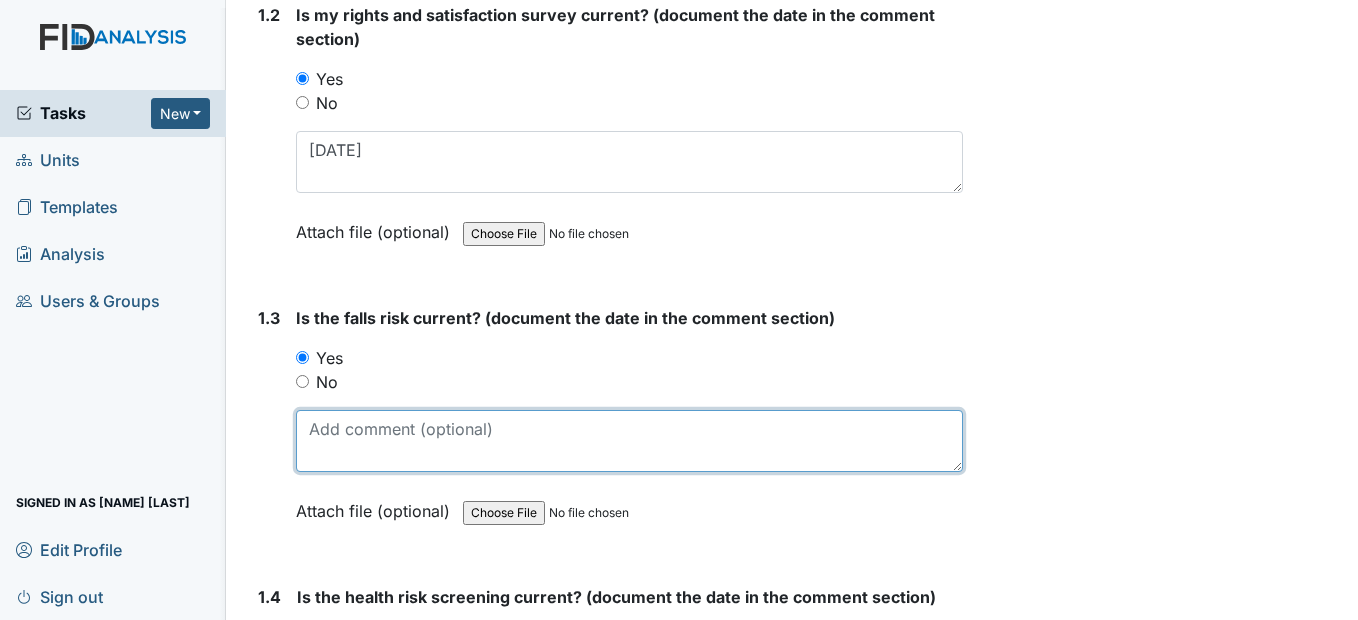 click at bounding box center (629, 441) 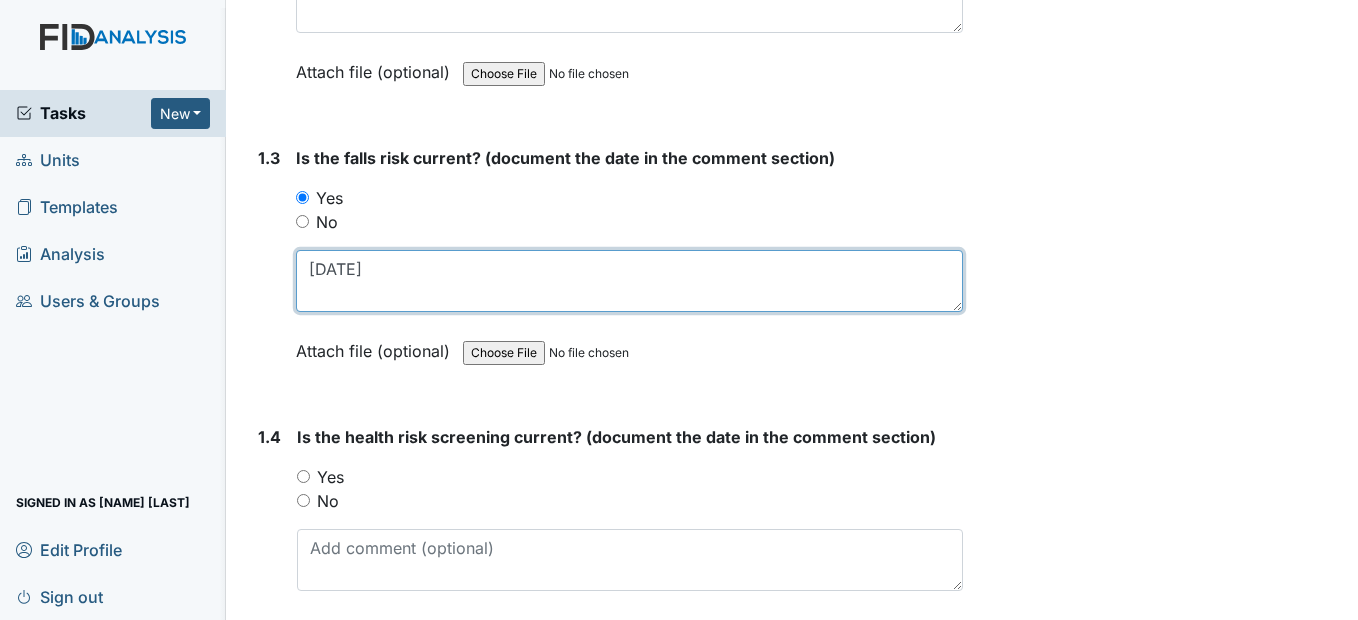 scroll, scrollTop: 800, scrollLeft: 0, axis: vertical 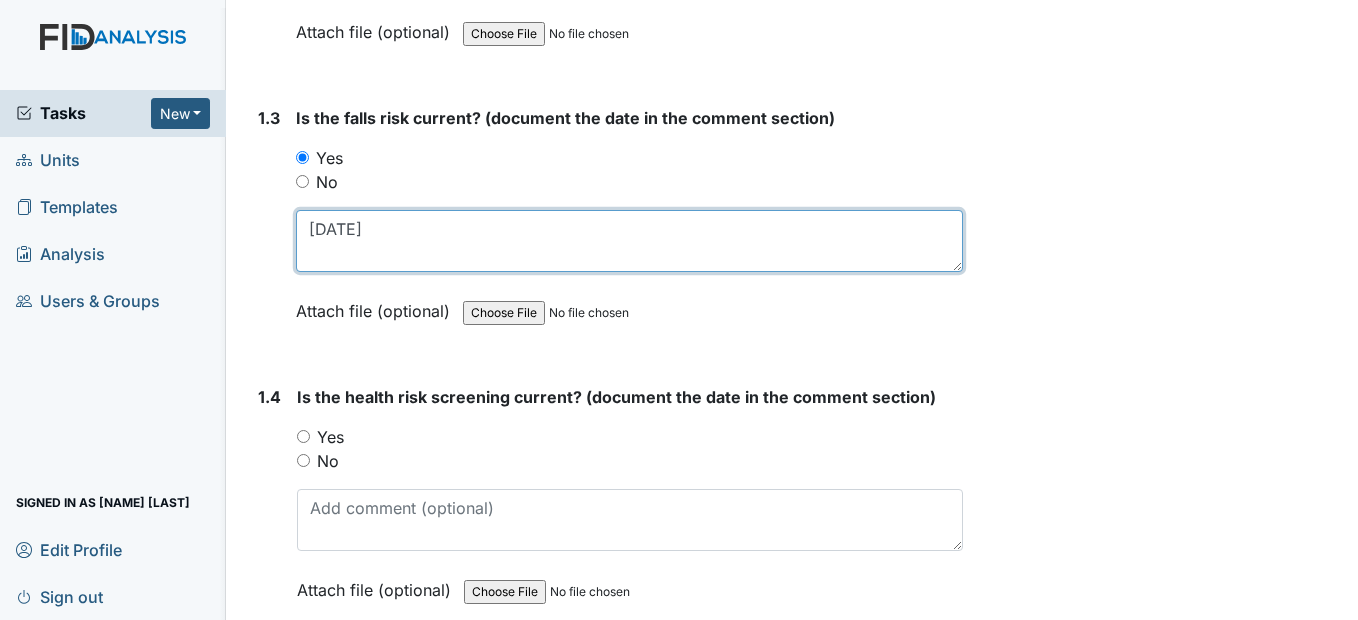type on "5/9/25" 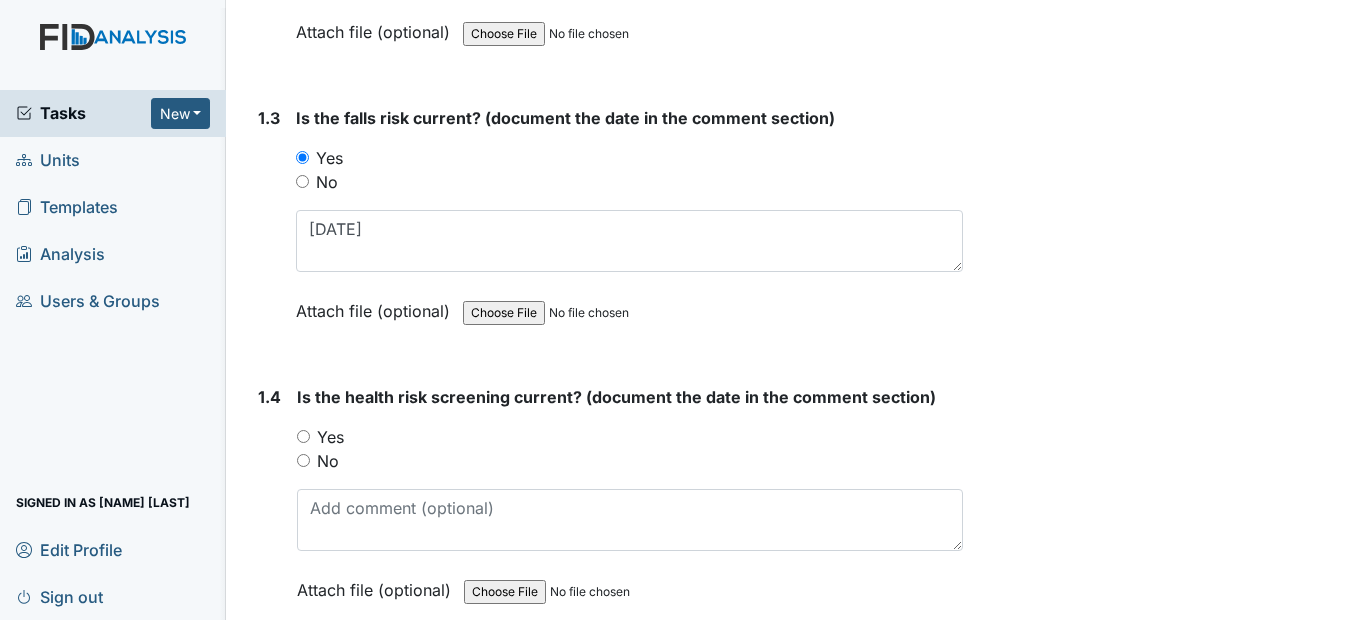 click on "Yes" at bounding box center (303, 436) 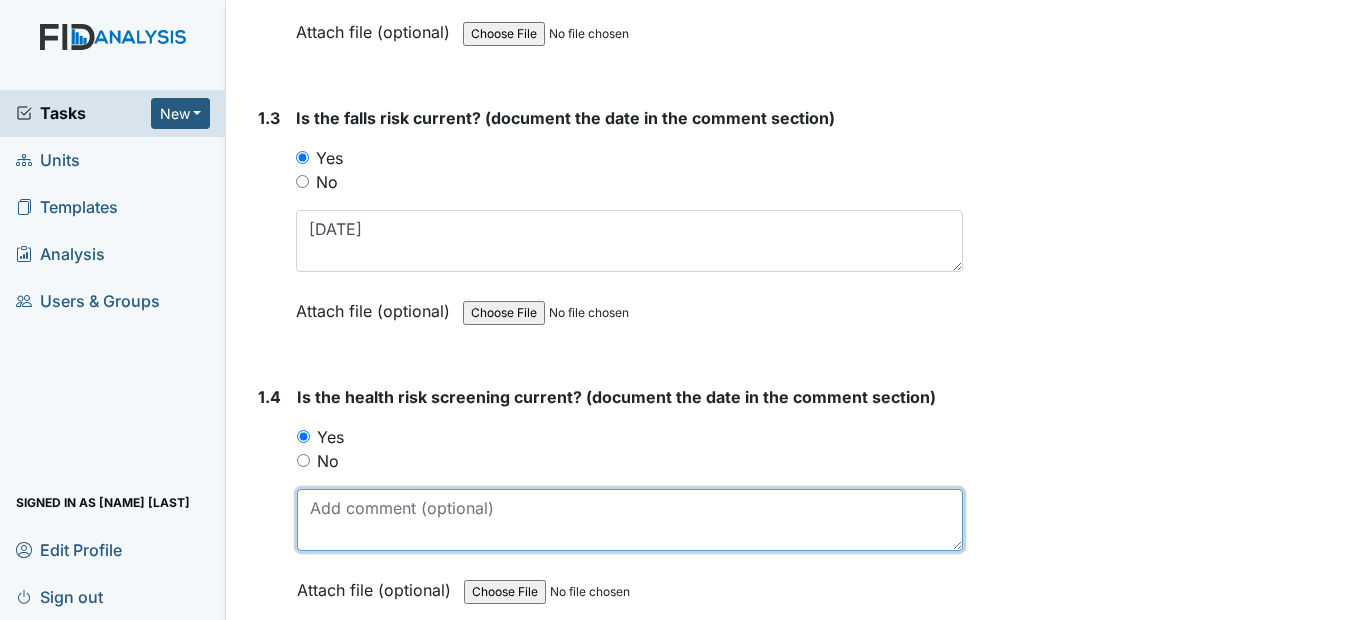 click at bounding box center (629, 520) 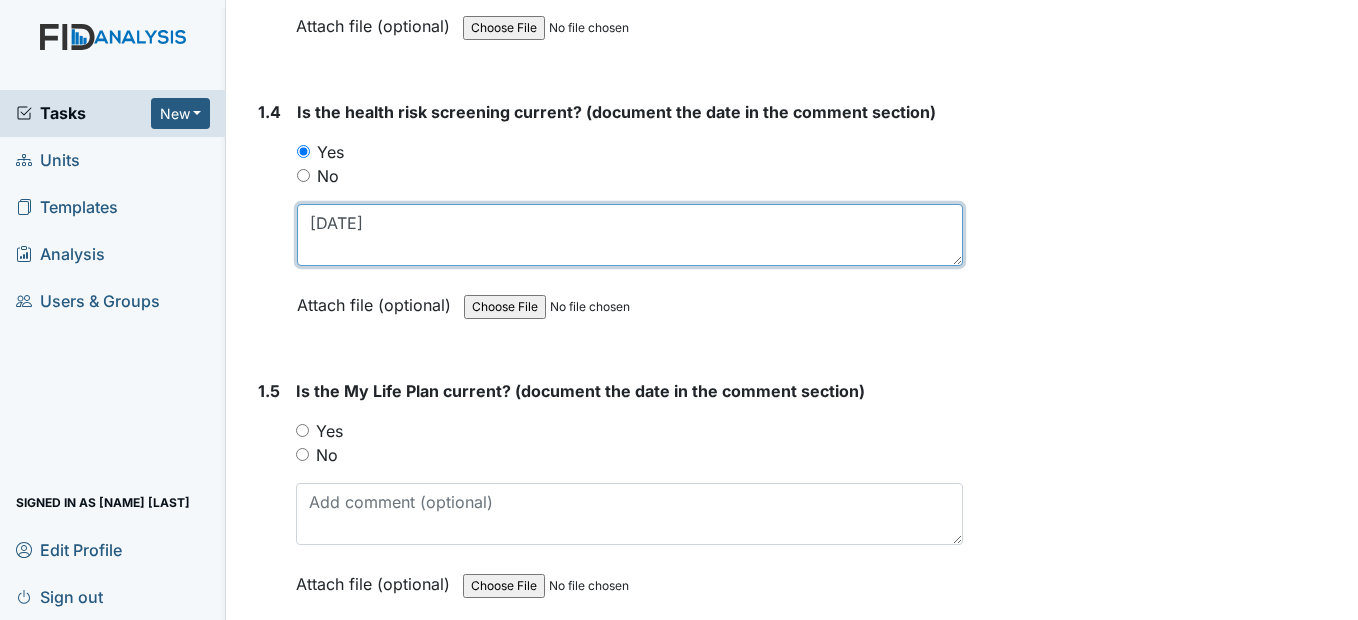 scroll, scrollTop: 1100, scrollLeft: 0, axis: vertical 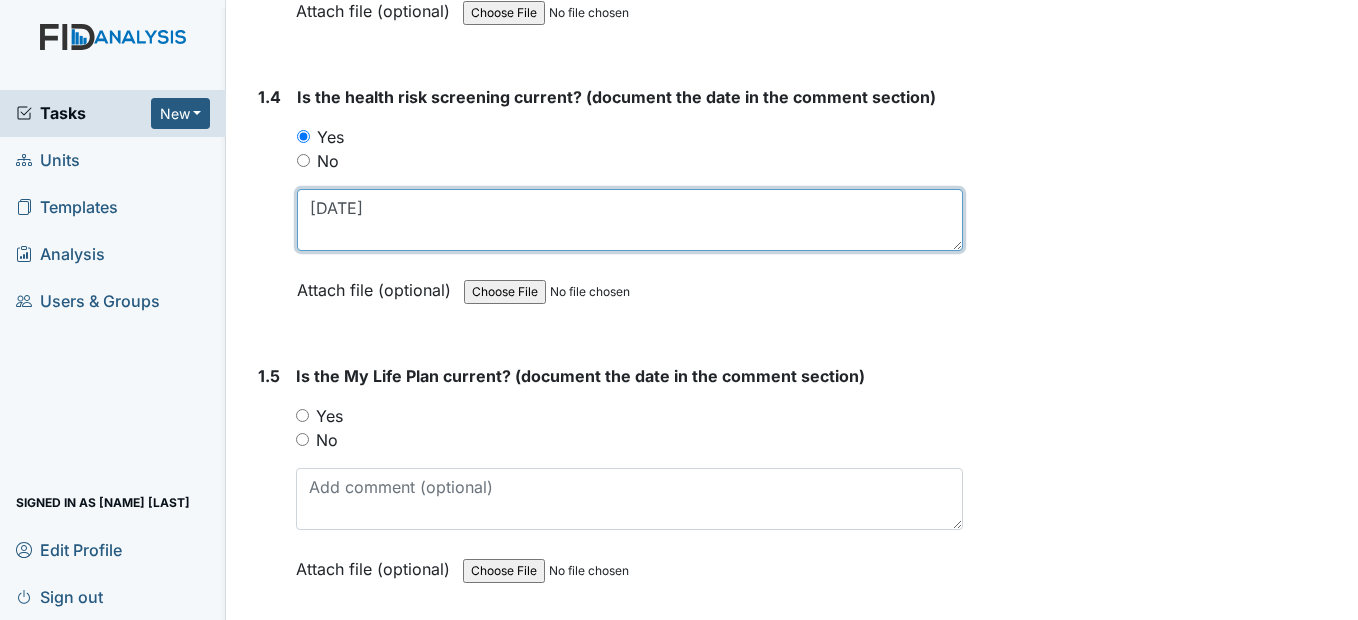 type on "3/27/25" 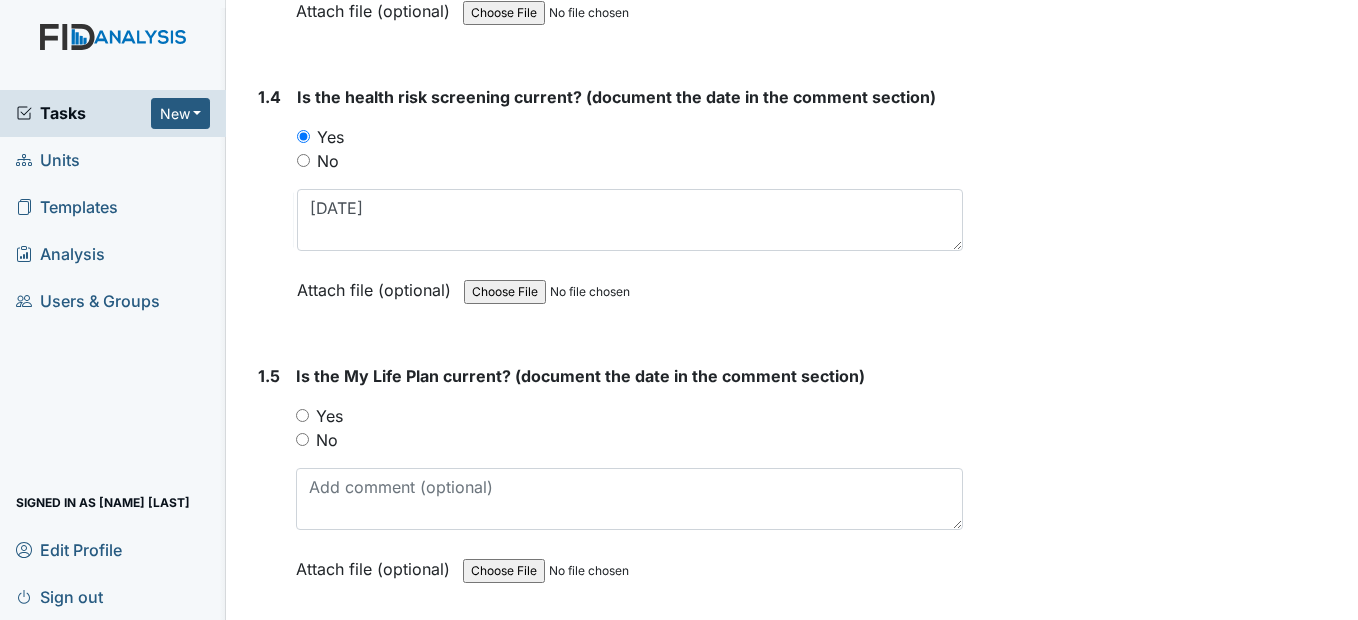 click on "Yes" at bounding box center (302, 415) 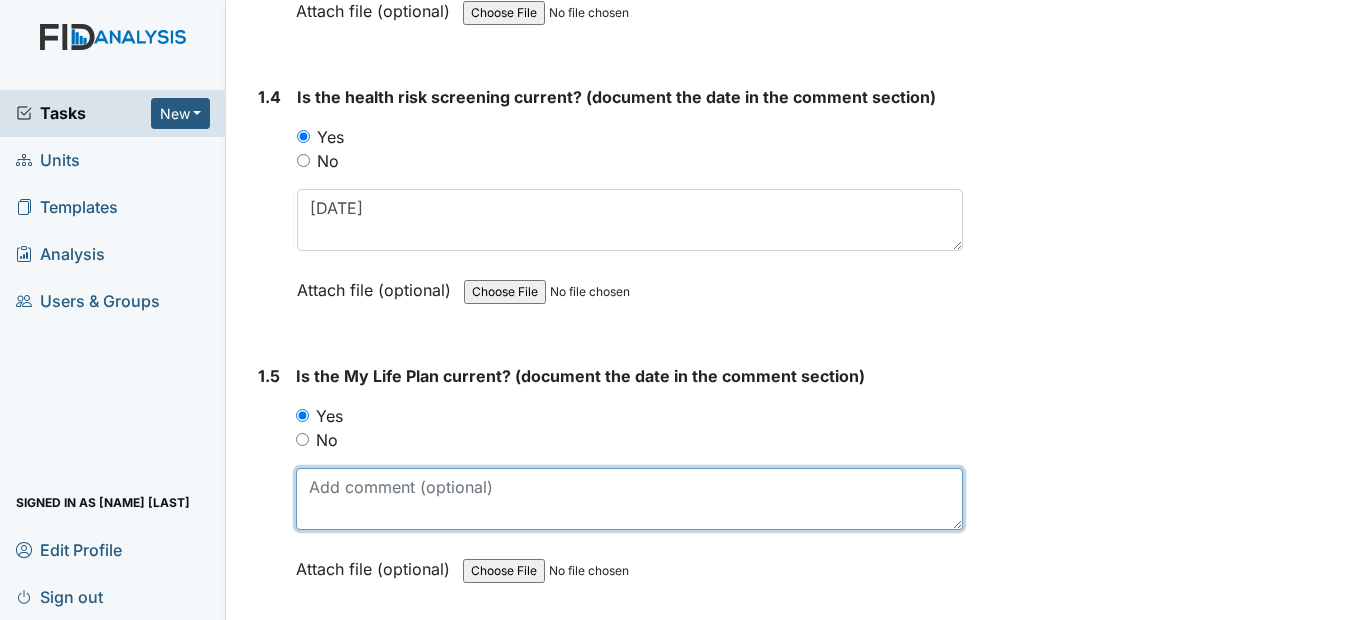 click at bounding box center [629, 499] 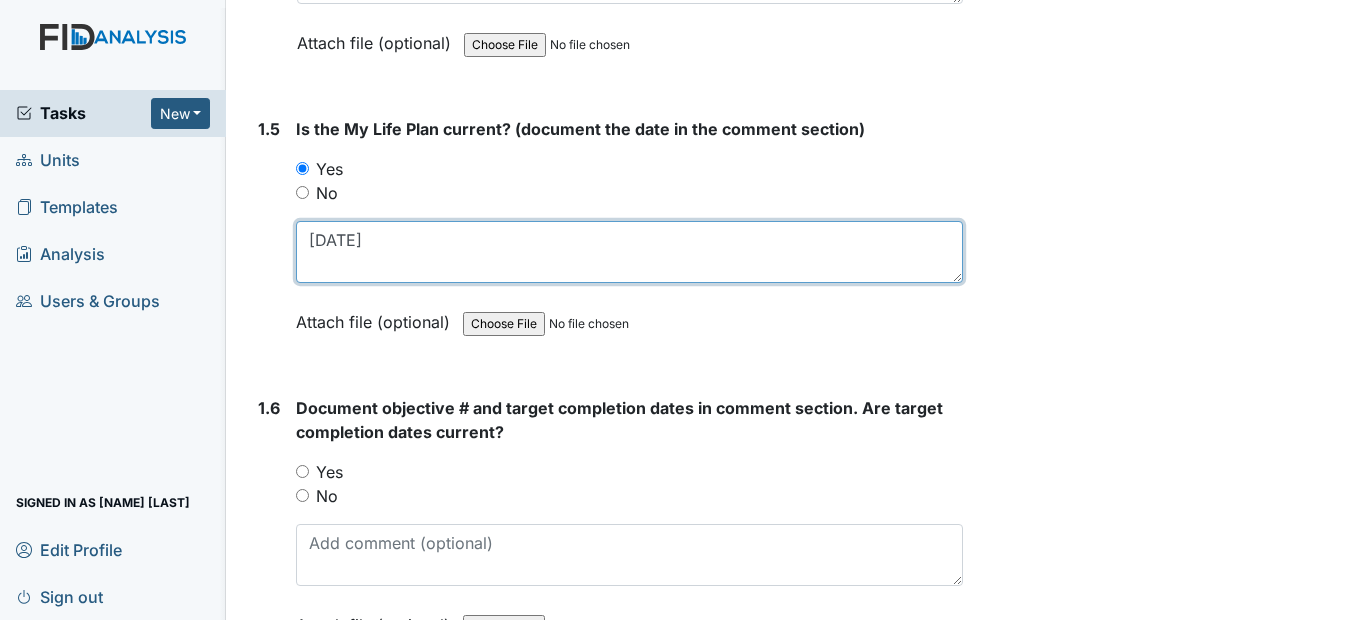 scroll, scrollTop: 1400, scrollLeft: 0, axis: vertical 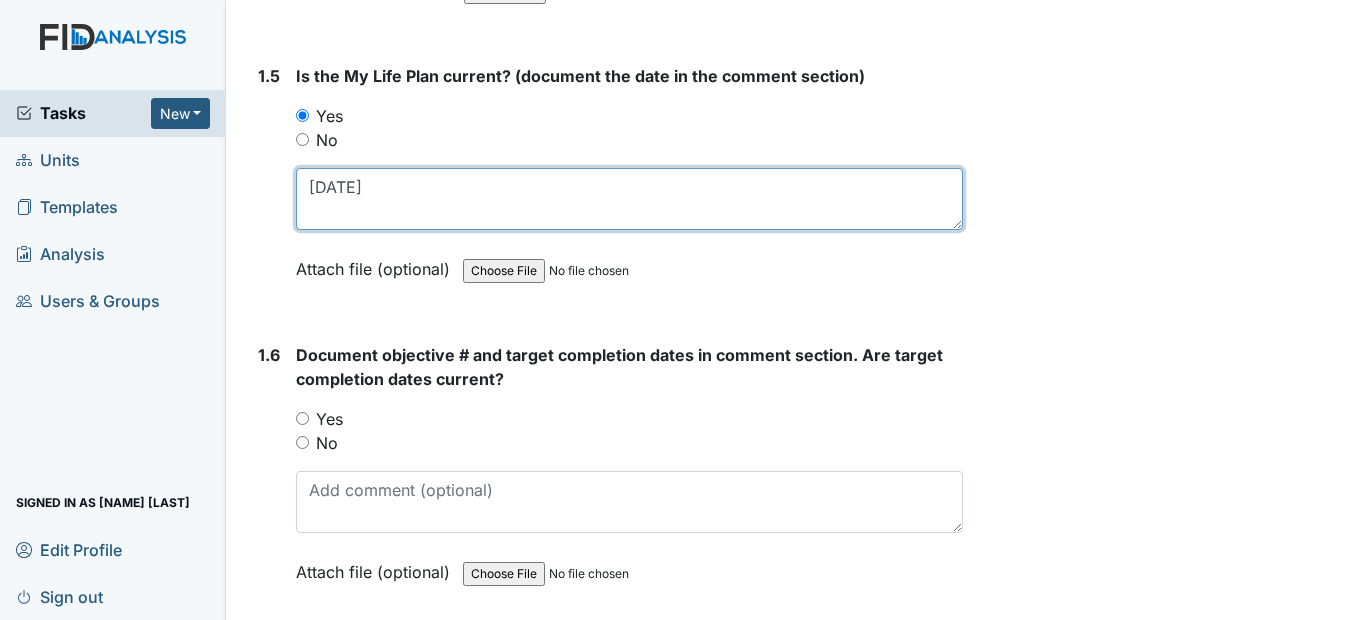 type on "3/27/25" 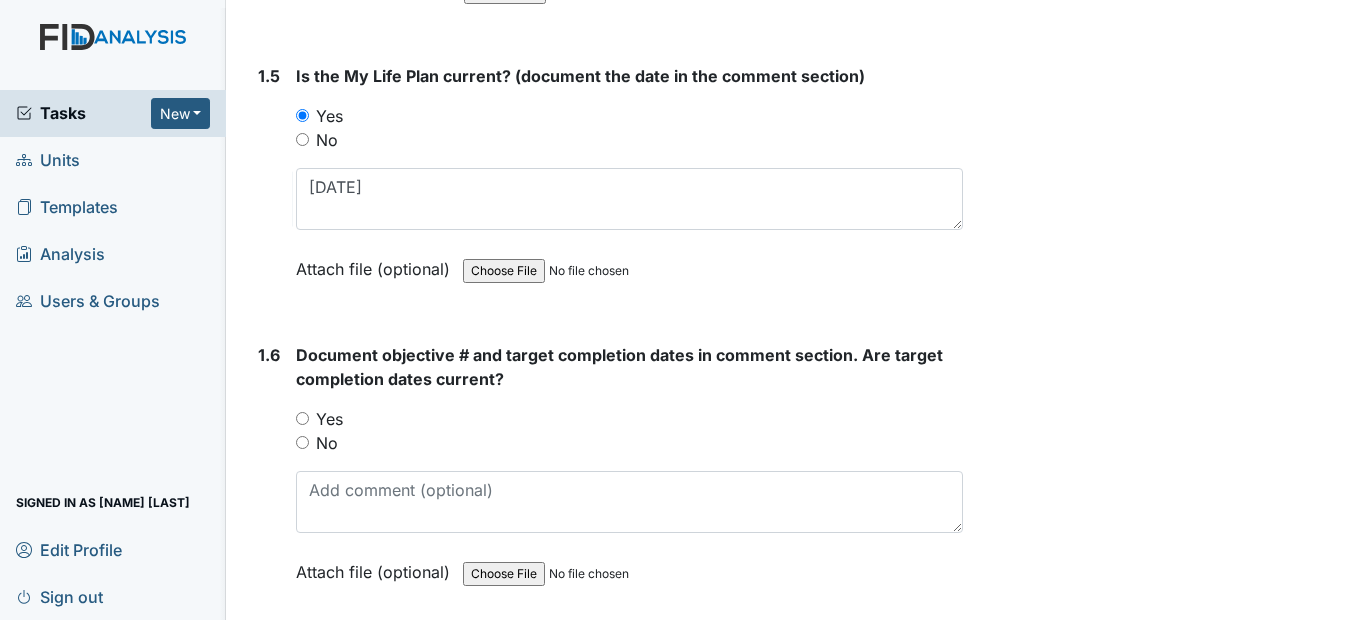 click on "Yes" at bounding box center [302, 418] 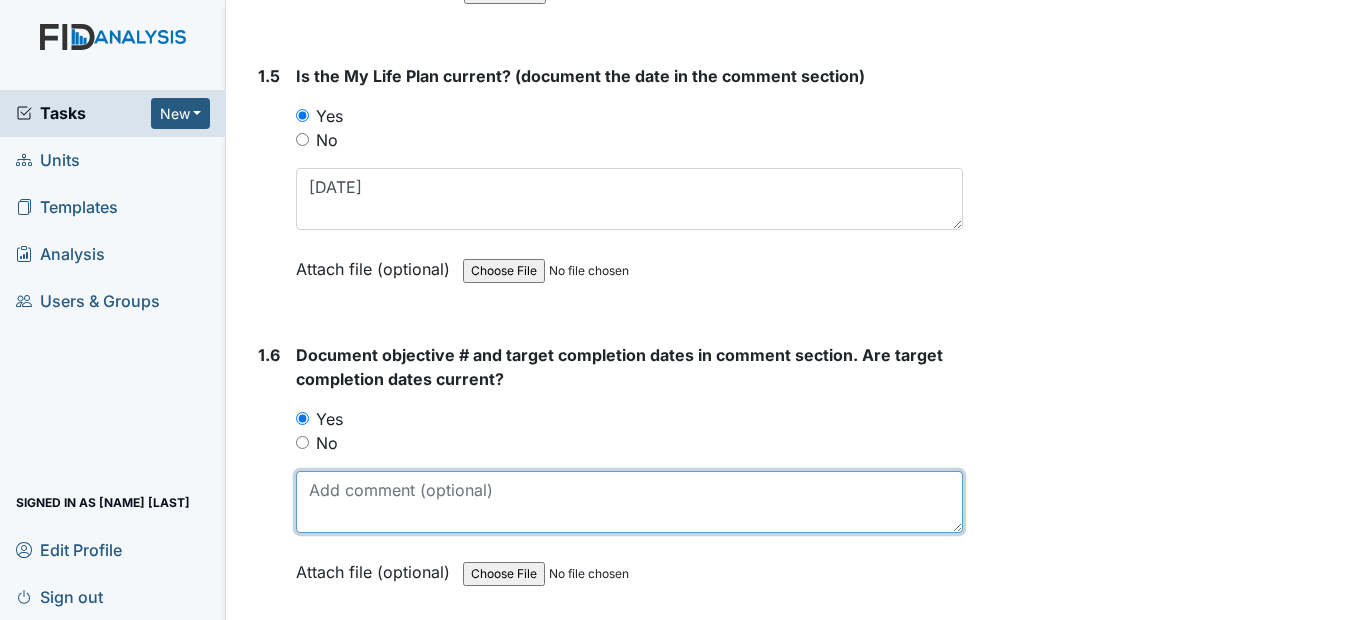 click at bounding box center (629, 502) 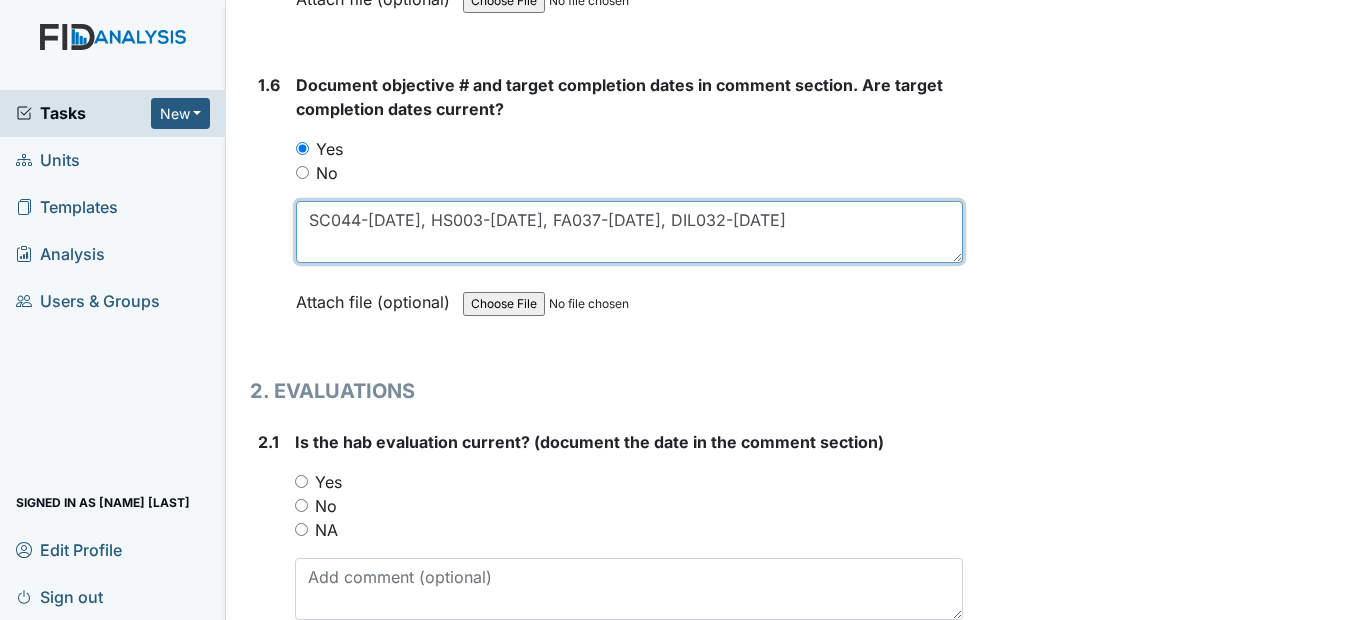 scroll, scrollTop: 1700, scrollLeft: 0, axis: vertical 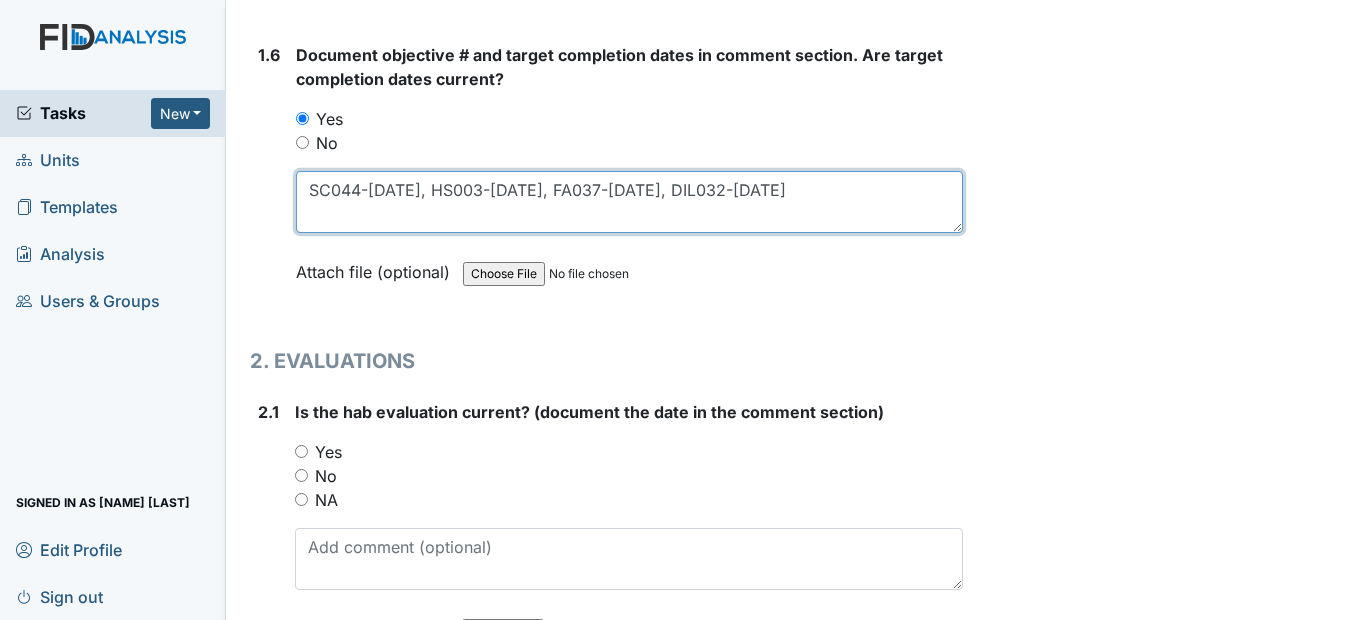 type on "SC044-8/31/25, HS003-9/30/25, FA037-9/30/25, DIL032-9/30/25" 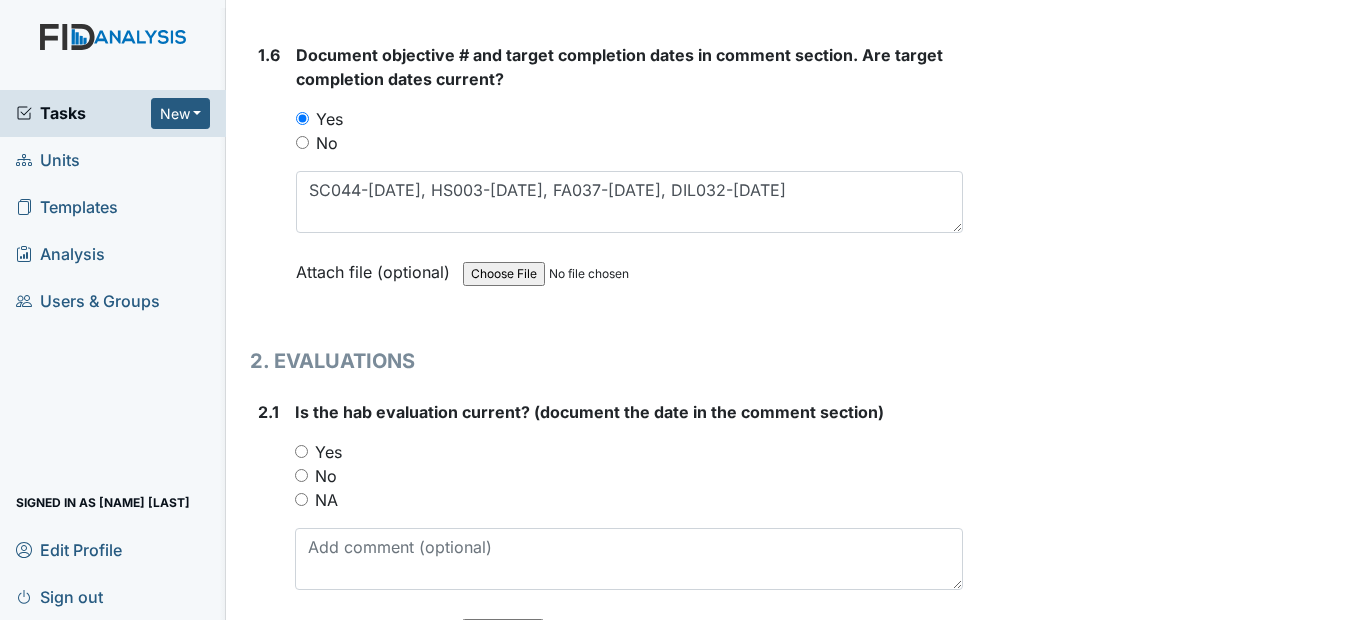 click on "Yes" at bounding box center (301, 451) 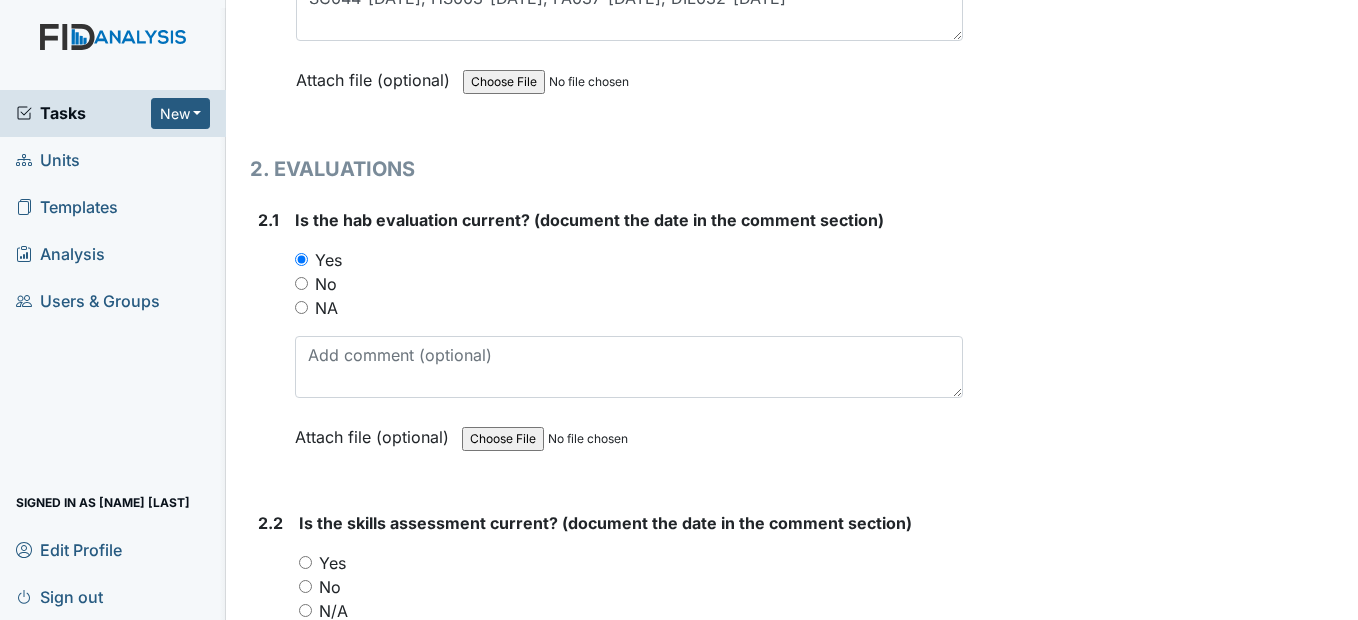 scroll, scrollTop: 1900, scrollLeft: 0, axis: vertical 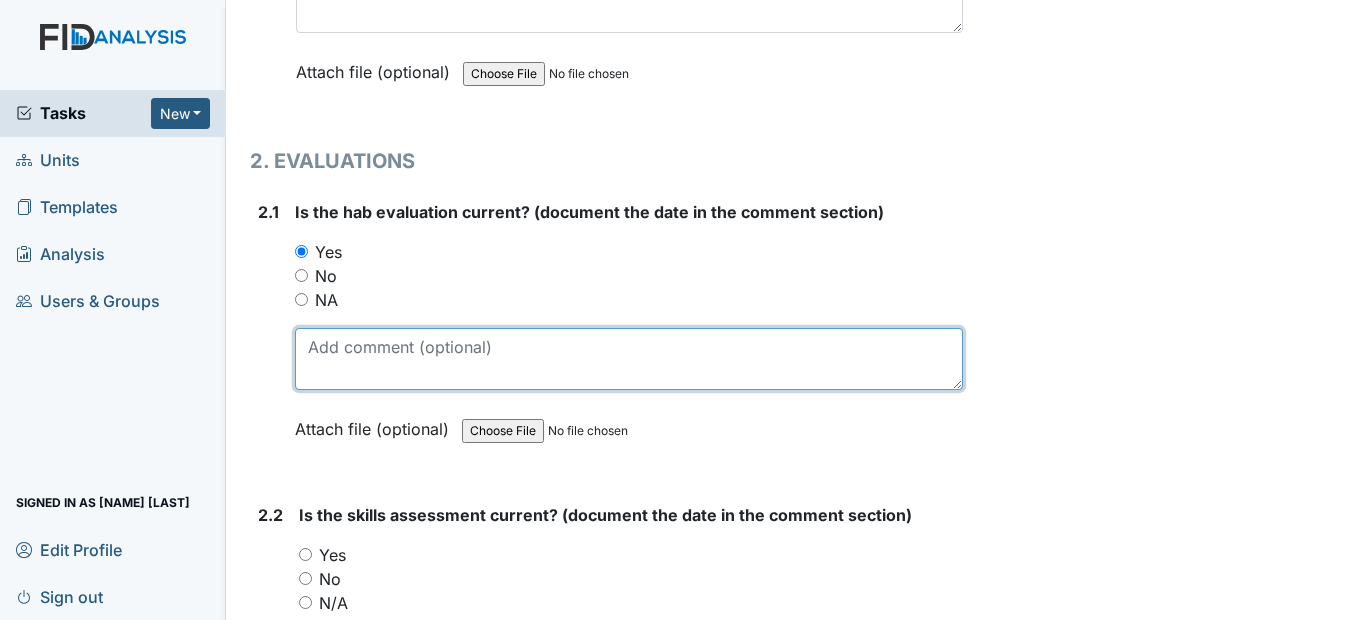 click at bounding box center (628, 359) 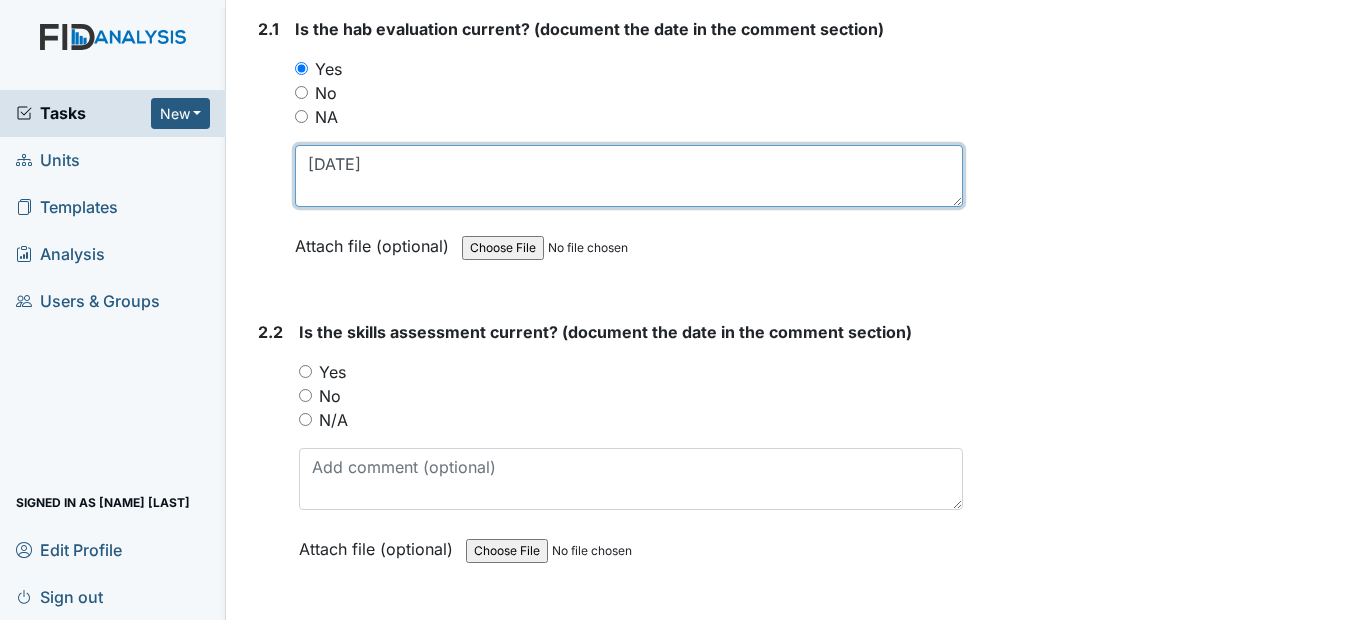 scroll, scrollTop: 2100, scrollLeft: 0, axis: vertical 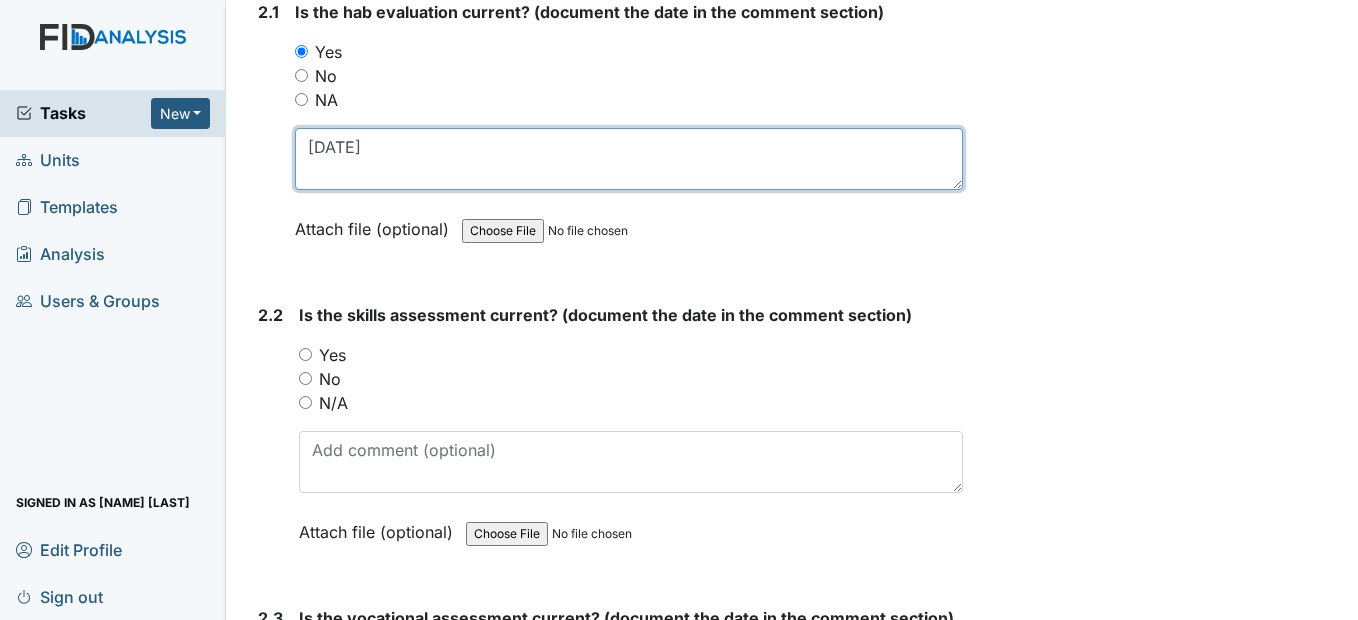 type on "3/27/25" 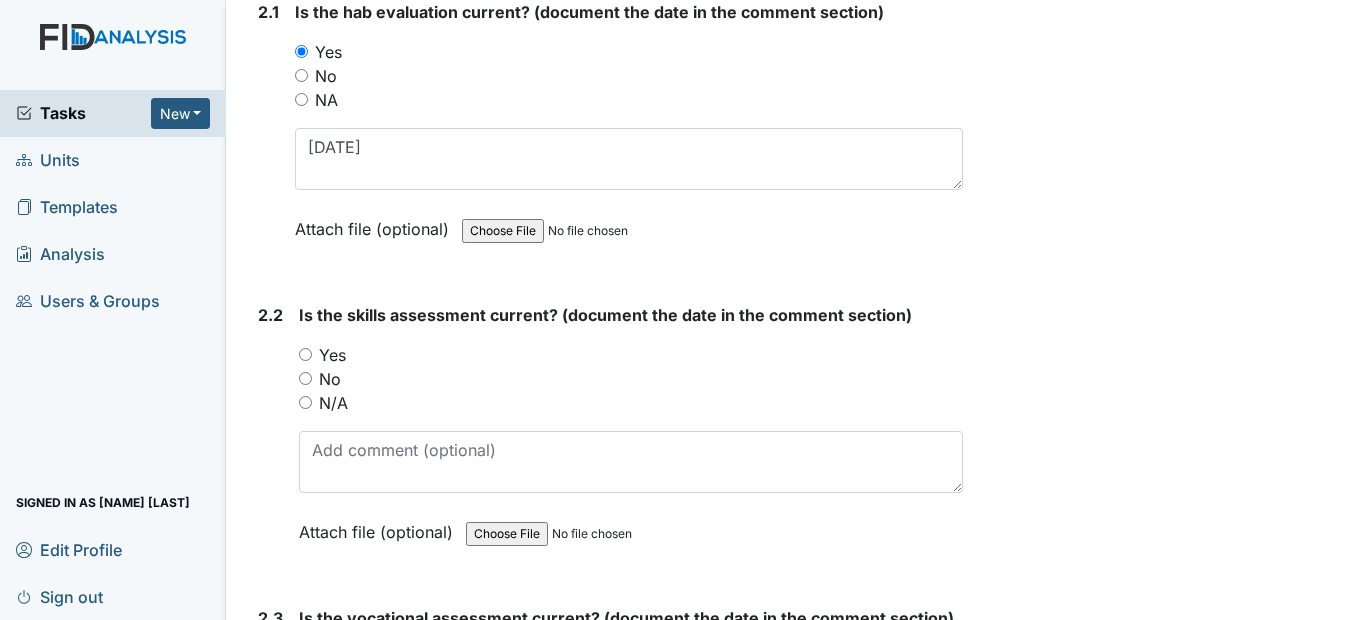 click on "Yes" at bounding box center [305, 354] 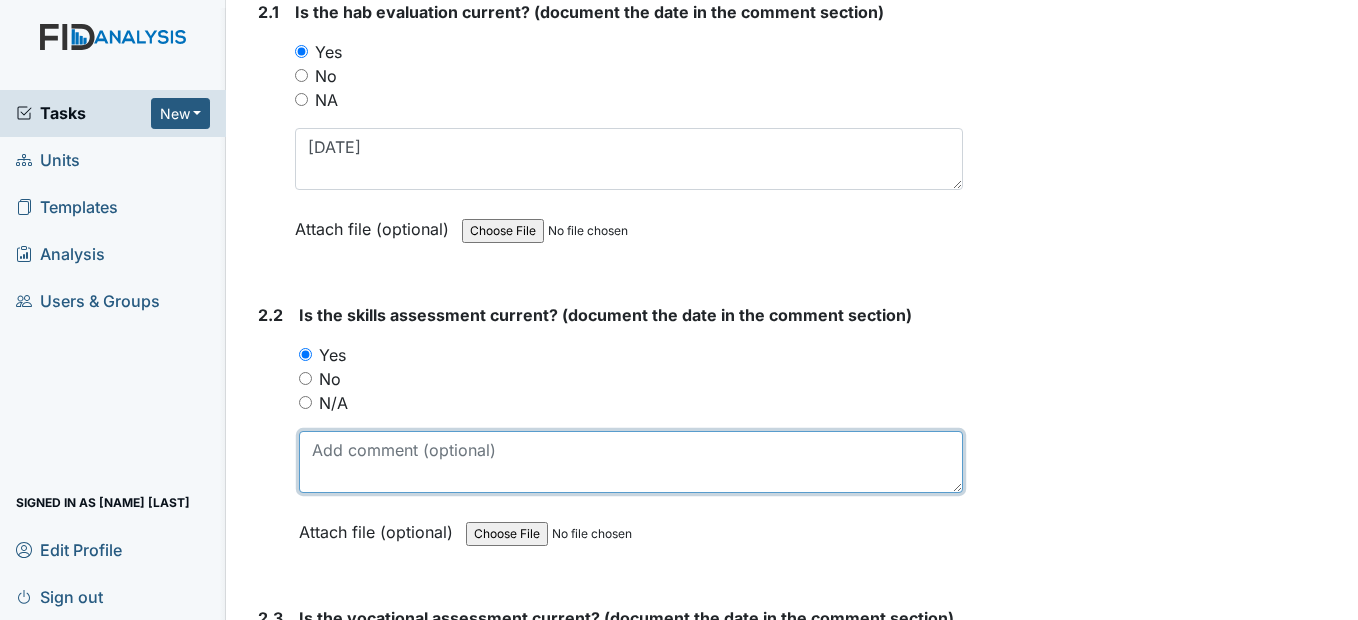 click at bounding box center [630, 462] 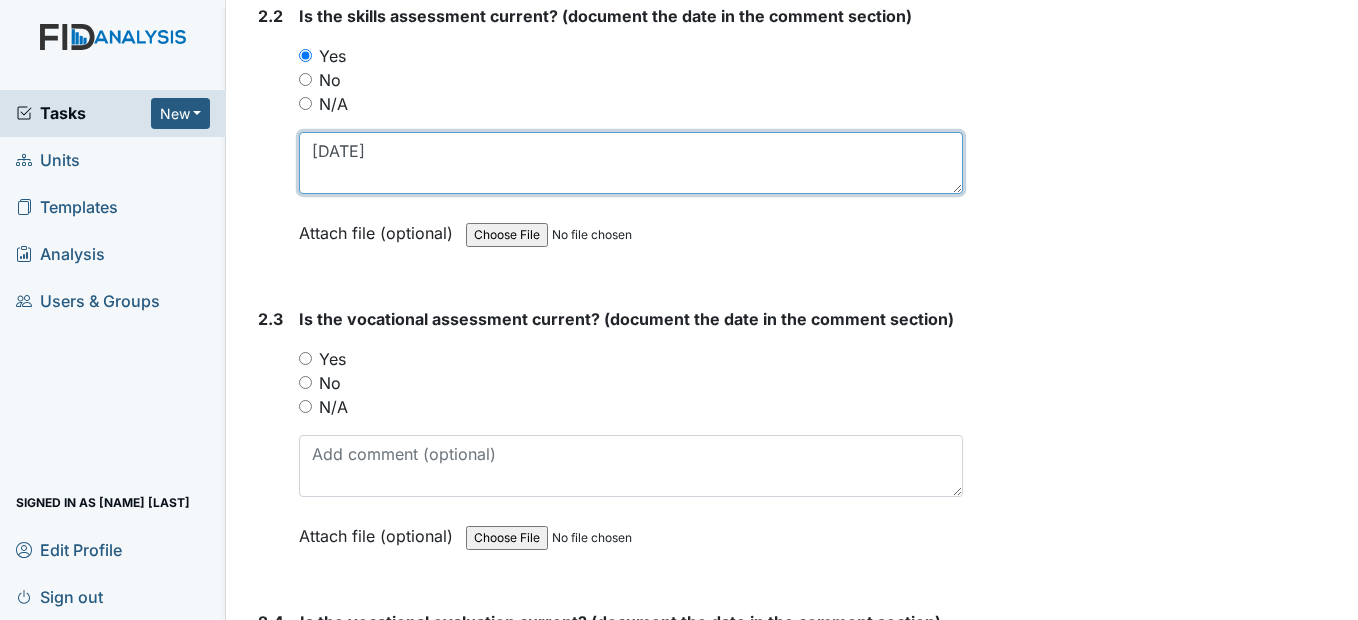scroll, scrollTop: 2400, scrollLeft: 0, axis: vertical 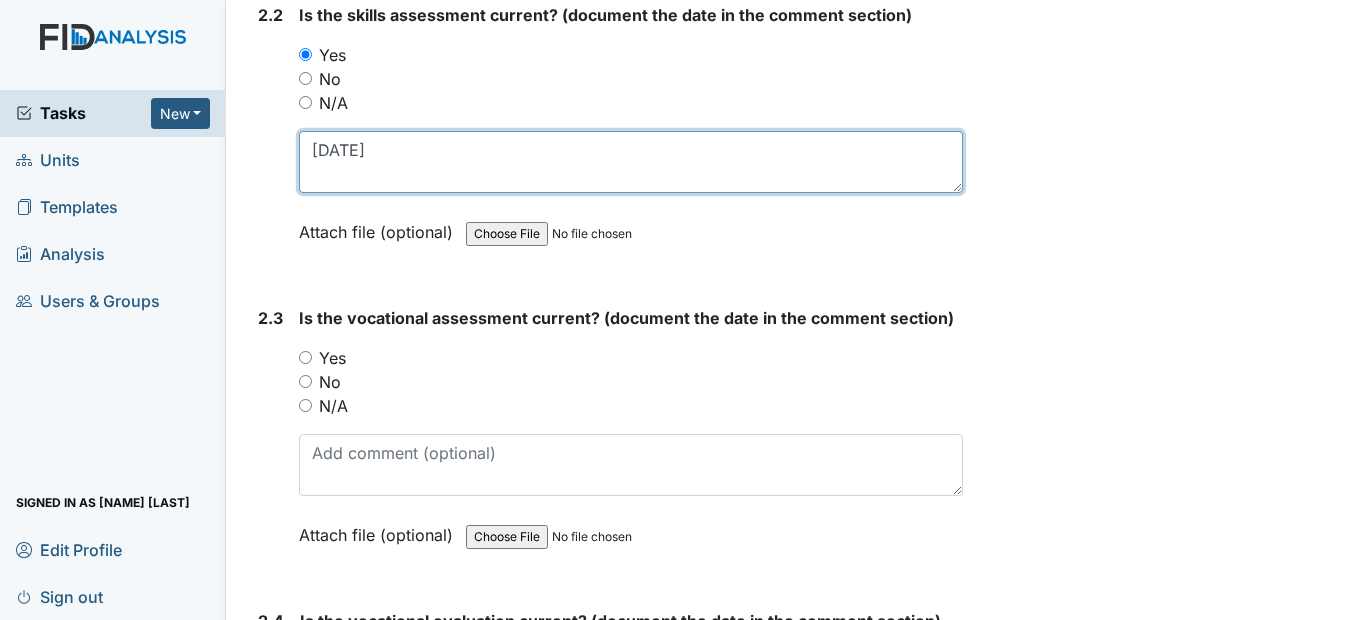 type on "3/27/25" 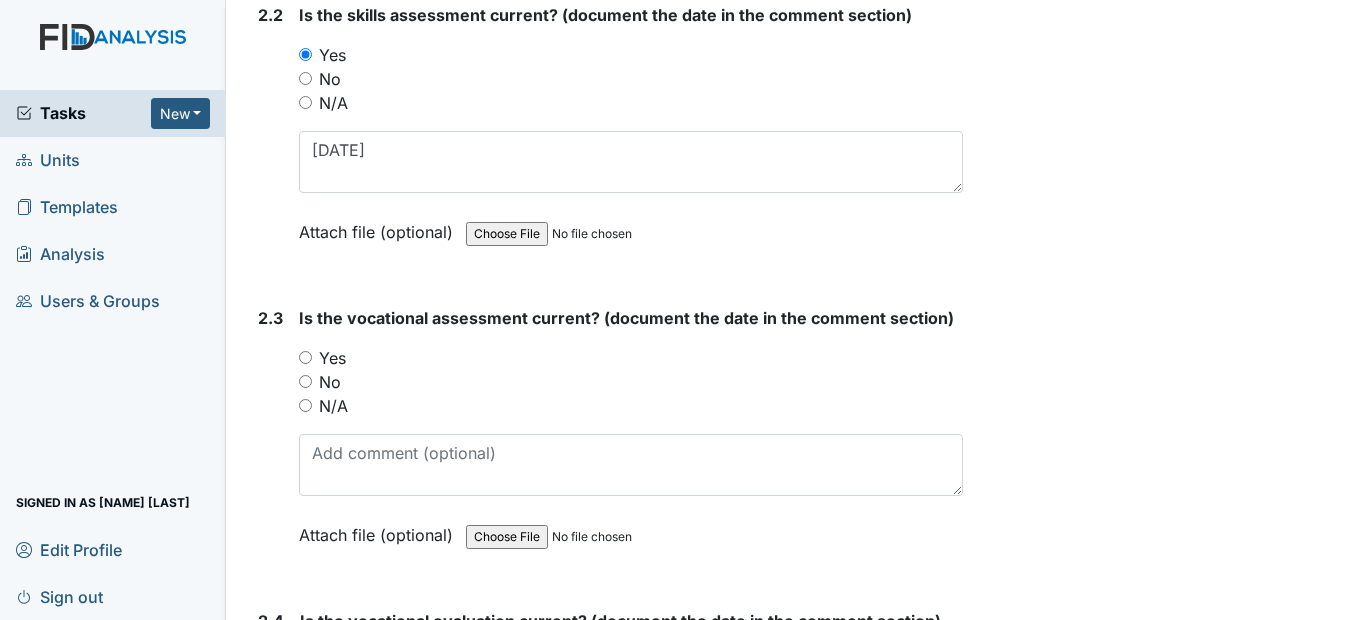click on "Yes" at bounding box center (305, 357) 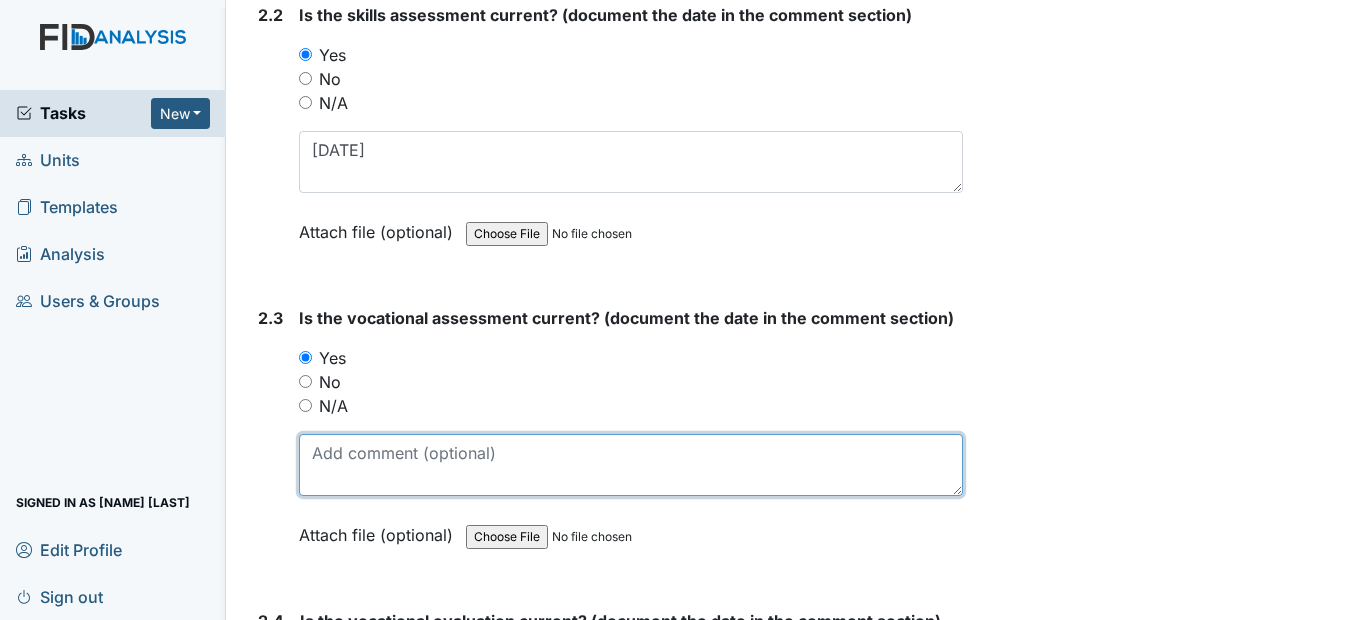click at bounding box center [630, 465] 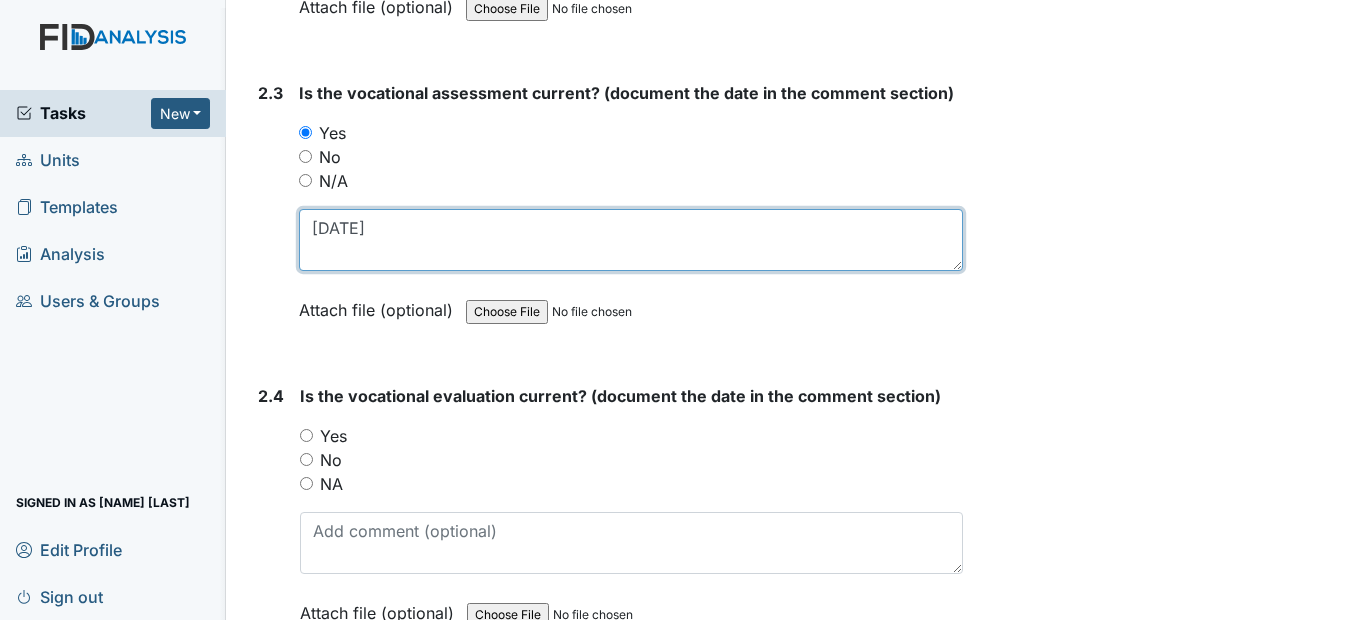scroll, scrollTop: 2700, scrollLeft: 0, axis: vertical 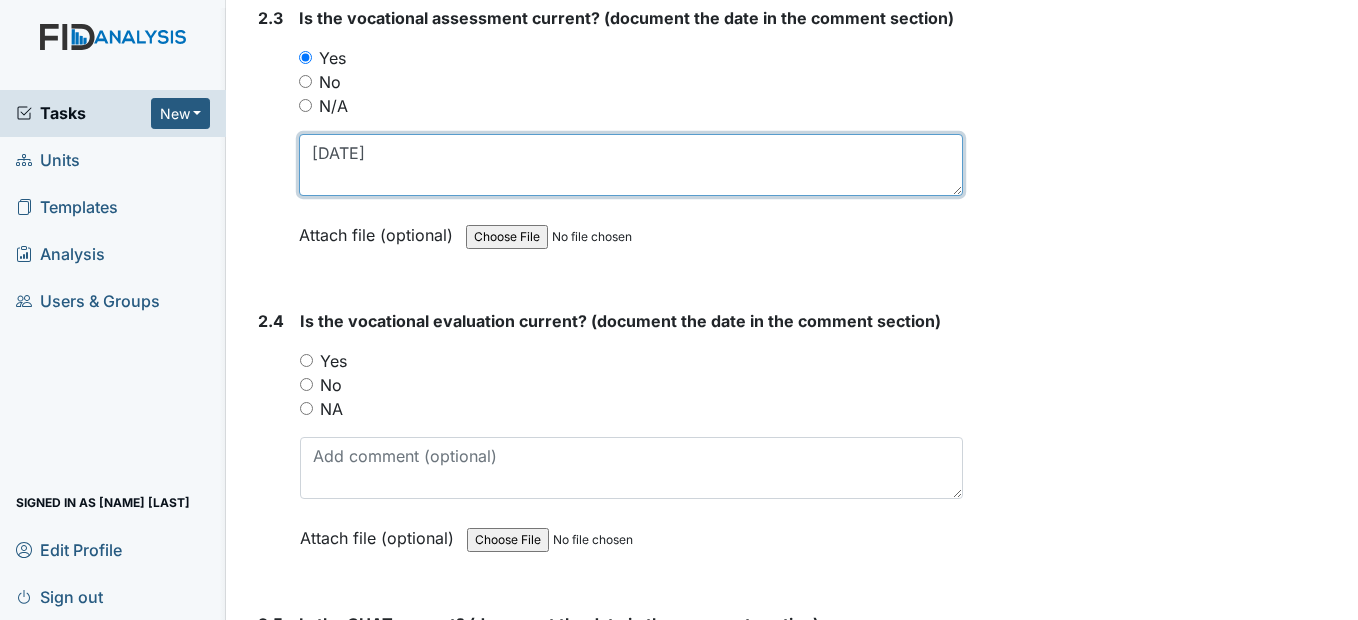 type on "4/14/25" 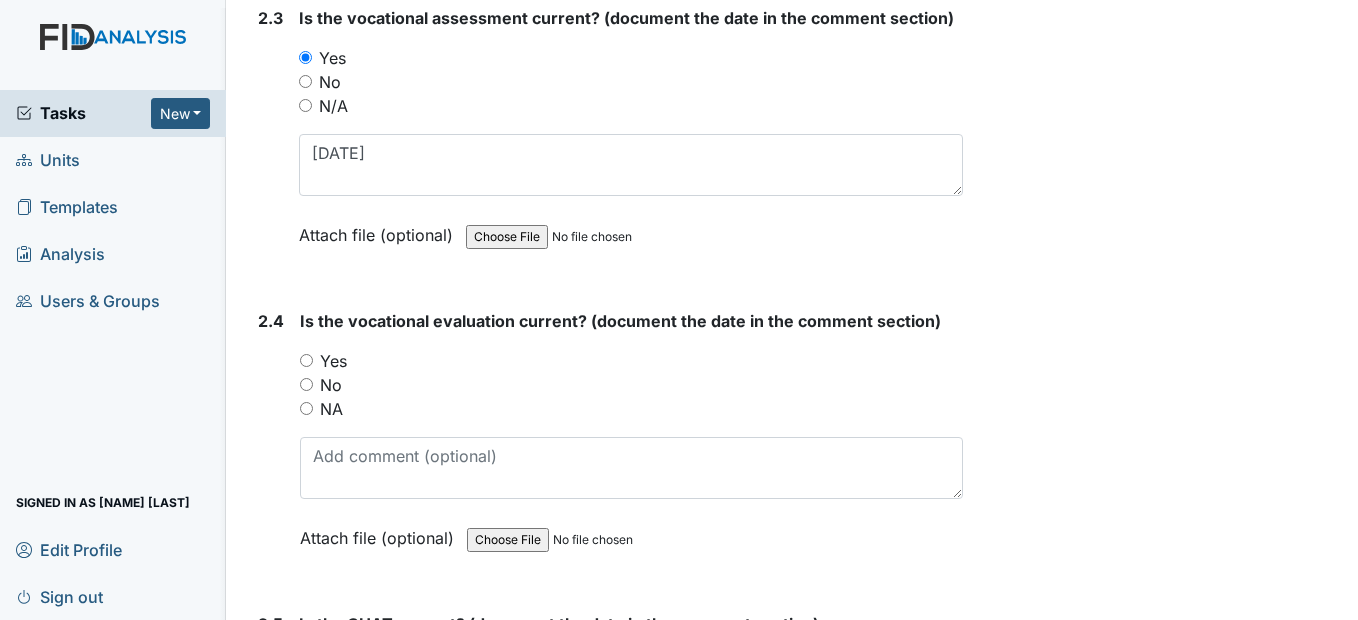 click on "Yes" at bounding box center [306, 360] 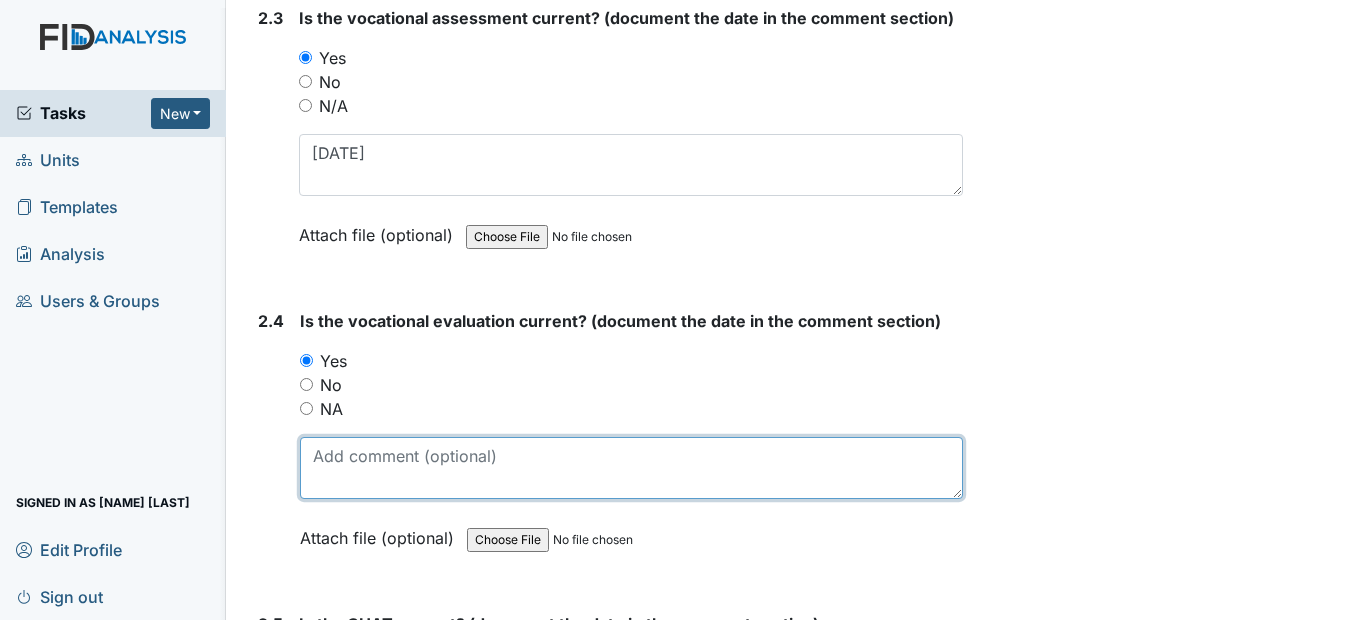 click at bounding box center [631, 468] 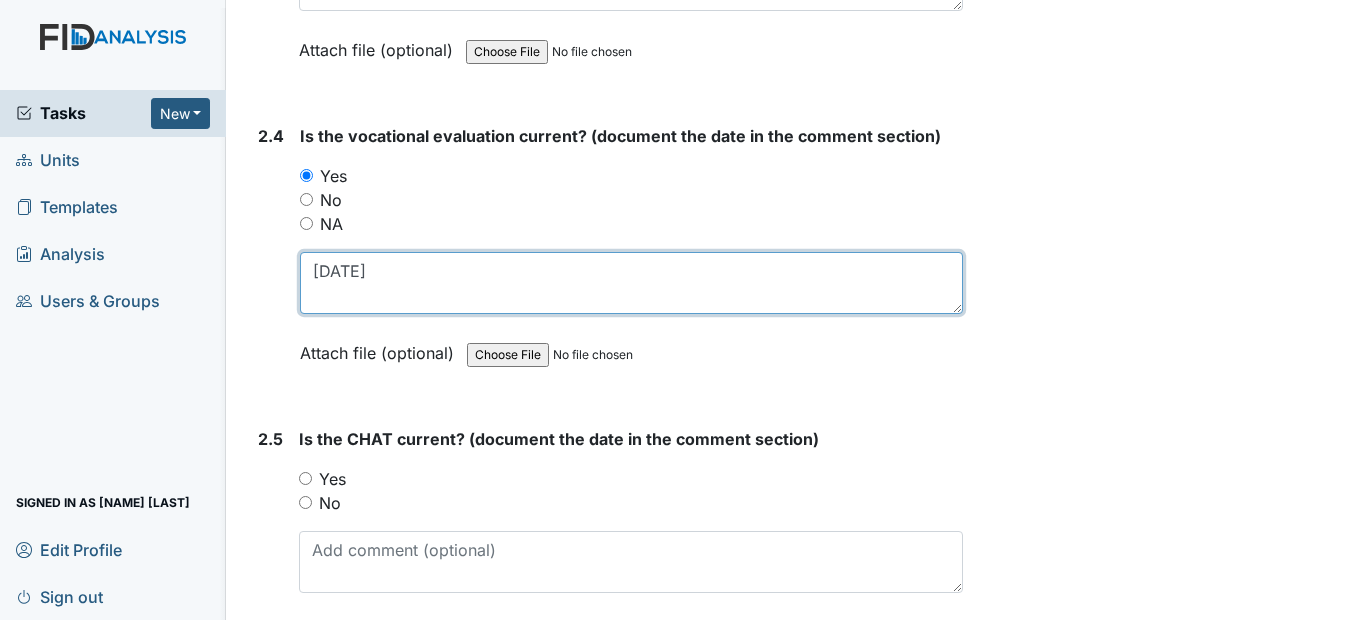 scroll, scrollTop: 2900, scrollLeft: 0, axis: vertical 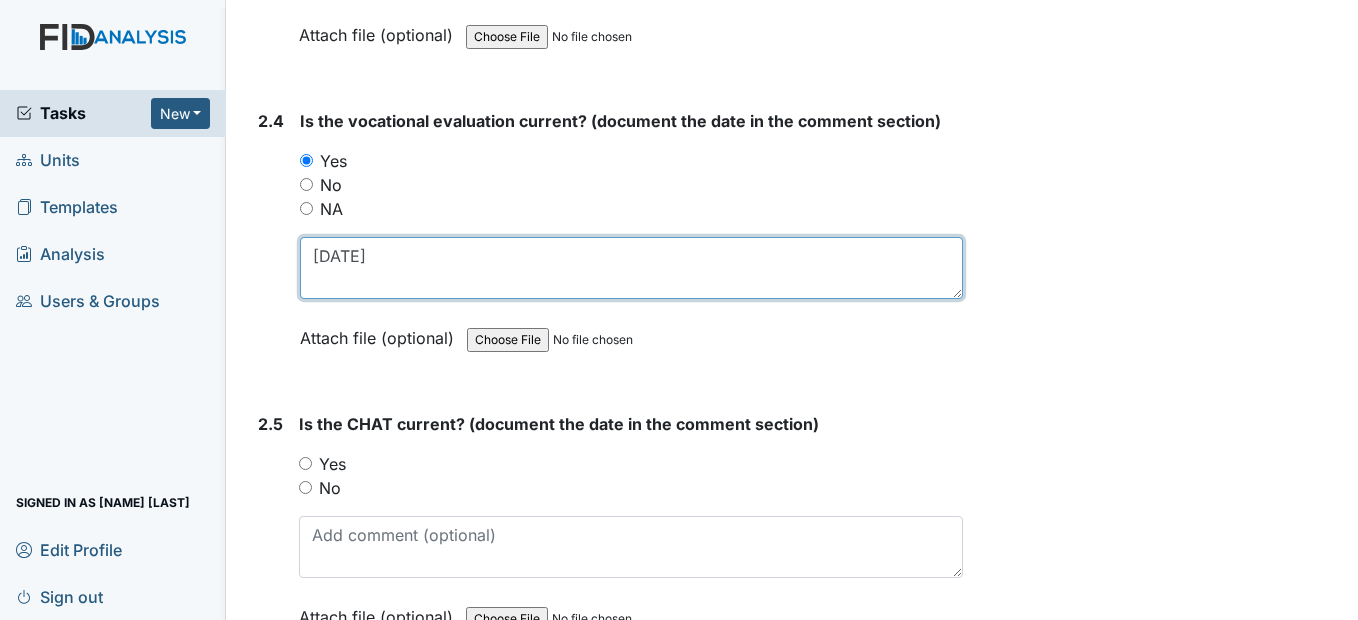 type on "4/14/25" 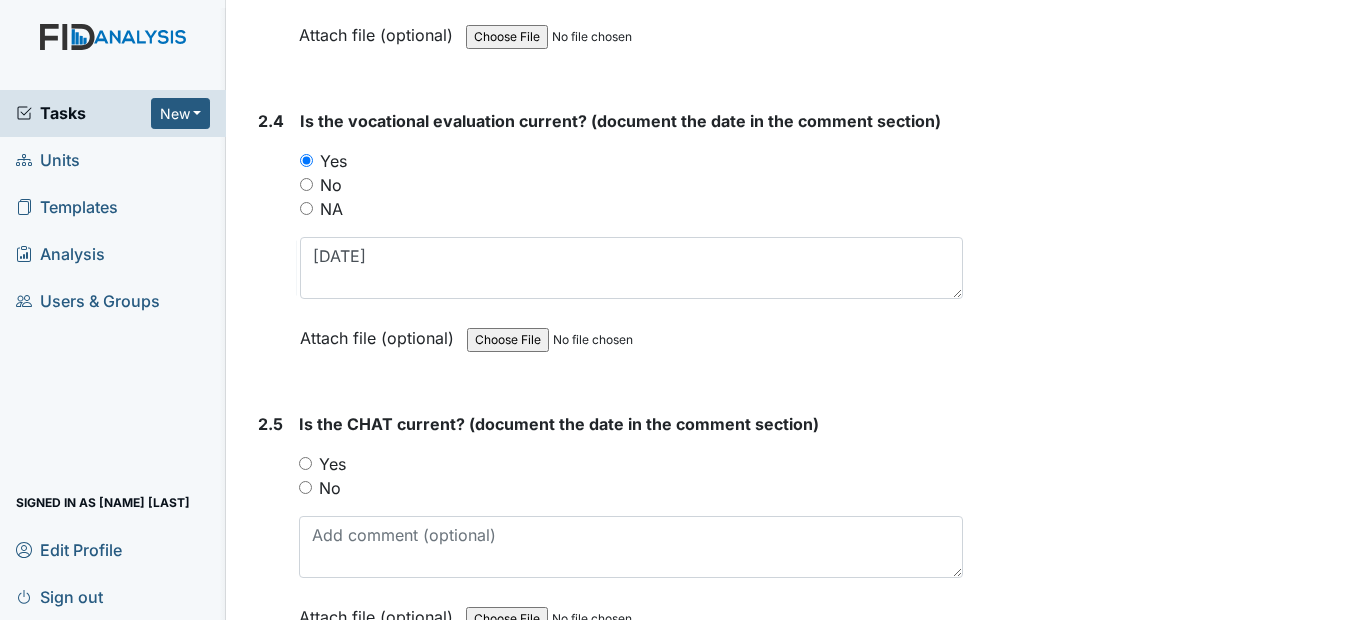 click on "Yes" at bounding box center [305, 463] 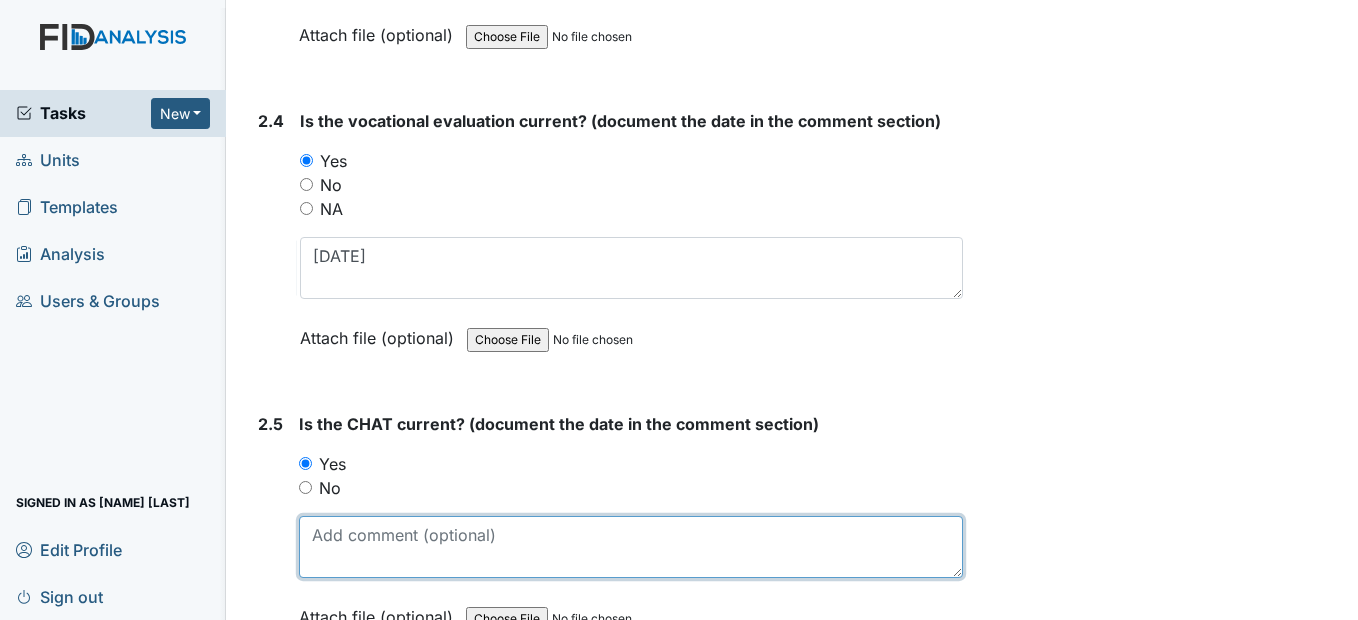 click at bounding box center (630, 547) 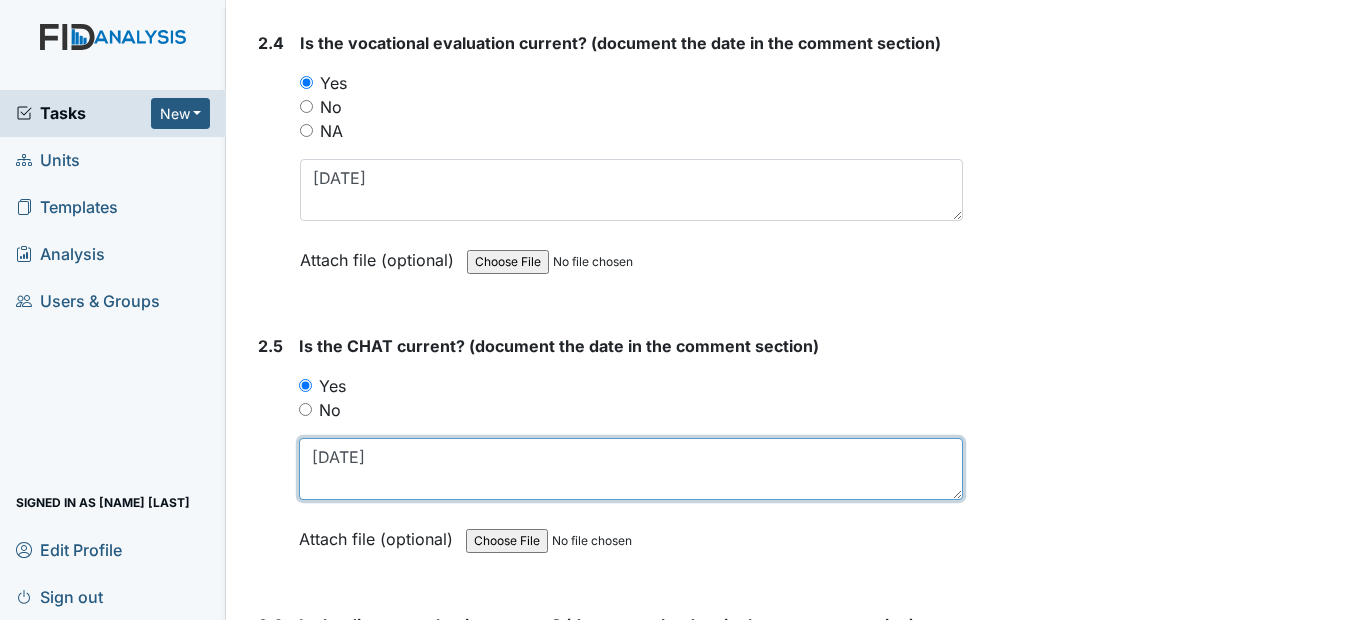 scroll, scrollTop: 3200, scrollLeft: 0, axis: vertical 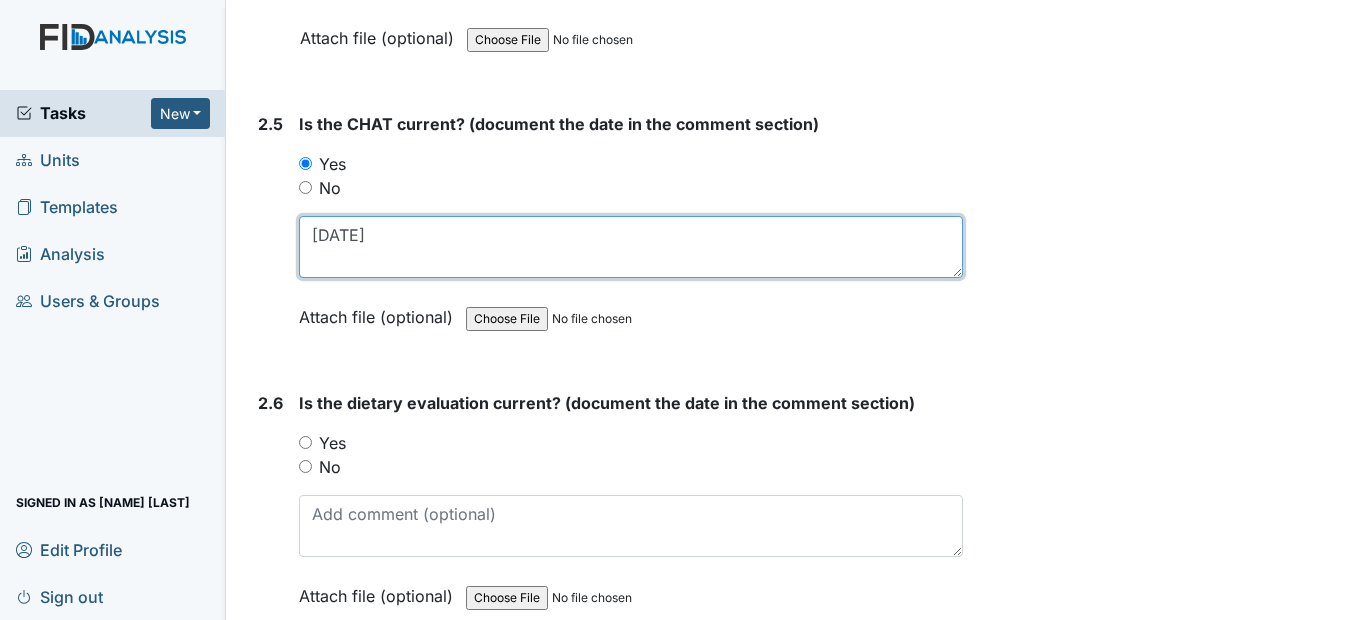type on "2/27/25" 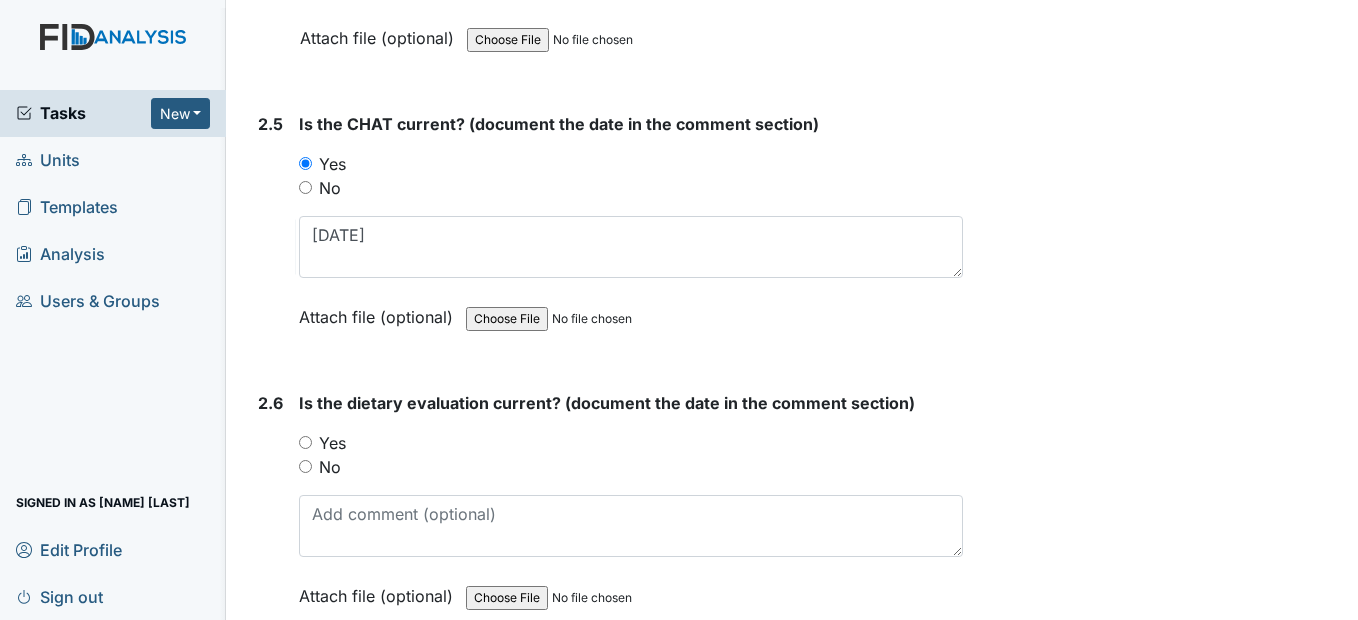 click on "Yes" at bounding box center (305, 442) 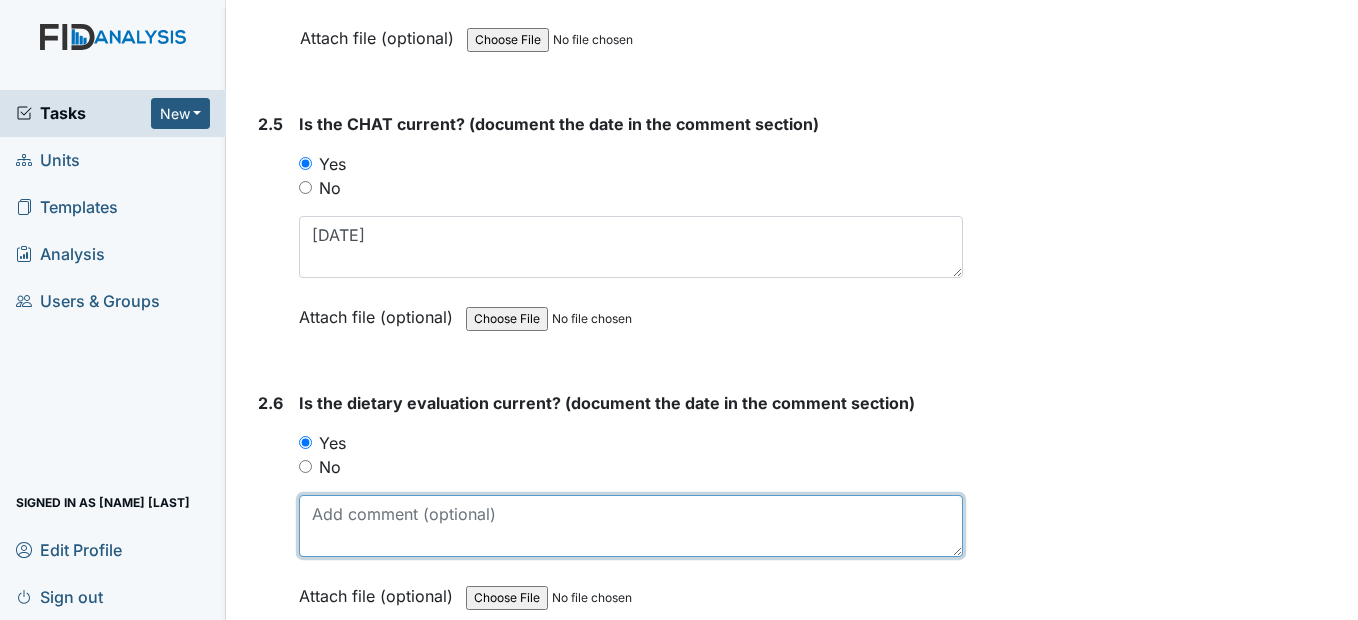 click at bounding box center (630, 526) 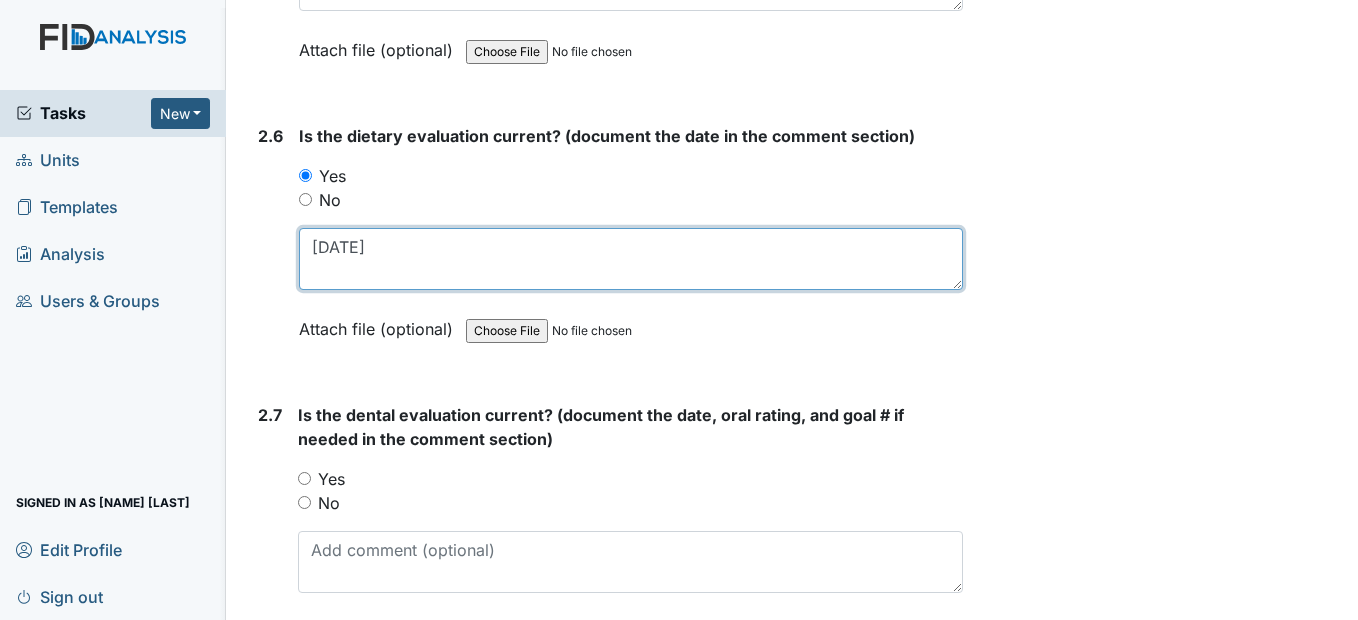 scroll, scrollTop: 3500, scrollLeft: 0, axis: vertical 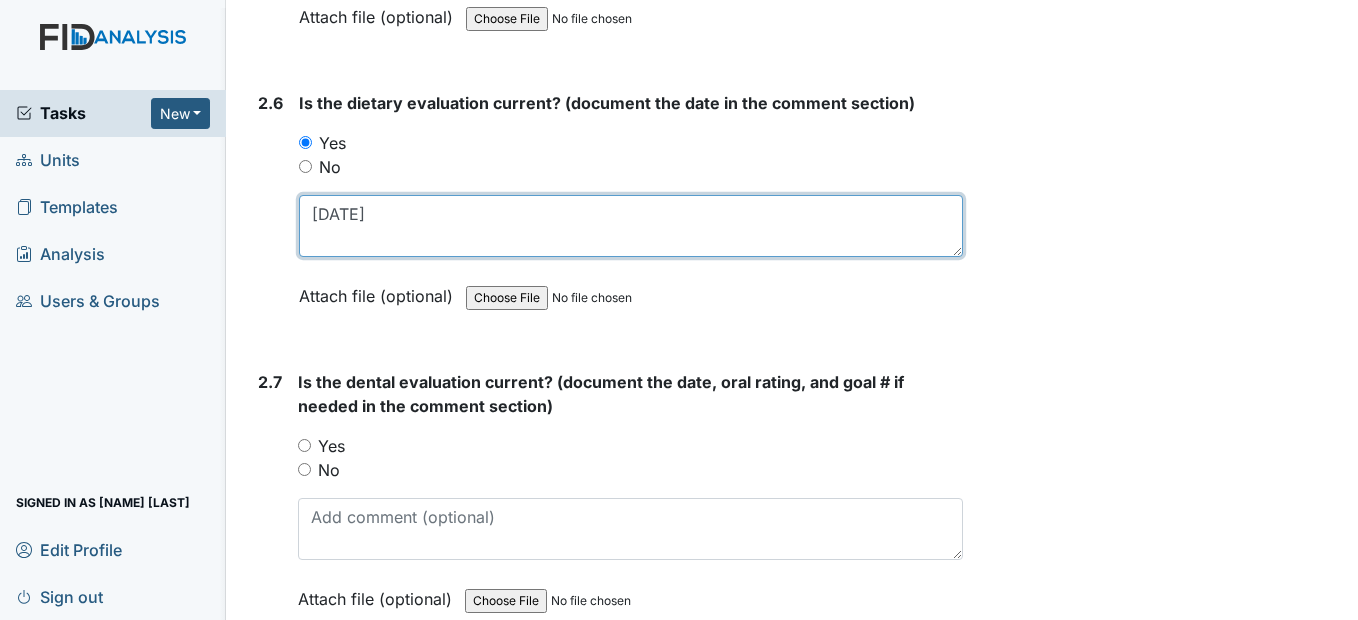 type on "5/10/25" 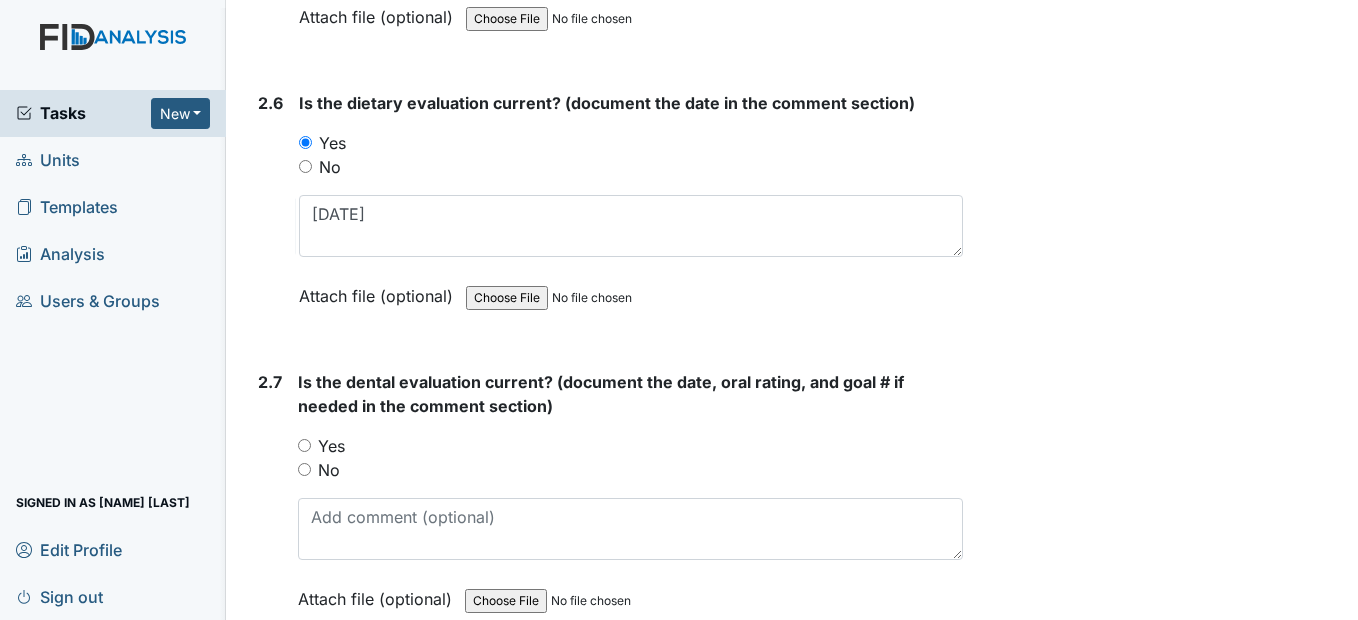 click on "Yes" at bounding box center [304, 445] 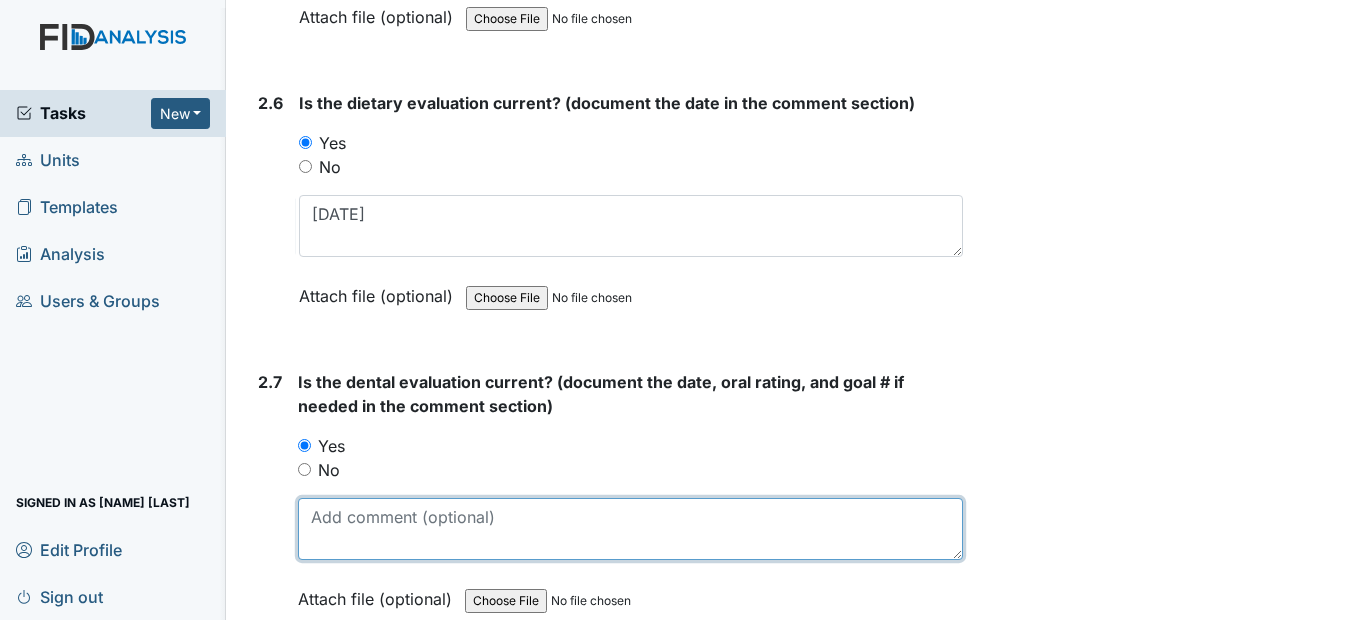 click at bounding box center [630, 529] 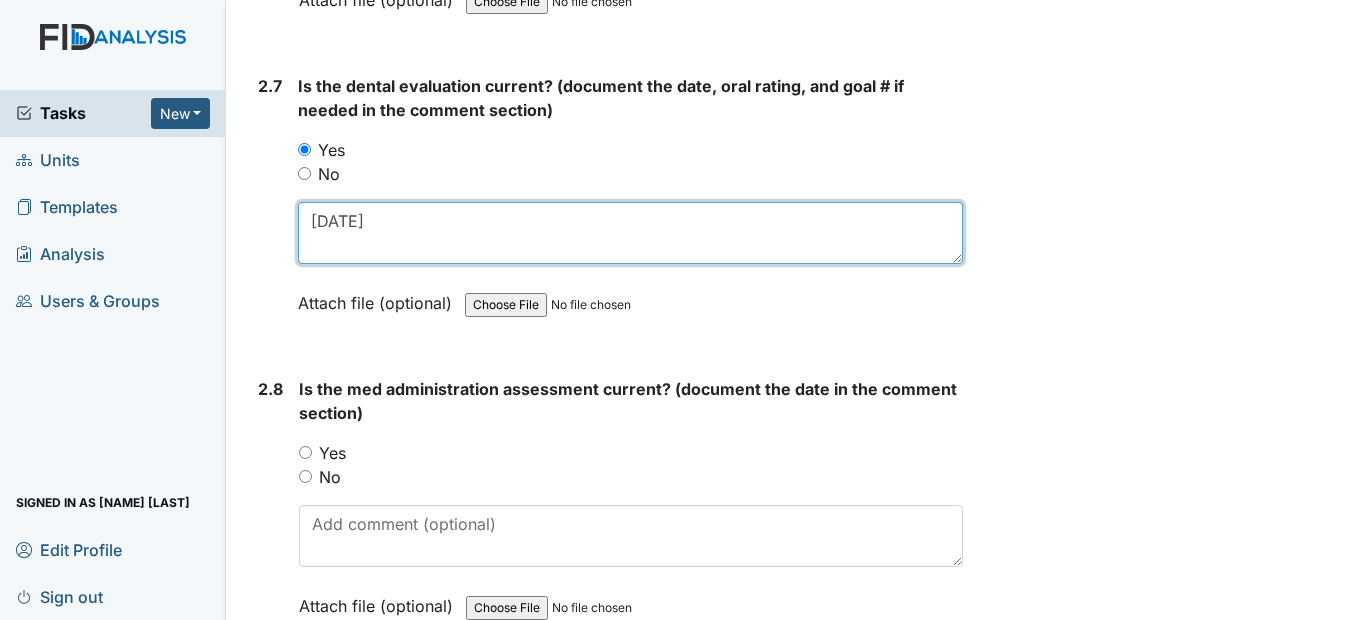scroll, scrollTop: 3800, scrollLeft: 0, axis: vertical 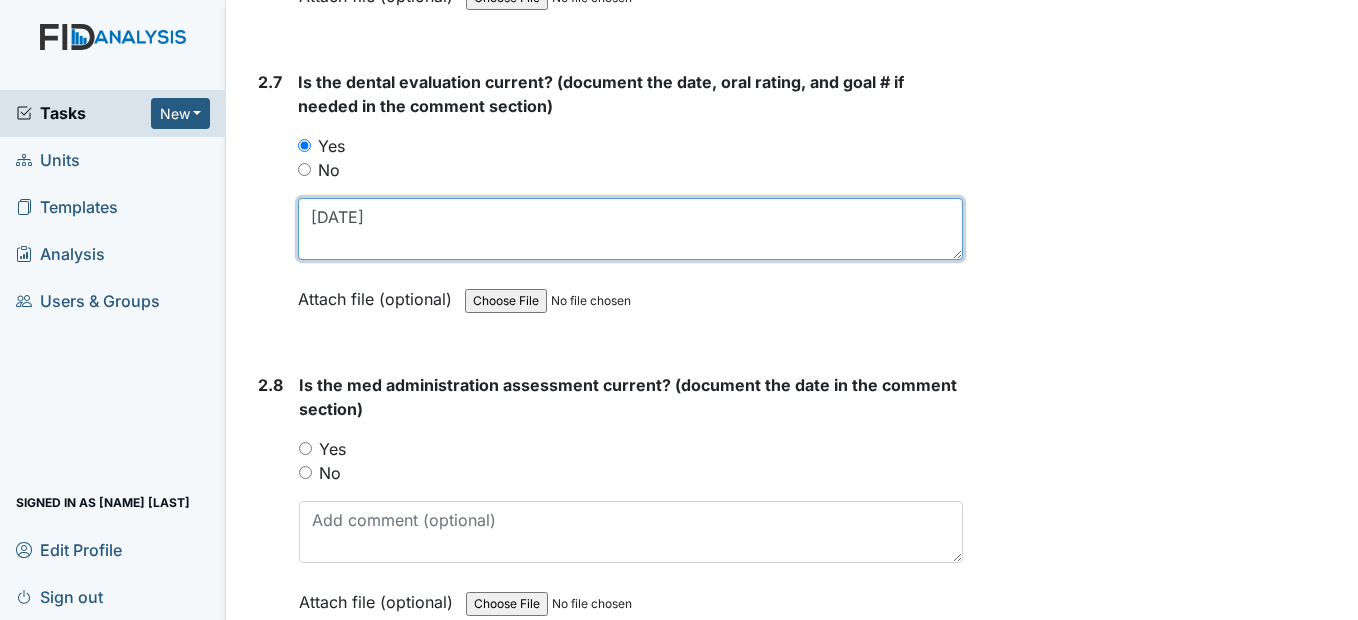 type on "10/3/25" 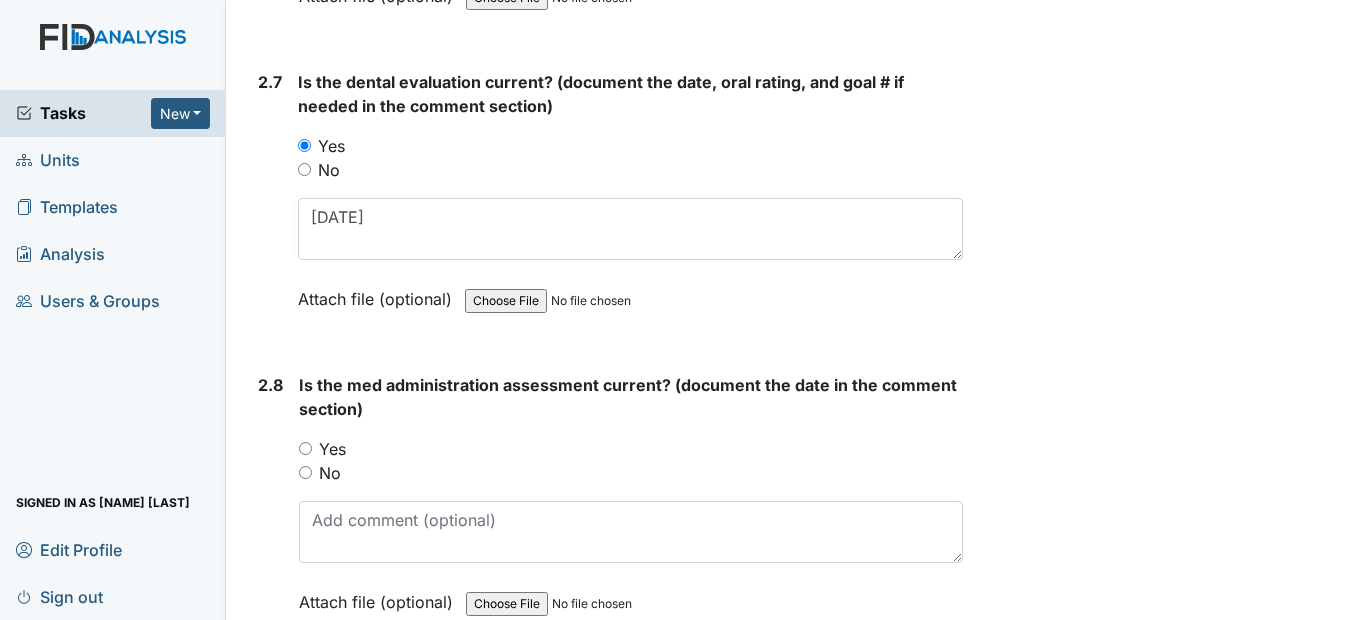 click on "Yes" at bounding box center [305, 448] 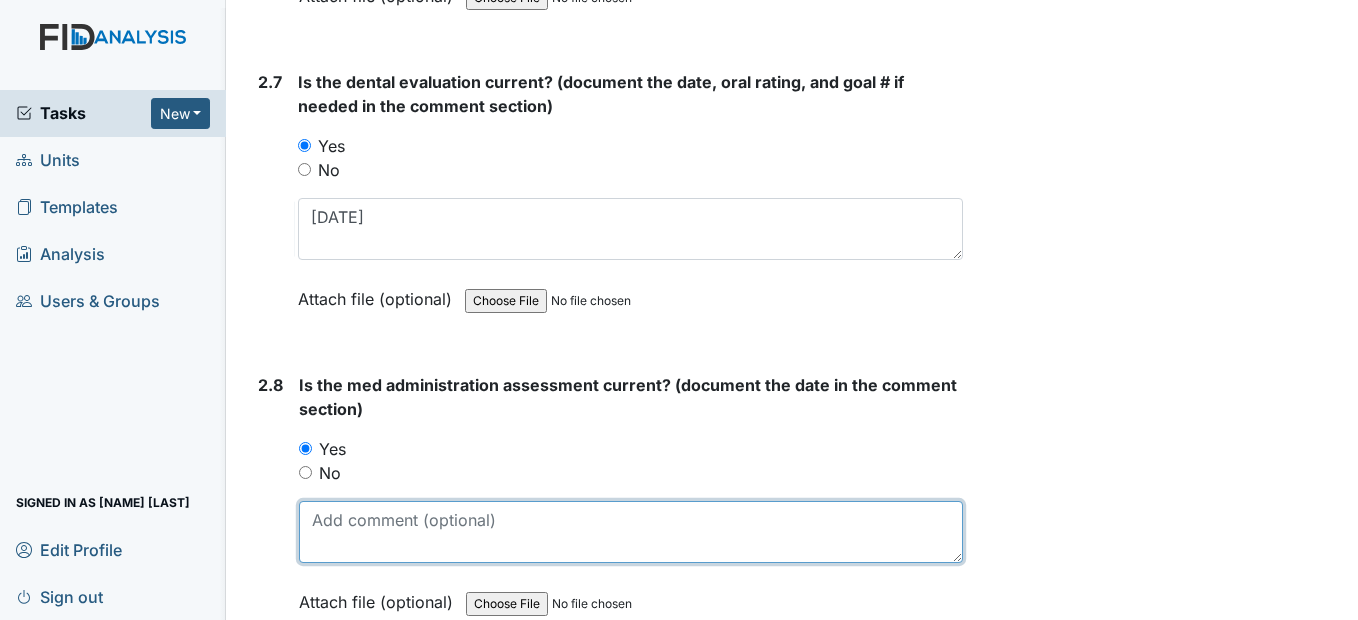 click at bounding box center (630, 532) 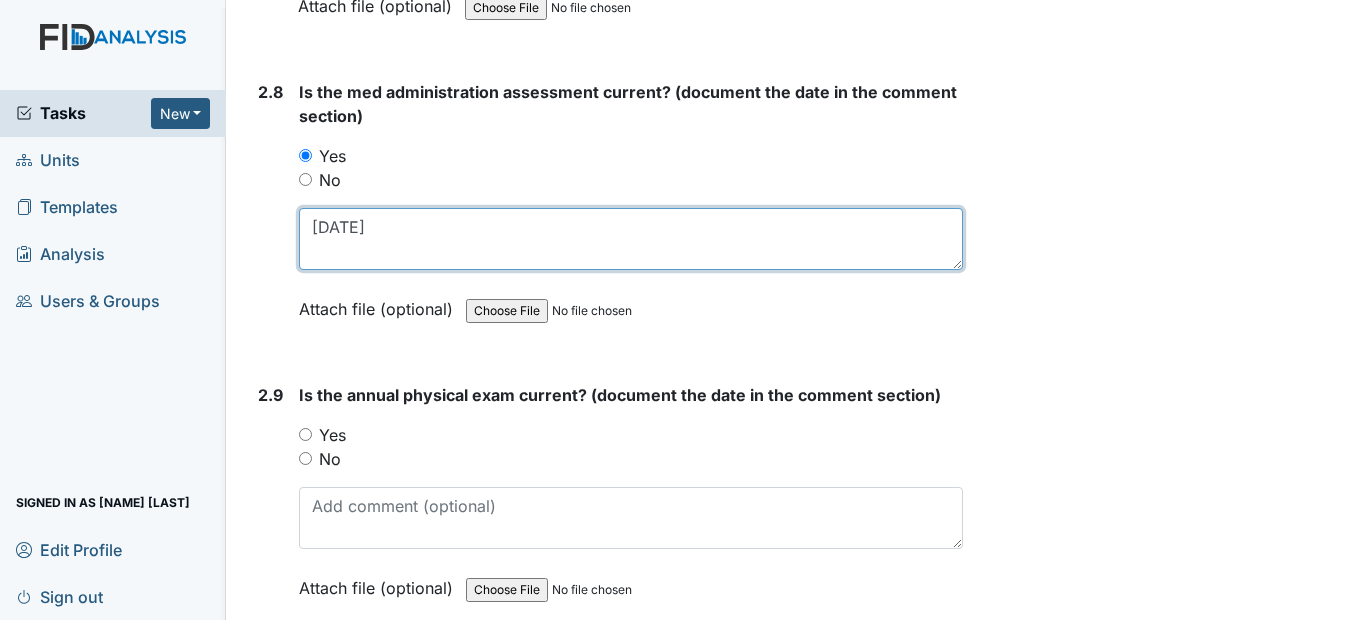 scroll, scrollTop: 4100, scrollLeft: 0, axis: vertical 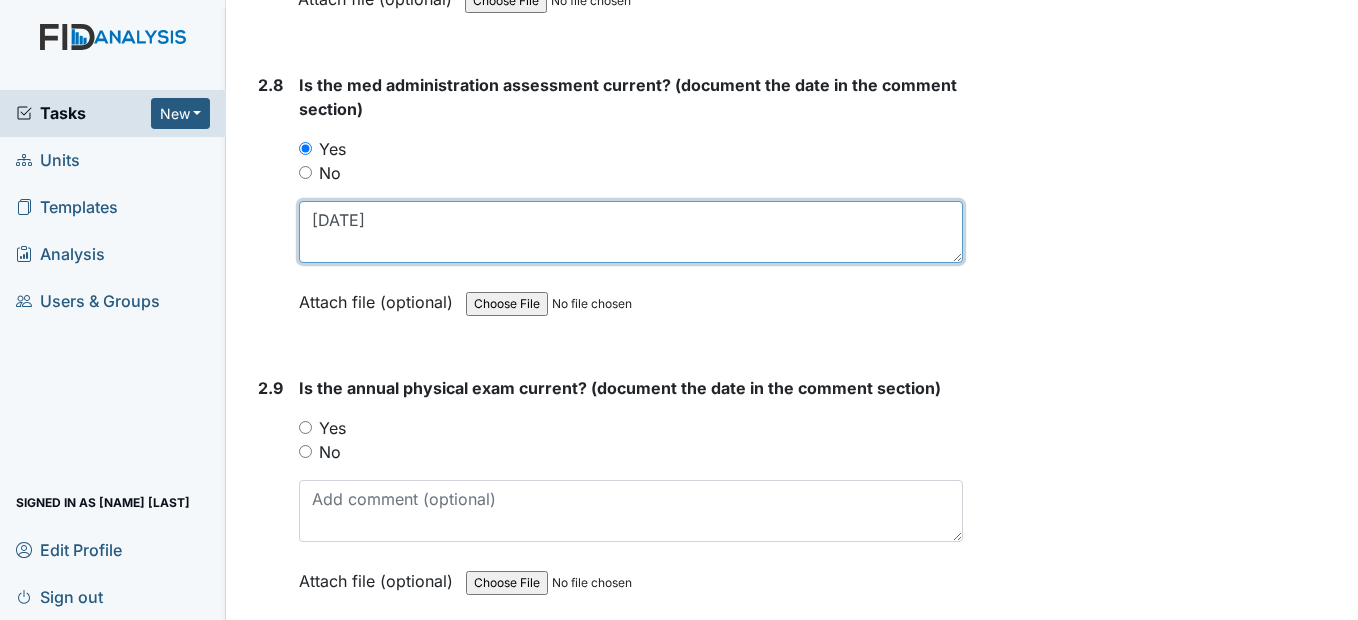 type on "3/28/2025" 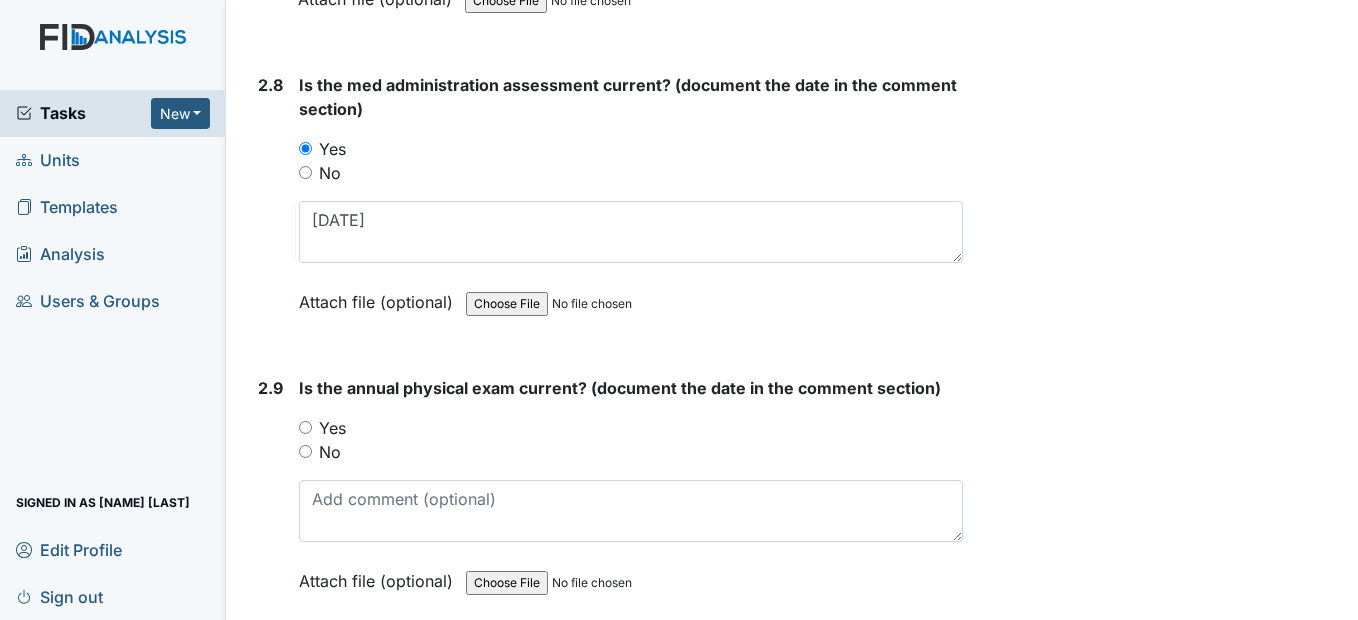 click on "Yes" at bounding box center (305, 427) 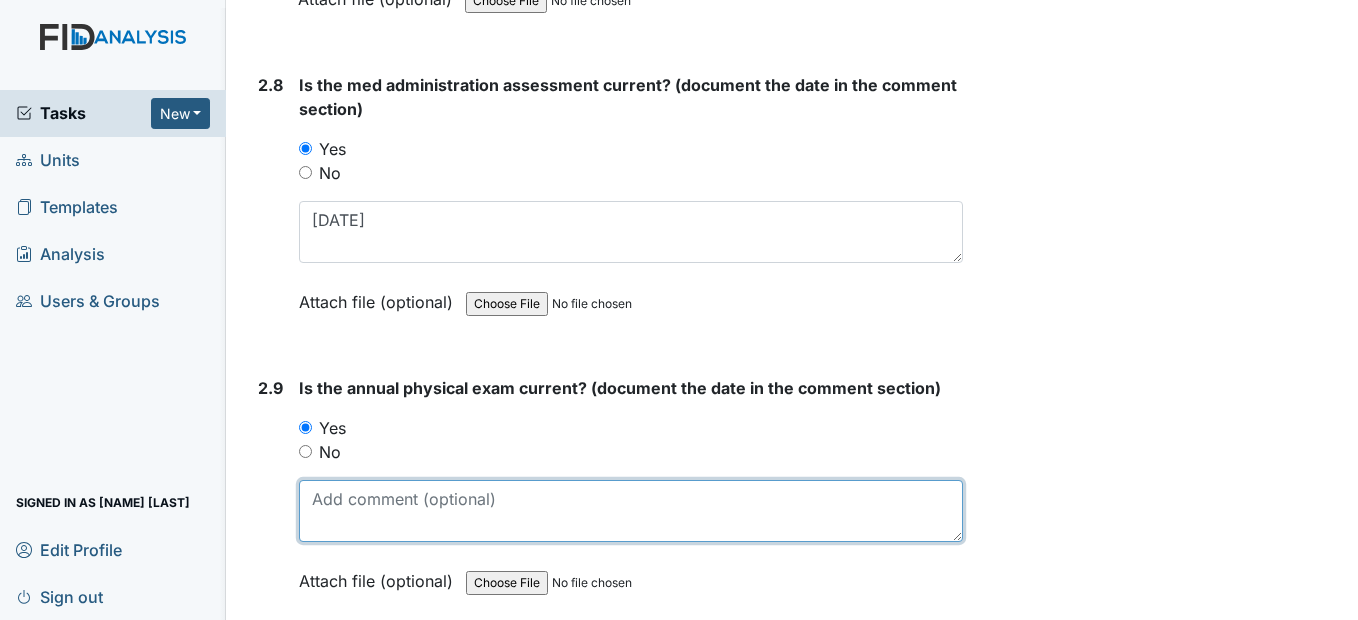 click at bounding box center (630, 511) 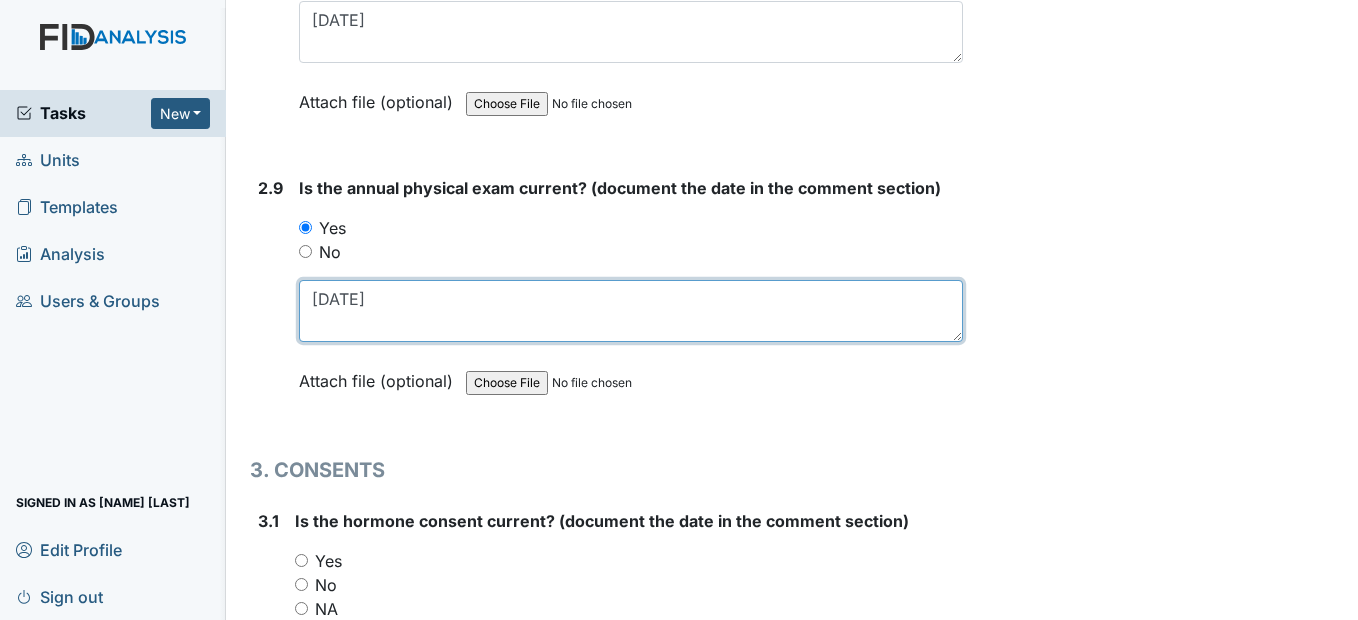 scroll, scrollTop: 4400, scrollLeft: 0, axis: vertical 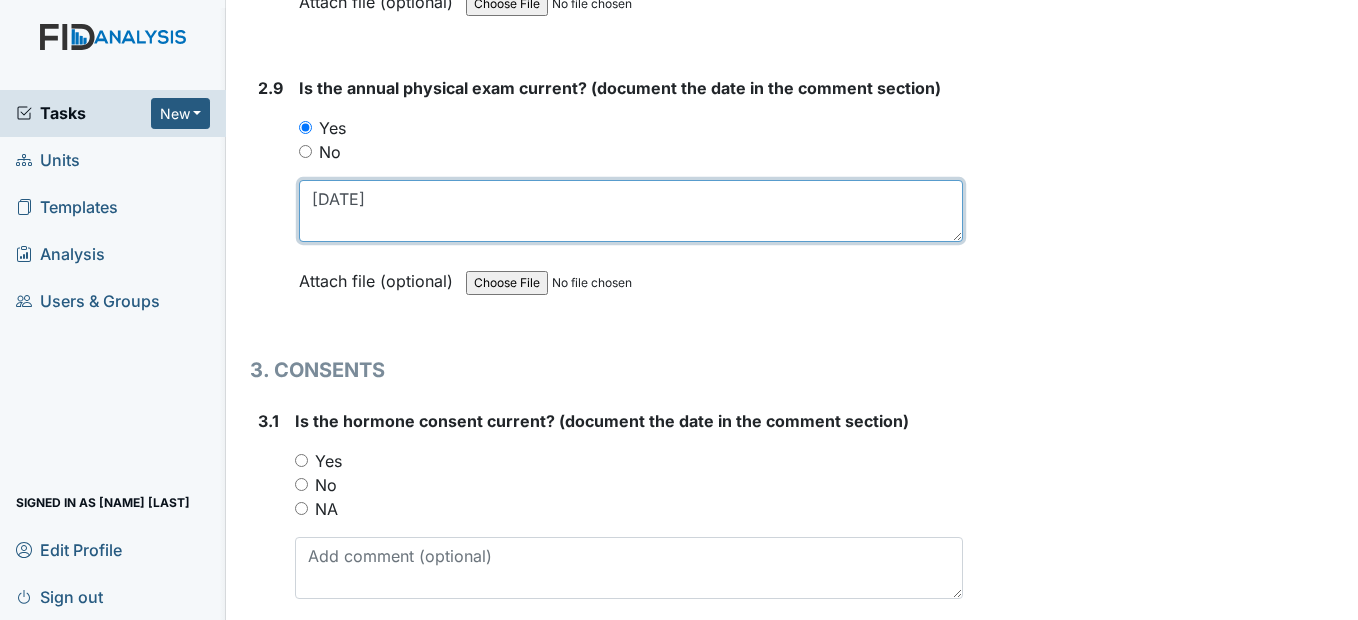 type on "5/5/25" 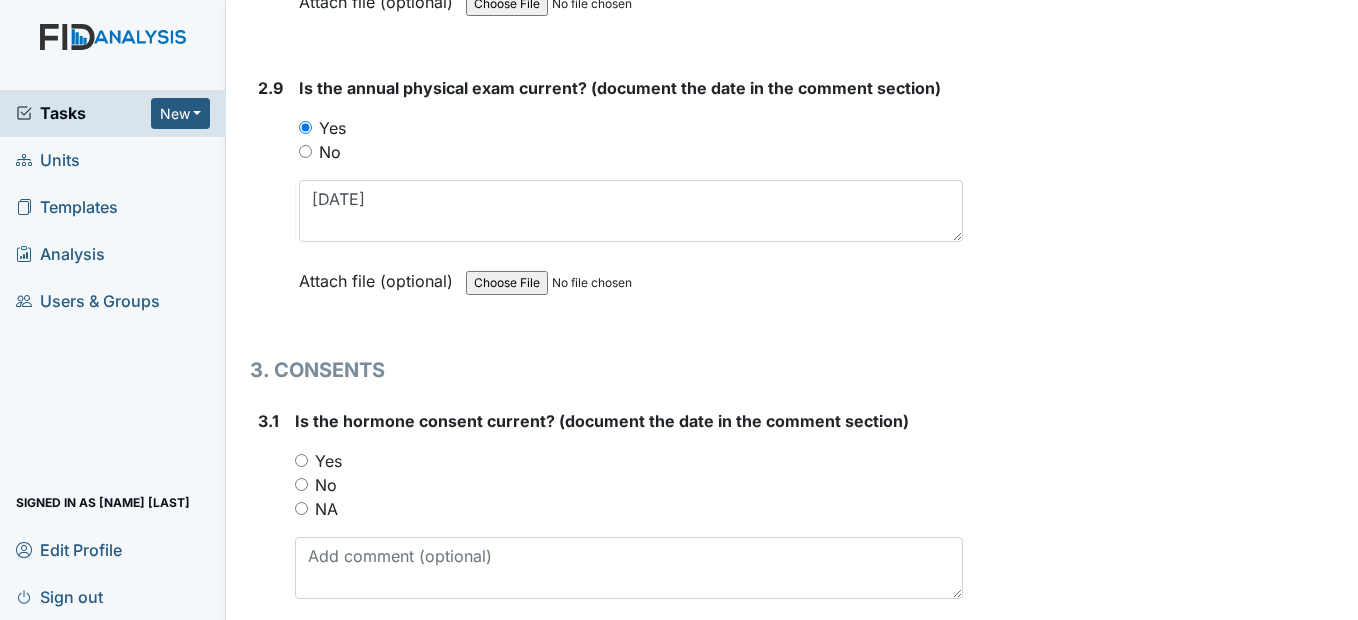 click on "Yes" at bounding box center (301, 460) 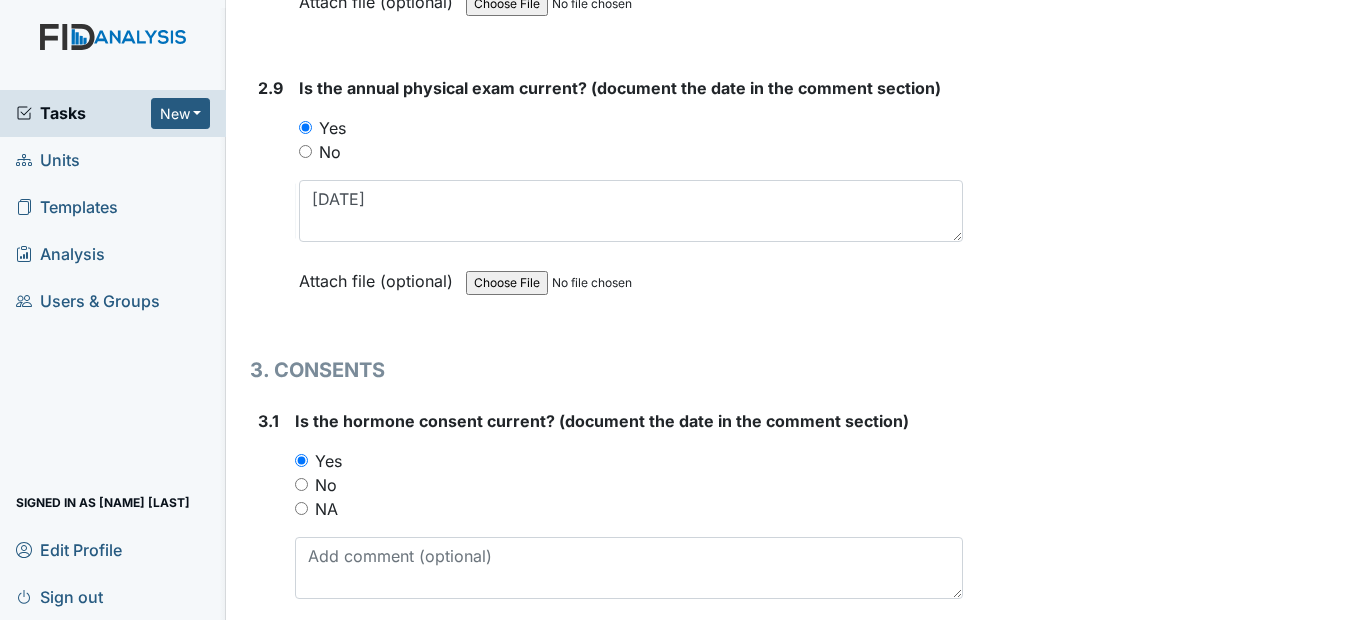 scroll, scrollTop: 4500, scrollLeft: 0, axis: vertical 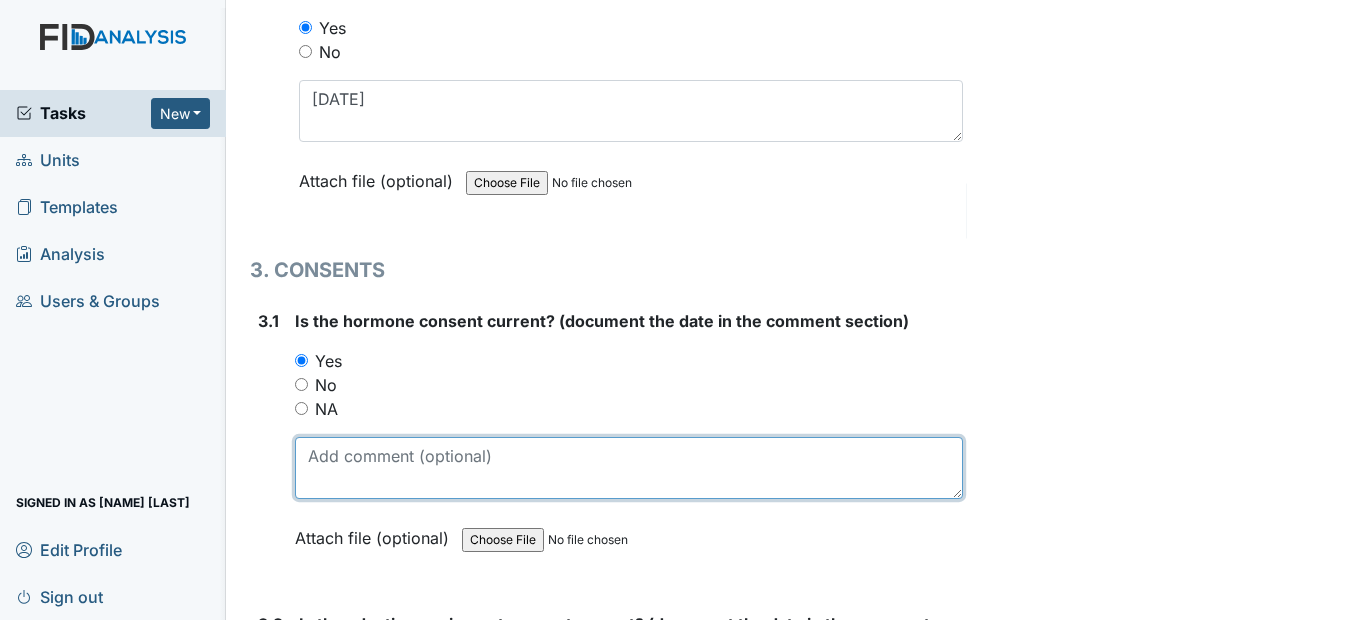 click at bounding box center [628, 468] 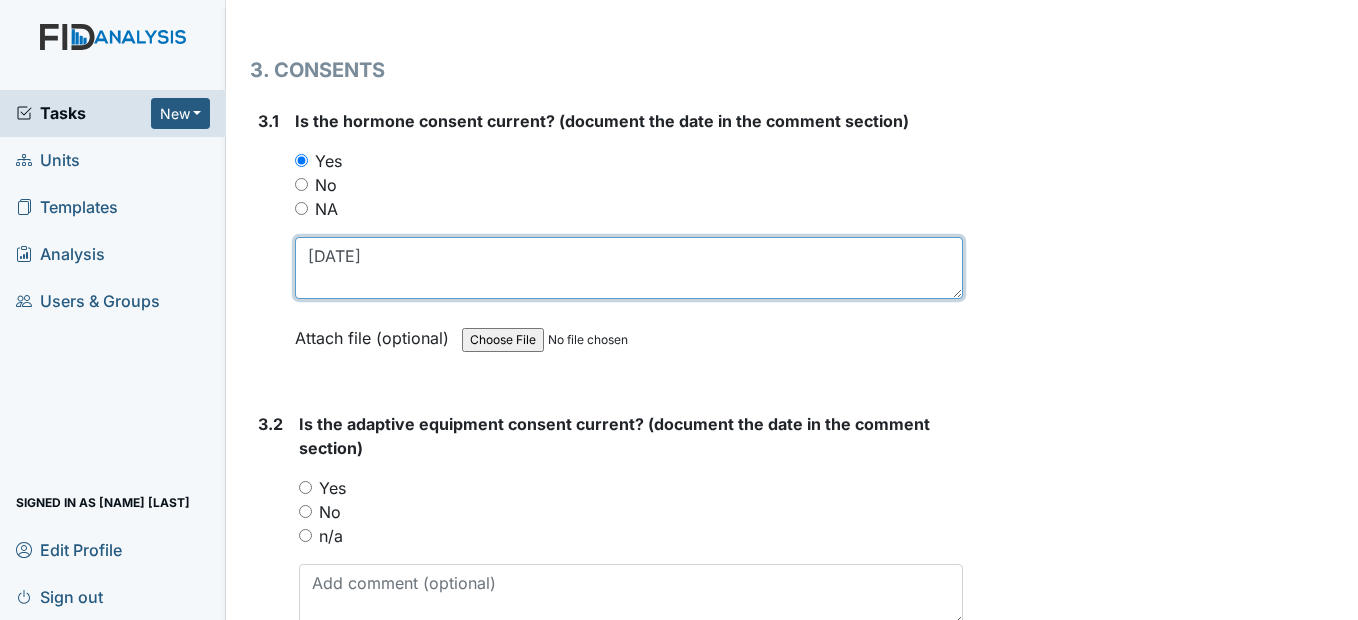 scroll, scrollTop: 4800, scrollLeft: 0, axis: vertical 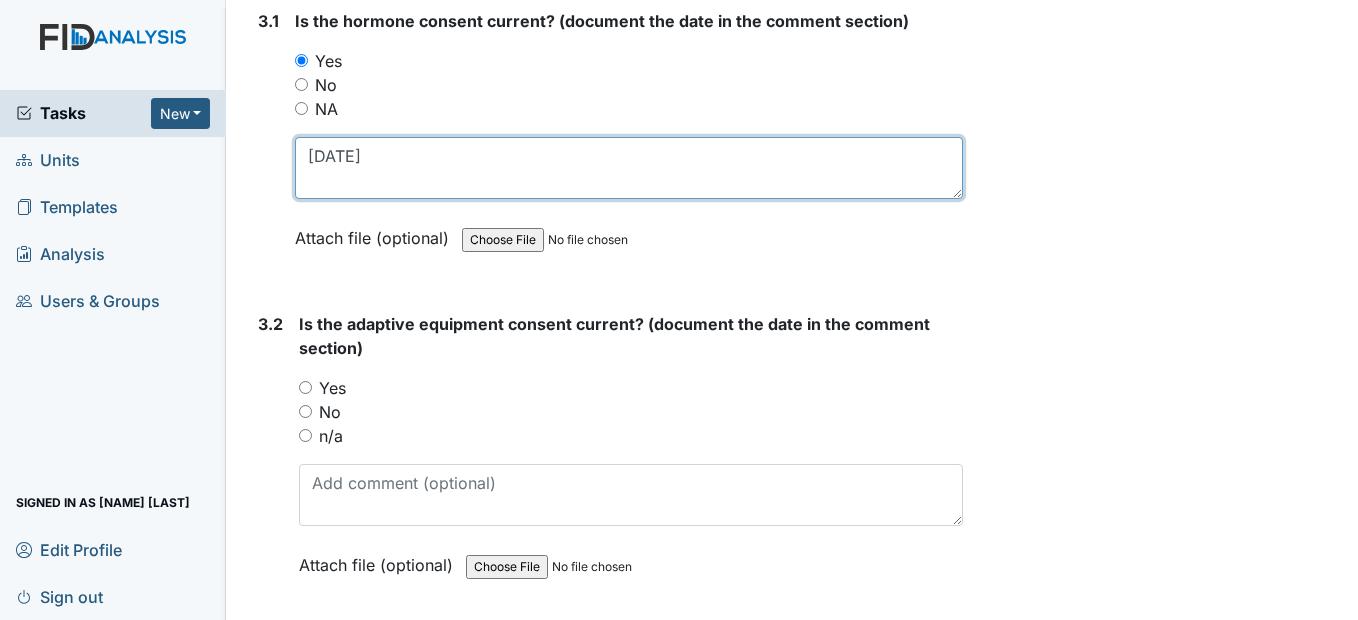 type on "1/17/25" 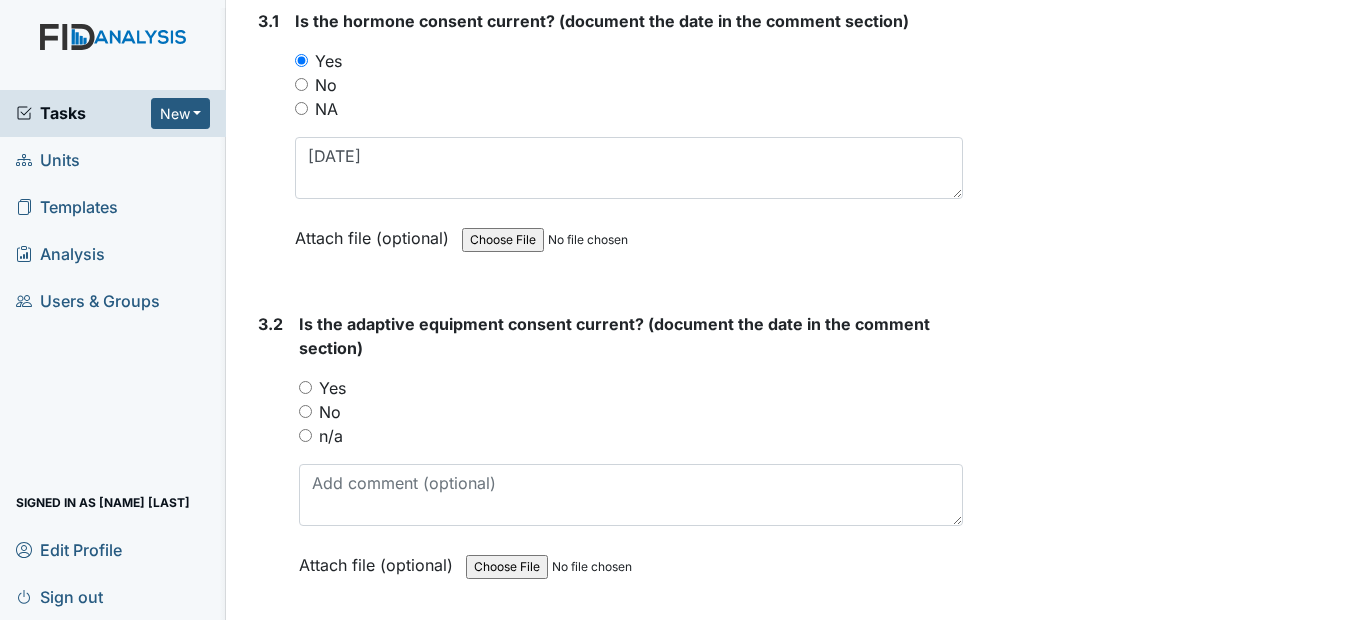 click on "No" at bounding box center [305, 411] 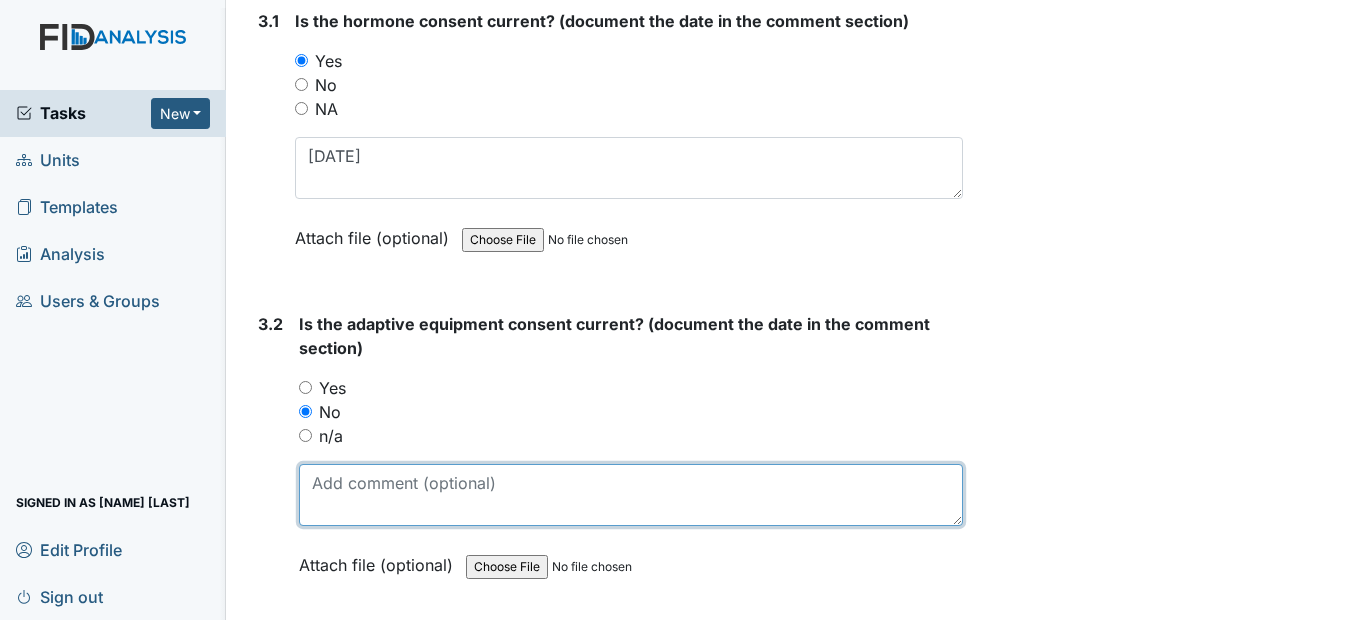 click at bounding box center [630, 495] 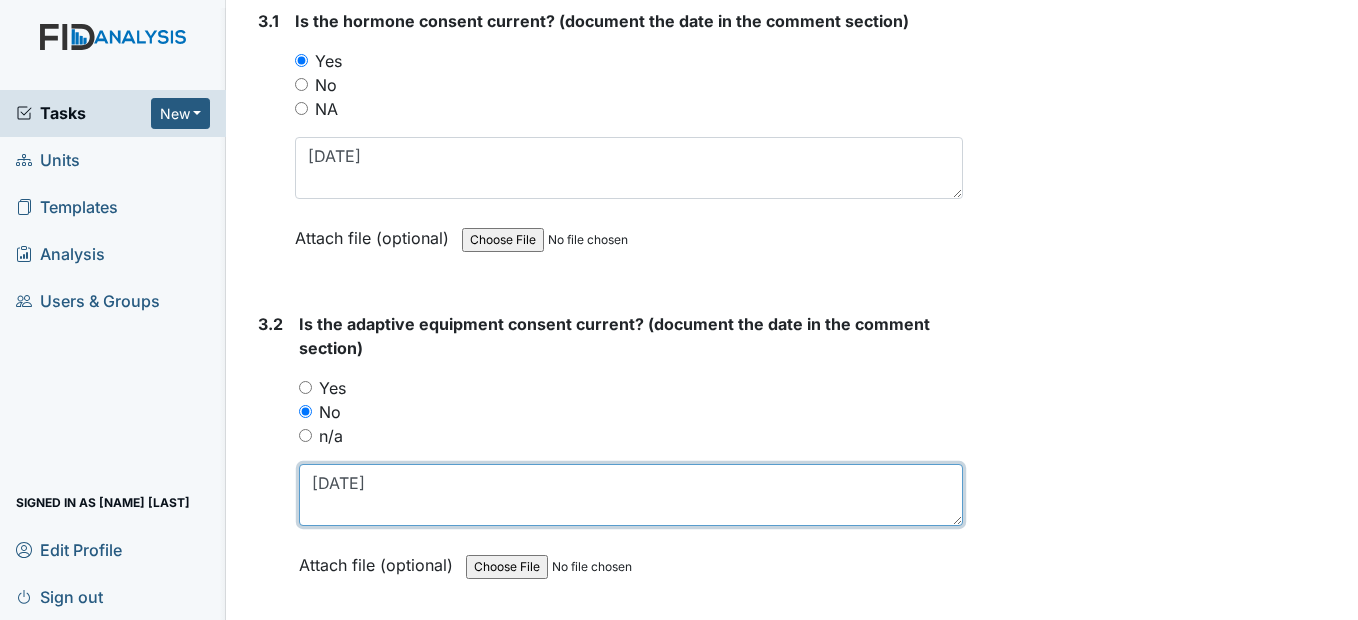 type on "5/25/24" 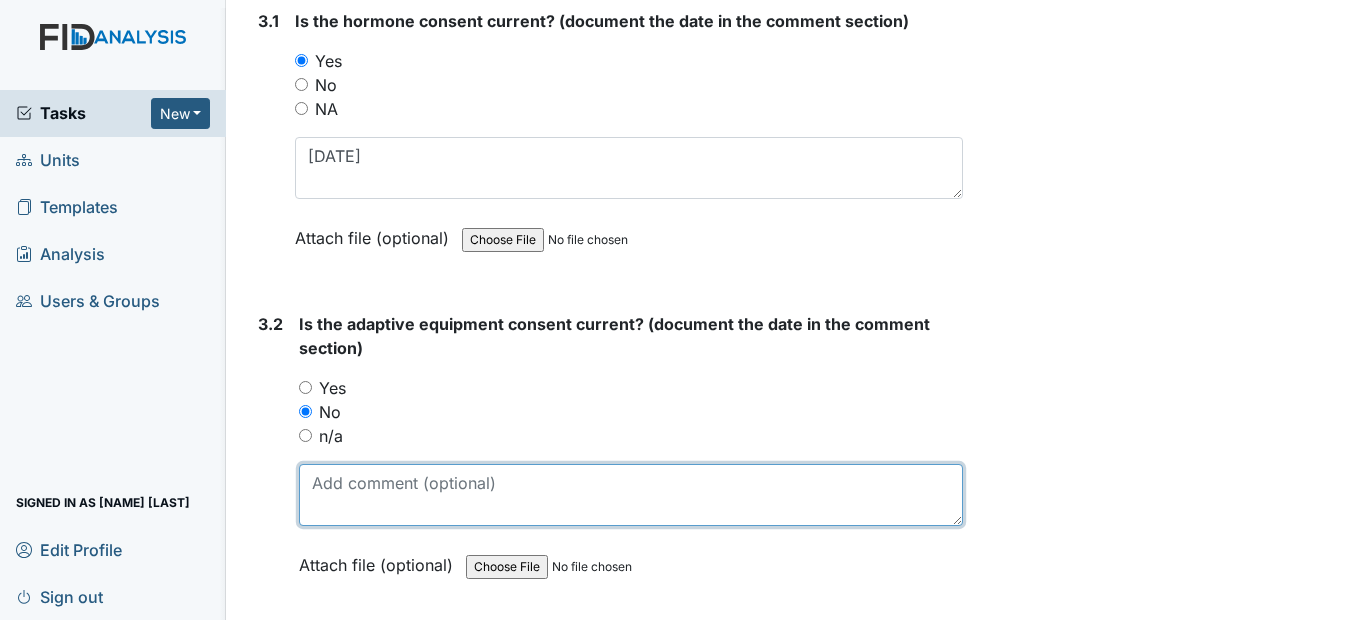 paste on "Behavior Program- BEH018" 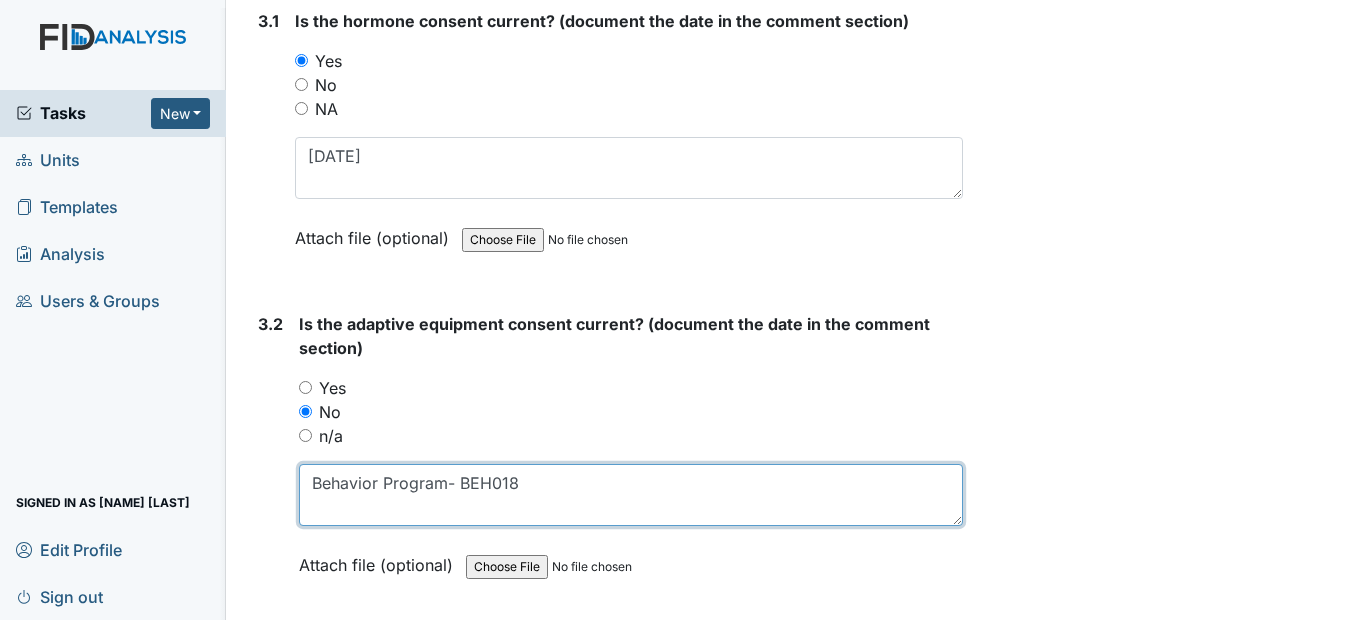 drag, startPoint x: 538, startPoint y: 531, endPoint x: 273, endPoint y: 584, distance: 270.24805 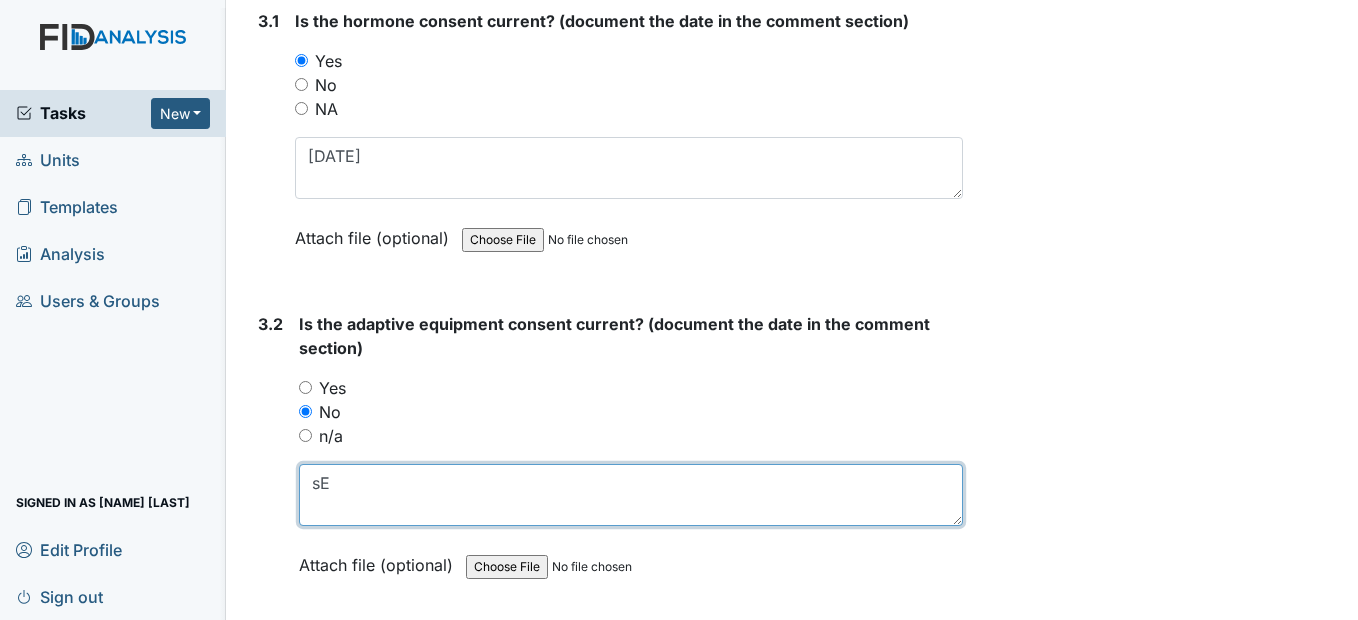 type on "s" 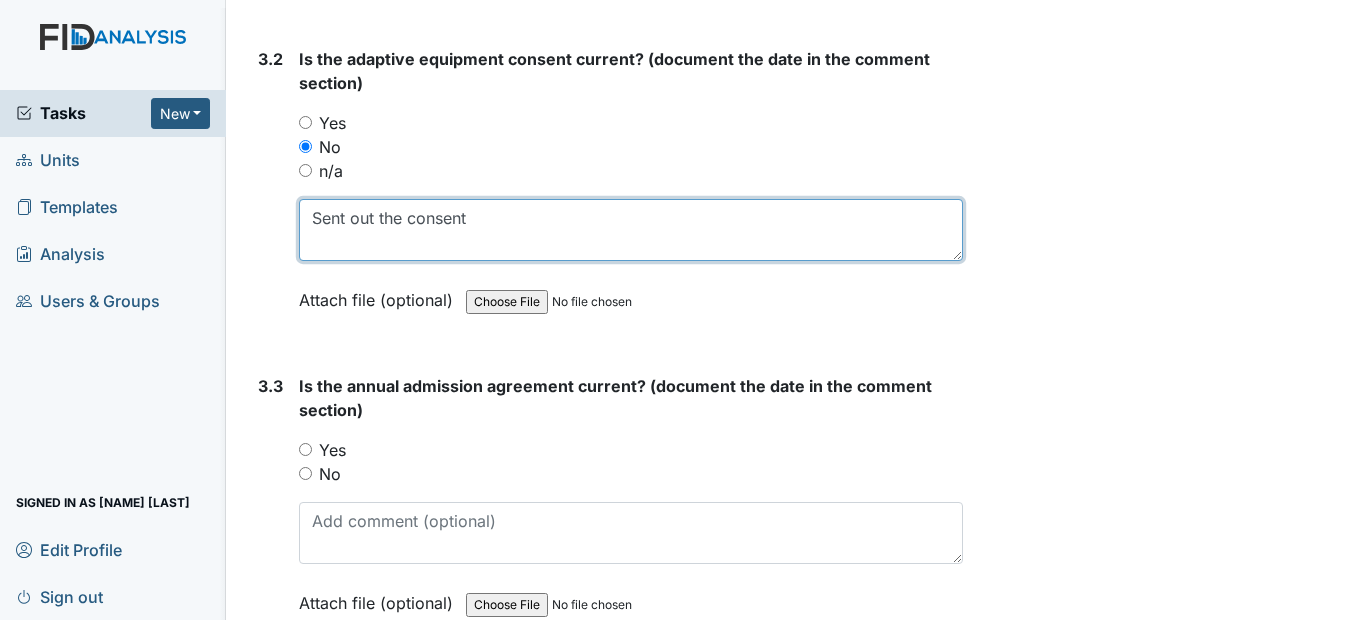 scroll, scrollTop: 5100, scrollLeft: 0, axis: vertical 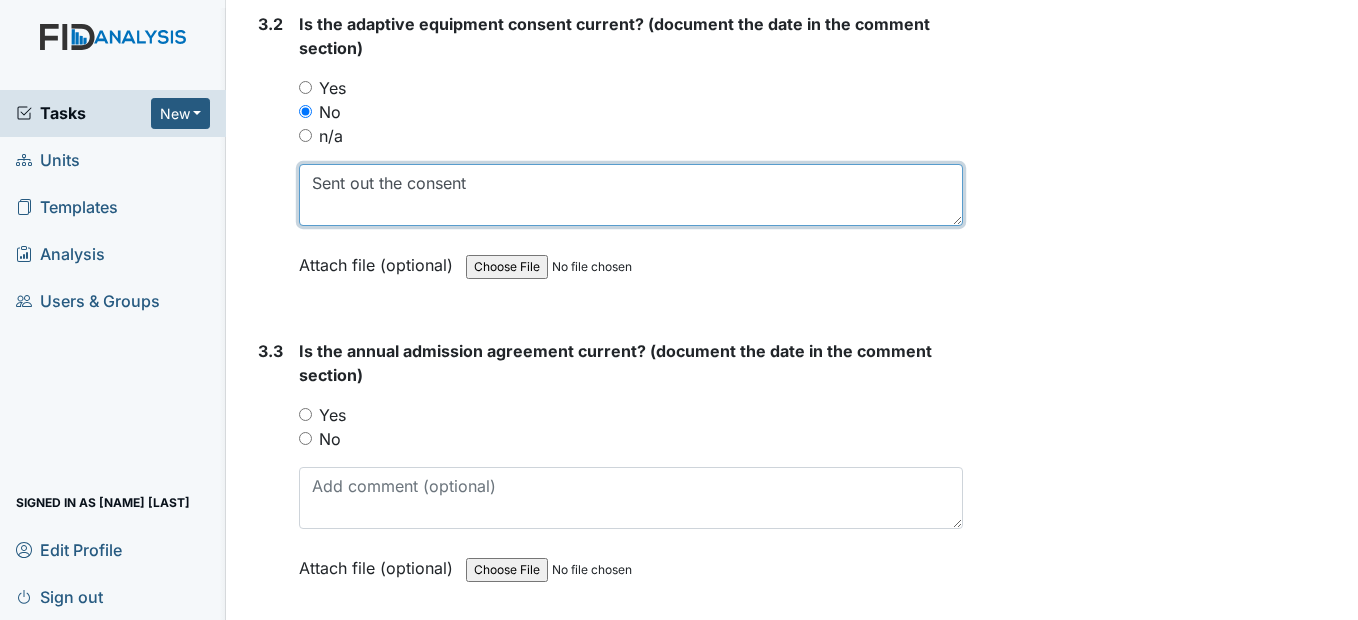 type on "Sent out the consent" 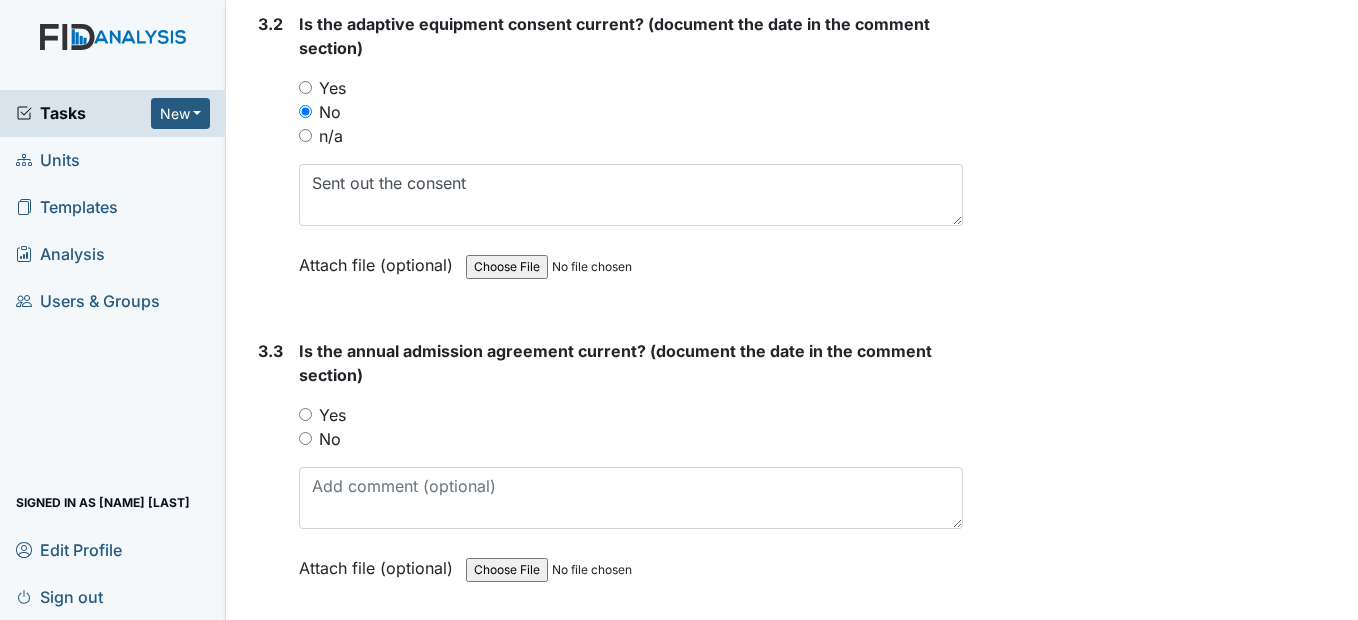 click on "No" at bounding box center (305, 438) 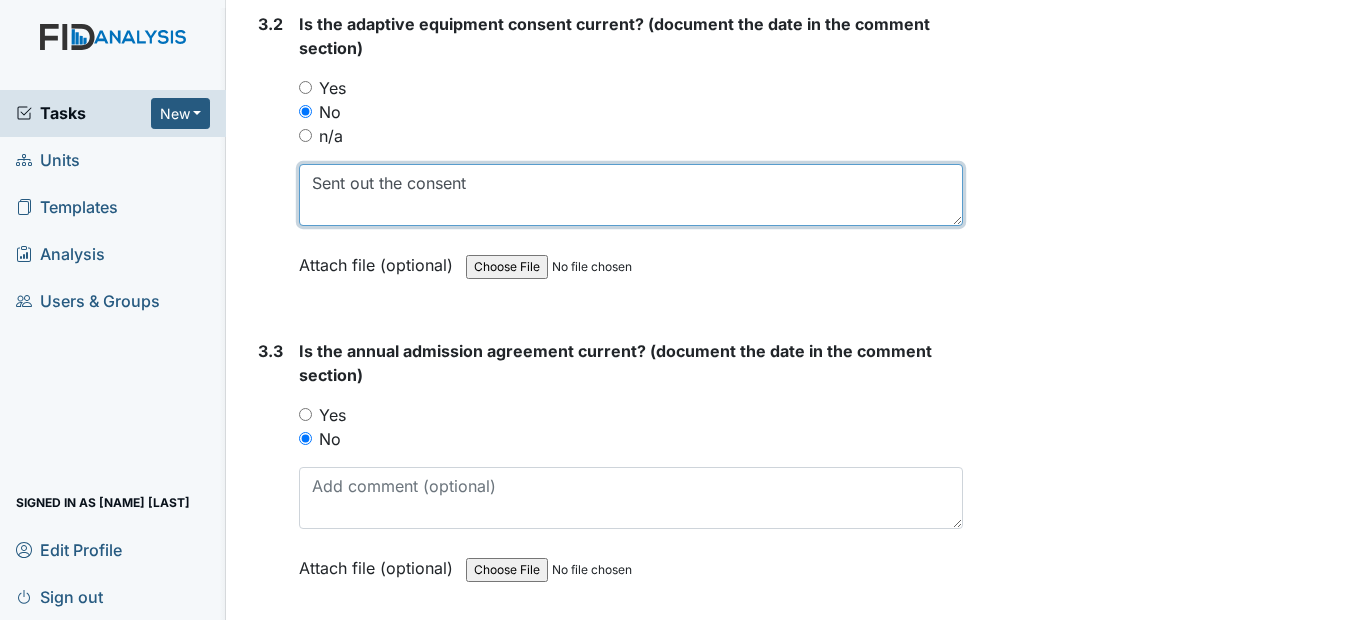 drag, startPoint x: 483, startPoint y: 236, endPoint x: 308, endPoint y: 278, distance: 179.96944 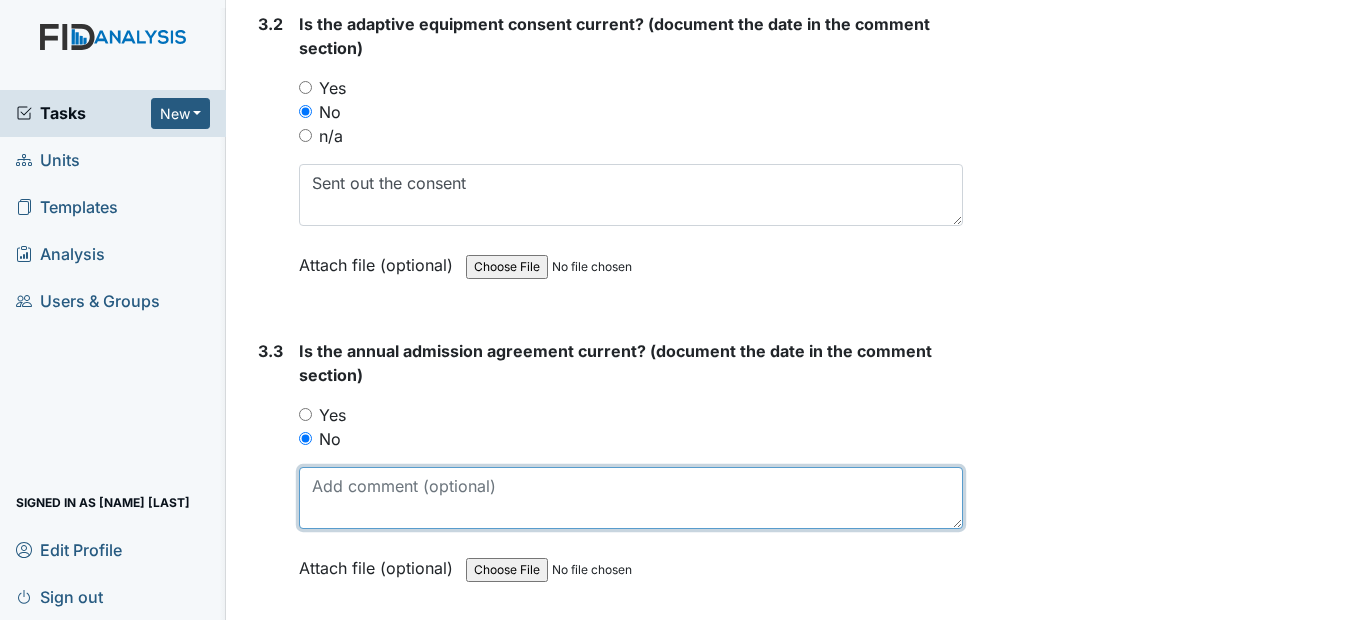 click at bounding box center (630, 498) 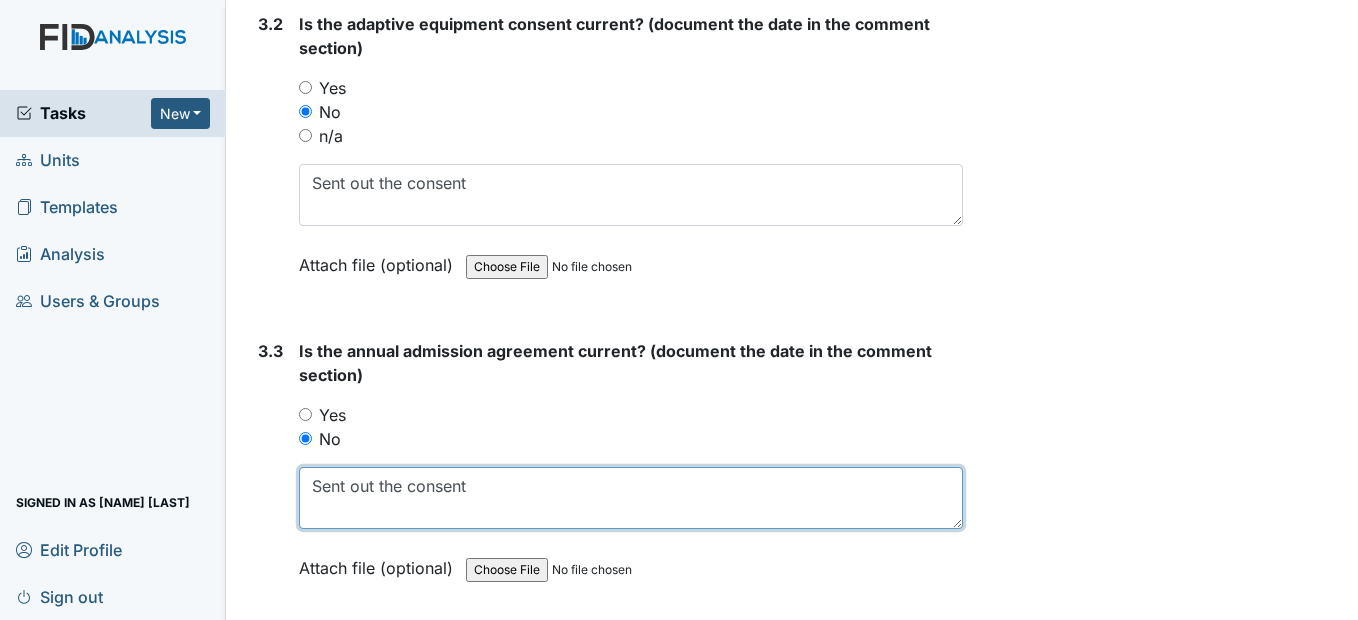 type on "Sent out the consent" 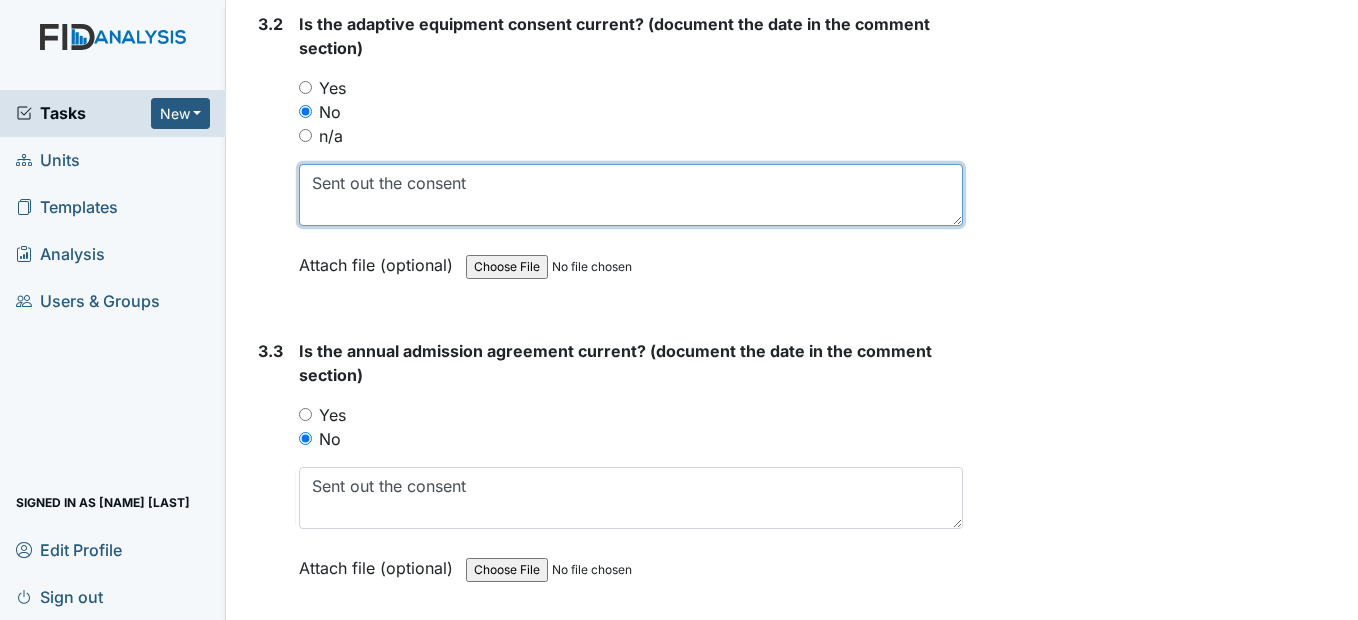 click on "Sent out the consent" at bounding box center (630, 195) 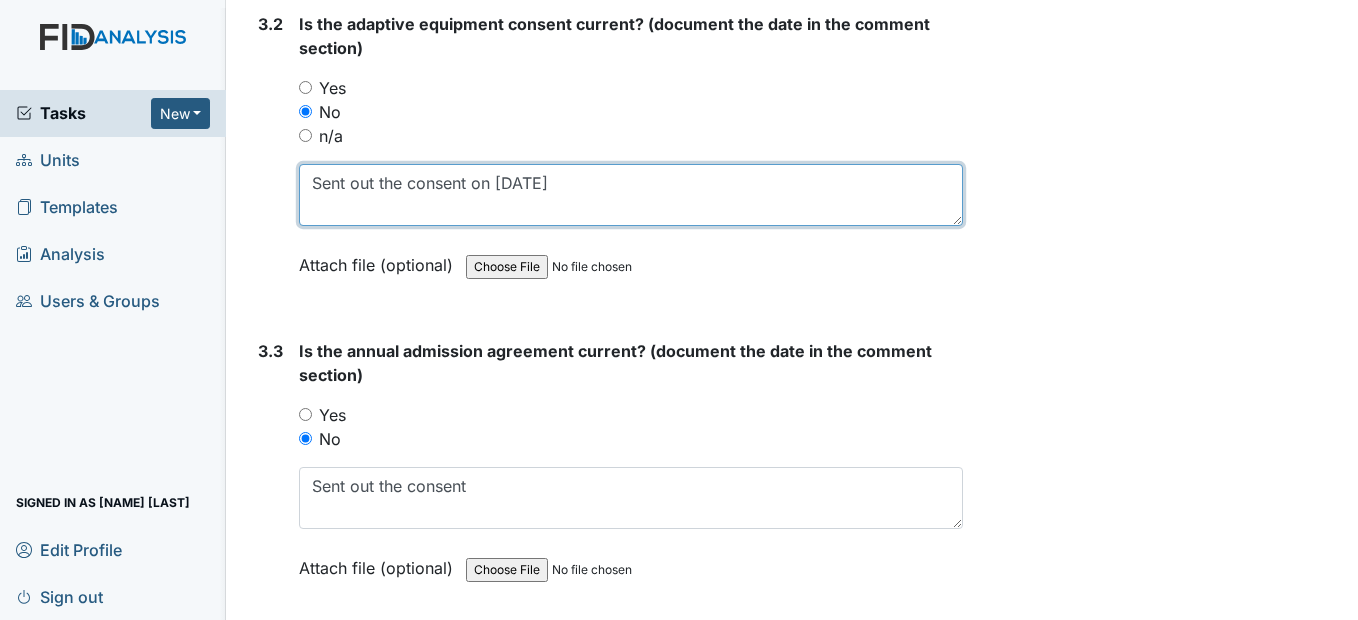 drag, startPoint x: 570, startPoint y: 226, endPoint x: 309, endPoint y: 267, distance: 264.20068 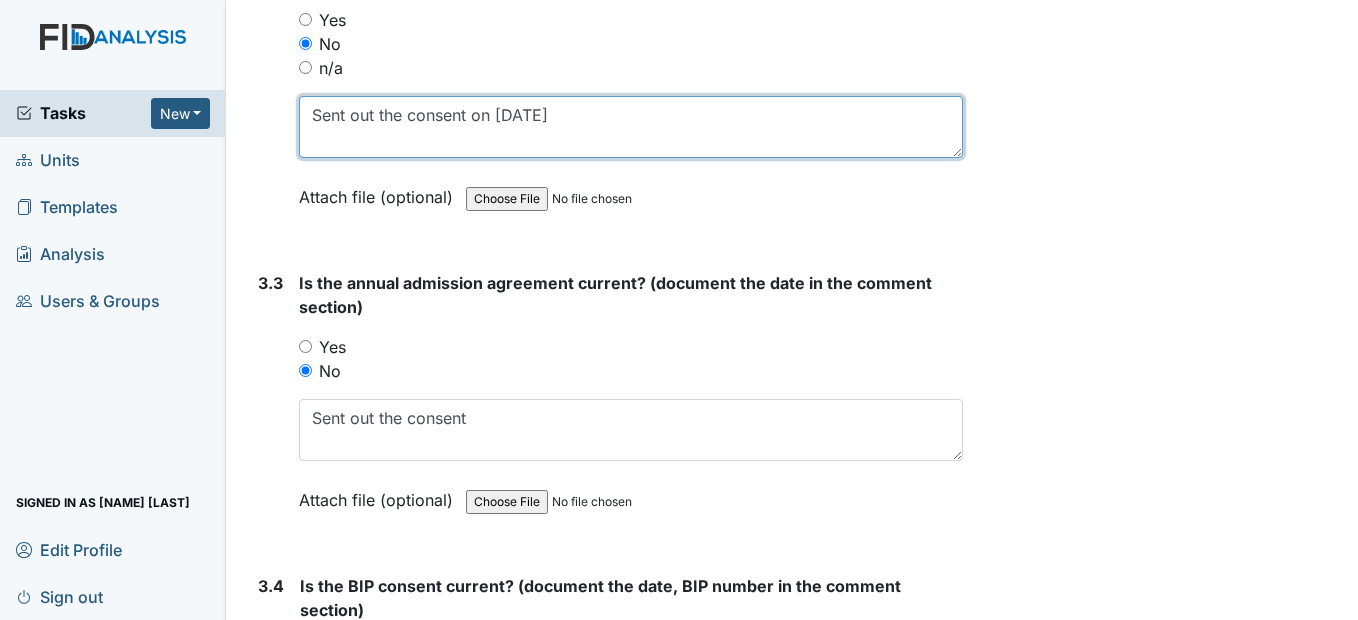 scroll, scrollTop: 5200, scrollLeft: 0, axis: vertical 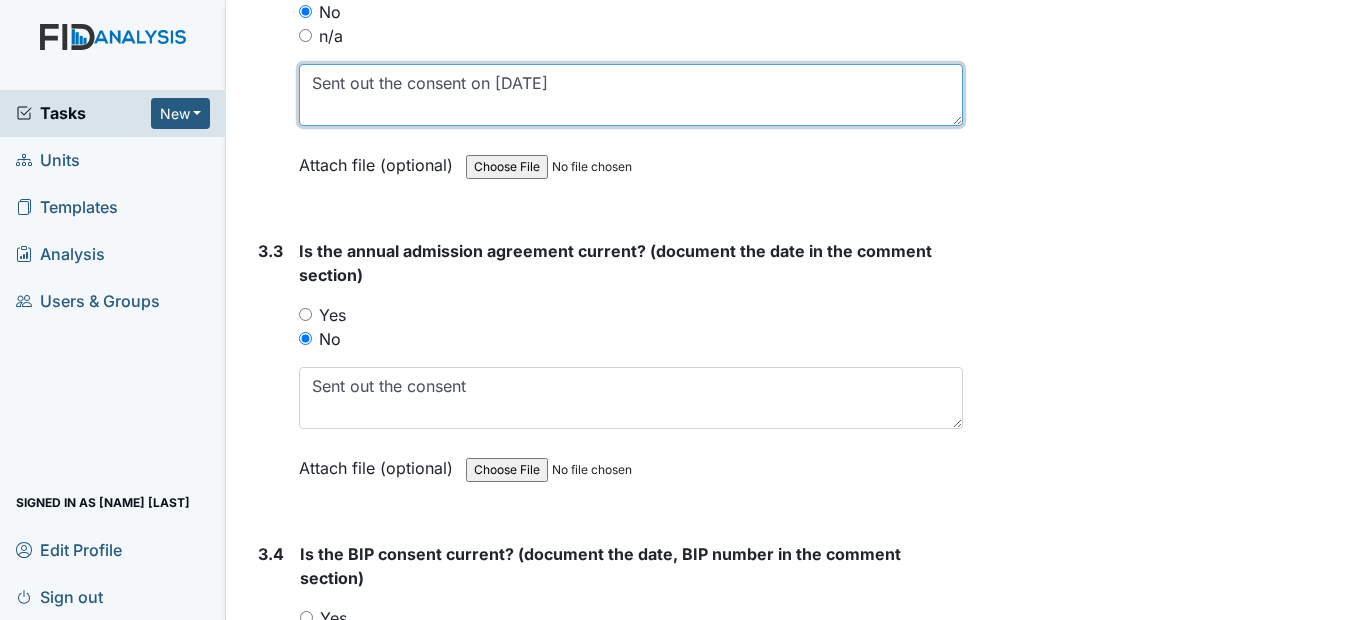 type on "Sent out the consent on 7/24/25" 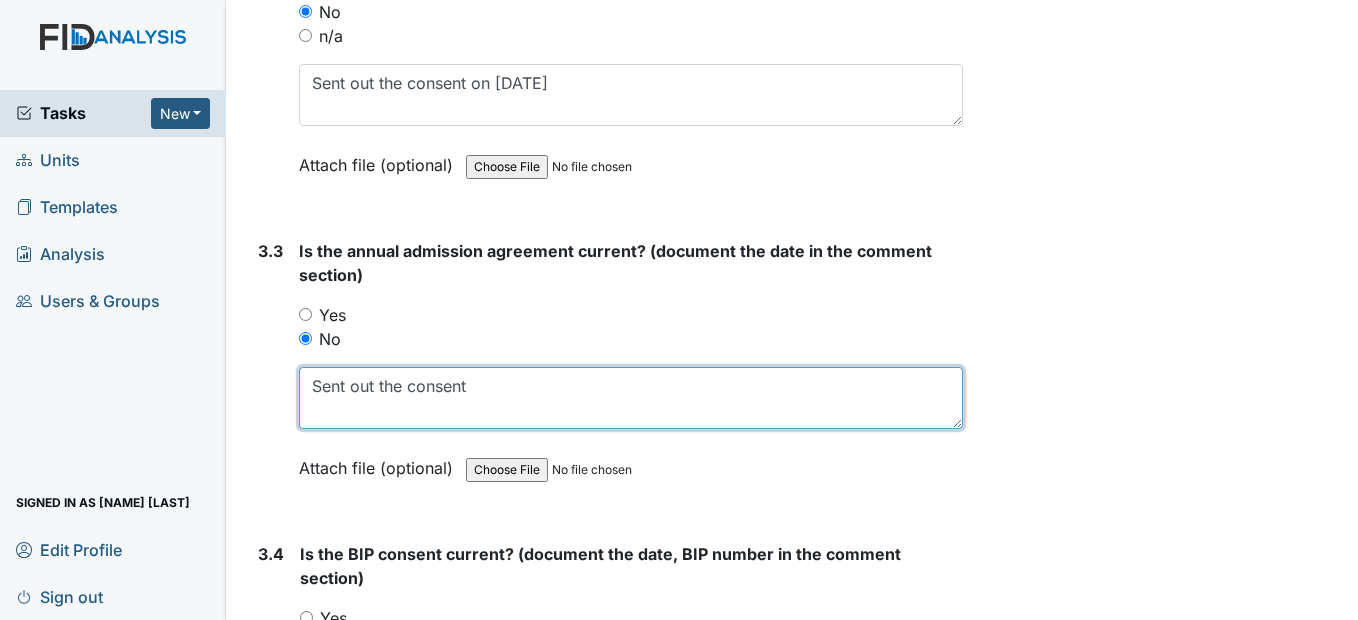 drag, startPoint x: 495, startPoint y: 438, endPoint x: 278, endPoint y: 455, distance: 217.66489 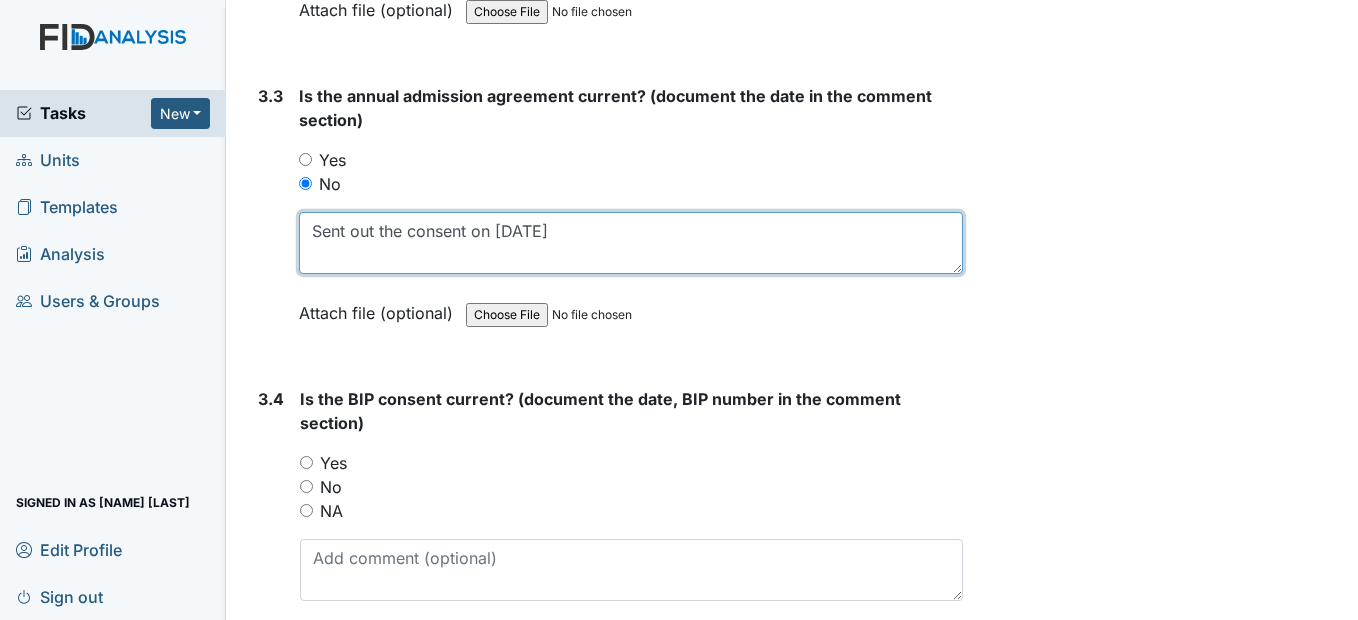 scroll, scrollTop: 5400, scrollLeft: 0, axis: vertical 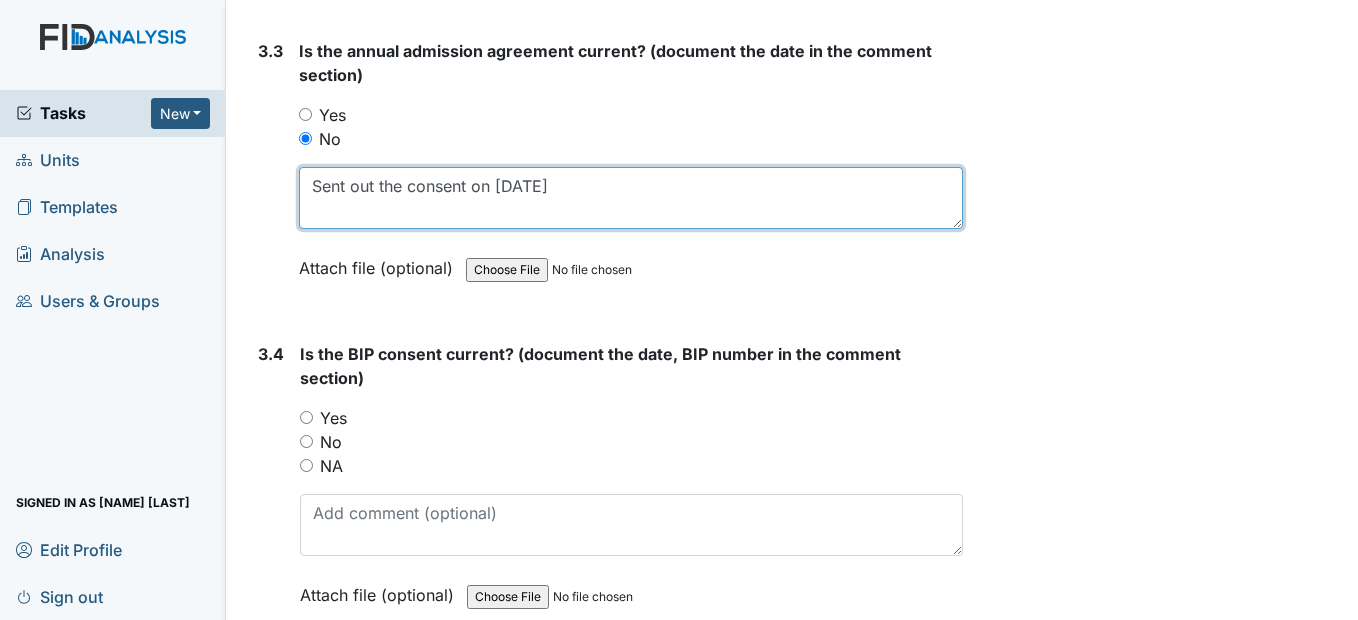type on "Sent out the consent on 7/24/25" 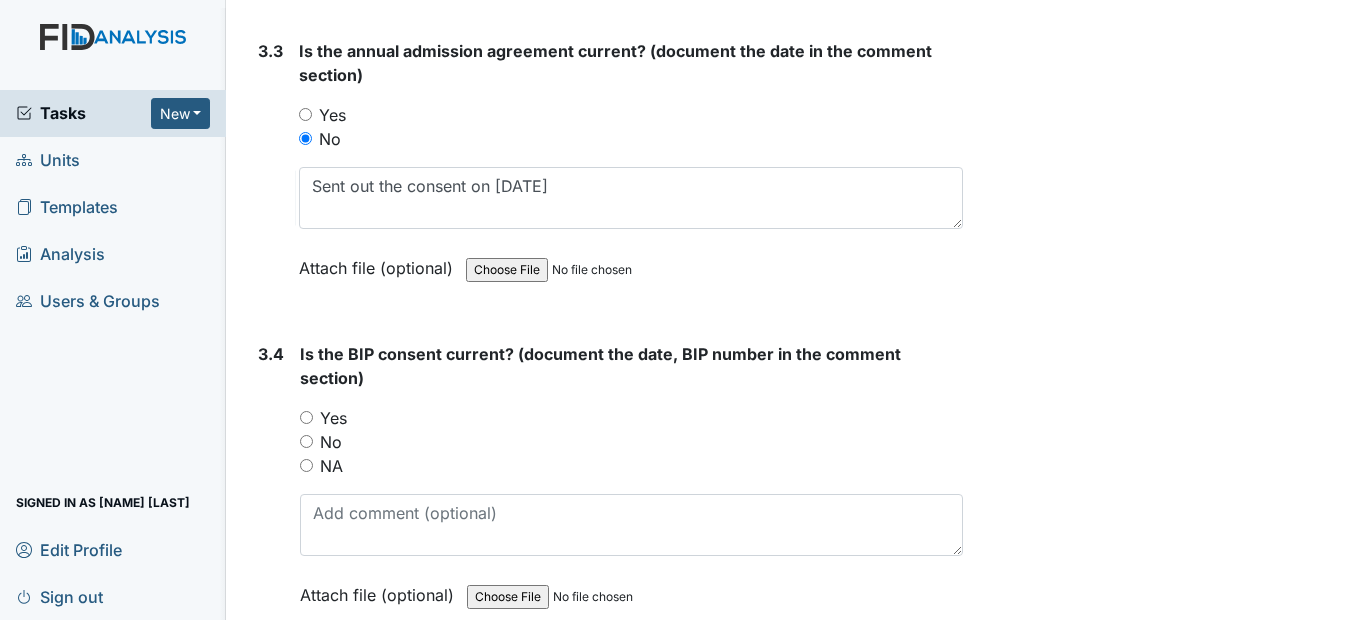 click on "No" at bounding box center (306, 441) 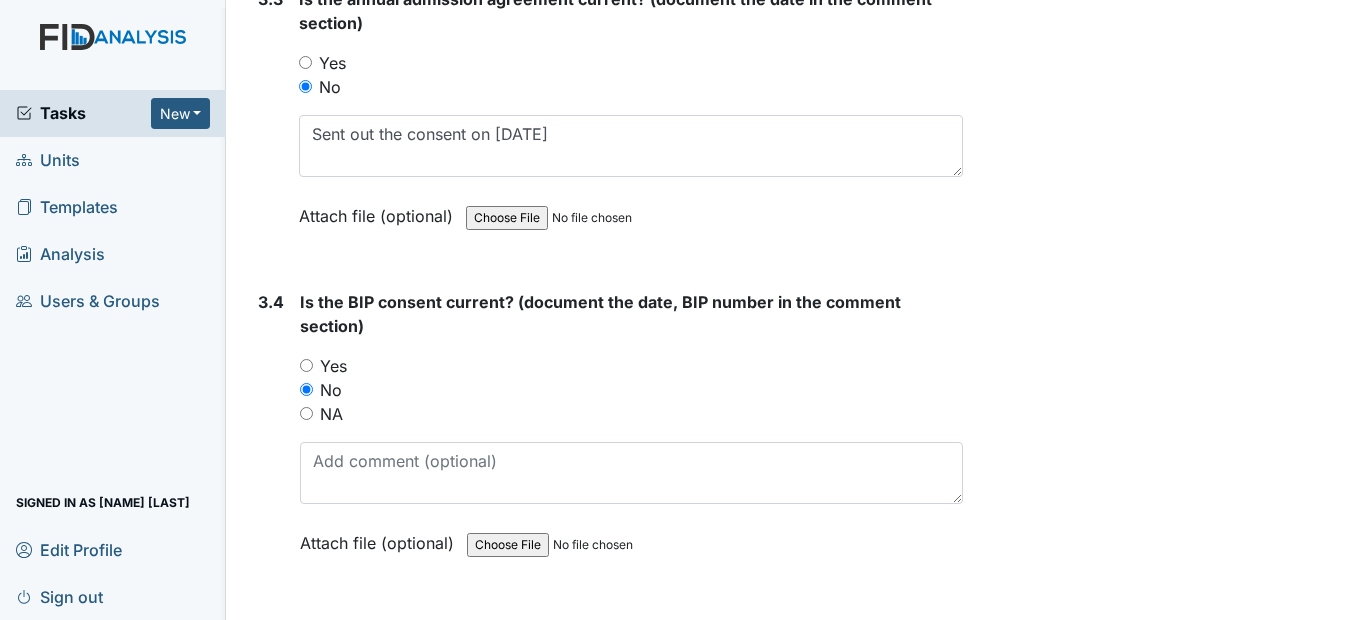 scroll, scrollTop: 5500, scrollLeft: 0, axis: vertical 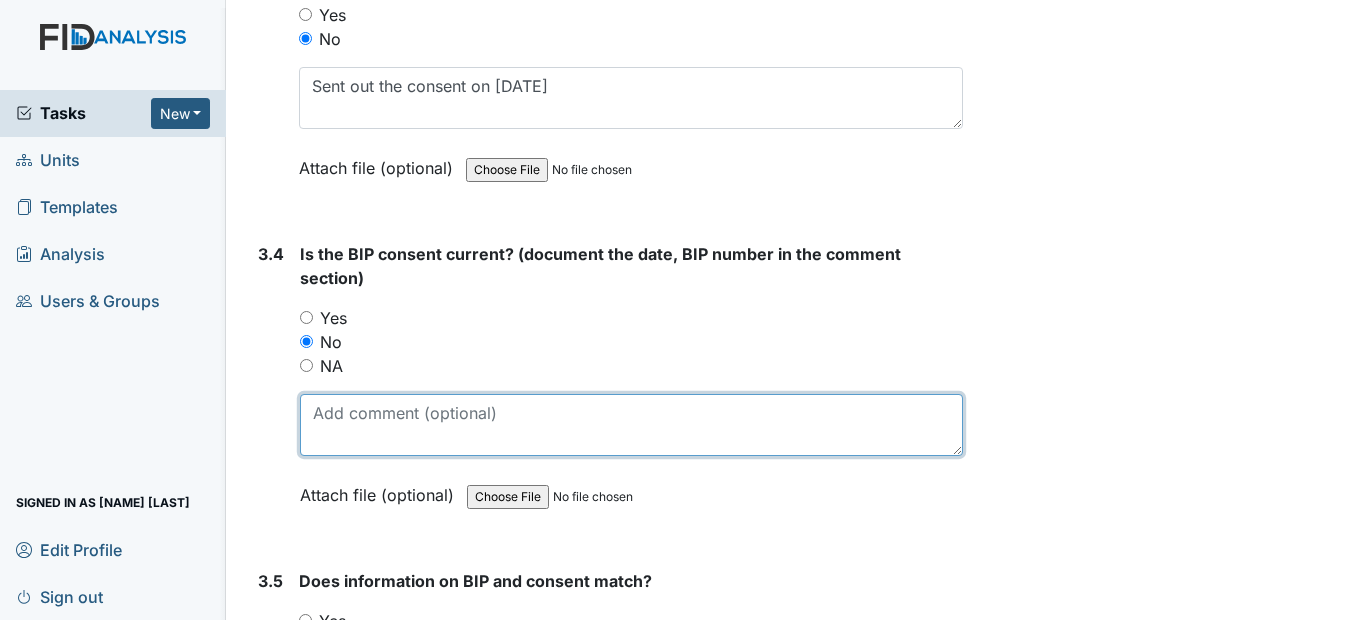 paste on "Sent out the consent on 7/24/25" 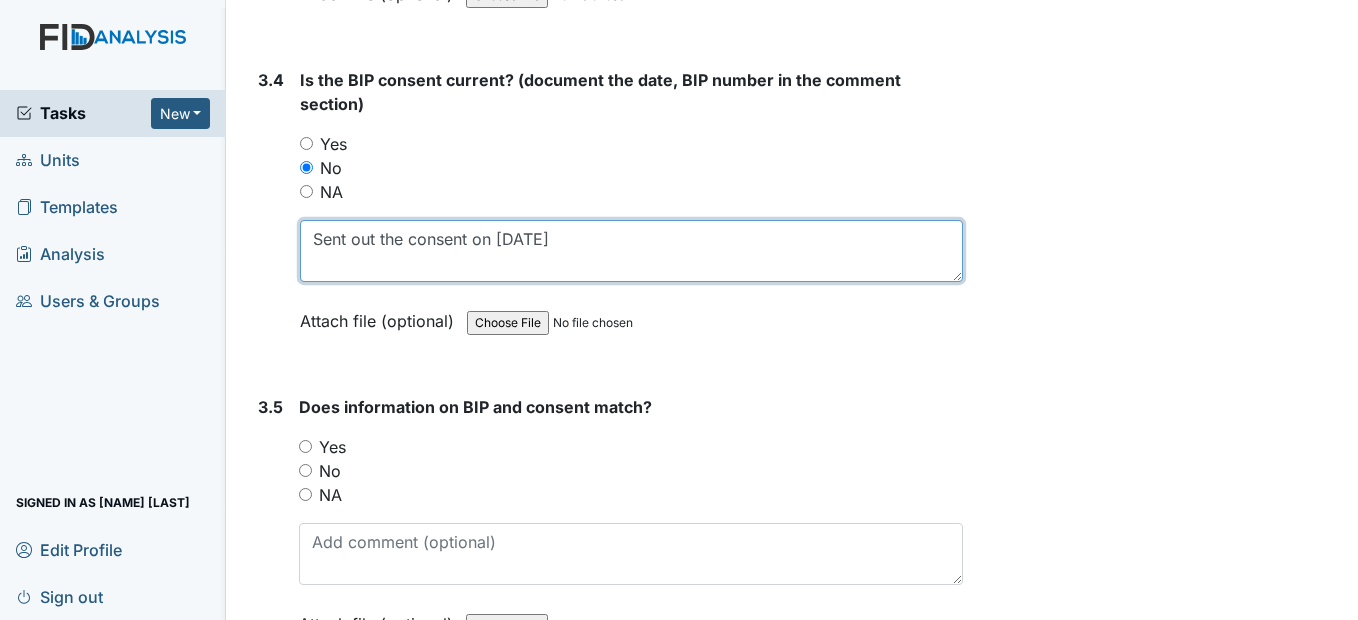 scroll, scrollTop: 5800, scrollLeft: 0, axis: vertical 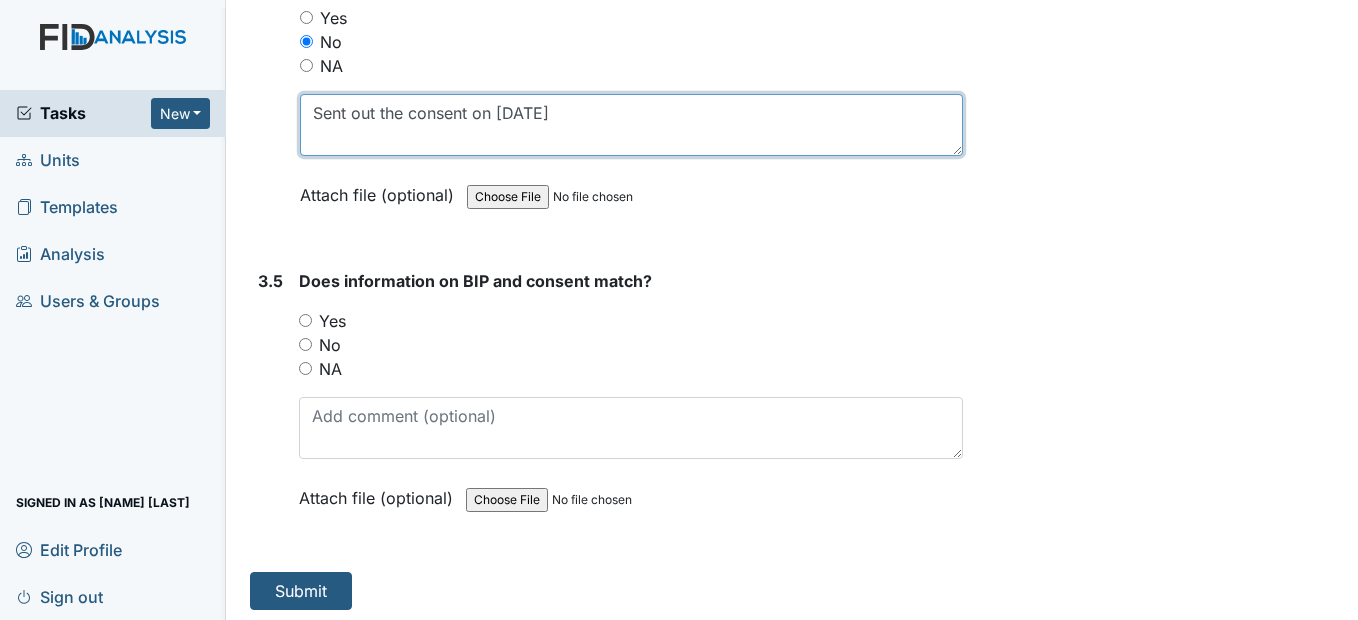 type on "Sent out the consent on 7/24/25" 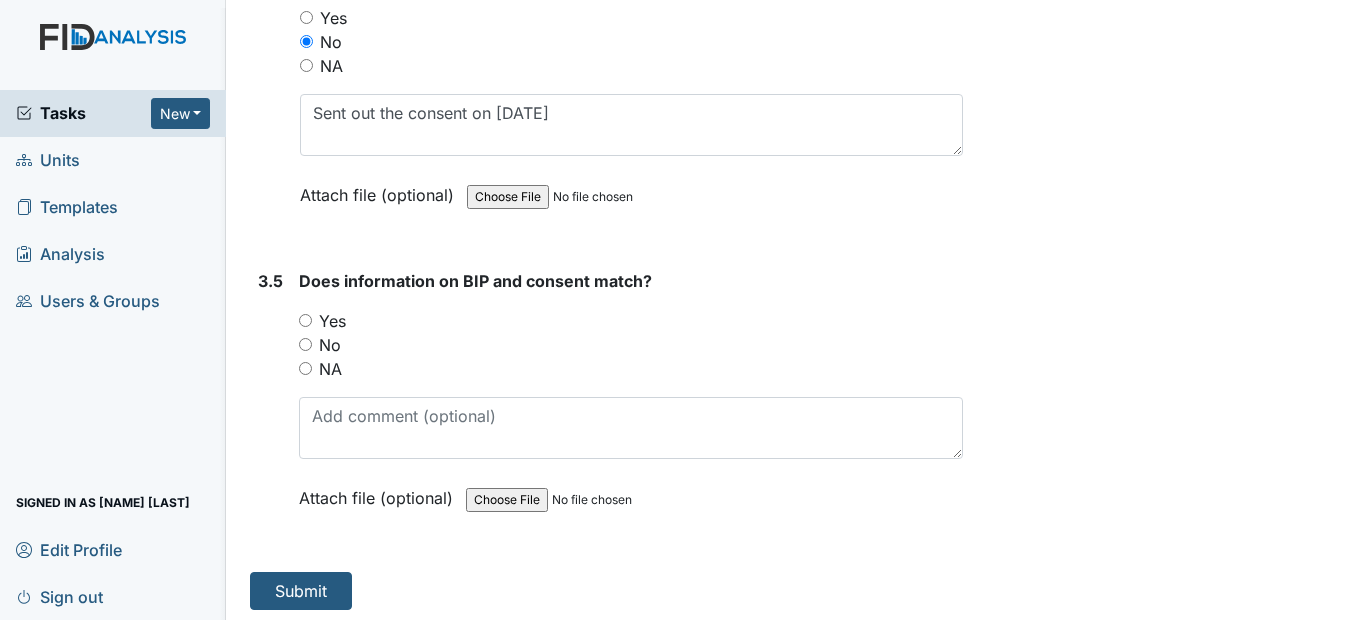click on "No" at bounding box center [305, 344] 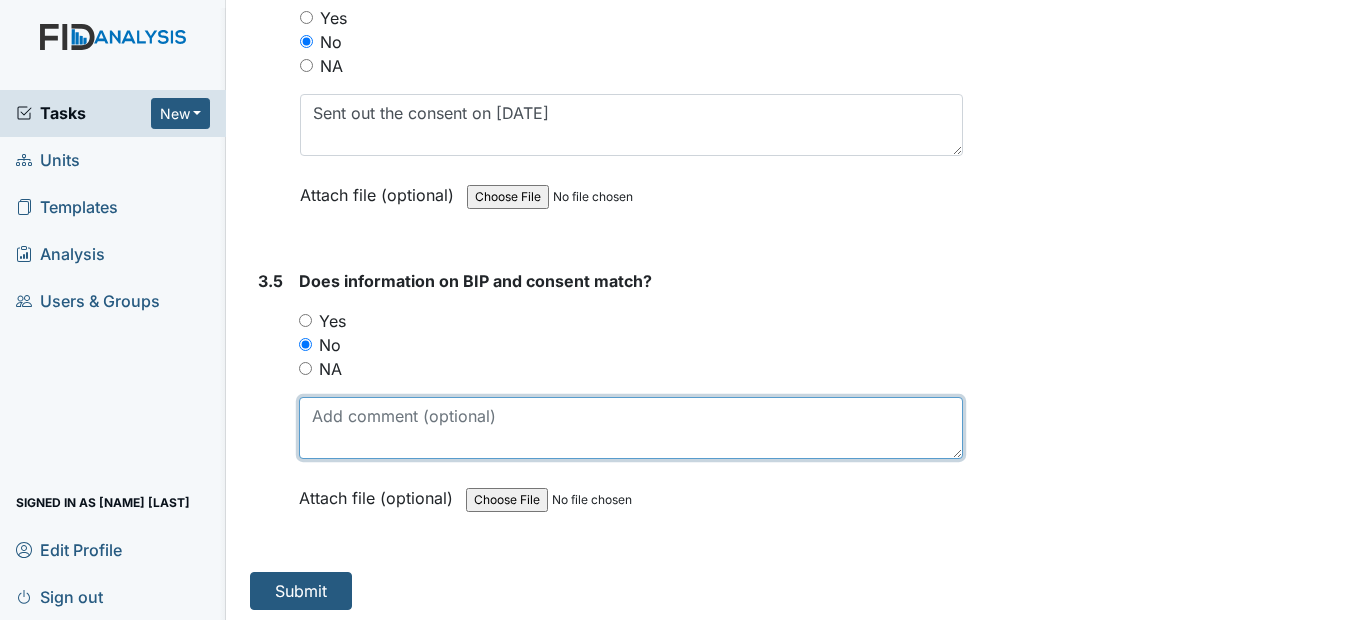 click at bounding box center (630, 428) 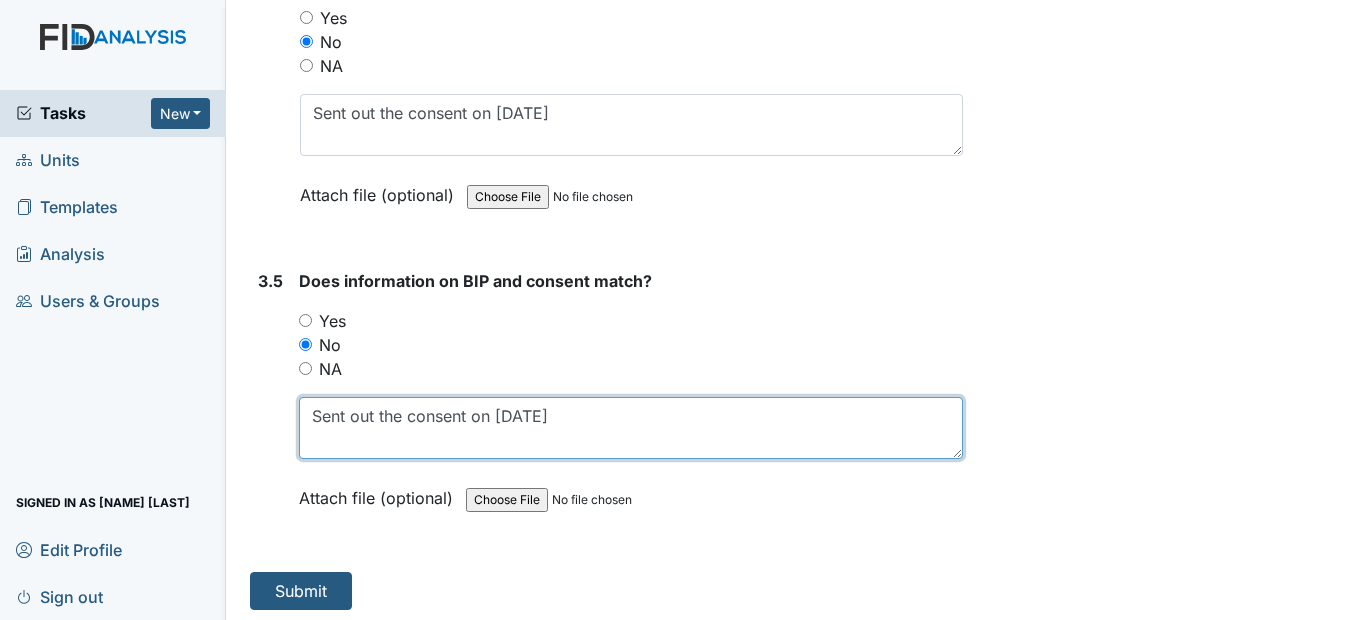 scroll, scrollTop: 5854, scrollLeft: 0, axis: vertical 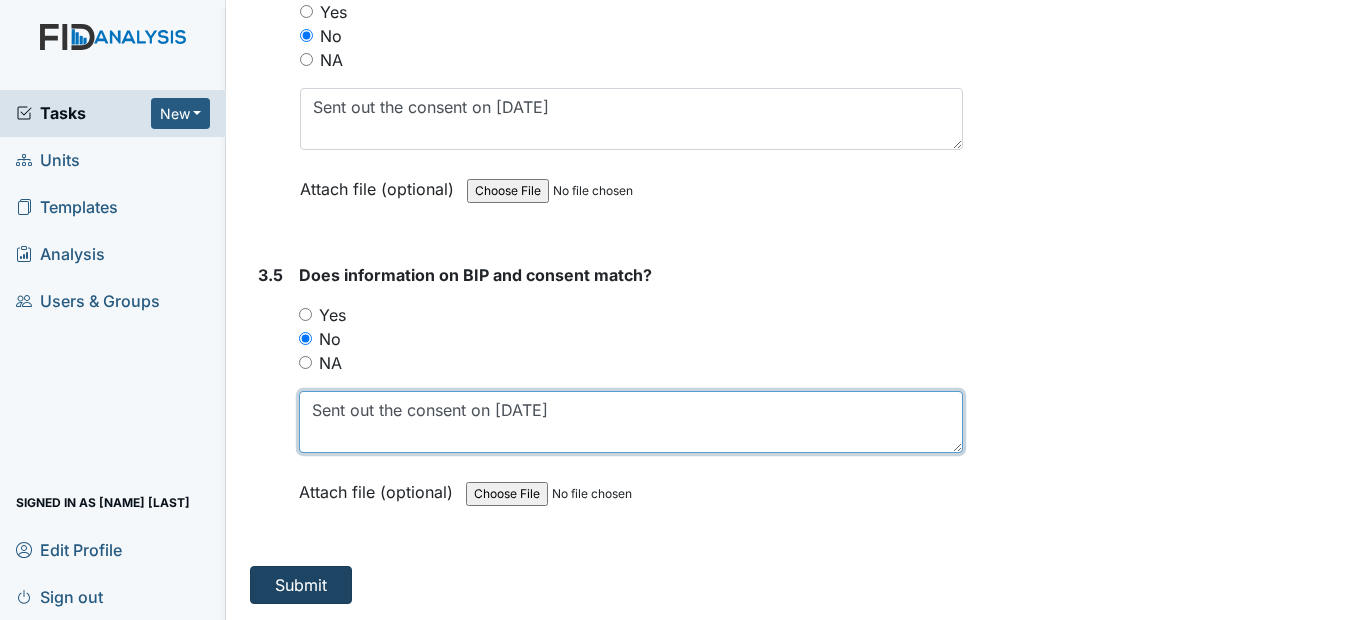 type on "Sent out the consent on 7/24/25" 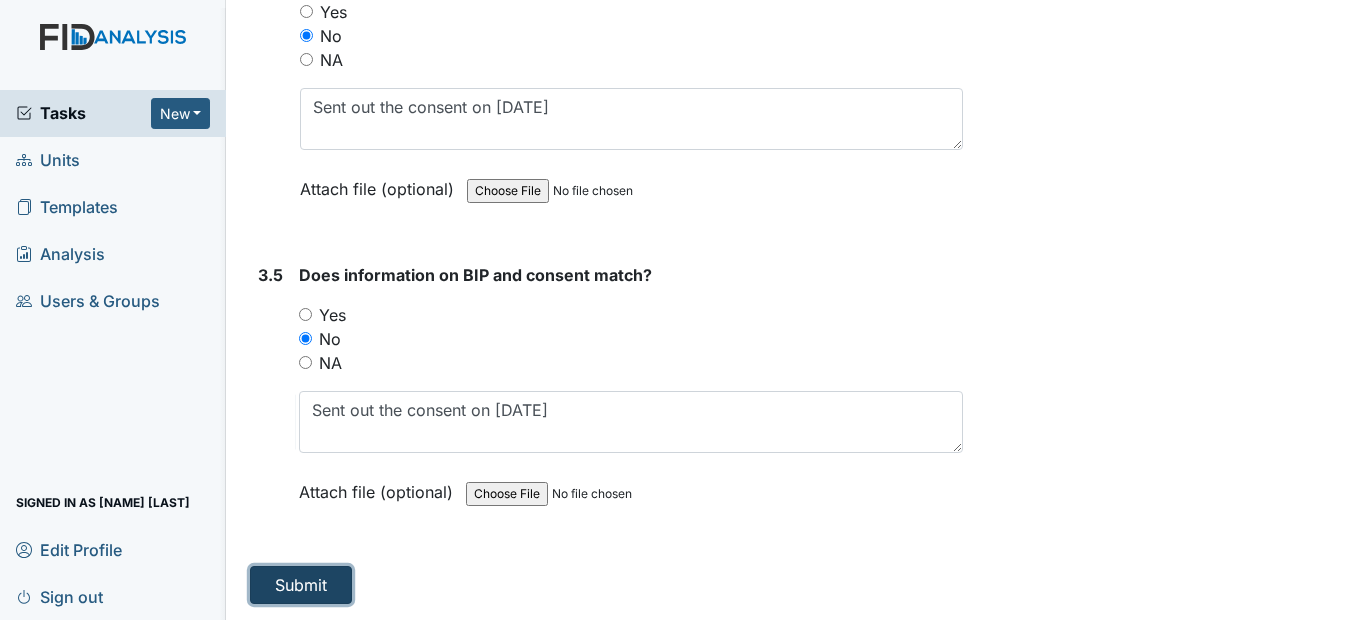 click on "Submit" at bounding box center [301, 585] 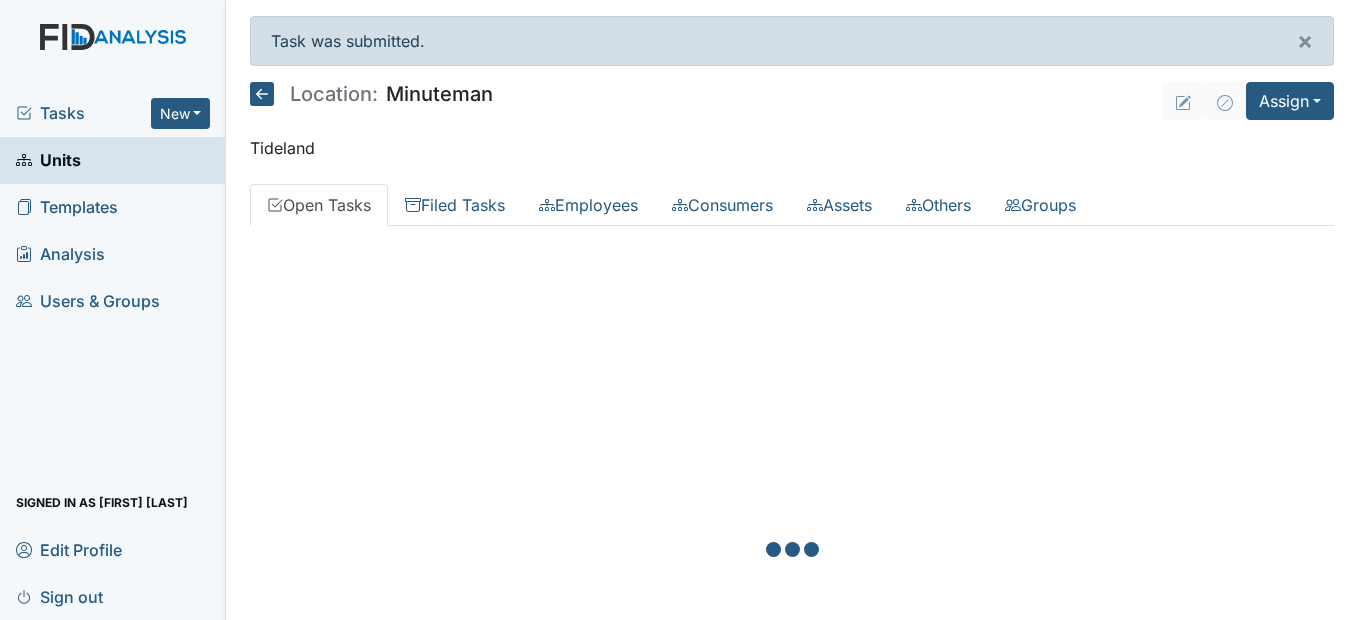 scroll, scrollTop: 0, scrollLeft: 0, axis: both 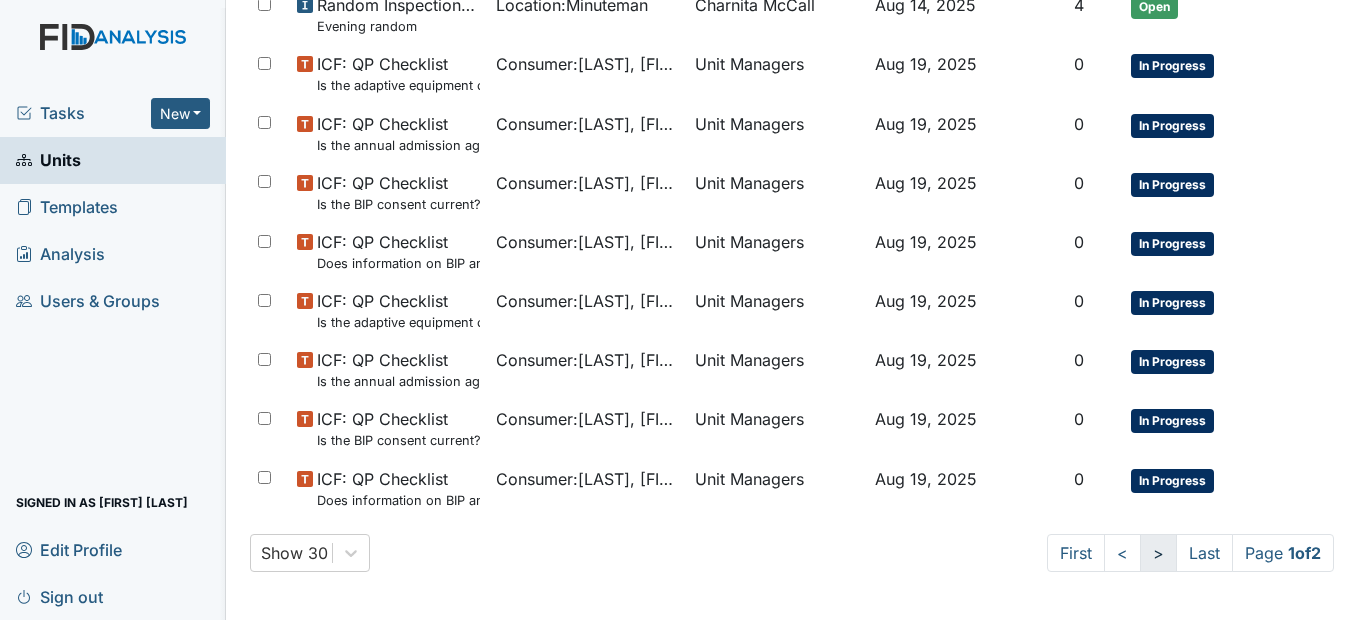 click on ">" at bounding box center (1158, 553) 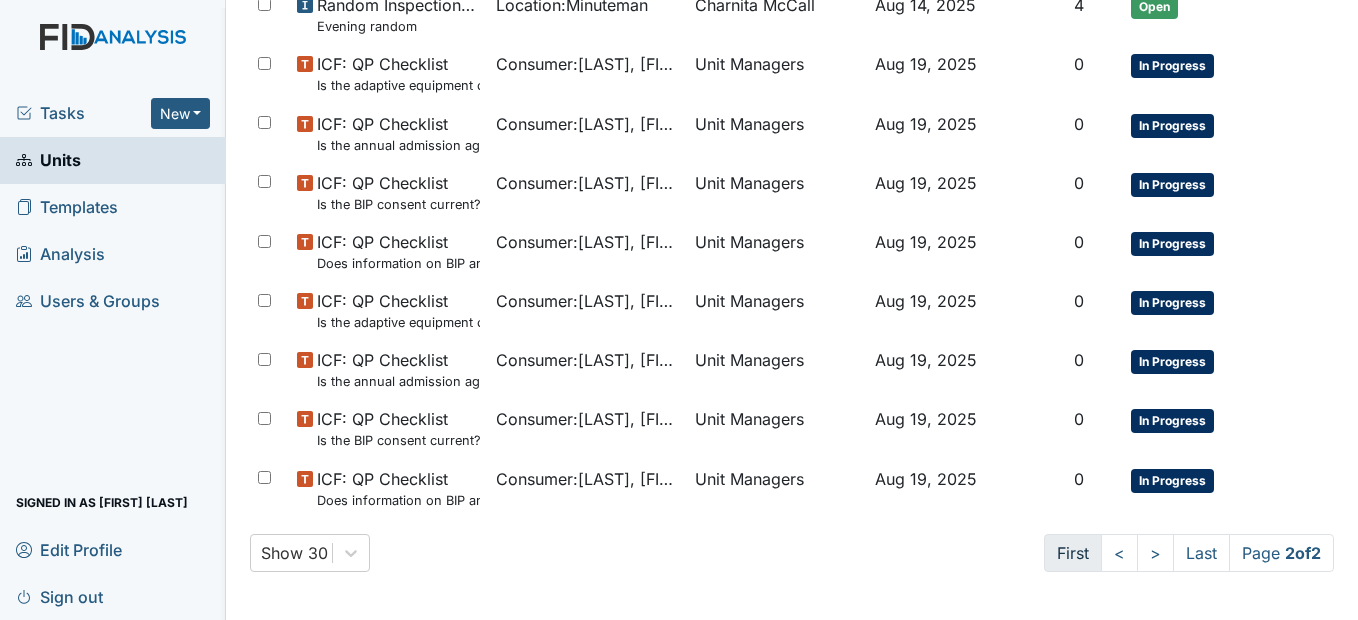 scroll, scrollTop: 0, scrollLeft: 0, axis: both 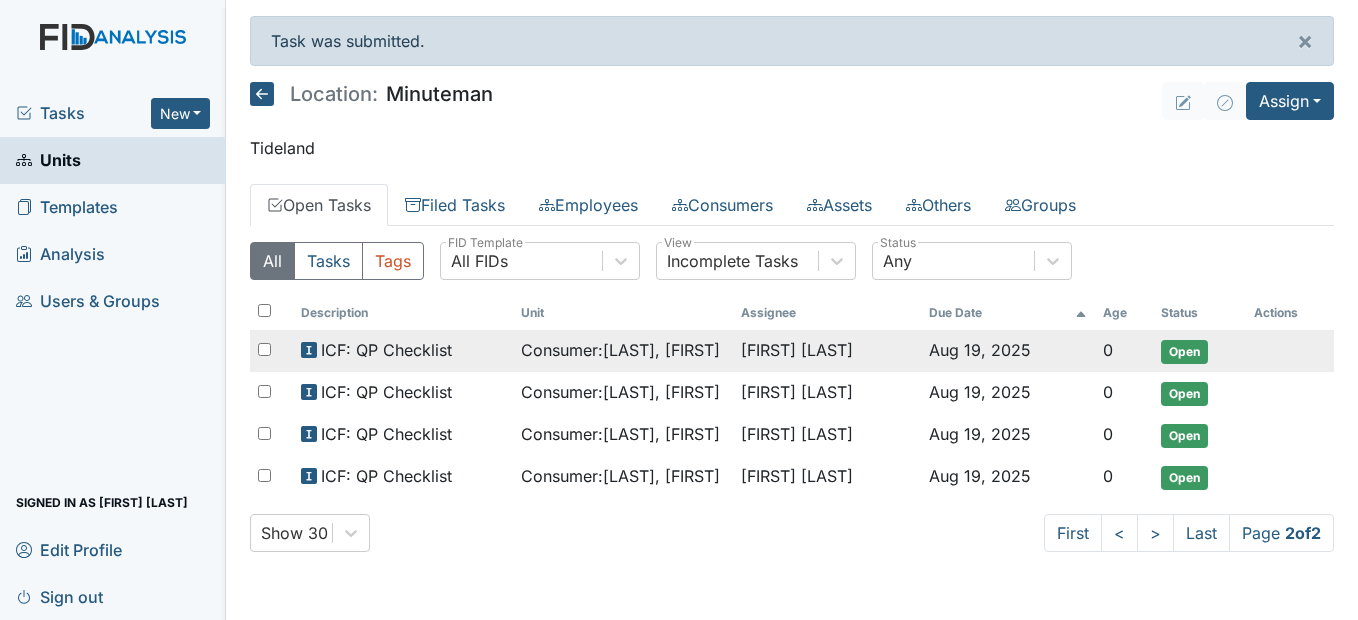 click on "Consumer :  Lemons, Morgan" at bounding box center (620, 350) 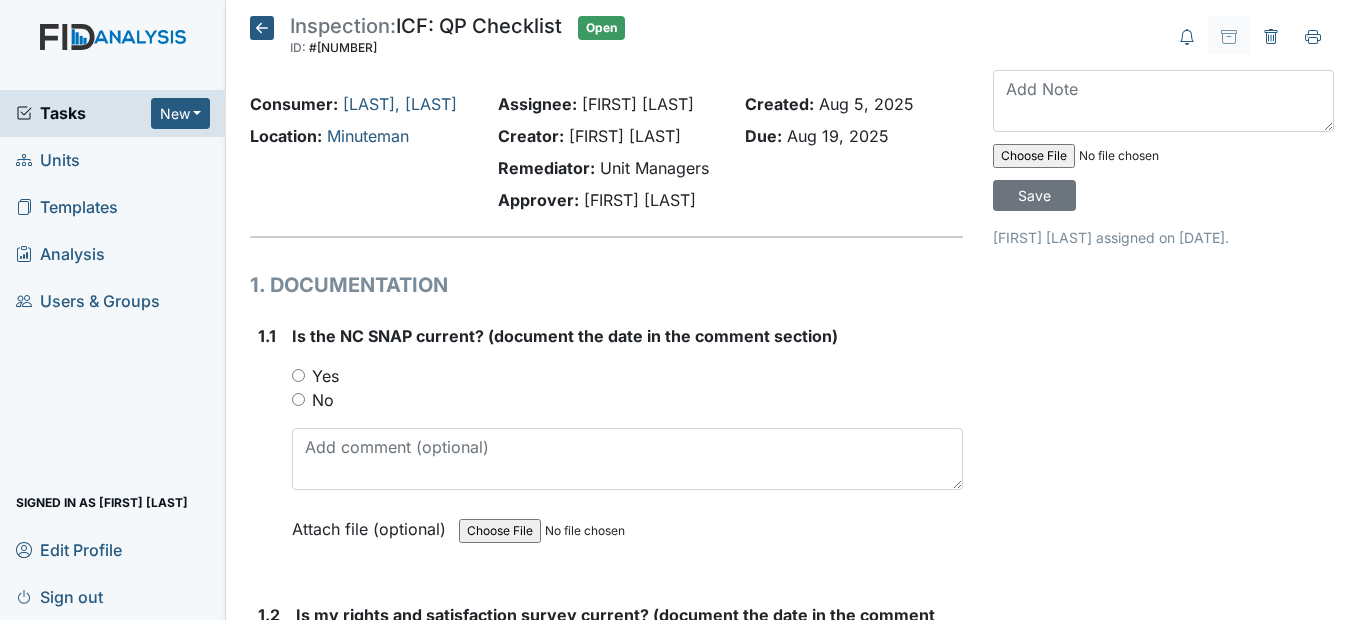 scroll, scrollTop: 0, scrollLeft: 0, axis: both 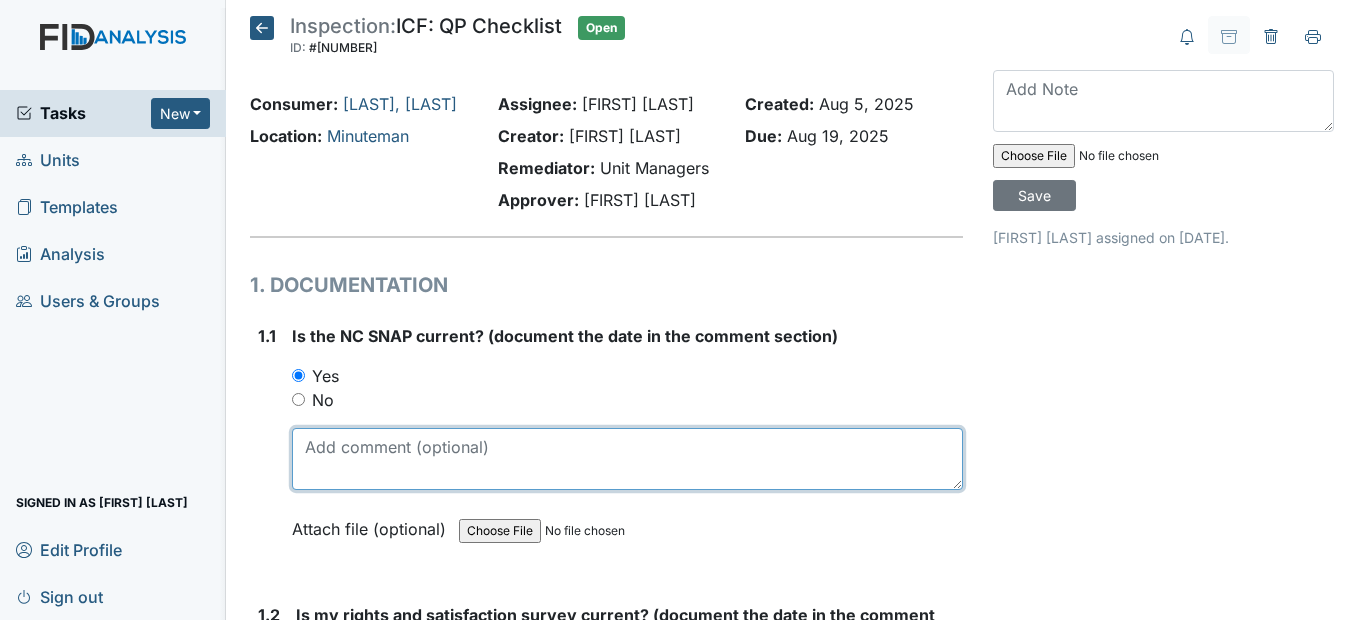 click at bounding box center (627, 459) 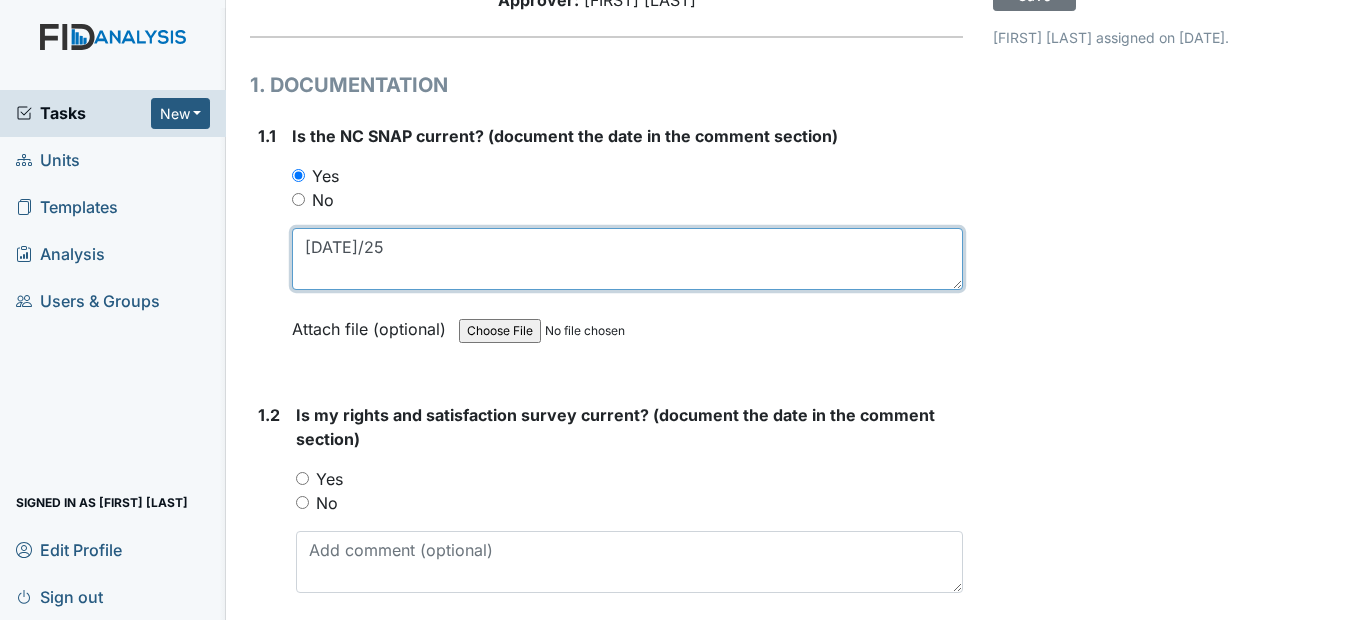 scroll, scrollTop: 300, scrollLeft: 0, axis: vertical 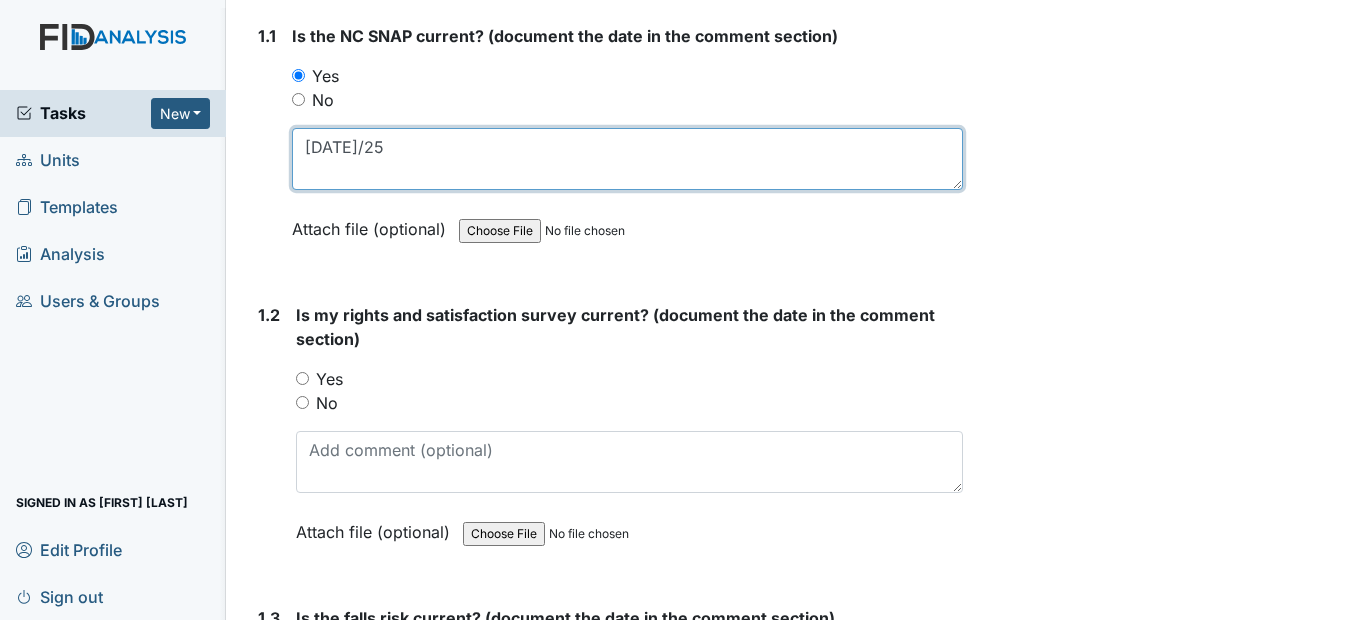 type on "[DATE]/25" 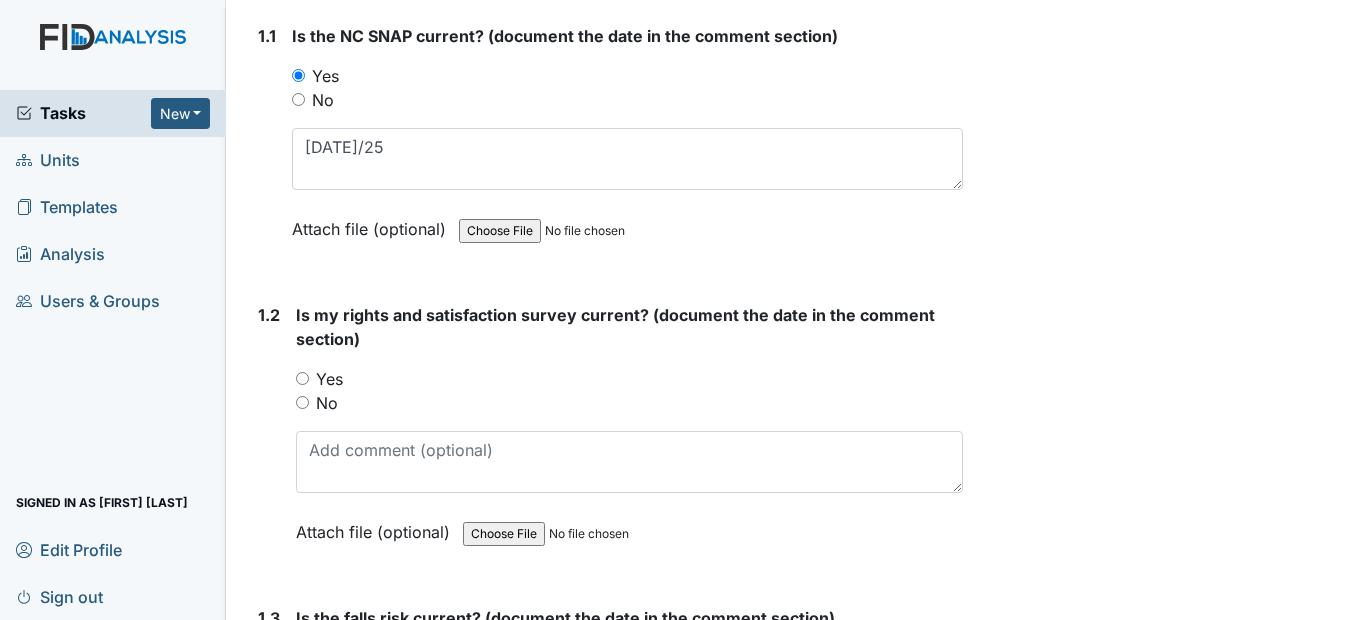 click on "Yes" at bounding box center (302, 378) 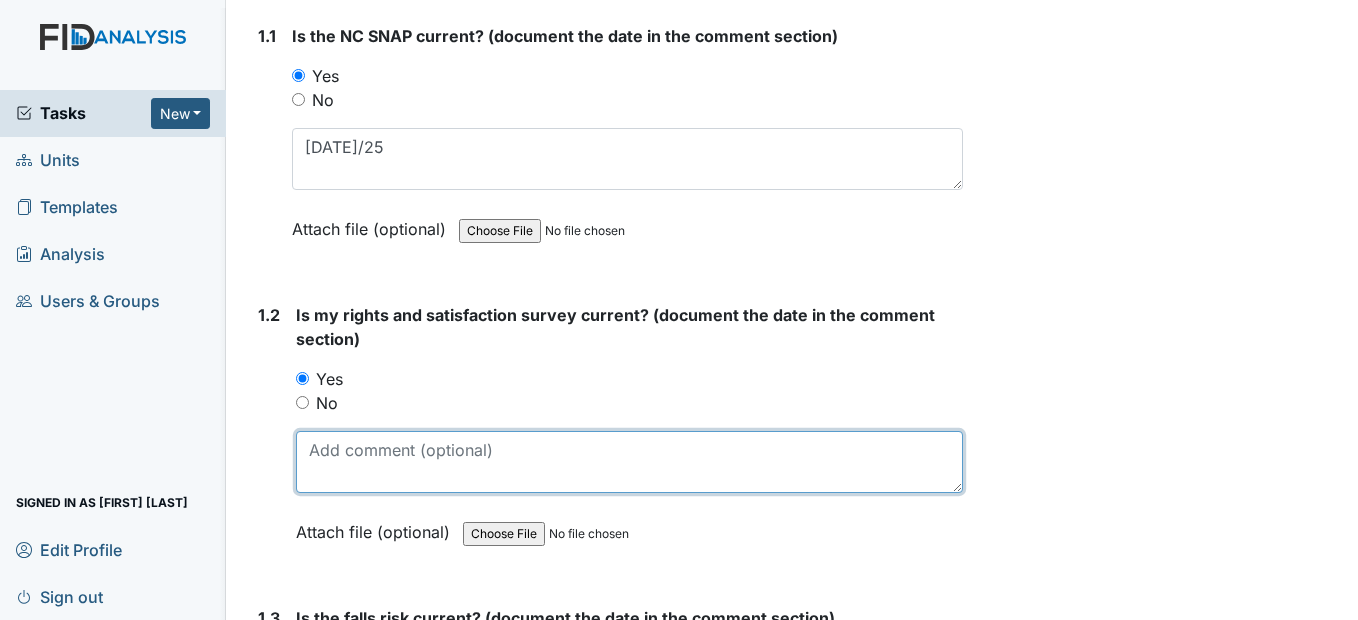 click at bounding box center [629, 462] 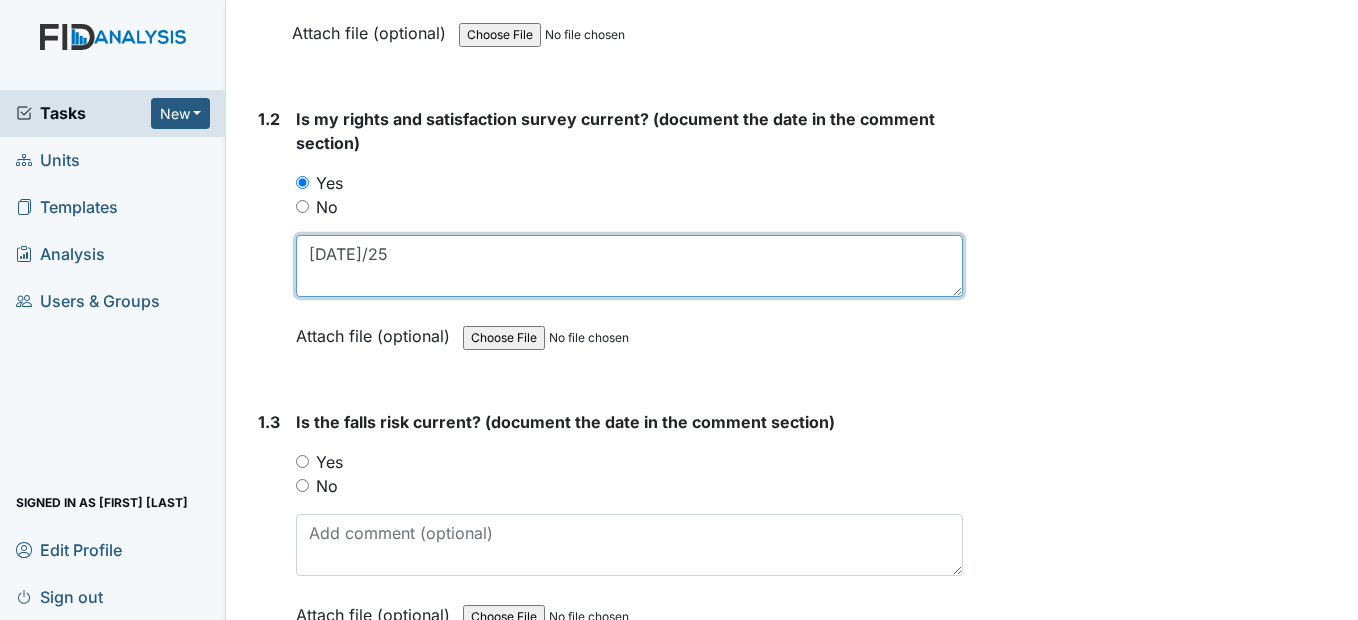 scroll, scrollTop: 600, scrollLeft: 0, axis: vertical 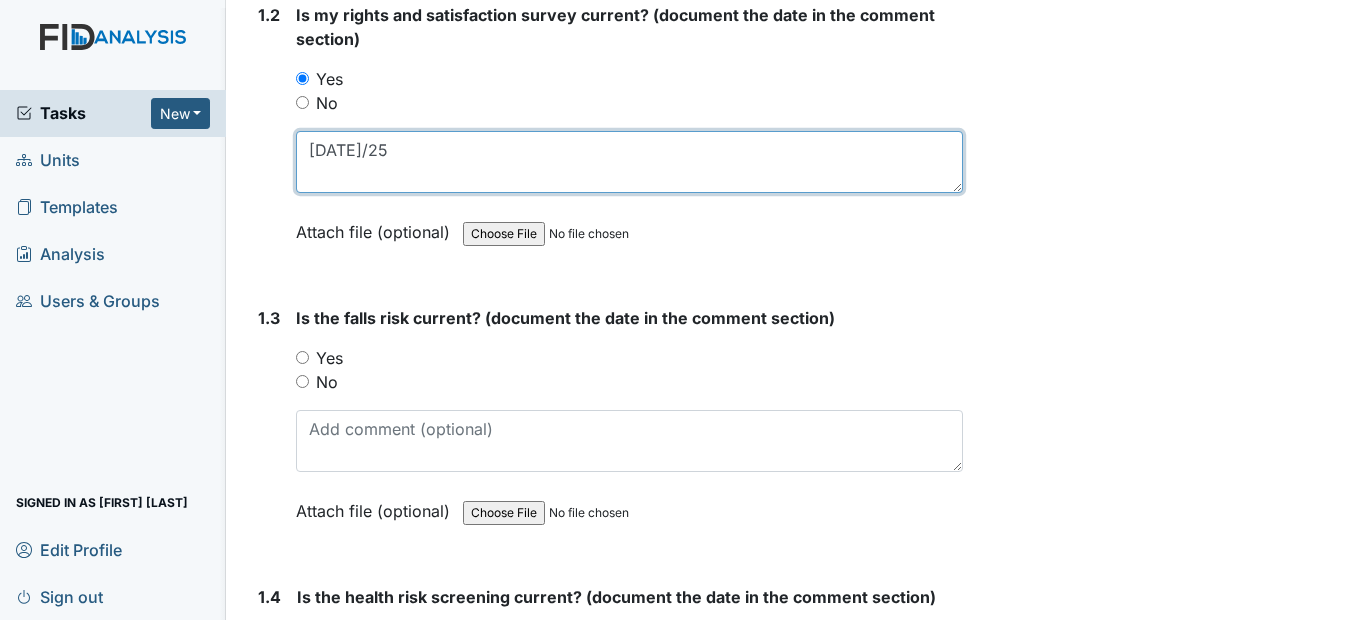 type on "[DATE]/25" 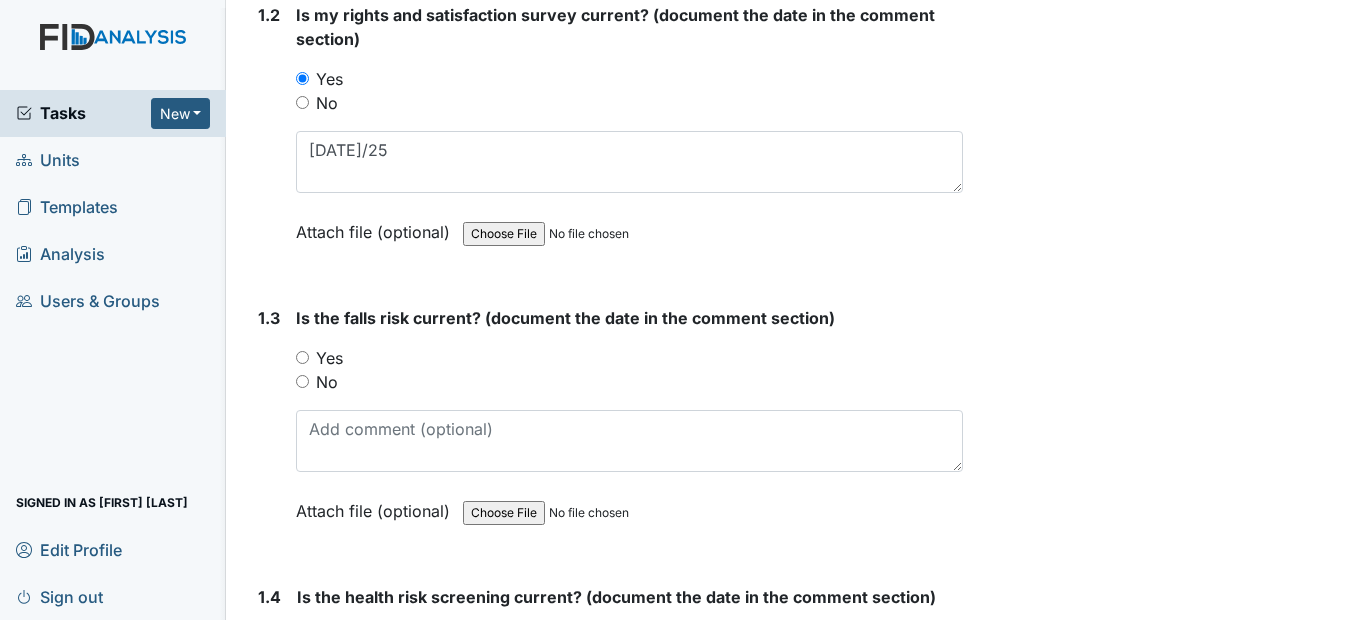 drag, startPoint x: 310, startPoint y: 395, endPoint x: 301, endPoint y: 410, distance: 17.492855 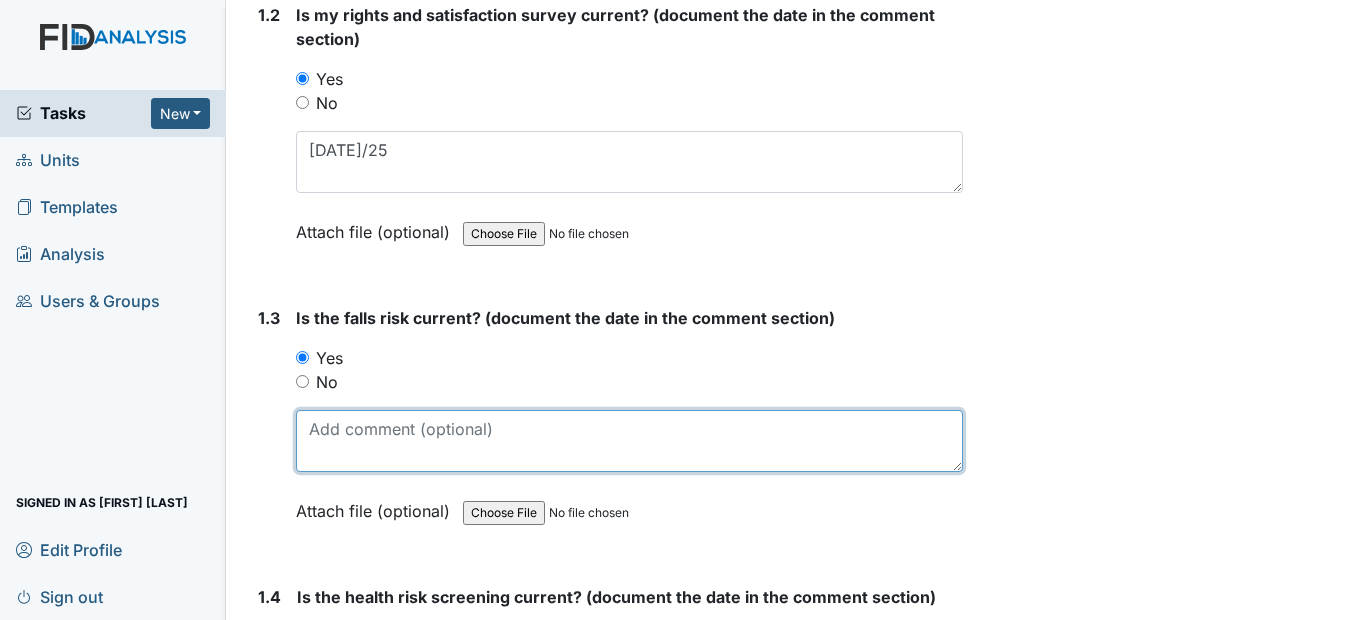 click at bounding box center [629, 441] 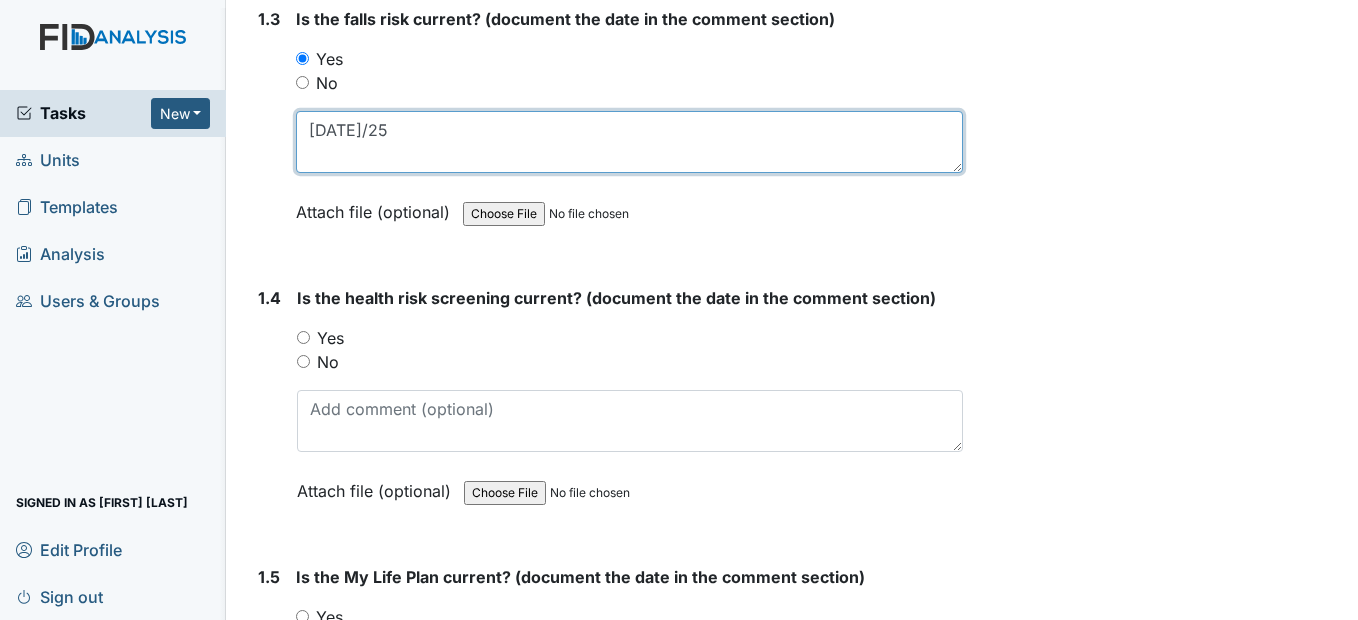 scroll, scrollTop: 900, scrollLeft: 0, axis: vertical 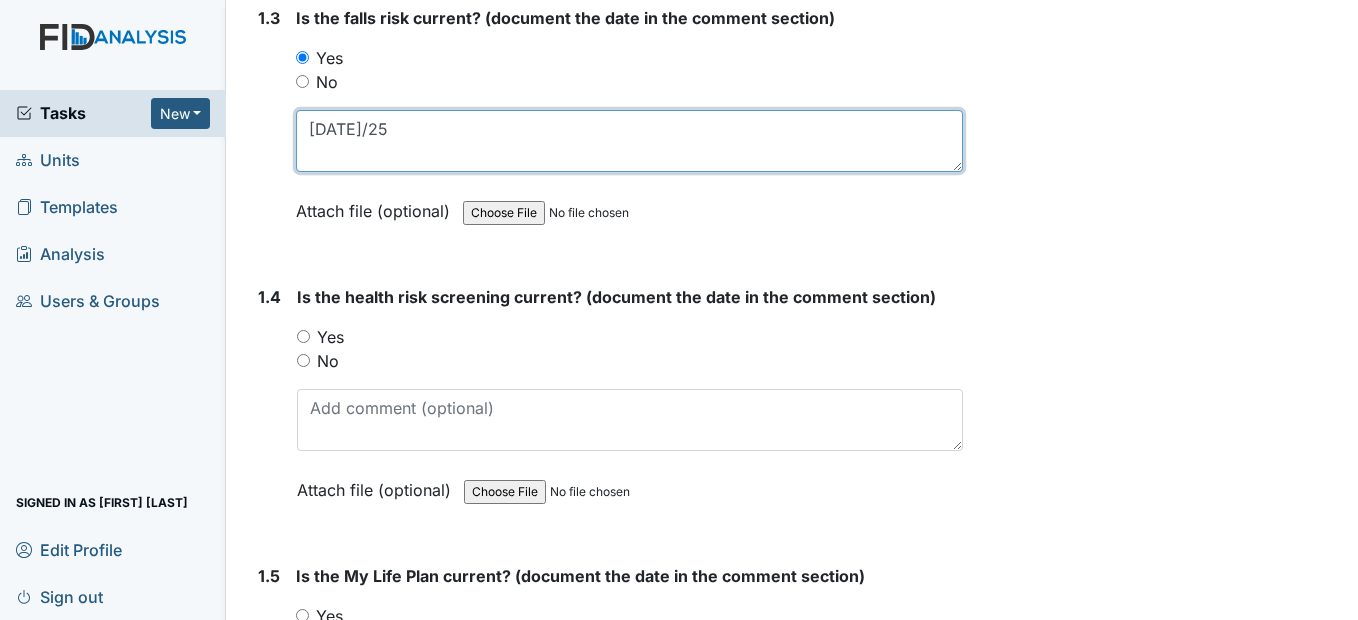 type on "[DATE]/25" 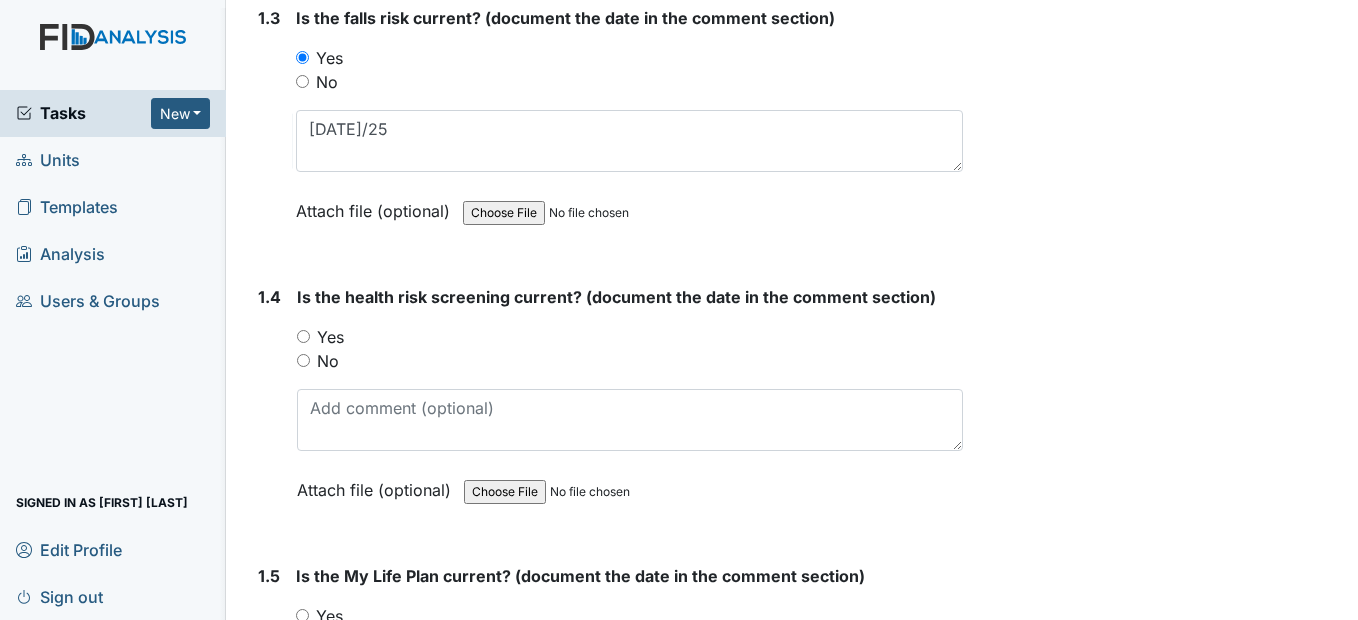 click on "Yes" at bounding box center (629, 337) 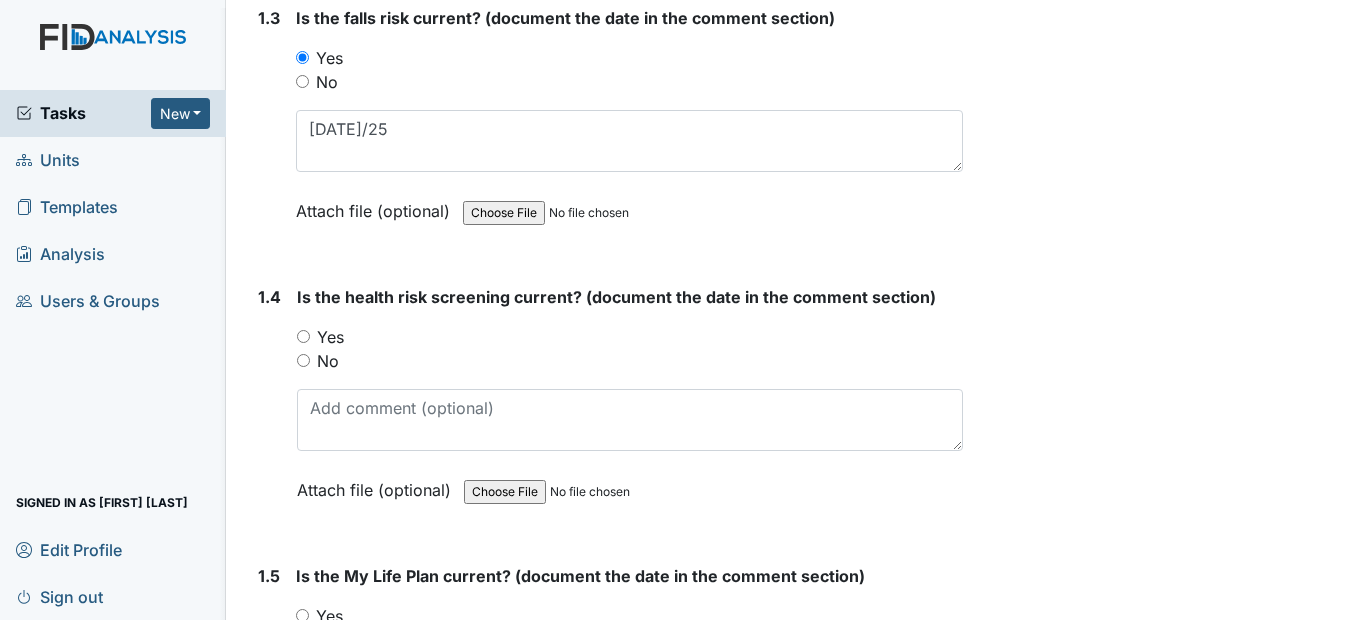 click on "Yes" at bounding box center (303, 336) 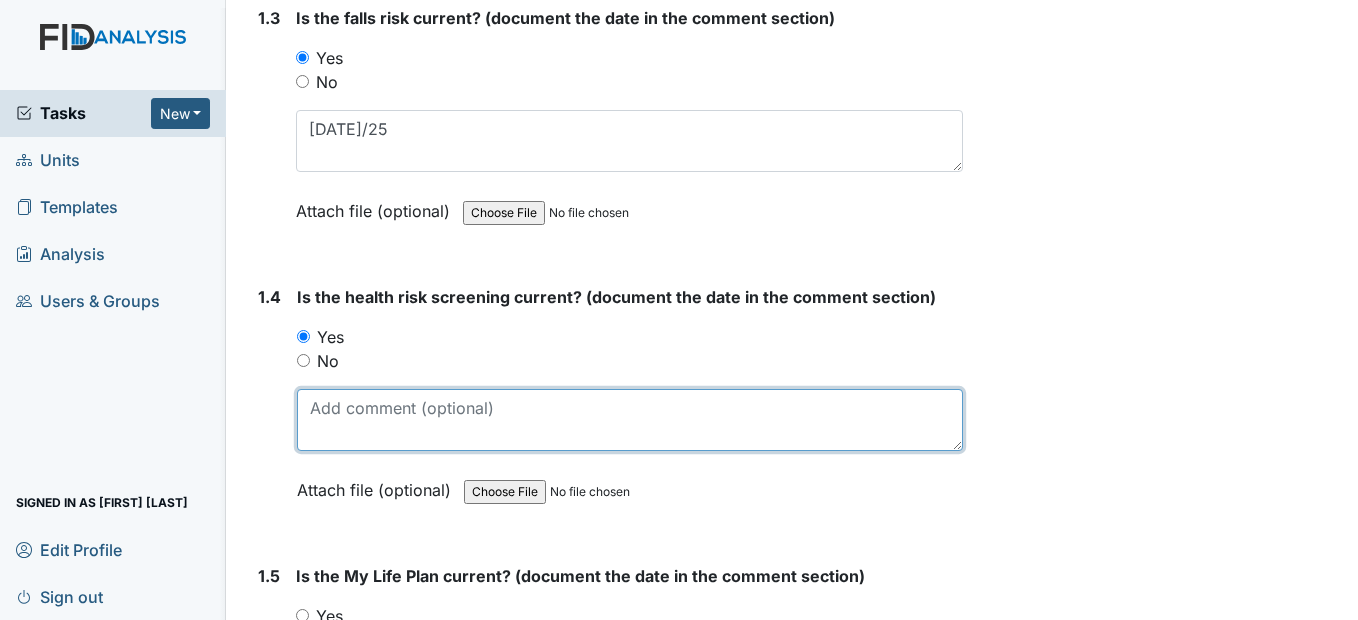 click at bounding box center (629, 420) 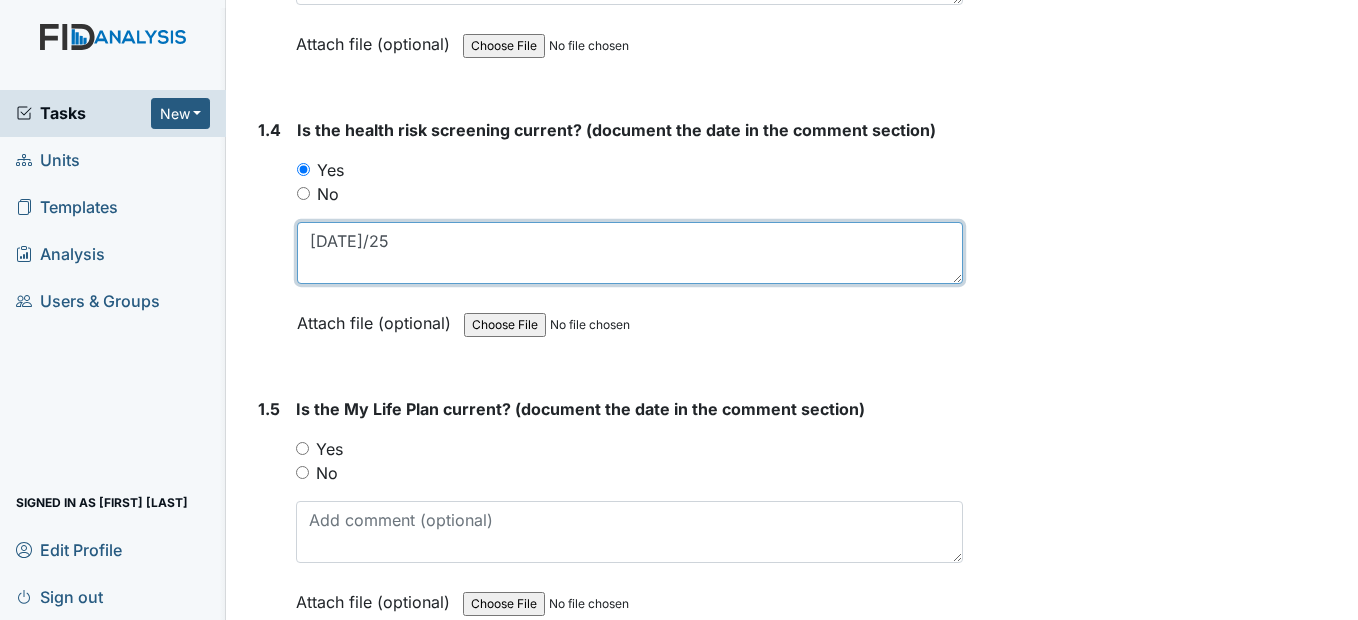 scroll, scrollTop: 1100, scrollLeft: 0, axis: vertical 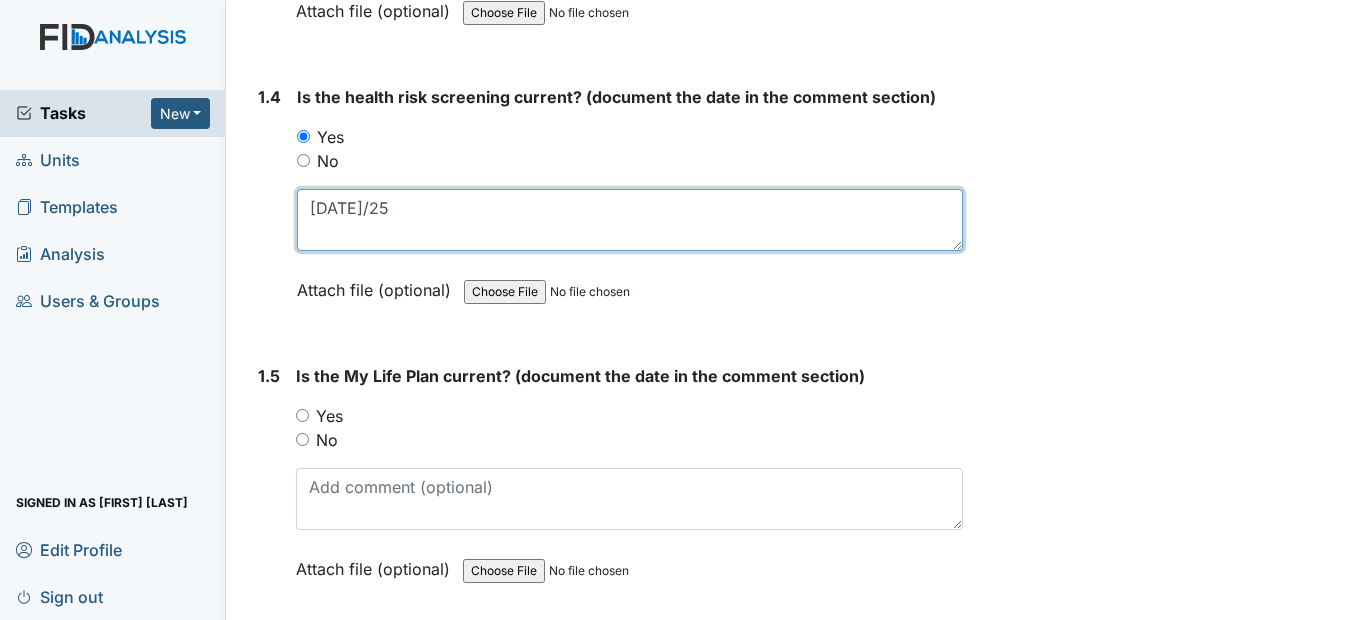 type on "[DATE]/25" 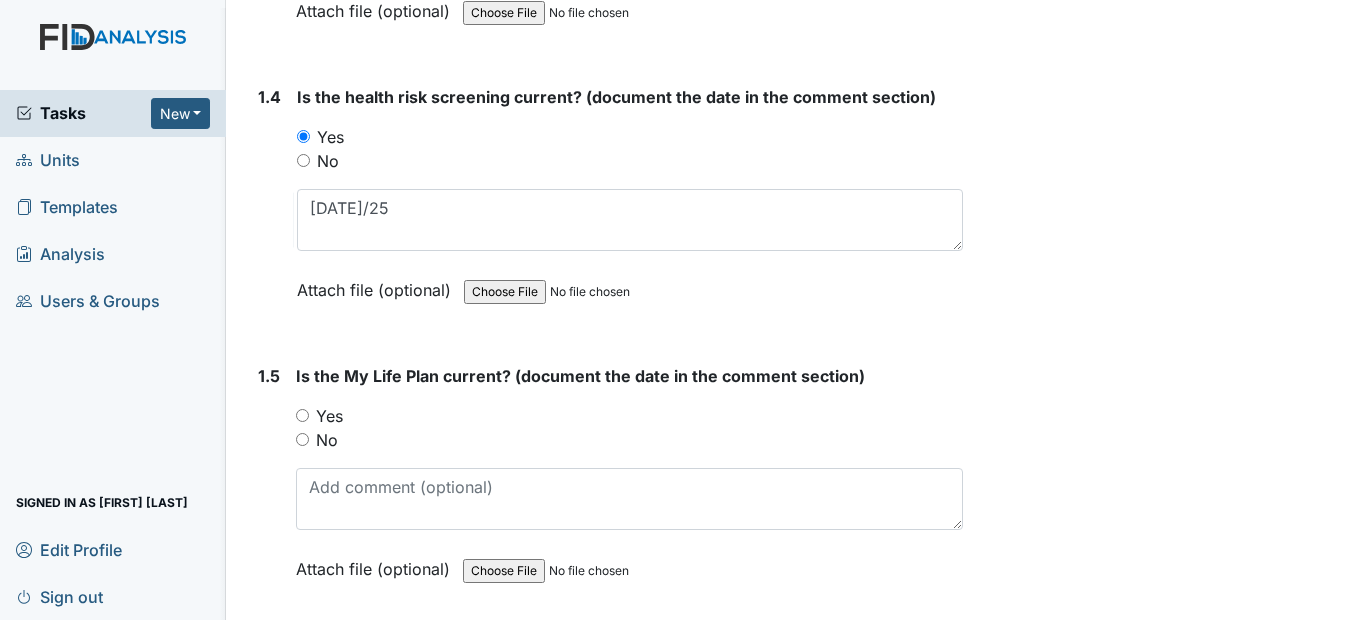 click on "Yes" at bounding box center [302, 415] 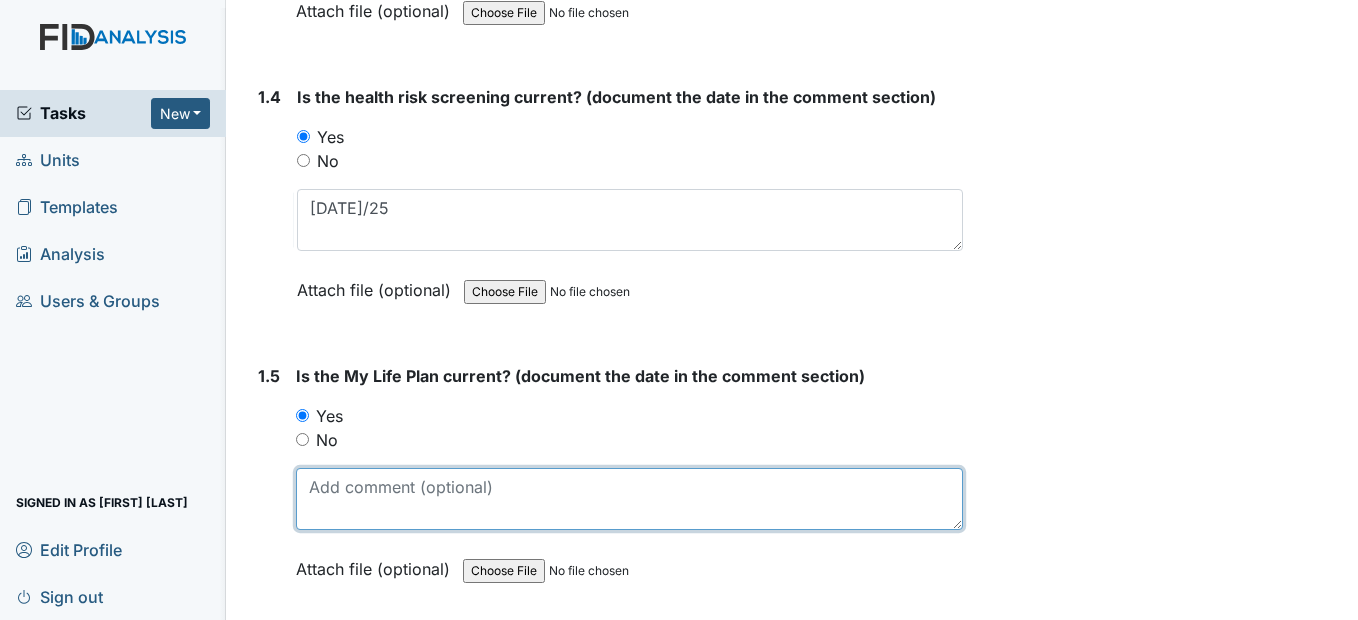 click at bounding box center [629, 499] 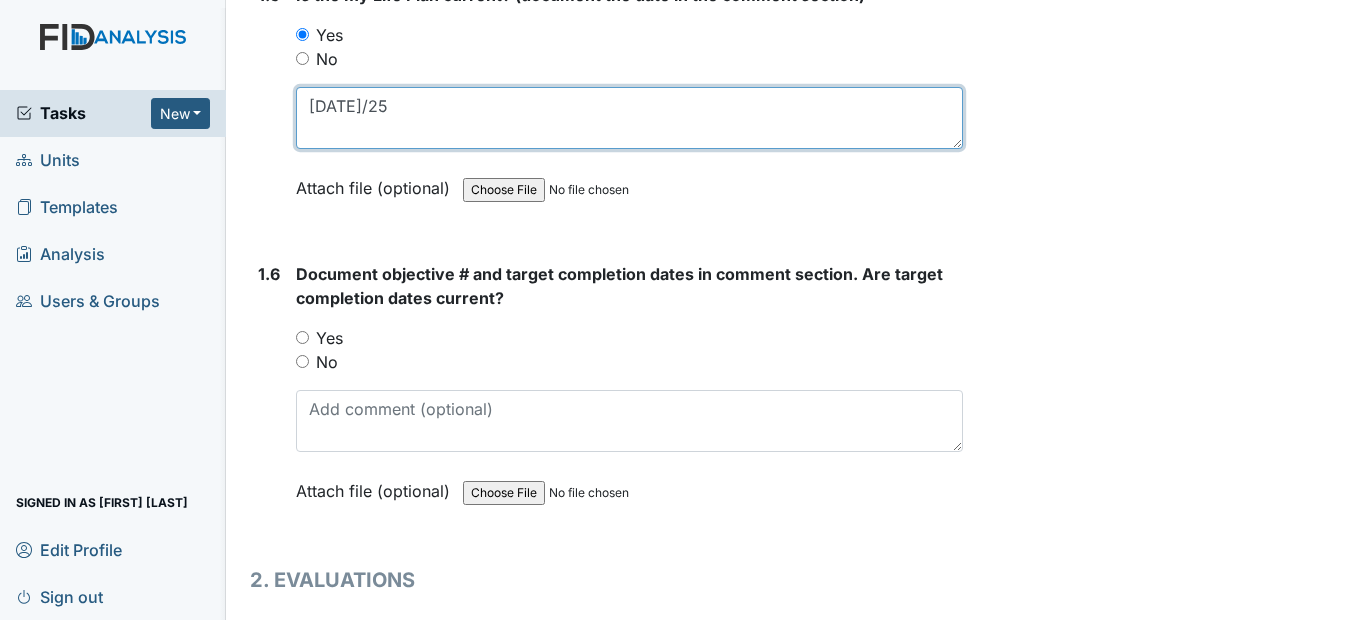 scroll, scrollTop: 1500, scrollLeft: 0, axis: vertical 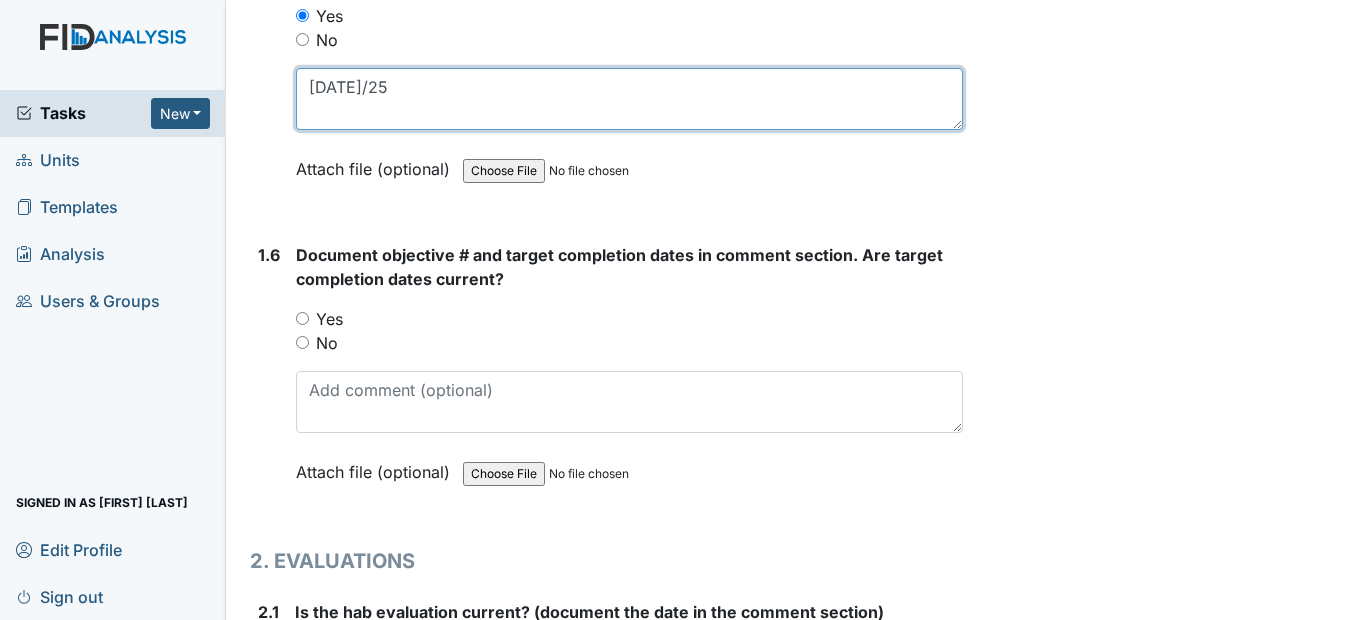 type on "[DATE]/25" 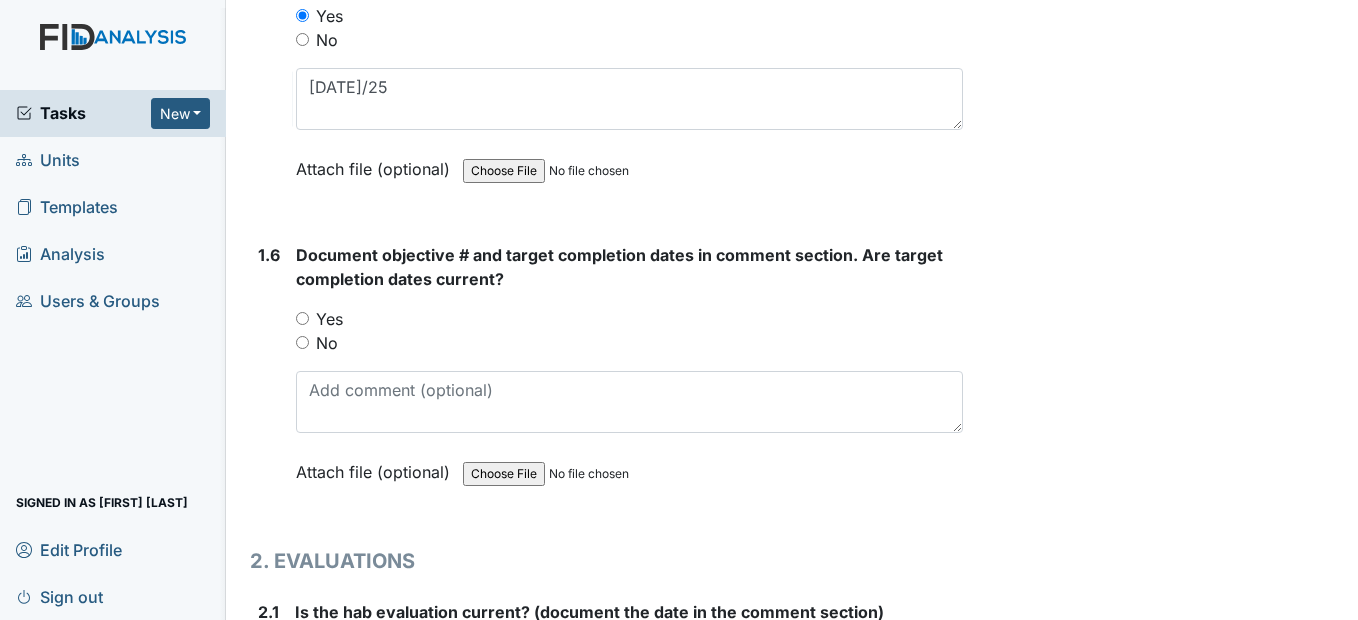 click on "Yes" at bounding box center [302, 318] 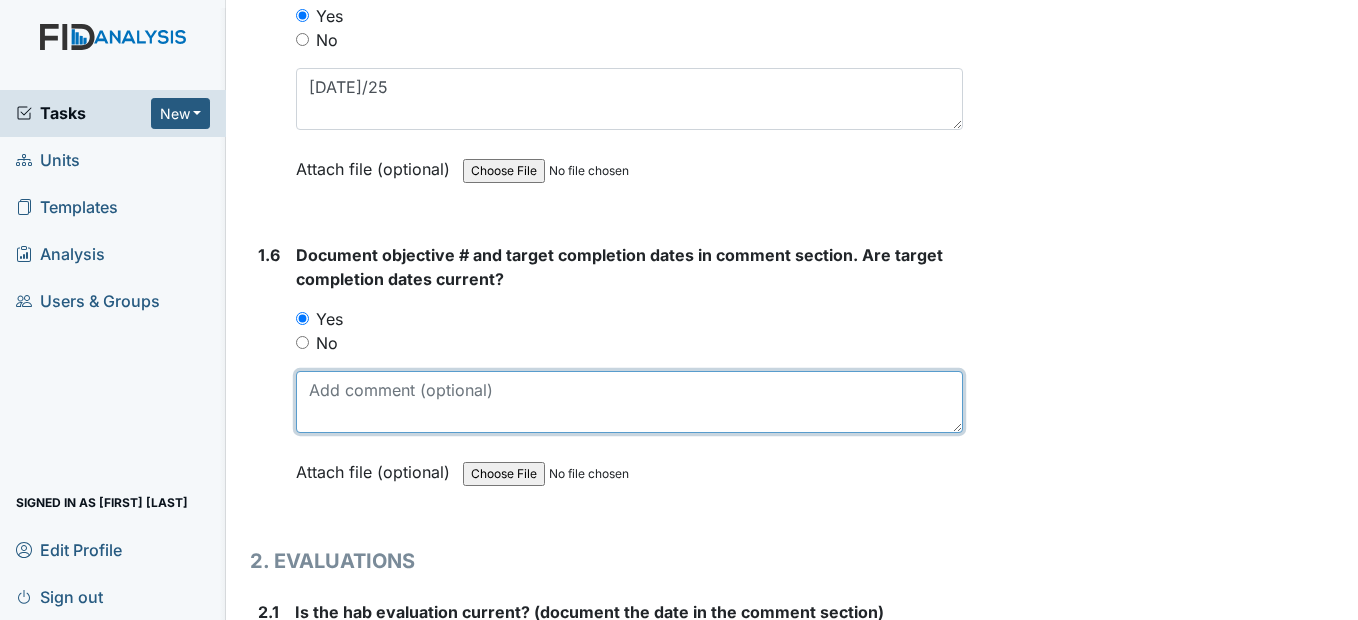 click at bounding box center [629, 402] 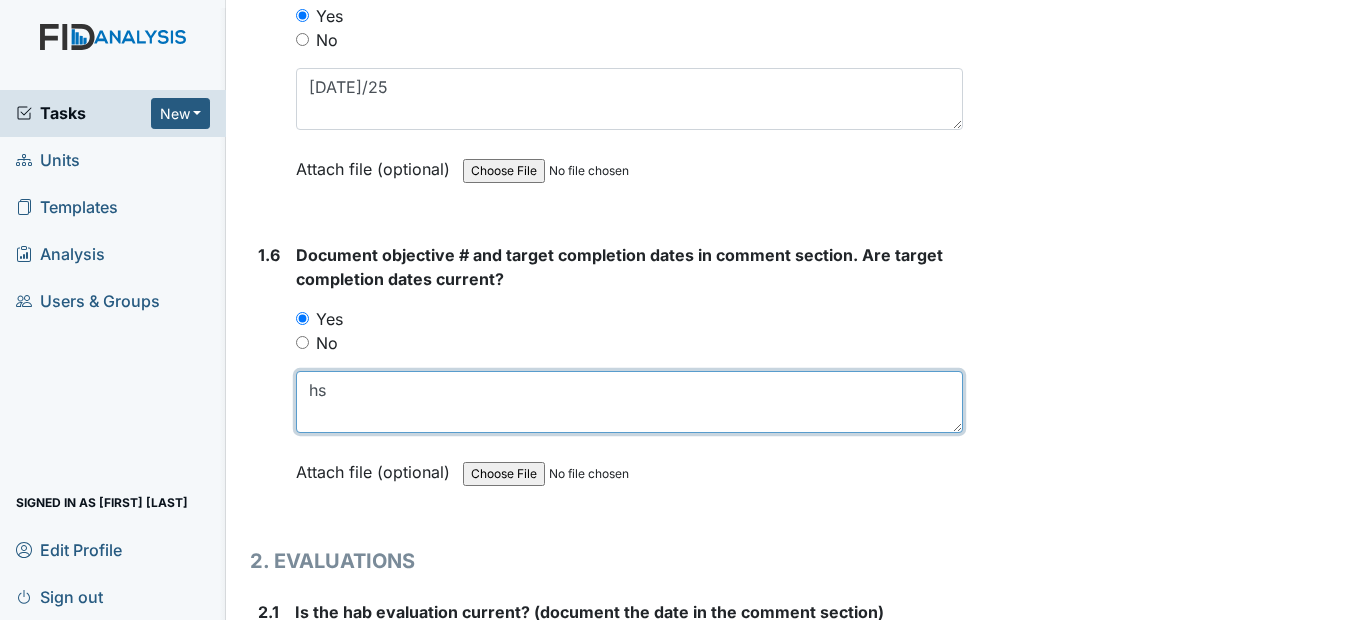 type on "h" 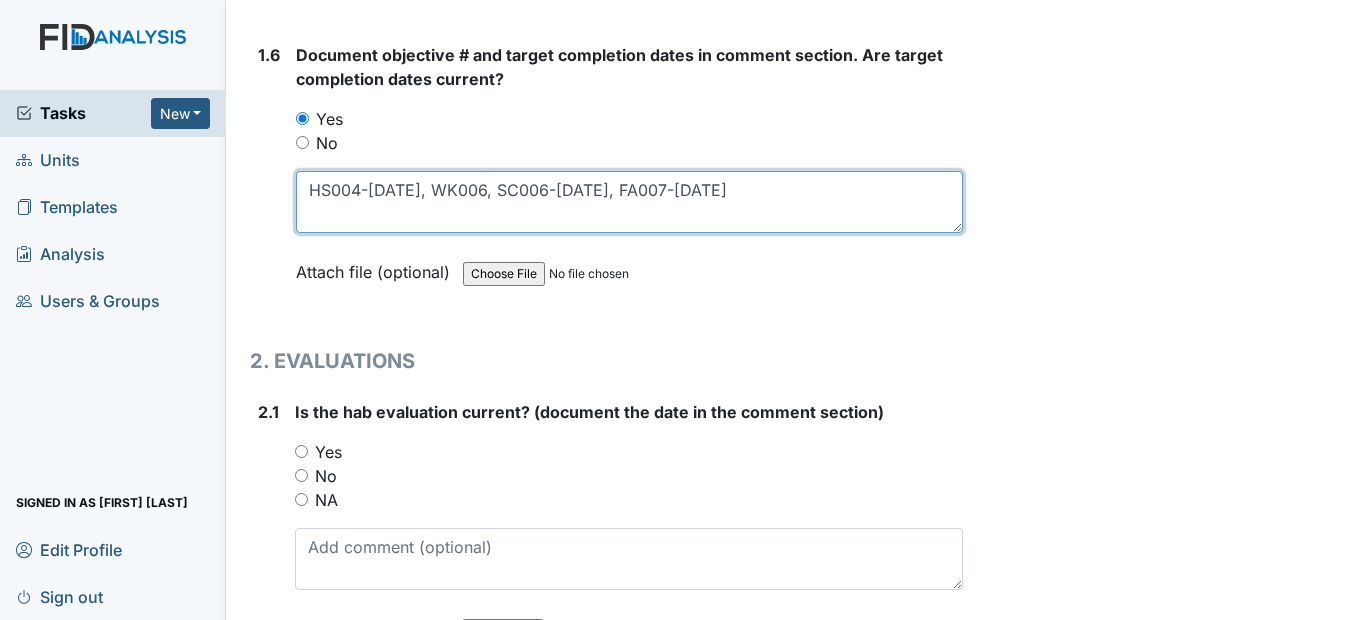 scroll, scrollTop: 1800, scrollLeft: 0, axis: vertical 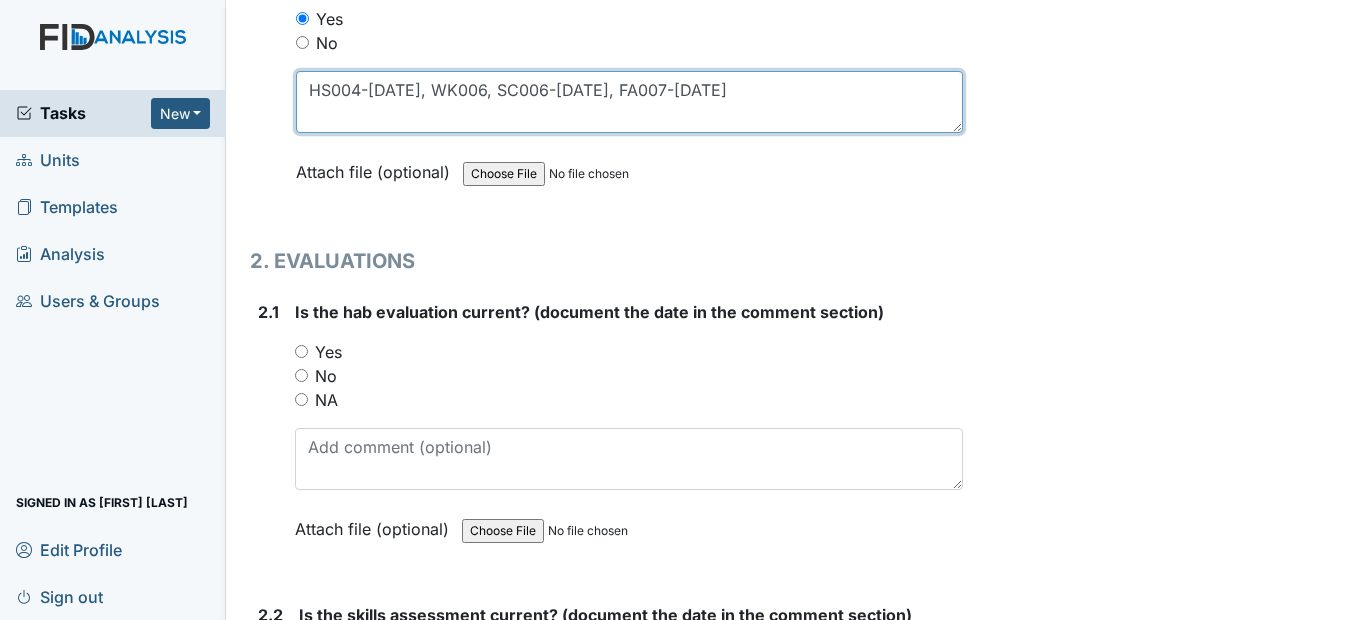 type on "HS004-8/31/25, WK006, SC006-9/30/25, FA007-6/30/2026" 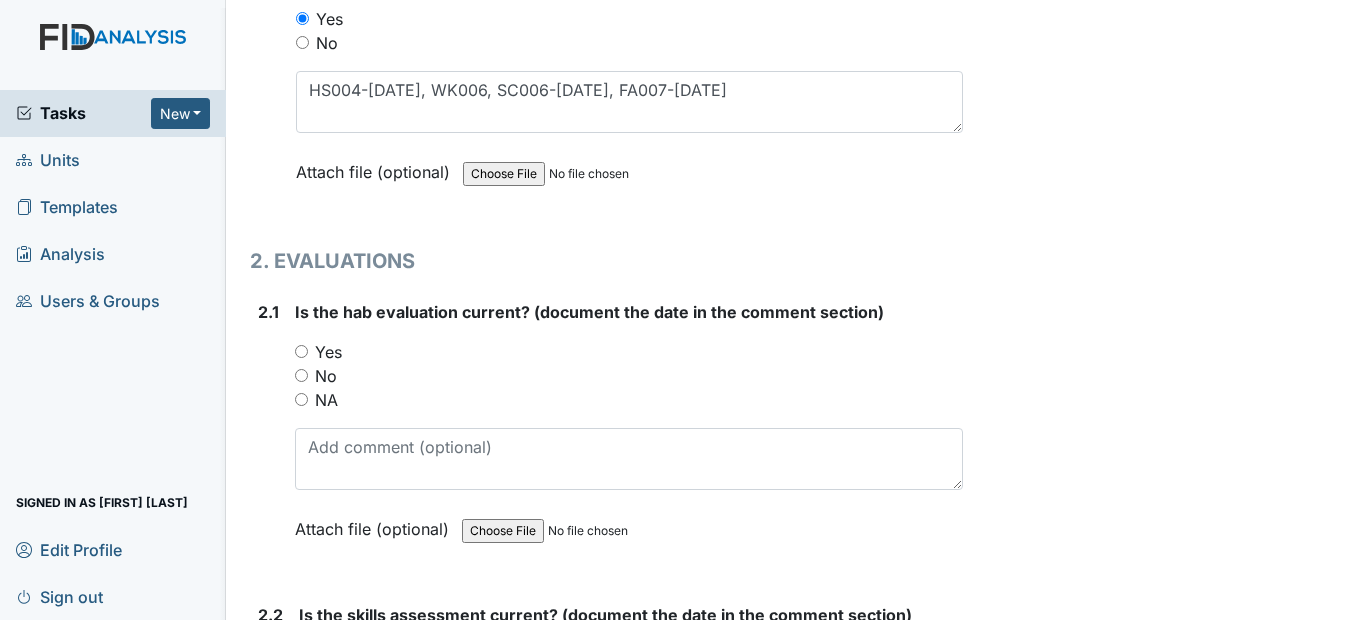 click on "Yes" at bounding box center (301, 351) 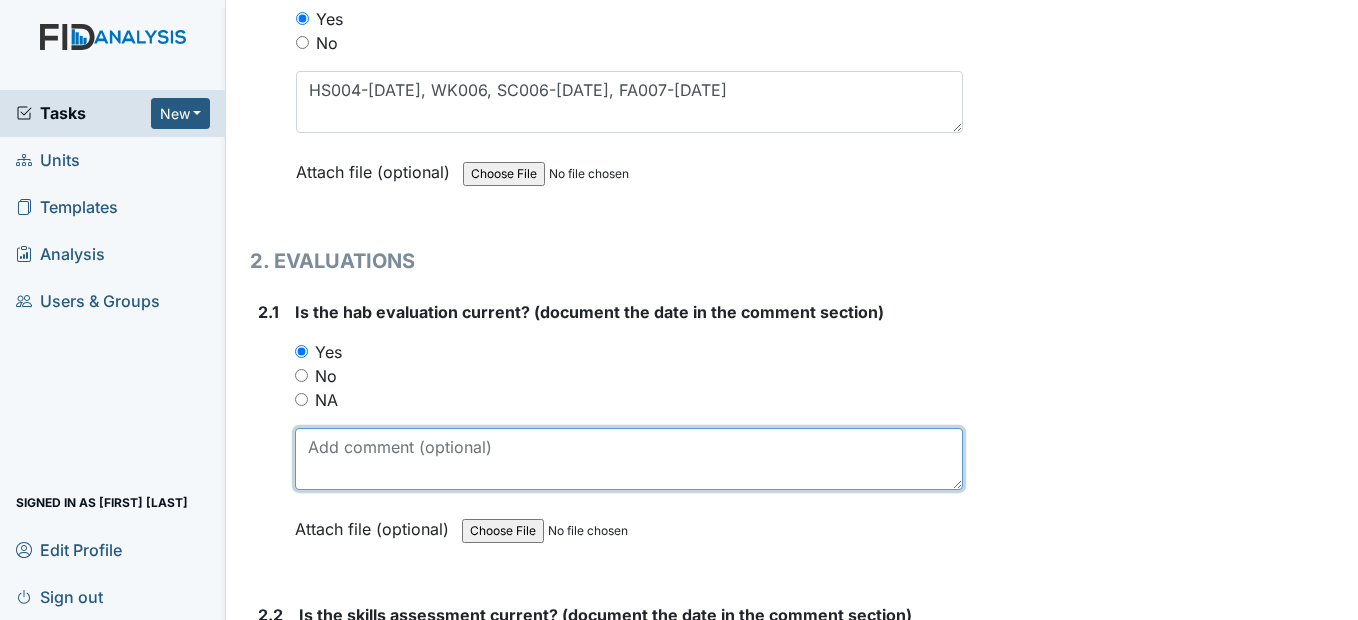 click at bounding box center [628, 459] 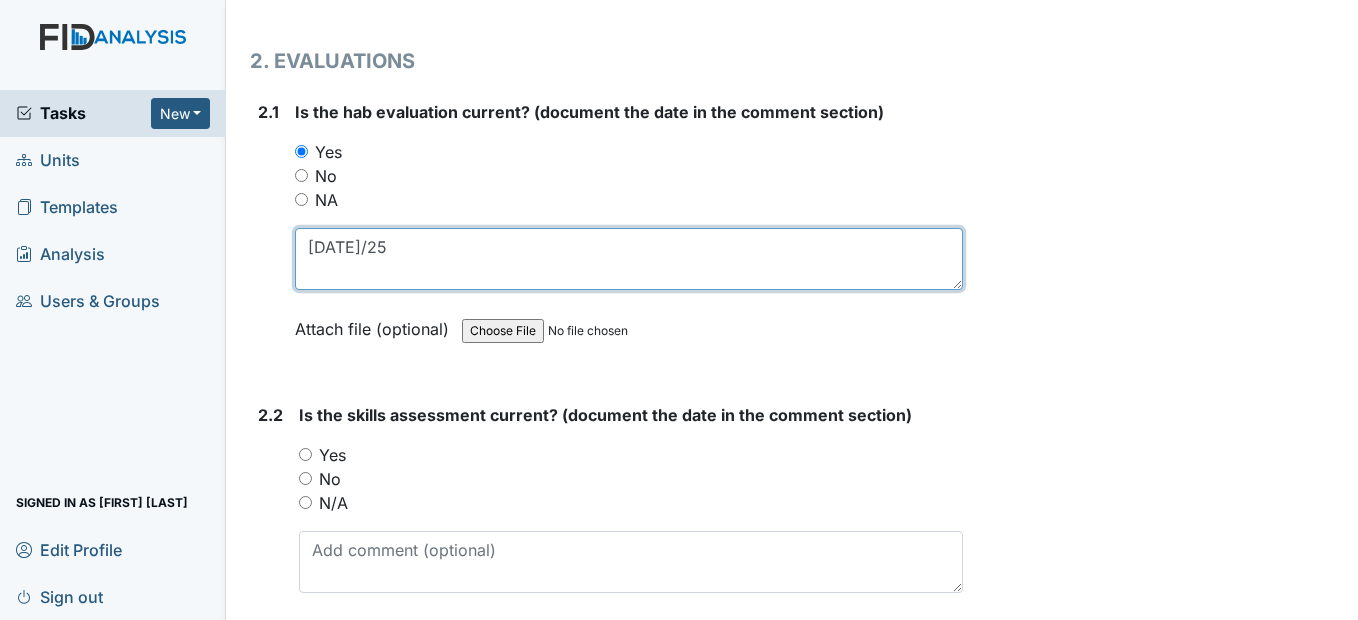 scroll, scrollTop: 2100, scrollLeft: 0, axis: vertical 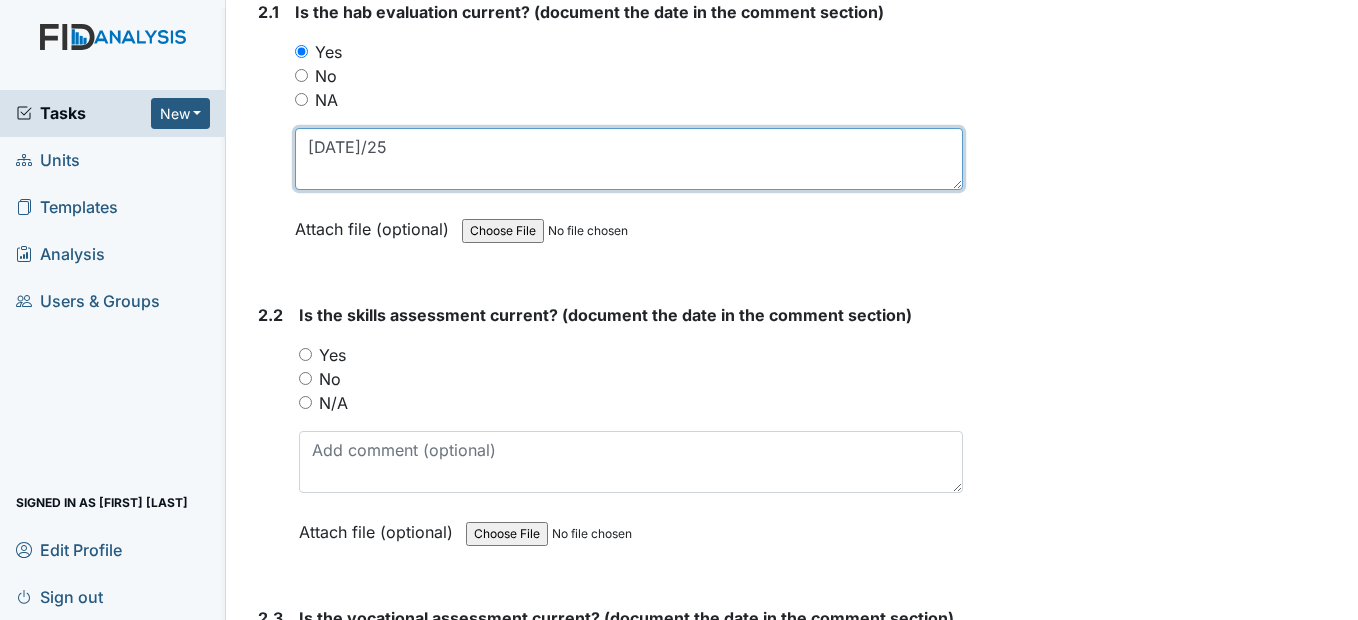type on "2/20/25" 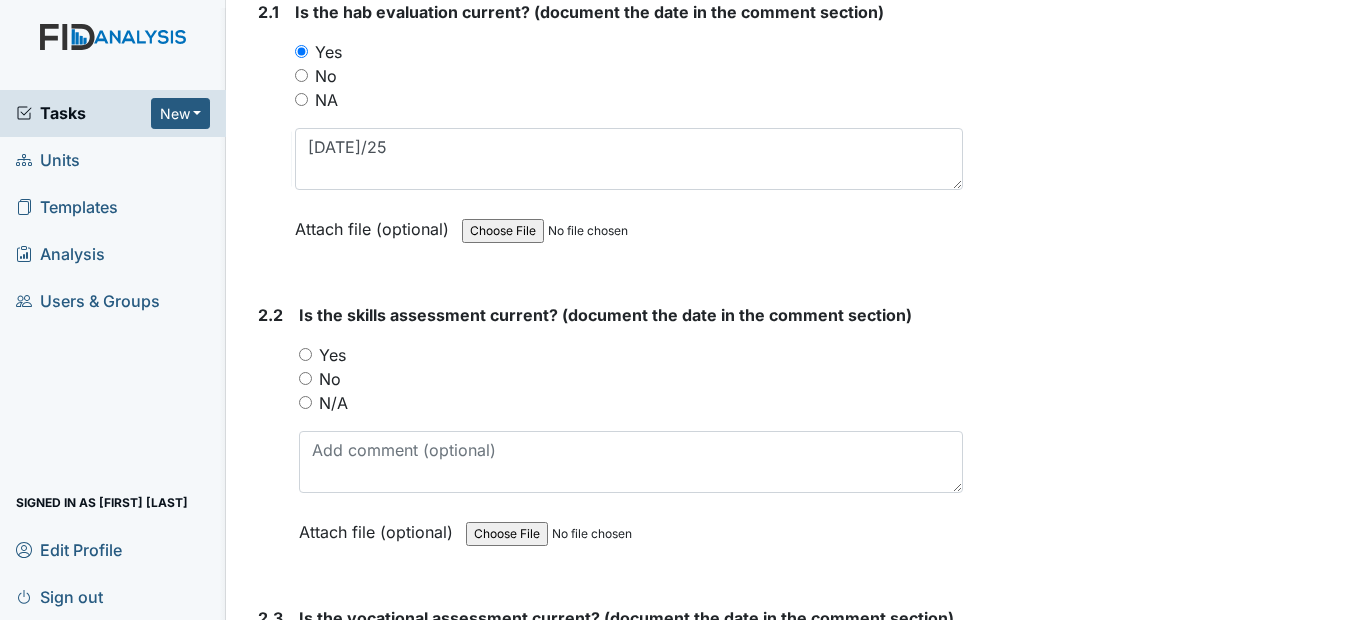 click on "Yes" at bounding box center (305, 354) 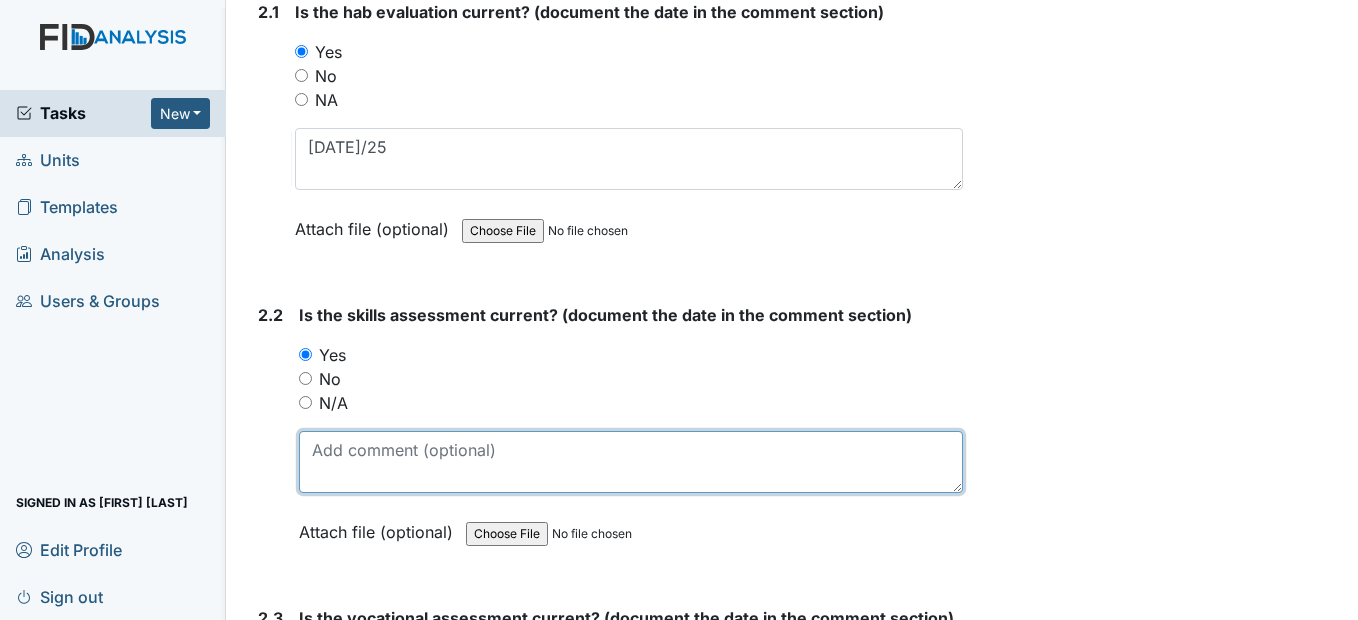 click at bounding box center [630, 462] 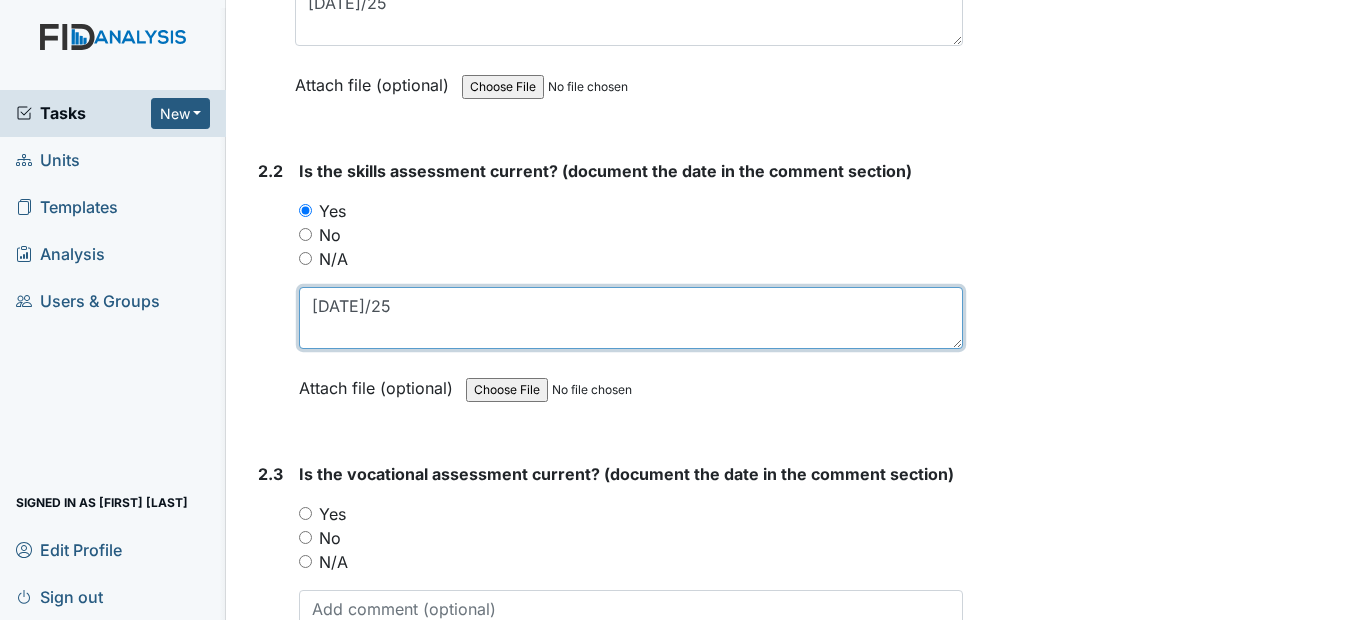 scroll, scrollTop: 2400, scrollLeft: 0, axis: vertical 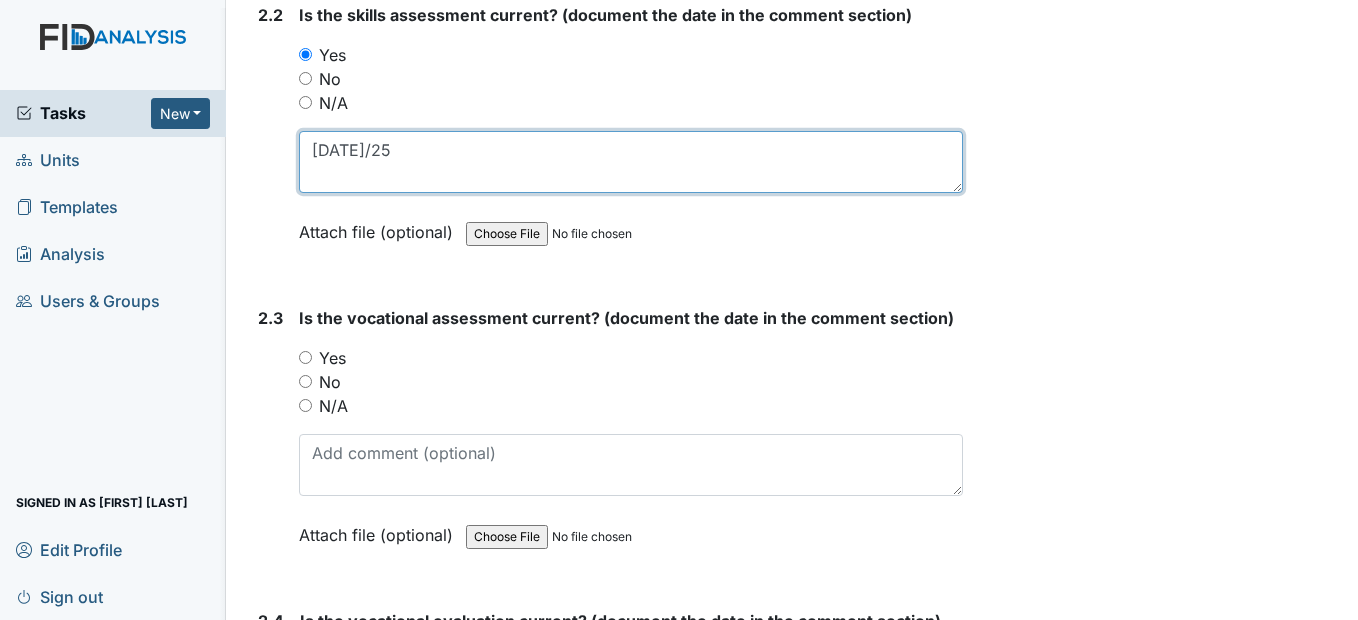 type on "2/20/25" 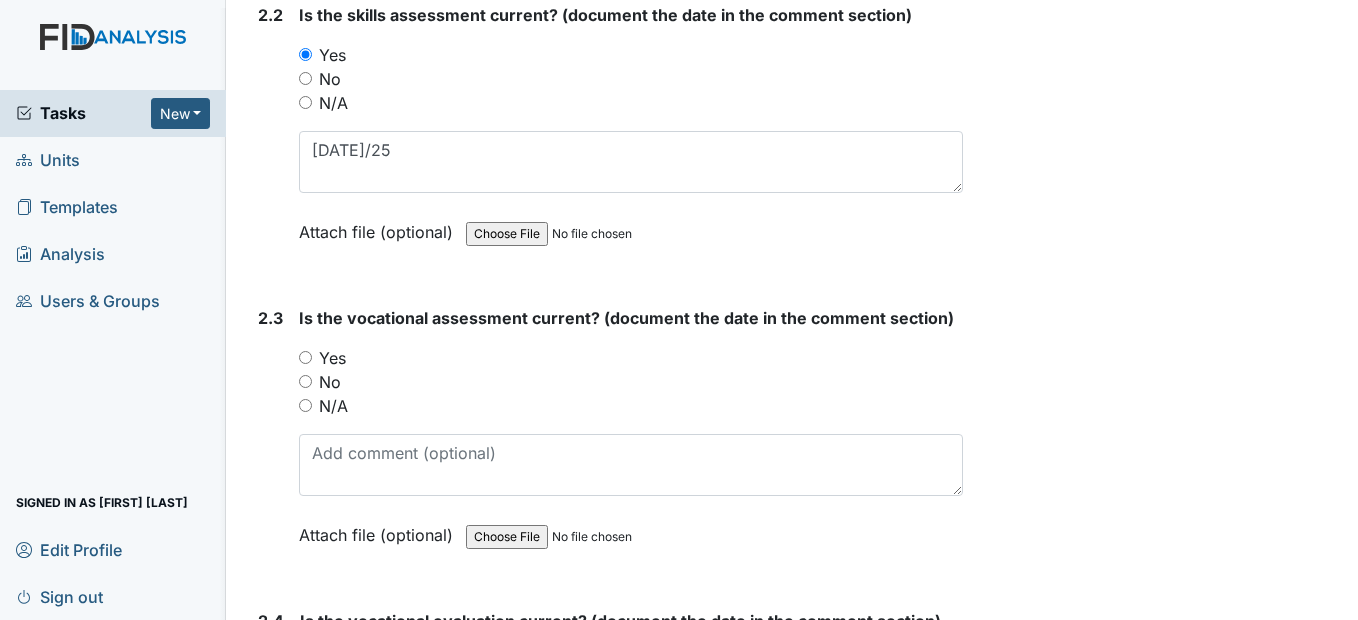 click on "Yes" at bounding box center (305, 357) 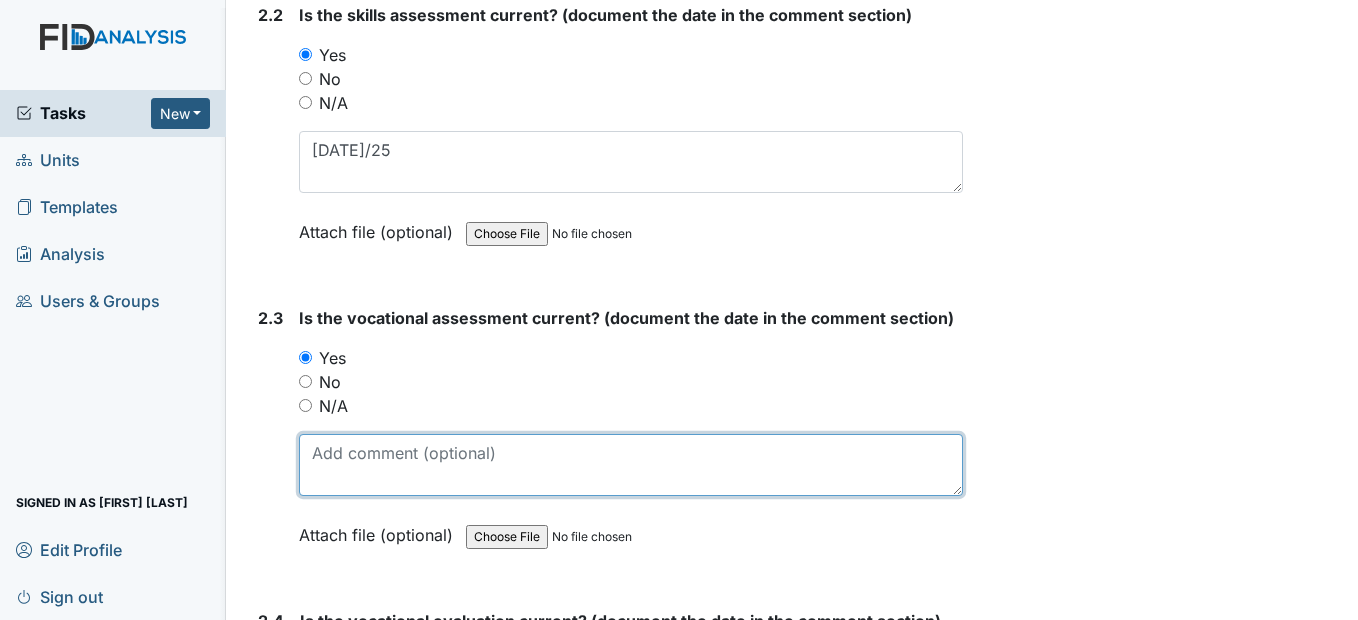 click at bounding box center [630, 465] 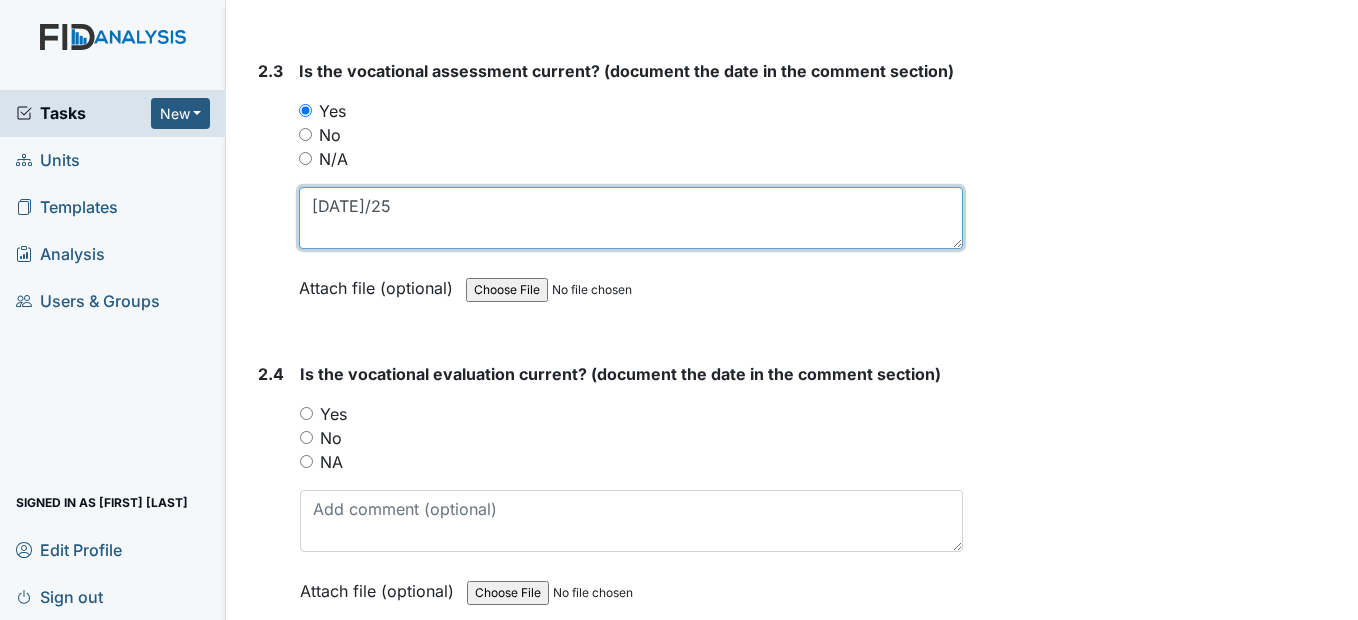 scroll, scrollTop: 2700, scrollLeft: 0, axis: vertical 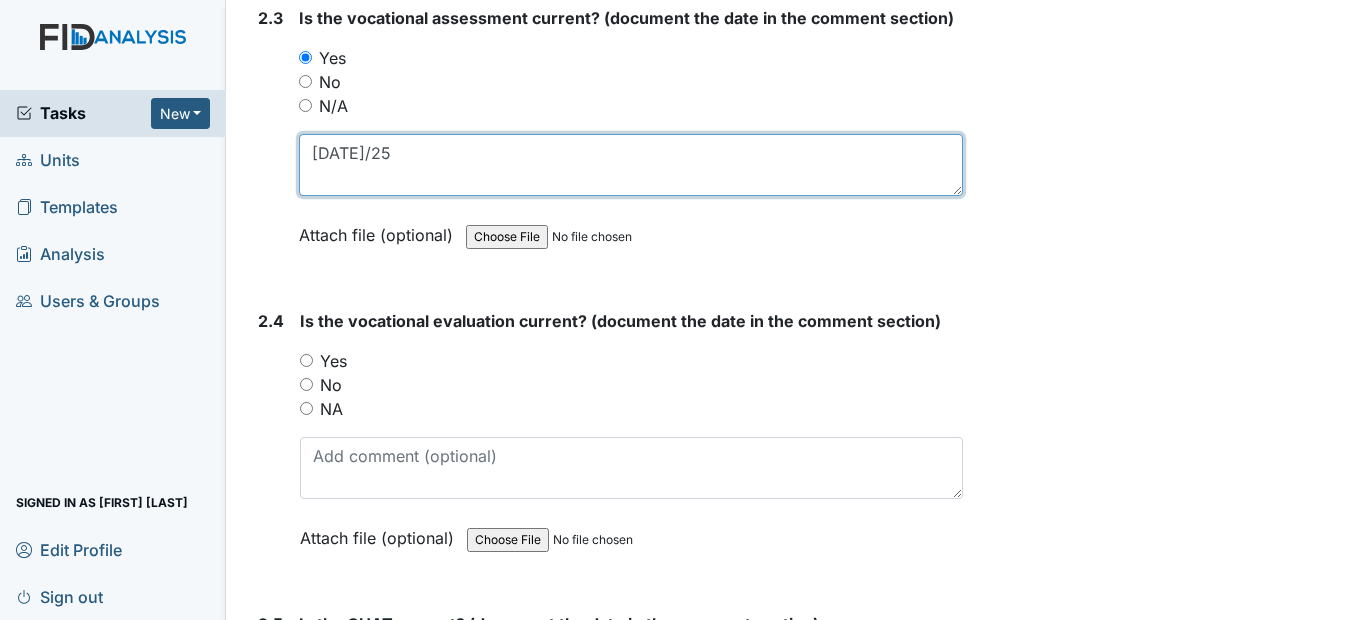 type on "[DATE]/25" 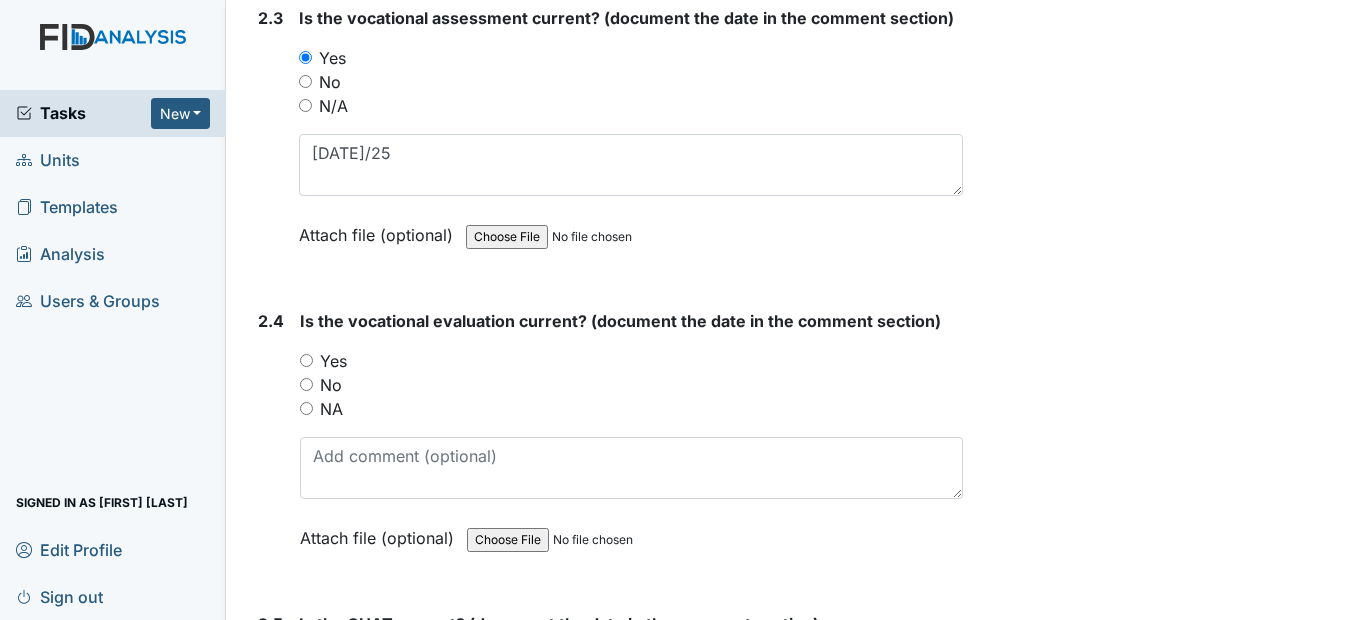 click on "Yes" at bounding box center (306, 360) 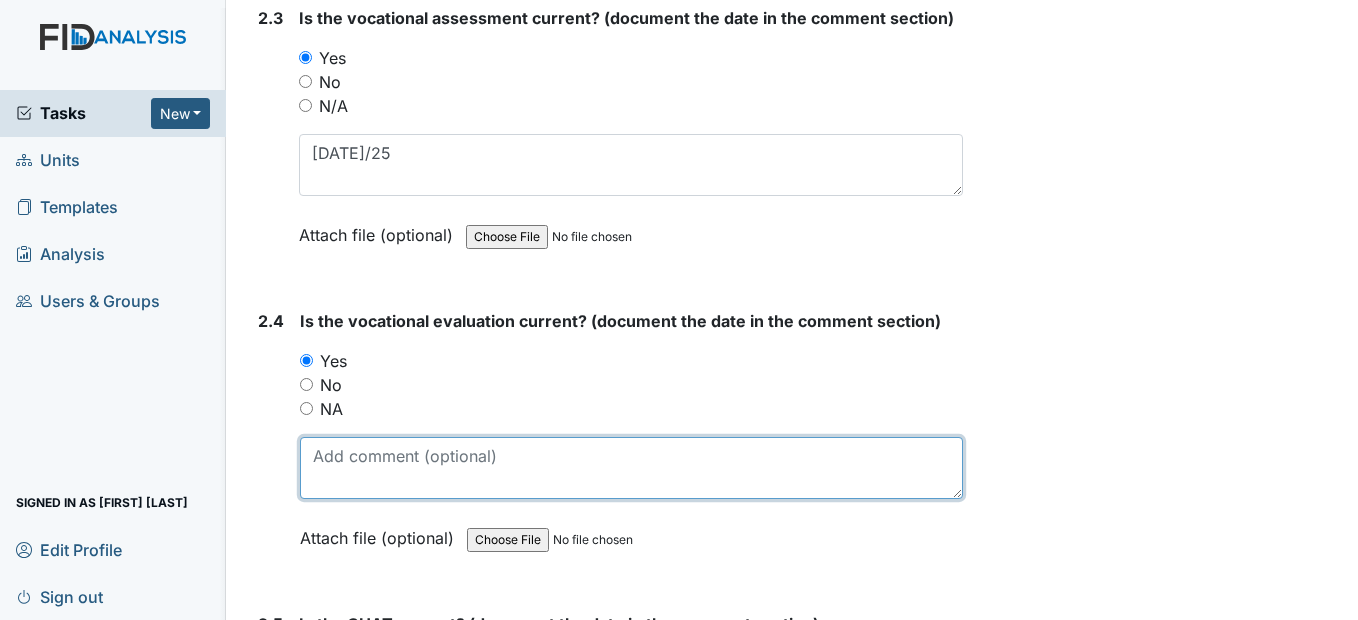 click at bounding box center (631, 468) 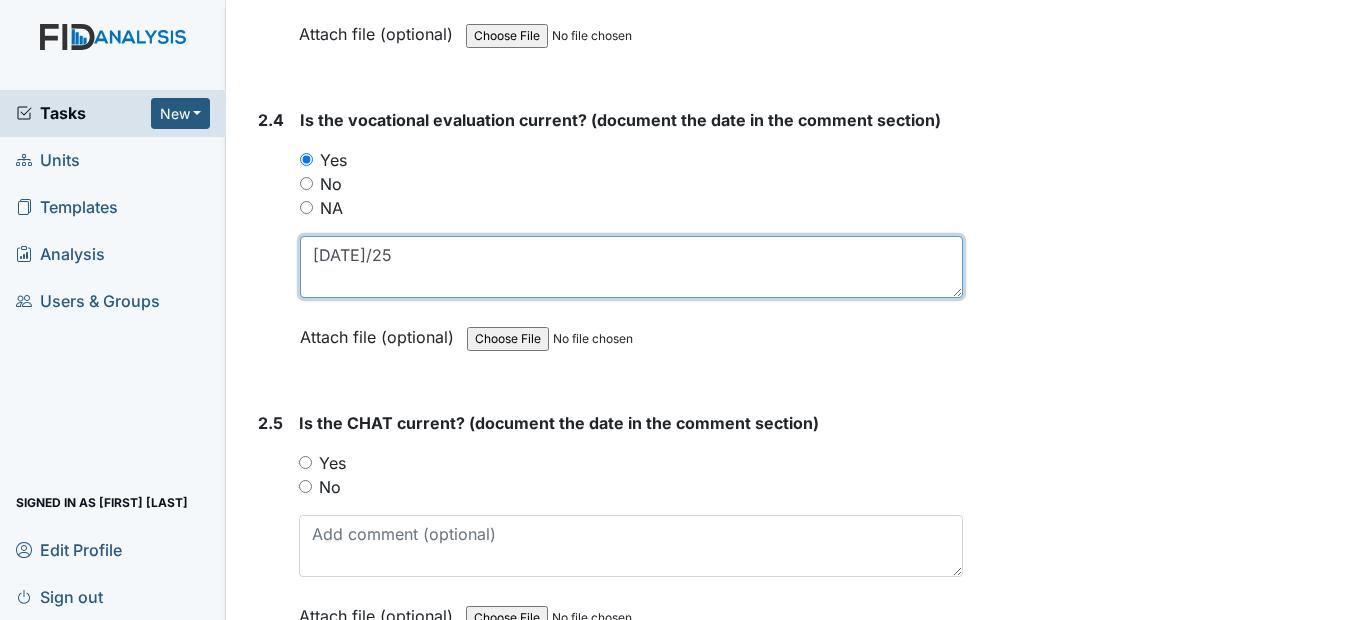 scroll, scrollTop: 3000, scrollLeft: 0, axis: vertical 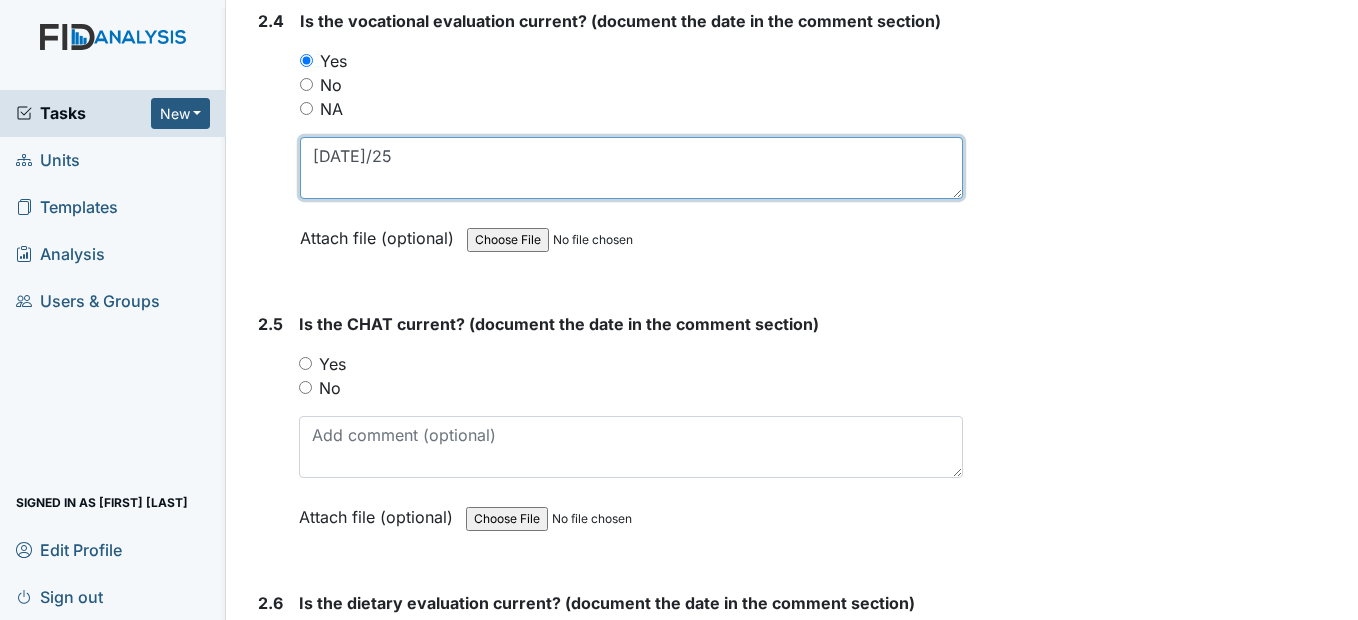 type on "[DATE]/25" 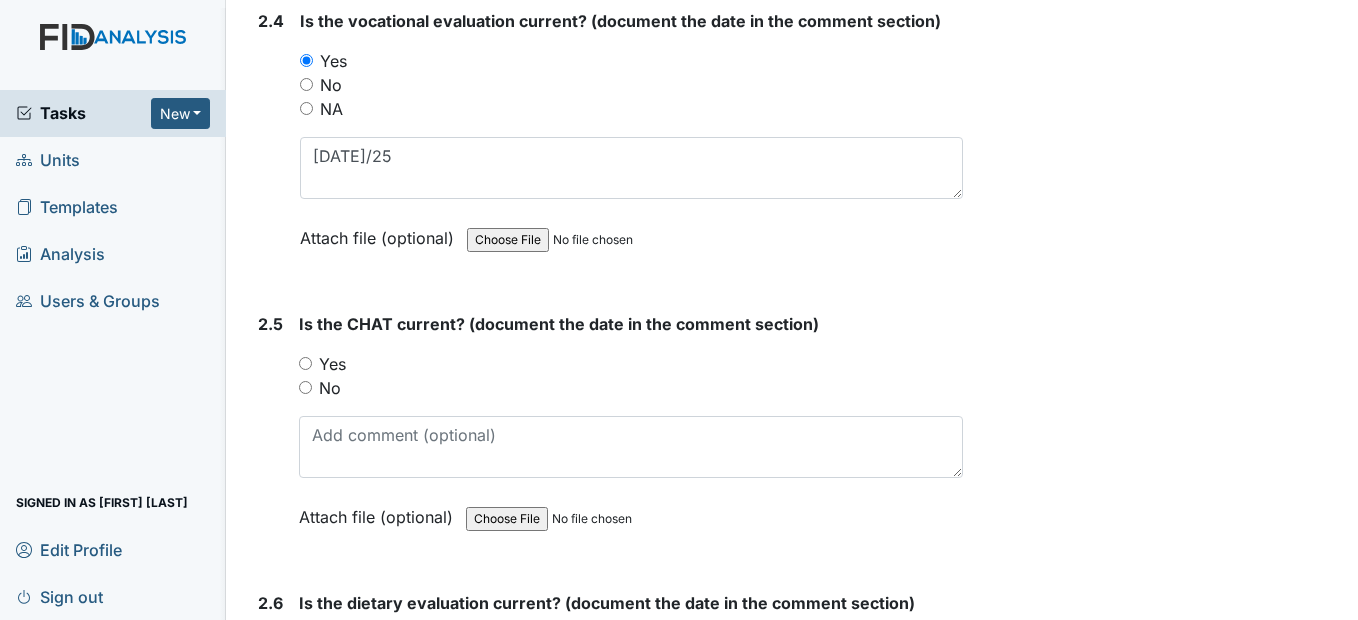 click on "Yes" at bounding box center [305, 363] 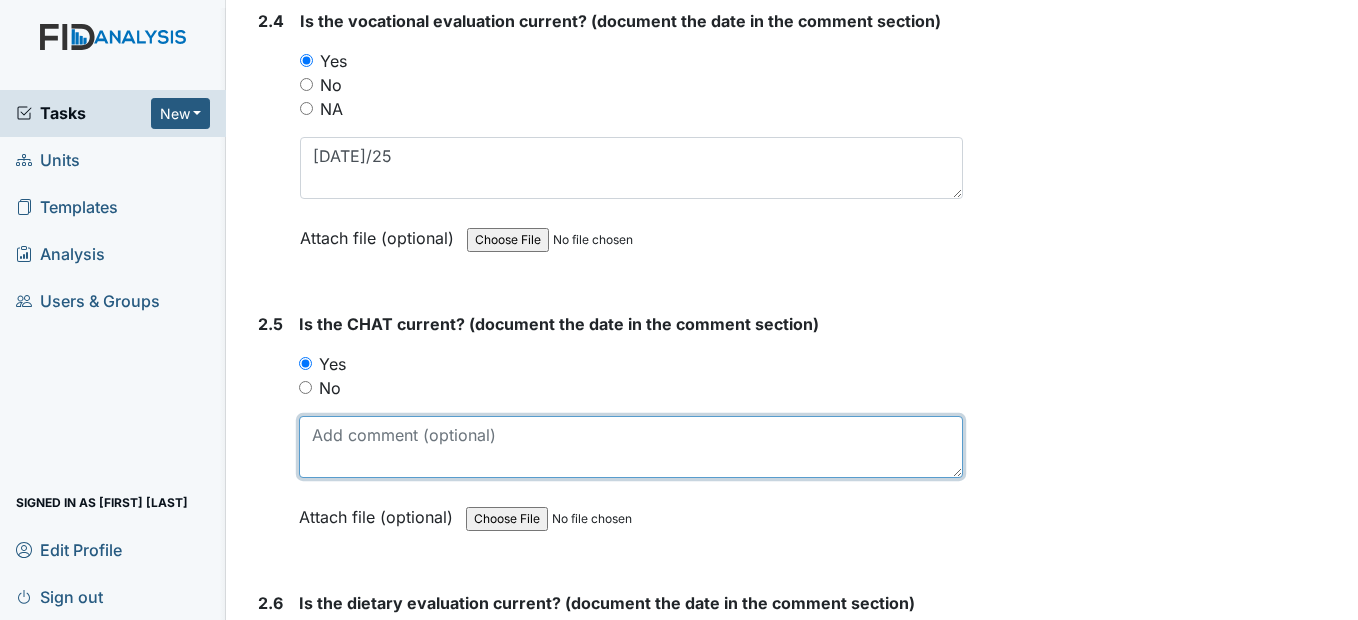 click at bounding box center [630, 447] 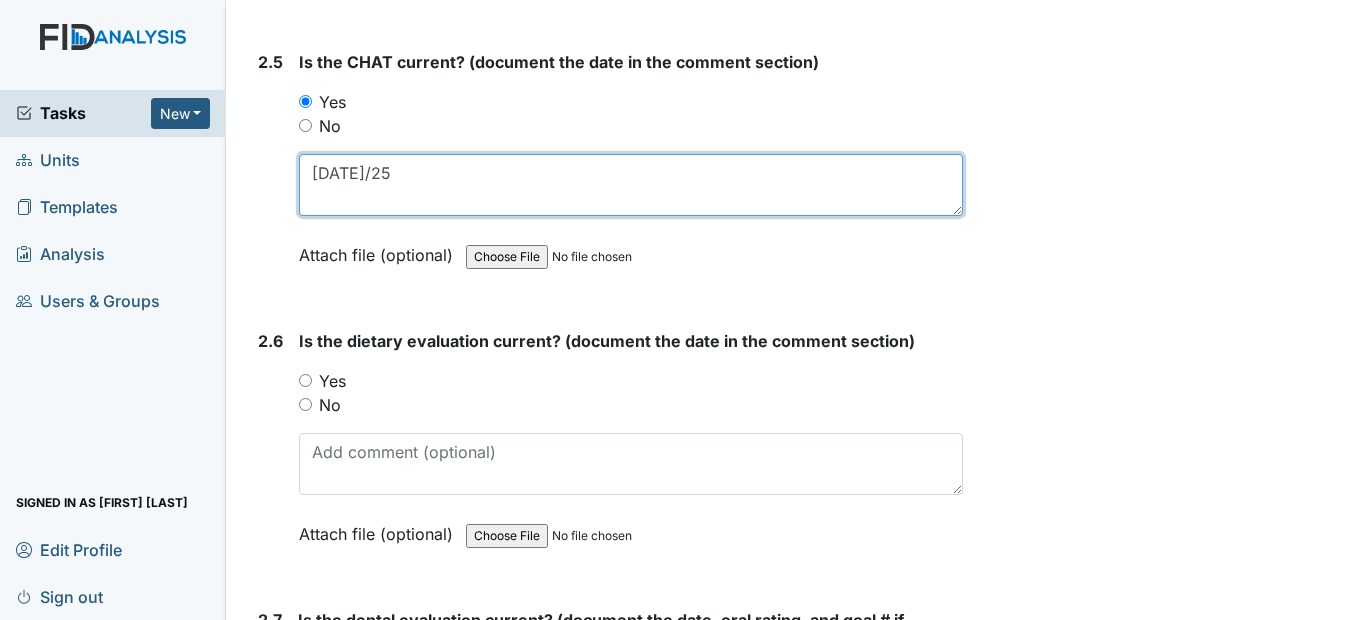 scroll, scrollTop: 3300, scrollLeft: 0, axis: vertical 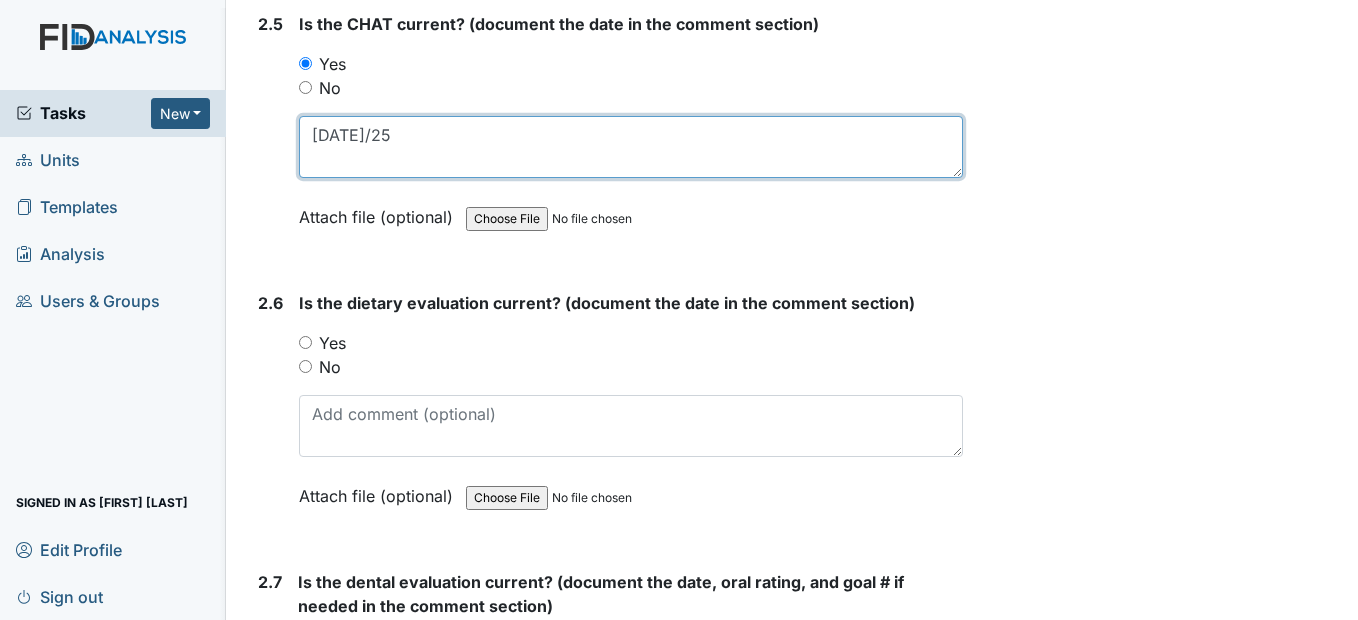 type on "2/11/25" 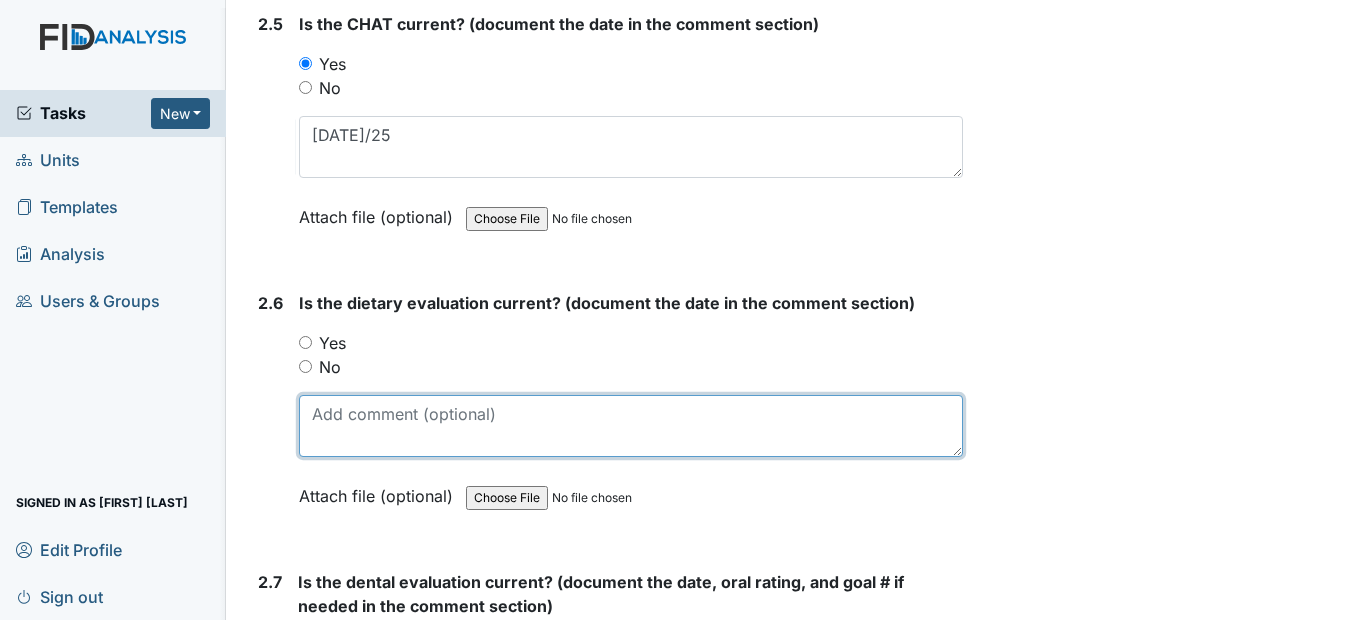 click at bounding box center (630, 426) 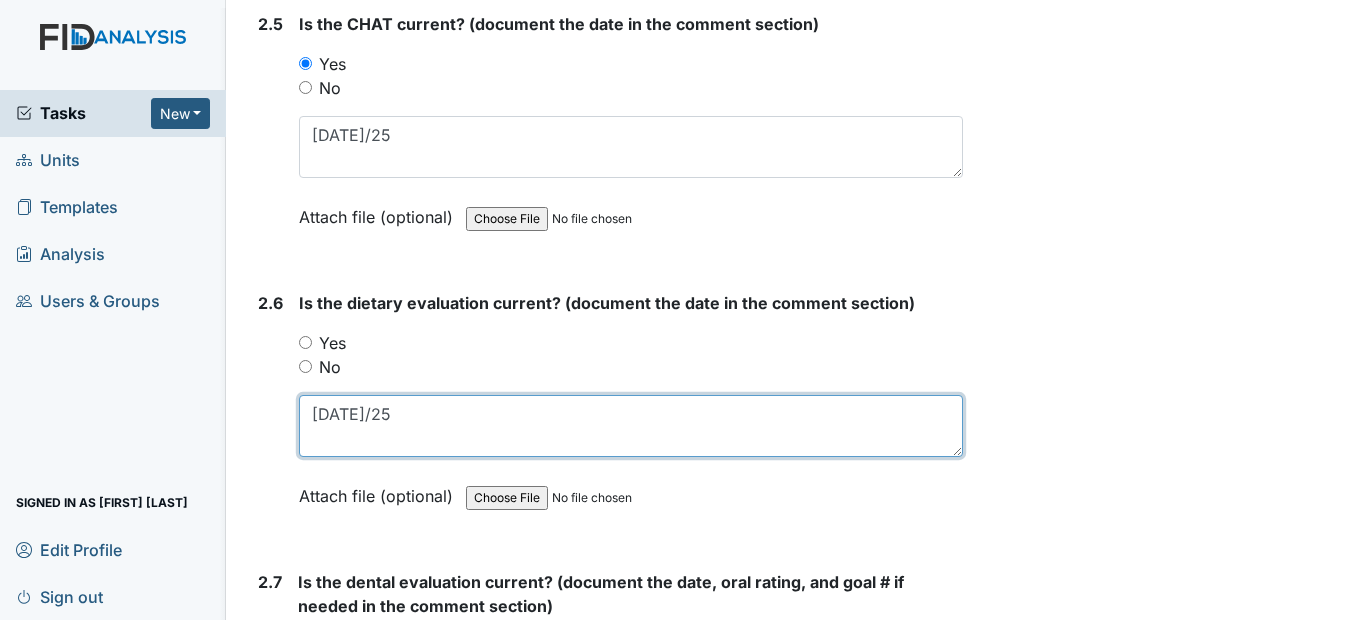 type on "5/24/25" 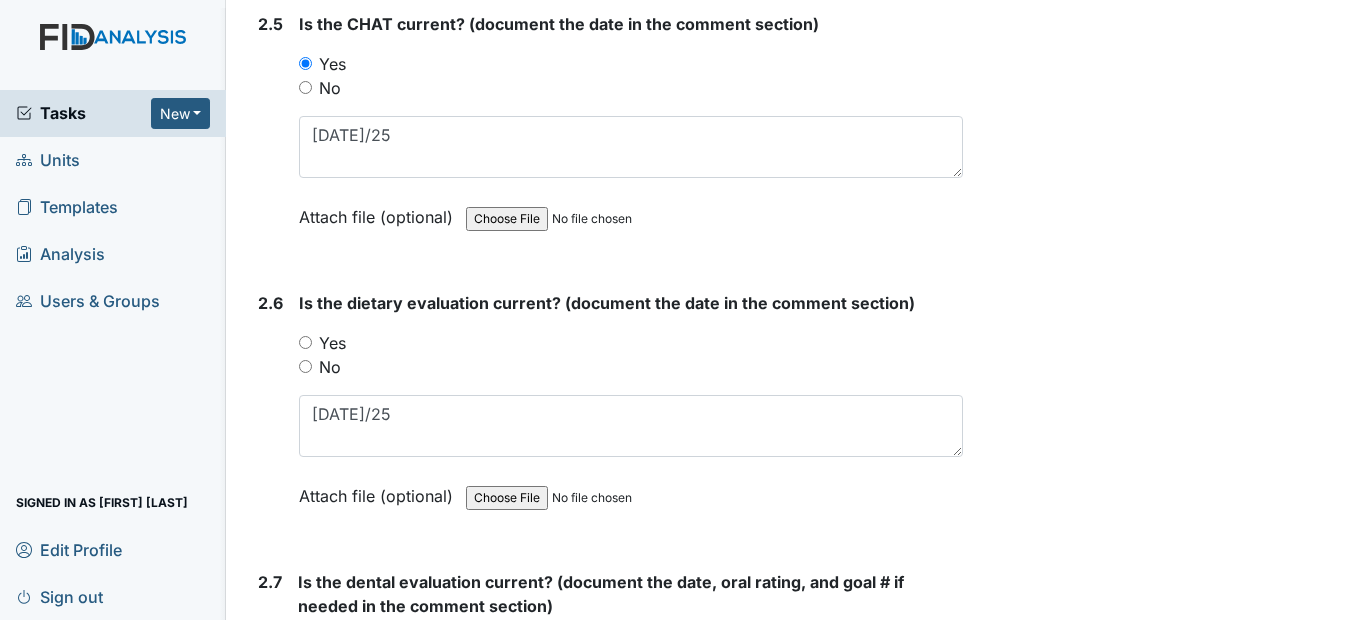 click on "Yes" at bounding box center [305, 342] 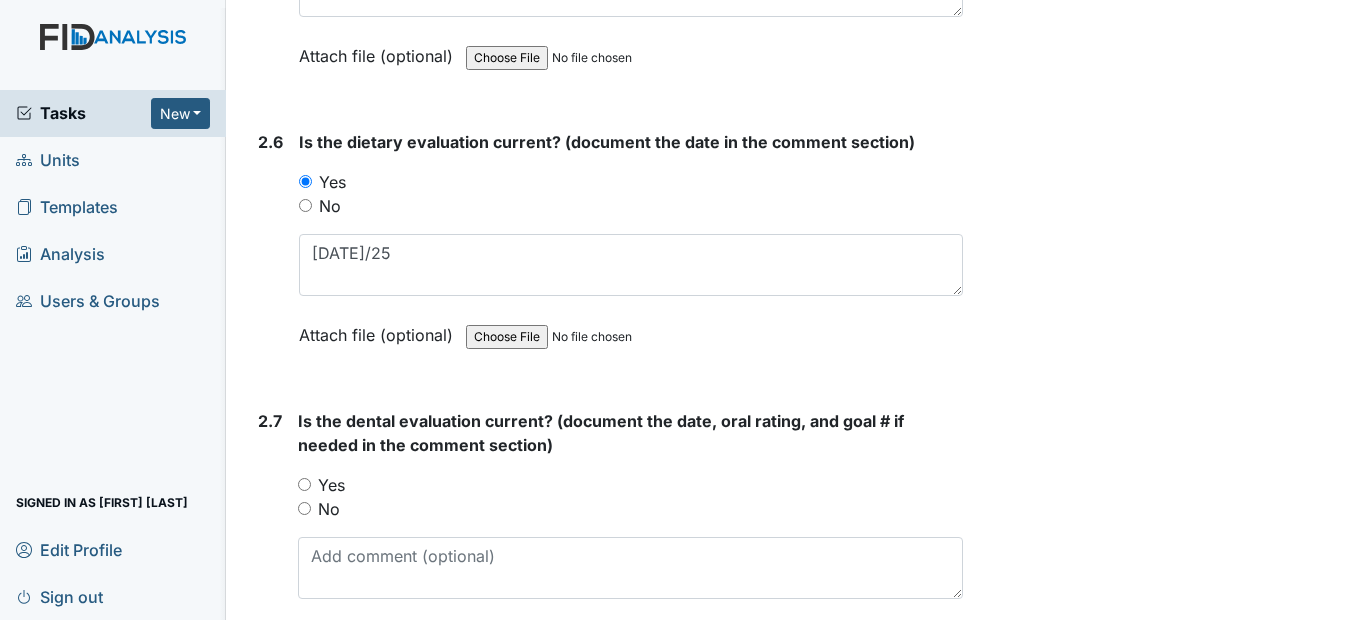 scroll, scrollTop: 3600, scrollLeft: 0, axis: vertical 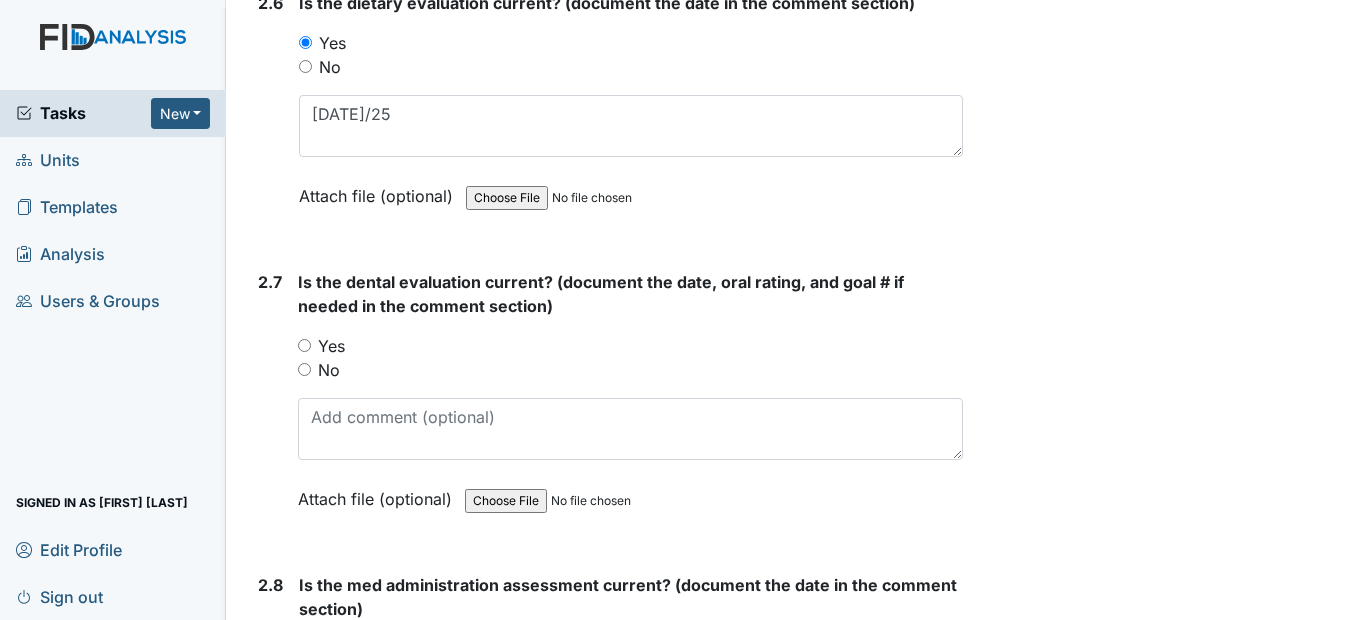 click on "Yes" at bounding box center [304, 345] 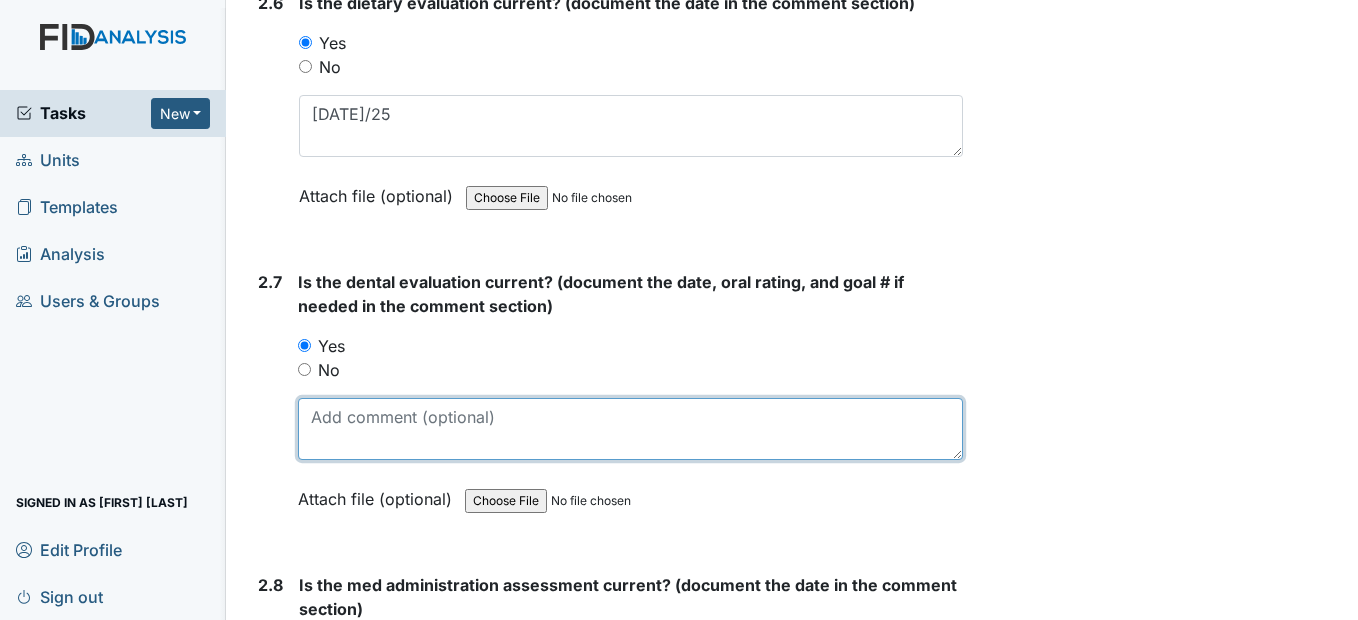 click at bounding box center (630, 429) 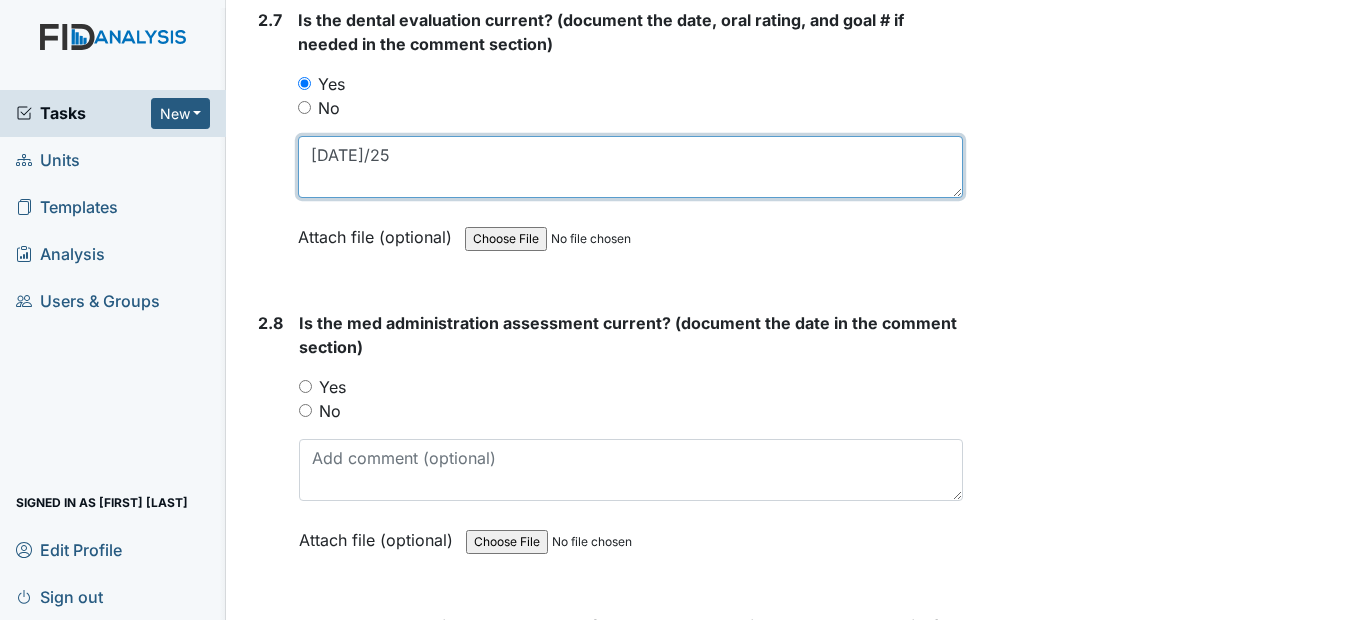 scroll, scrollTop: 3900, scrollLeft: 0, axis: vertical 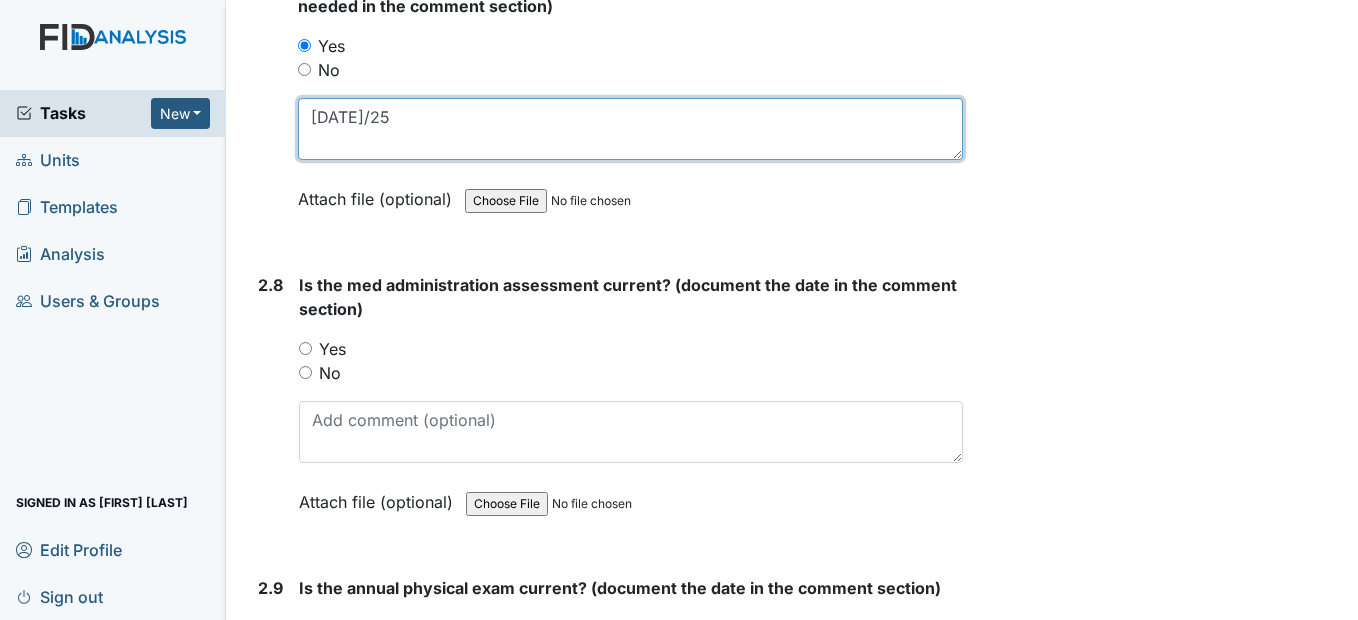 type on "6/6/25" 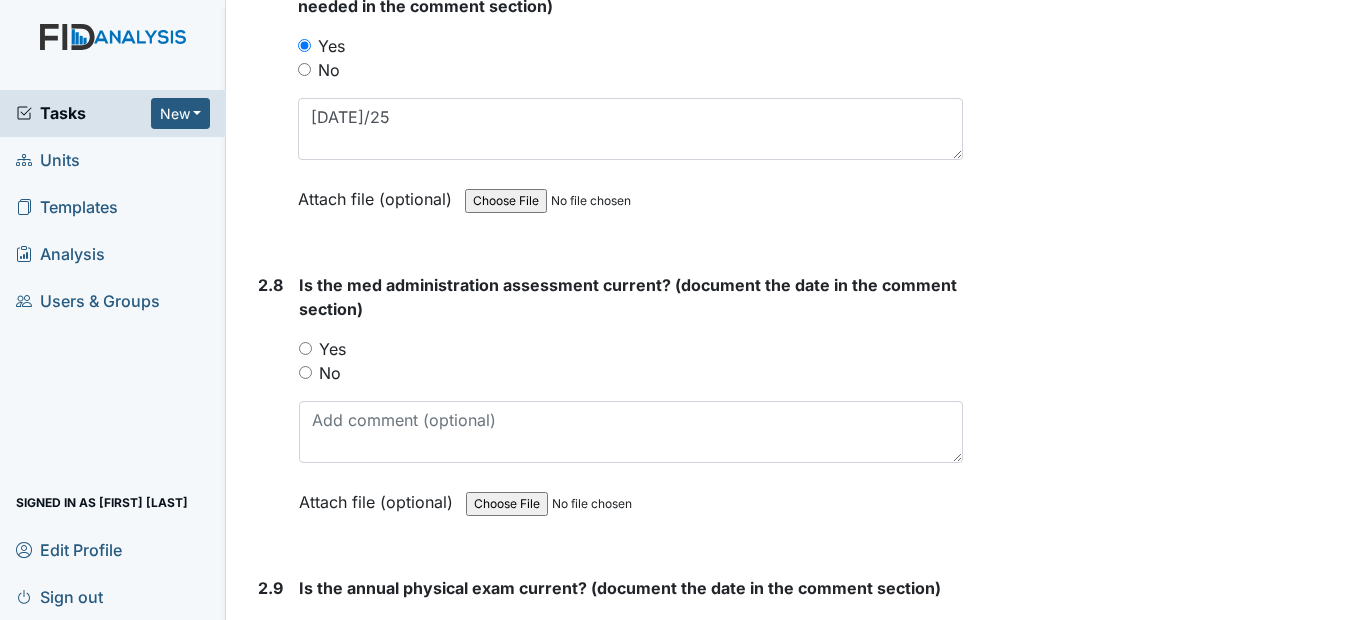 click on "Yes" at bounding box center (305, 348) 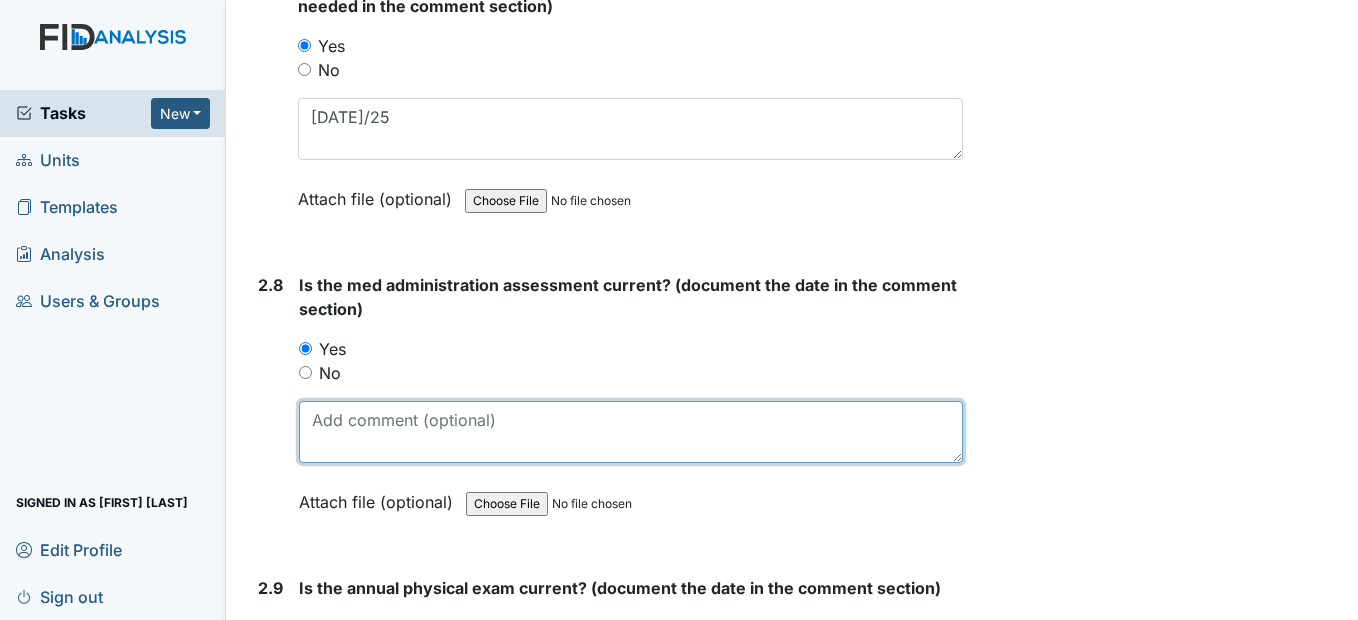click at bounding box center (630, 432) 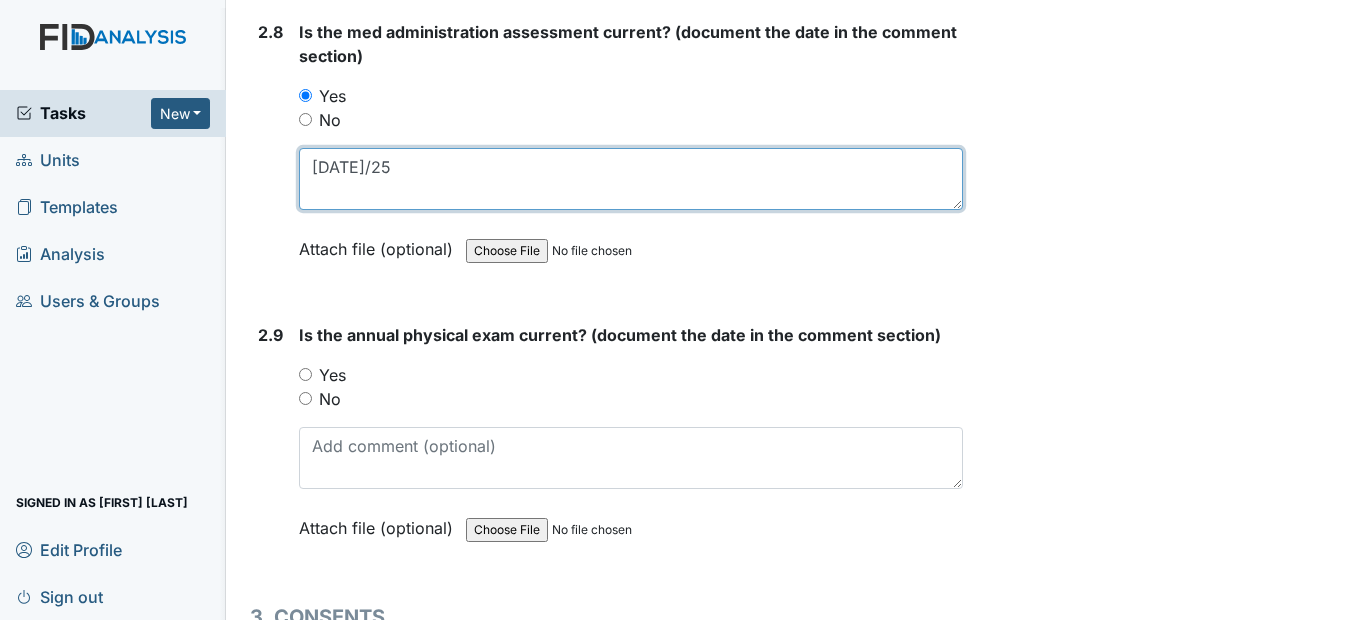 scroll, scrollTop: 4200, scrollLeft: 0, axis: vertical 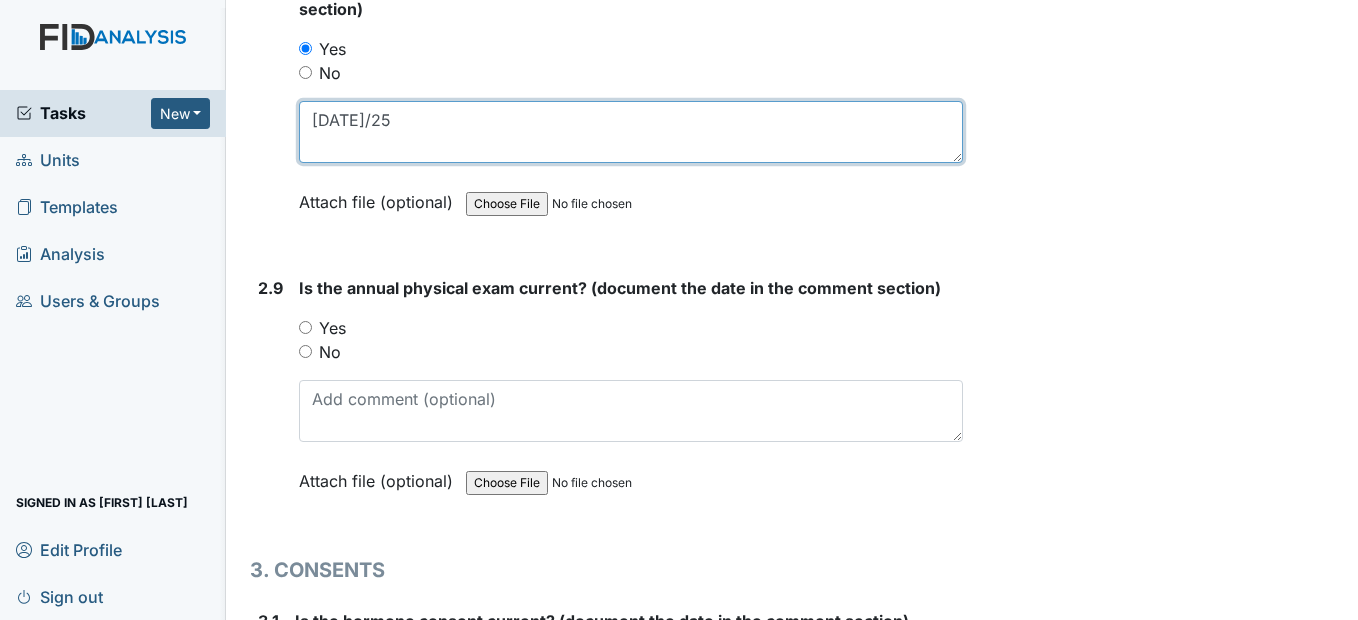 type on "[DATE]/25" 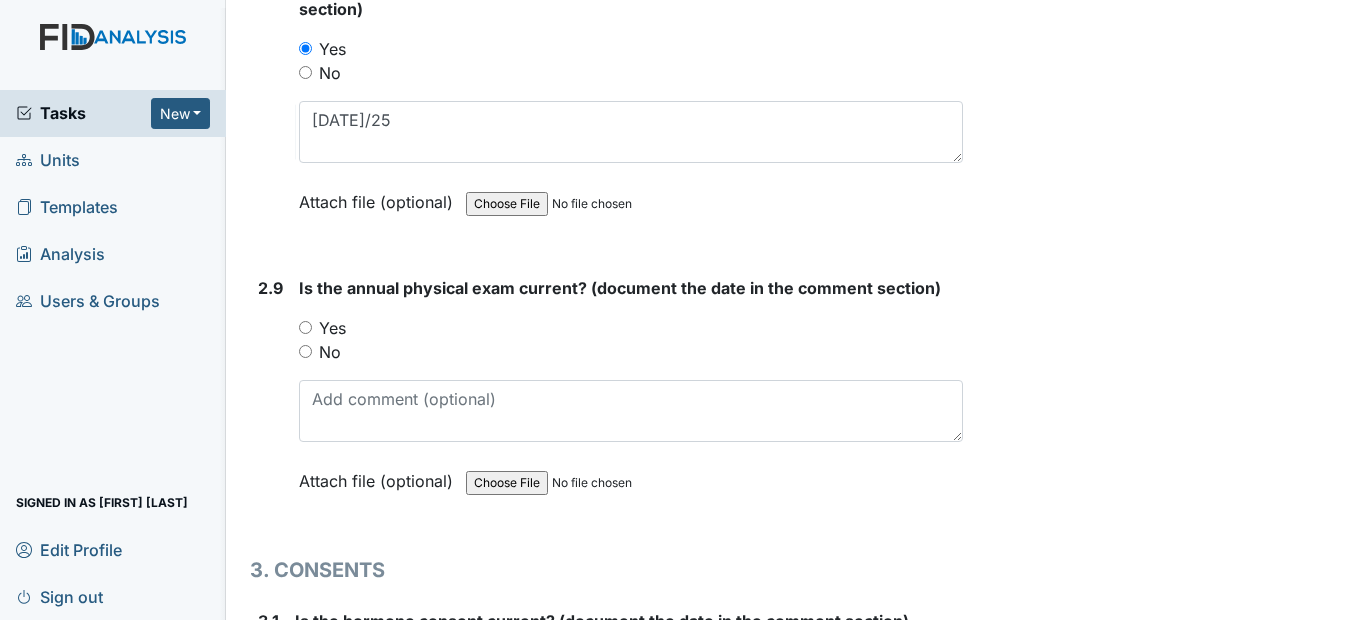 click on "Yes" at bounding box center (305, 327) 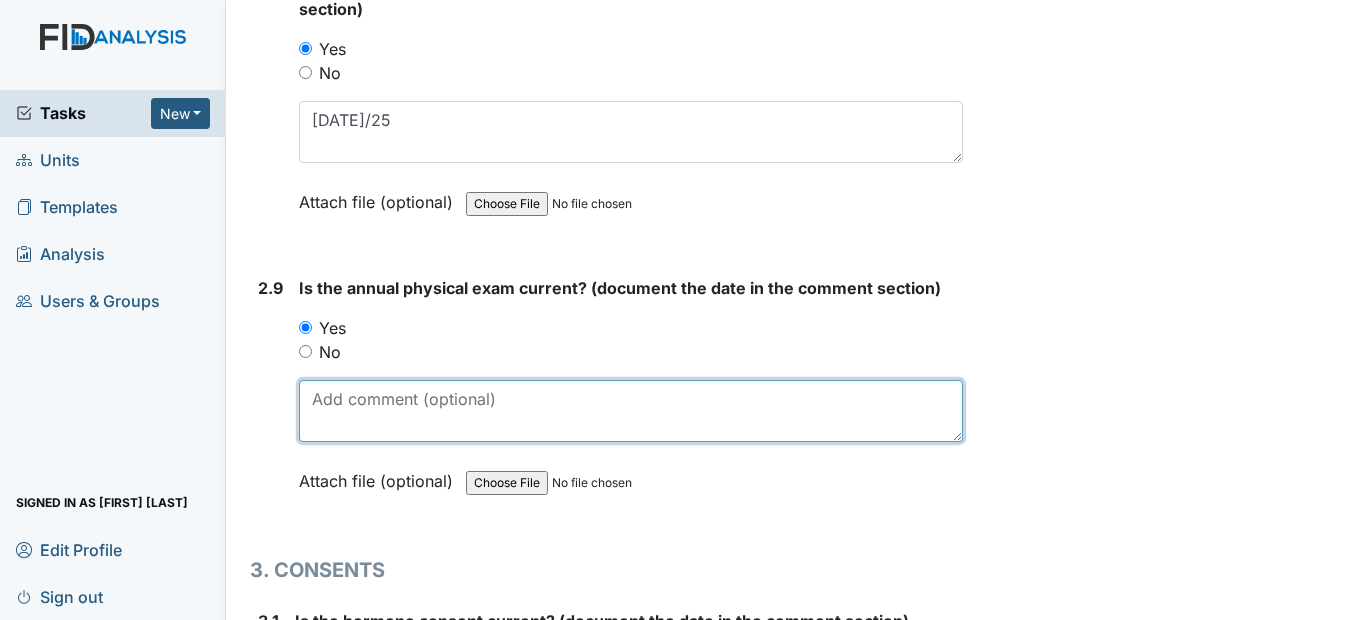 click at bounding box center [630, 411] 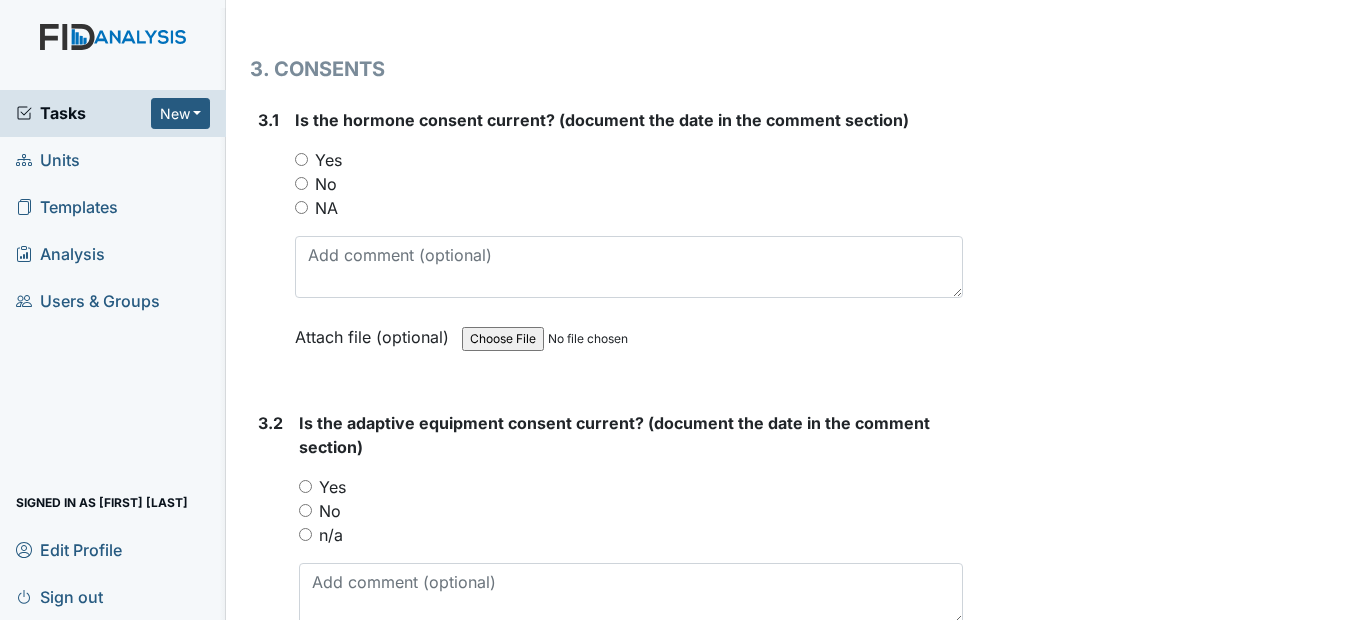 scroll, scrollTop: 4800, scrollLeft: 0, axis: vertical 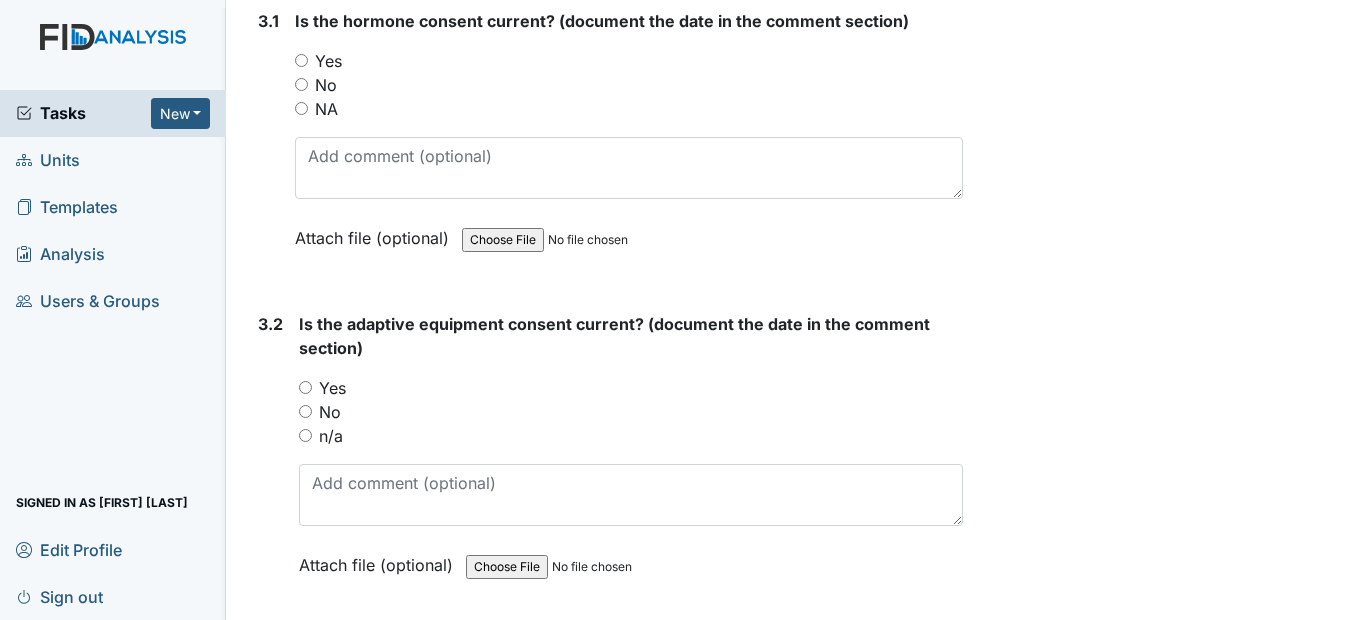 type on "5/5/25" 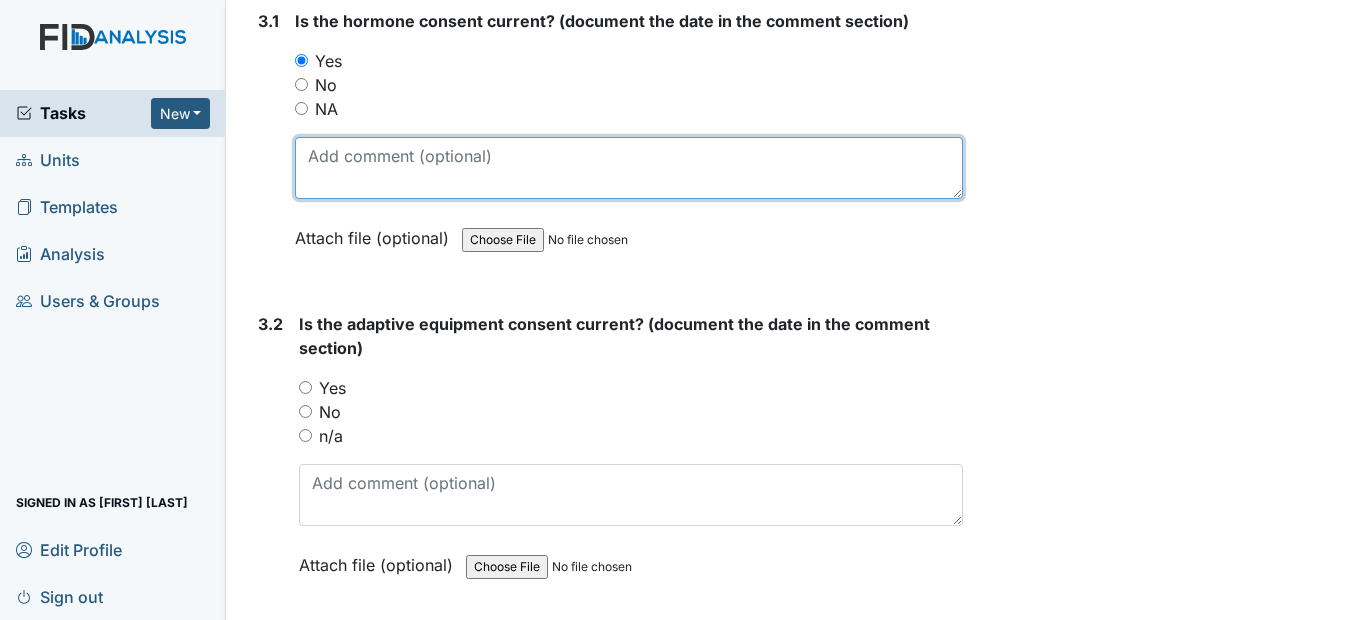 click at bounding box center (628, 168) 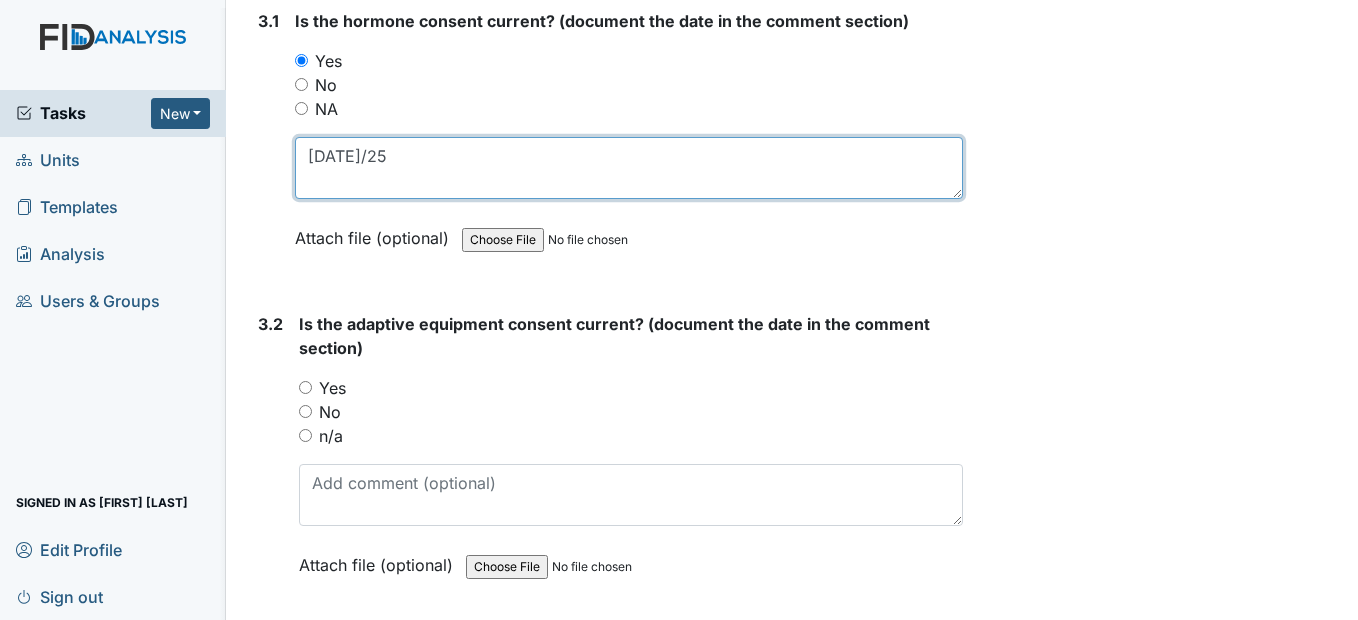 type on "9/26/25" 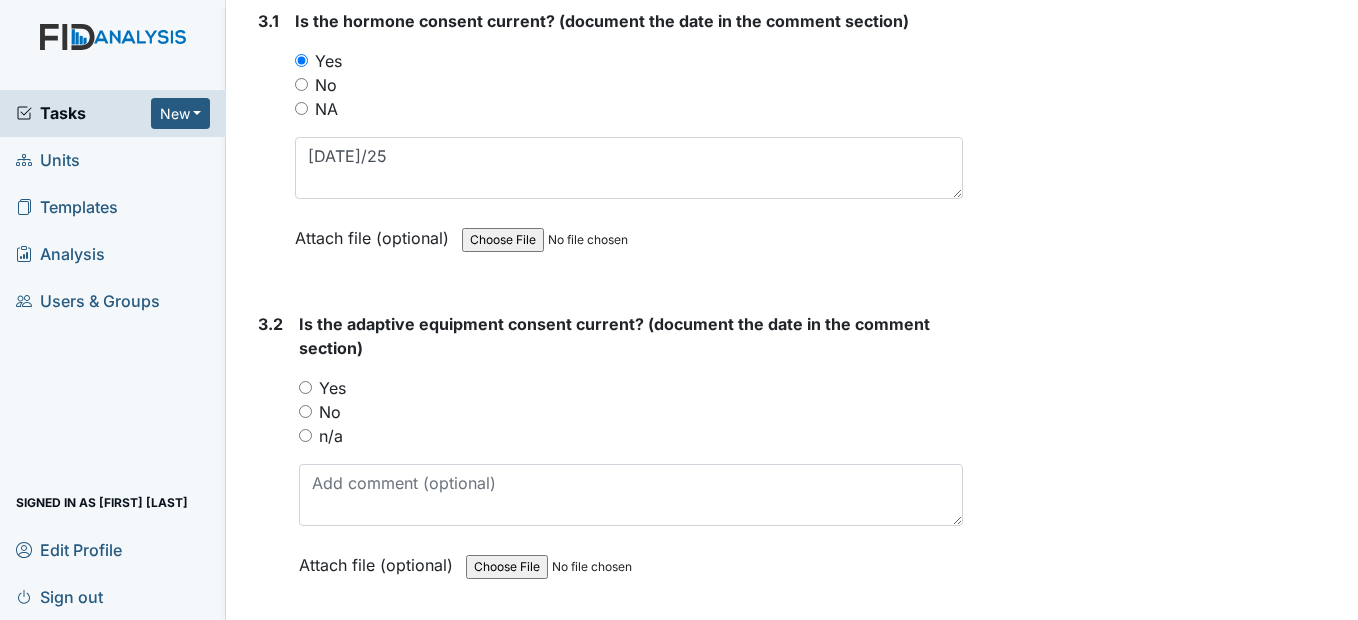 click on "n/a" at bounding box center (305, 435) 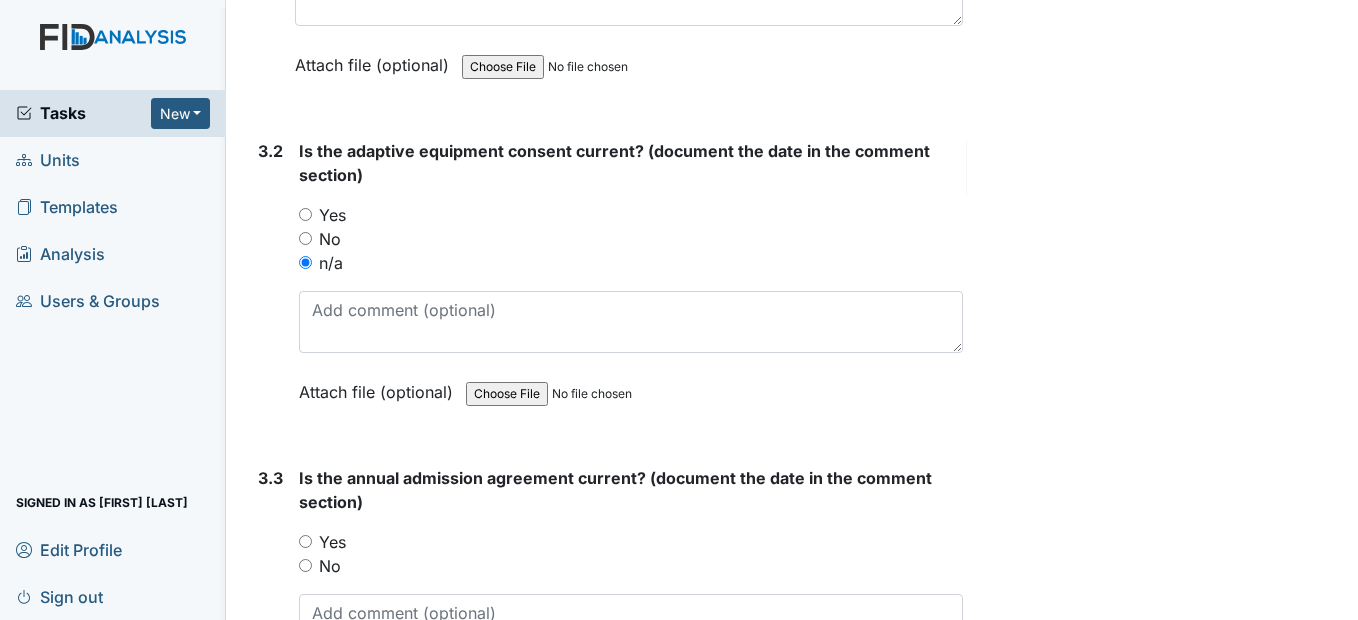 scroll, scrollTop: 5100, scrollLeft: 0, axis: vertical 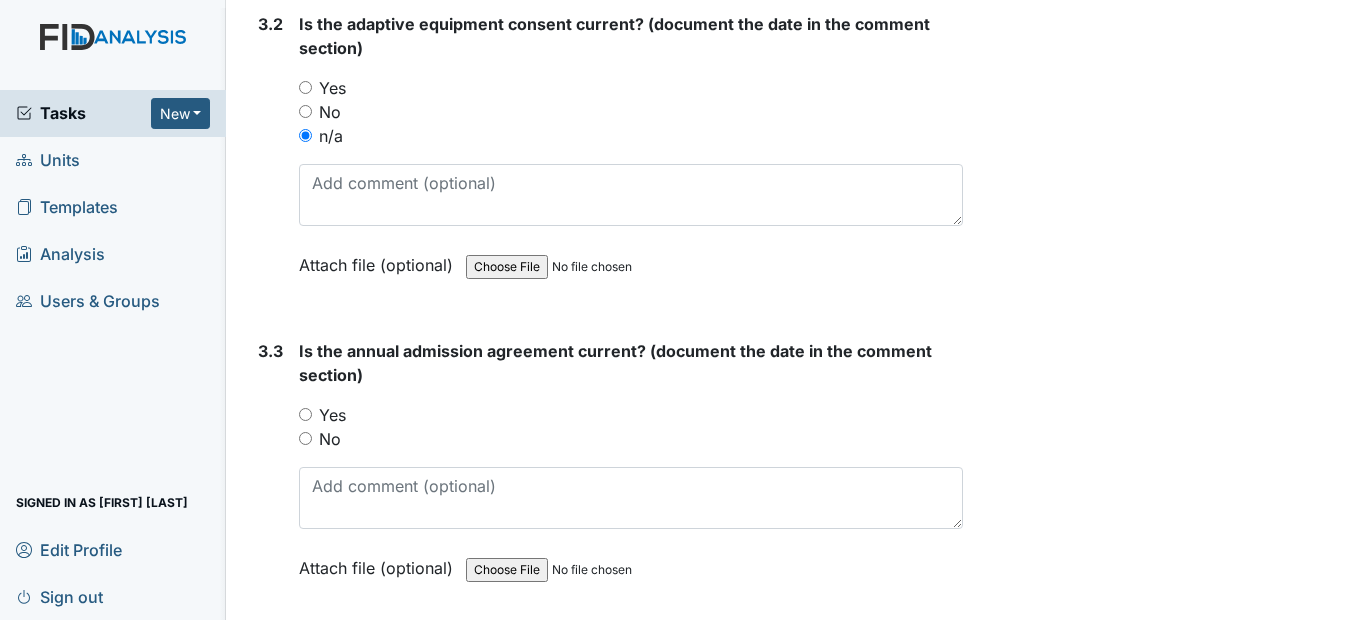click on "Yes" at bounding box center [305, 414] 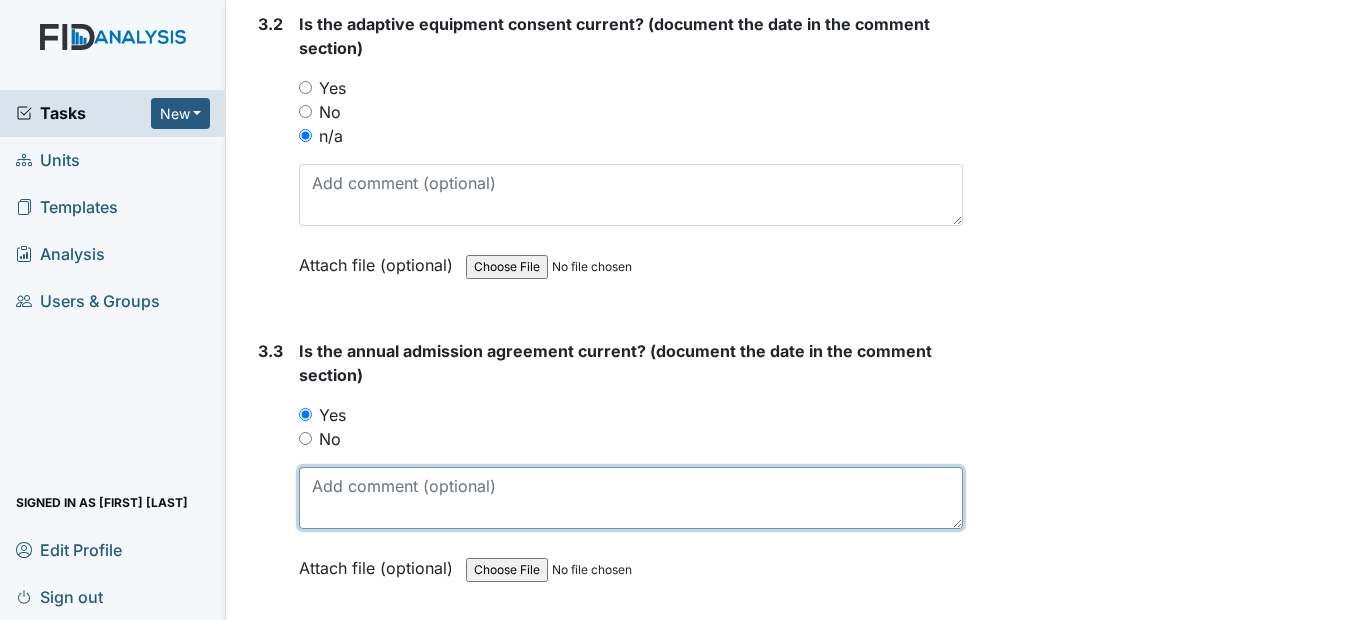 click at bounding box center [630, 498] 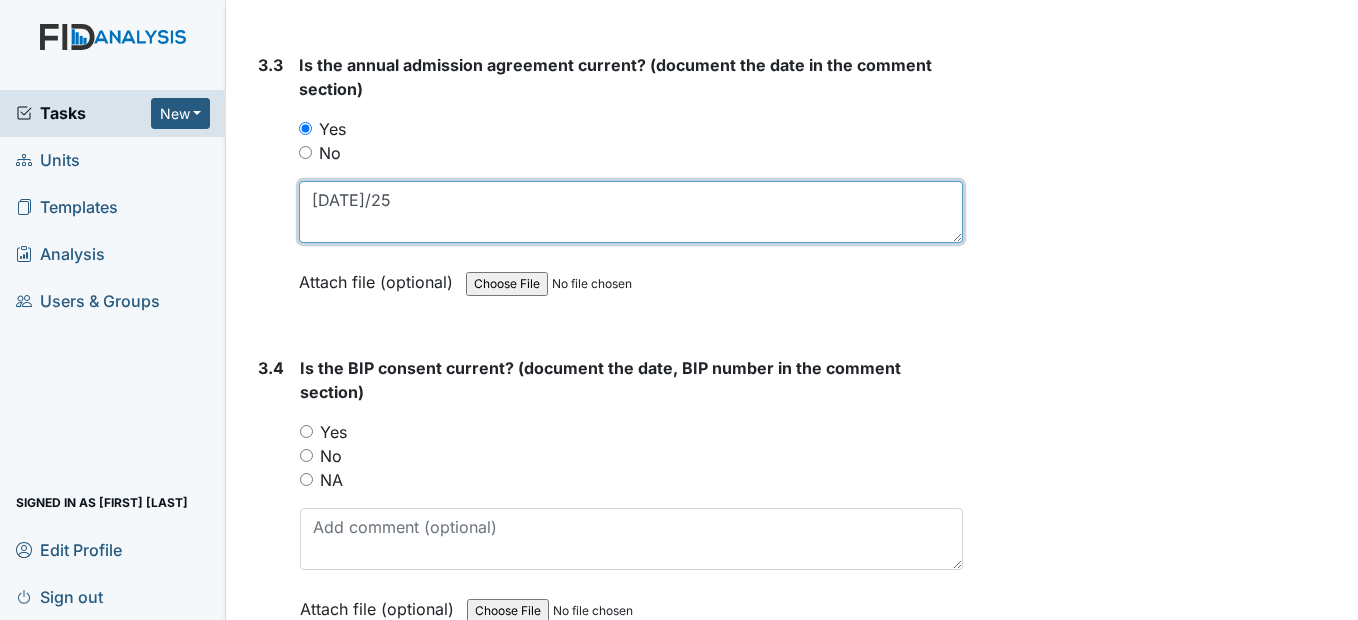 scroll, scrollTop: 5400, scrollLeft: 0, axis: vertical 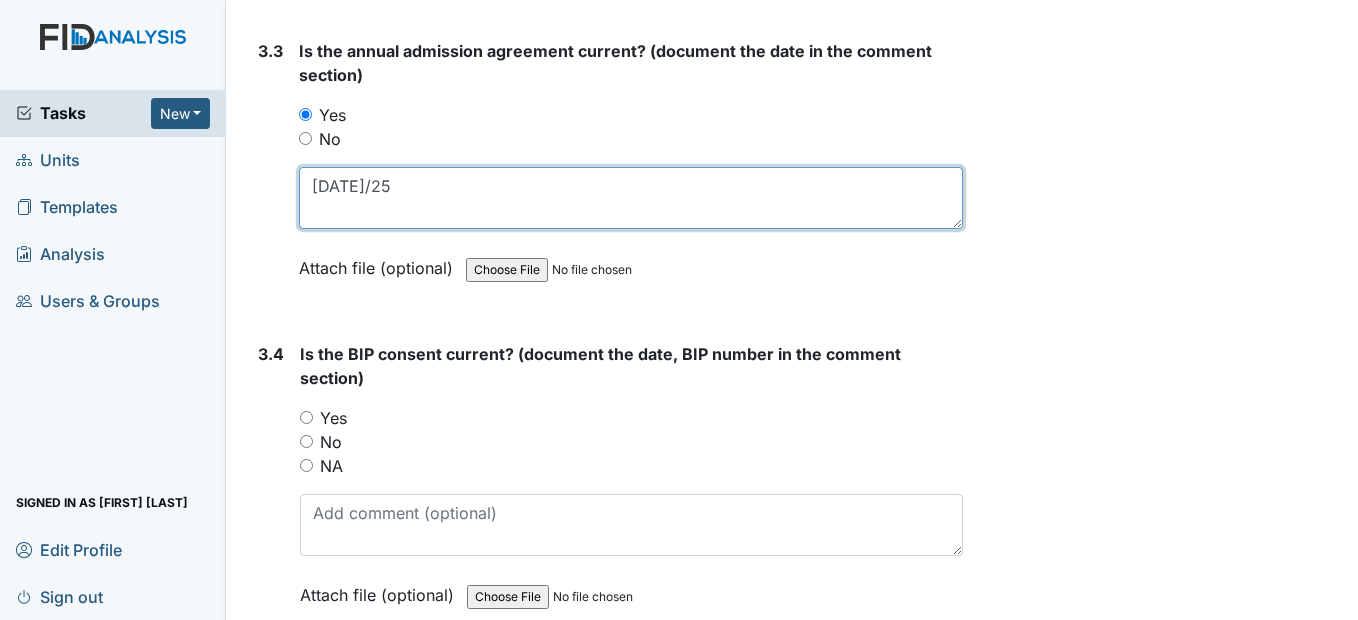 type on "9/26/25" 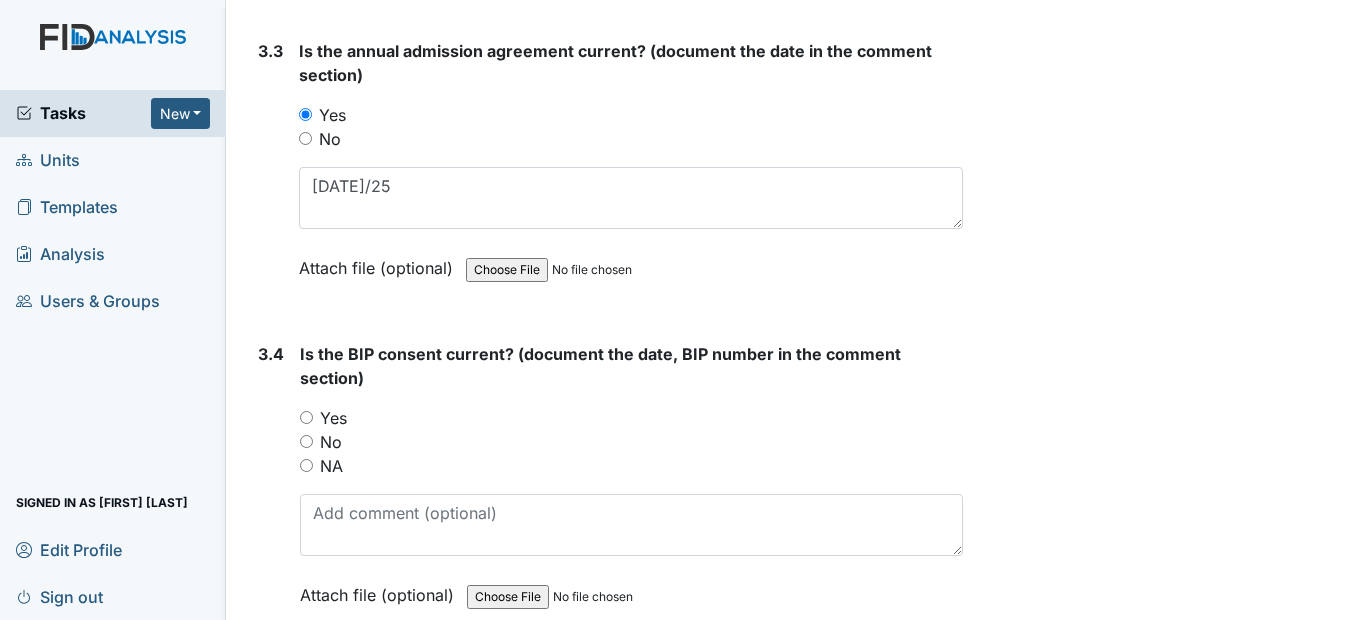 click on "Yes" at bounding box center (306, 417) 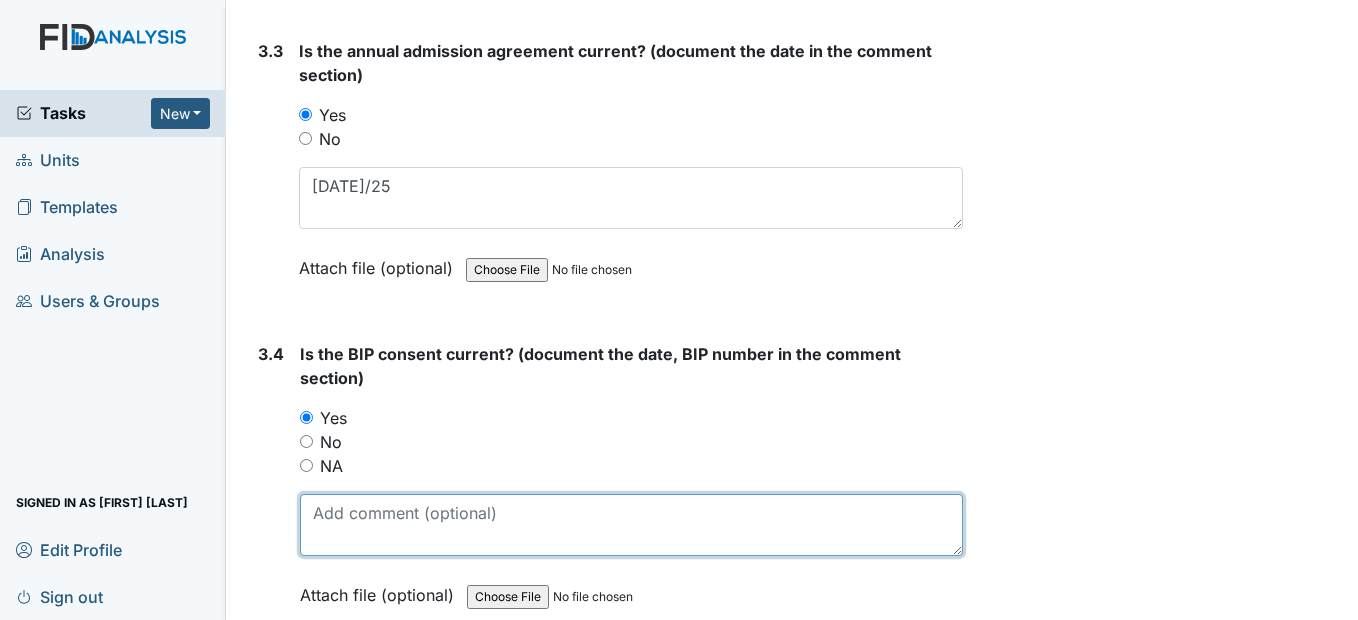 click at bounding box center [631, 525] 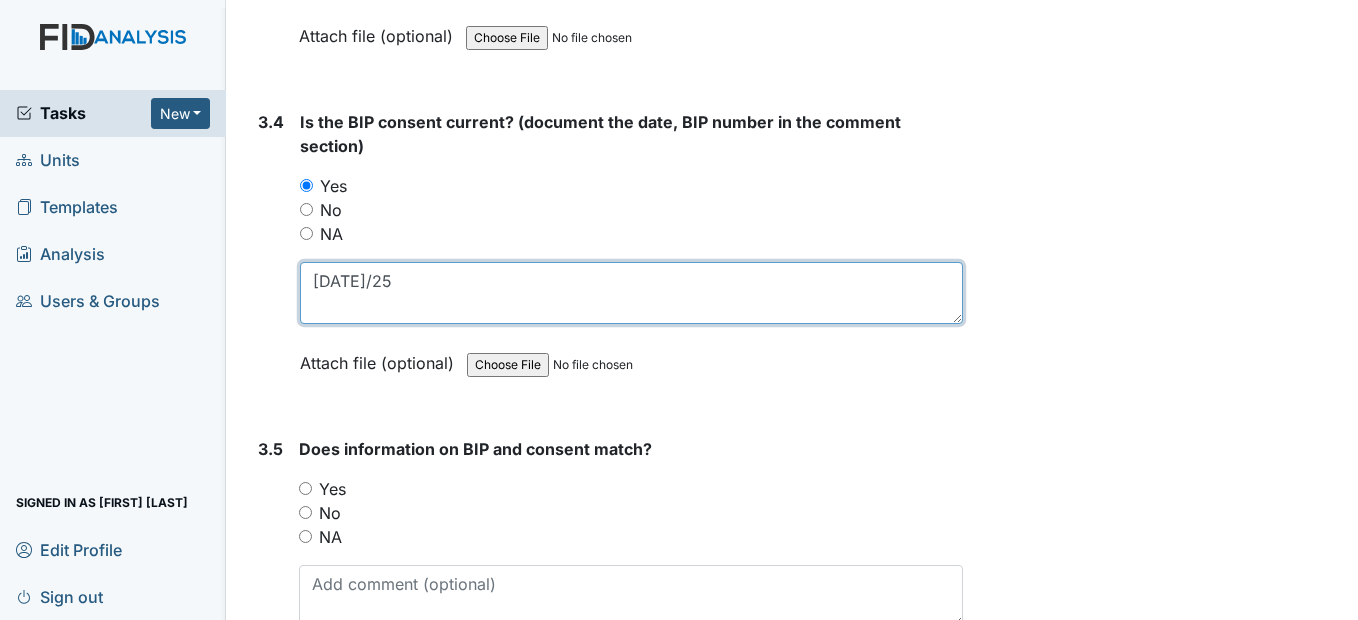 scroll, scrollTop: 5700, scrollLeft: 0, axis: vertical 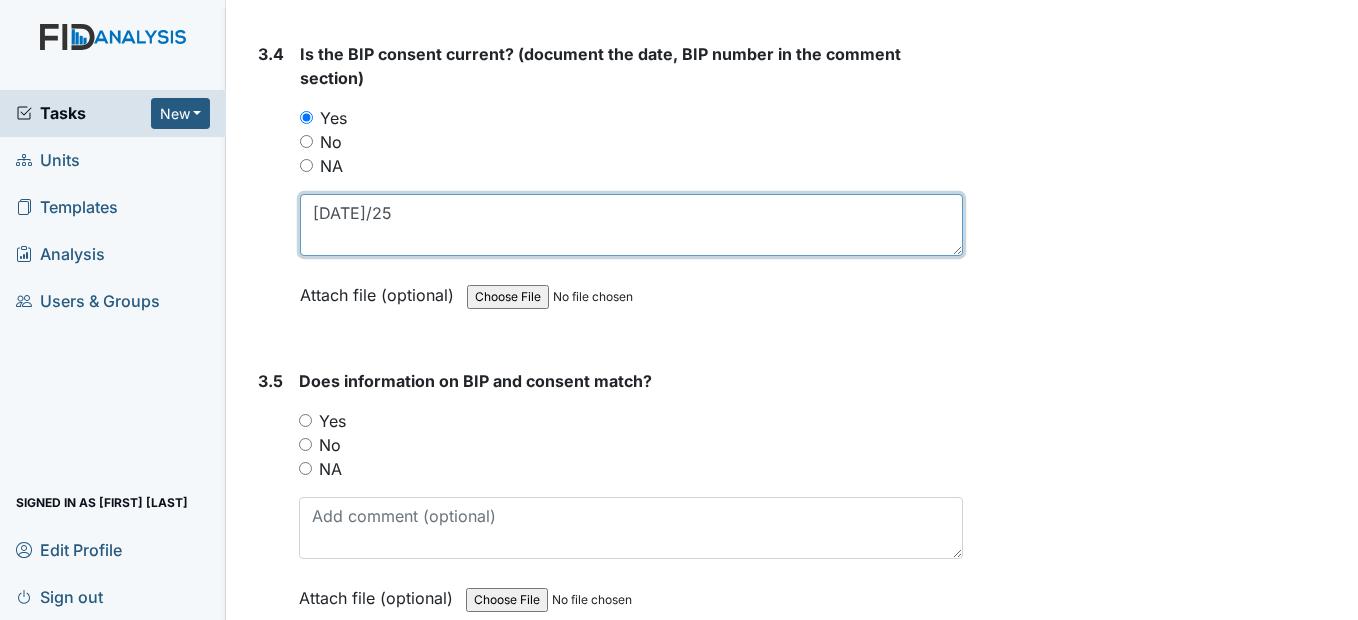 type on "3/29/25" 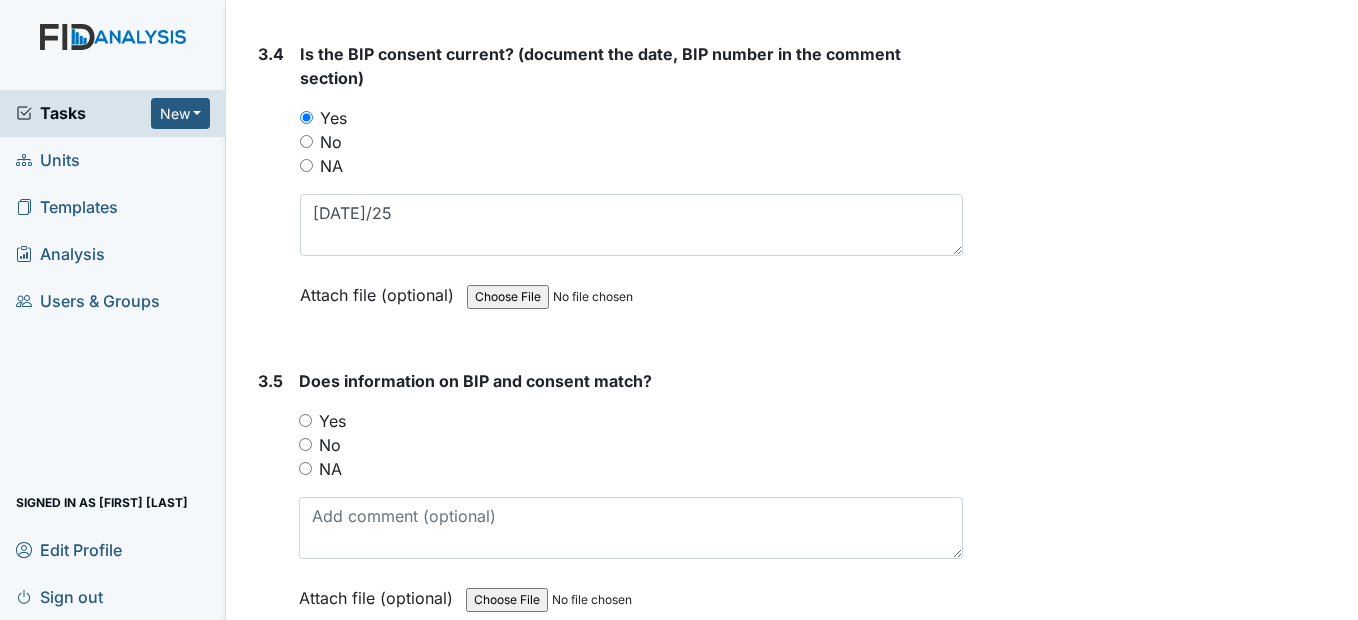 click on "Yes" at bounding box center [305, 420] 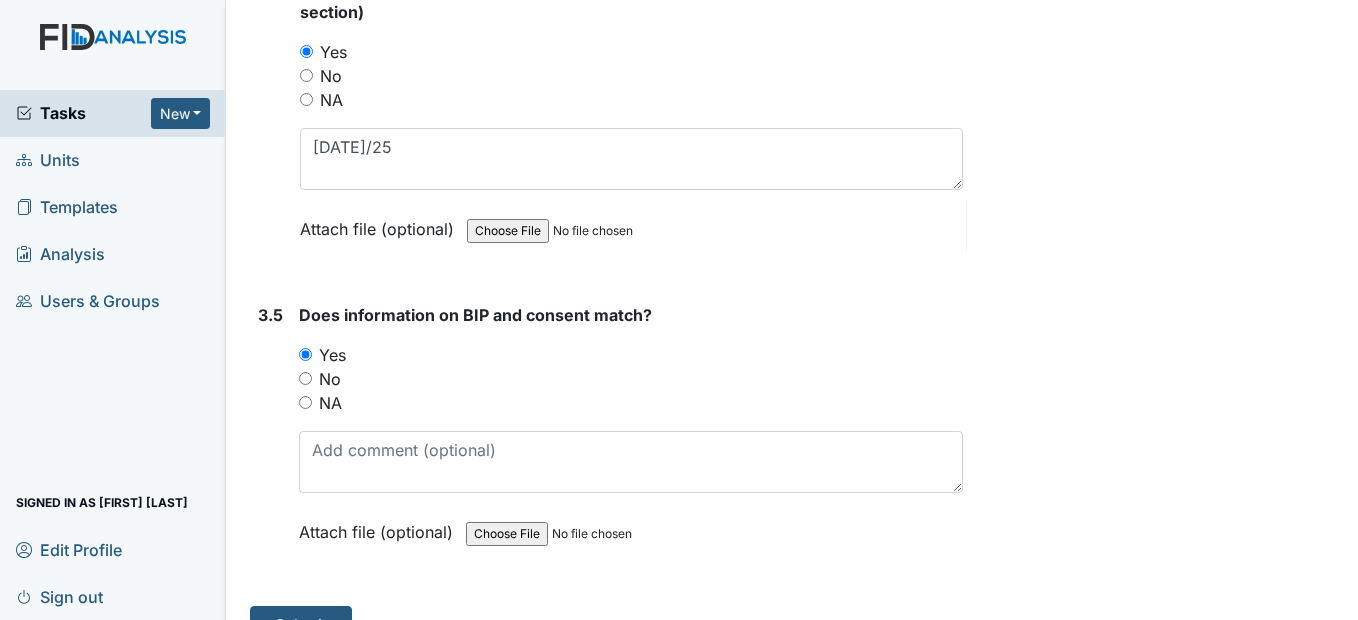 scroll, scrollTop: 5854, scrollLeft: 0, axis: vertical 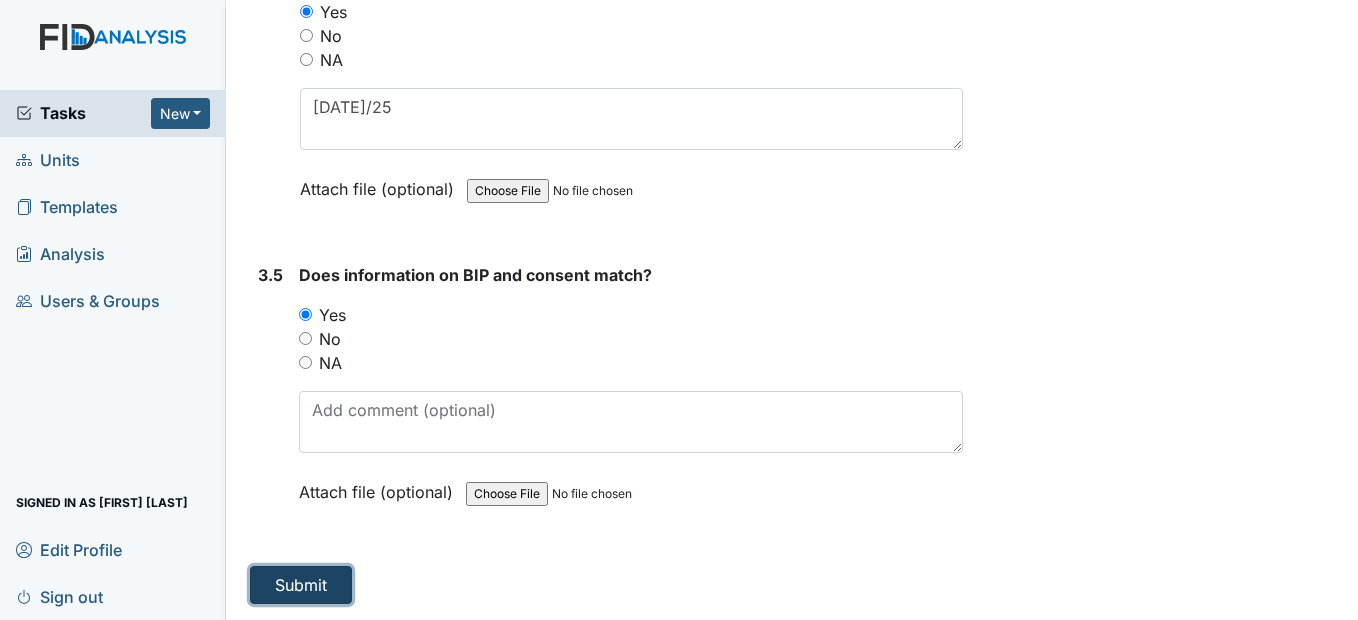 click on "Submit" at bounding box center (301, 585) 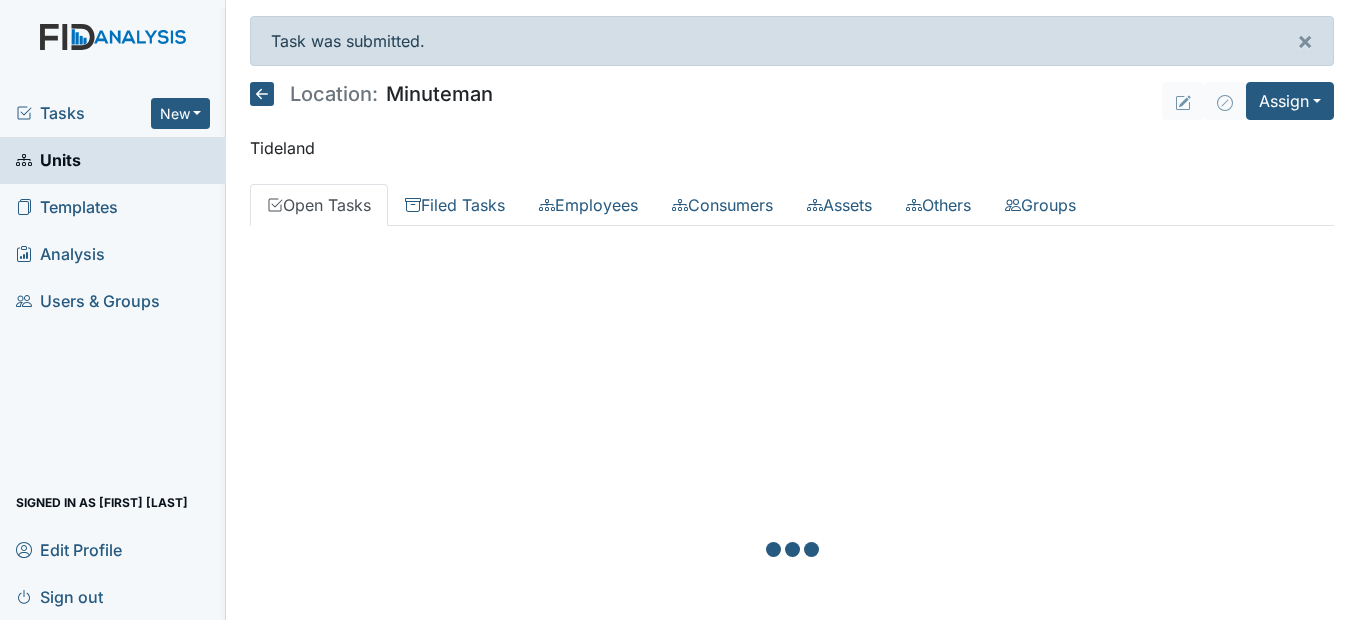 scroll, scrollTop: 0, scrollLeft: 0, axis: both 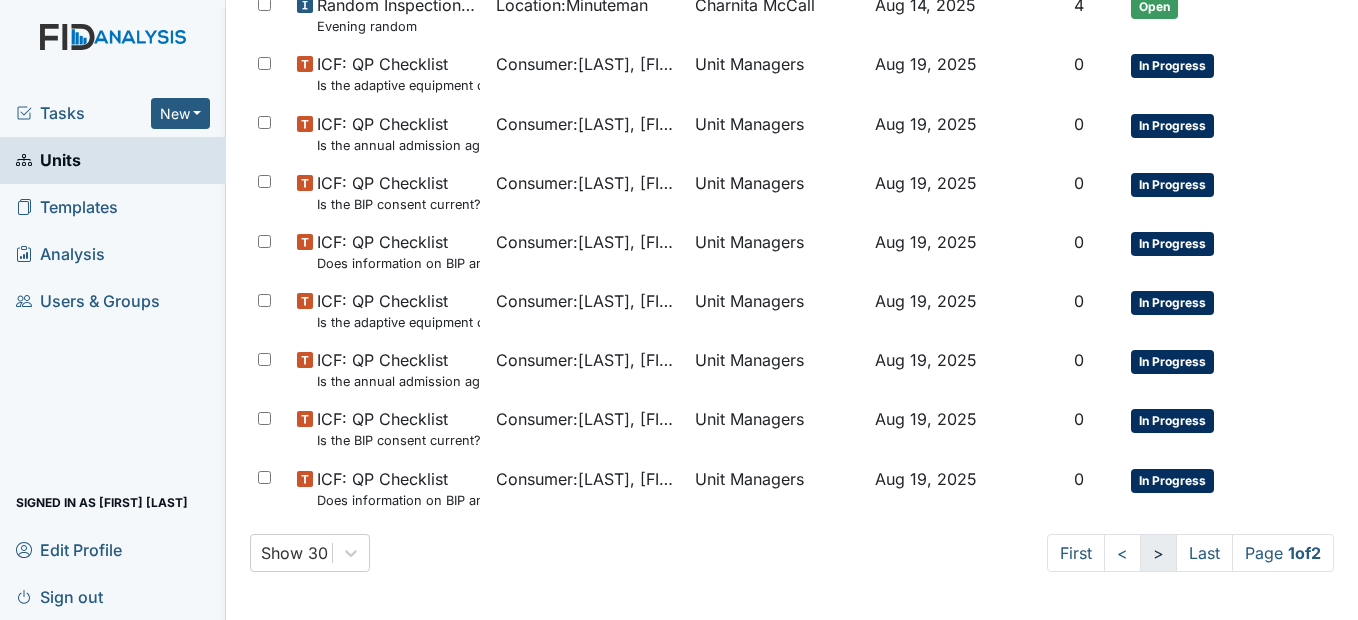 click on ">" at bounding box center (1158, 553) 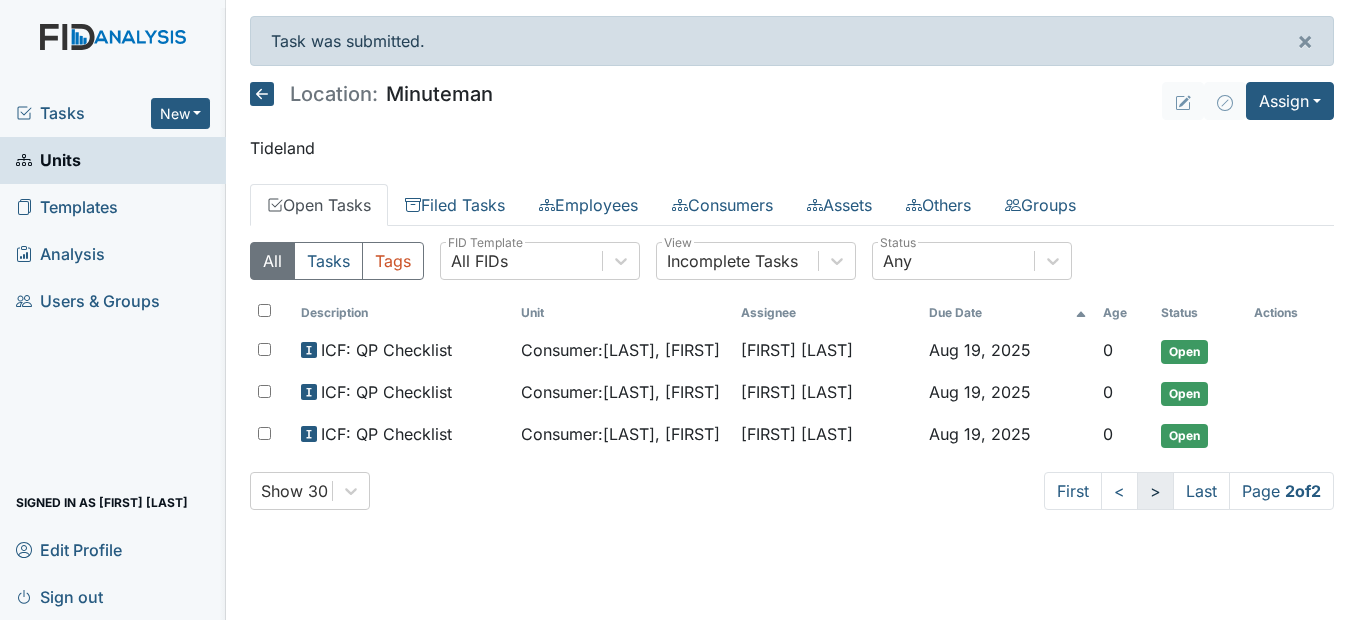 scroll, scrollTop: 0, scrollLeft: 0, axis: both 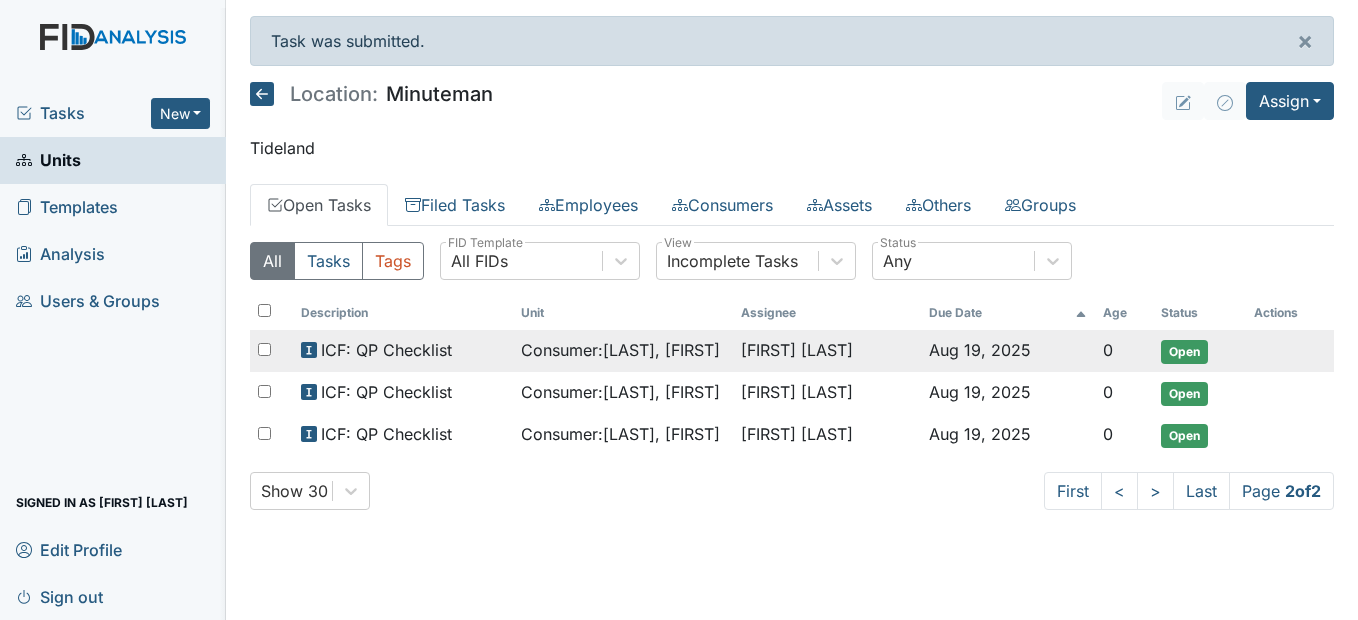 click on "Consumer :  Mayo, Trish" at bounding box center (620, 350) 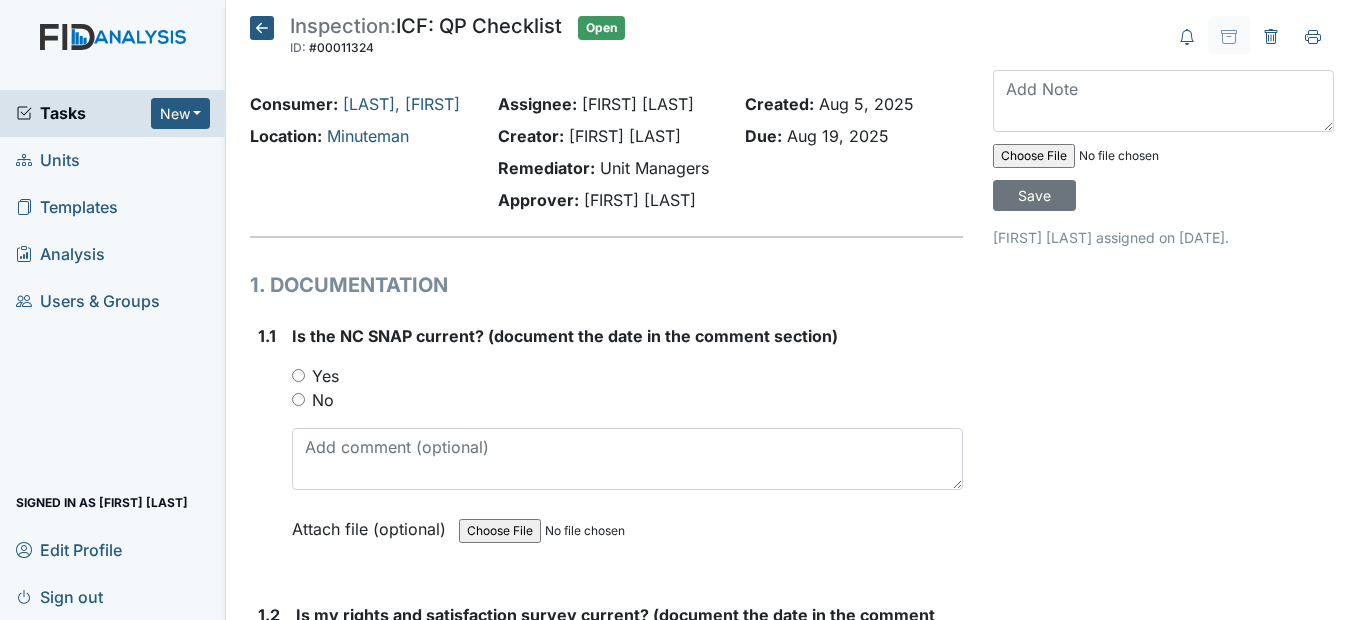 scroll, scrollTop: 0, scrollLeft: 0, axis: both 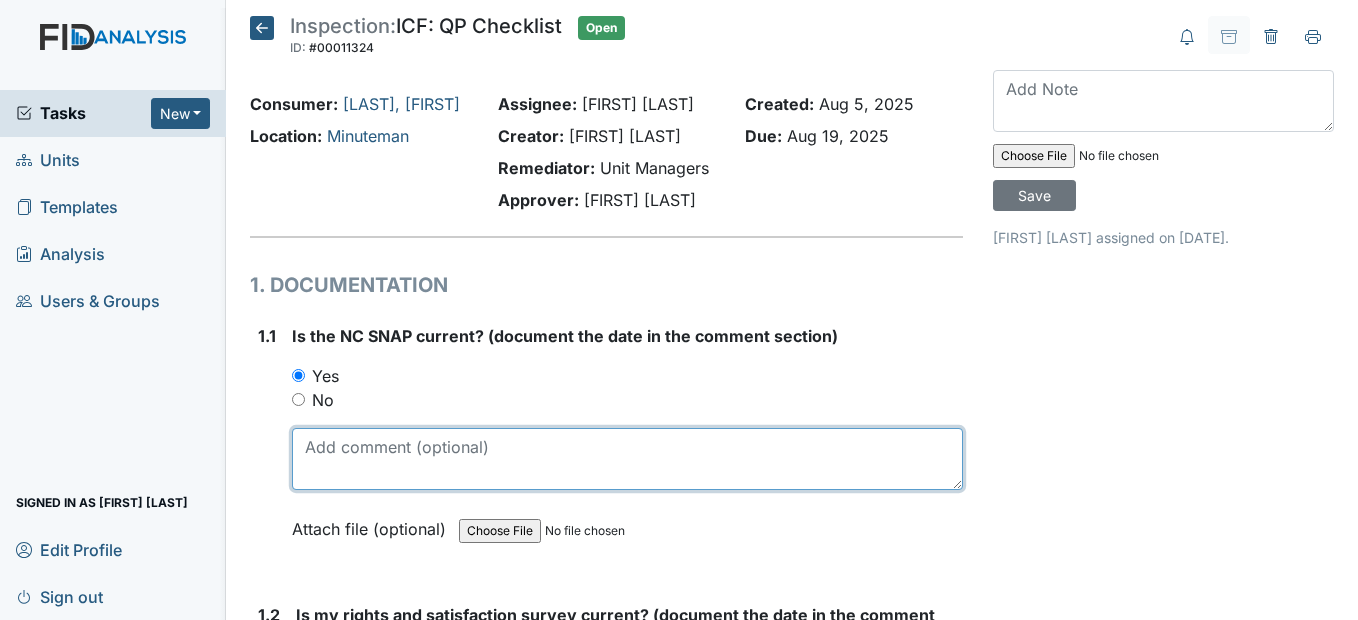 click at bounding box center [627, 459] 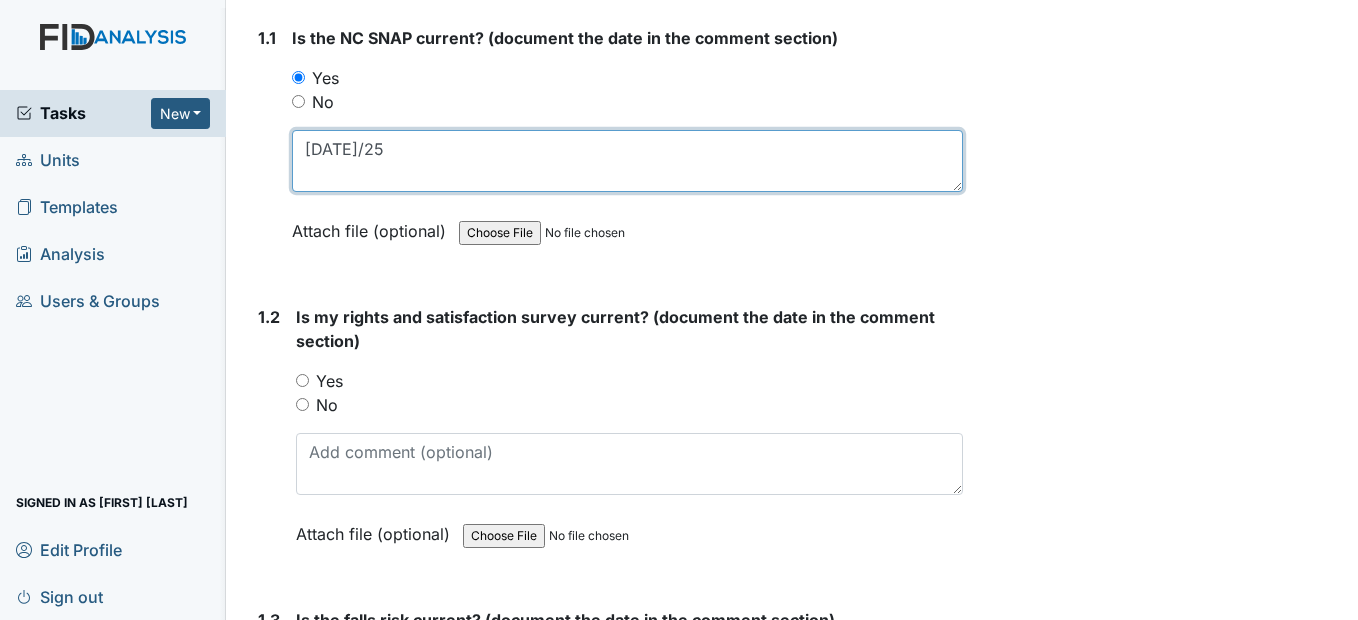 scroll, scrollTop: 300, scrollLeft: 0, axis: vertical 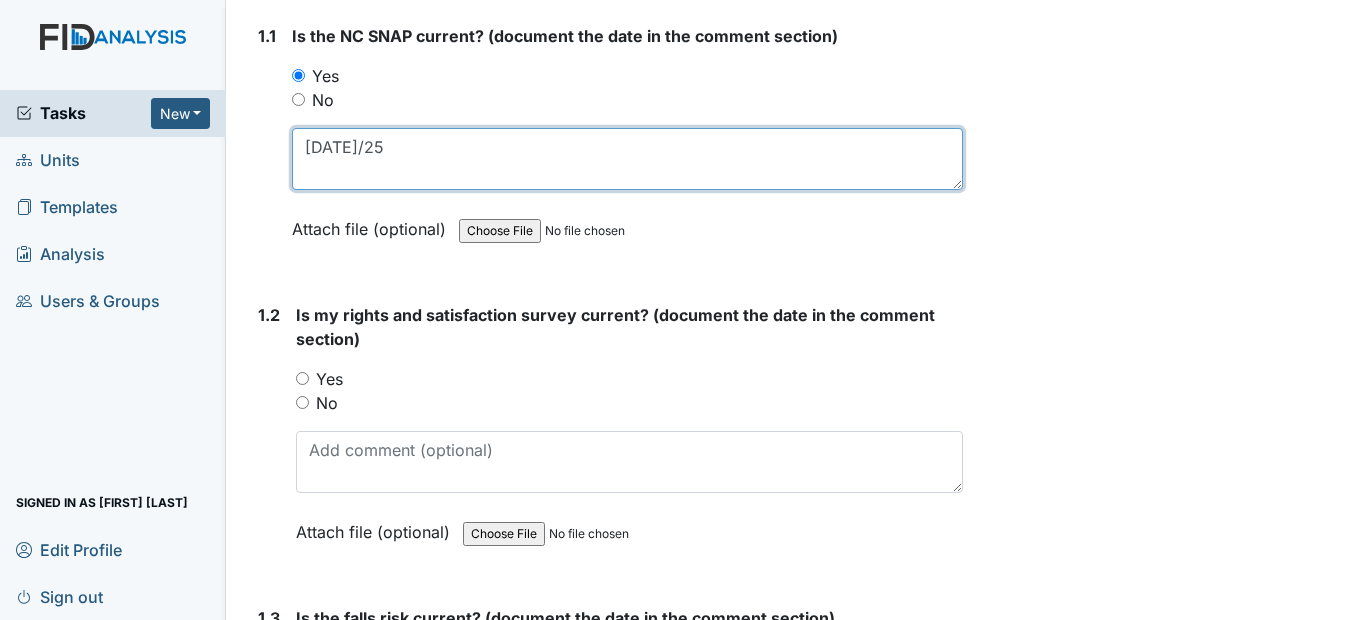 type on "[DATE]/25" 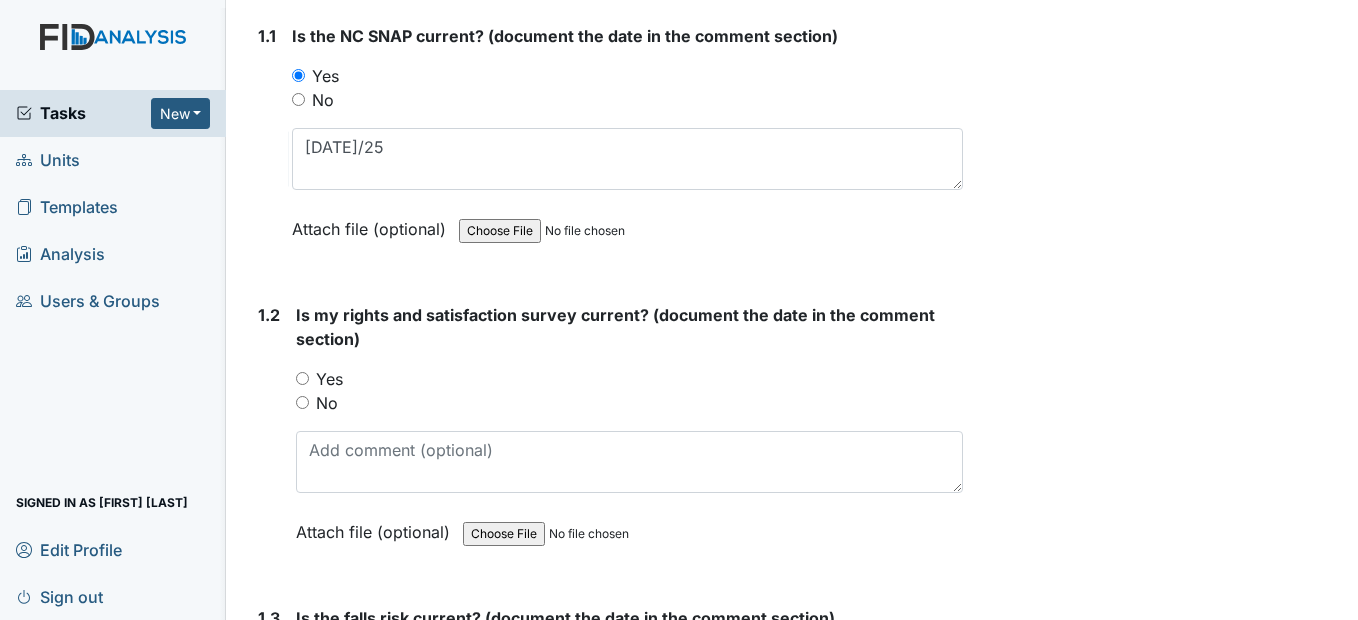 drag, startPoint x: 307, startPoint y: 418, endPoint x: 303, endPoint y: 437, distance: 19.416489 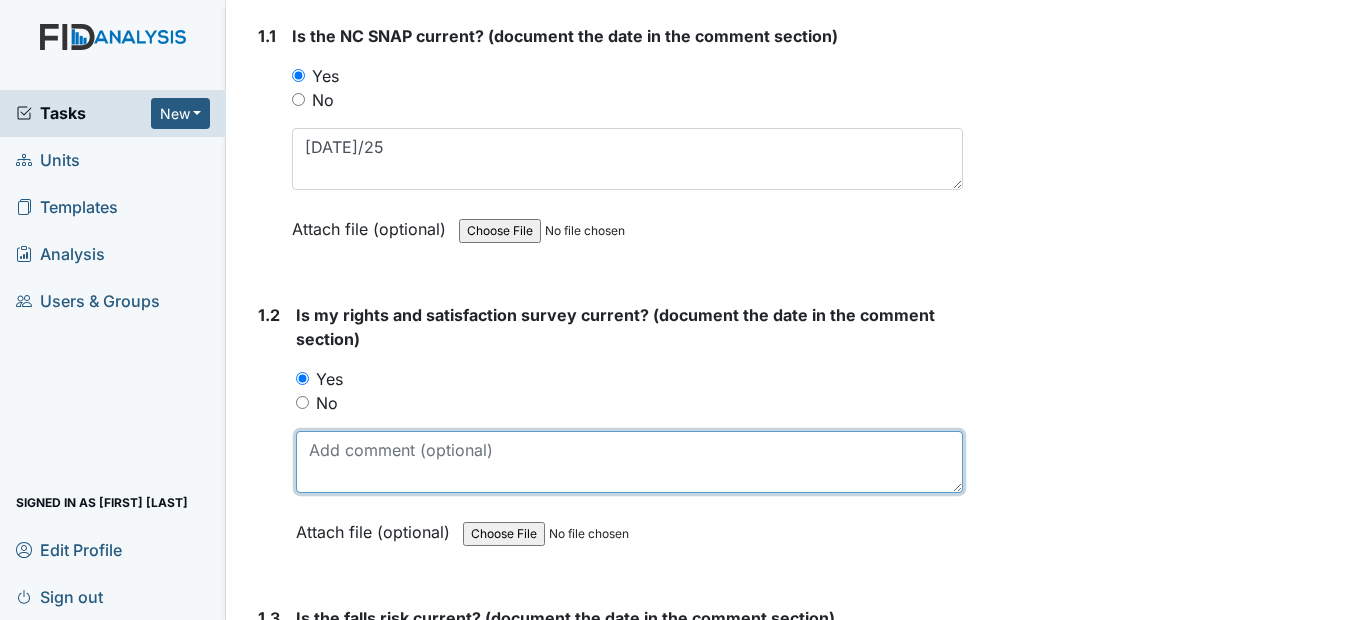 click at bounding box center (629, 462) 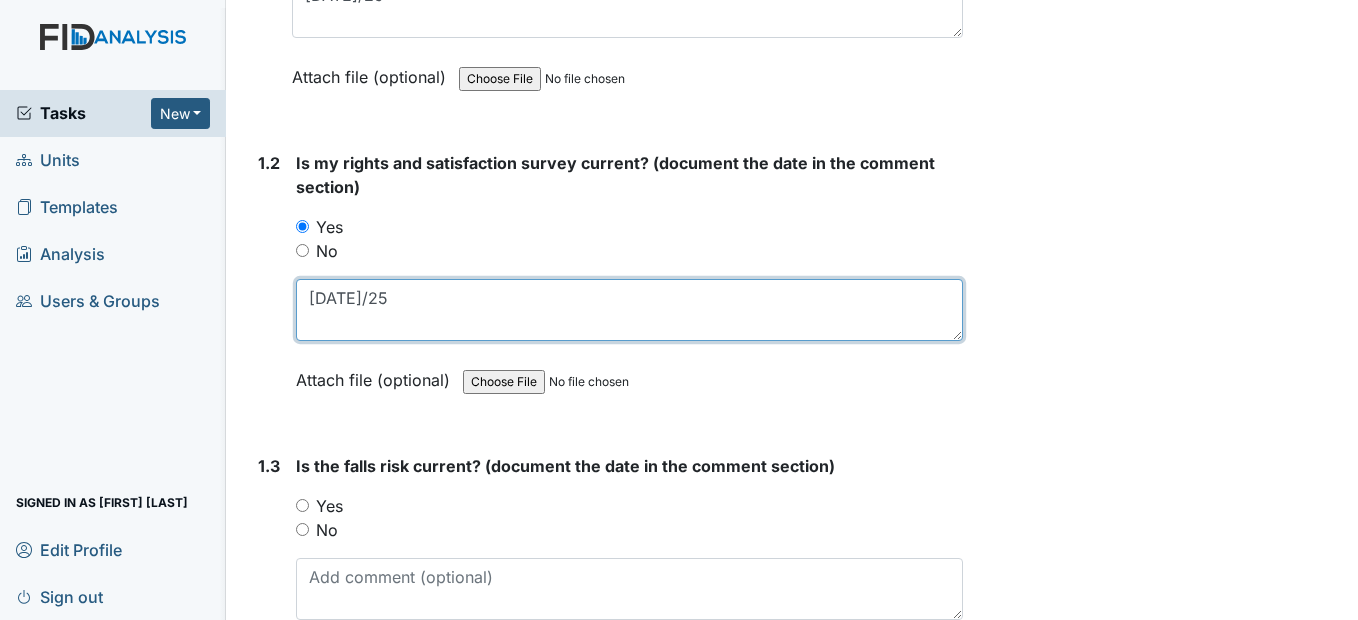 scroll, scrollTop: 500, scrollLeft: 0, axis: vertical 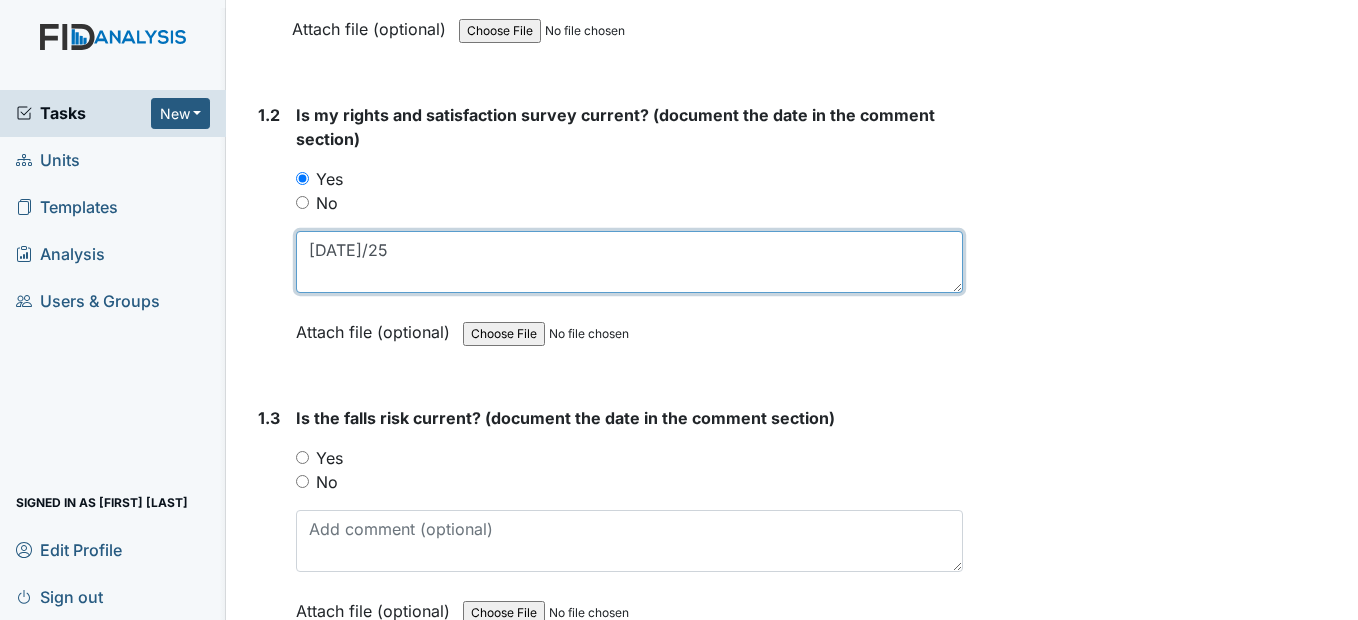 type on "6/19/25" 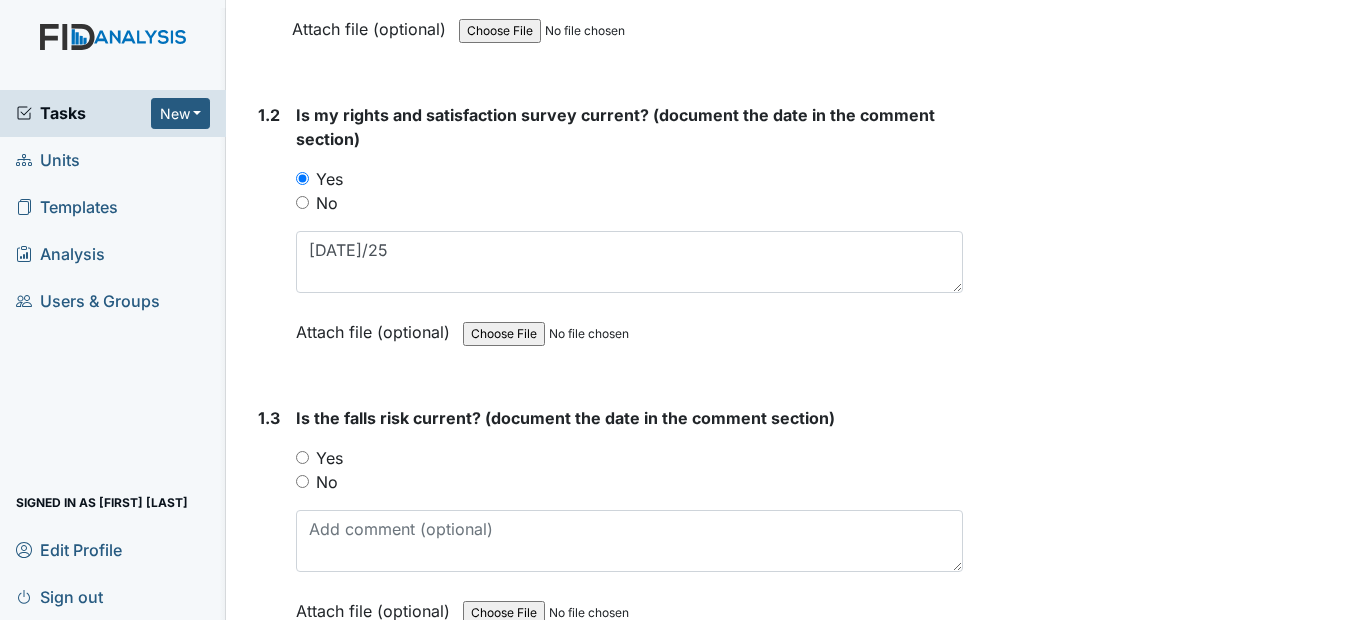 click on "Yes" at bounding box center [302, 457] 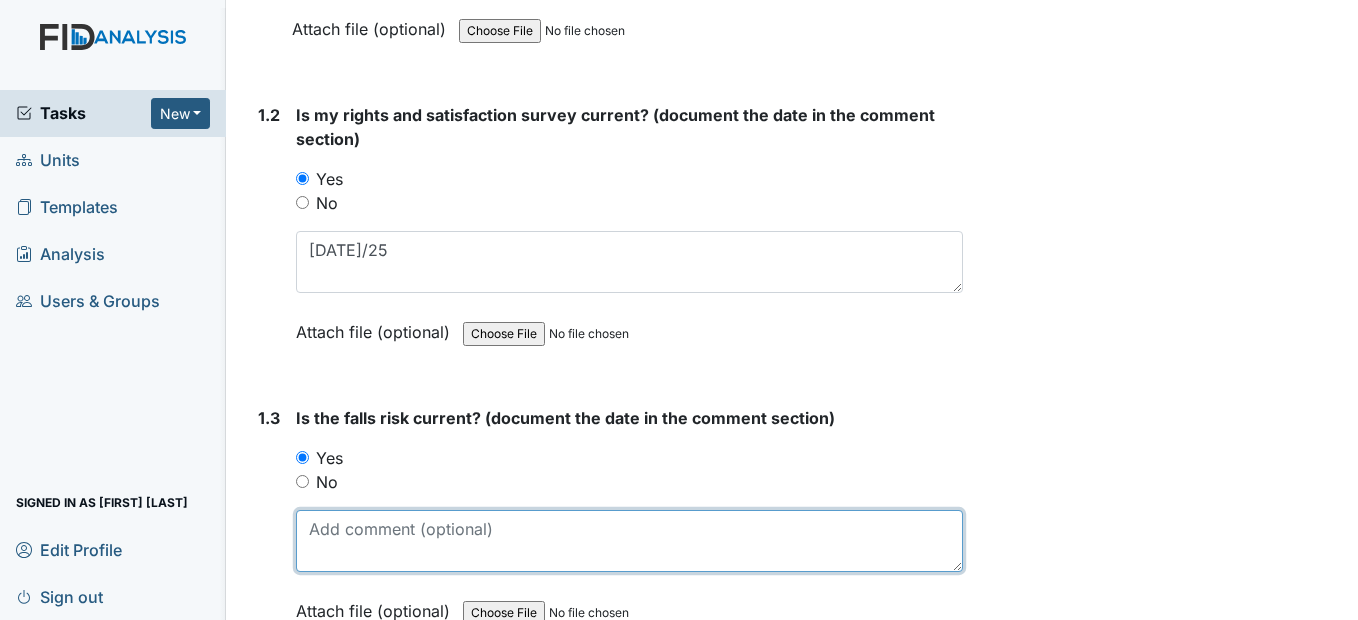 click at bounding box center [629, 541] 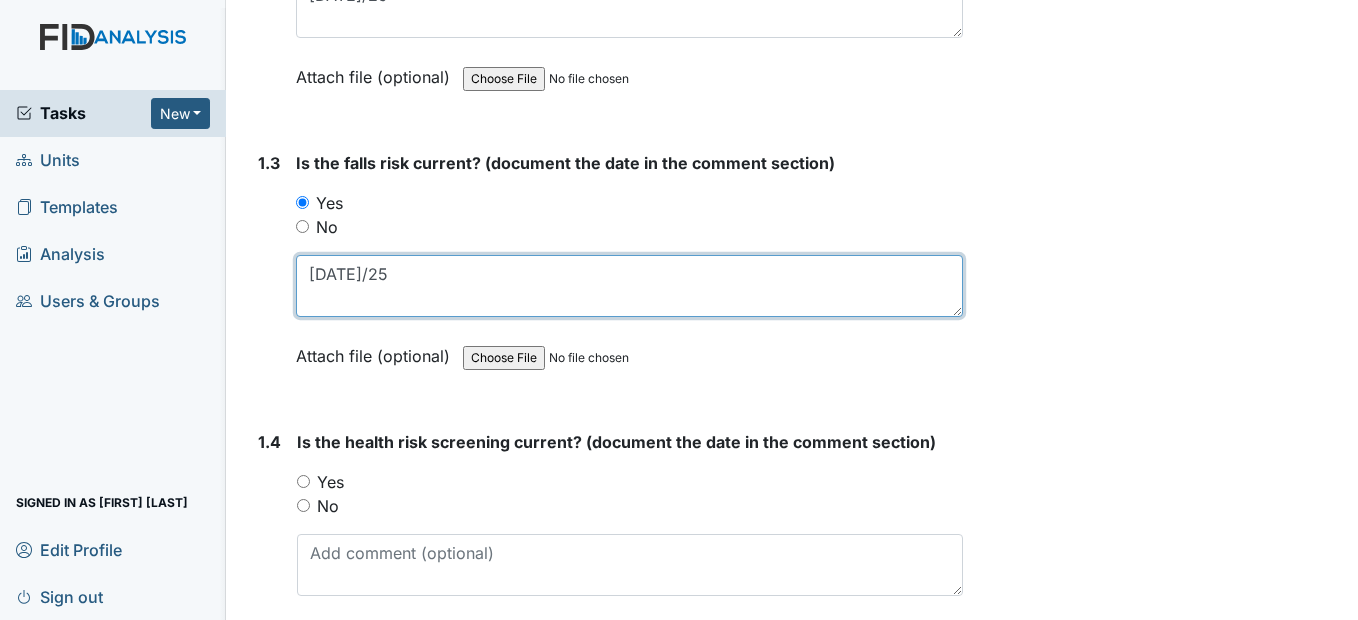 scroll, scrollTop: 800, scrollLeft: 0, axis: vertical 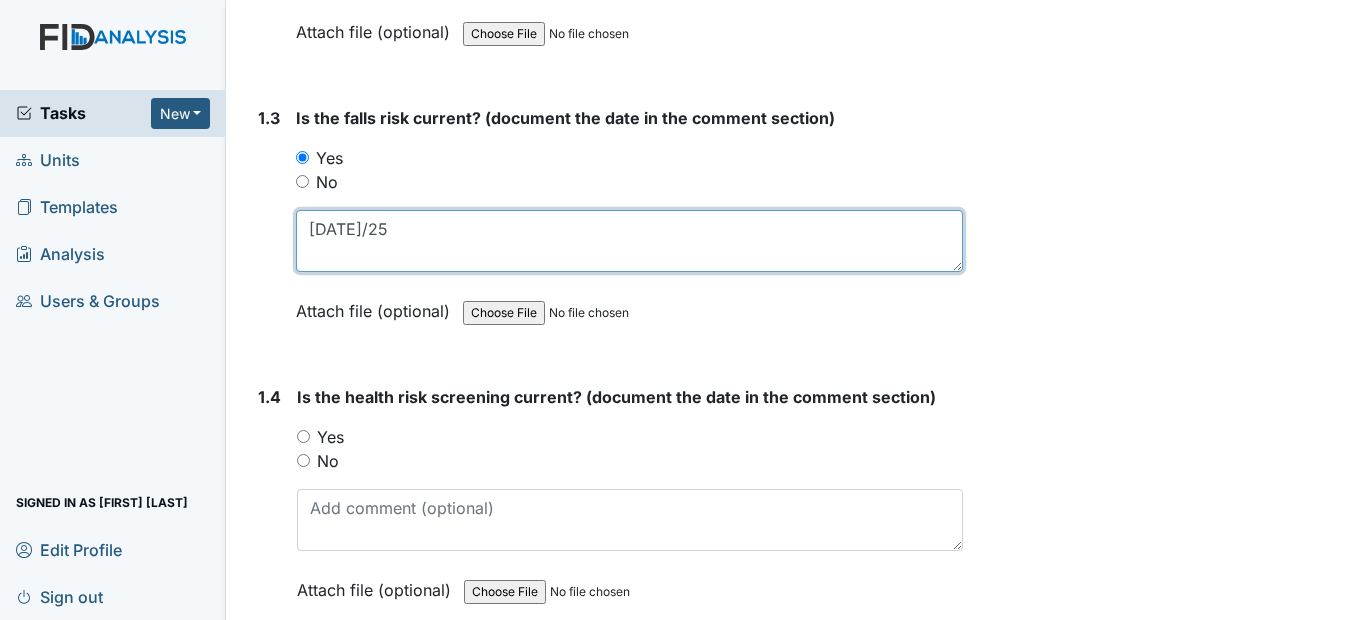 type on "5/9/25" 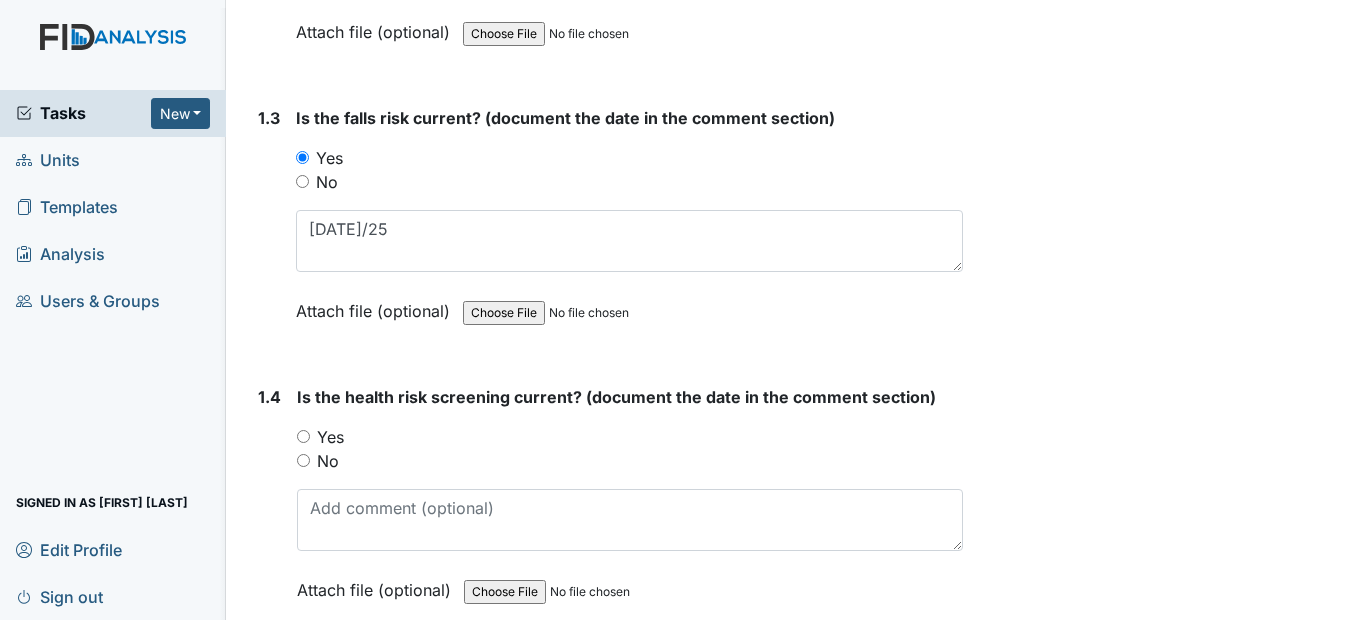 click on "Yes" at bounding box center [303, 436] 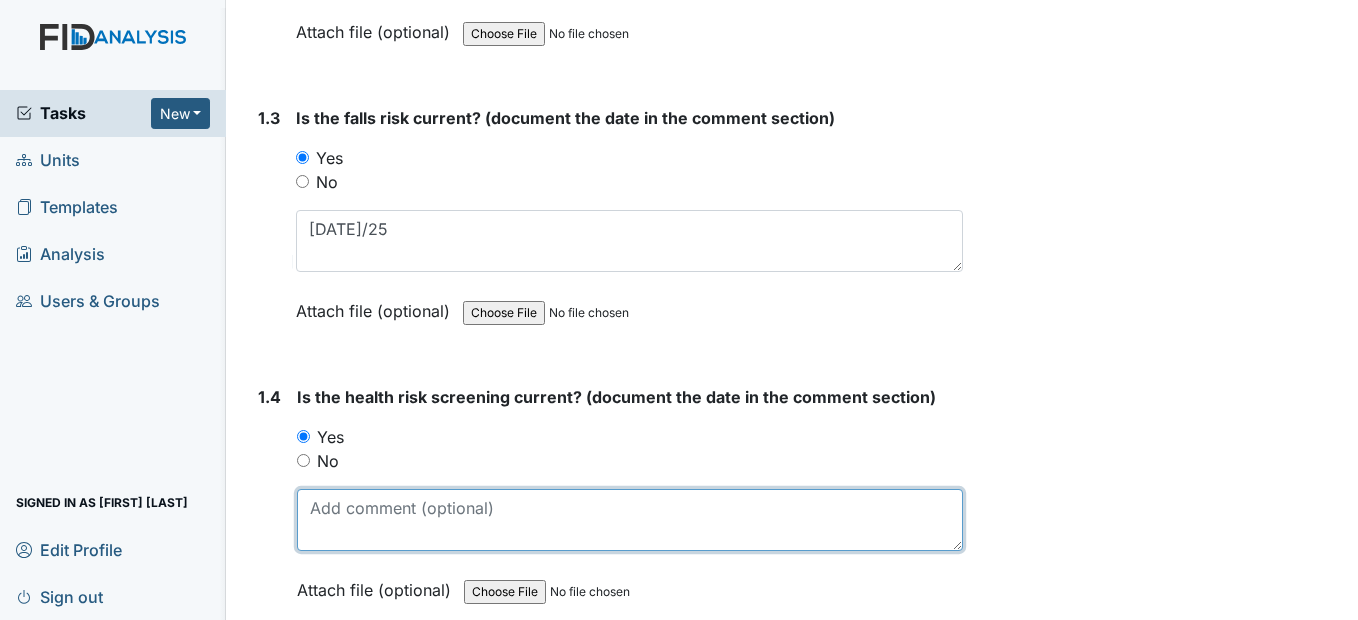 click at bounding box center [629, 520] 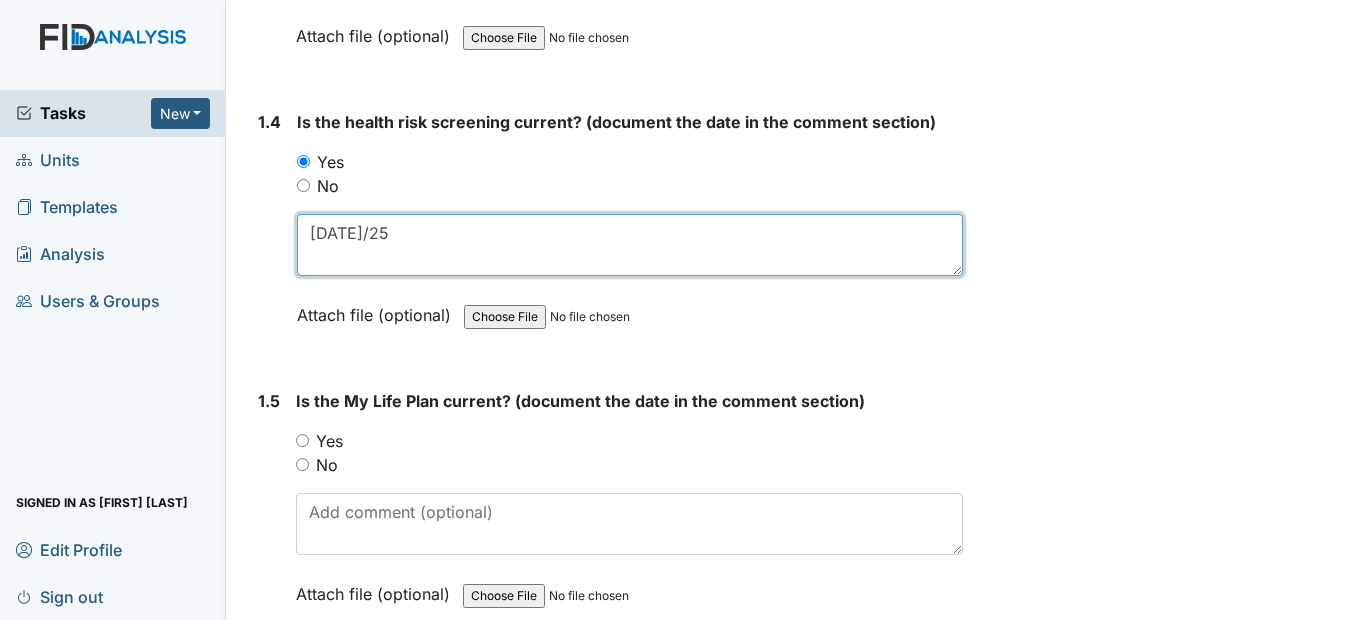 scroll, scrollTop: 1100, scrollLeft: 0, axis: vertical 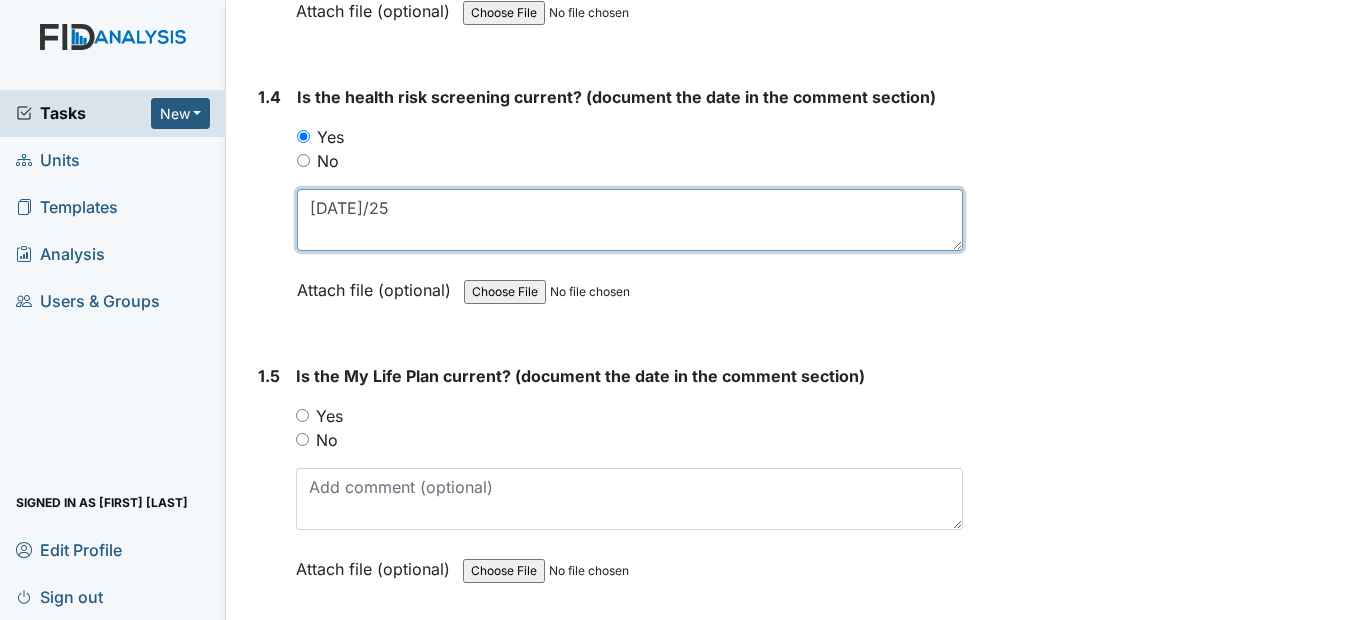 type on "6/19/25" 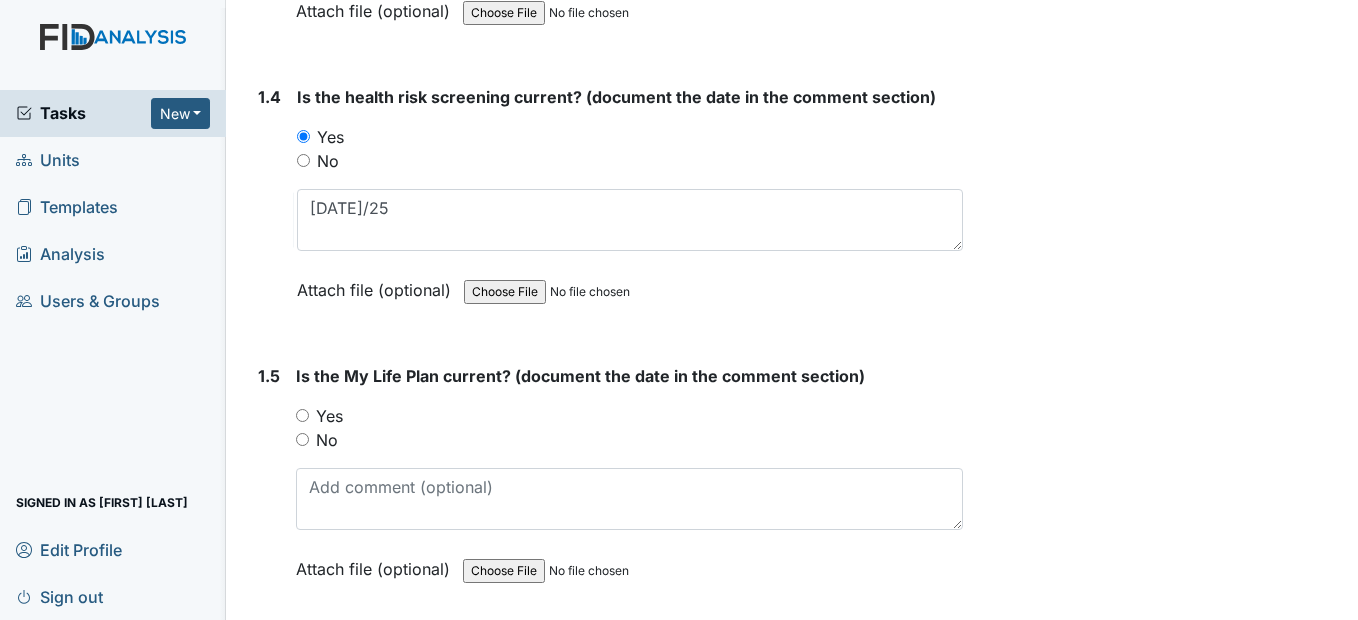 click on "Yes" at bounding box center (302, 415) 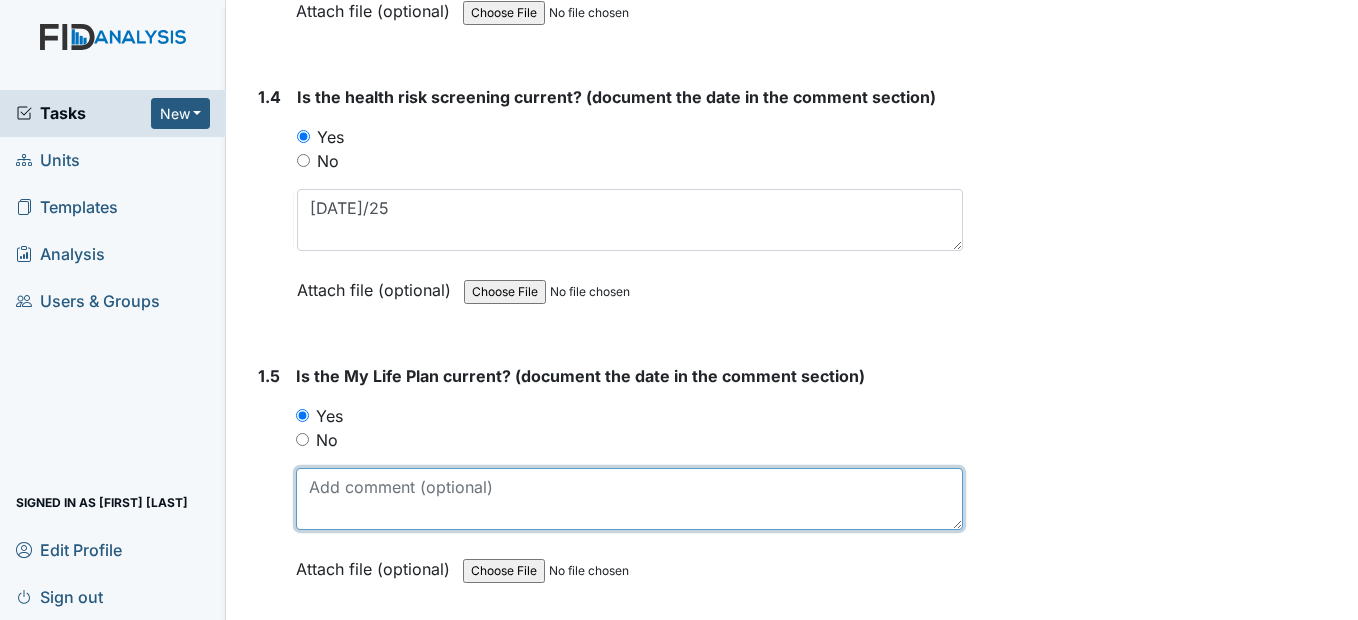 click at bounding box center (629, 499) 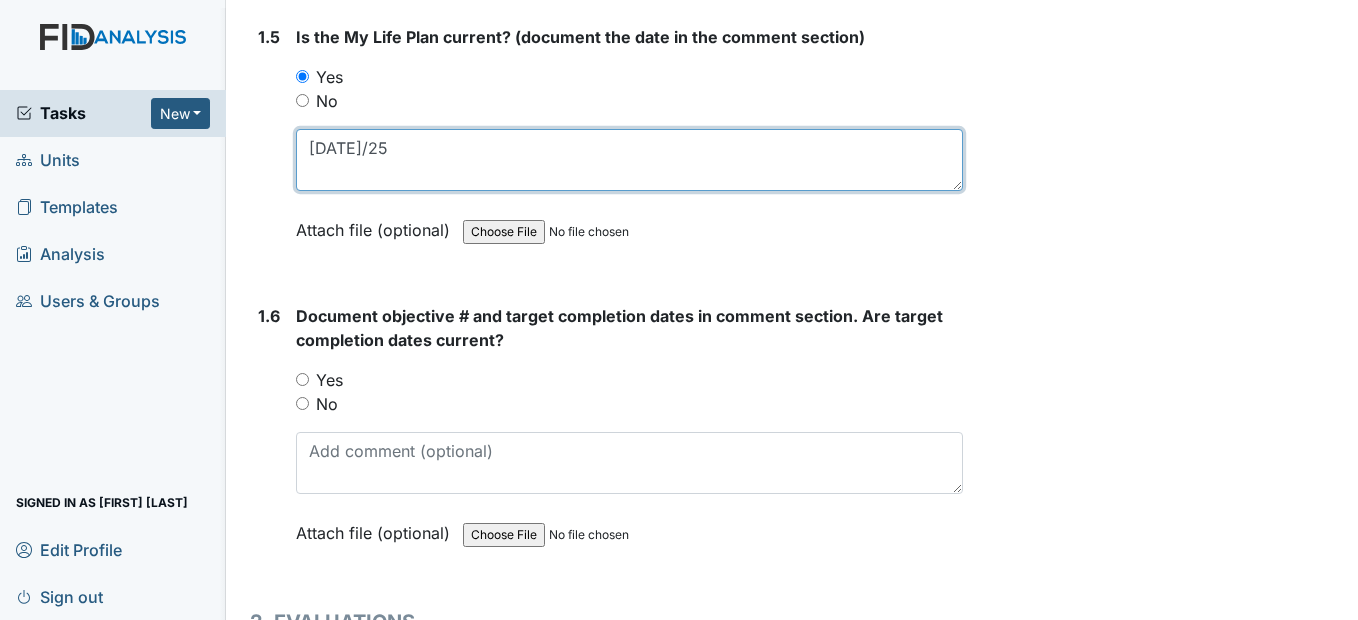 scroll, scrollTop: 1500, scrollLeft: 0, axis: vertical 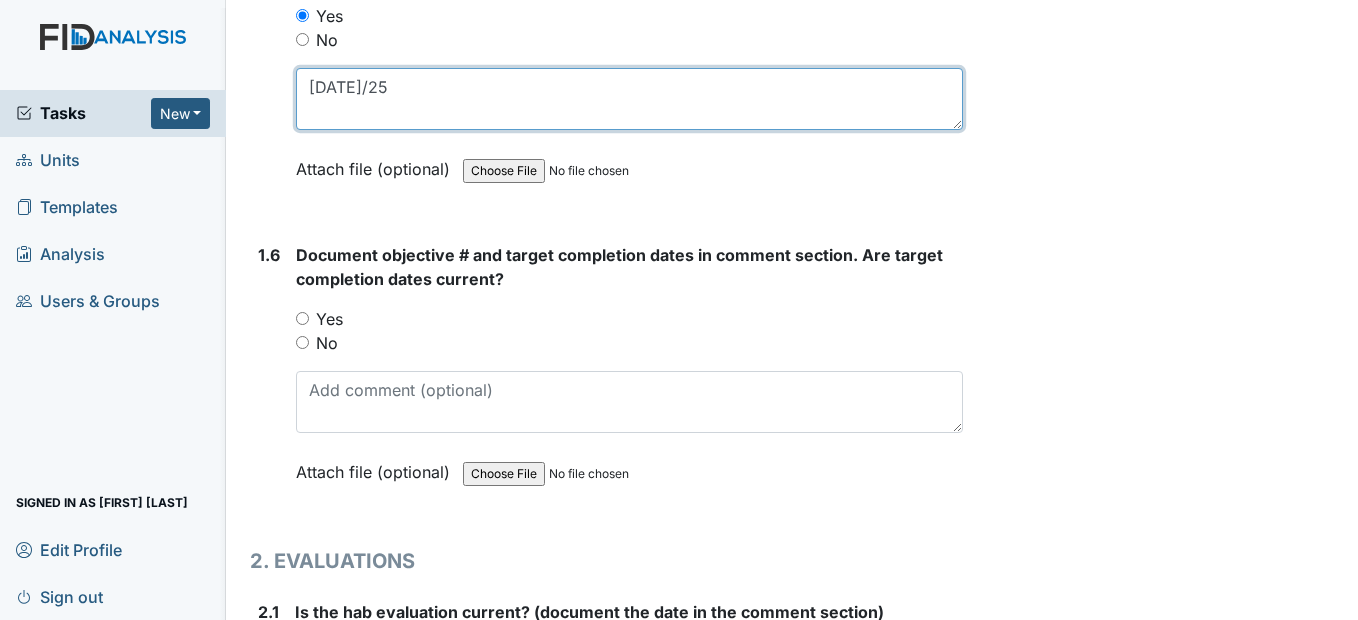 type on "6/19/25" 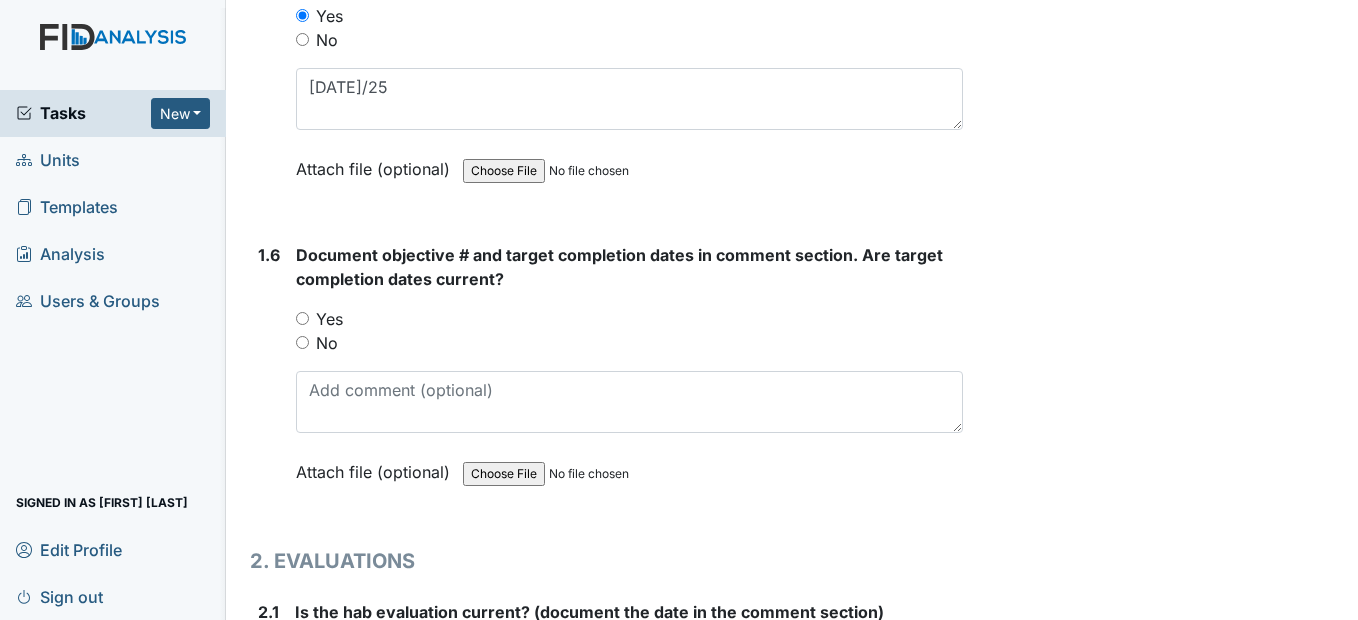 click on "Yes" at bounding box center [302, 318] 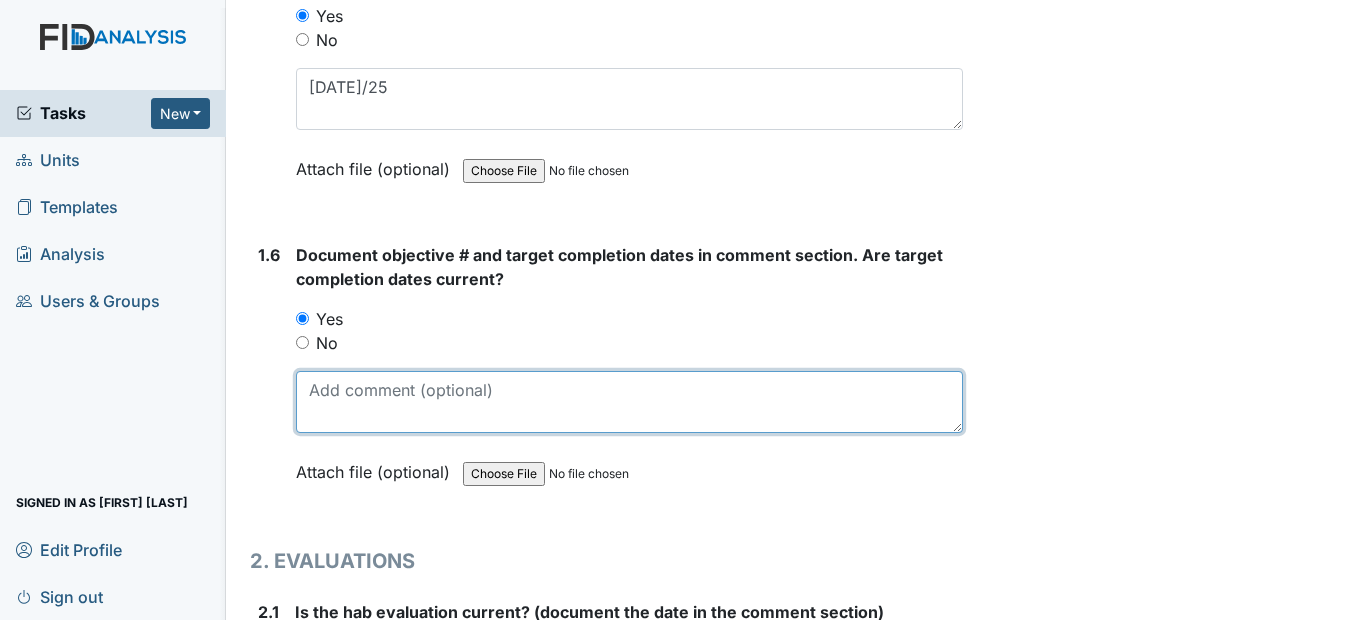 click at bounding box center (629, 402) 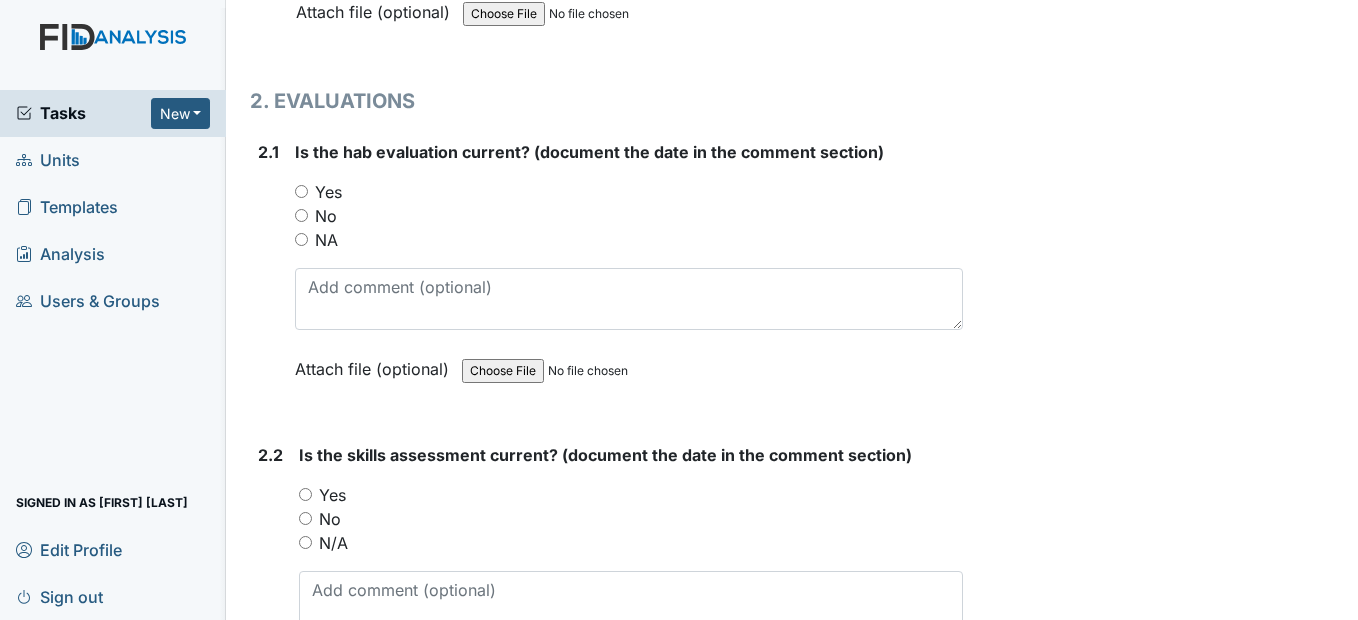 scroll, scrollTop: 2000, scrollLeft: 0, axis: vertical 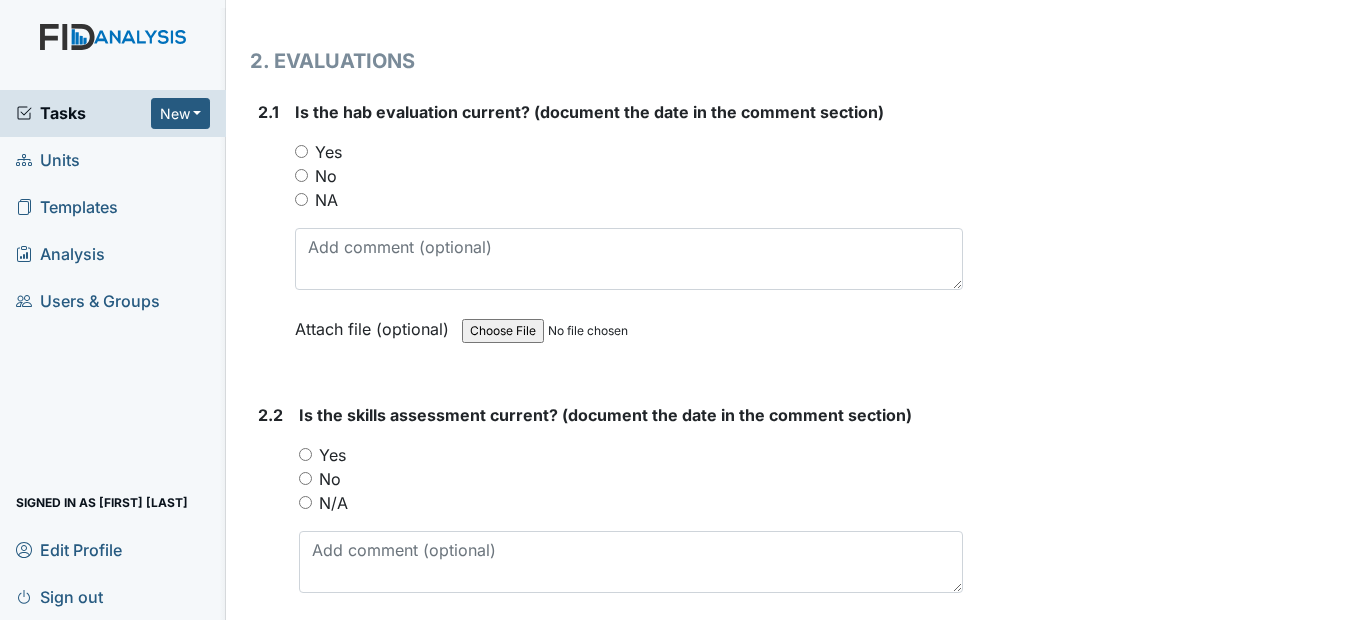 type on "SC041, DIL032-8/31/25, HS002, FA032-9/30/25" 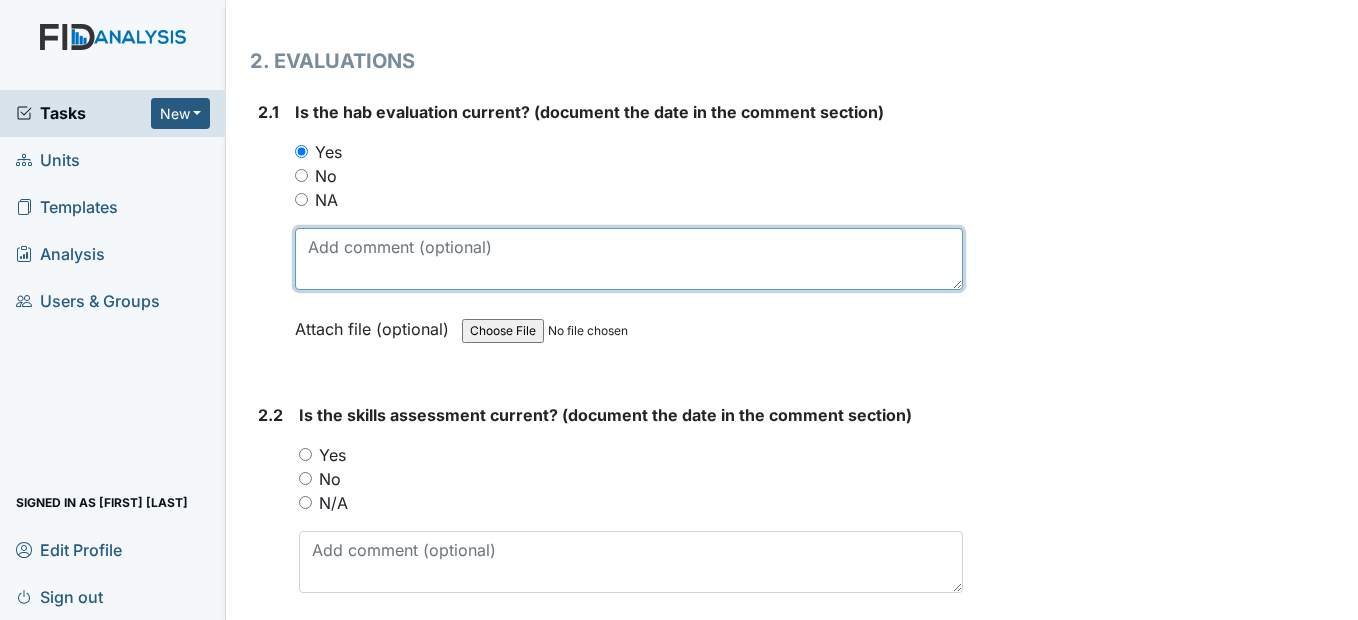 click at bounding box center [628, 259] 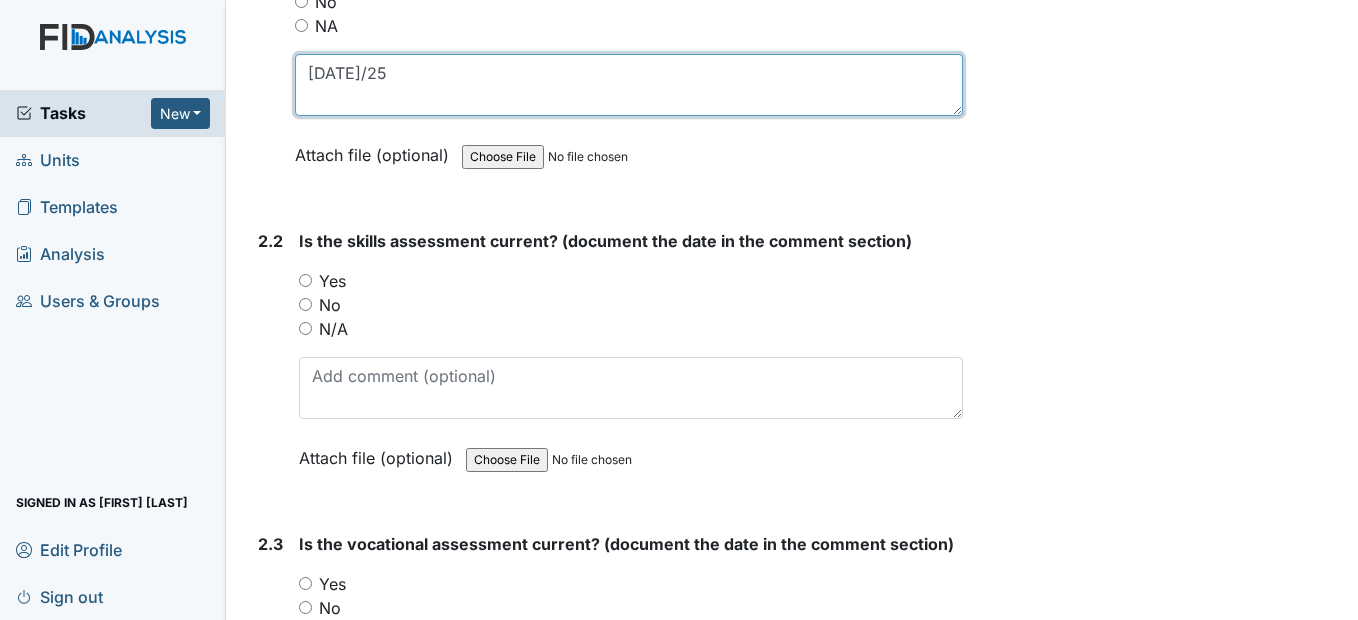 scroll, scrollTop: 2200, scrollLeft: 0, axis: vertical 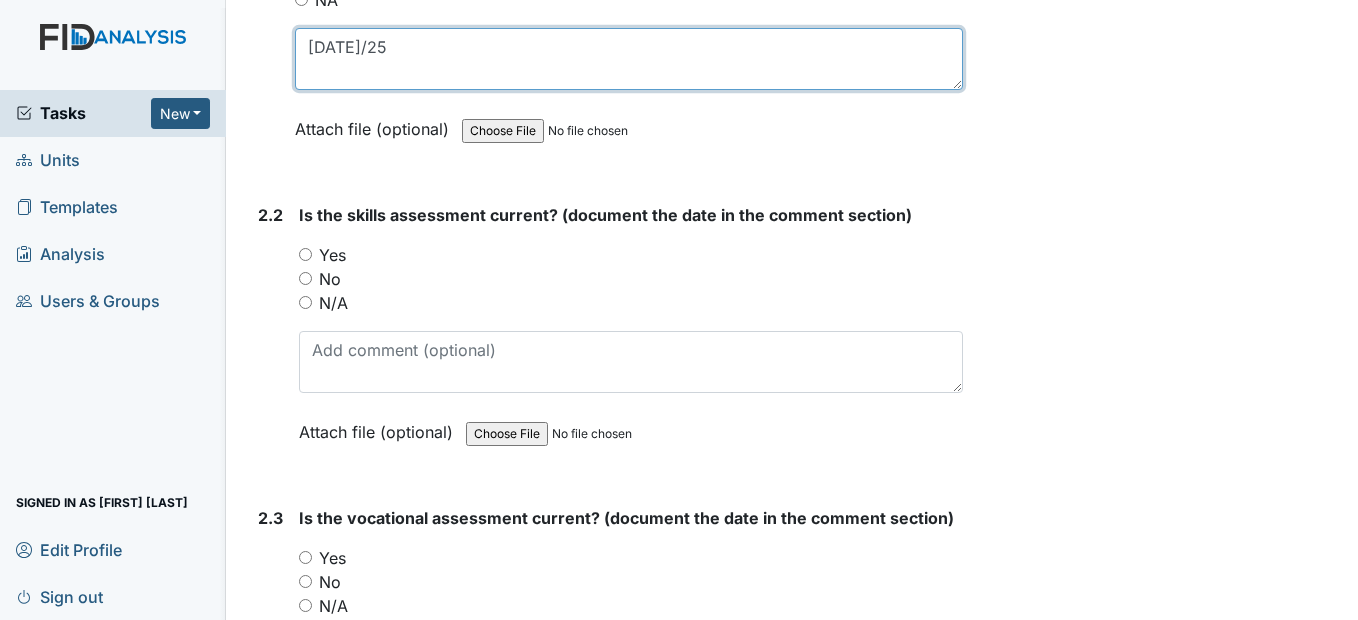 type on "6/19/25" 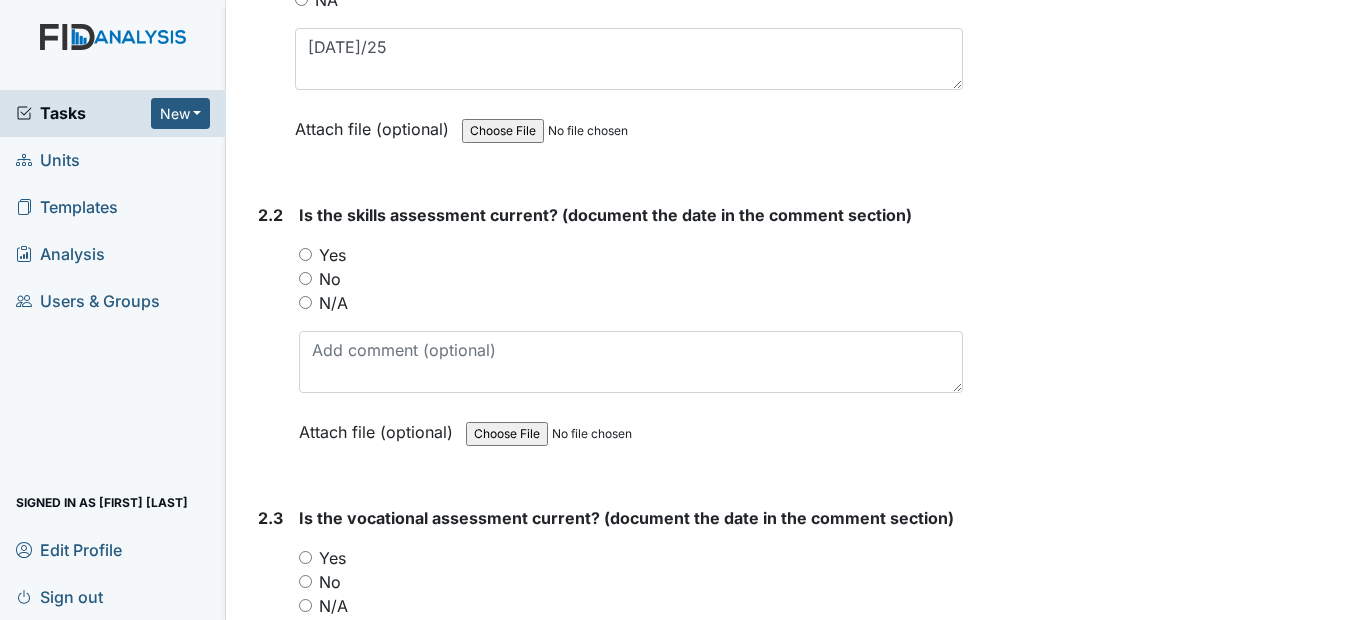 click on "Yes" at bounding box center (305, 254) 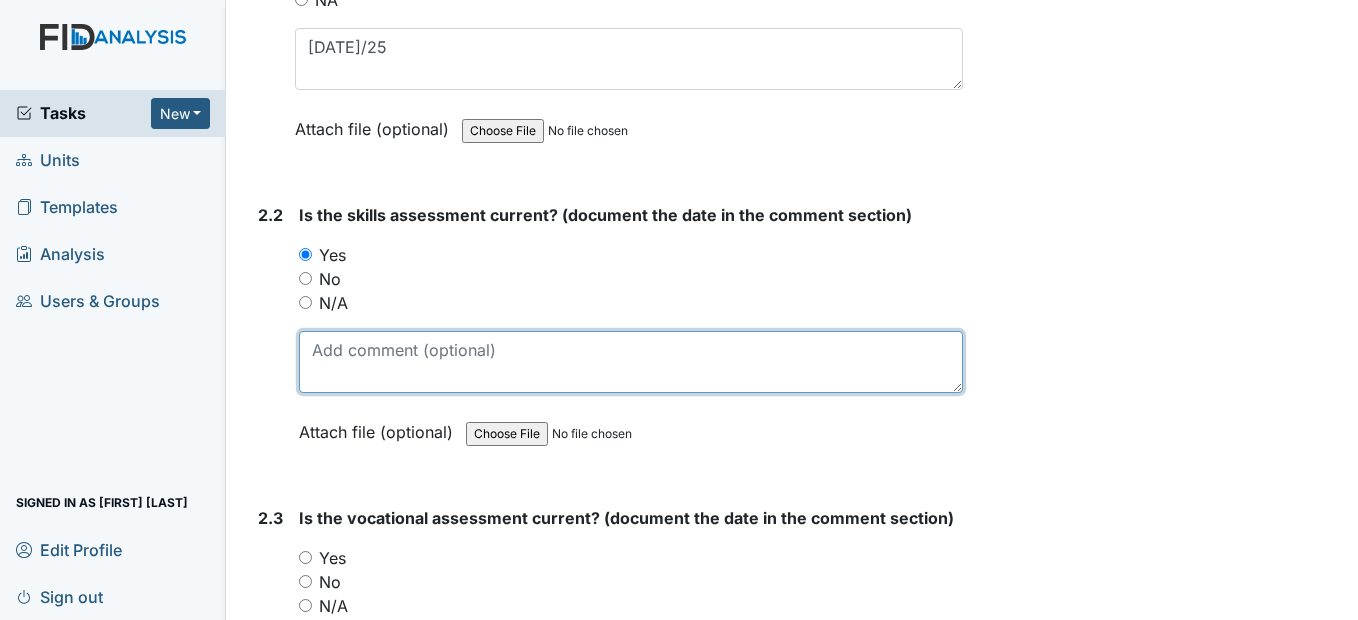click at bounding box center (630, 362) 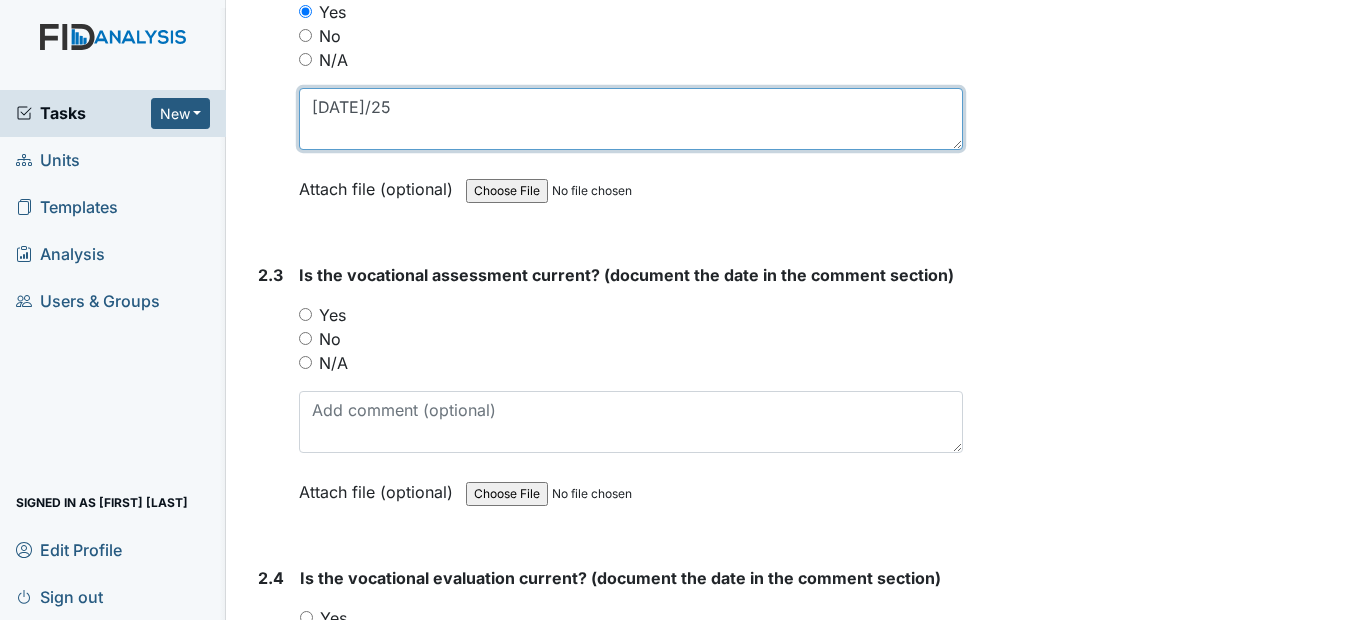 scroll, scrollTop: 2500, scrollLeft: 0, axis: vertical 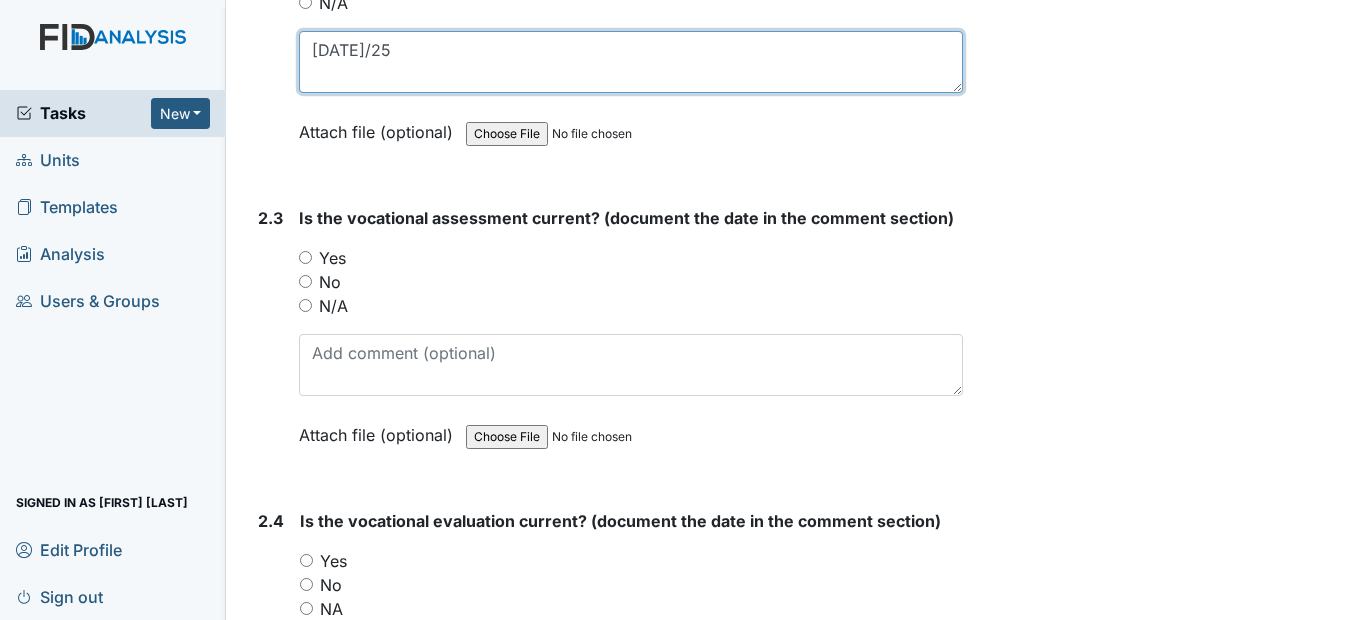 type on "[DATE]/25" 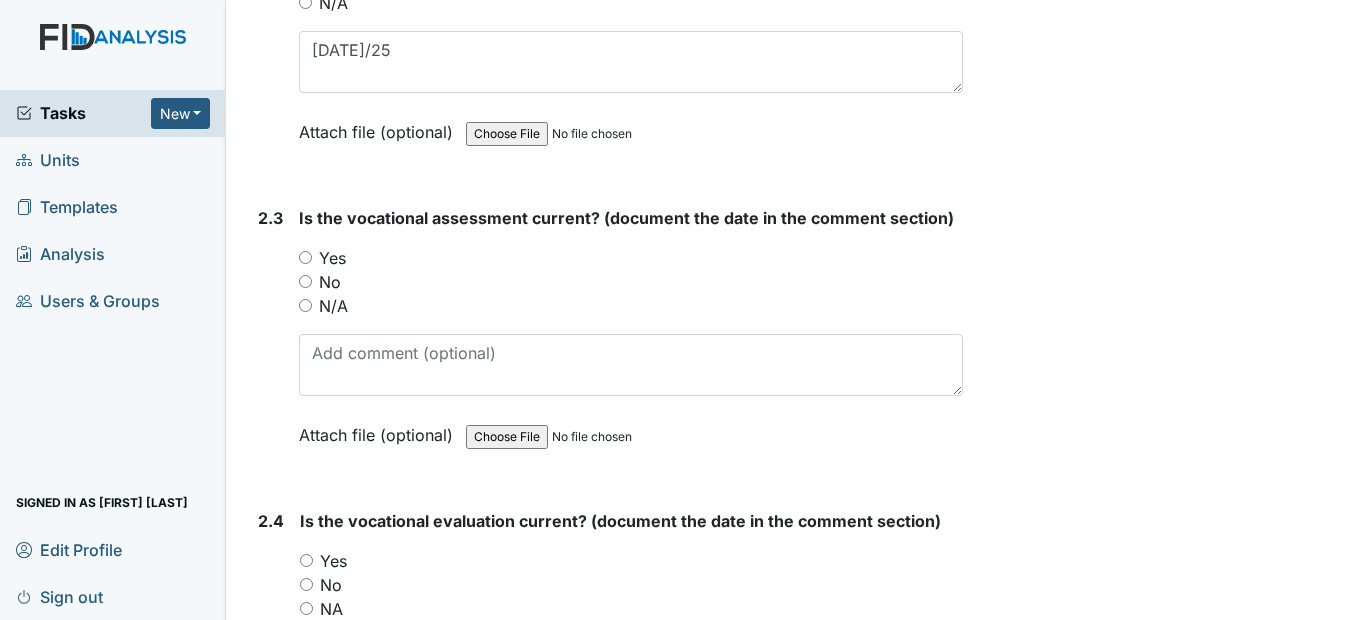 click on "Yes" at bounding box center [305, 257] 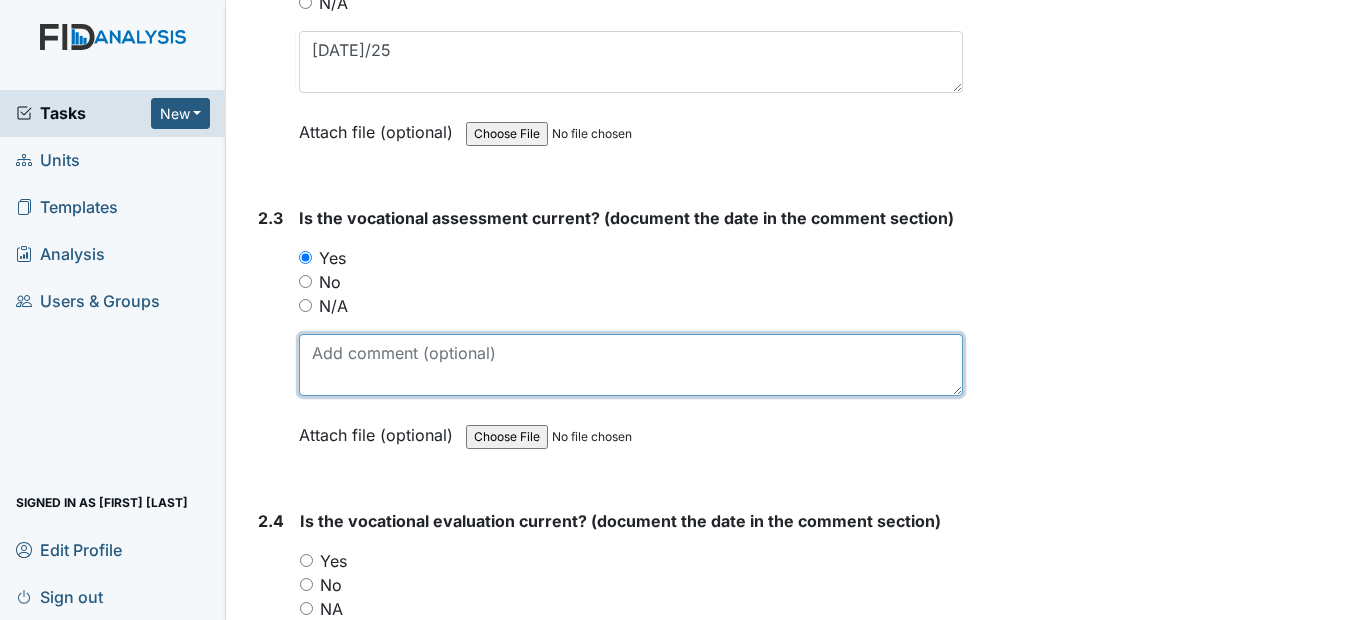 click at bounding box center (630, 365) 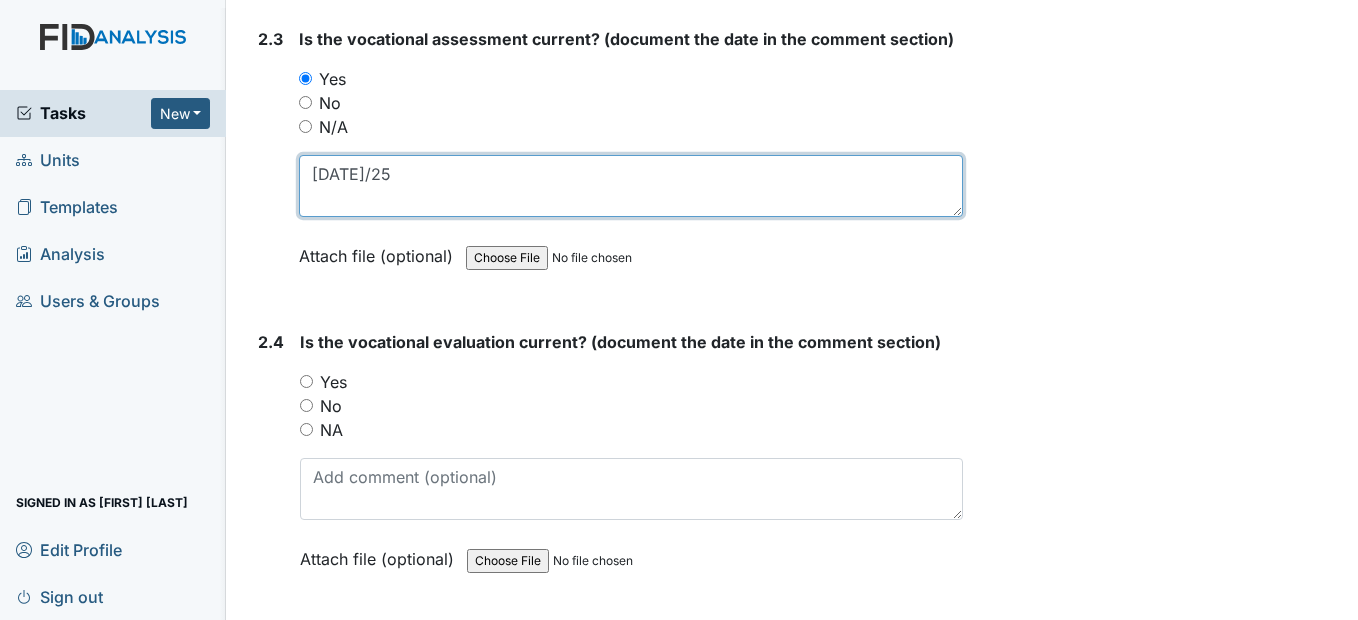 scroll, scrollTop: 2700, scrollLeft: 0, axis: vertical 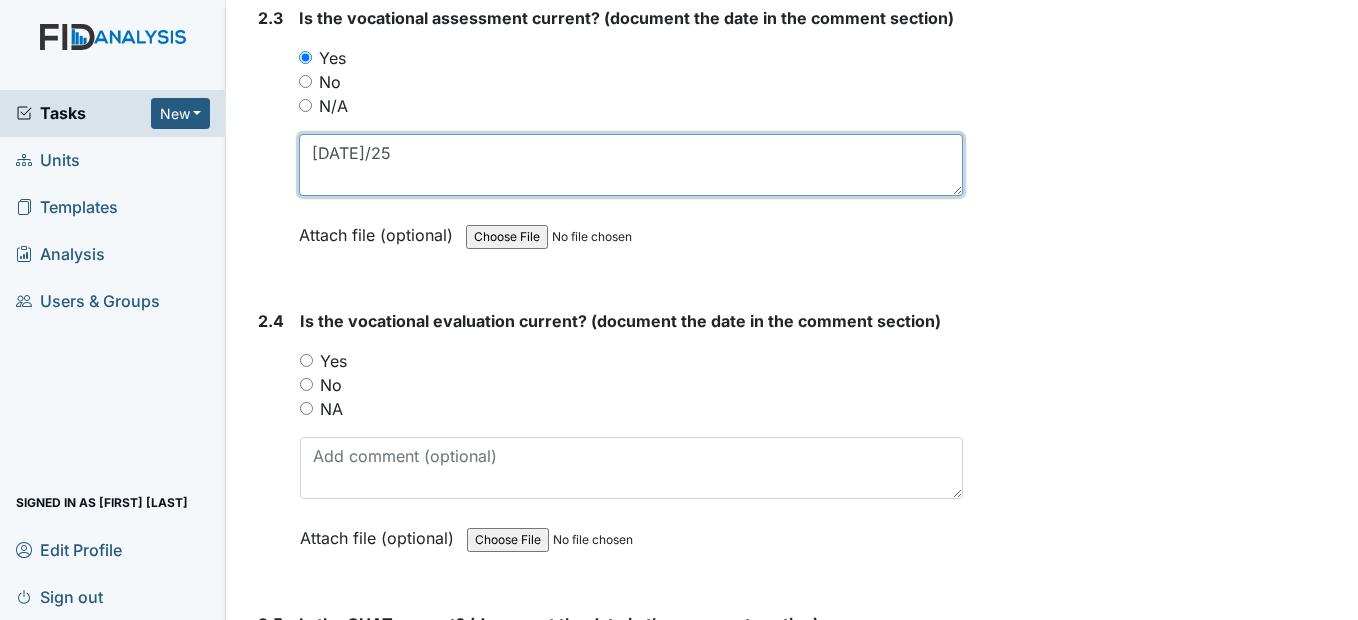 type on "6/20/25" 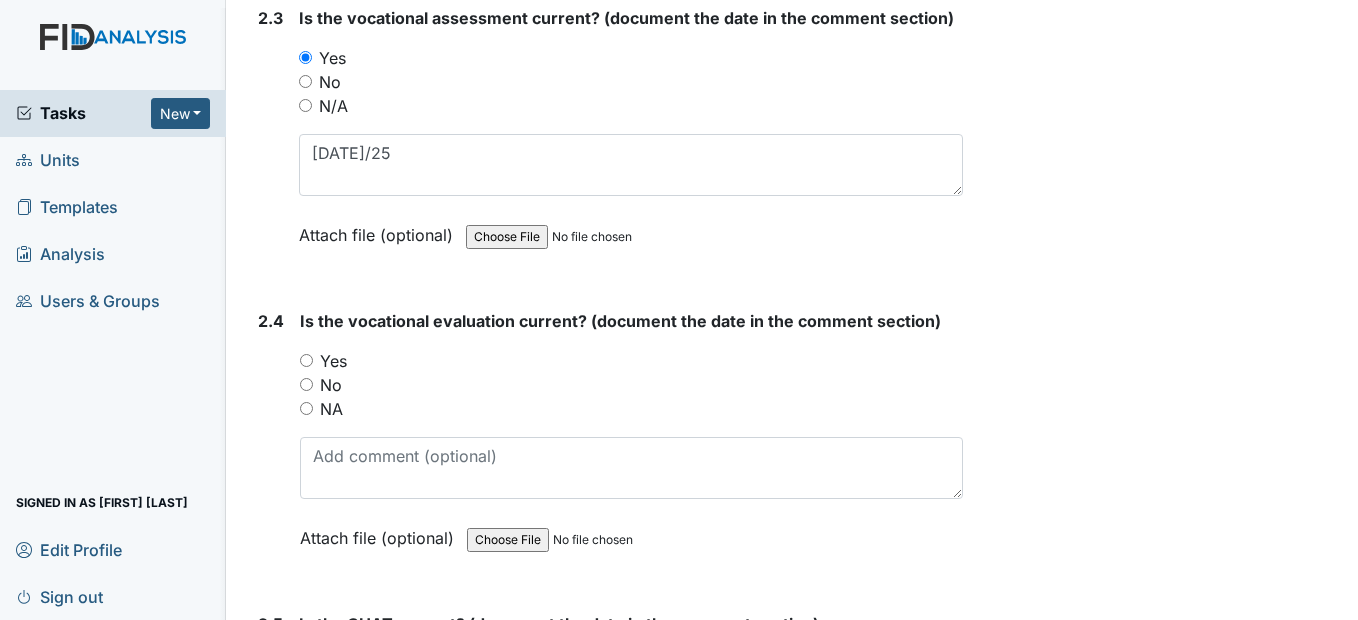 click on "Yes" at bounding box center (306, 360) 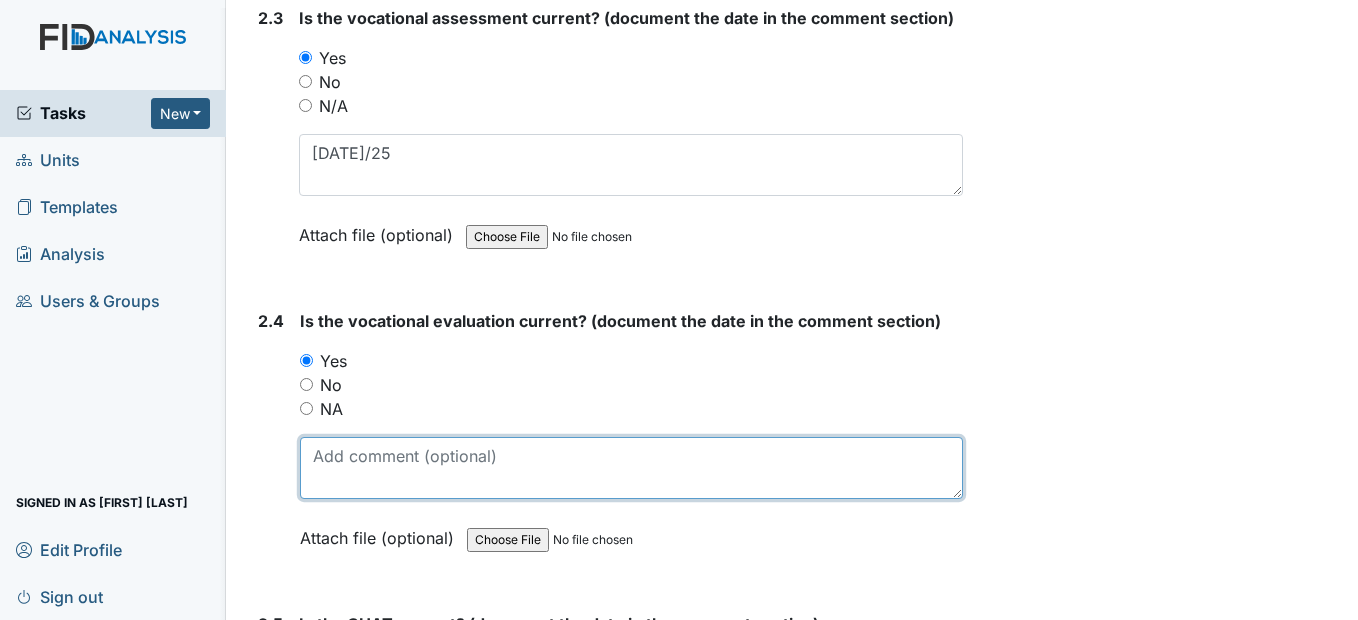 click at bounding box center [631, 468] 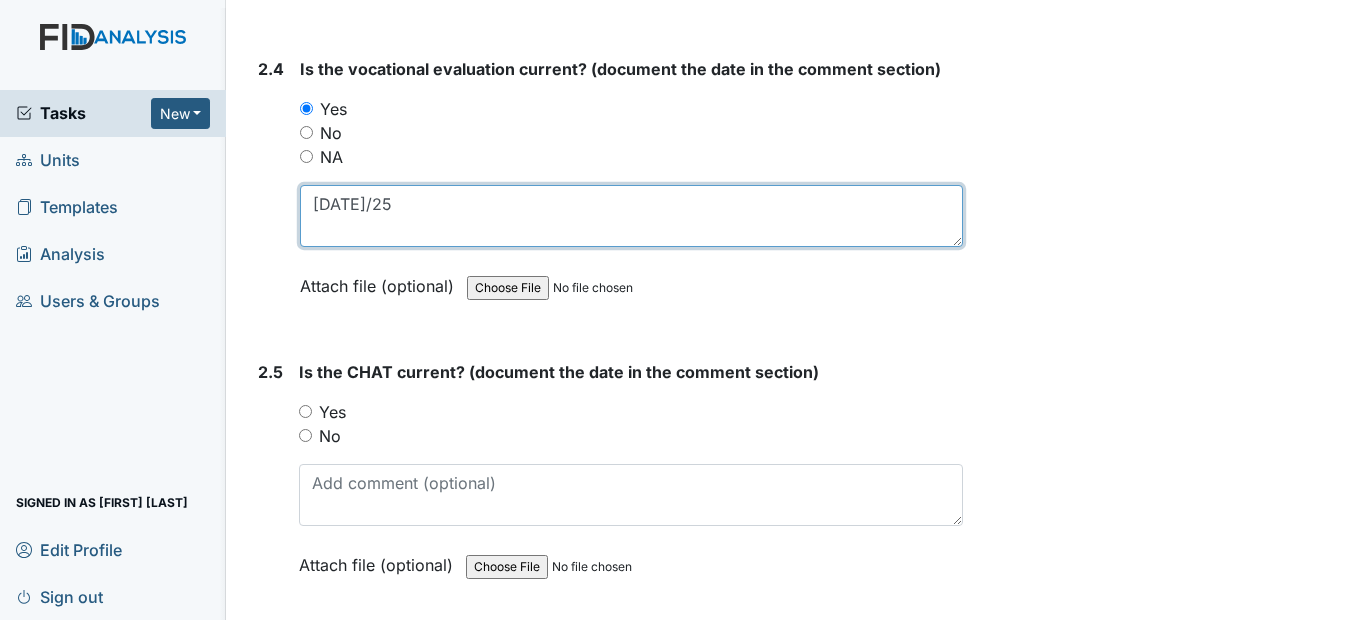 scroll, scrollTop: 3000, scrollLeft: 0, axis: vertical 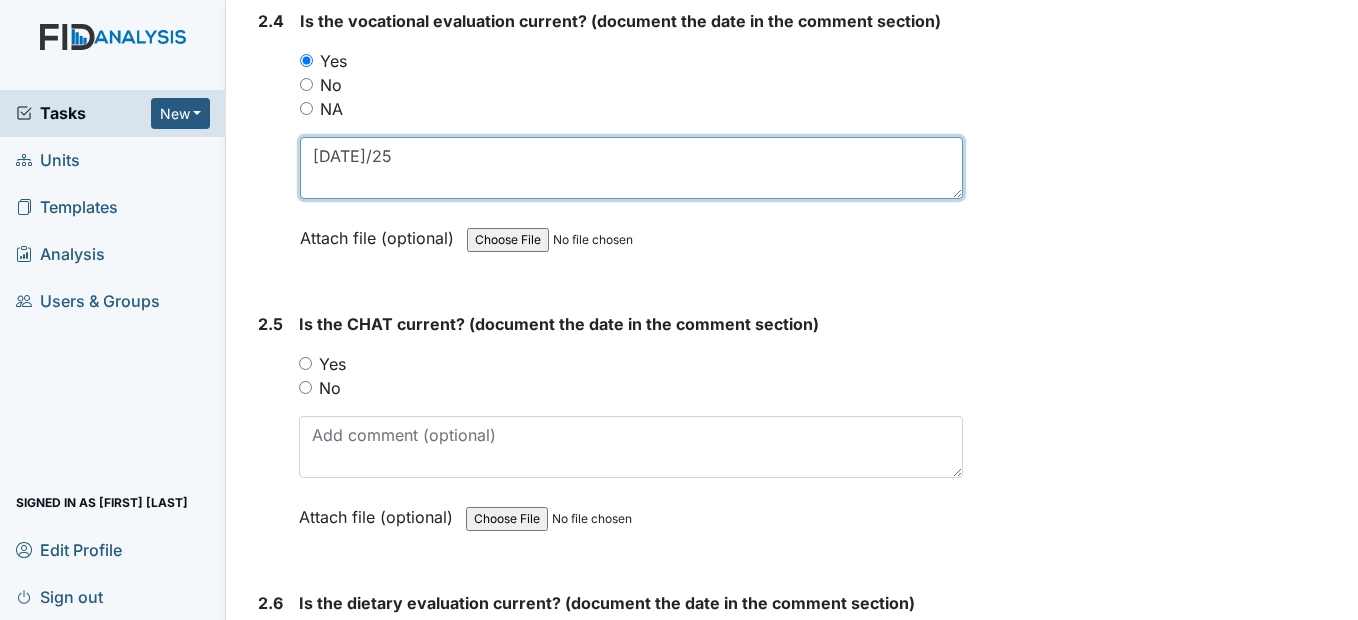 type on "6/20/25" 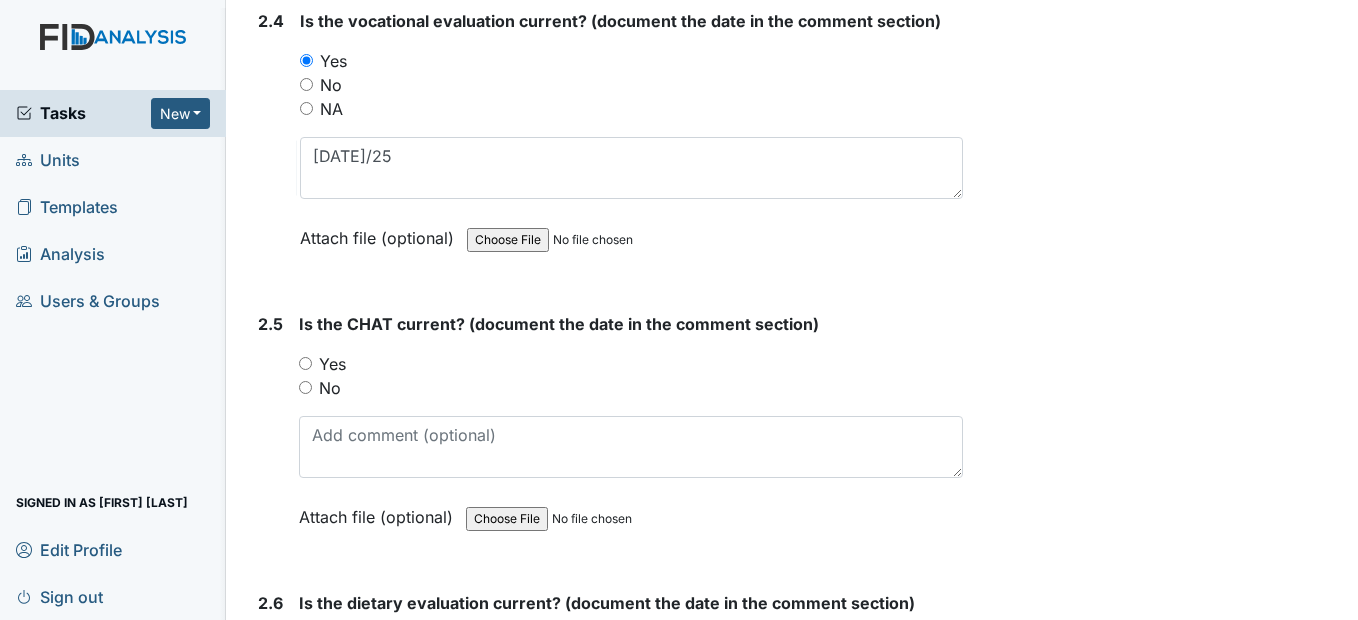 click on "Yes" at bounding box center (305, 363) 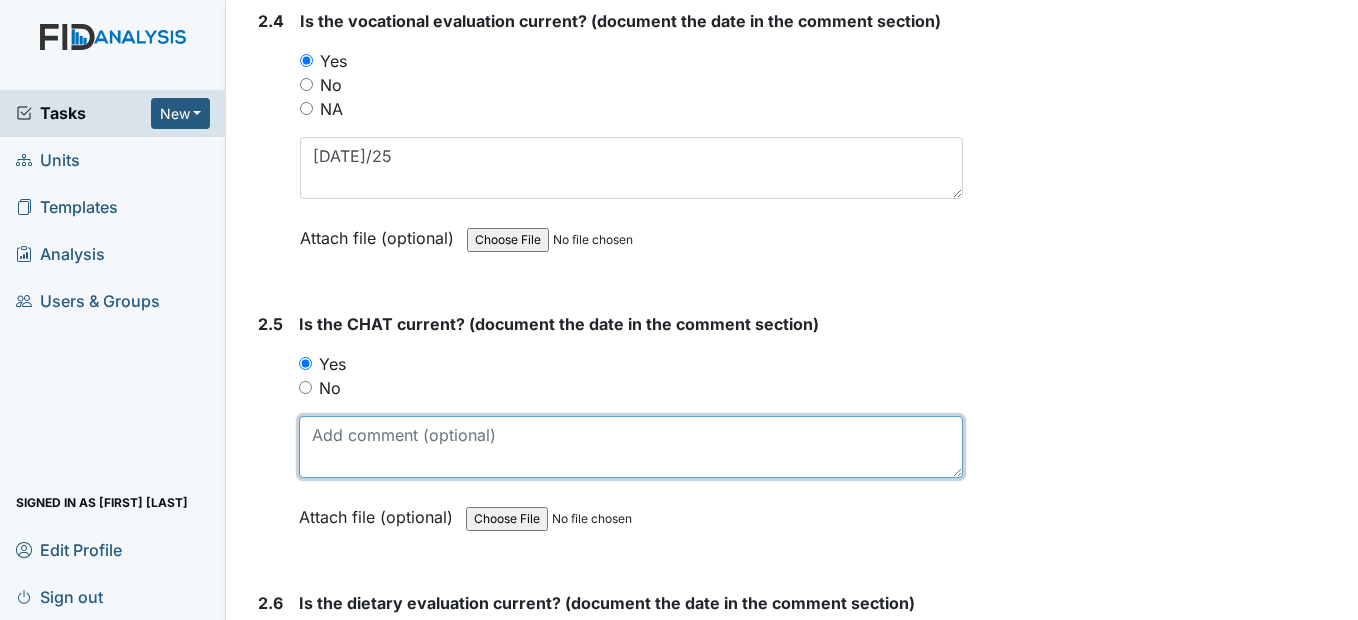 click at bounding box center (630, 447) 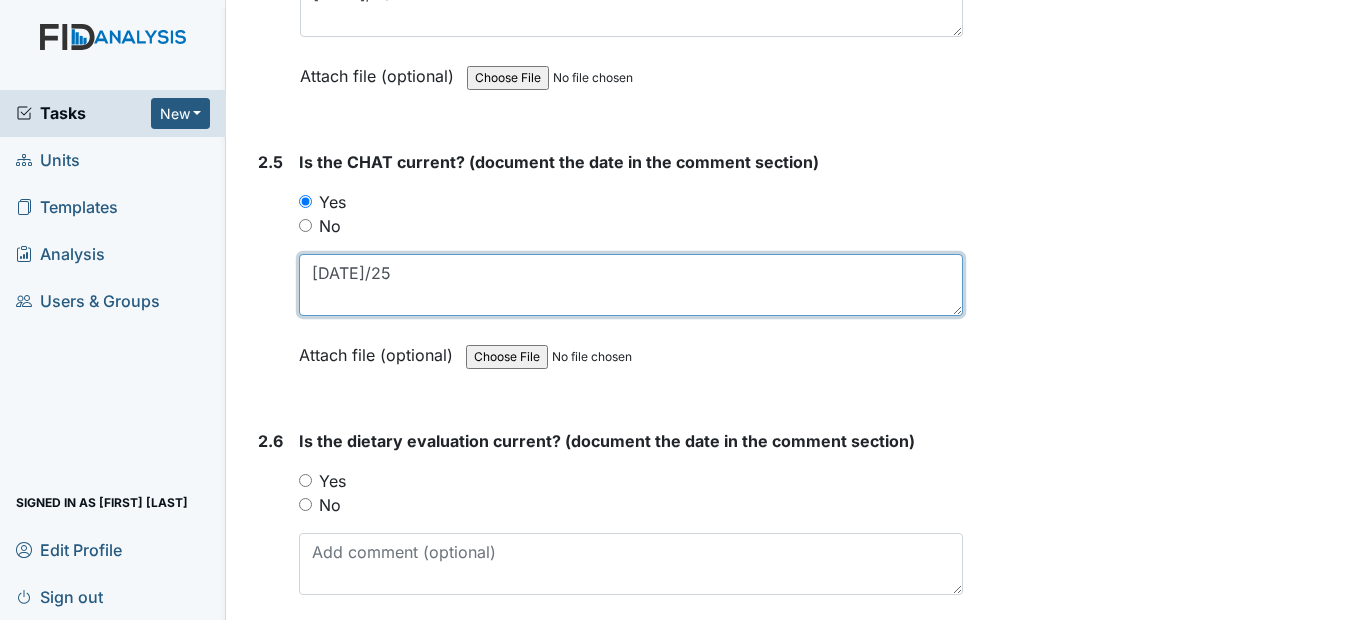 scroll, scrollTop: 3300, scrollLeft: 0, axis: vertical 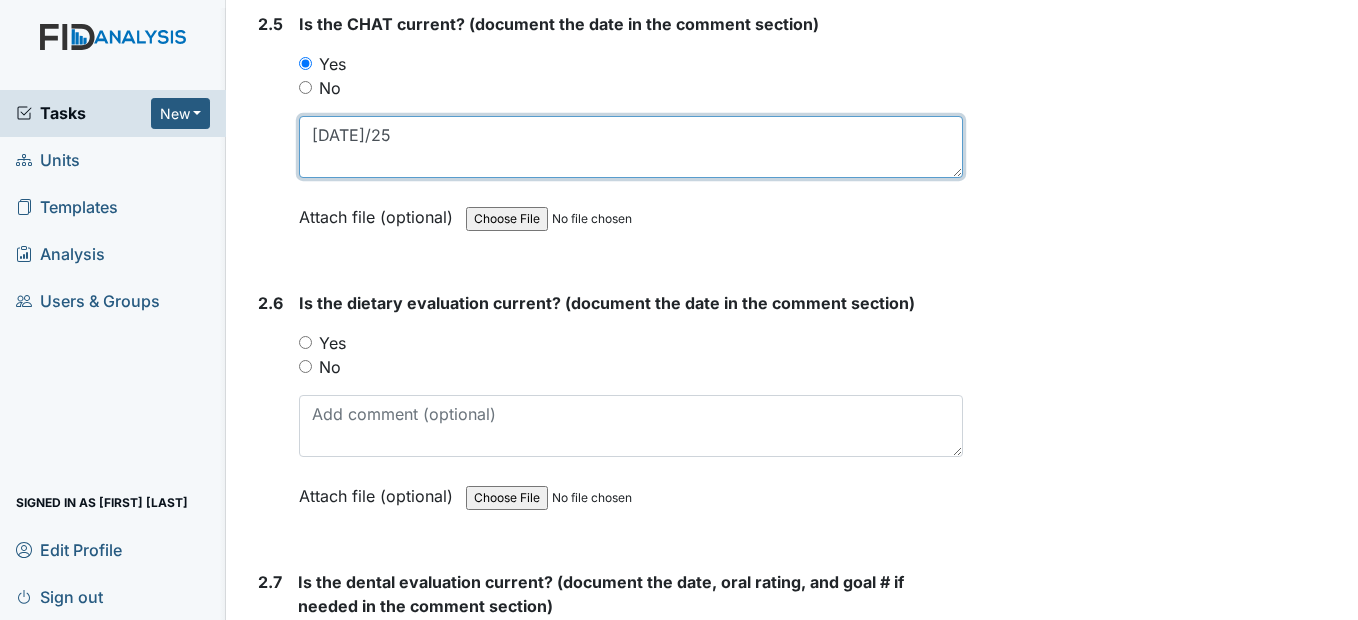 type on "6/5/25" 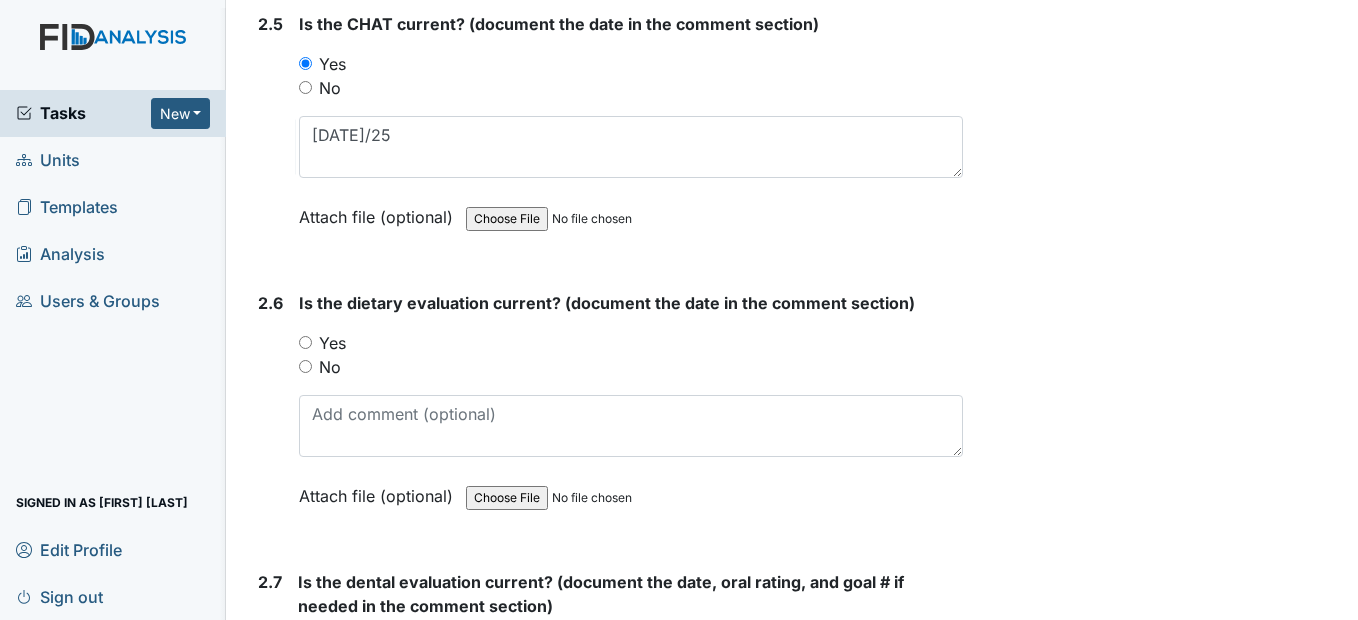 click on "Yes" at bounding box center (305, 342) 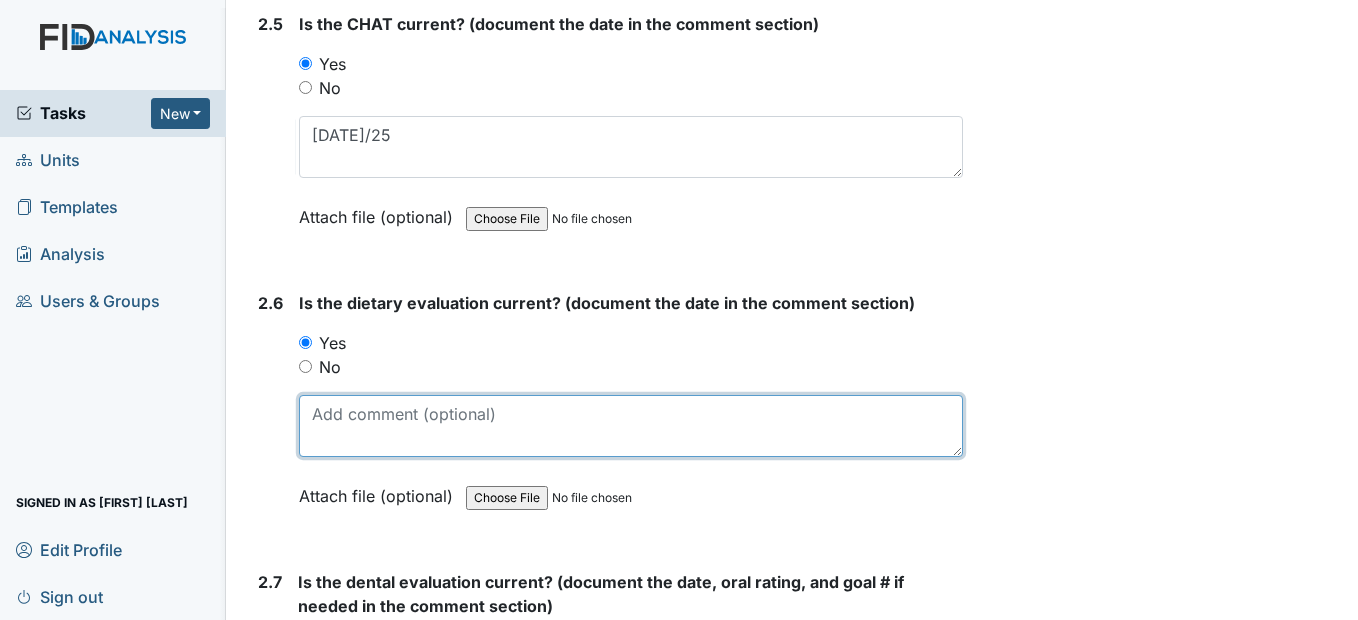 click at bounding box center [630, 426] 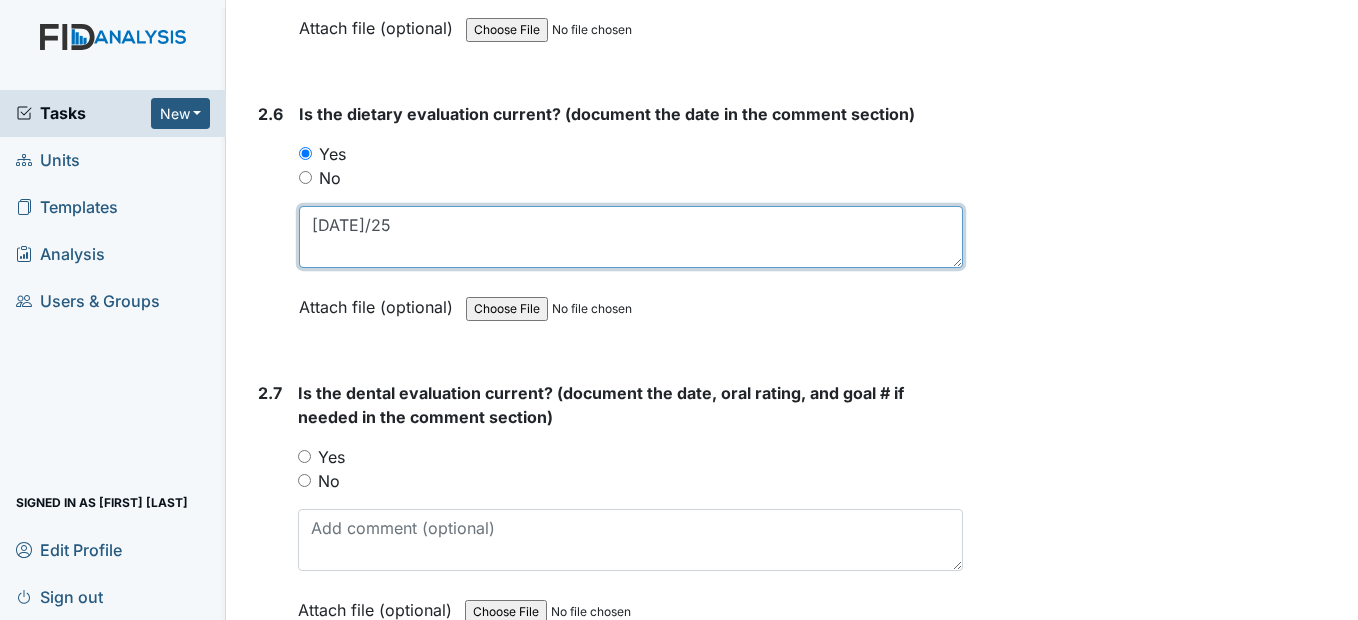 scroll, scrollTop: 3500, scrollLeft: 0, axis: vertical 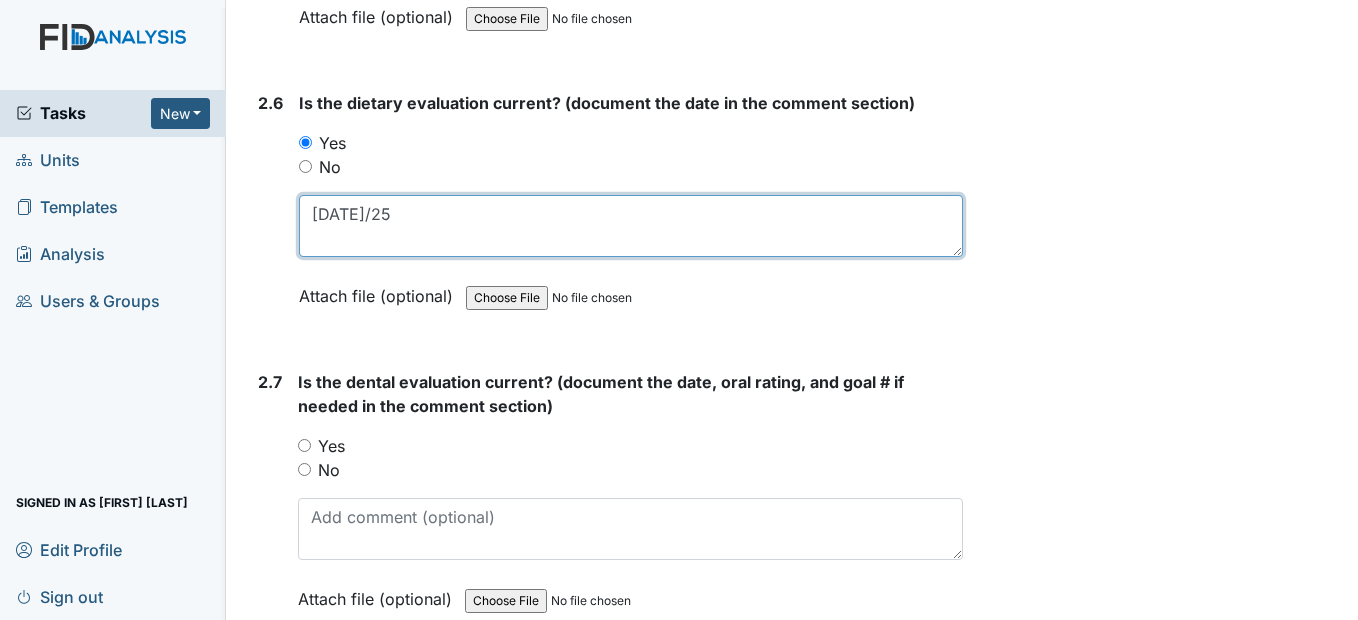 type on "6/19/25" 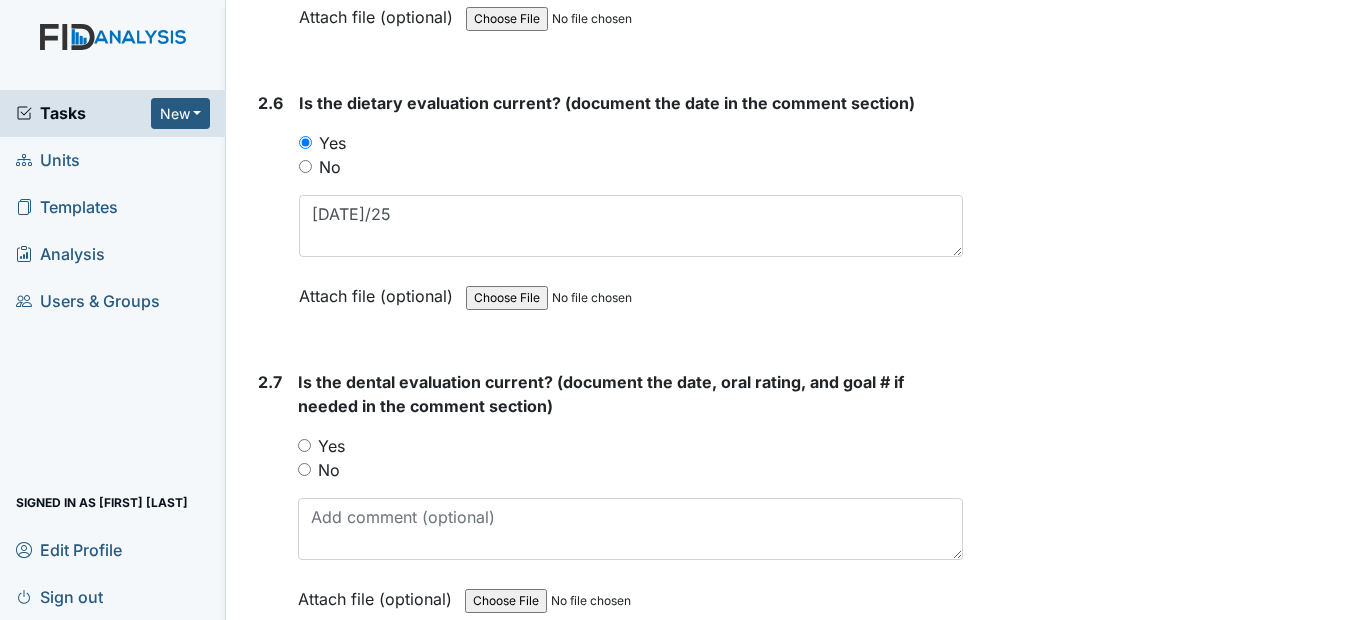 click on "Yes" at bounding box center (304, 445) 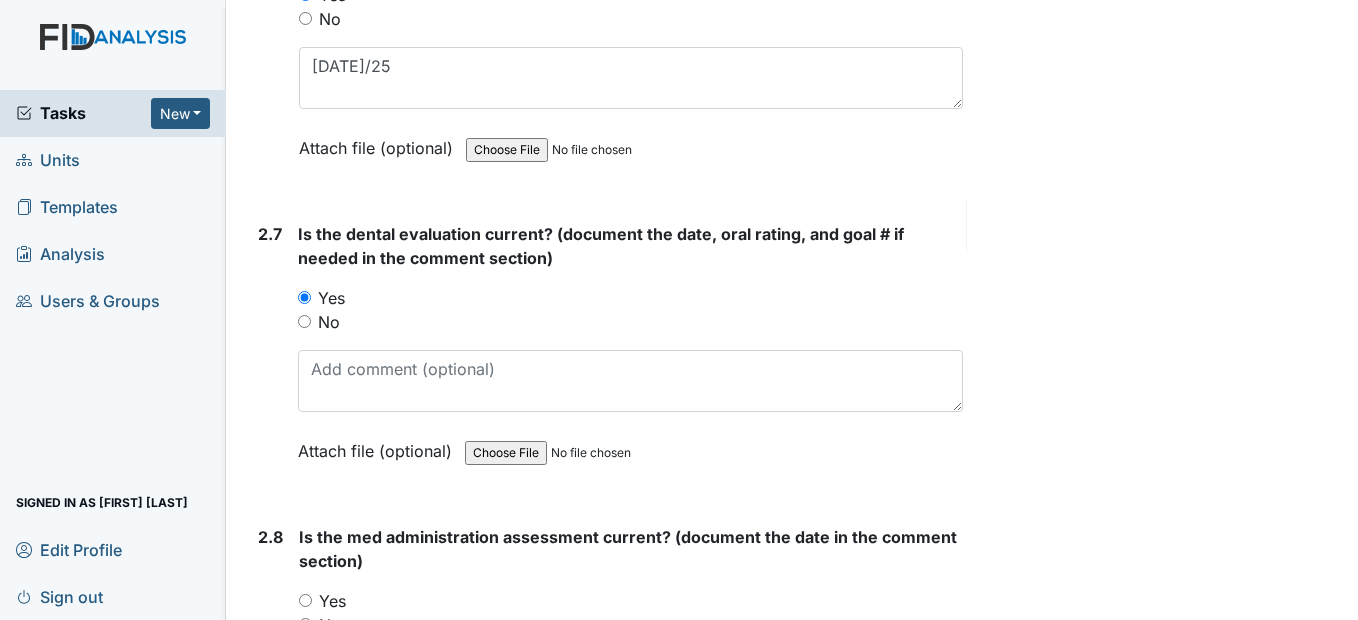 scroll, scrollTop: 3700, scrollLeft: 0, axis: vertical 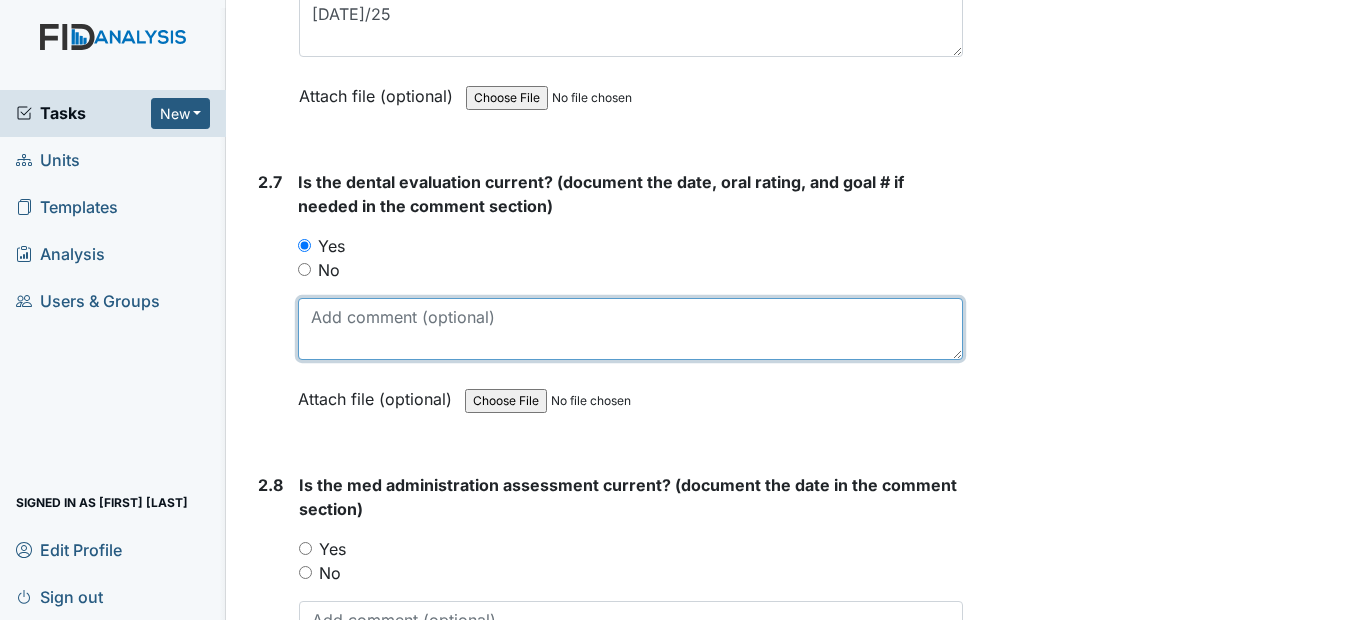 click at bounding box center [630, 329] 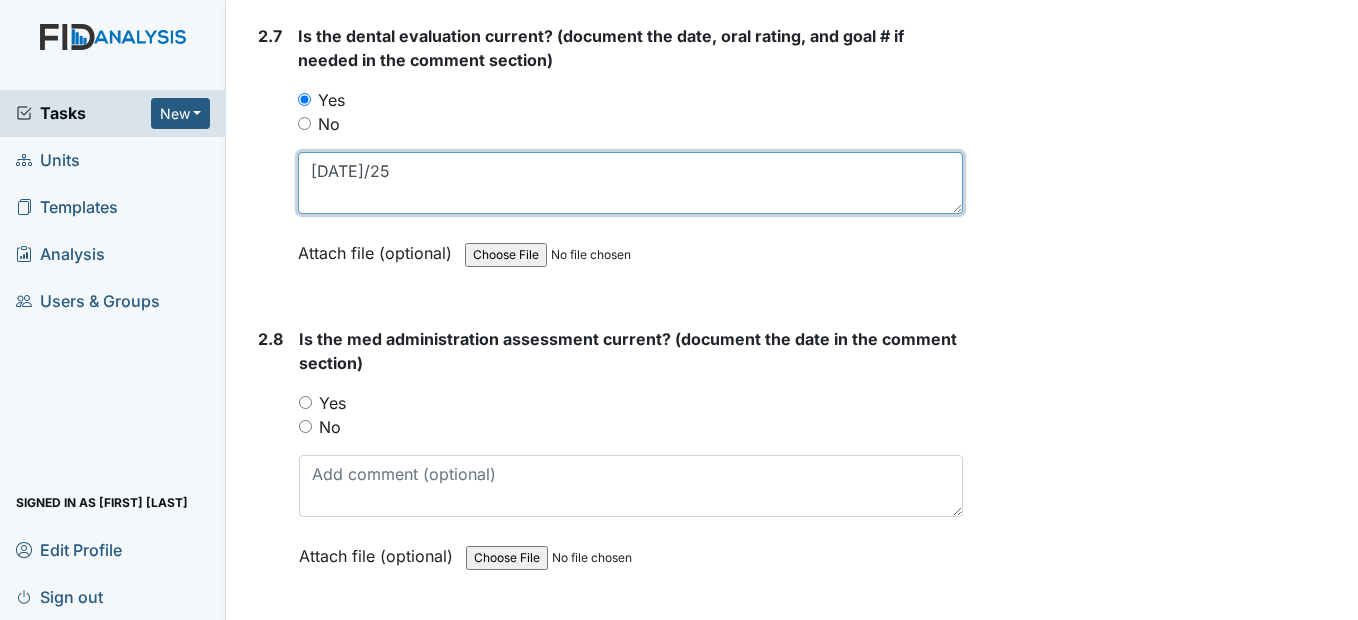 scroll, scrollTop: 3900, scrollLeft: 0, axis: vertical 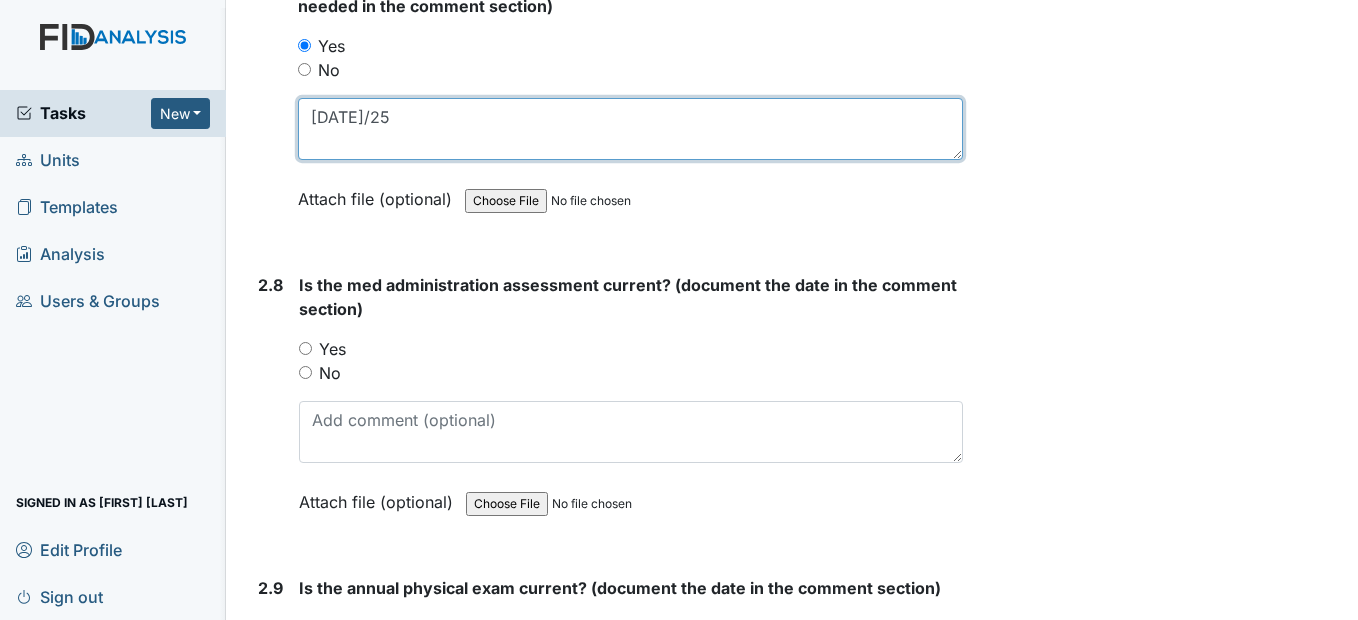 type on "6/6/25" 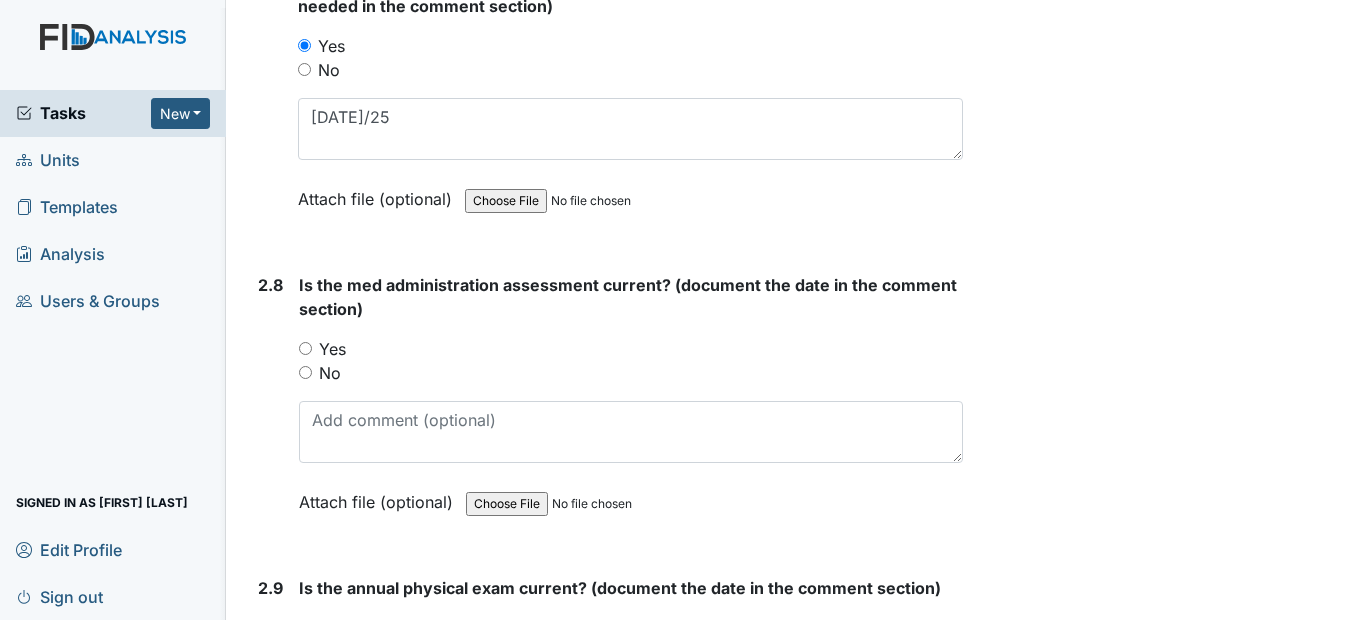 click on "Yes" at bounding box center (305, 348) 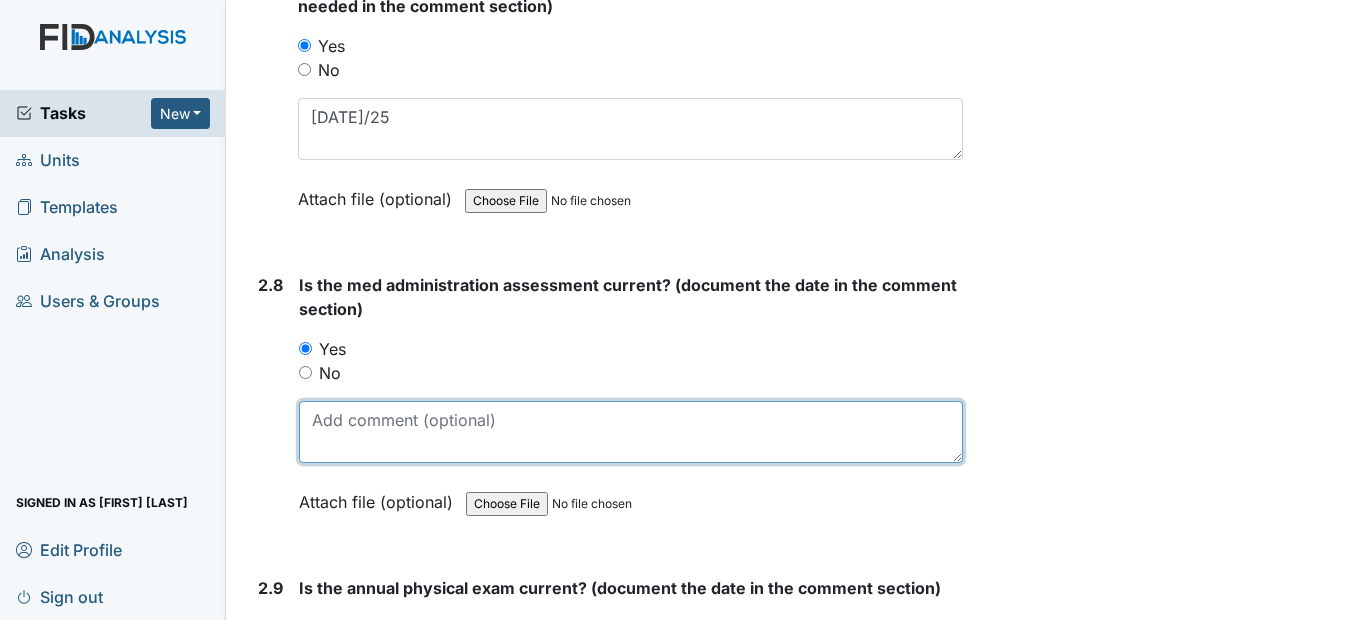 click at bounding box center [630, 432] 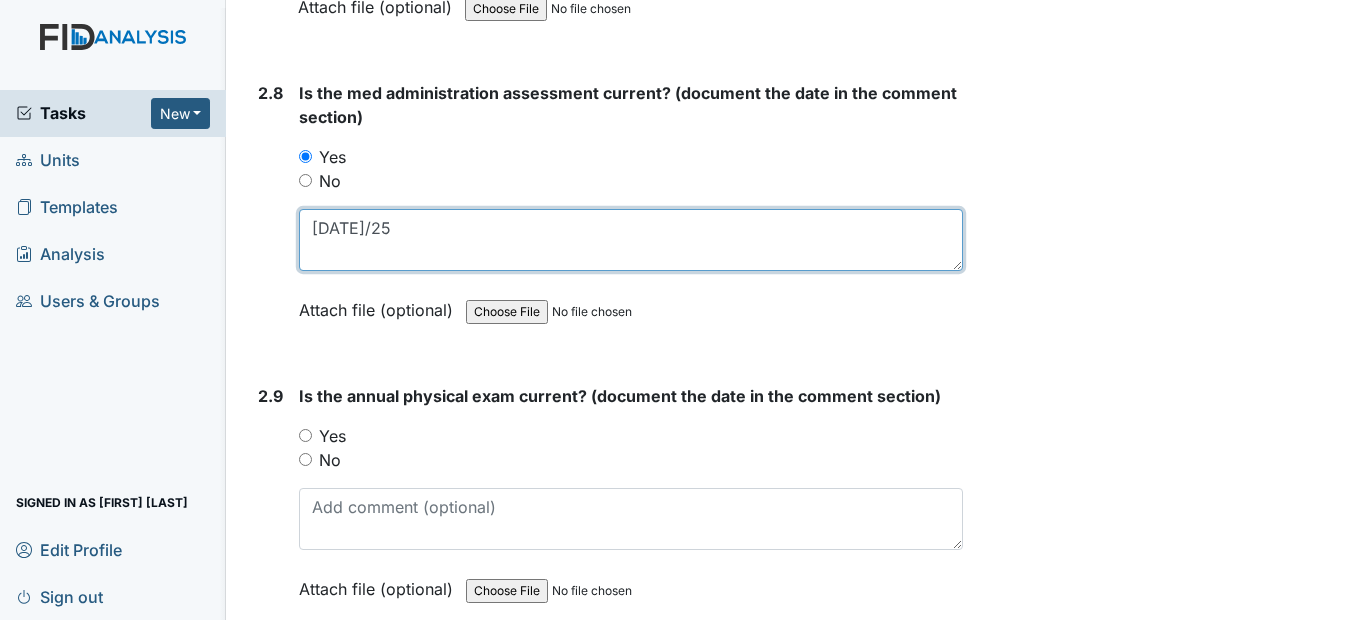 scroll, scrollTop: 4100, scrollLeft: 0, axis: vertical 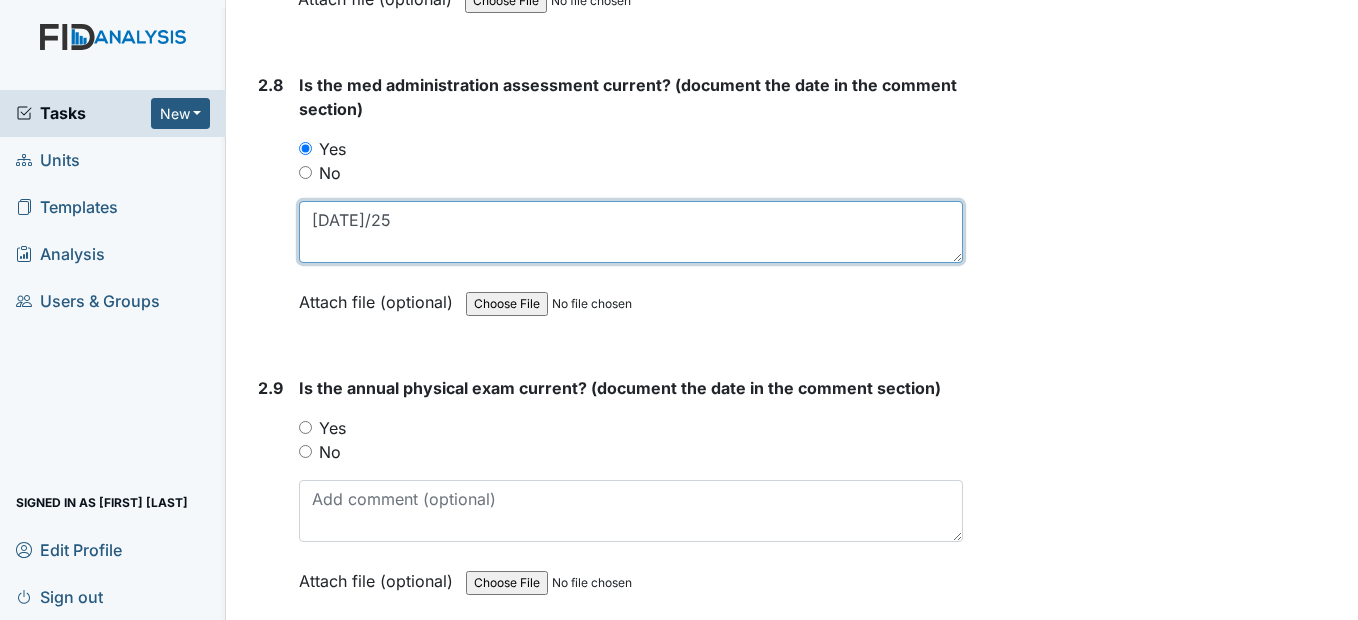 type on "[DATE]" 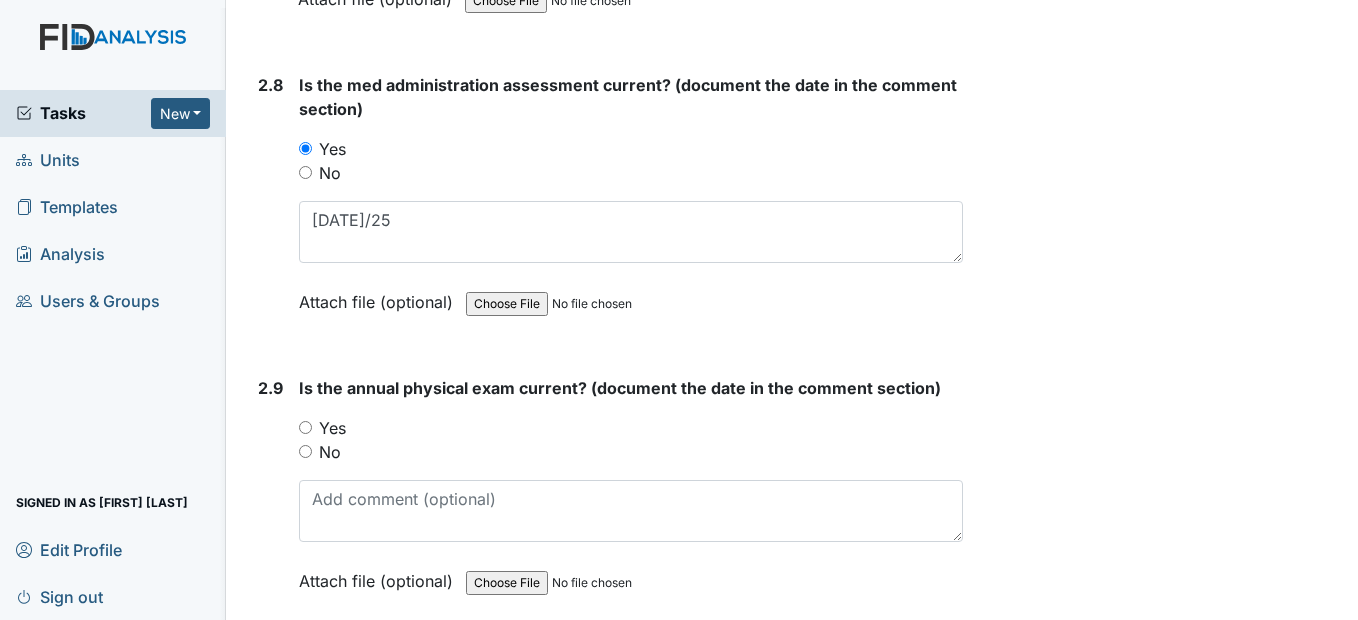 click on "Yes" at bounding box center (305, 427) 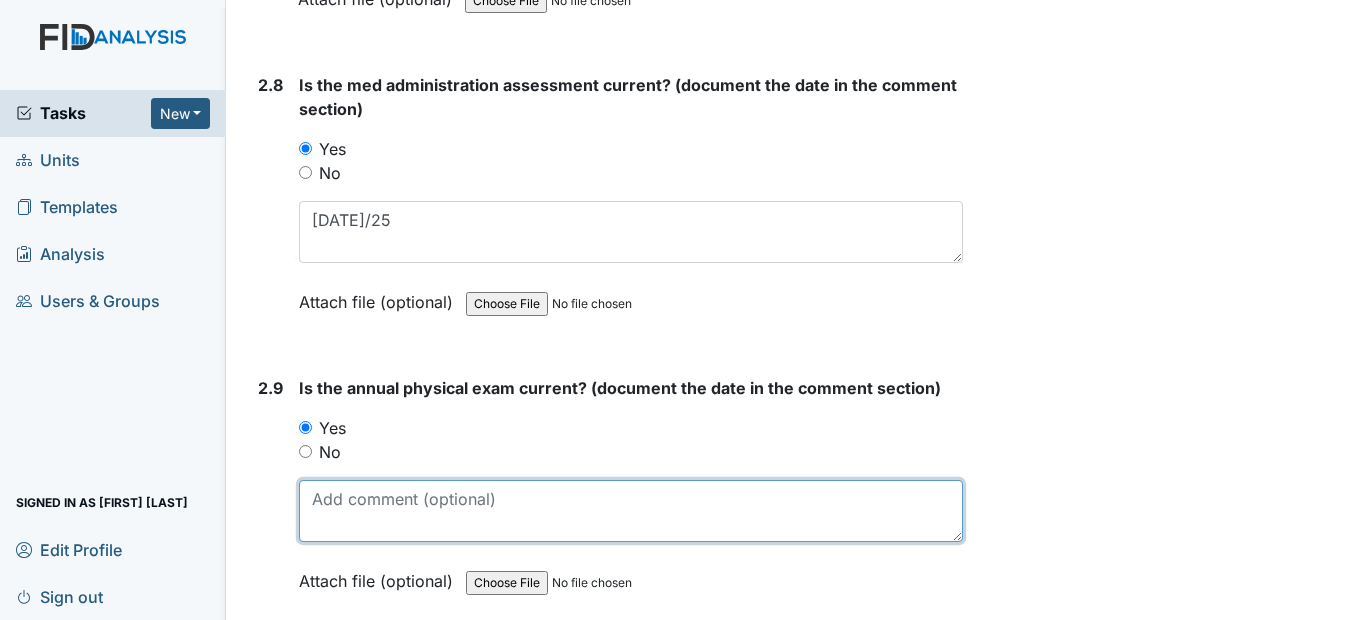 click at bounding box center [630, 511] 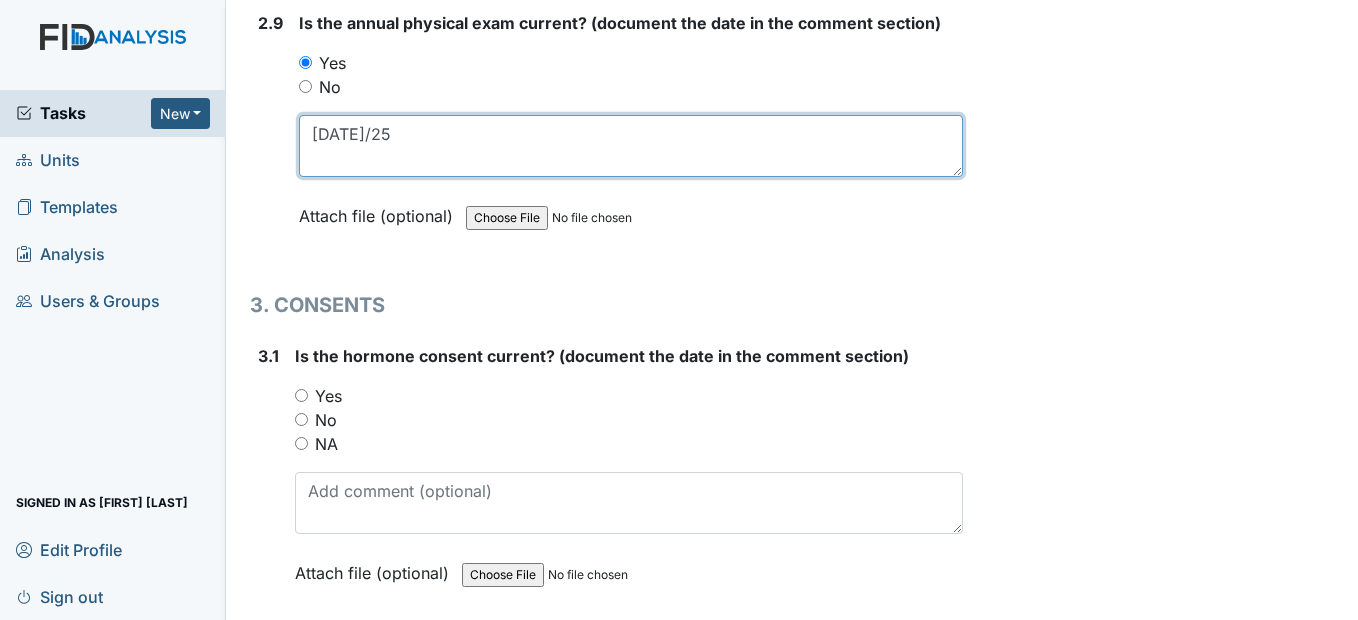 scroll, scrollTop: 4500, scrollLeft: 0, axis: vertical 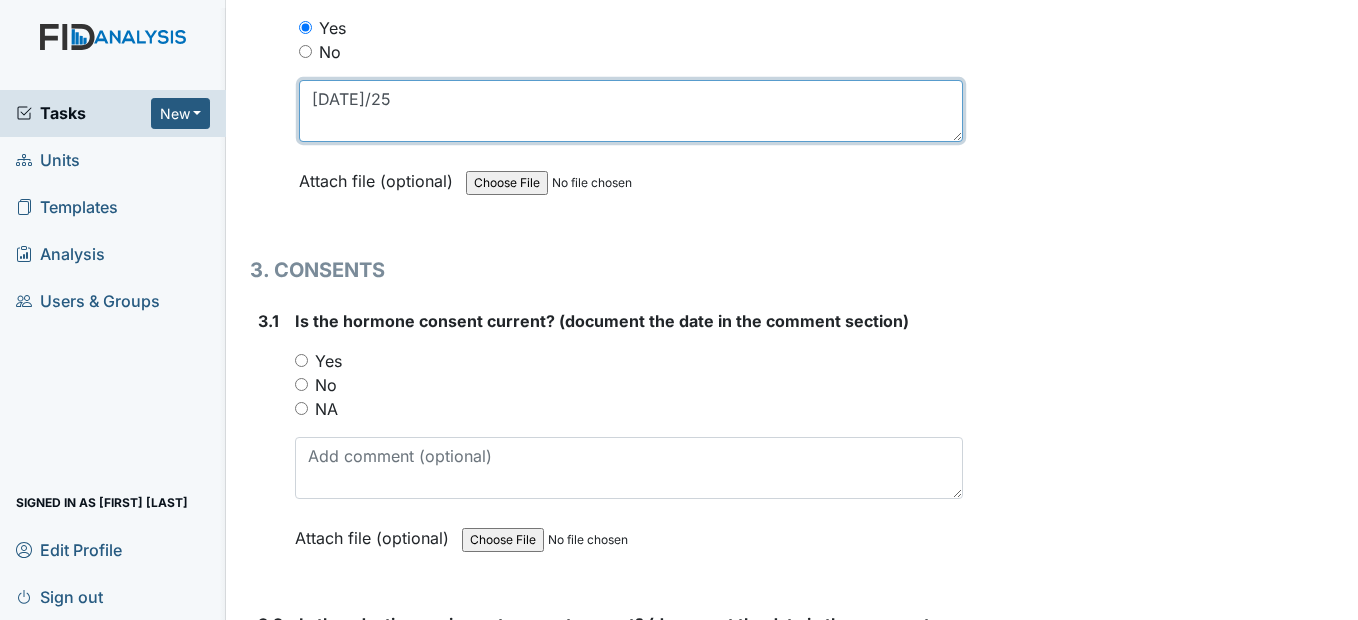 type on "[DATE]" 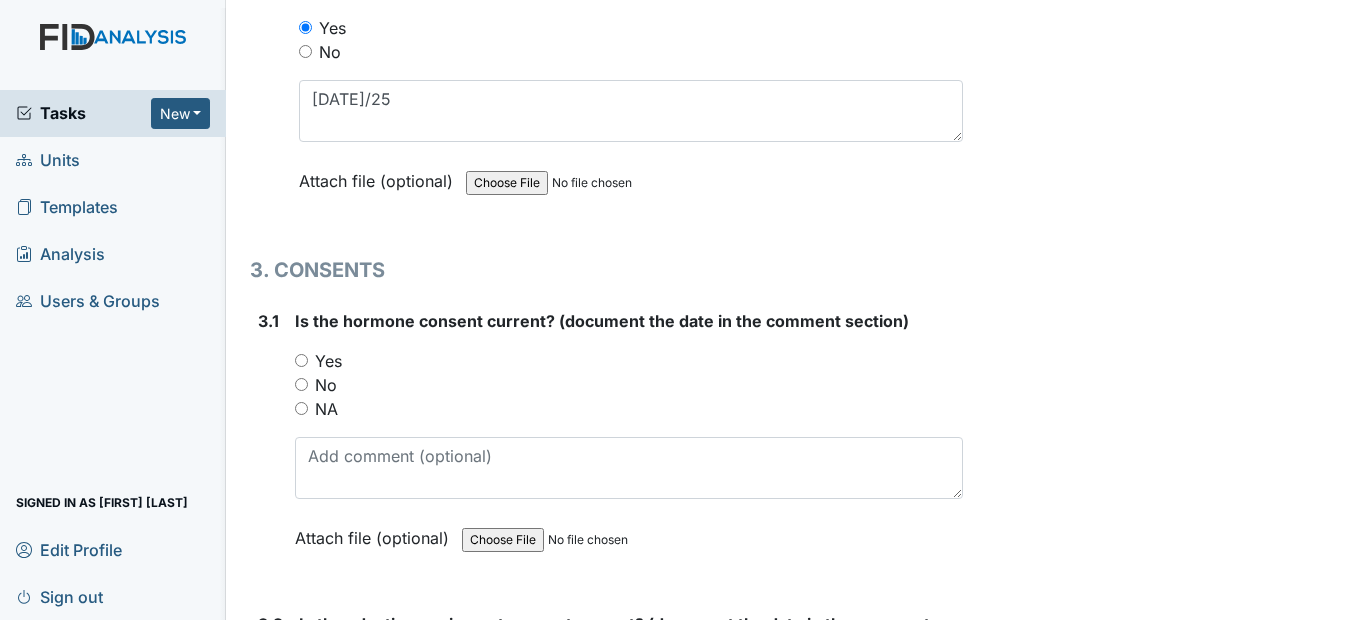 click on "Yes" at bounding box center (301, 360) 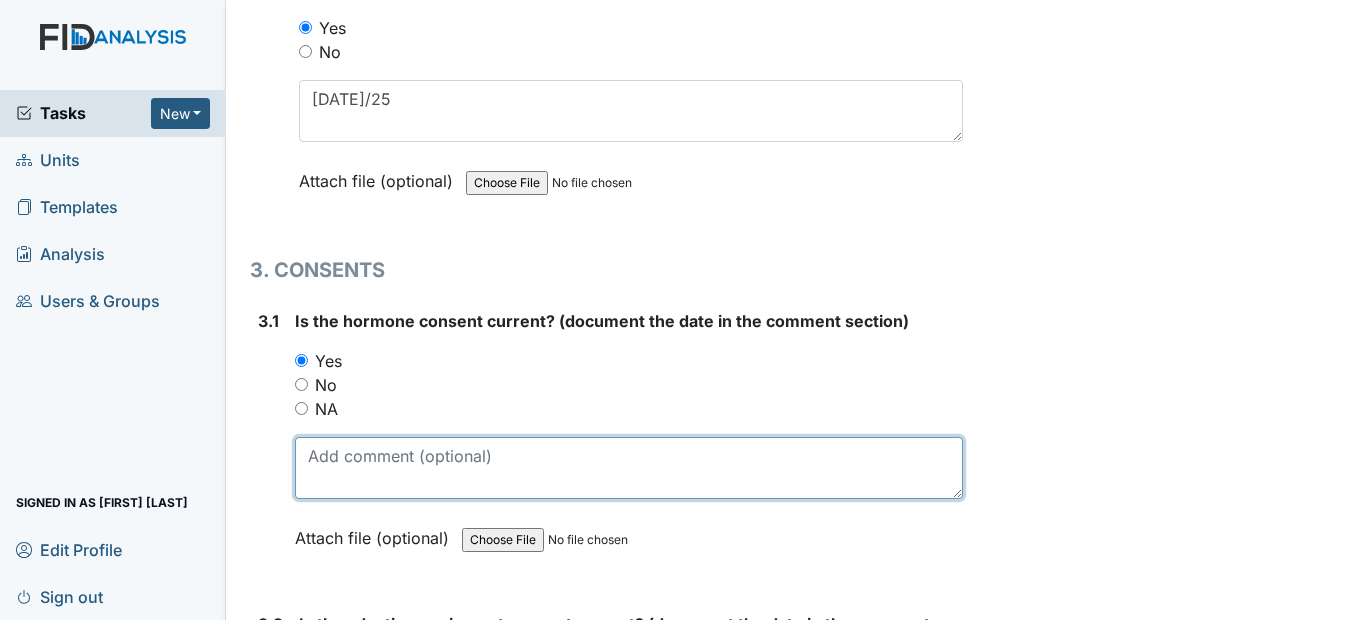 click at bounding box center (628, 468) 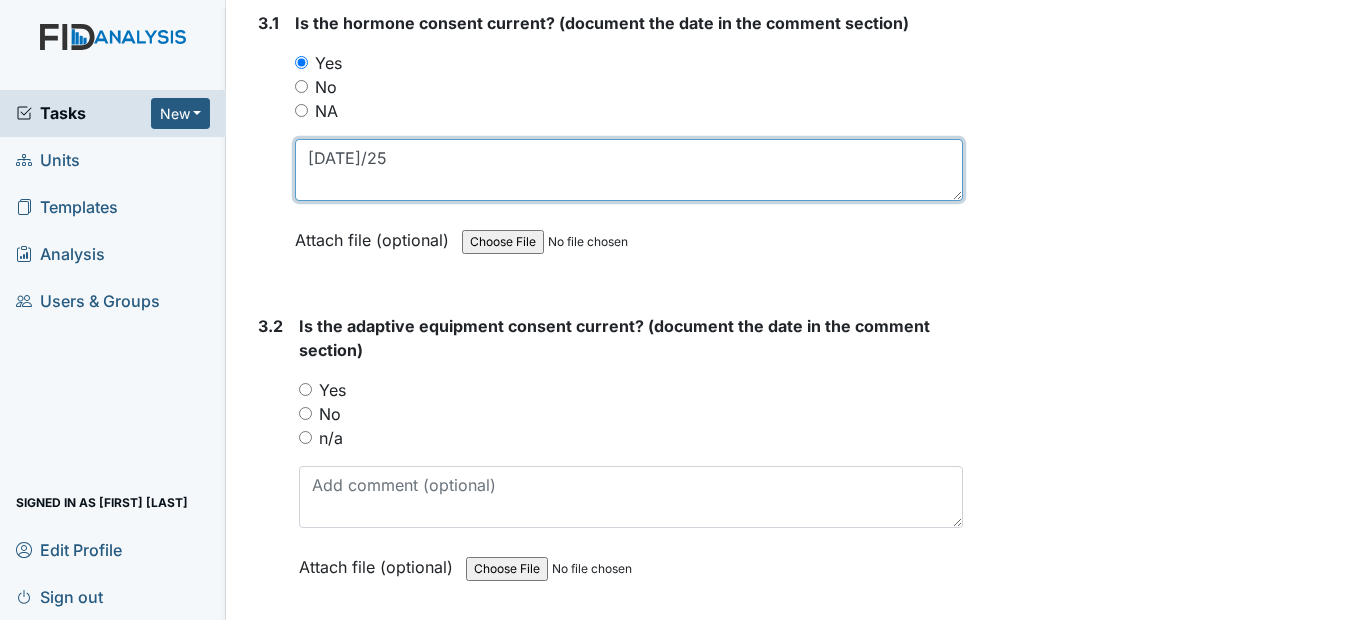 scroll, scrollTop: 4800, scrollLeft: 0, axis: vertical 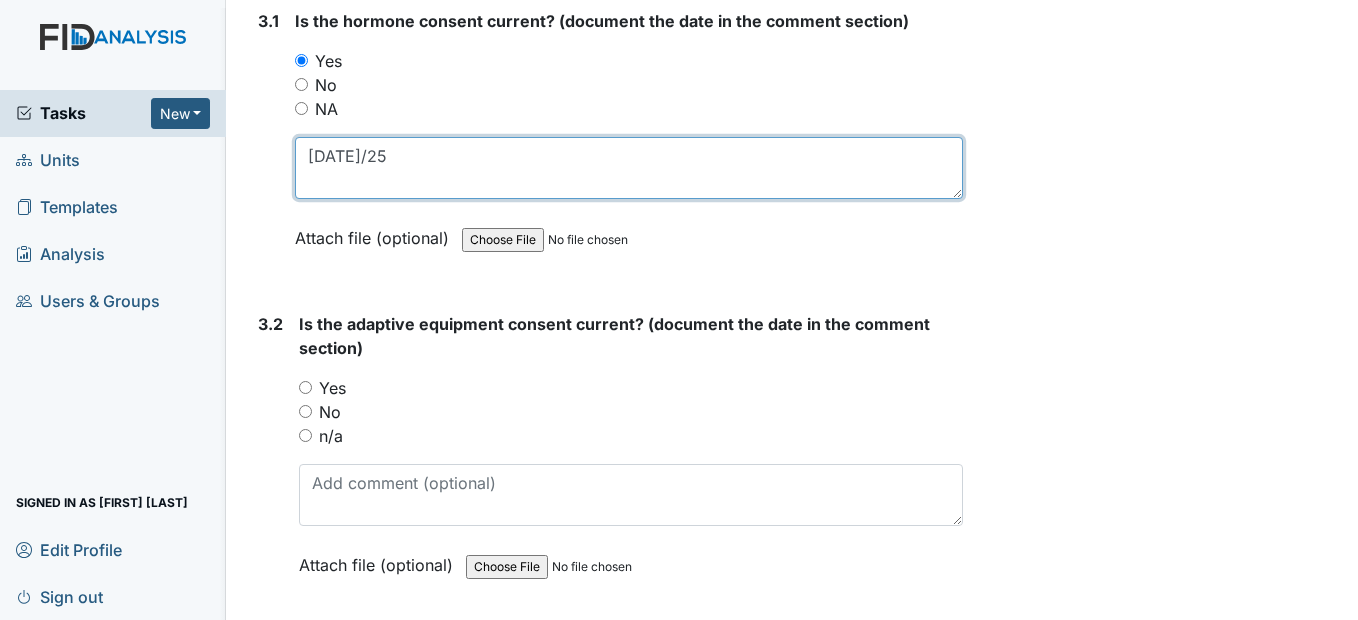 type on "7/28/25" 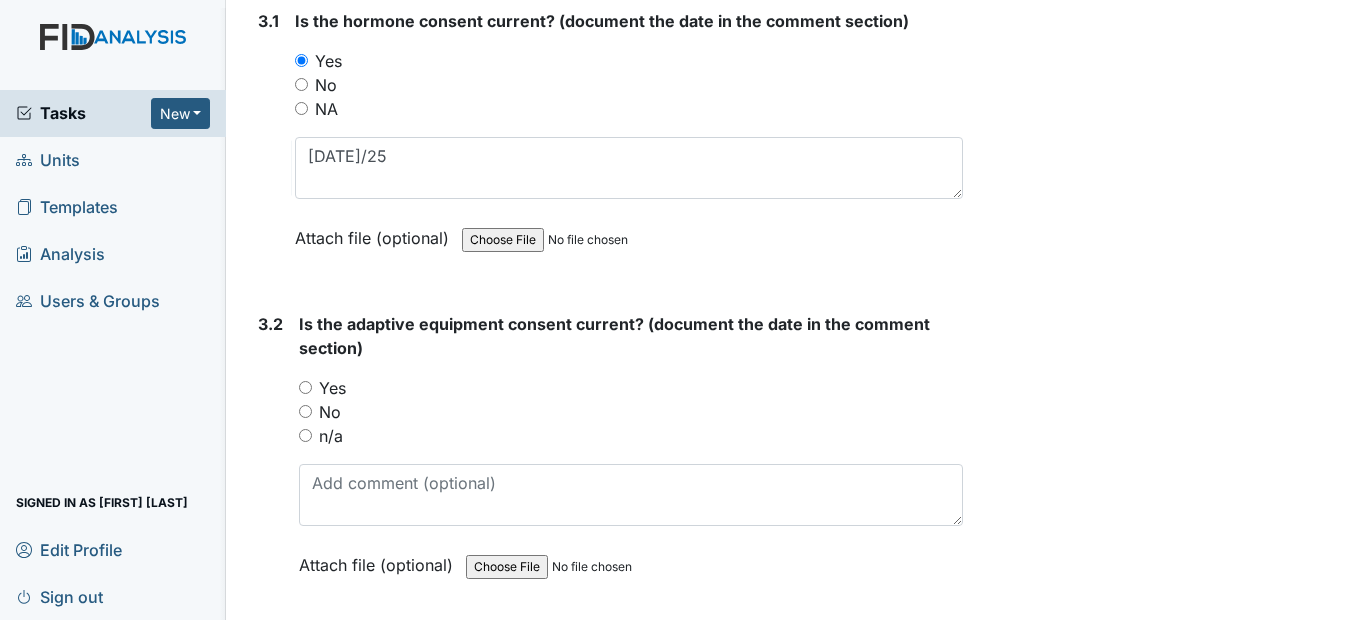 click on "Yes" at bounding box center [305, 387] 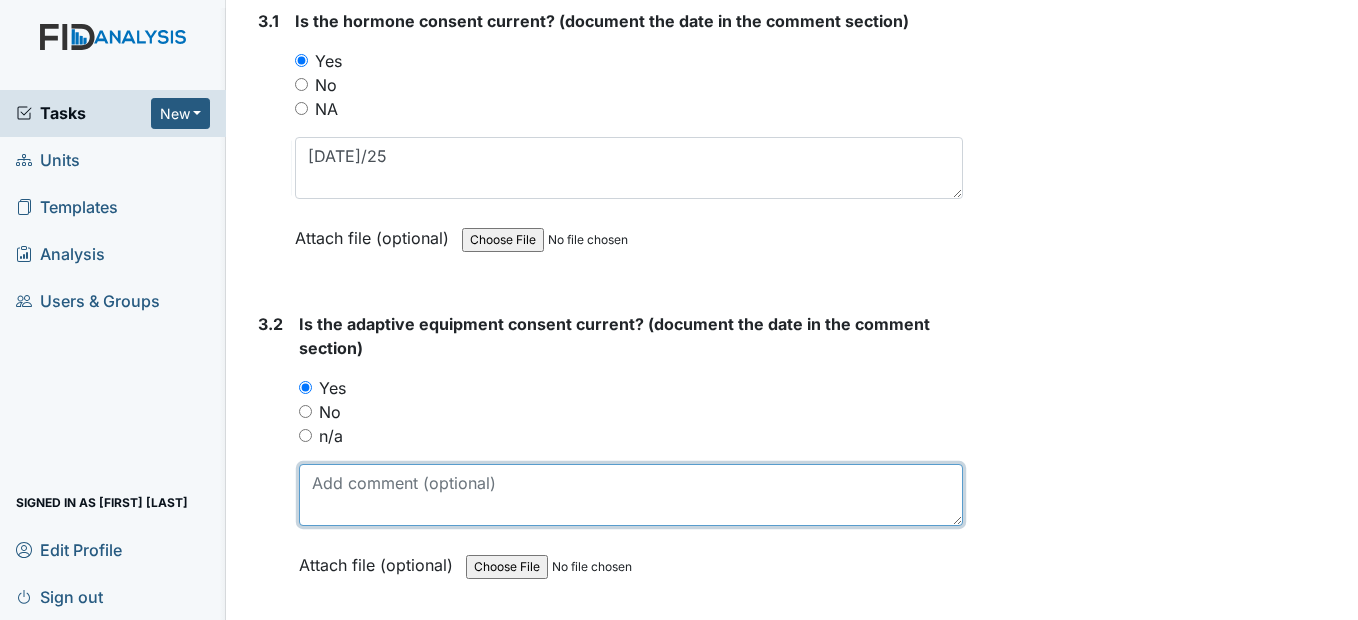 click at bounding box center [630, 495] 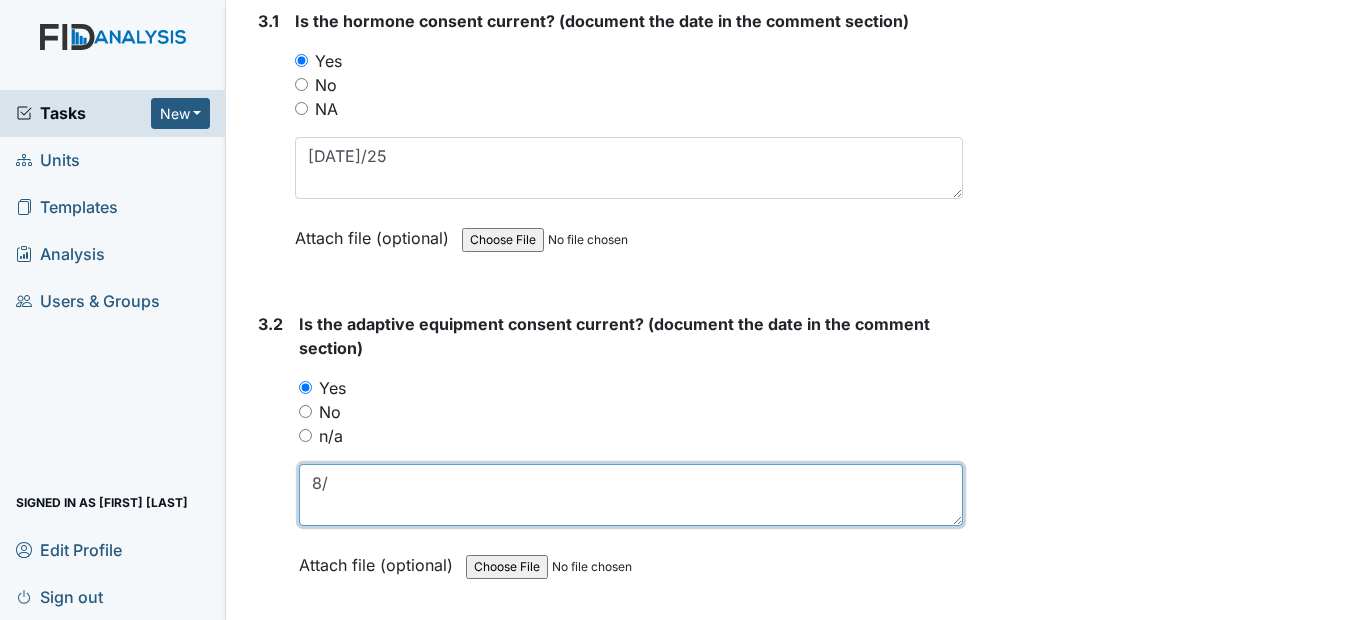 type on "8" 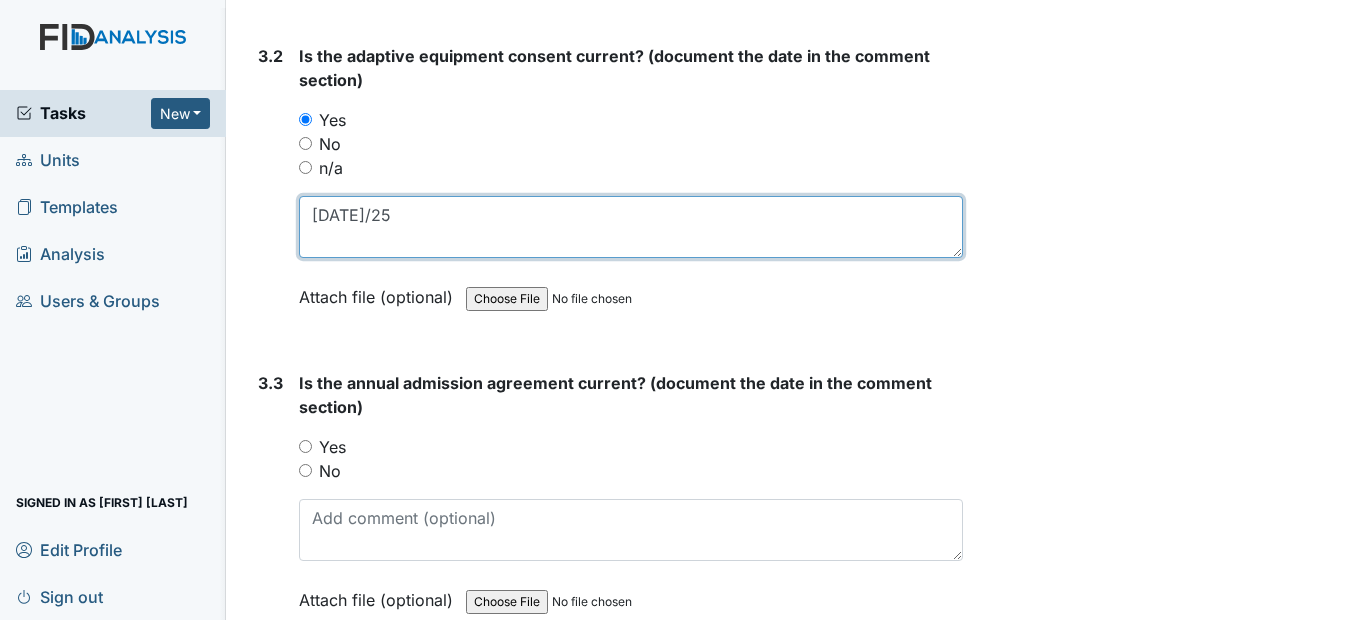 scroll, scrollTop: 5100, scrollLeft: 0, axis: vertical 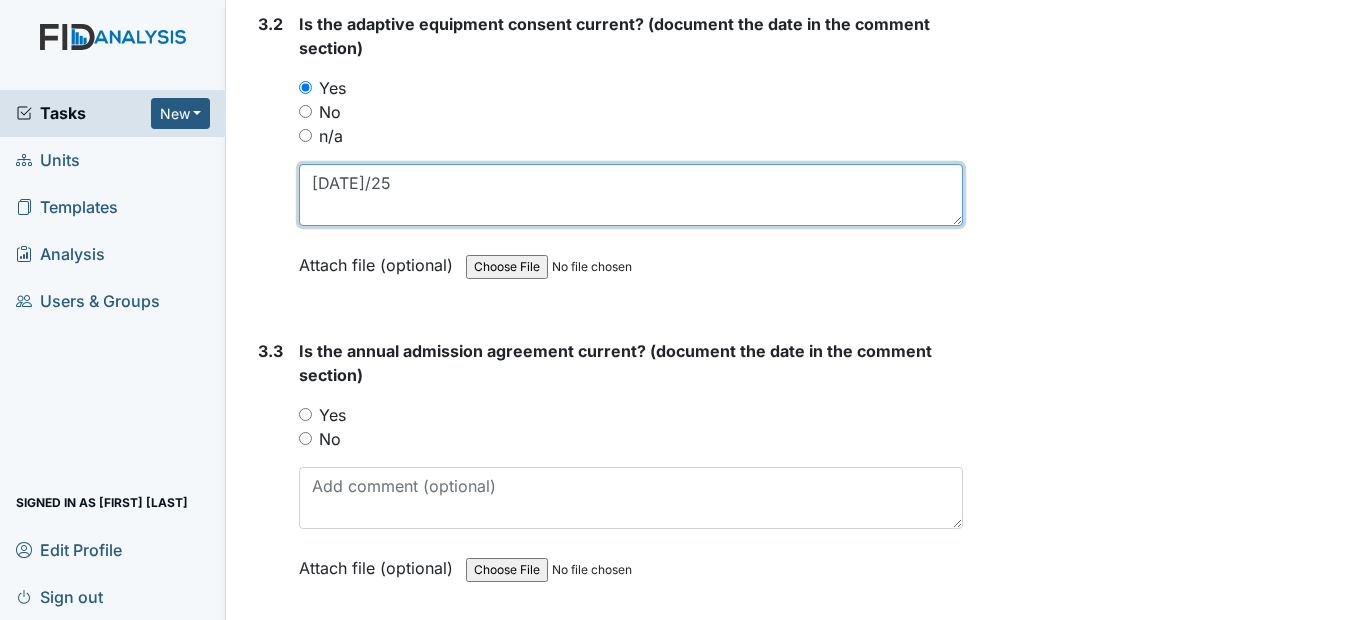 type on "7/28/25" 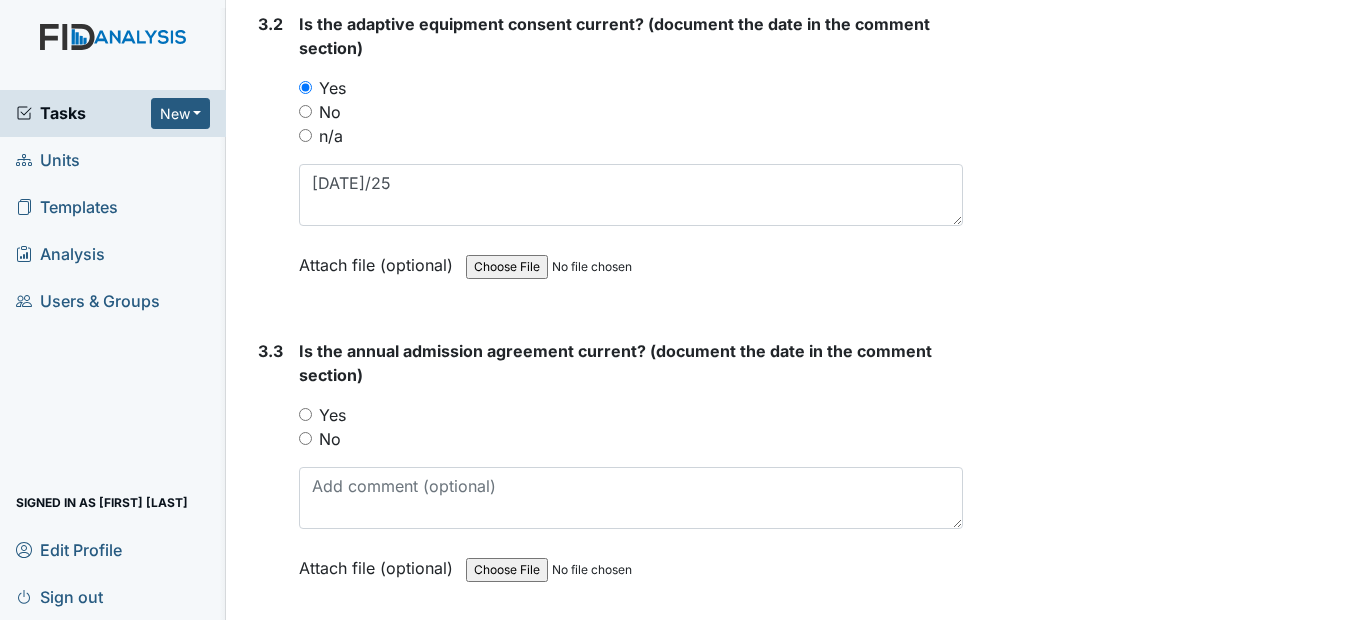 click on "Yes" at bounding box center [305, 414] 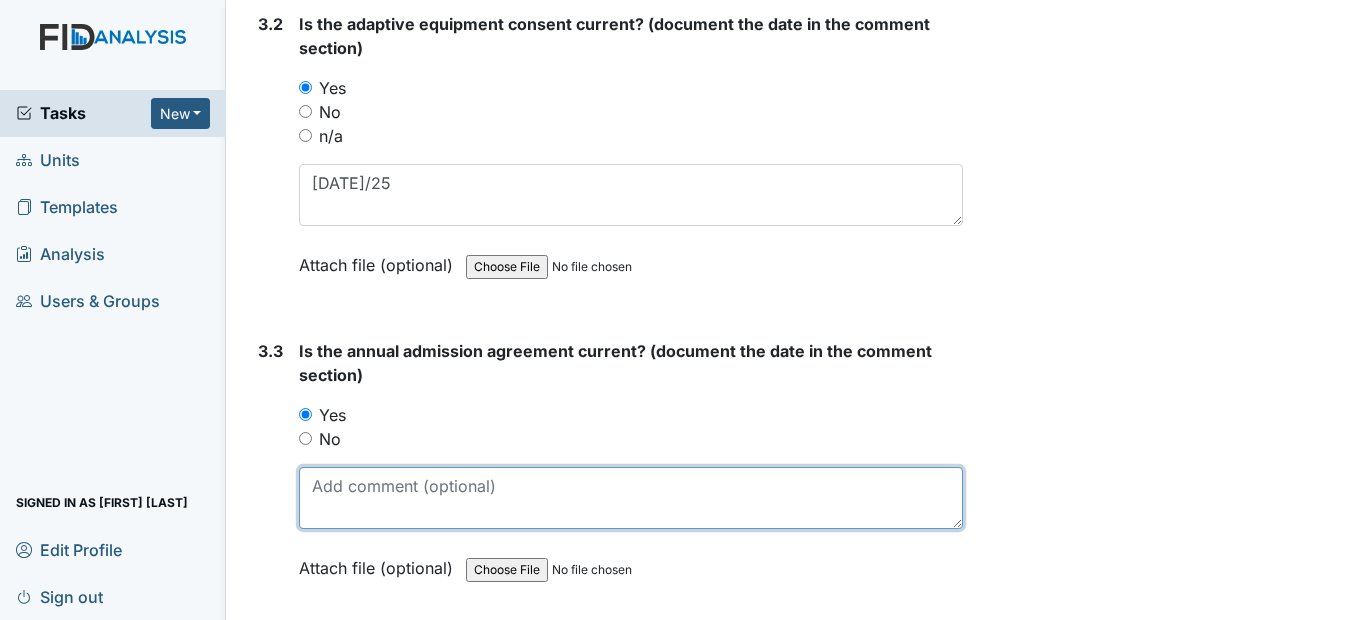 click at bounding box center (630, 498) 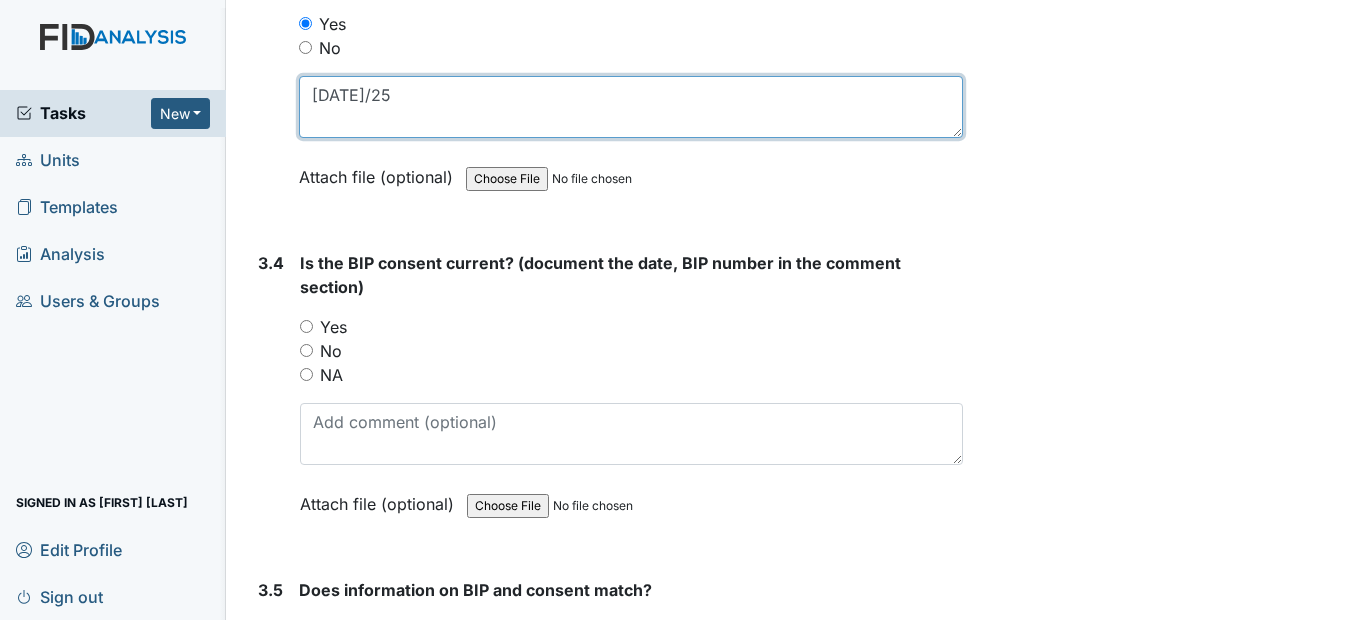 scroll, scrollTop: 5500, scrollLeft: 0, axis: vertical 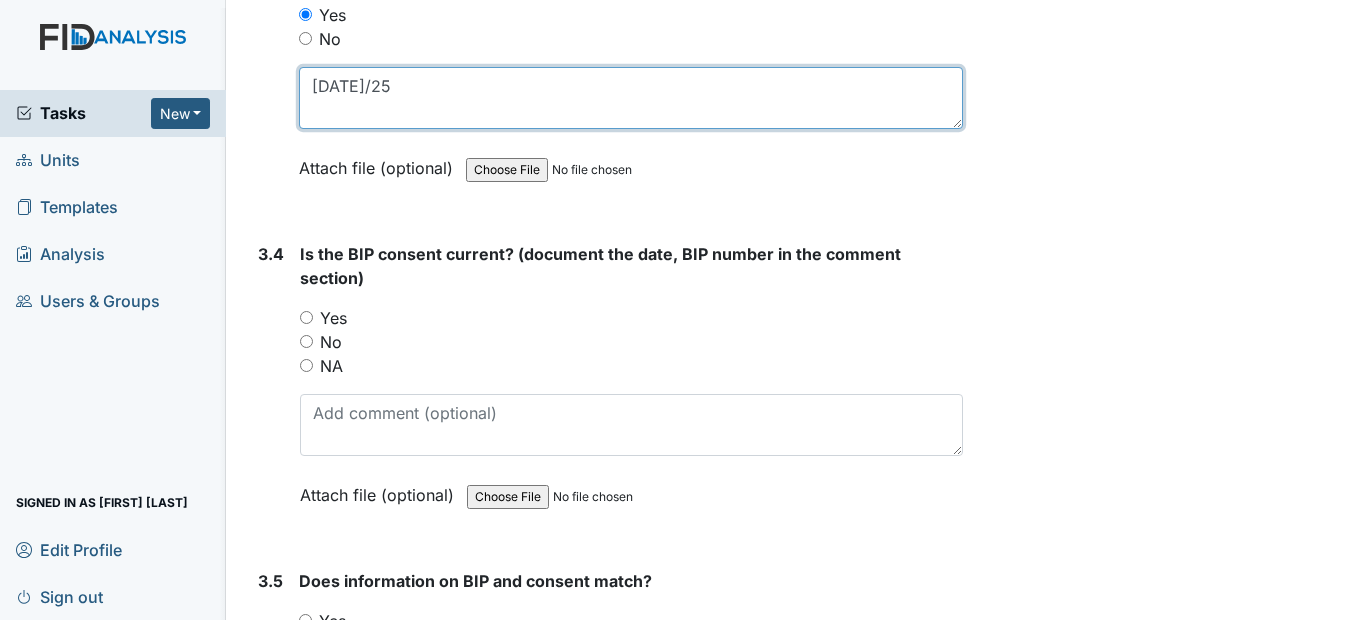 type on "7/28/25" 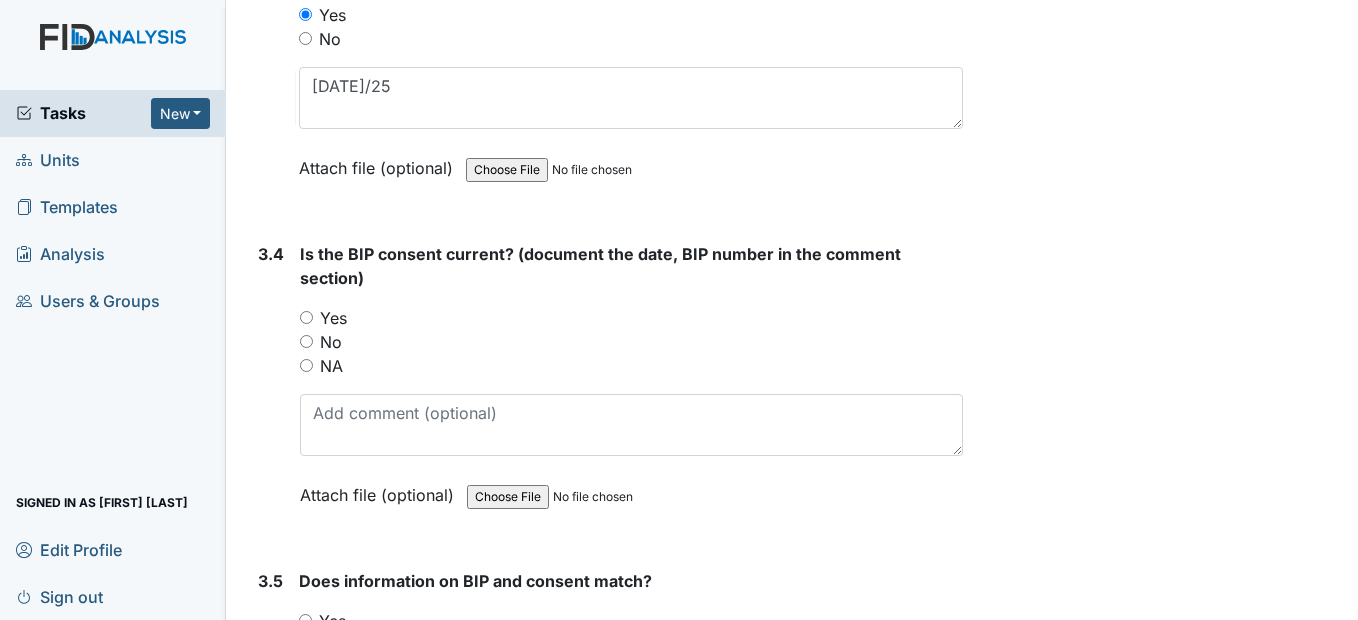 click on "Yes" at bounding box center (306, 317) 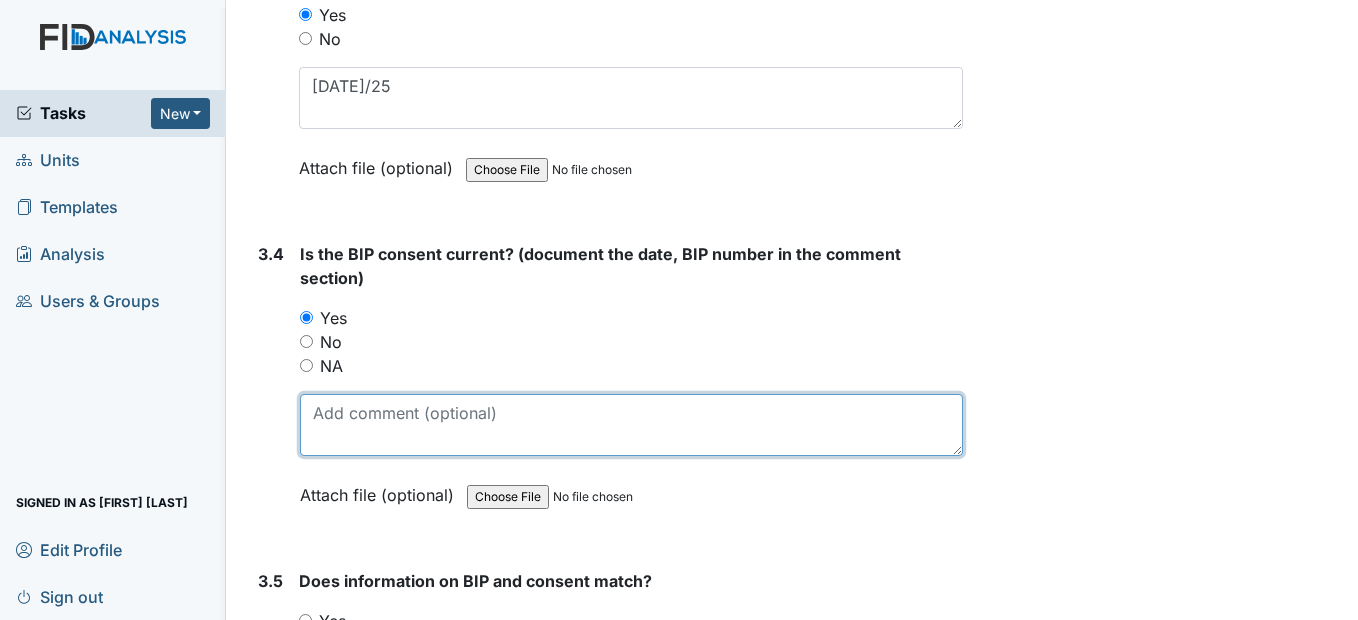 click at bounding box center [631, 425] 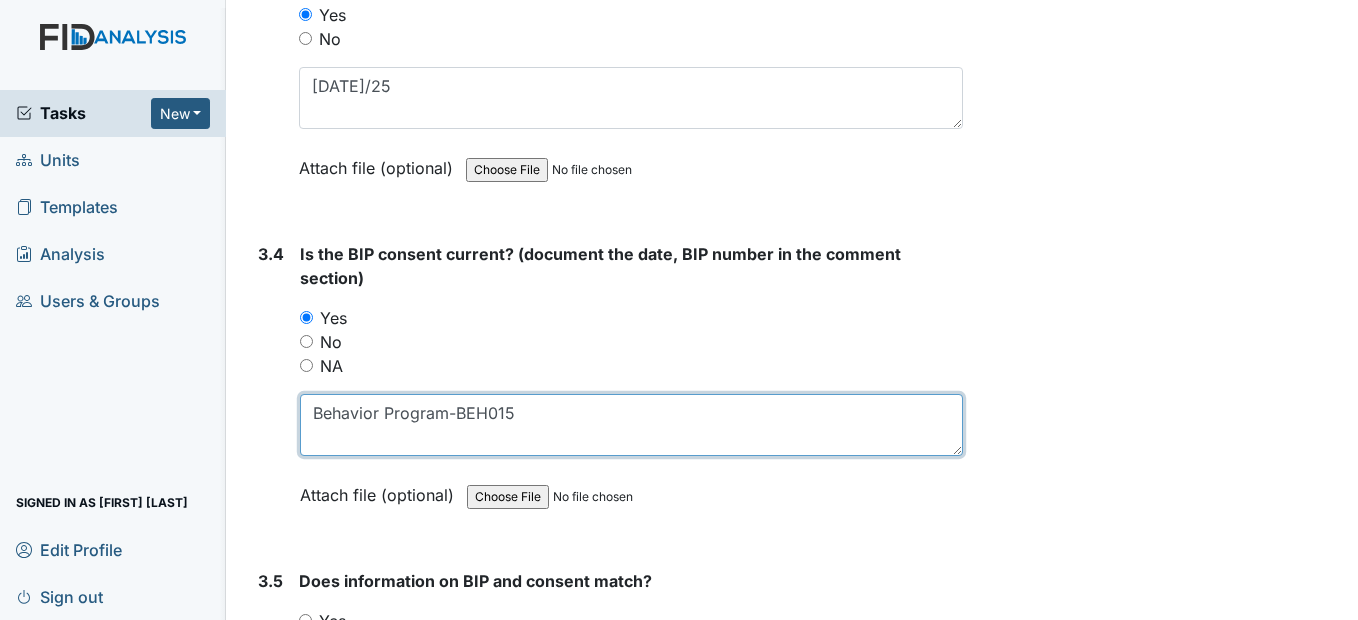 click on "Behavior Program-BEH015" at bounding box center [631, 425] 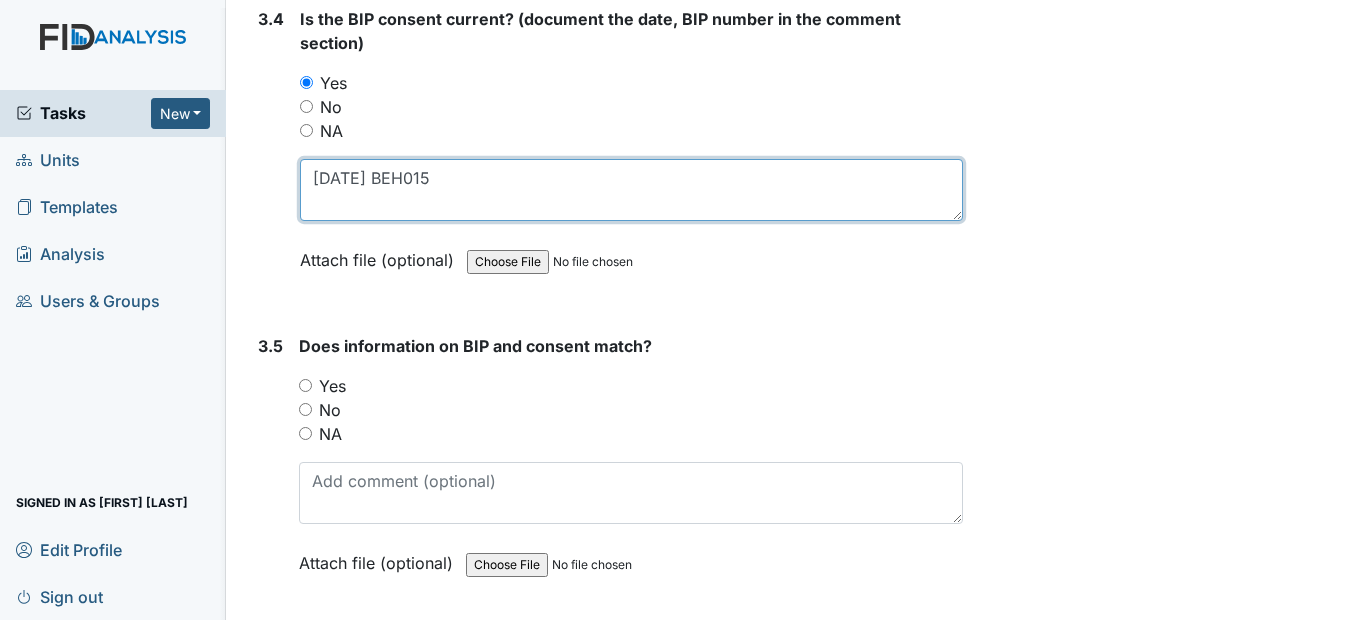 scroll, scrollTop: 5700, scrollLeft: 0, axis: vertical 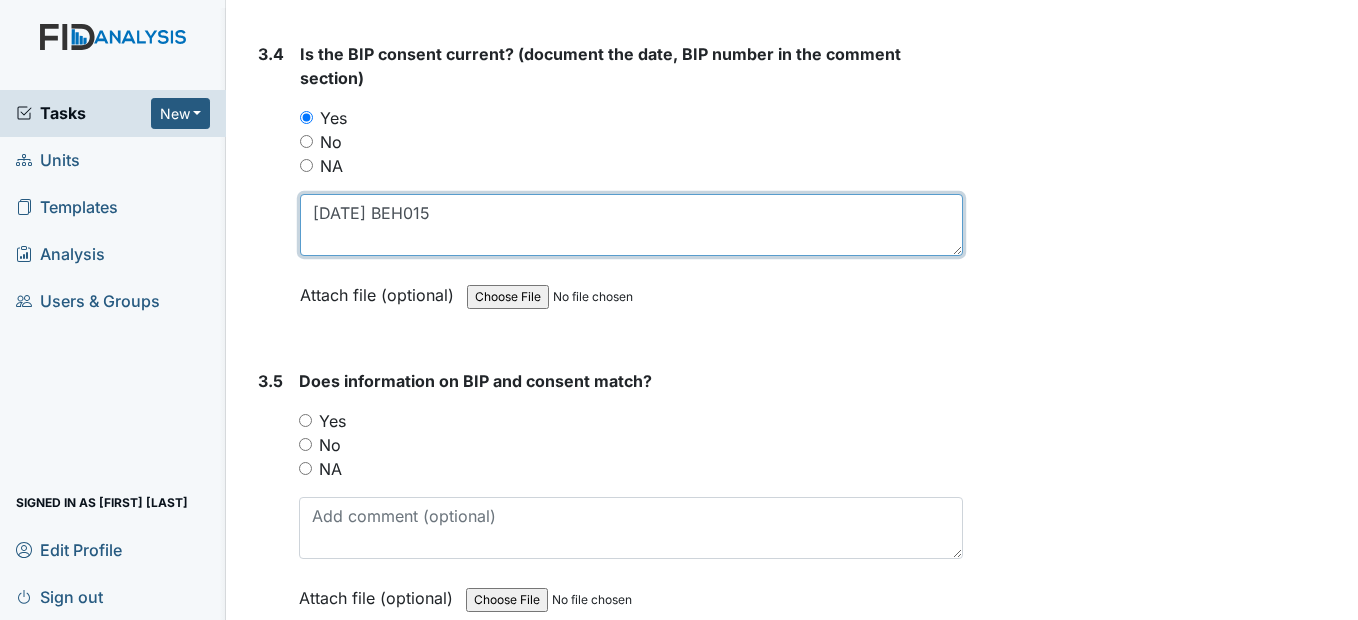 type on "7/28/25 BEH015" 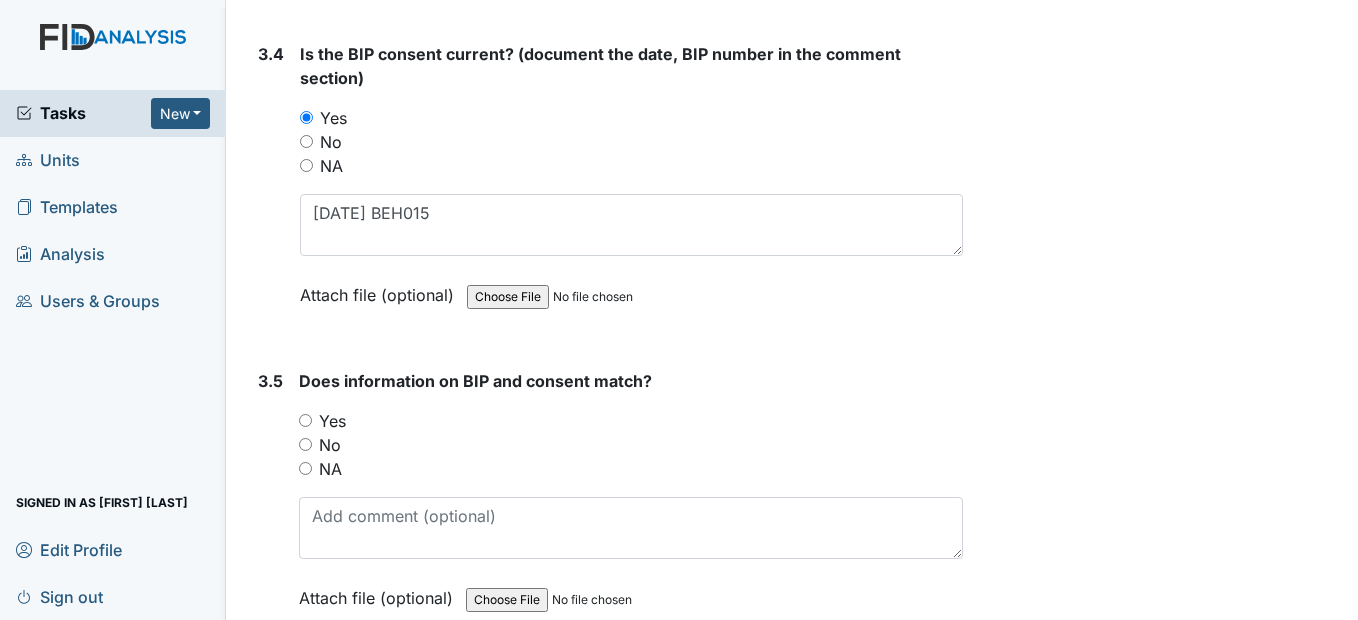 click on "Yes" at bounding box center [305, 420] 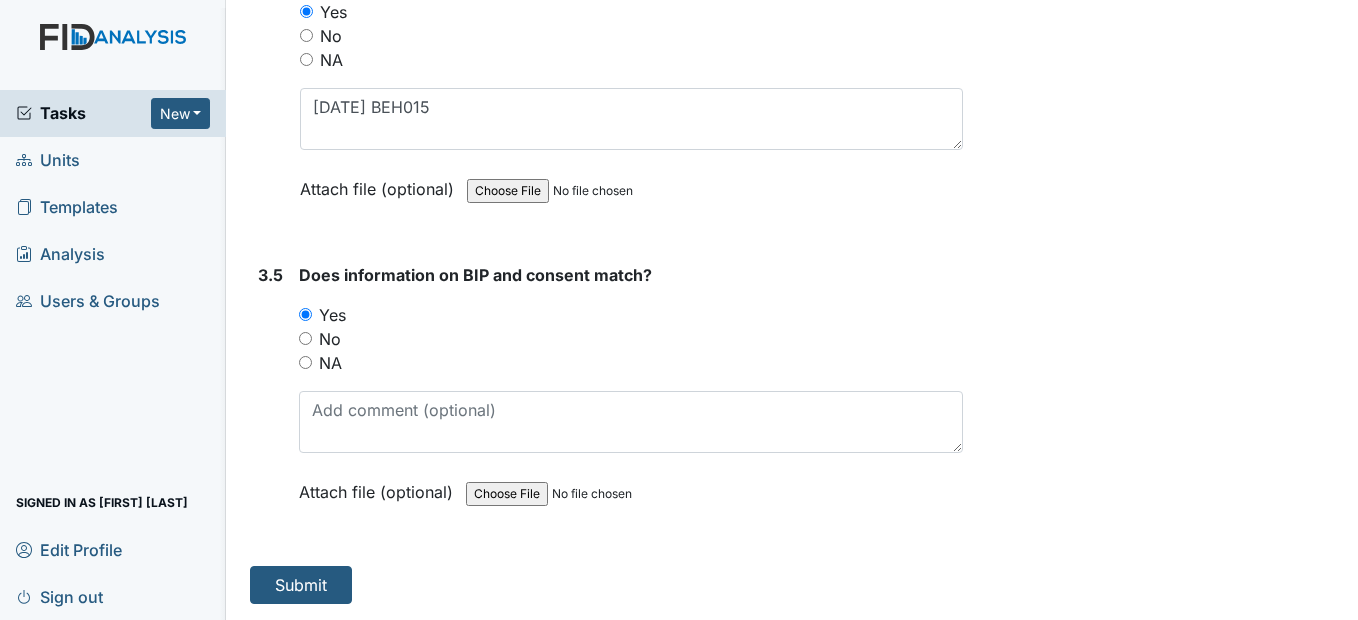 scroll, scrollTop: 5854, scrollLeft: 0, axis: vertical 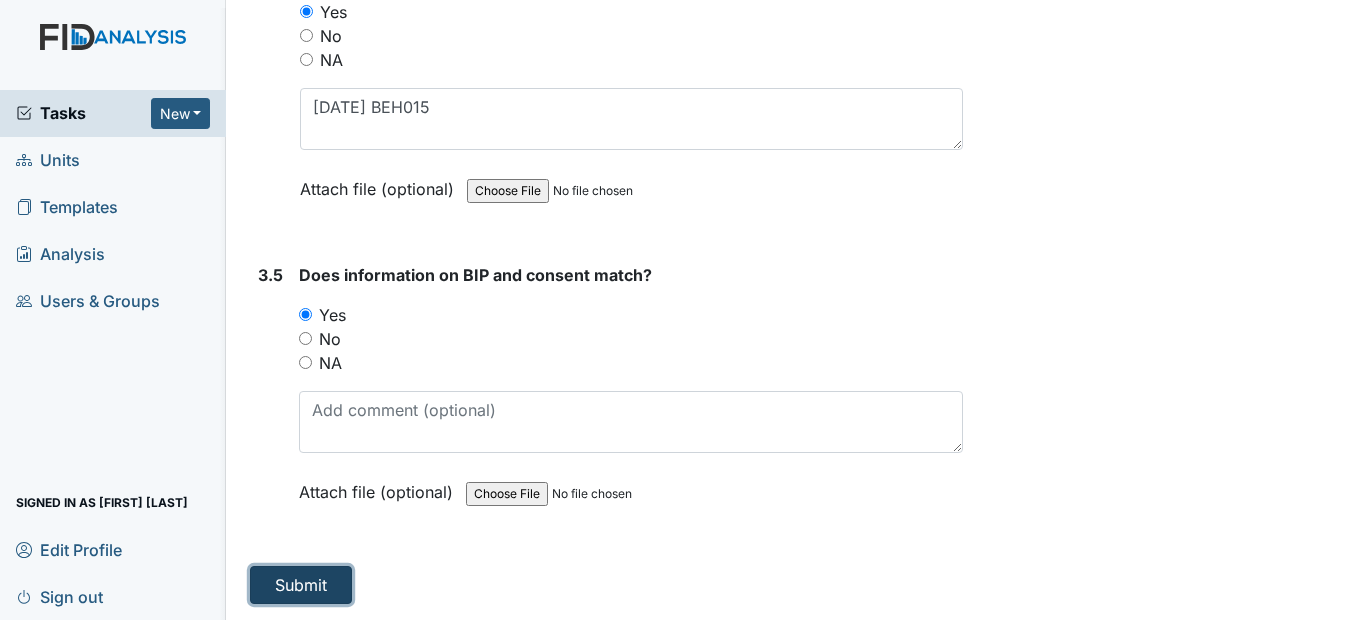 click on "Submit" at bounding box center (301, 585) 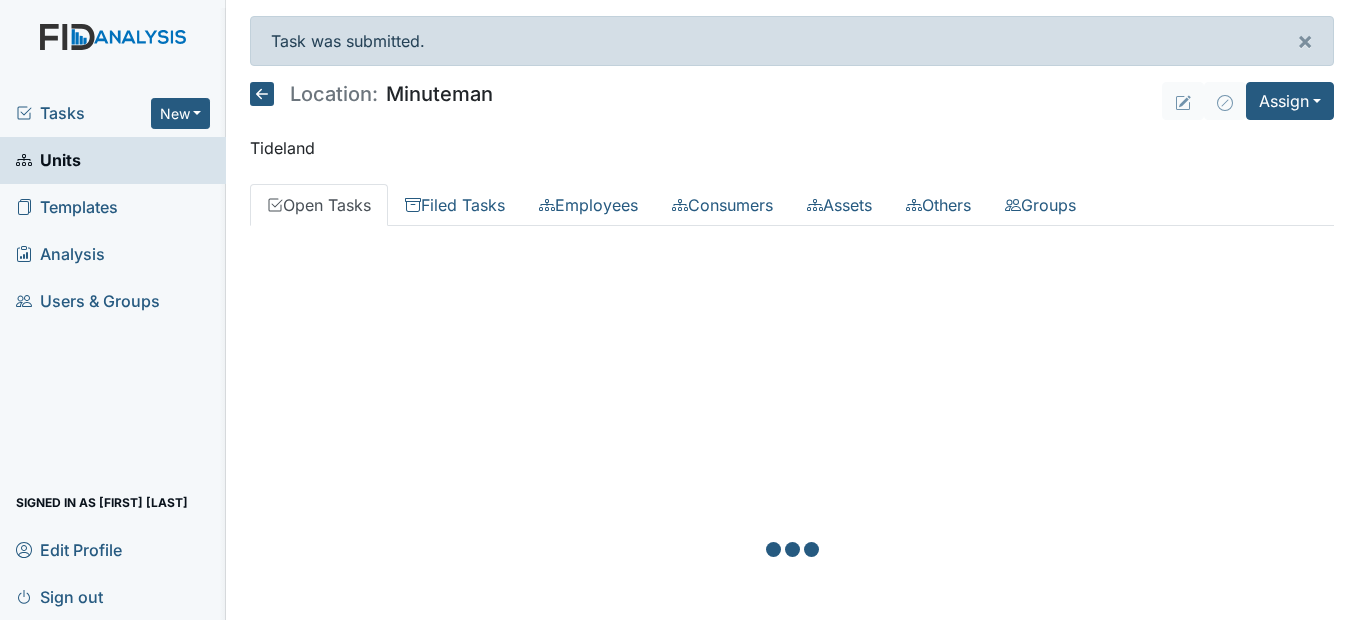 scroll, scrollTop: 0, scrollLeft: 0, axis: both 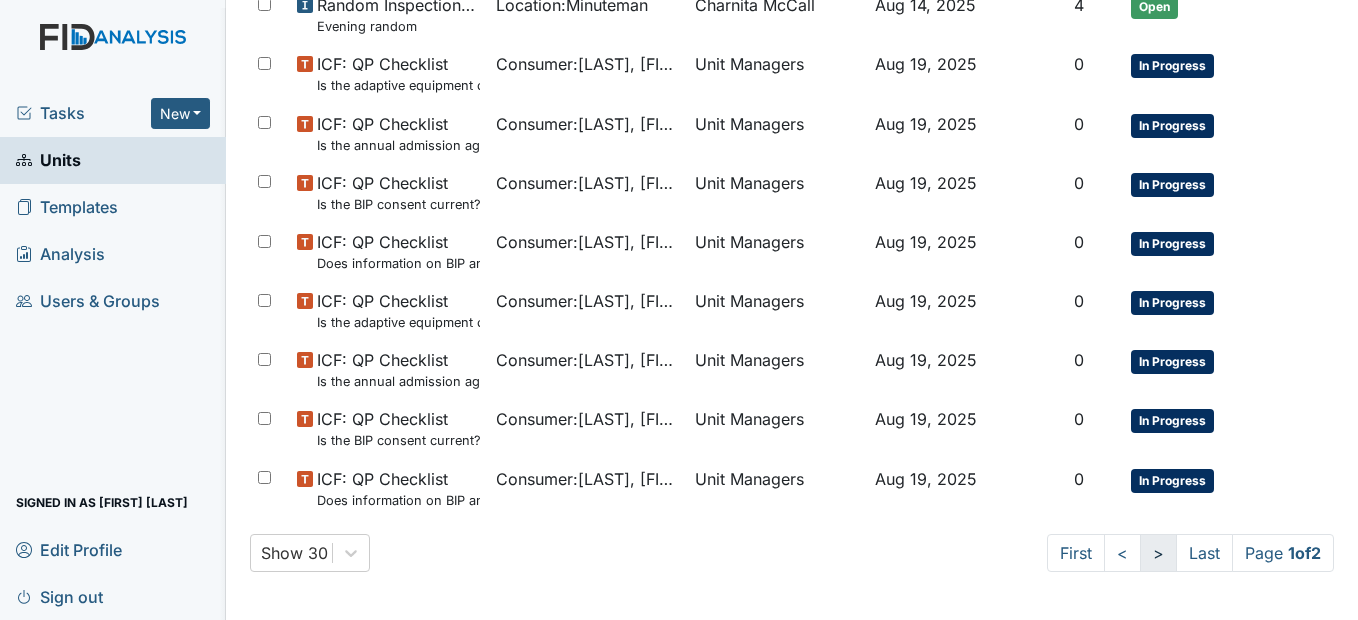 click on ">" at bounding box center [1158, 553] 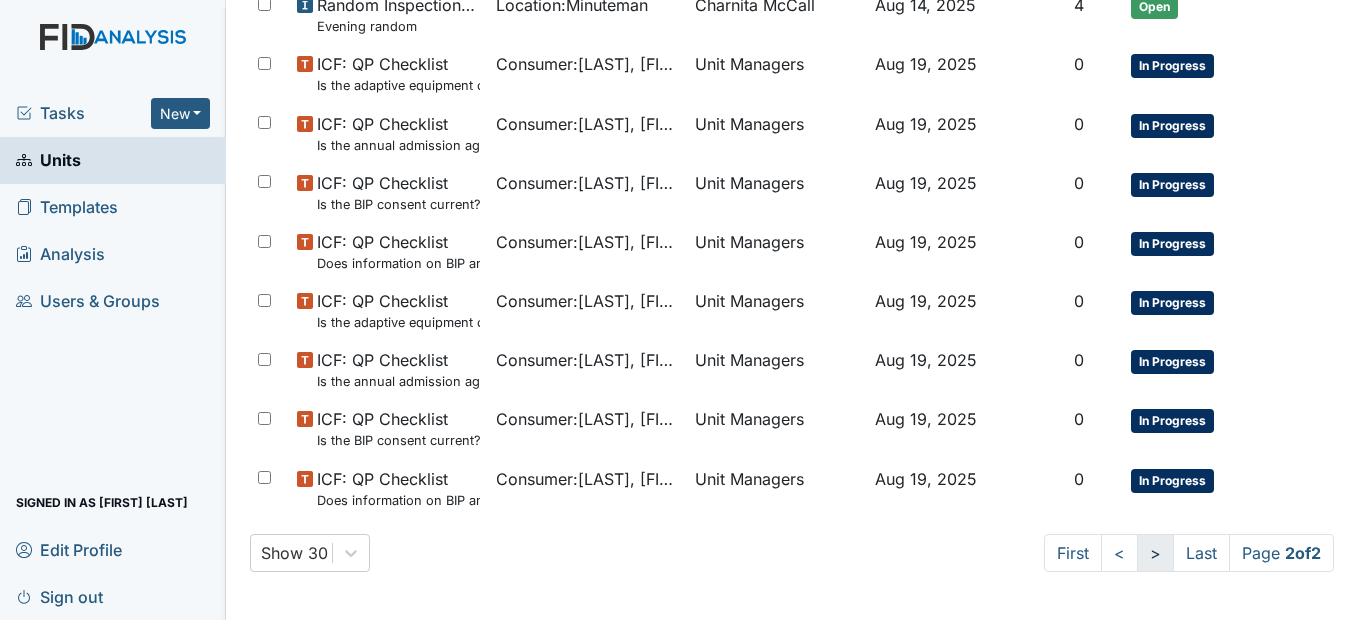 scroll, scrollTop: 0, scrollLeft: 0, axis: both 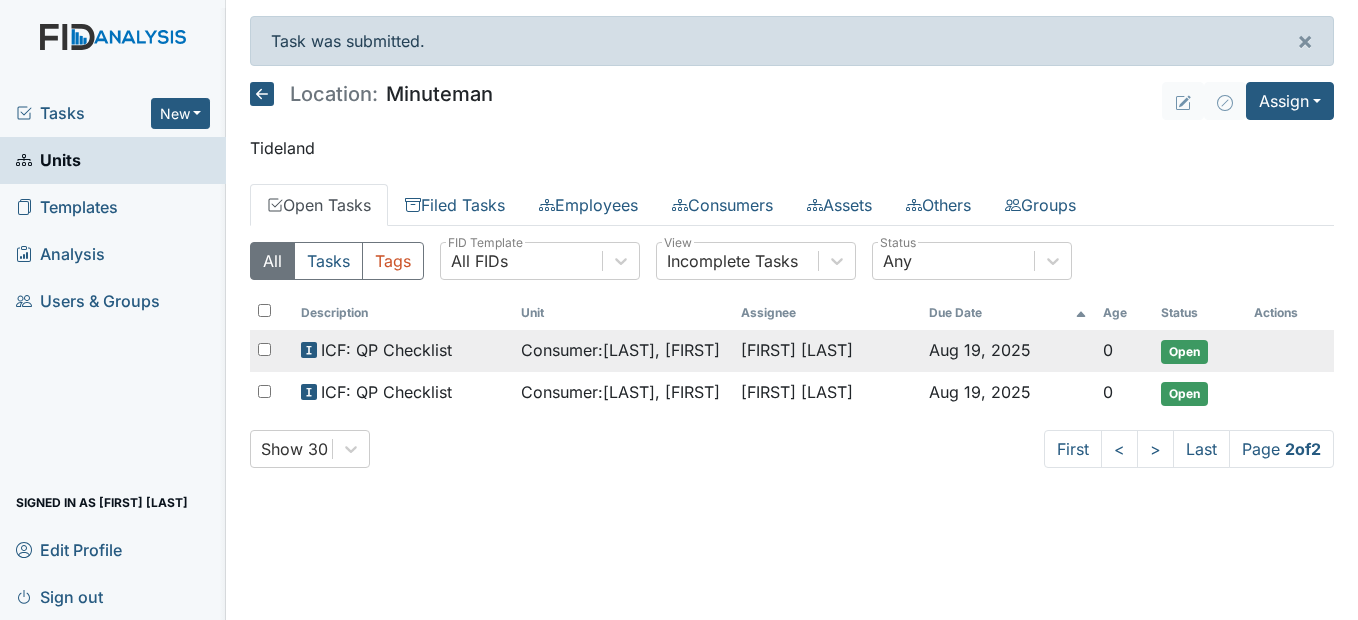 click on "Consumer : [LAST], [FIRST]" at bounding box center [620, 350] 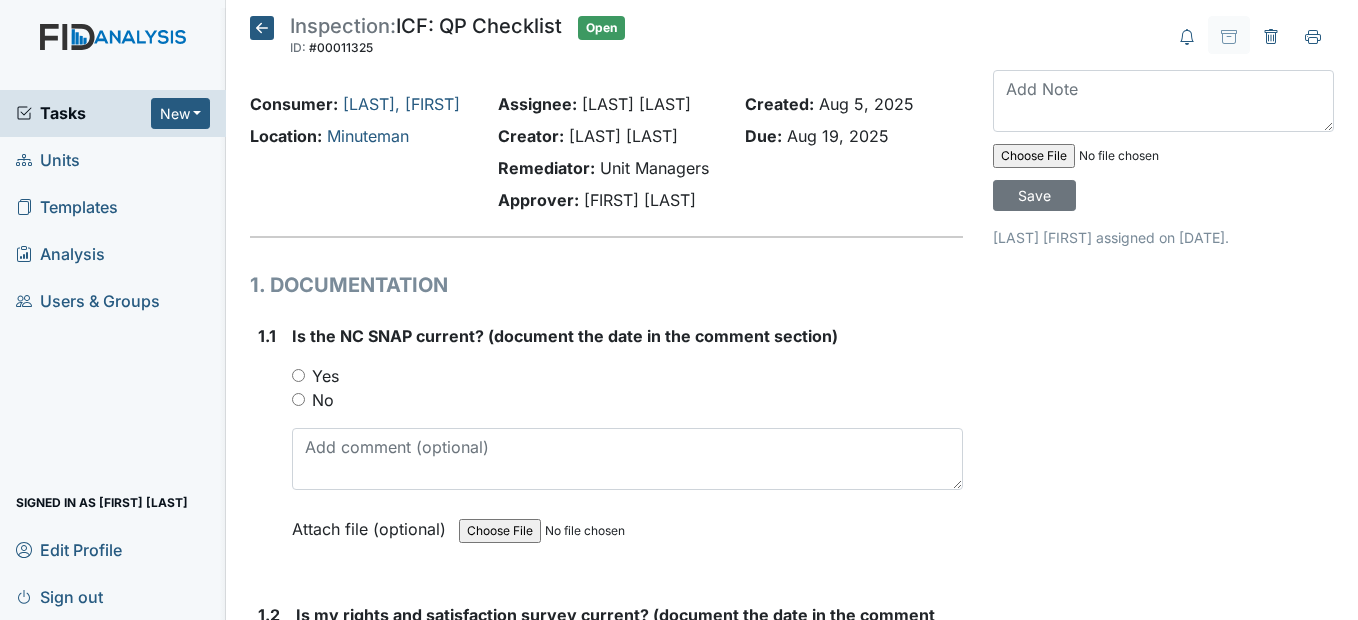 scroll, scrollTop: 0, scrollLeft: 0, axis: both 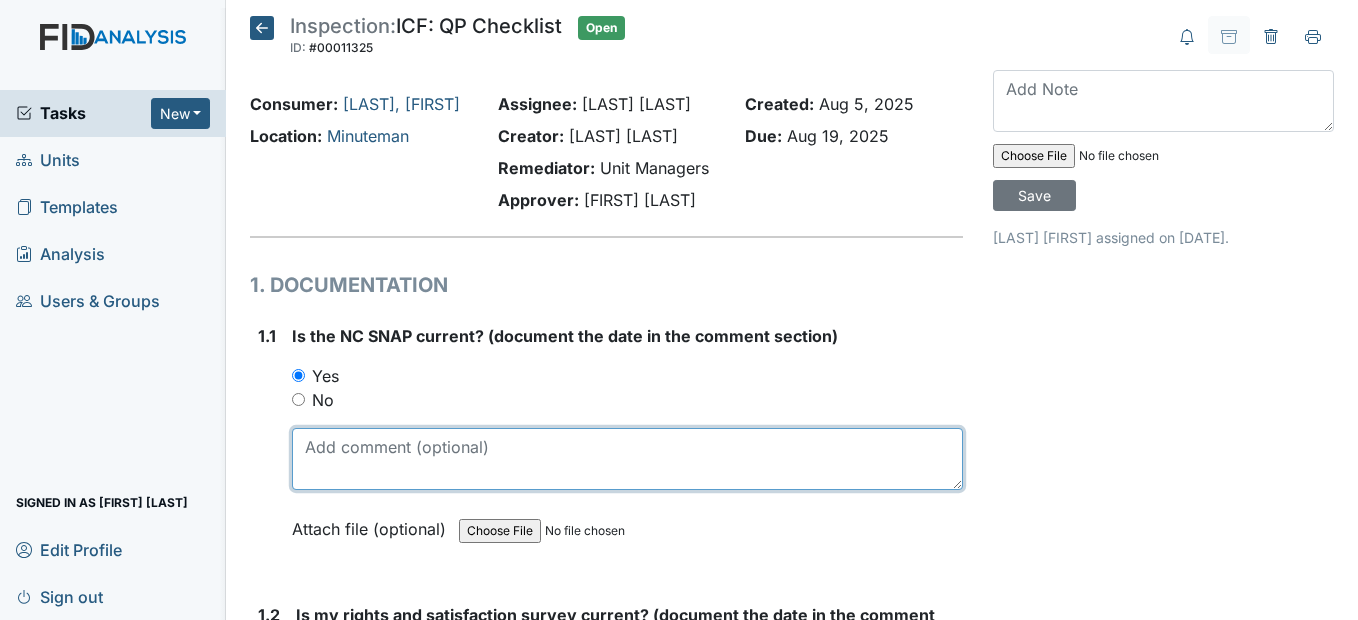 click at bounding box center (627, 459) 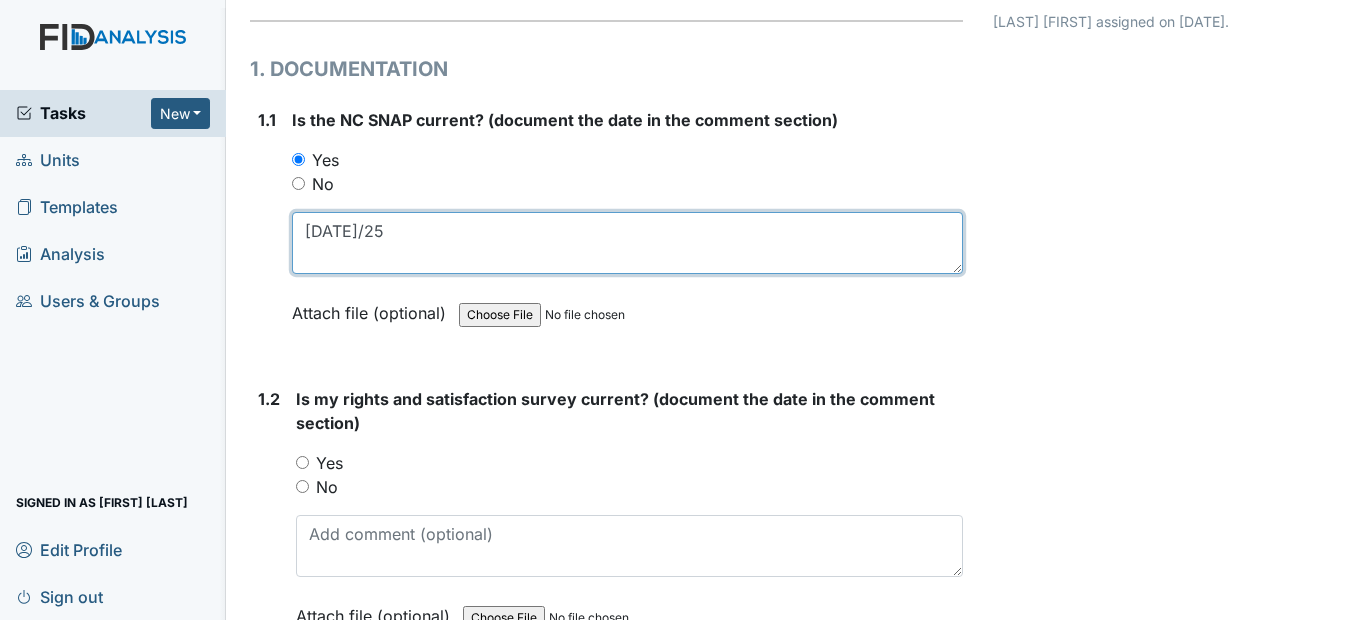 scroll, scrollTop: 300, scrollLeft: 0, axis: vertical 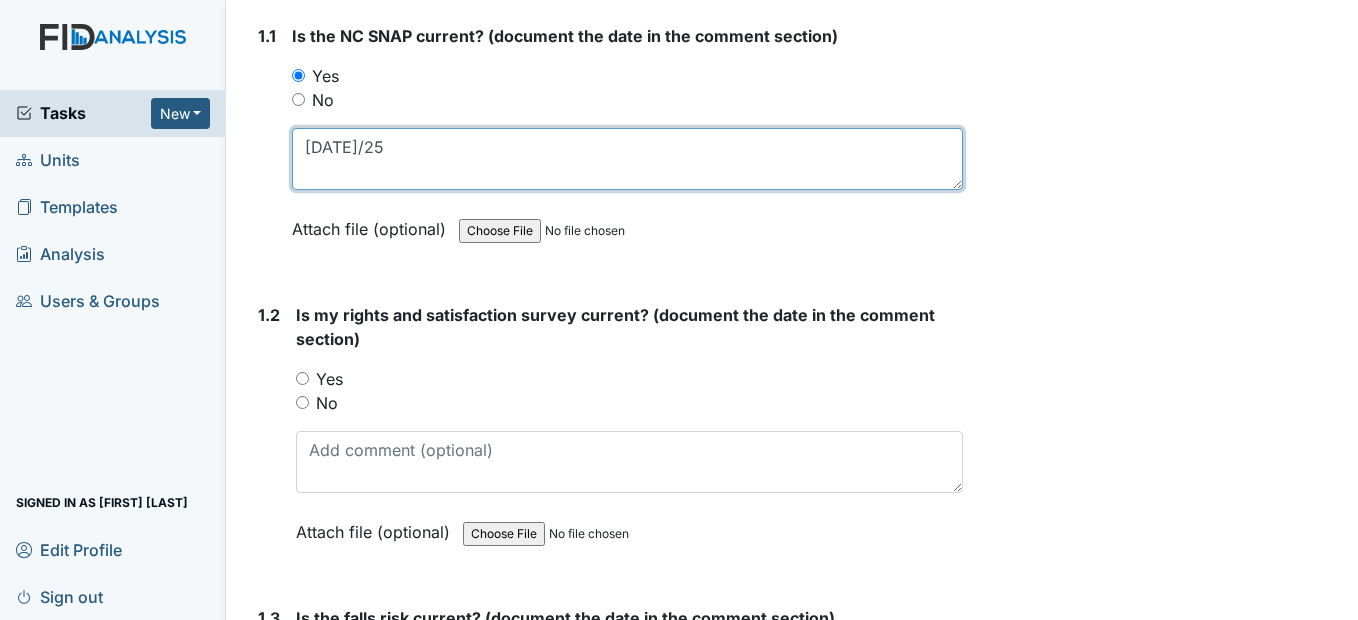 type on "6/19/25" 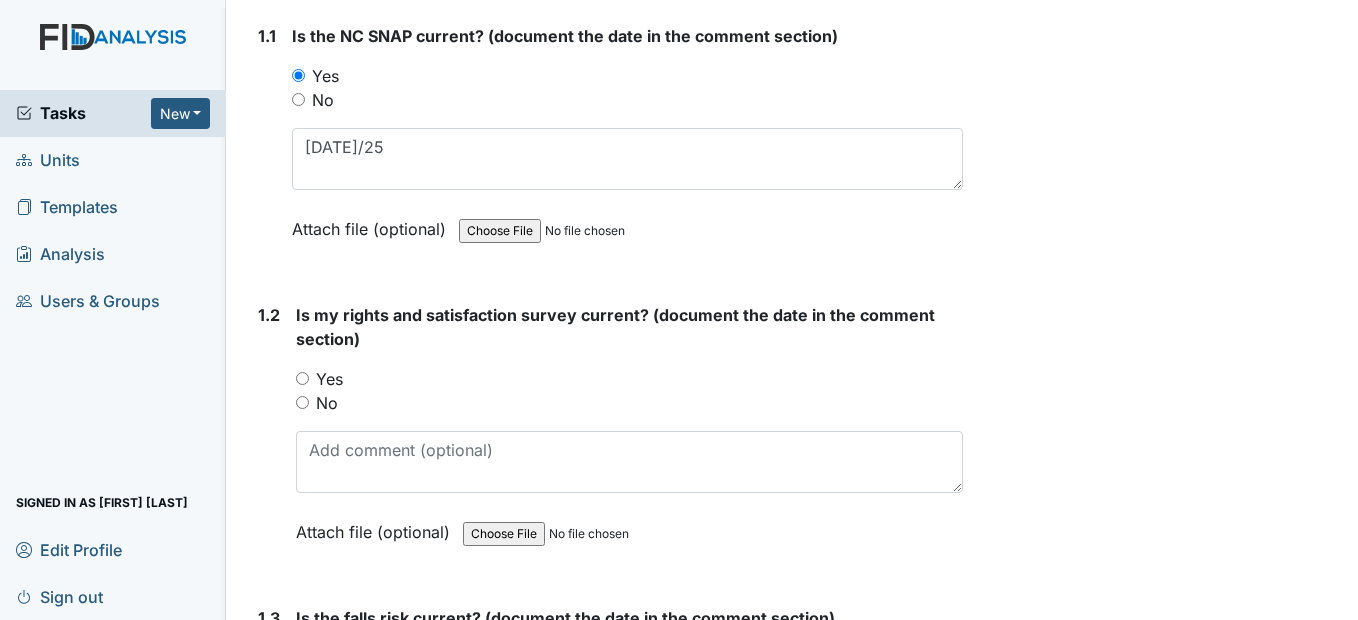 click on "Yes" at bounding box center (302, 378) 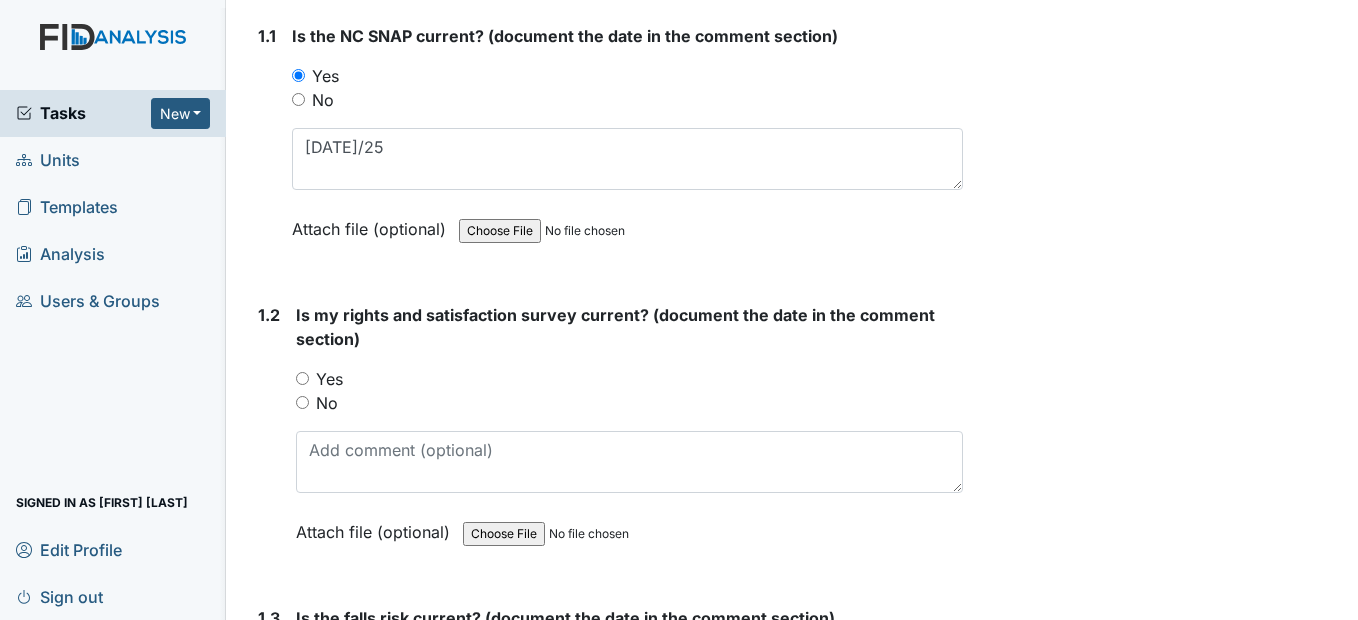 radio on "true" 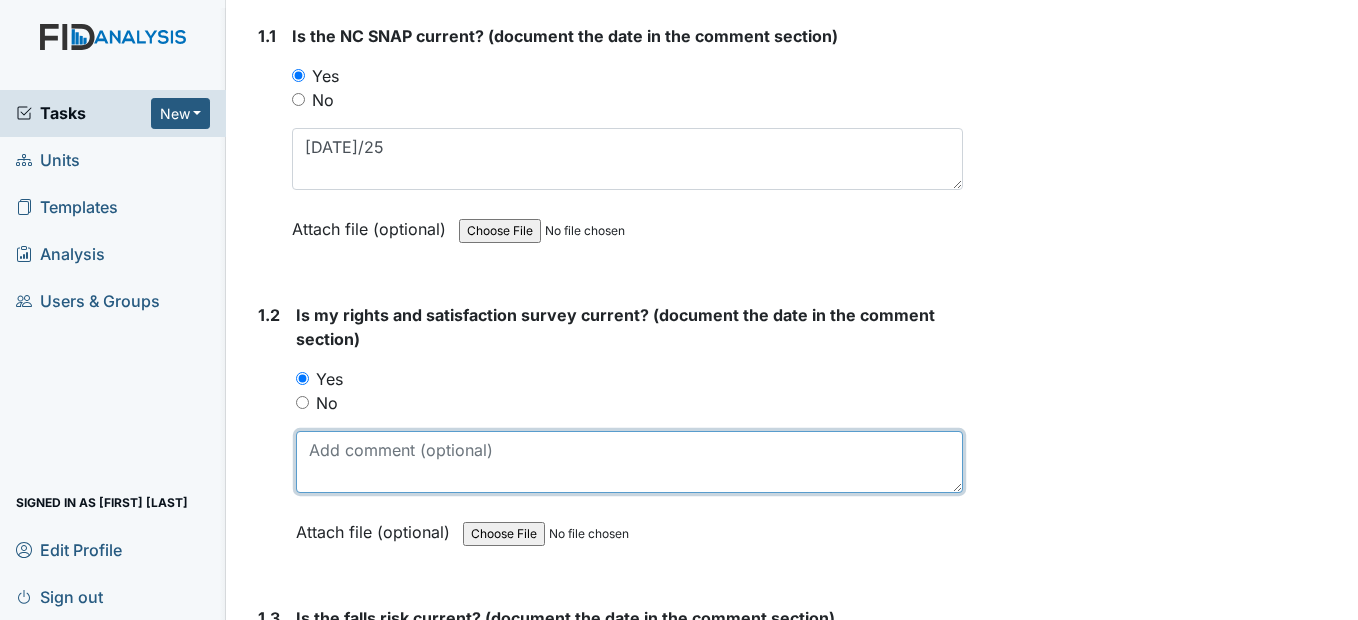 click at bounding box center (629, 462) 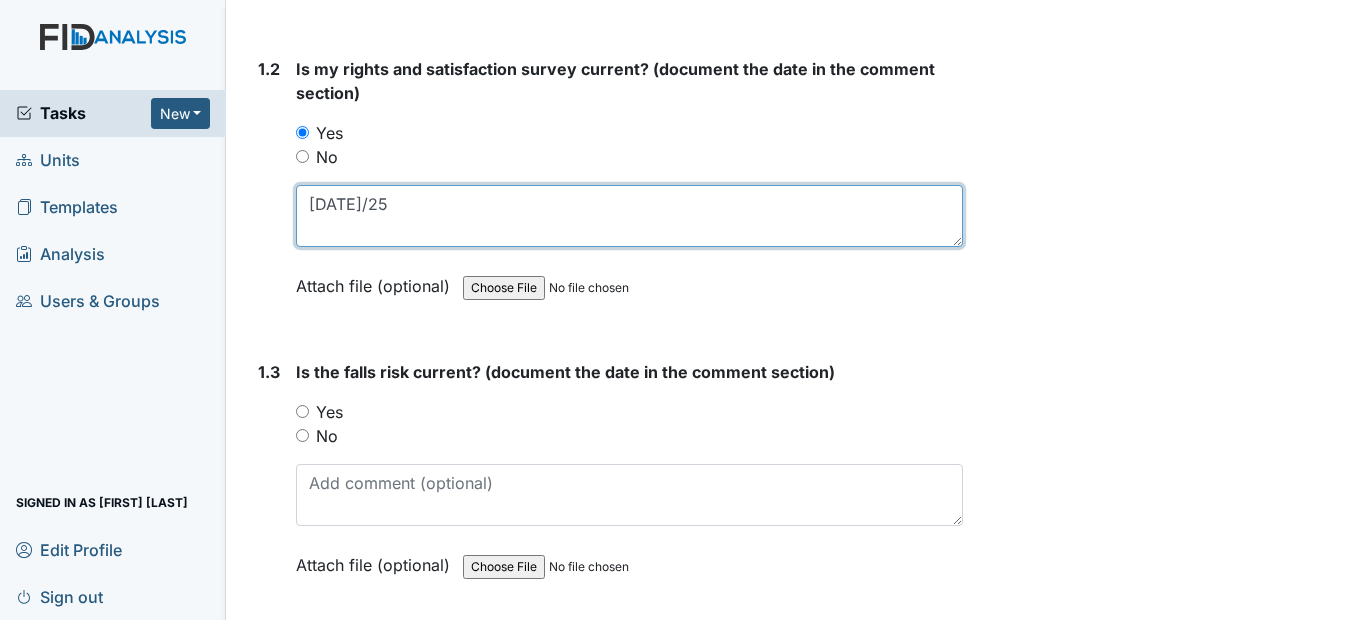 scroll, scrollTop: 600, scrollLeft: 0, axis: vertical 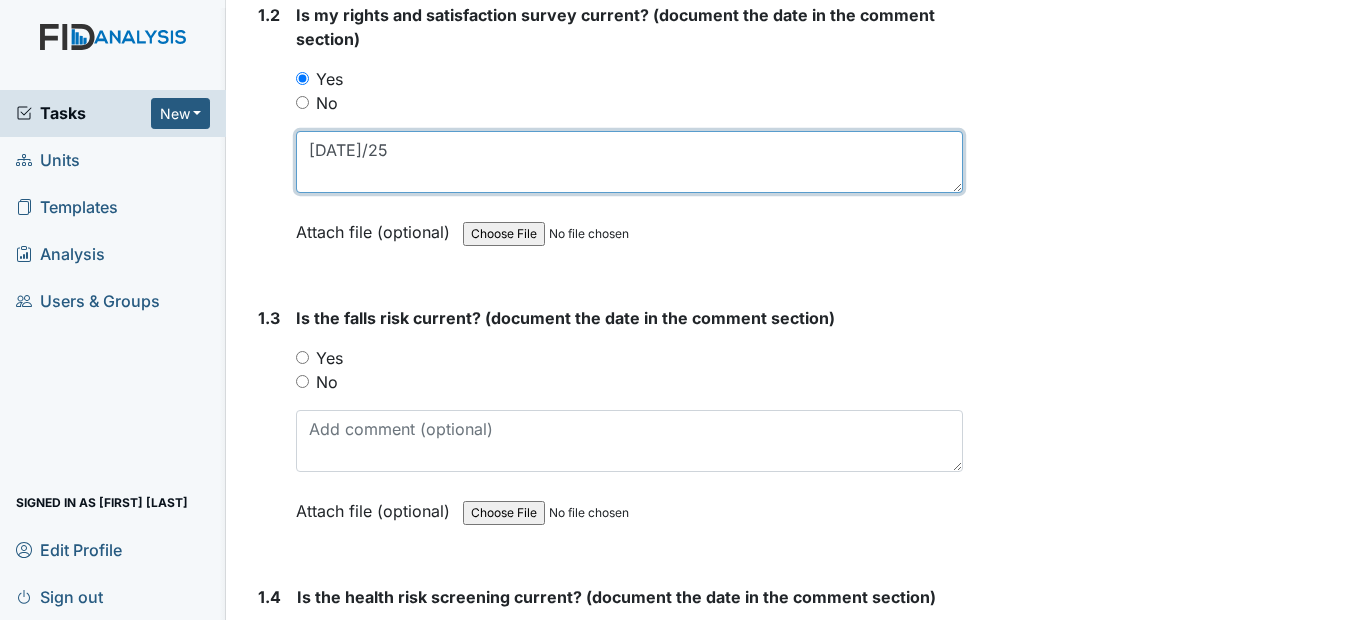 type on "6/19/25" 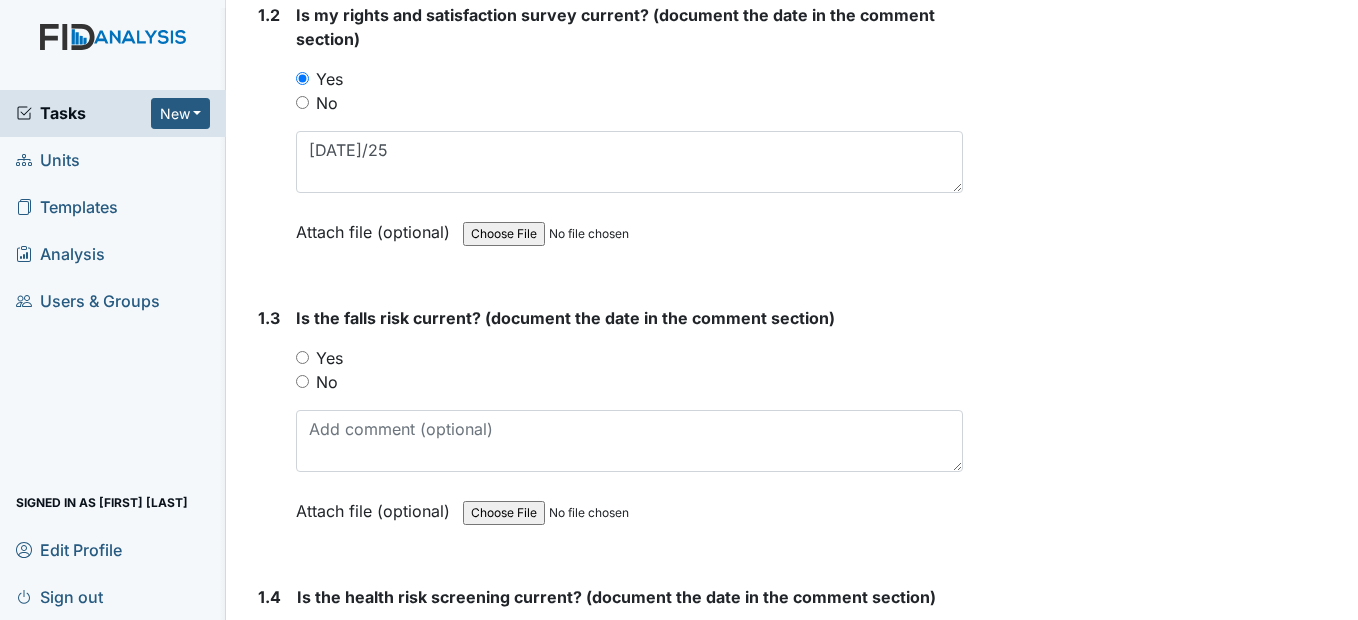 click on "Yes" at bounding box center (302, 357) 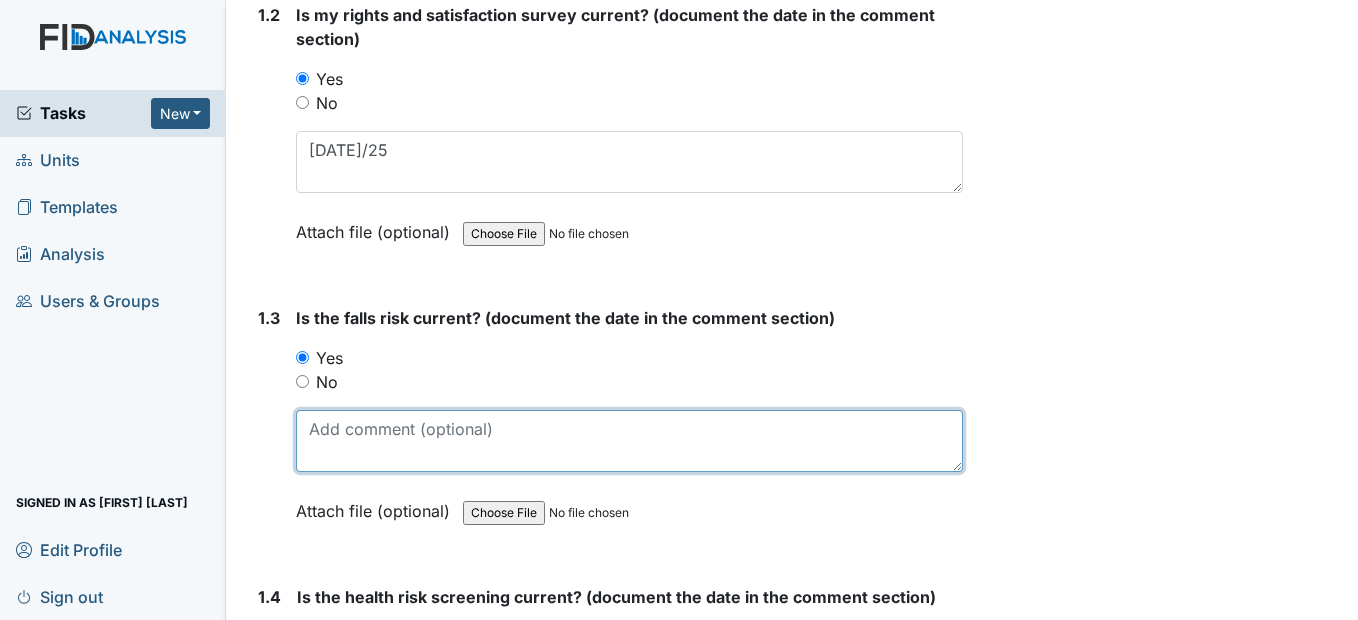 click at bounding box center (629, 441) 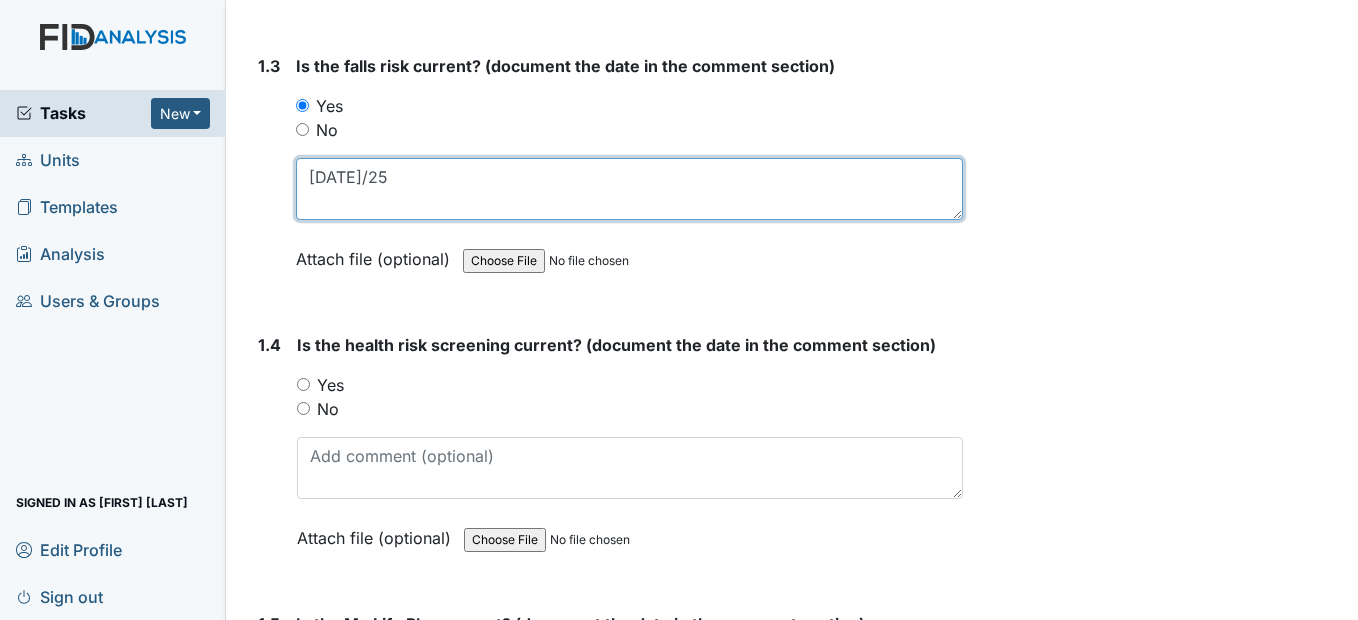 scroll, scrollTop: 900, scrollLeft: 0, axis: vertical 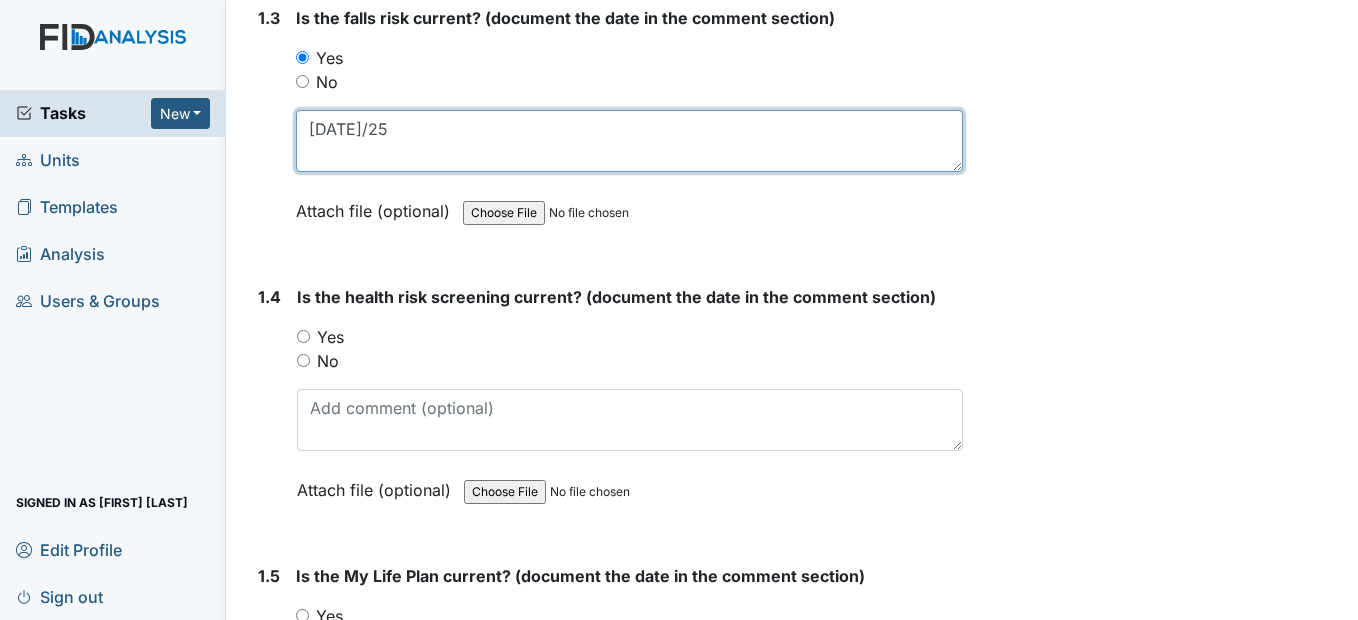 type on "6/19/25" 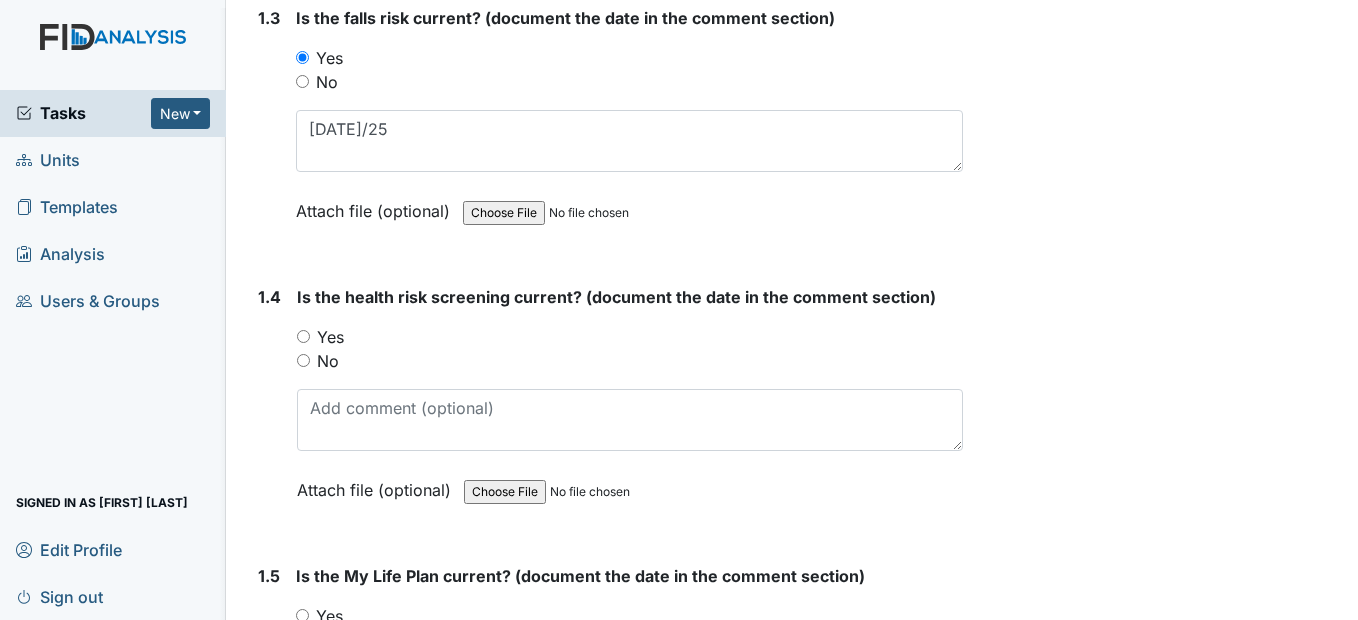 click on "Yes" at bounding box center (303, 336) 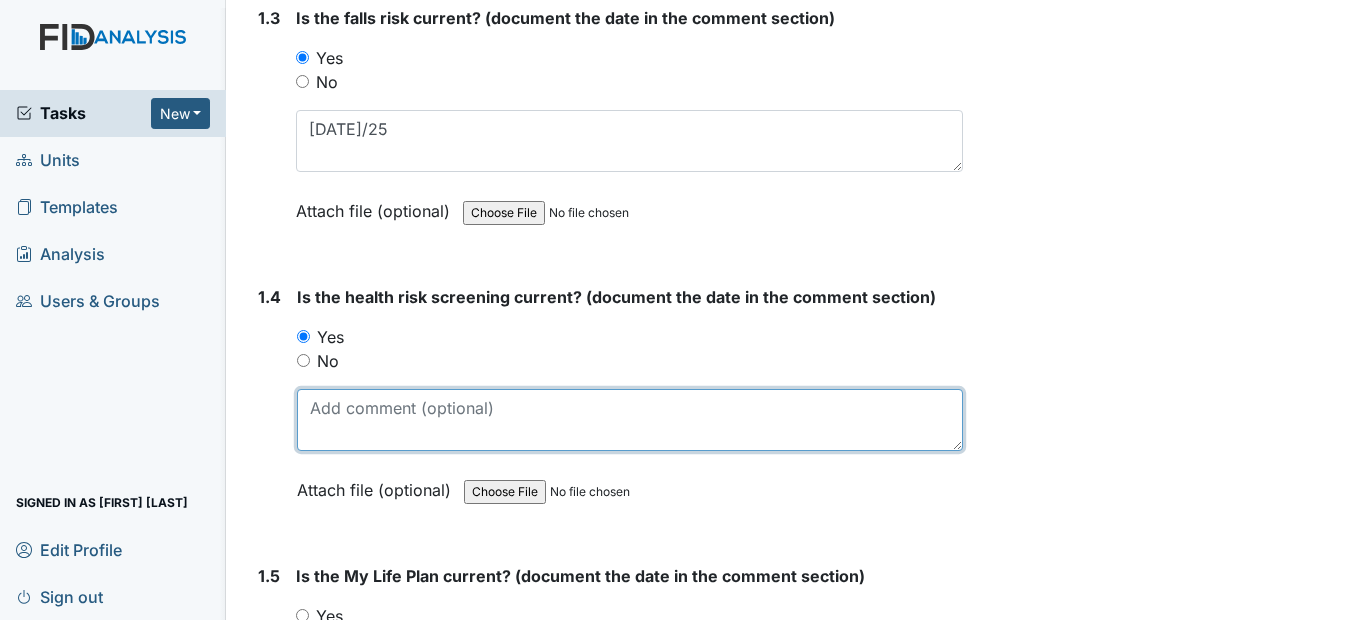 click at bounding box center (629, 420) 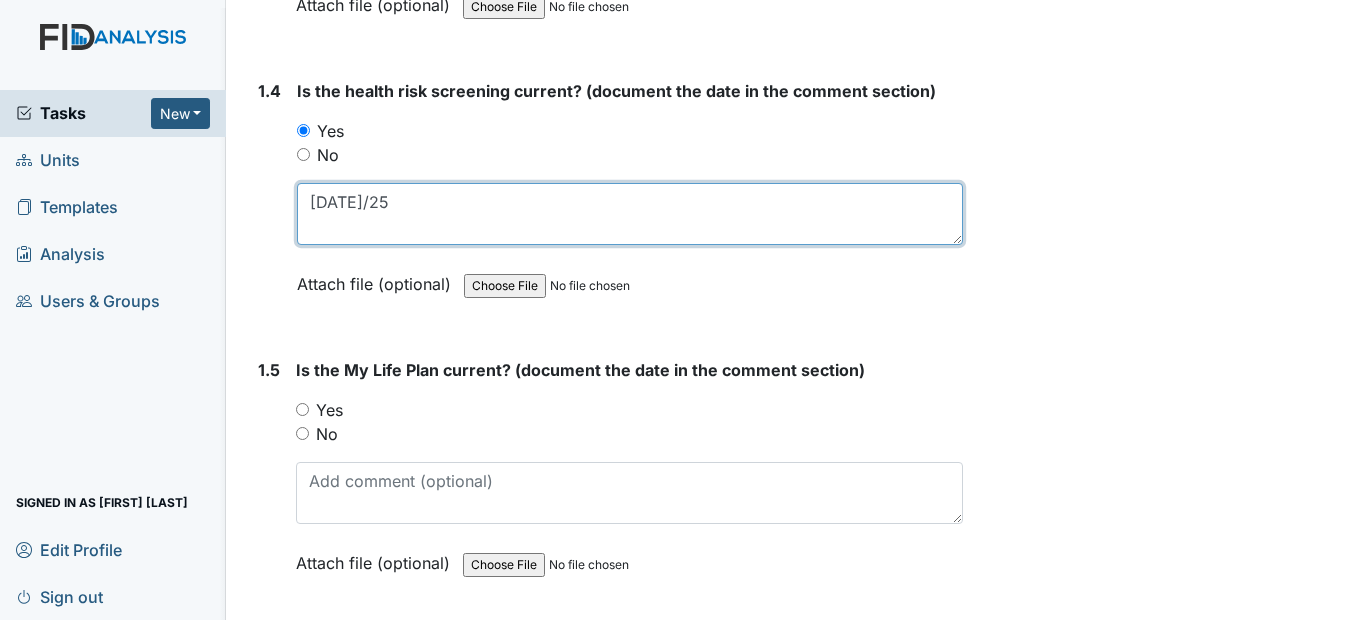 scroll, scrollTop: 1200, scrollLeft: 0, axis: vertical 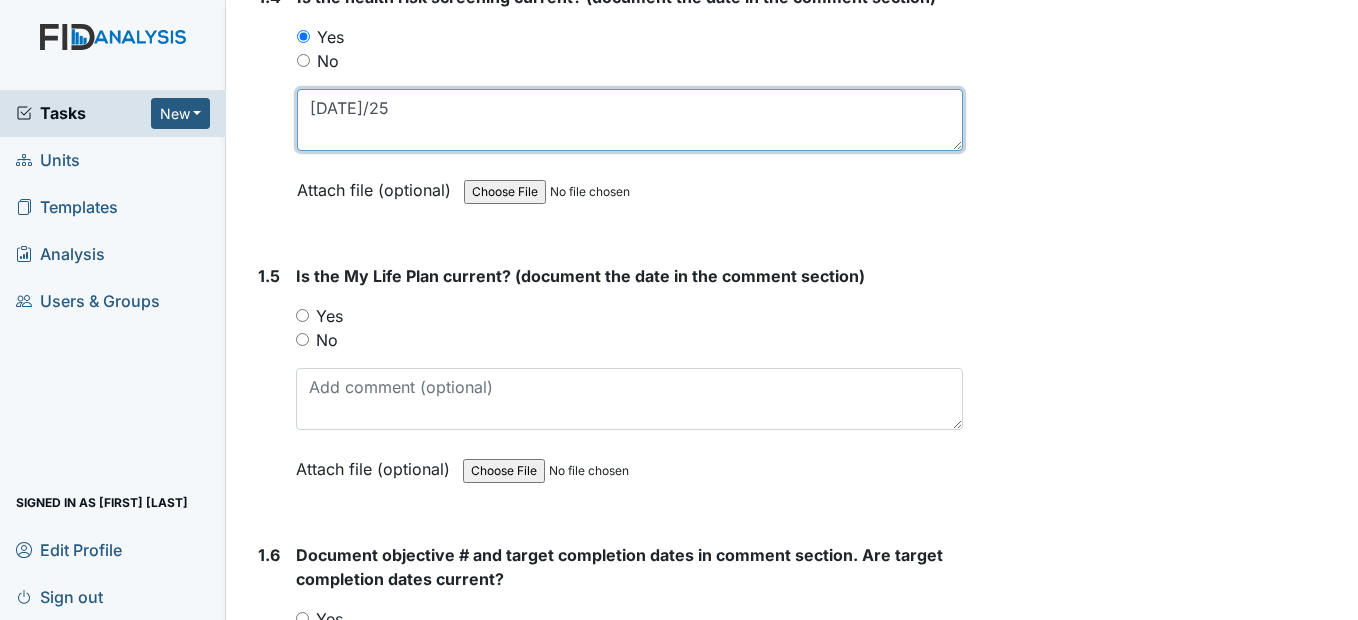 type on "6/19/25" 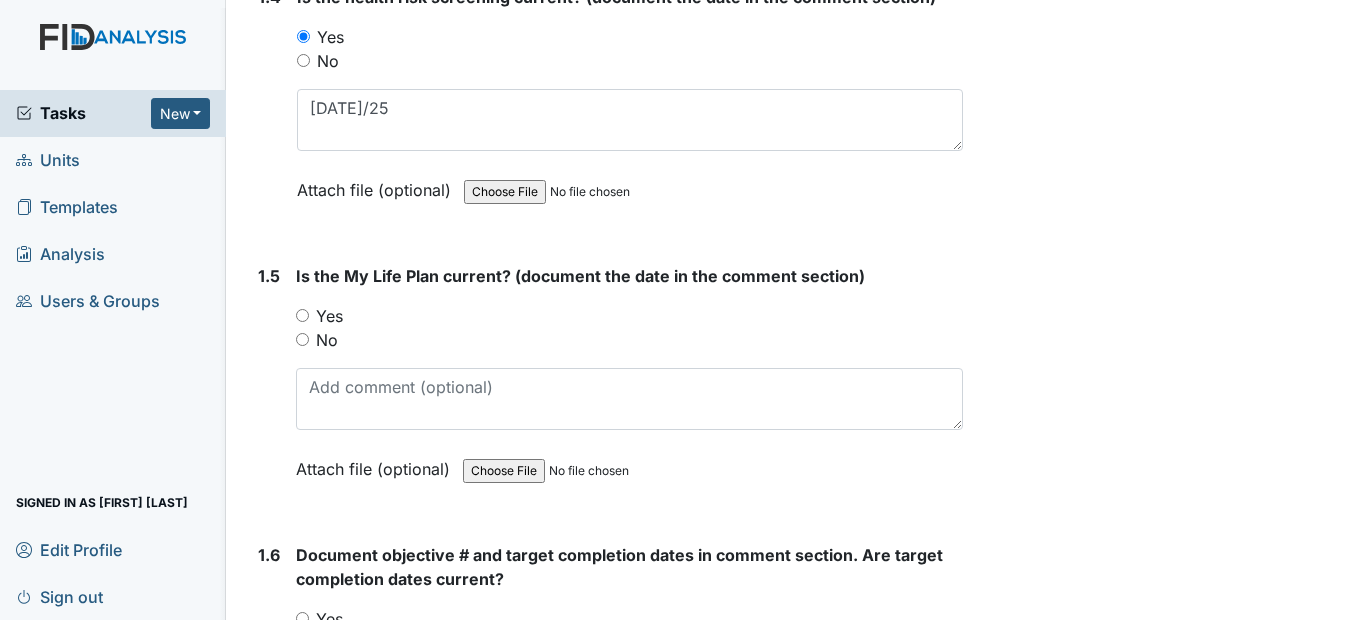 click on "Yes" at bounding box center [302, 315] 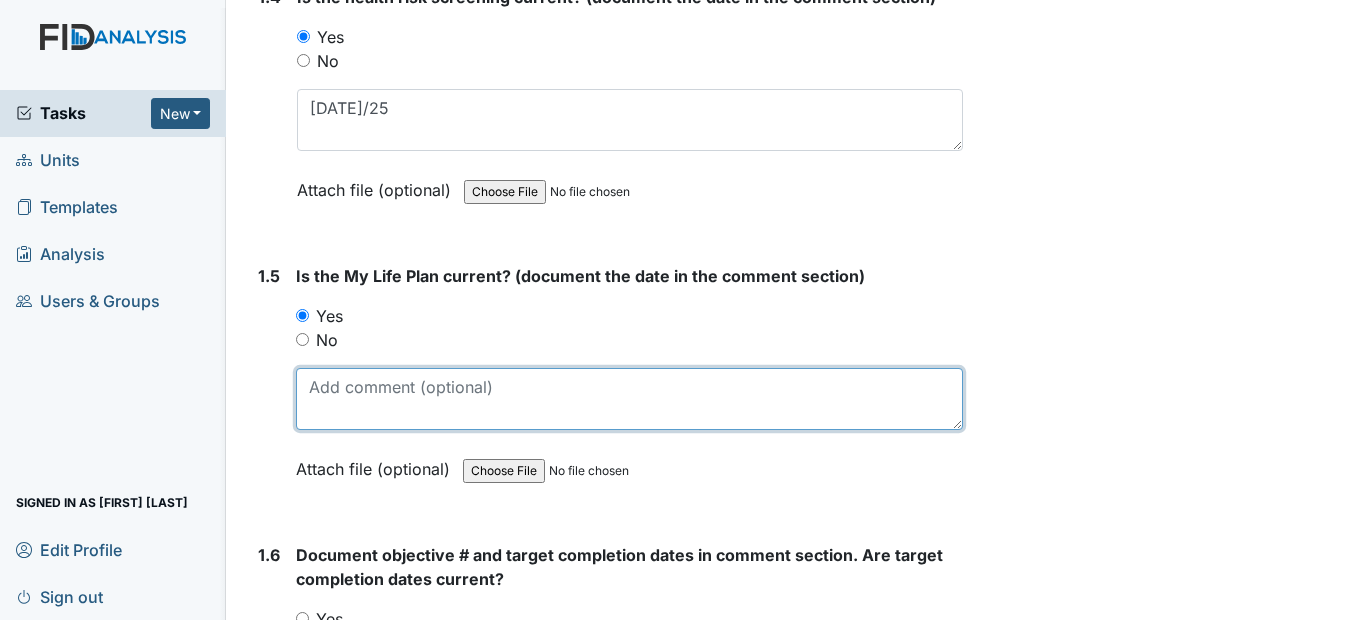 click at bounding box center (629, 399) 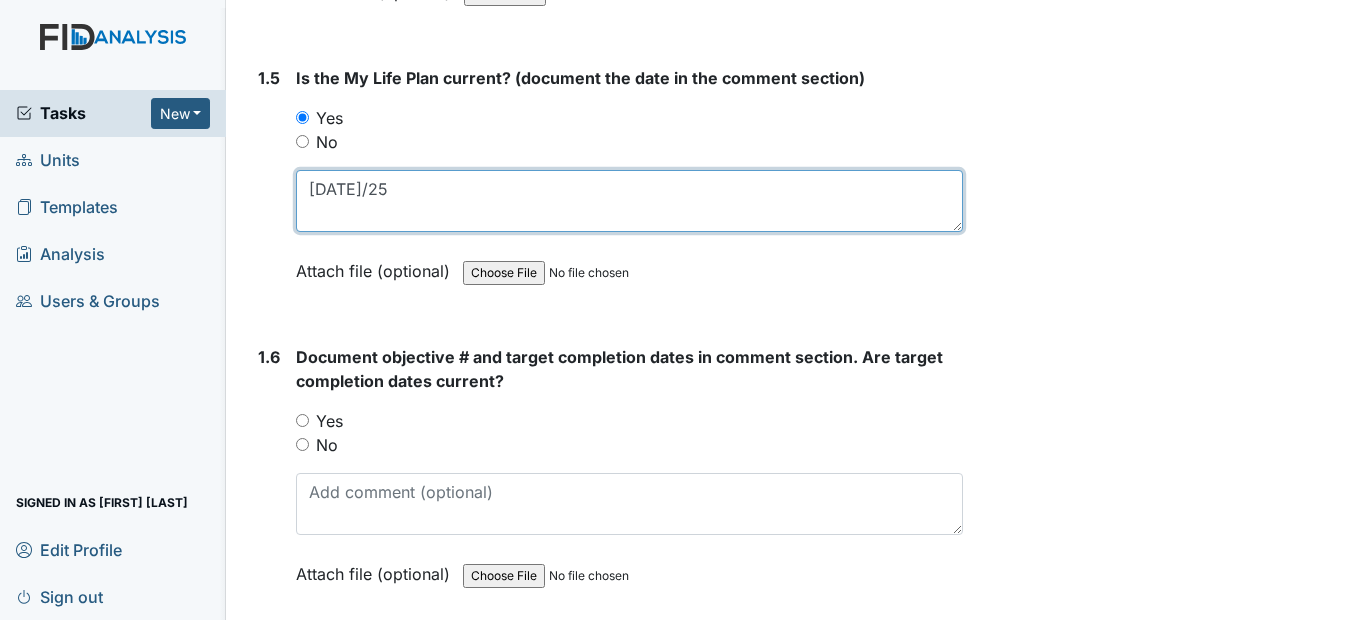 scroll, scrollTop: 1400, scrollLeft: 0, axis: vertical 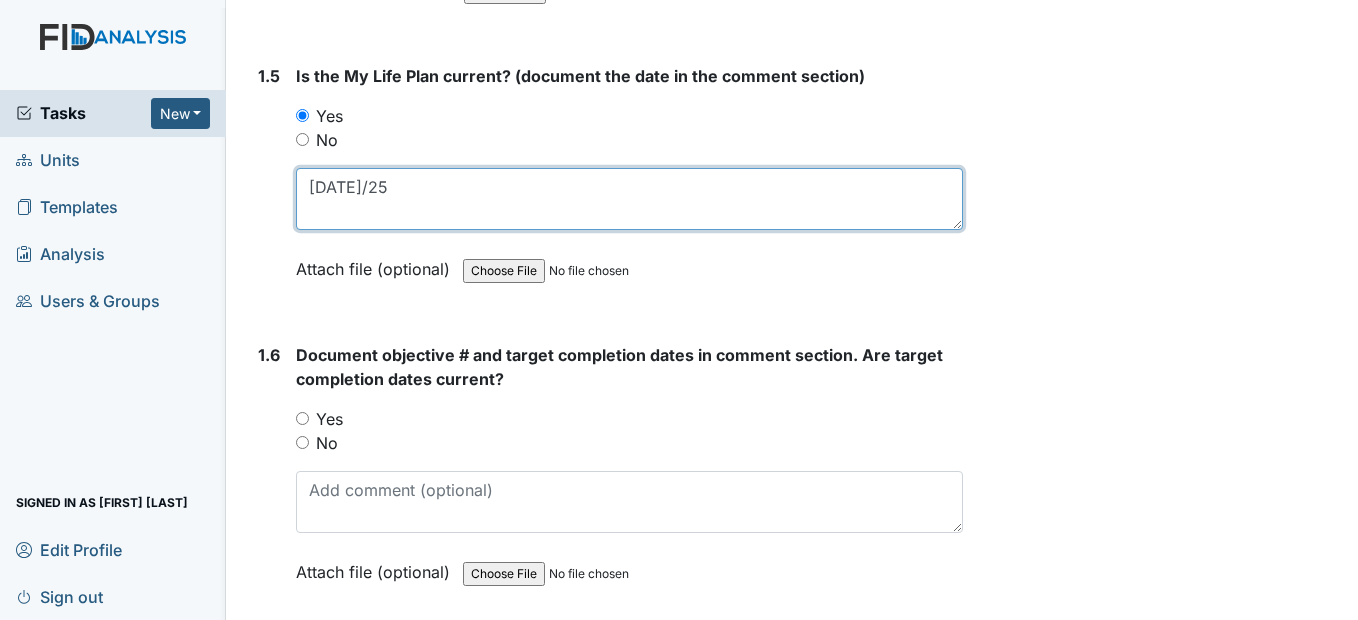 type on "6/19/25" 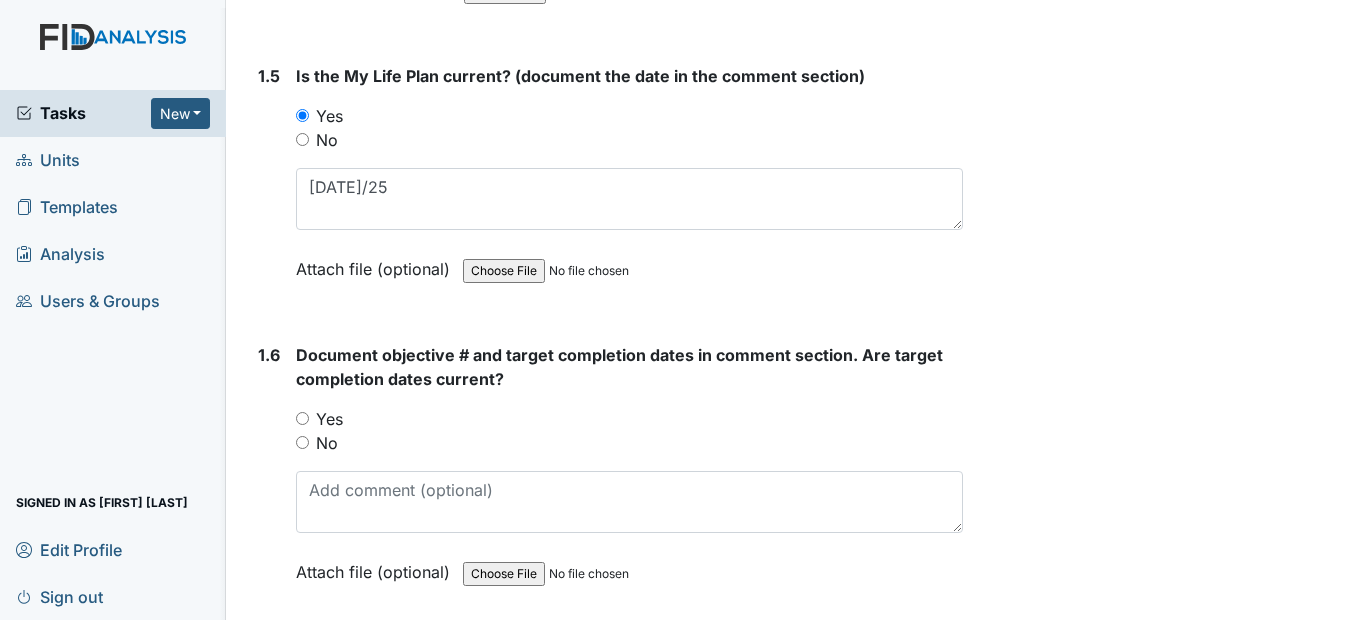 click on "Yes" at bounding box center [302, 418] 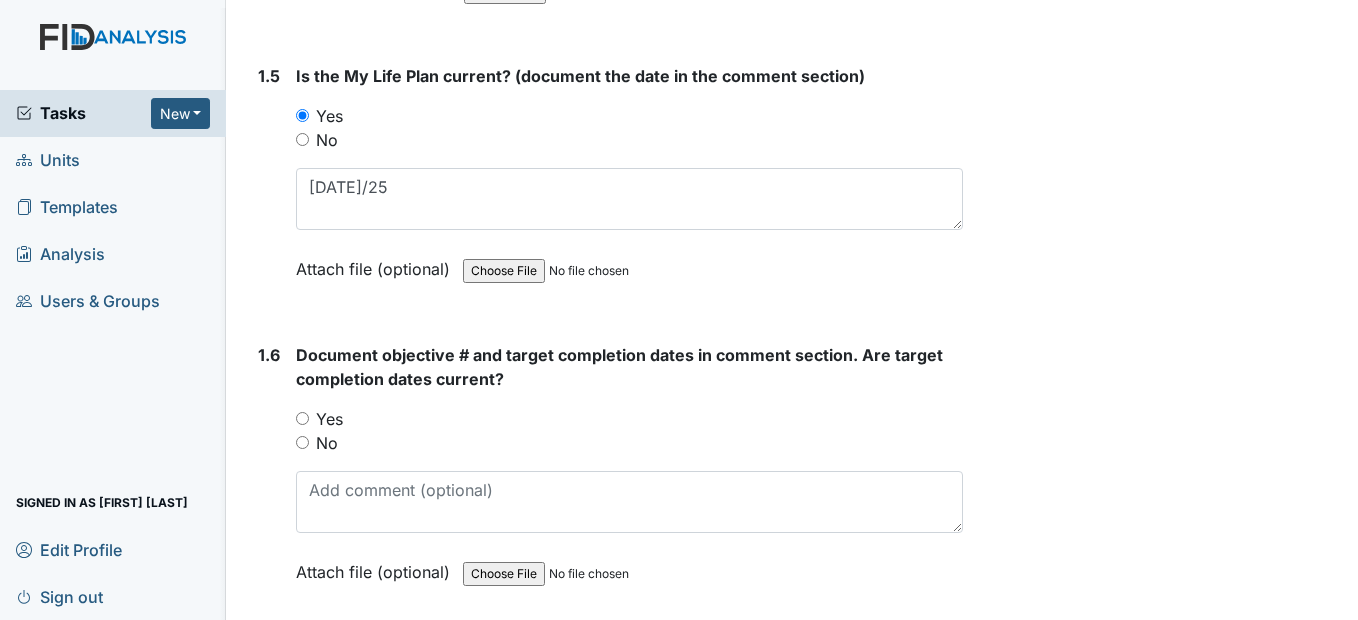 radio on "true" 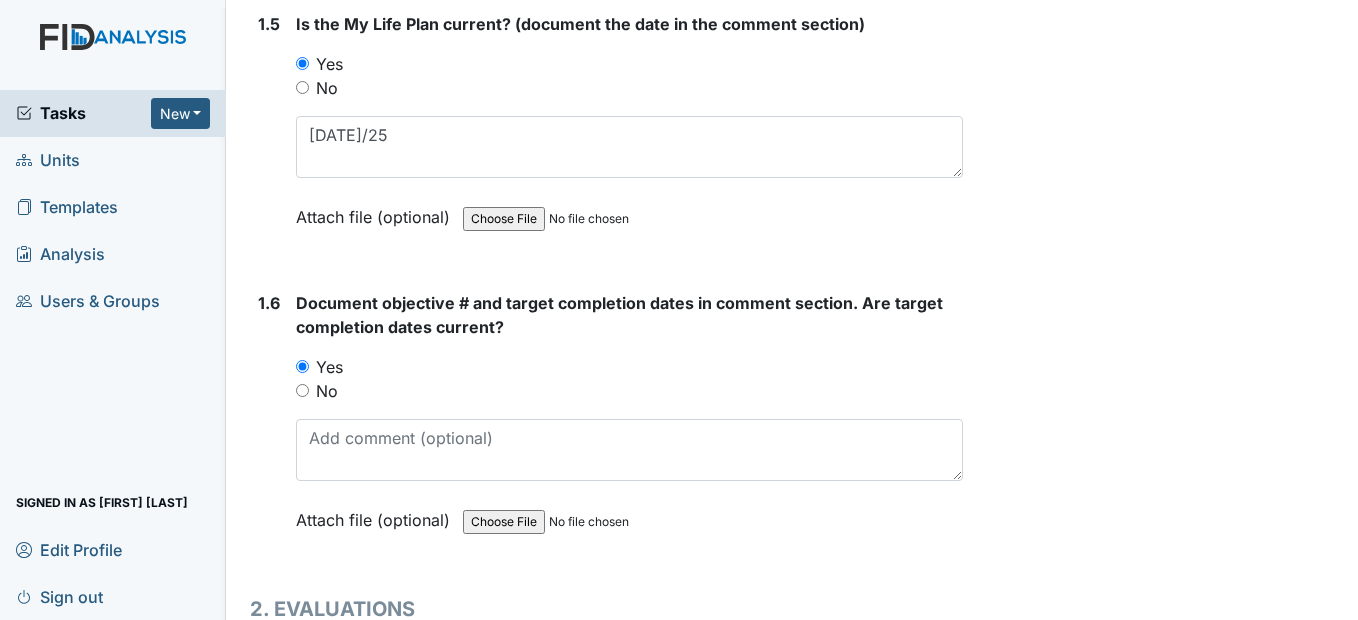 scroll, scrollTop: 1600, scrollLeft: 0, axis: vertical 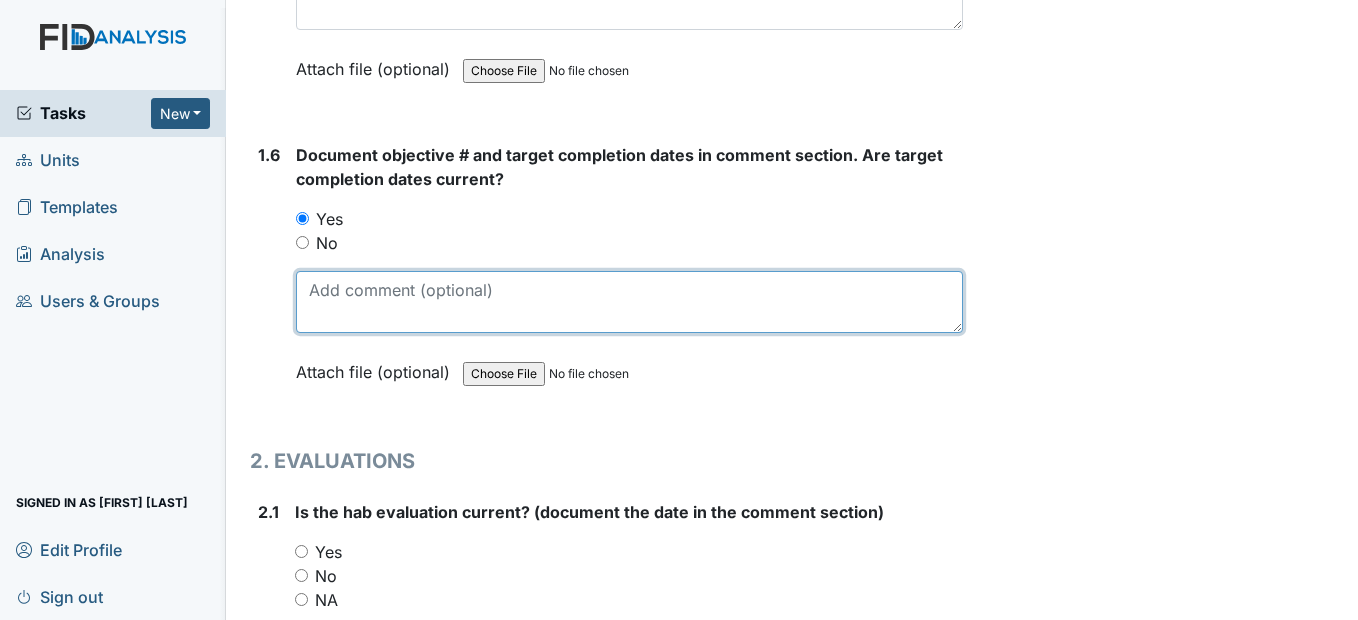 click at bounding box center [629, 302] 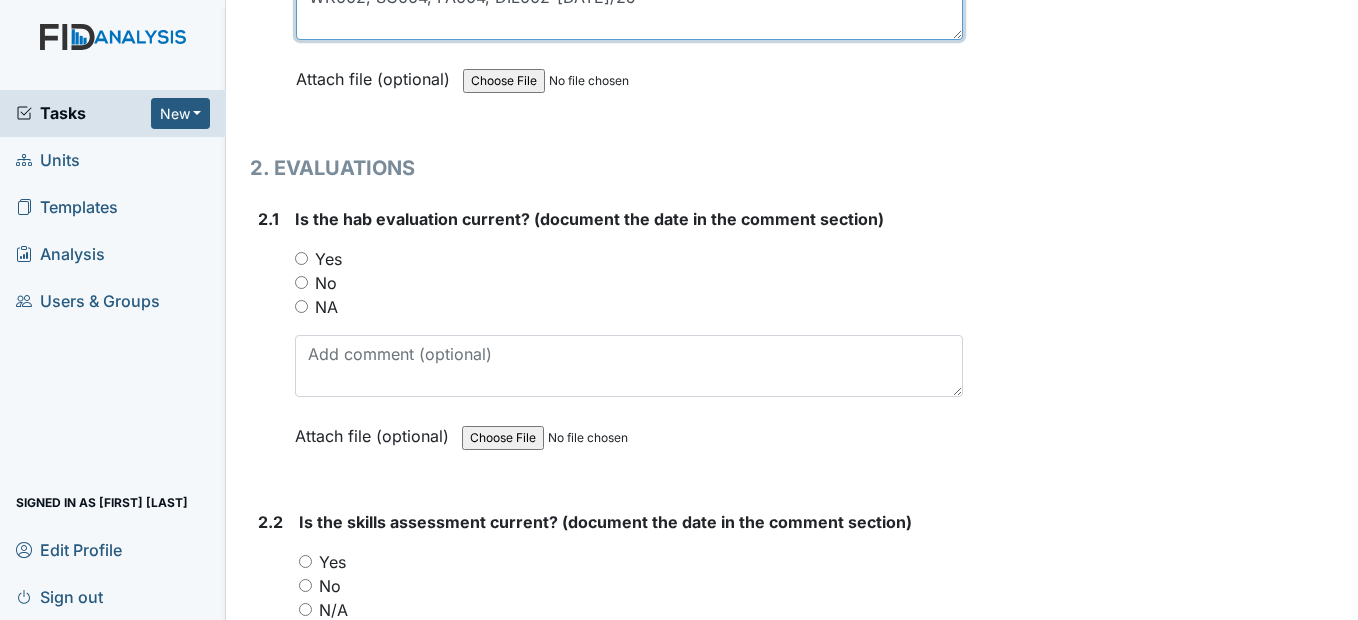 scroll, scrollTop: 1900, scrollLeft: 0, axis: vertical 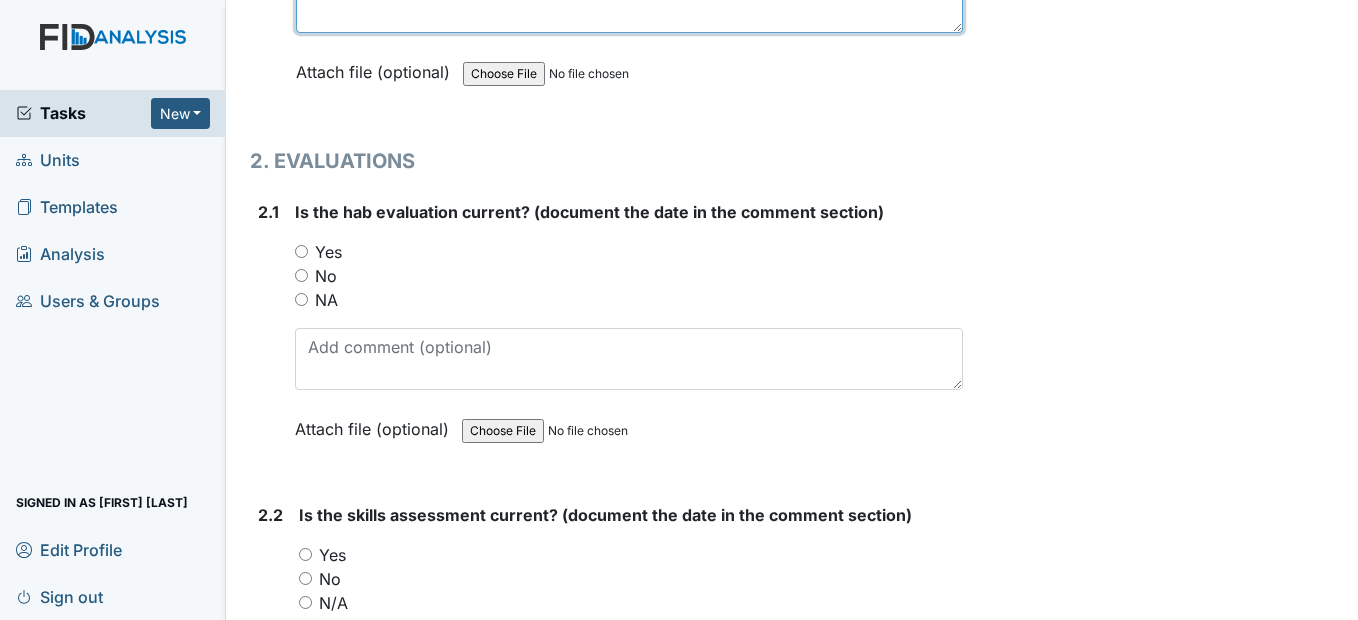type on "WK002, SC004, FA004, DIL002-9/31/25" 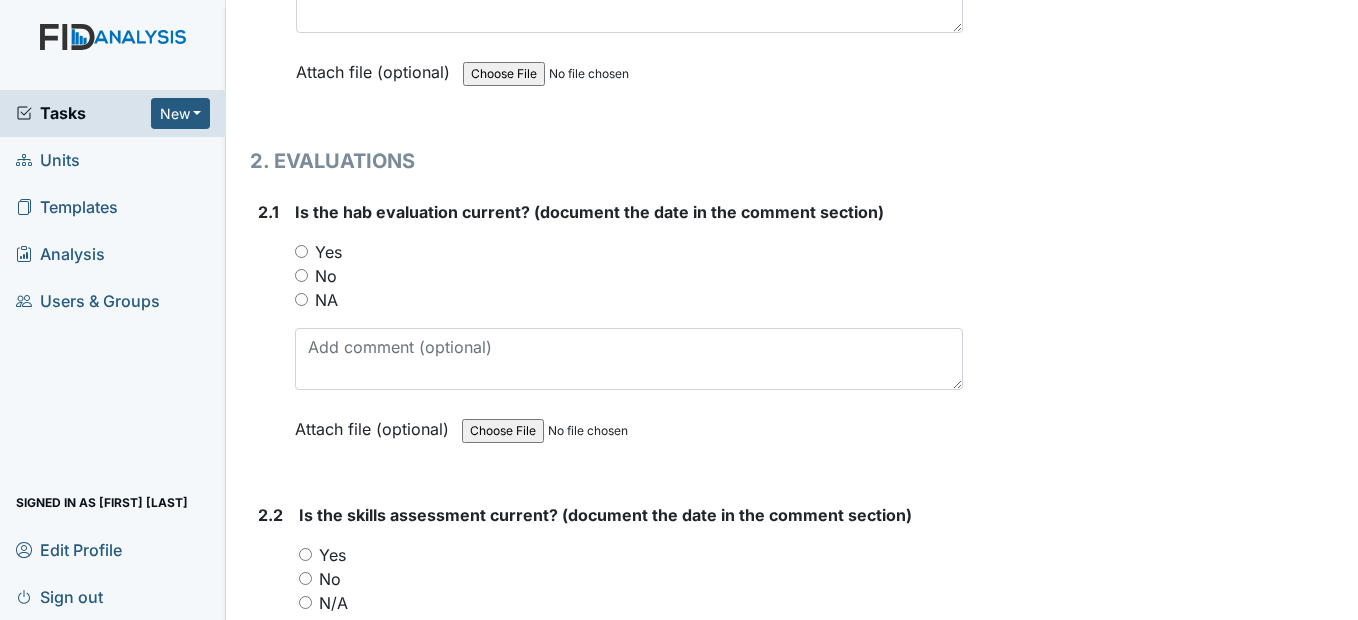 click on "Yes" at bounding box center (301, 251) 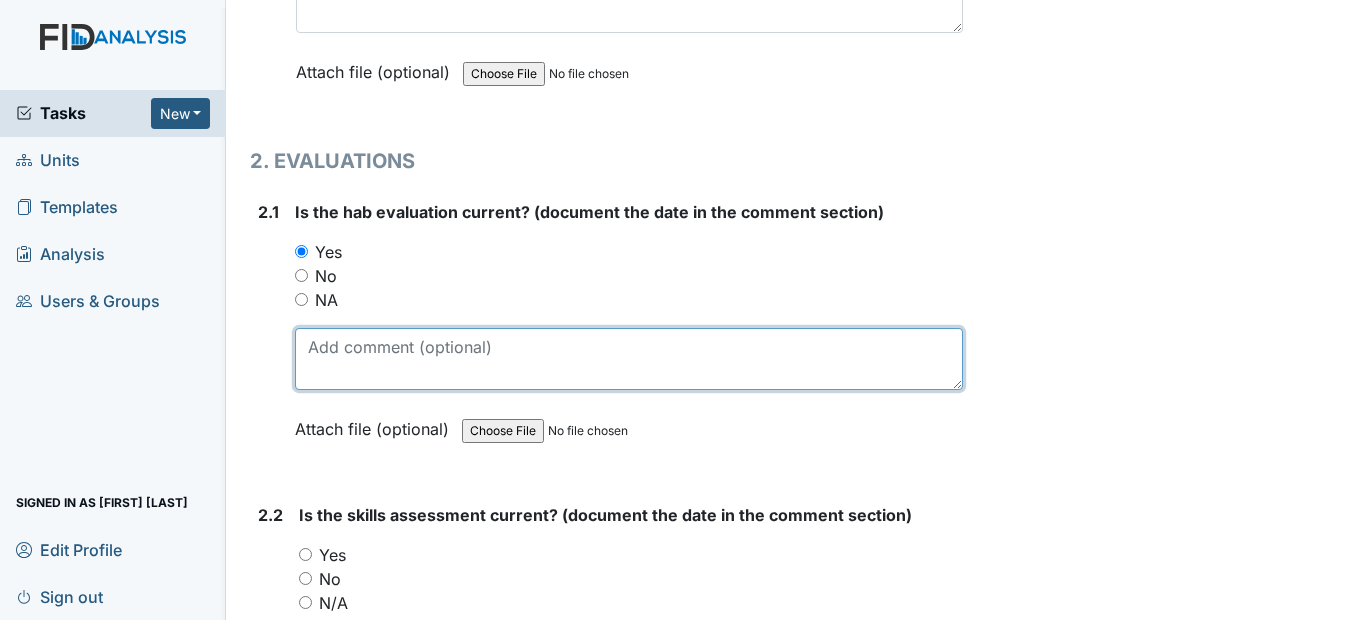 drag, startPoint x: 325, startPoint y: 397, endPoint x: 314, endPoint y: 403, distance: 12.529964 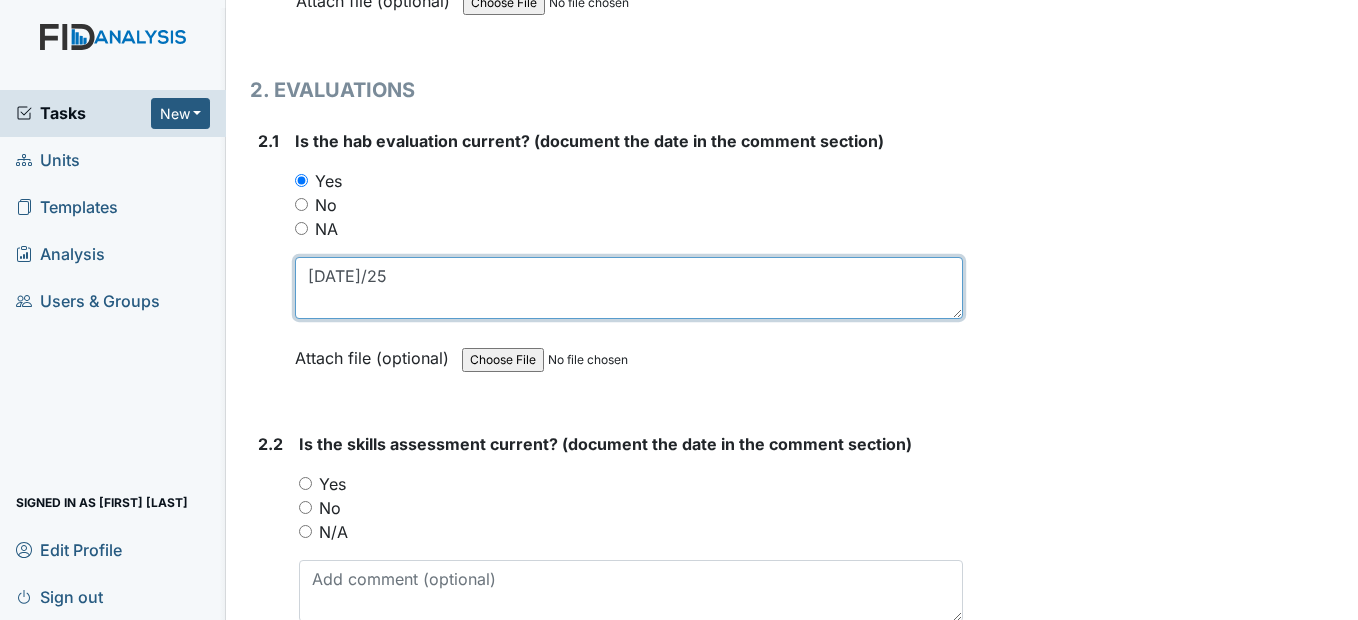 scroll, scrollTop: 2100, scrollLeft: 0, axis: vertical 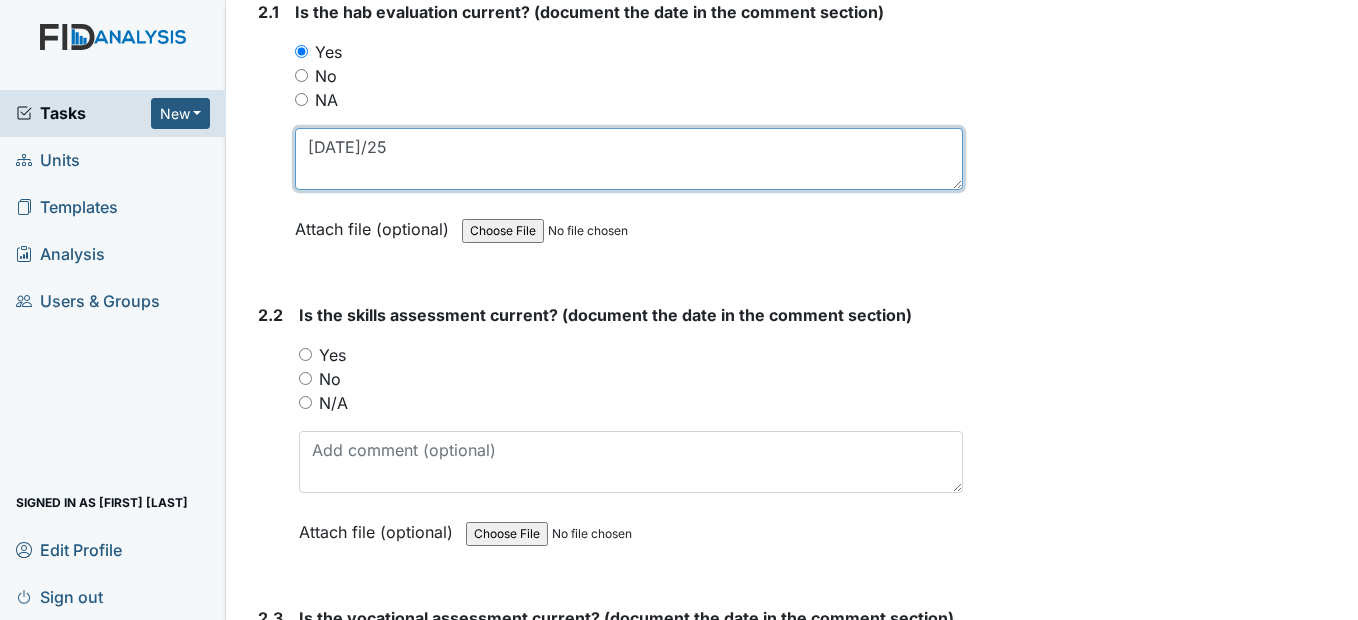 type on "6/19/25" 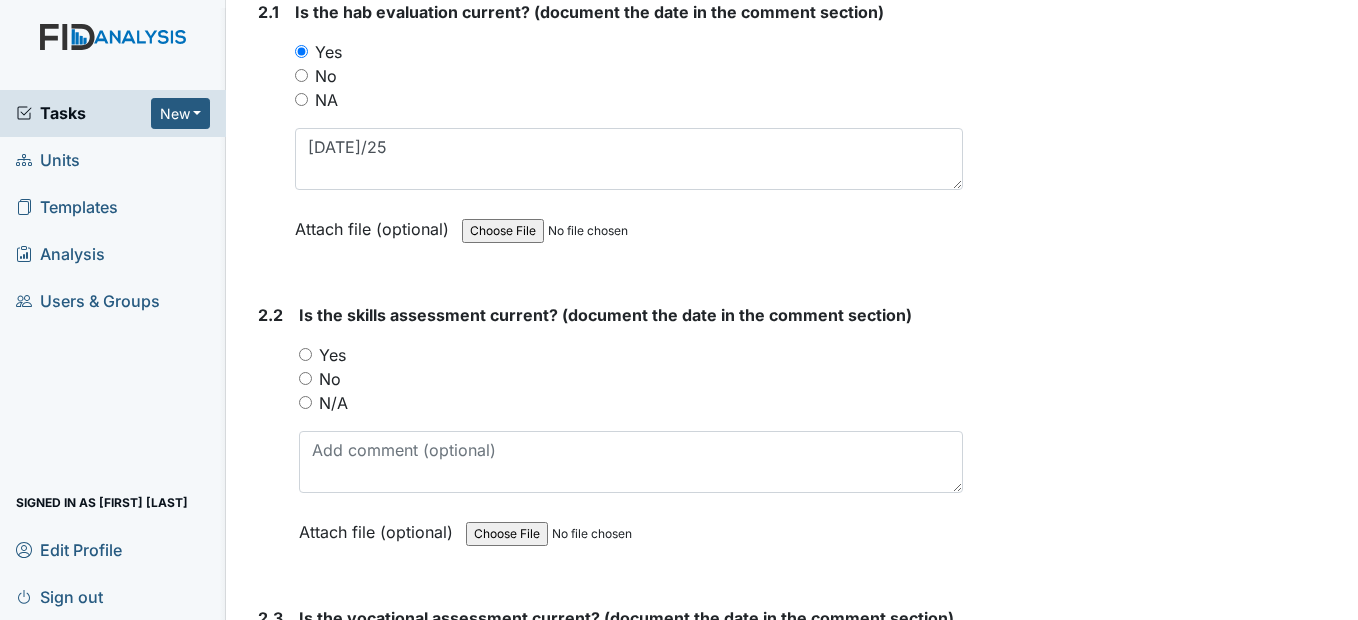 click on "Yes" at bounding box center [305, 354] 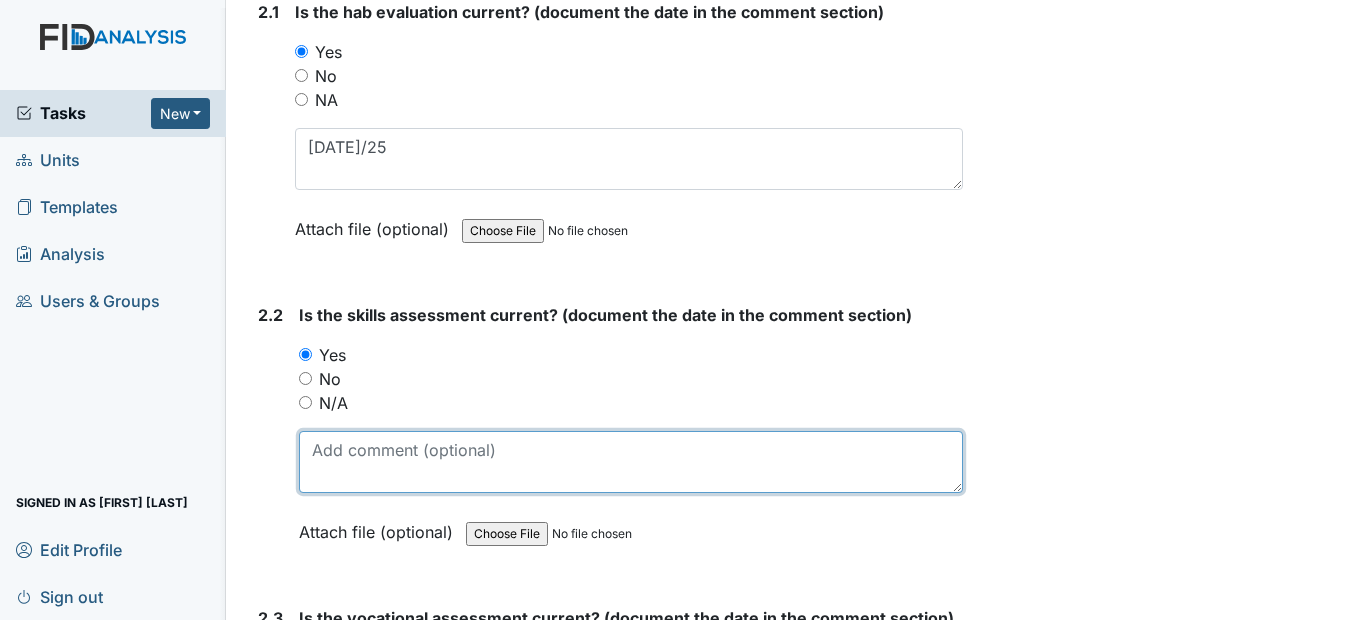 click at bounding box center (630, 462) 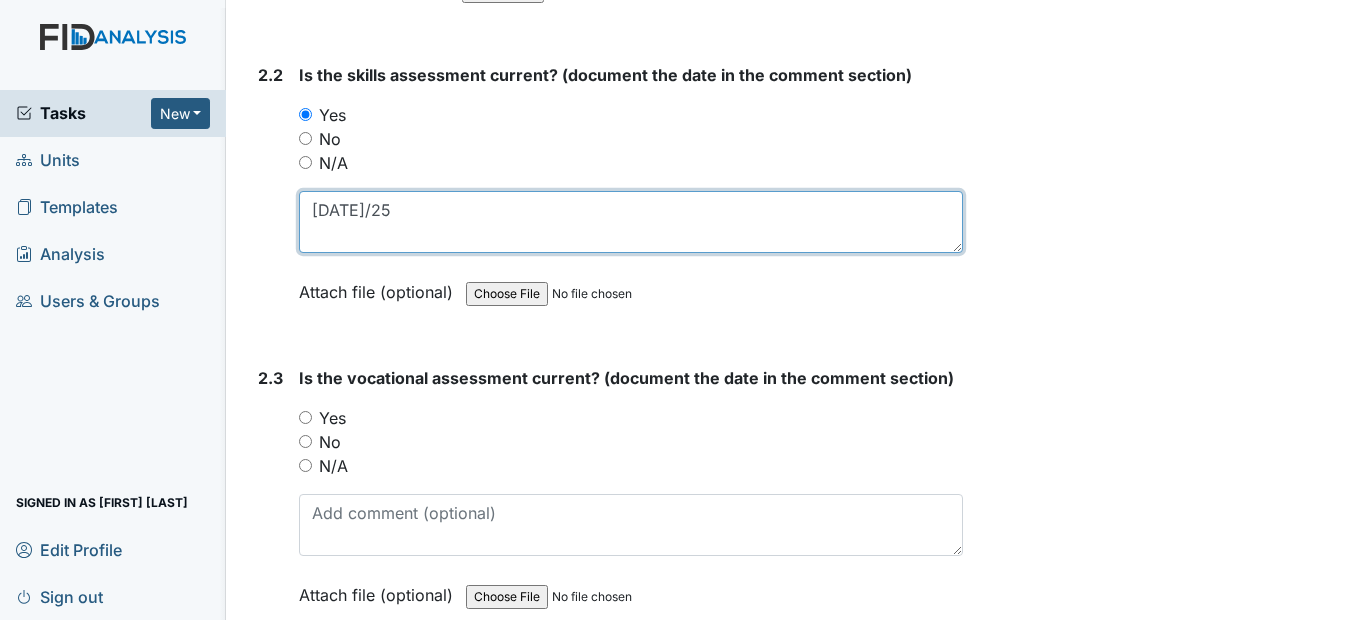 scroll, scrollTop: 2400, scrollLeft: 0, axis: vertical 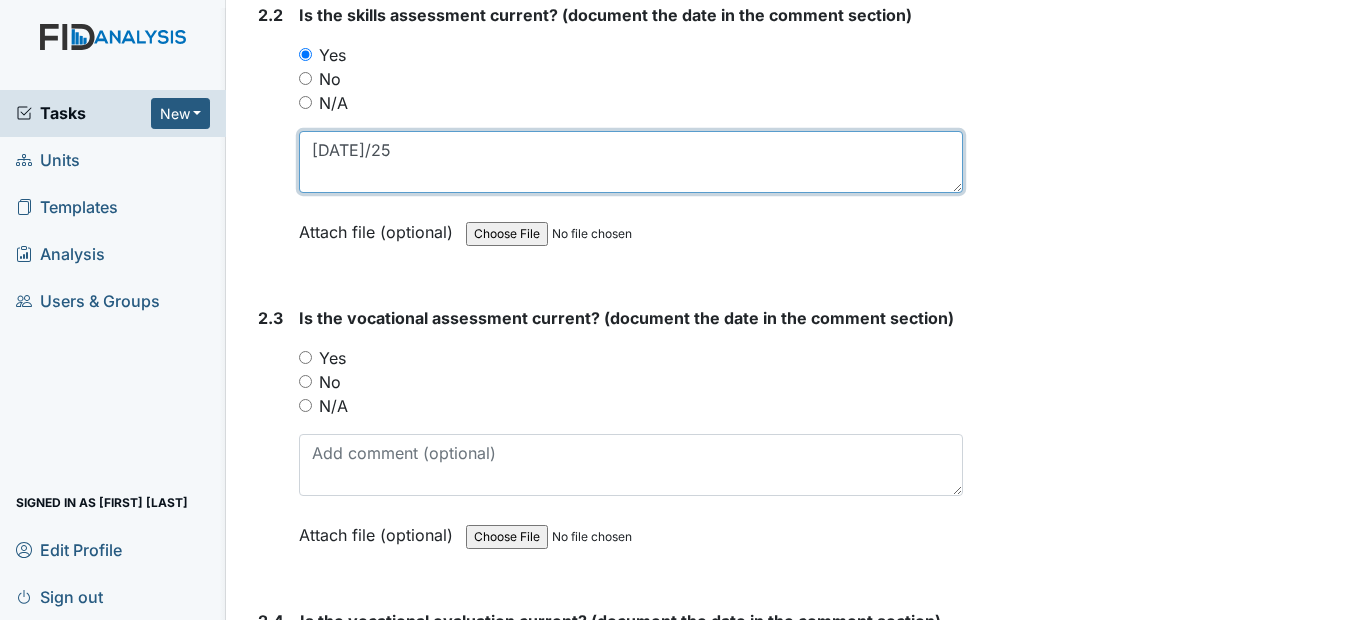 type on "6/19/25" 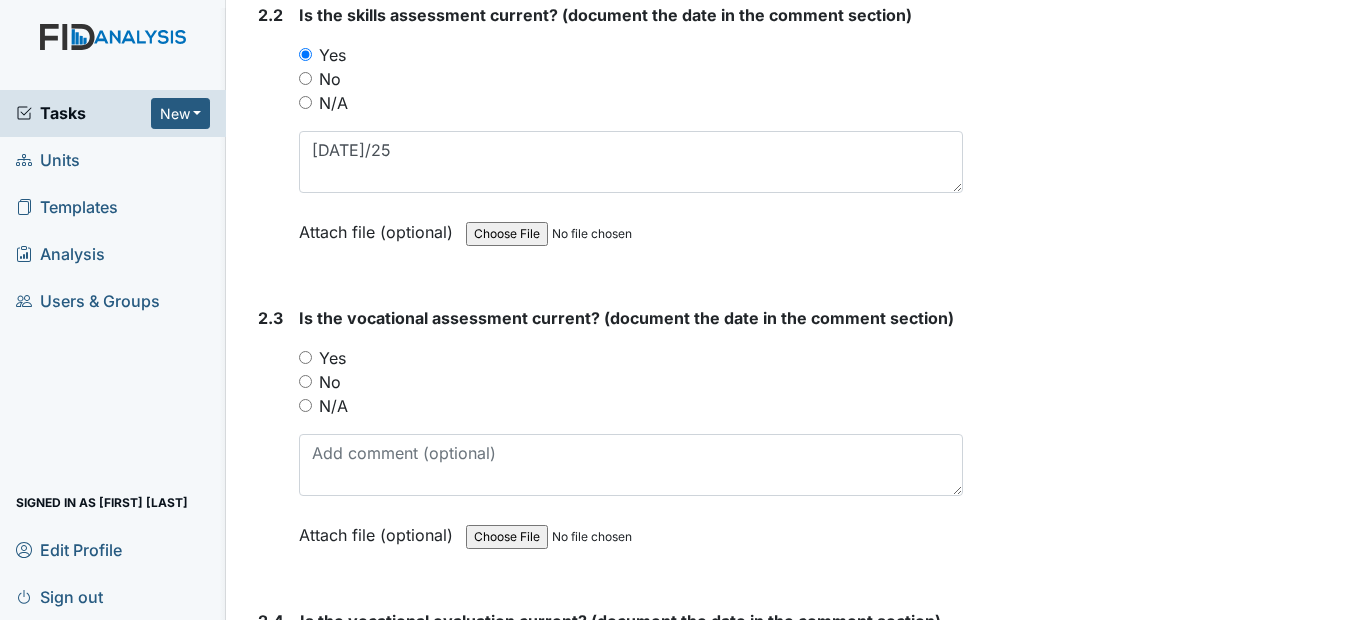 click on "Yes" at bounding box center (305, 357) 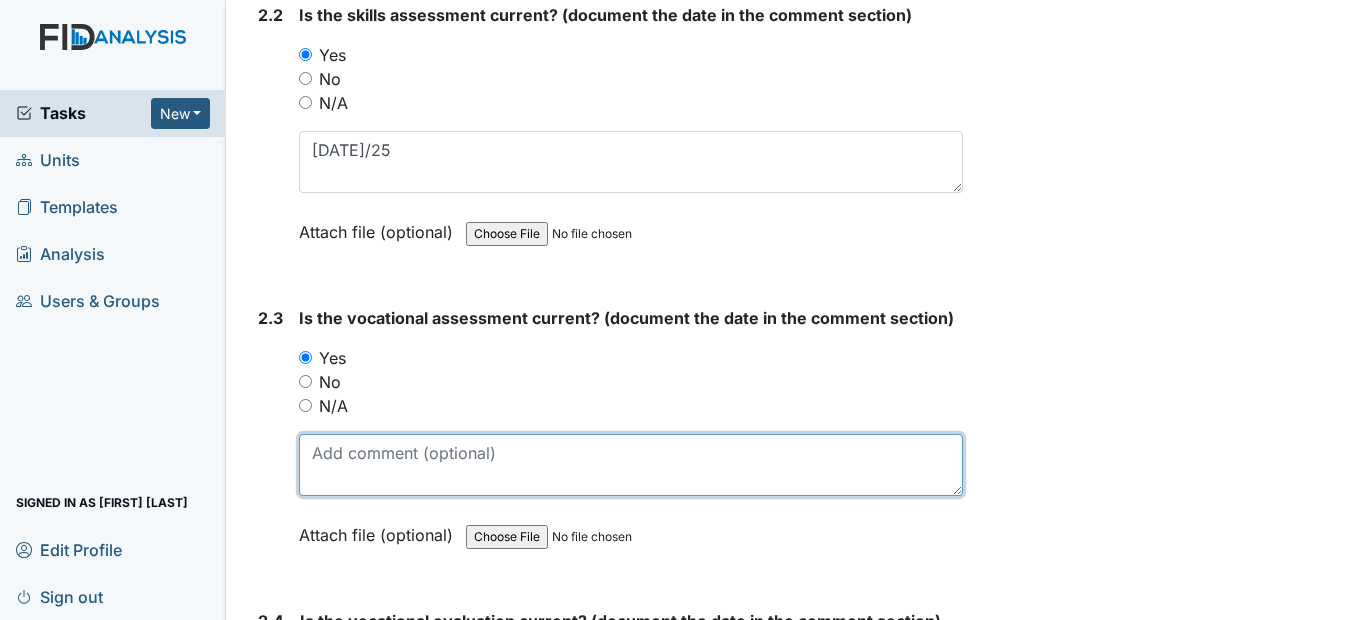 click at bounding box center (630, 465) 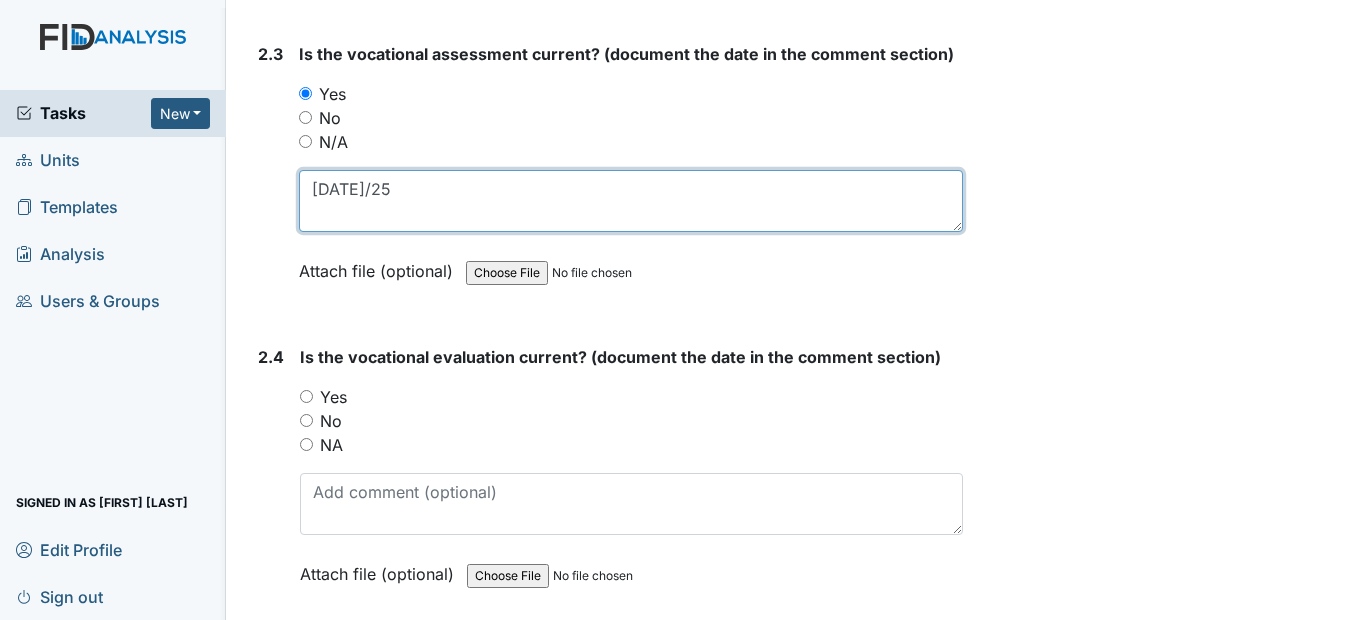 scroll, scrollTop: 2700, scrollLeft: 0, axis: vertical 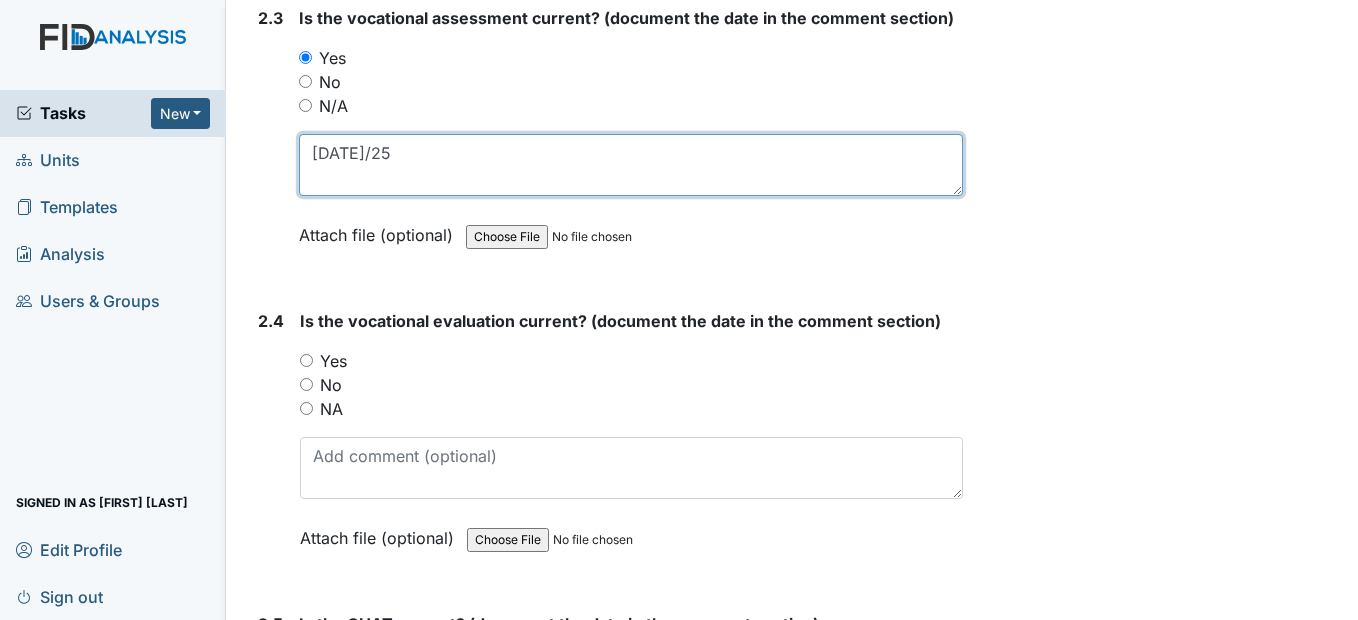 type on "6/20/25" 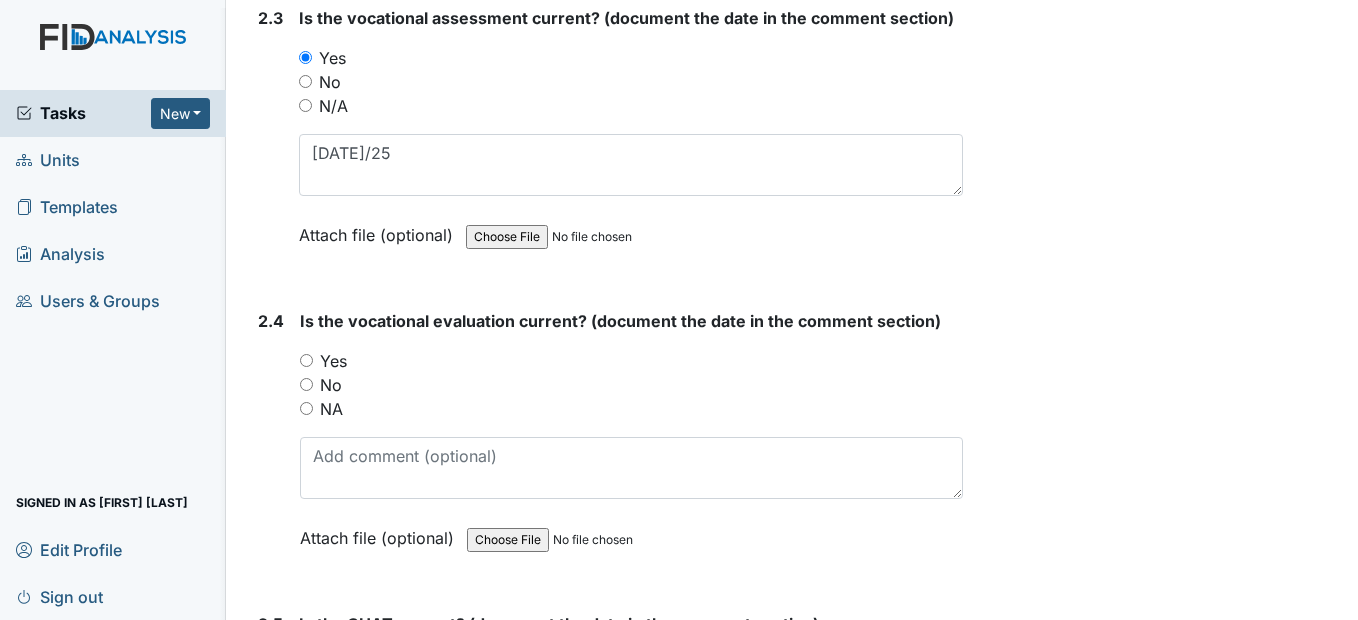 click on "Yes" at bounding box center [306, 360] 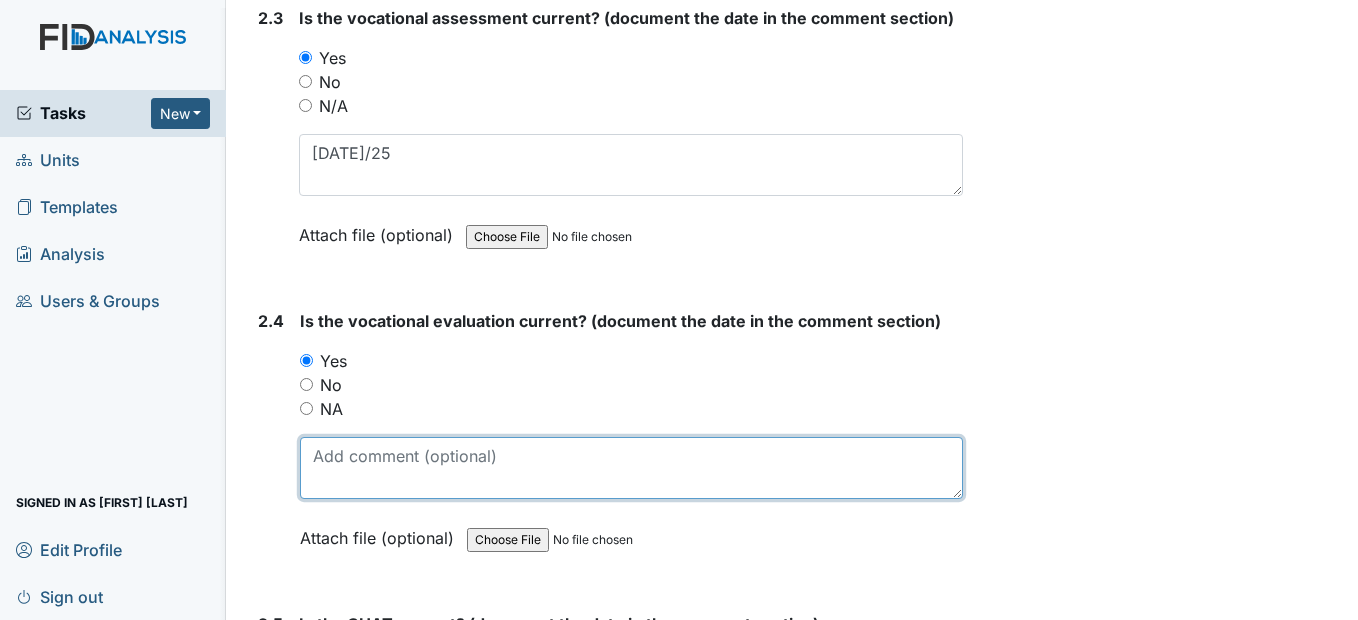click at bounding box center (631, 468) 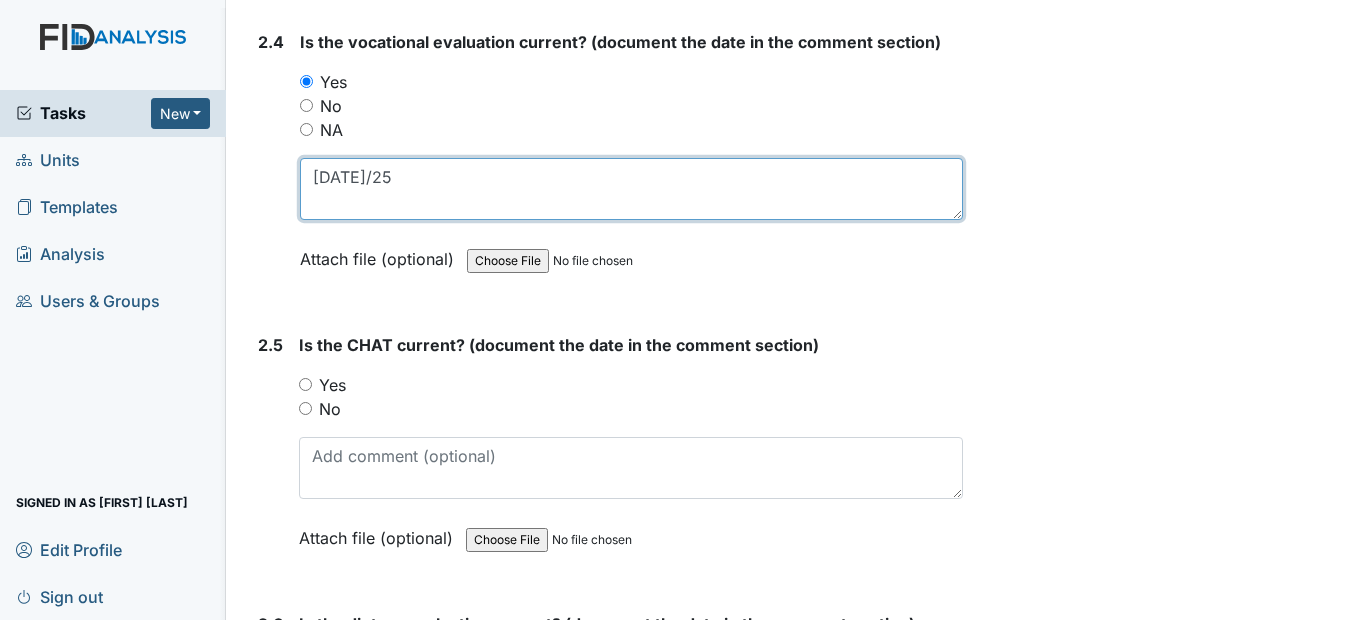 scroll, scrollTop: 3000, scrollLeft: 0, axis: vertical 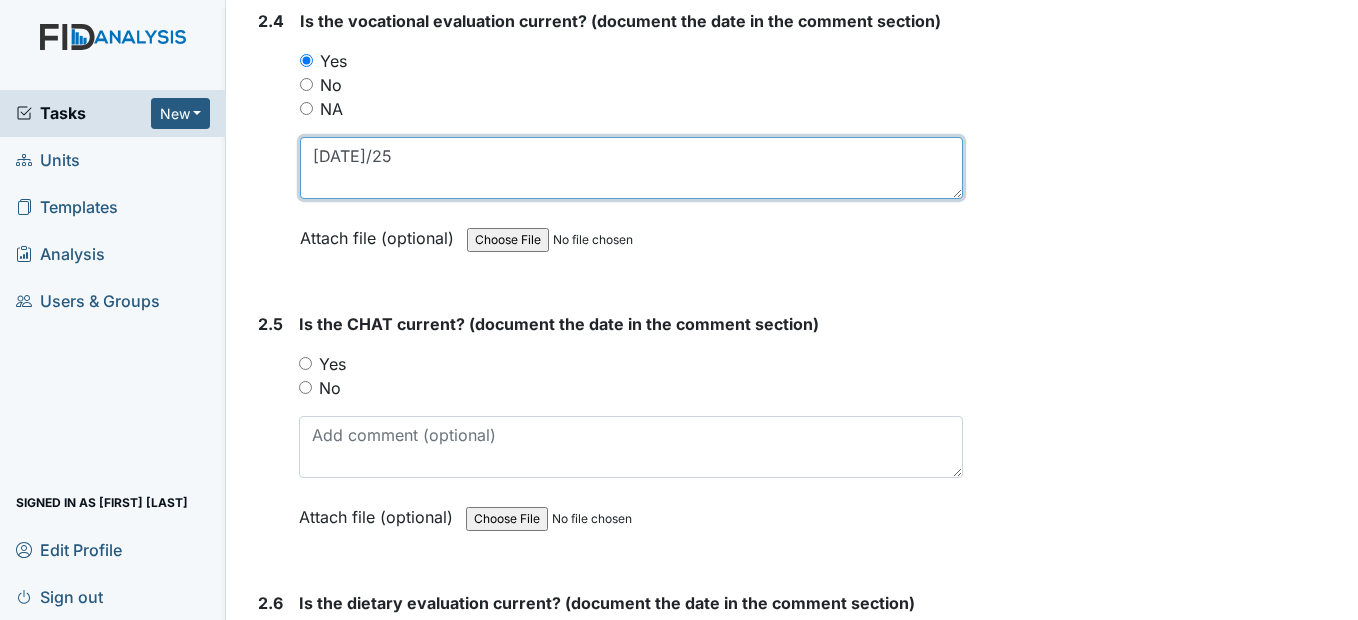 type on "6/20/25" 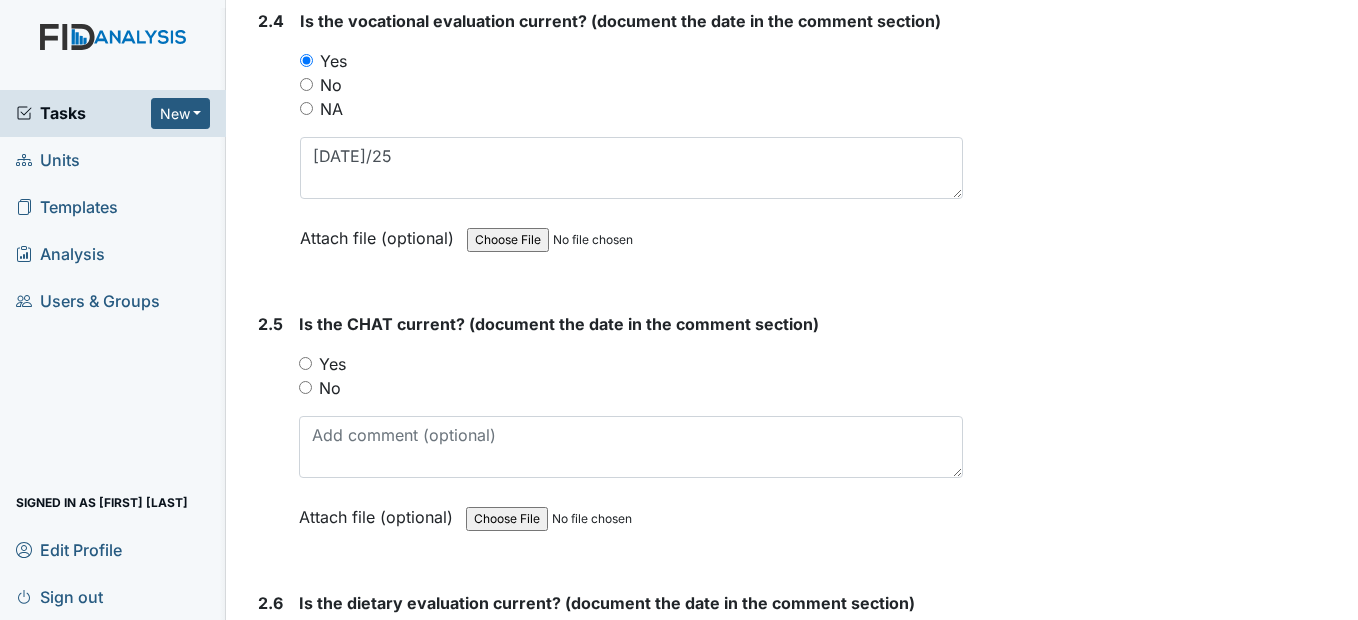 click on "Yes" at bounding box center [305, 363] 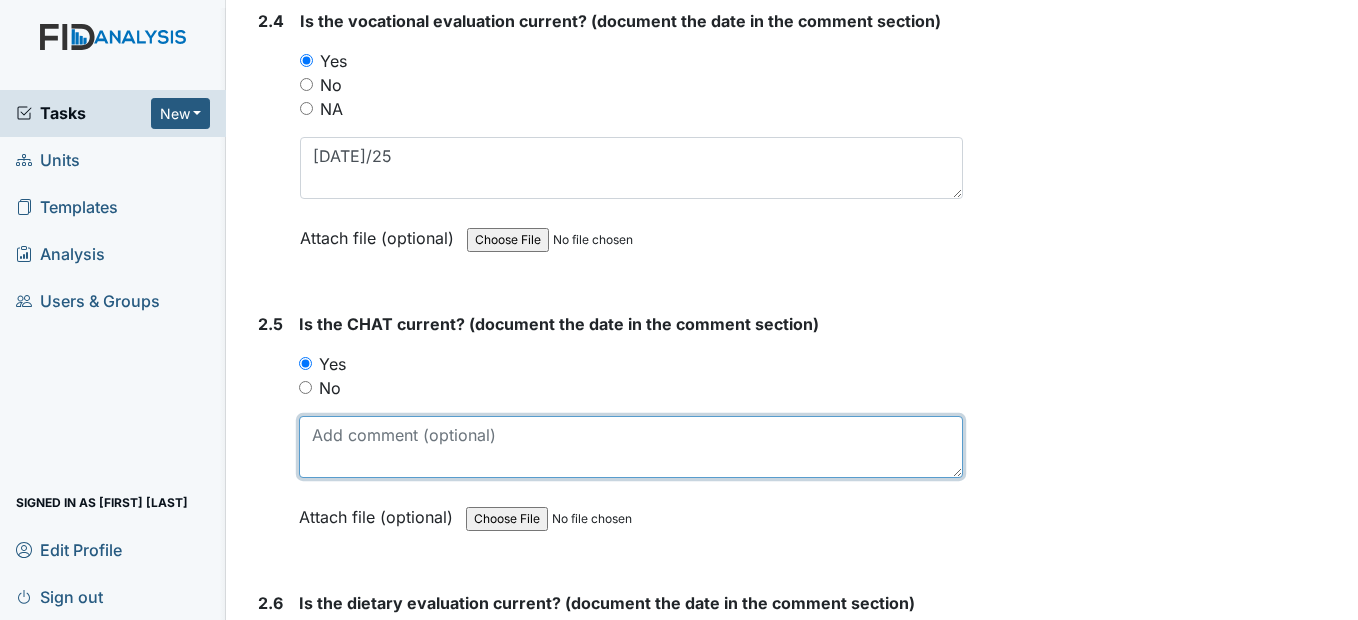 click at bounding box center (630, 447) 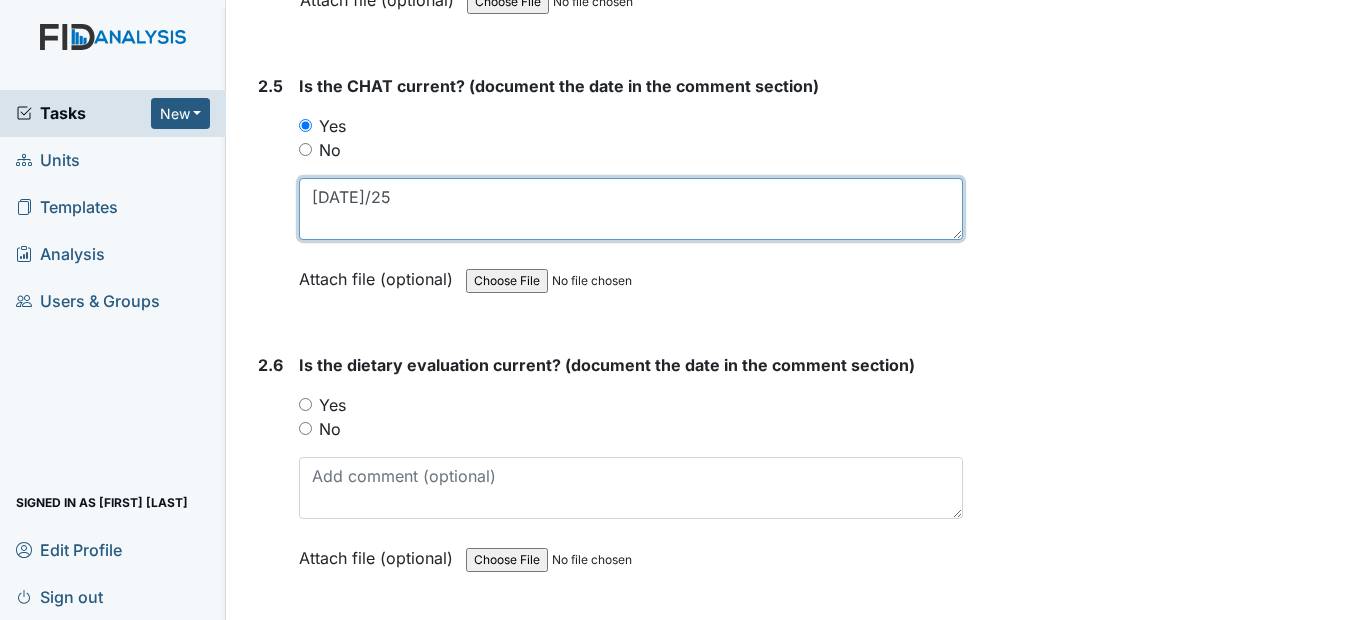 scroll, scrollTop: 3300, scrollLeft: 0, axis: vertical 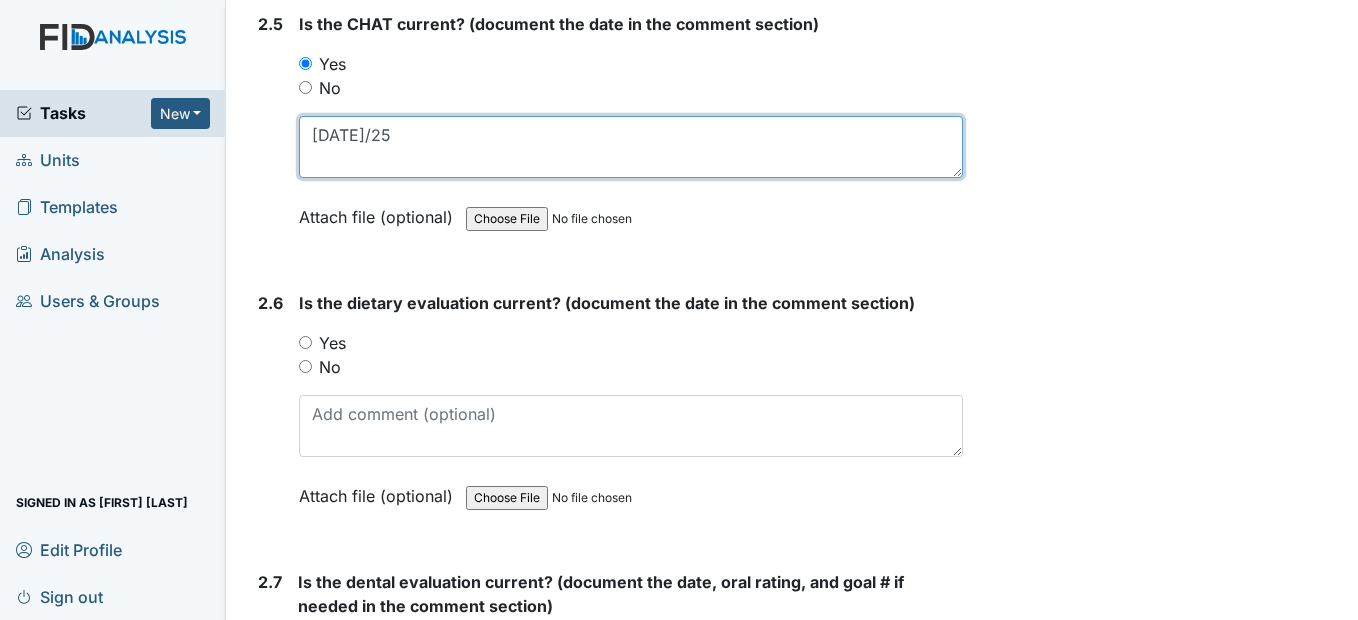 type on "6/4/25" 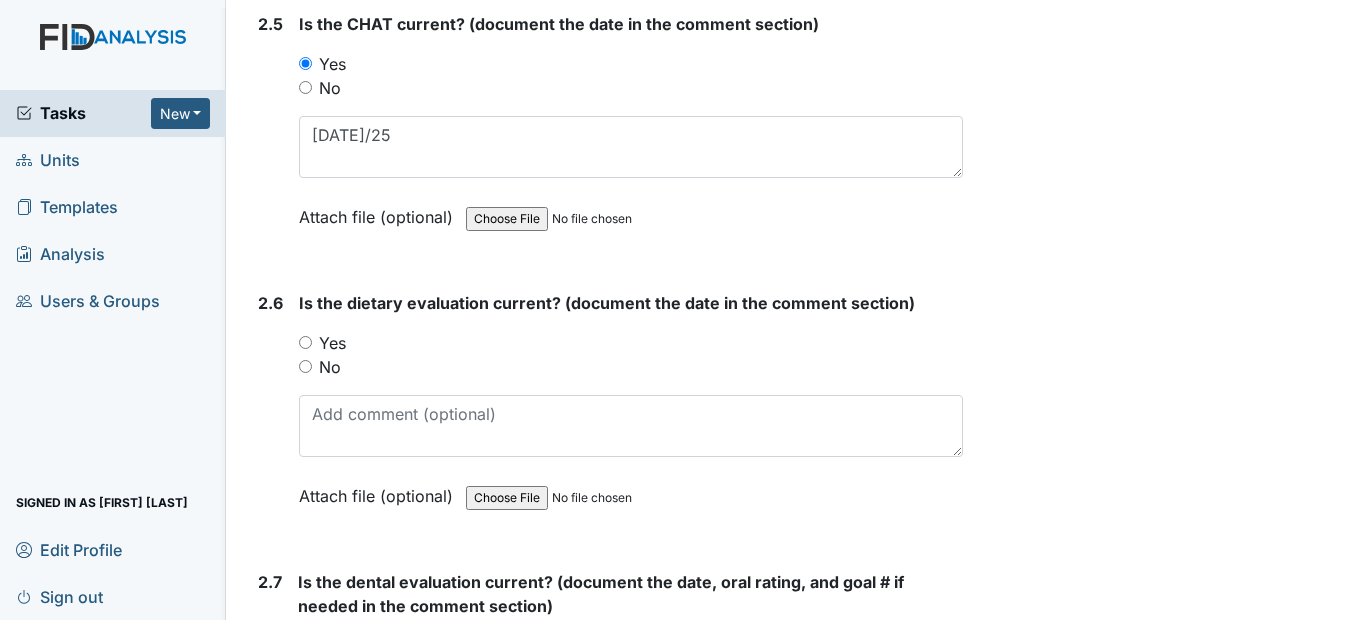 click on "Yes" at bounding box center [305, 342] 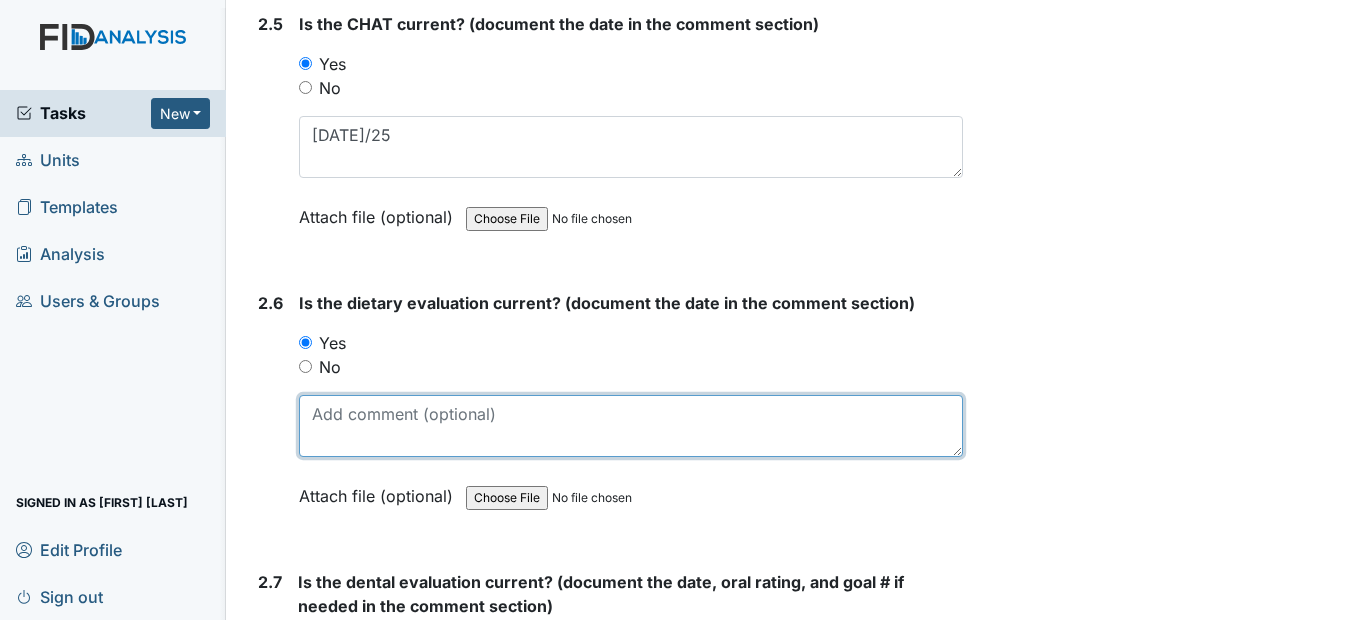click at bounding box center [630, 426] 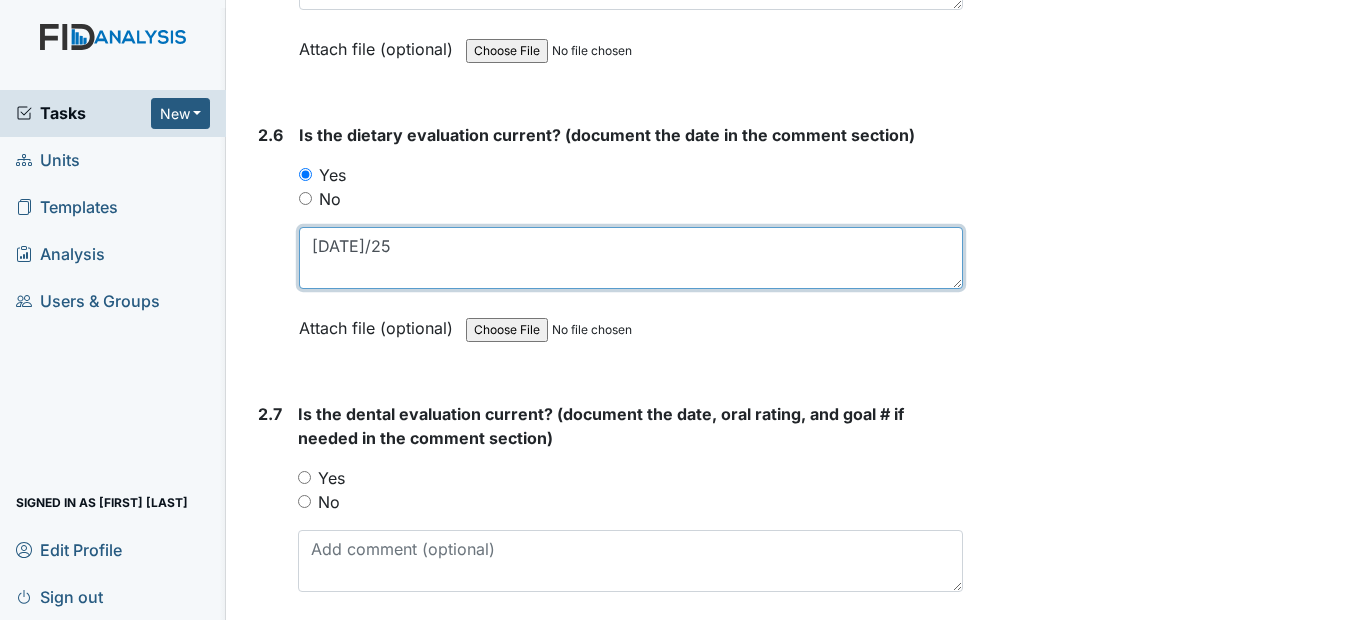 scroll, scrollTop: 3500, scrollLeft: 0, axis: vertical 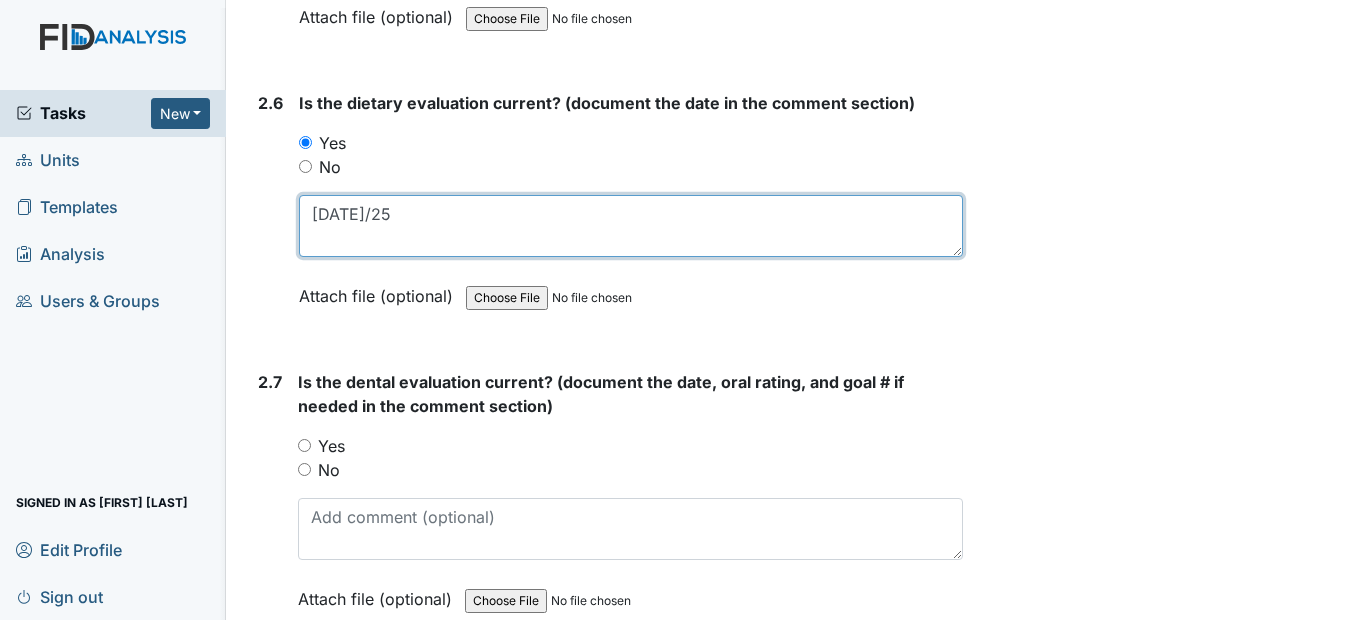 type on "6/19/25" 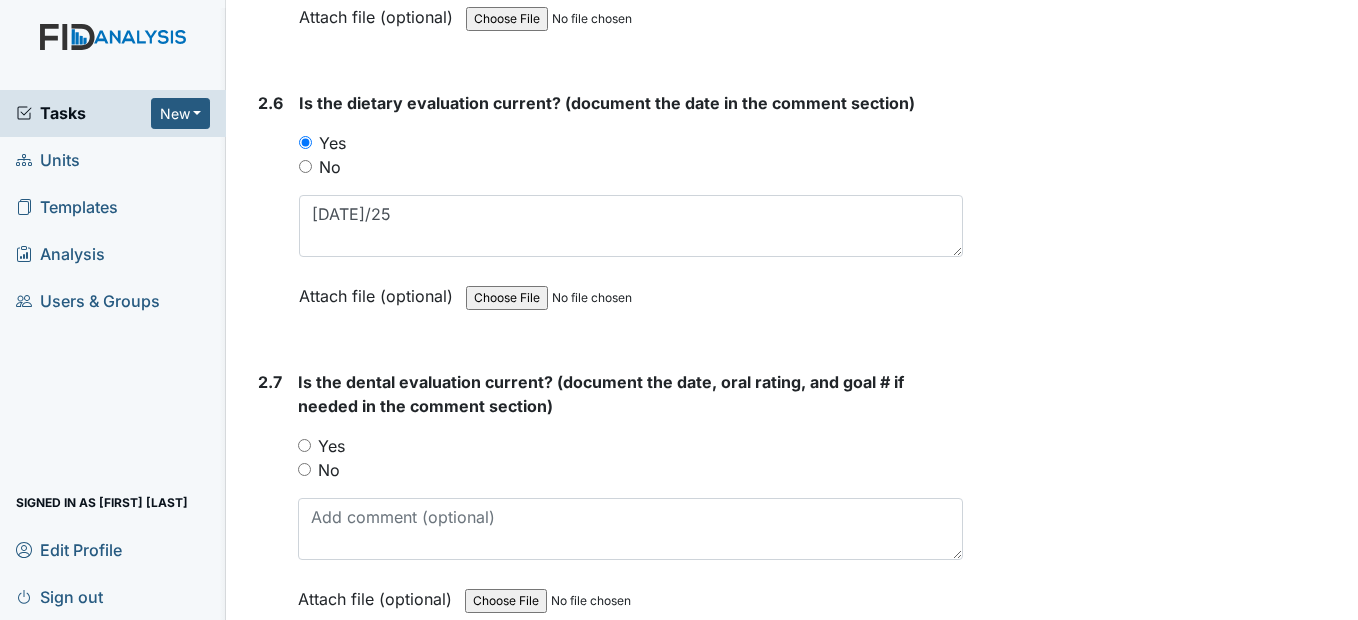 click on "Yes" at bounding box center [304, 445] 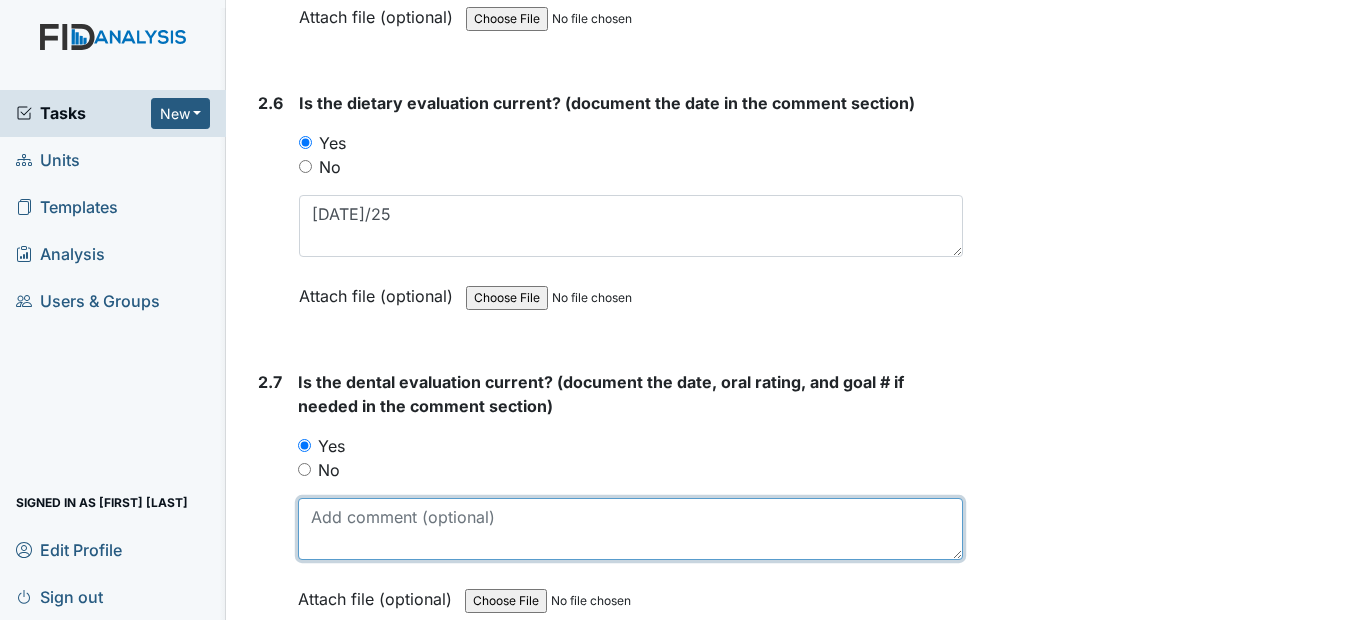 click at bounding box center [630, 529] 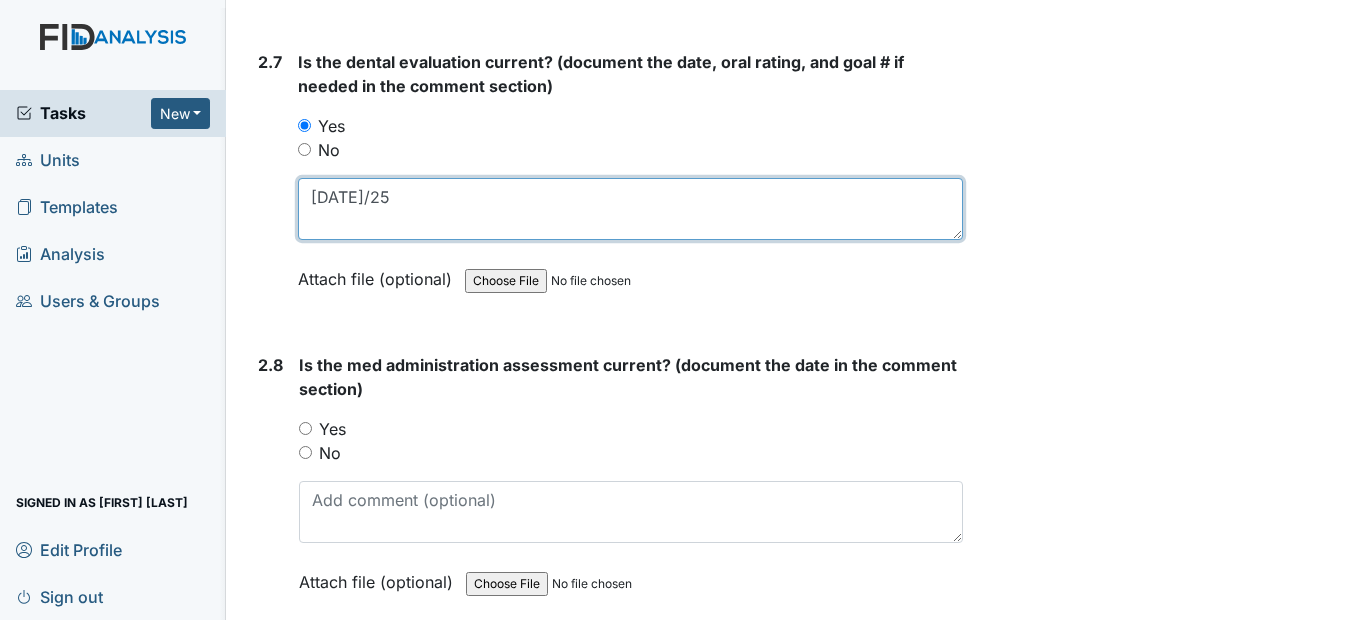 scroll, scrollTop: 3900, scrollLeft: 0, axis: vertical 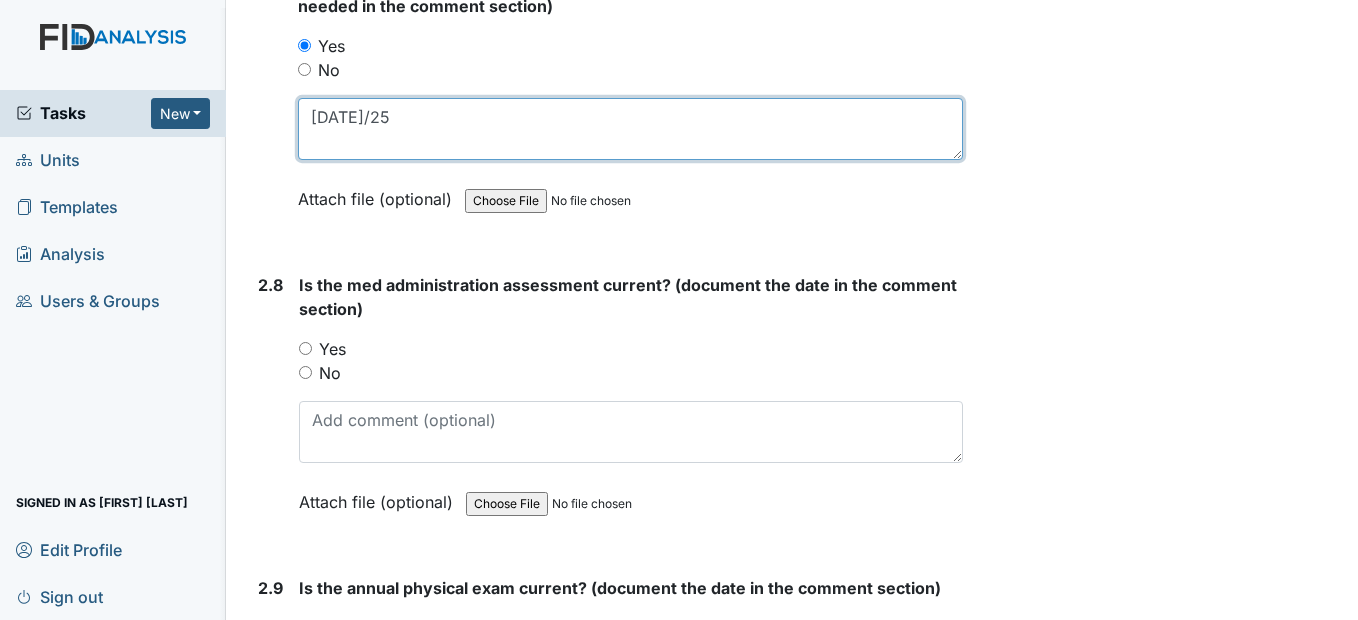 type on "6/6/25" 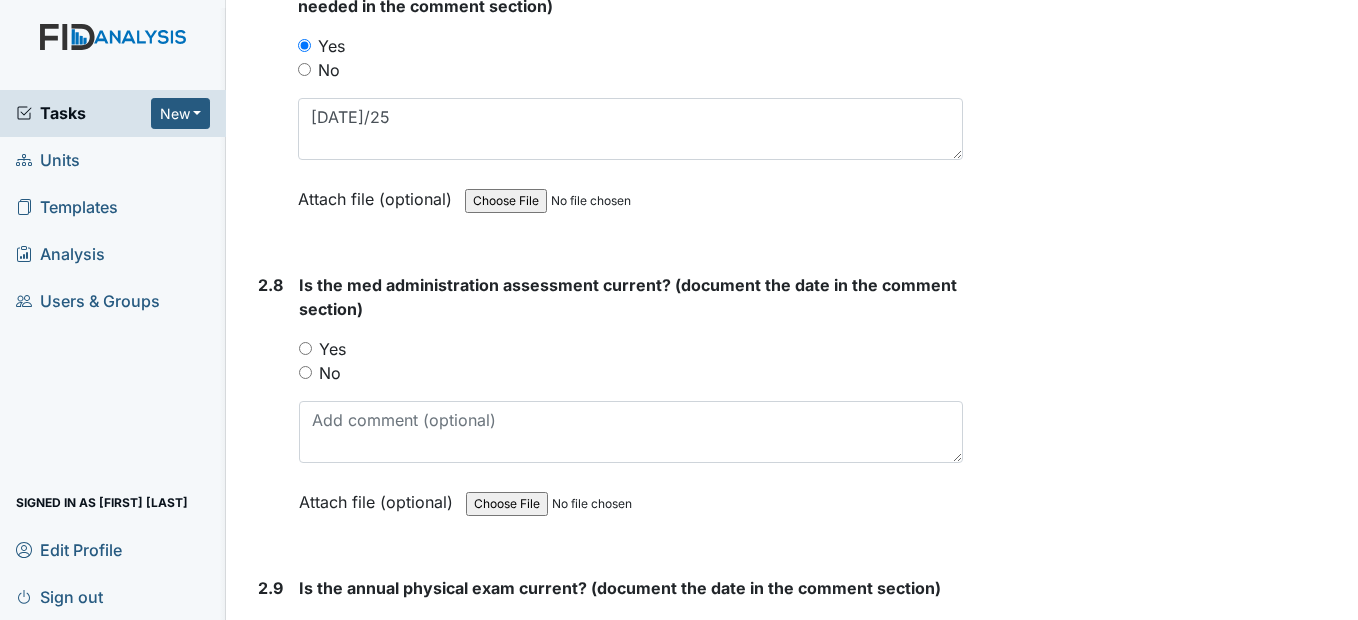 click on "Yes" at bounding box center (305, 348) 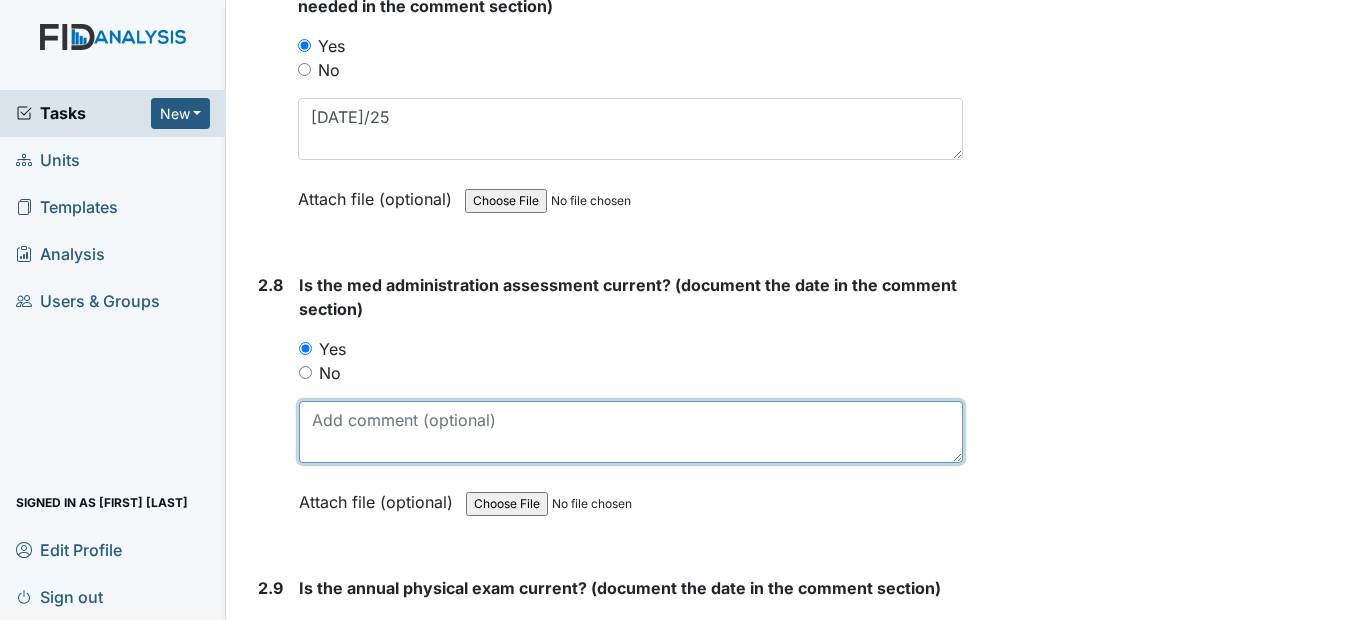 click at bounding box center [630, 432] 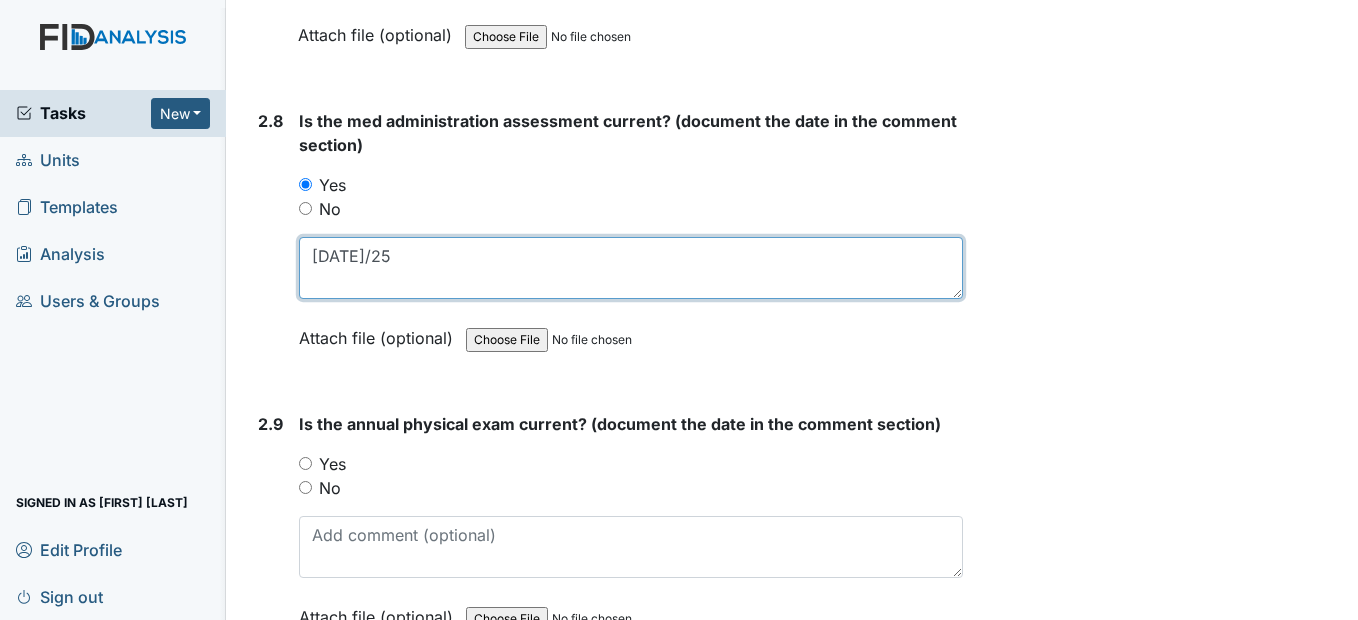 scroll, scrollTop: 4100, scrollLeft: 0, axis: vertical 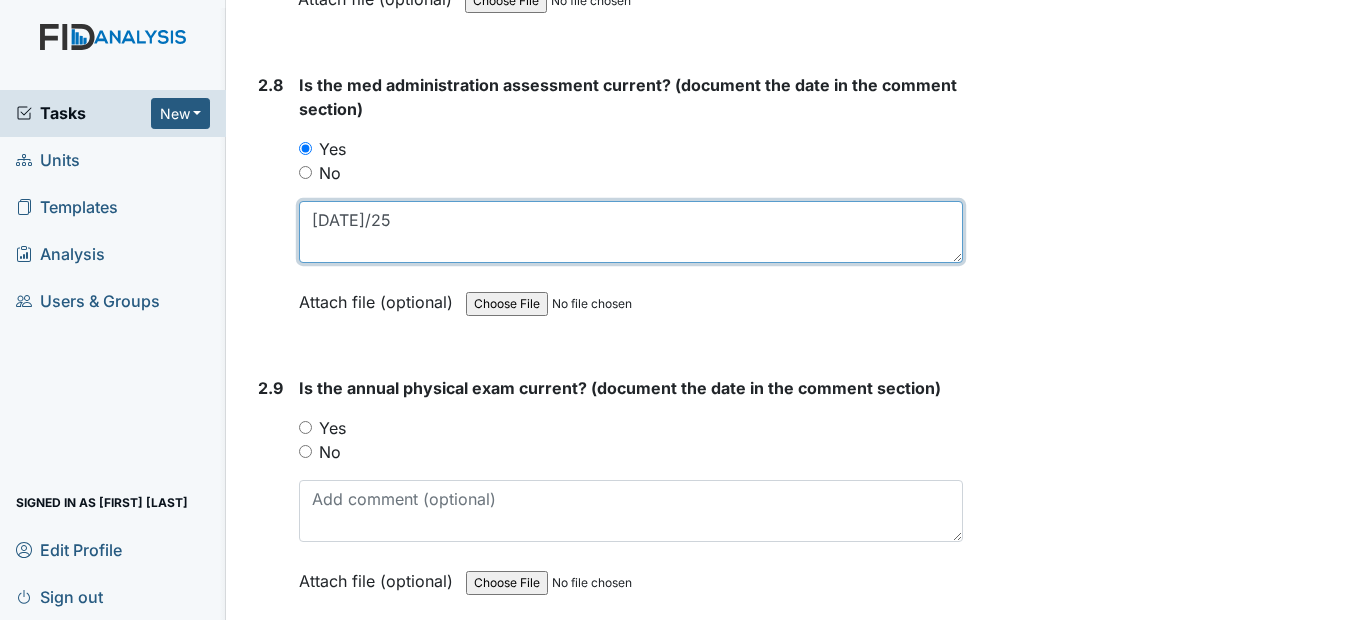 type on "3/28/25" 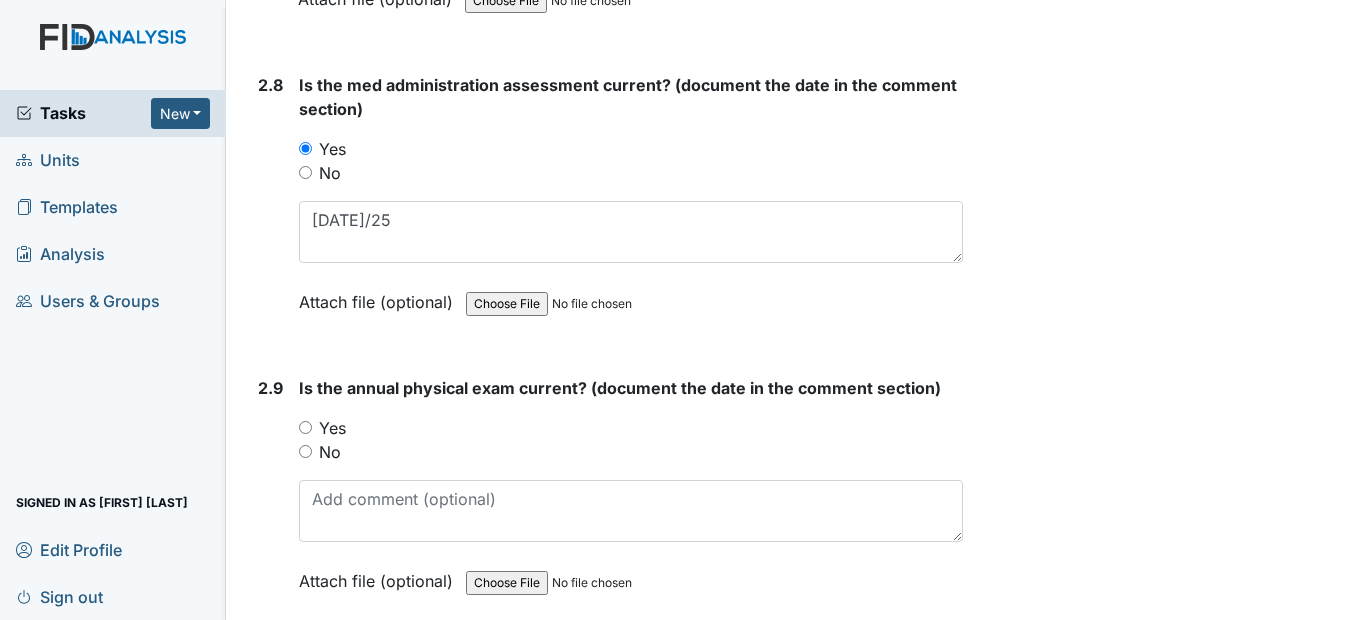 click on "Yes" at bounding box center (305, 427) 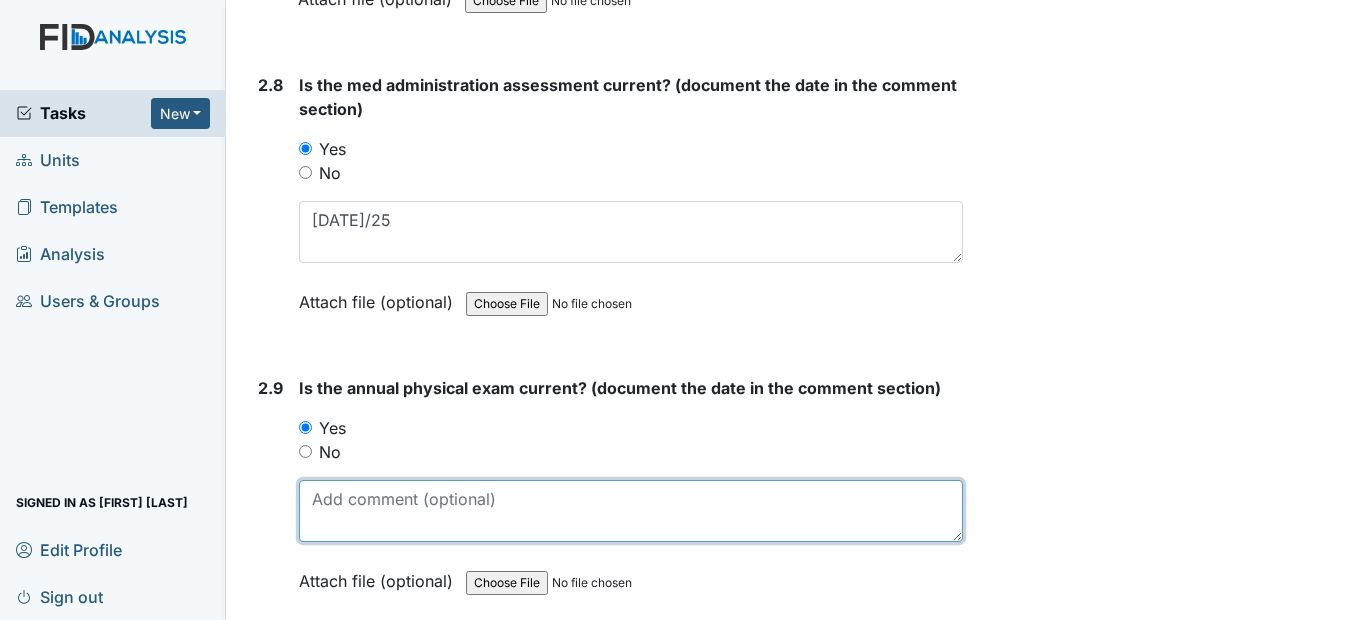 click at bounding box center (630, 511) 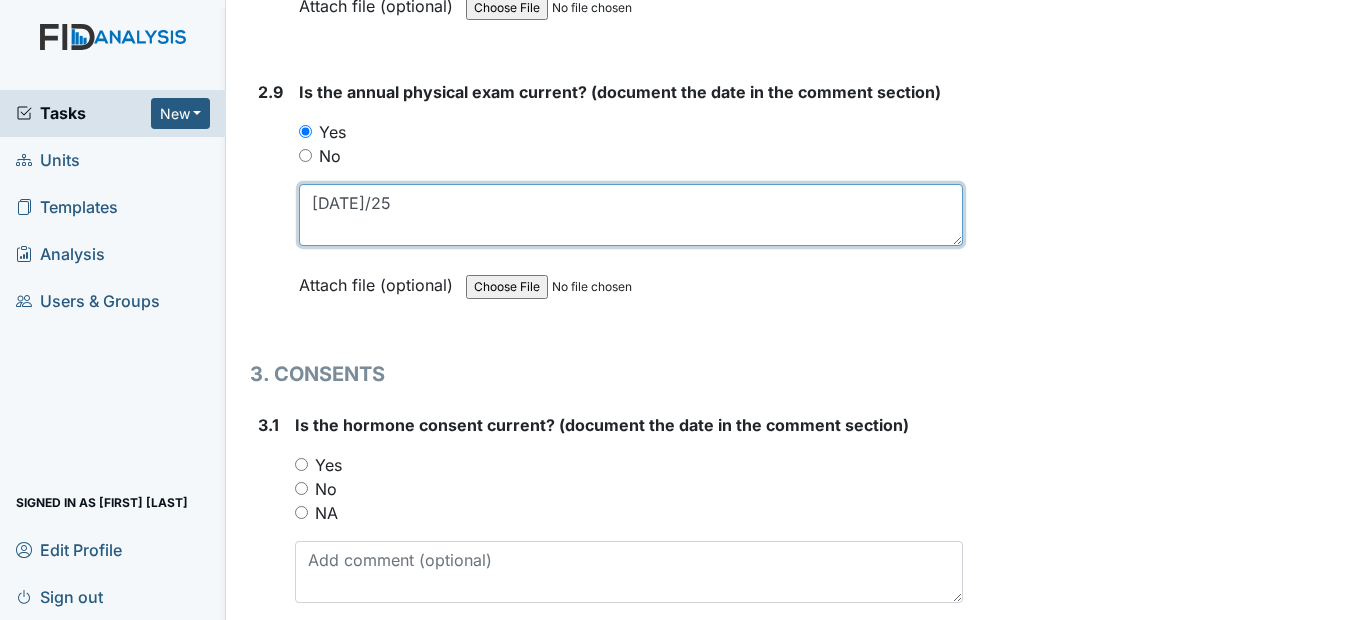 scroll, scrollTop: 4400, scrollLeft: 0, axis: vertical 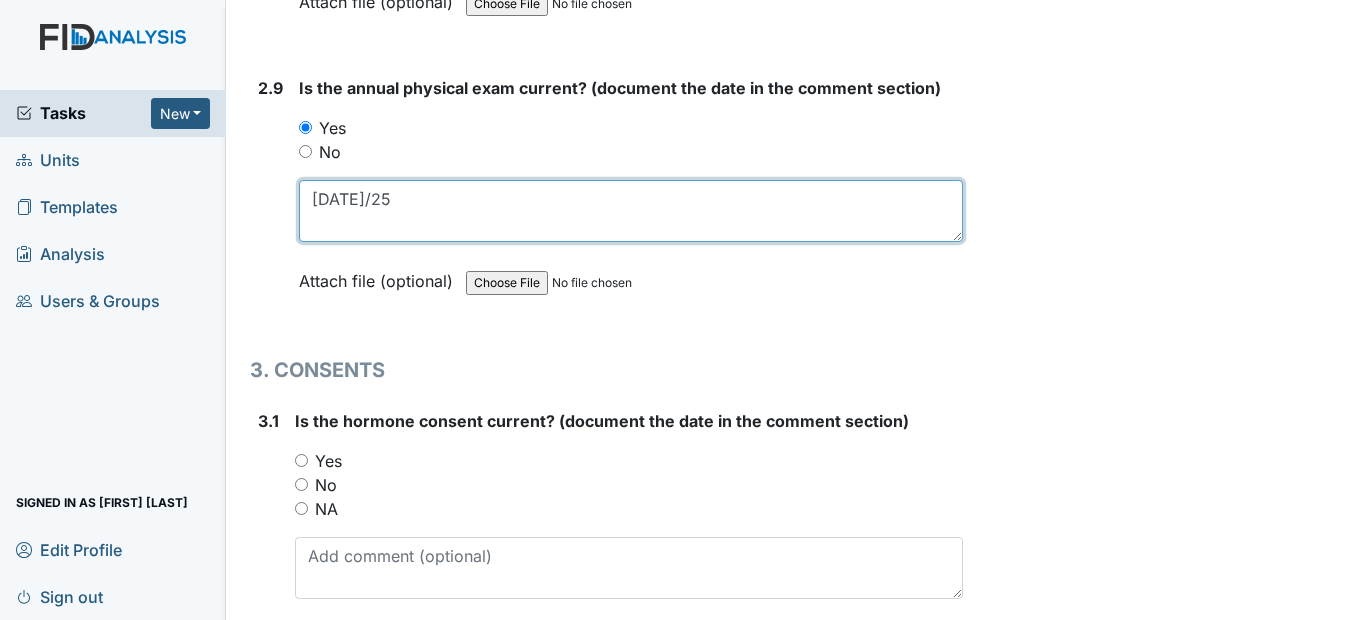type on "5/19/25" 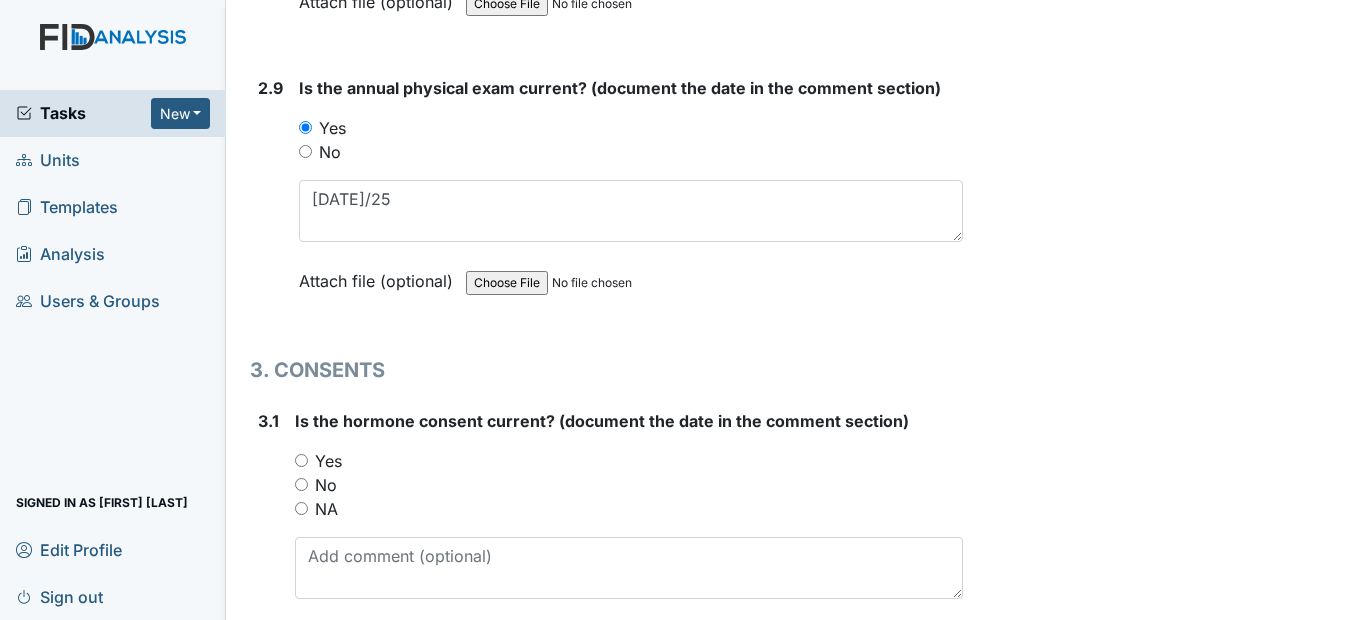 click on "Yes" at bounding box center (301, 460) 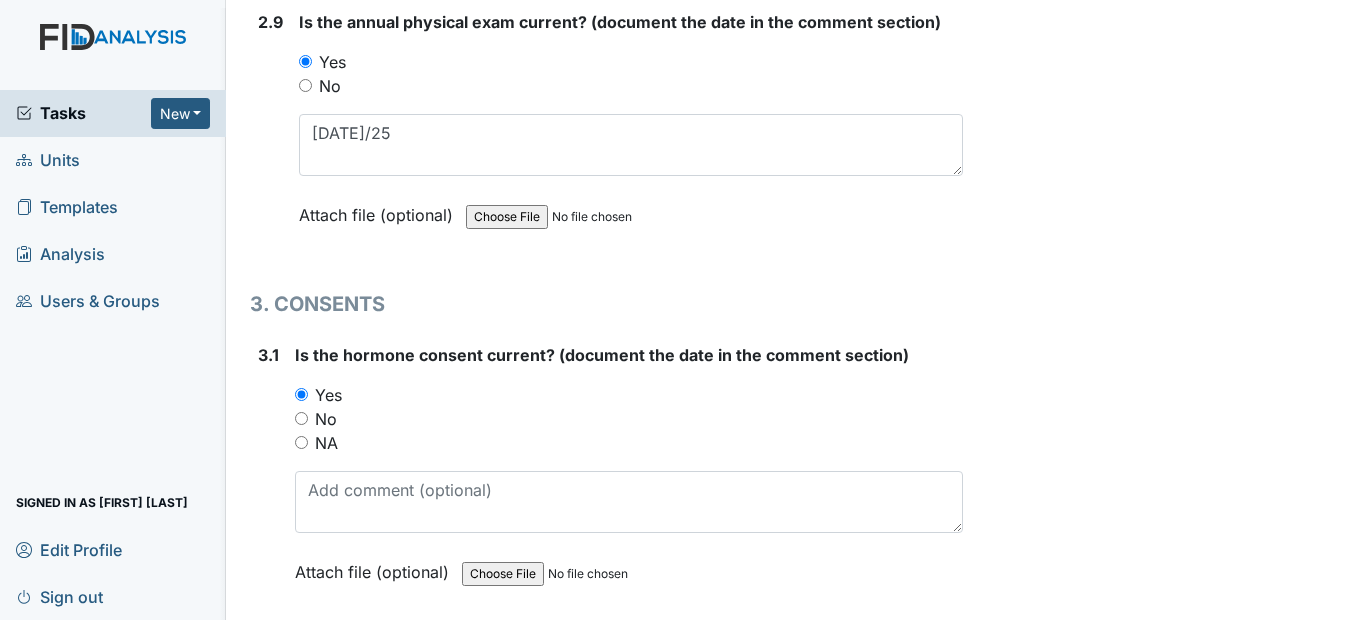 scroll, scrollTop: 4500, scrollLeft: 0, axis: vertical 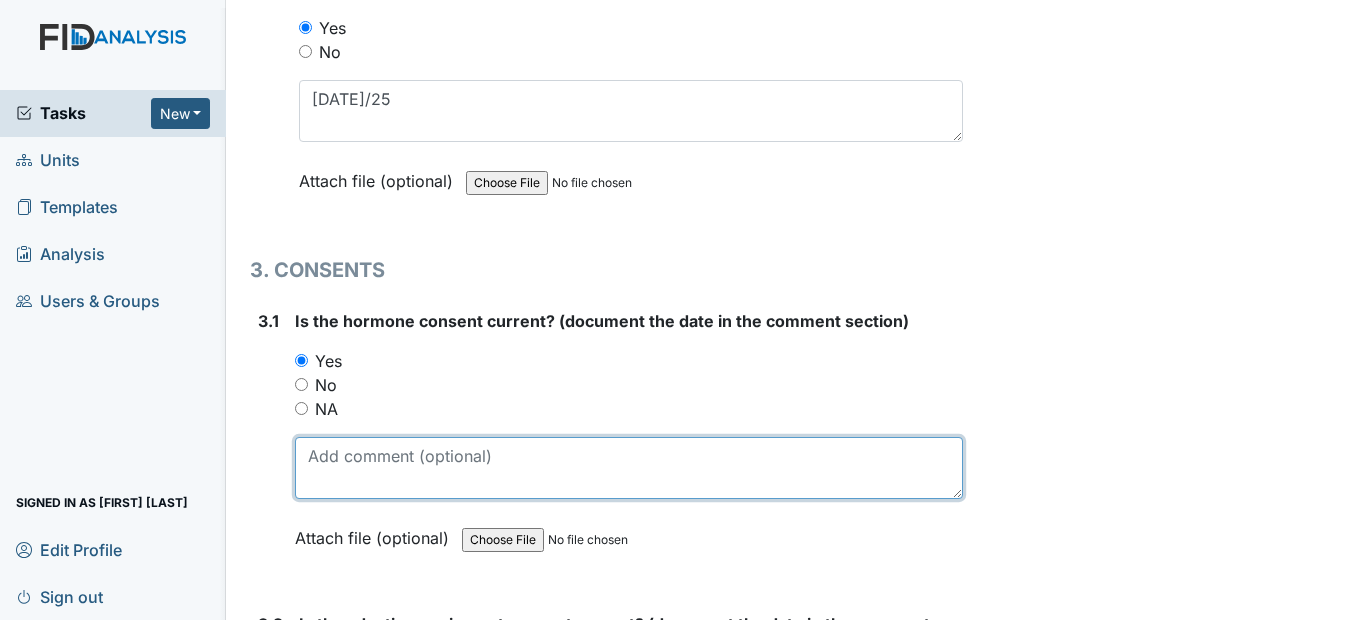 click at bounding box center [628, 468] 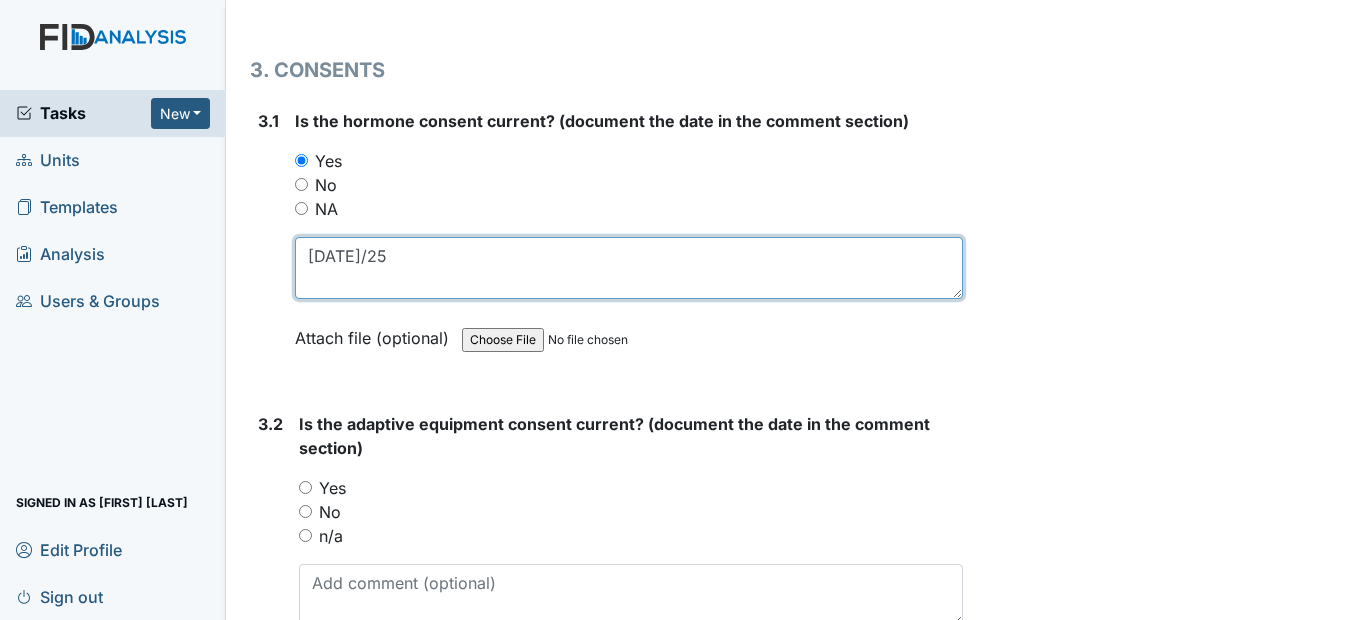 scroll, scrollTop: 4800, scrollLeft: 0, axis: vertical 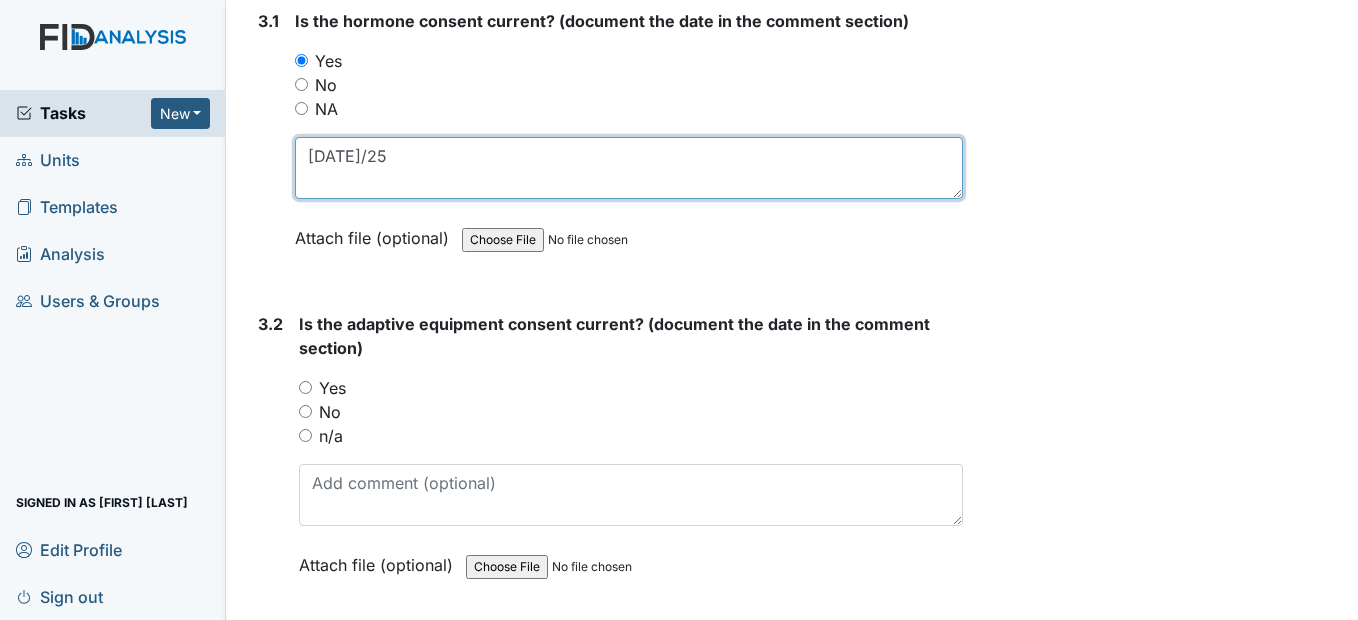 type on "9/8/25" 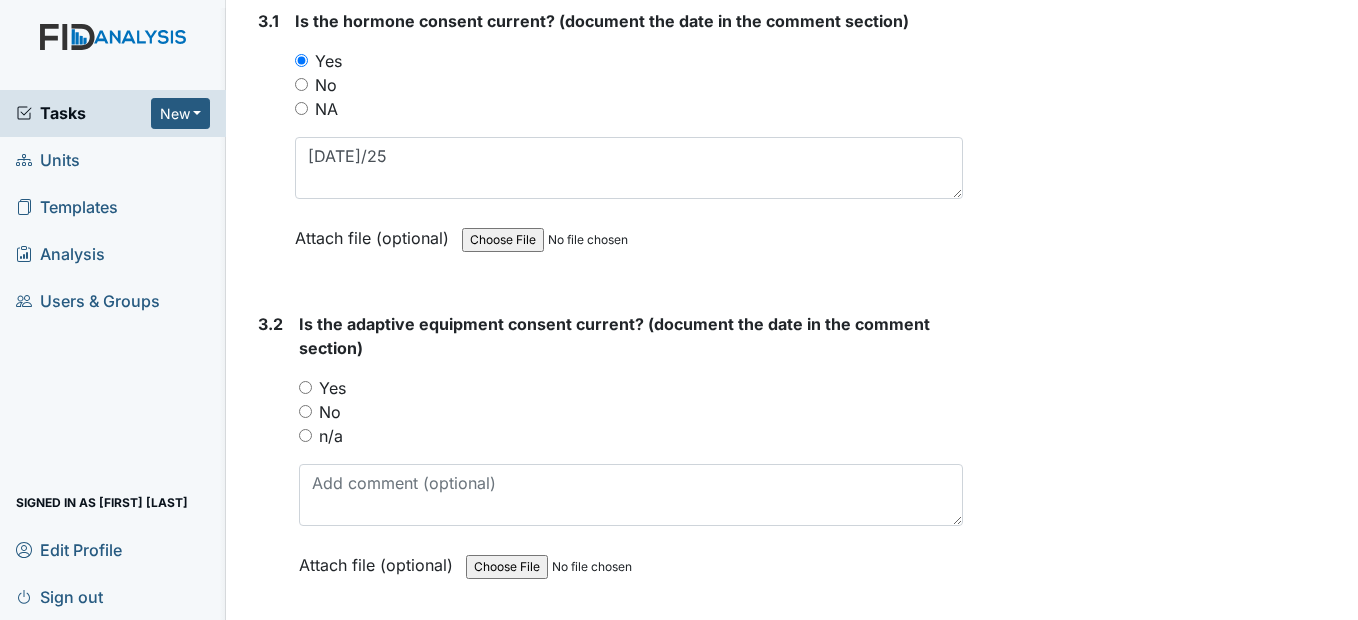 click on "n/a" at bounding box center [305, 435] 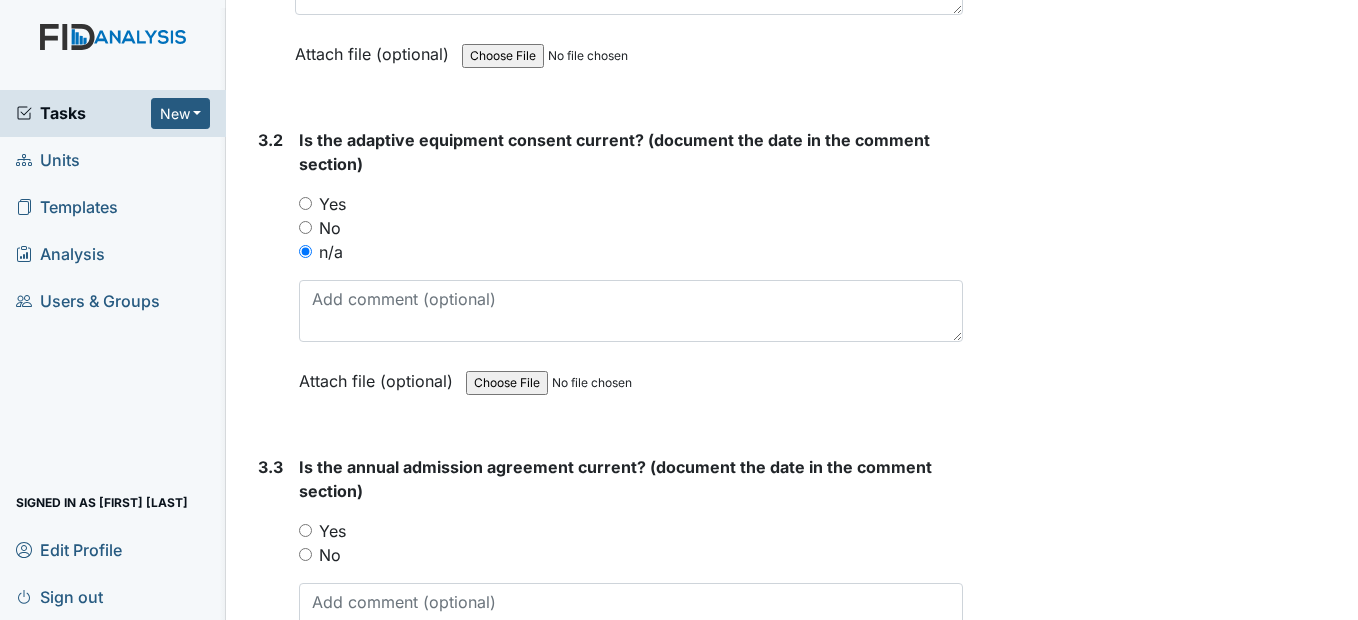 scroll, scrollTop: 5100, scrollLeft: 0, axis: vertical 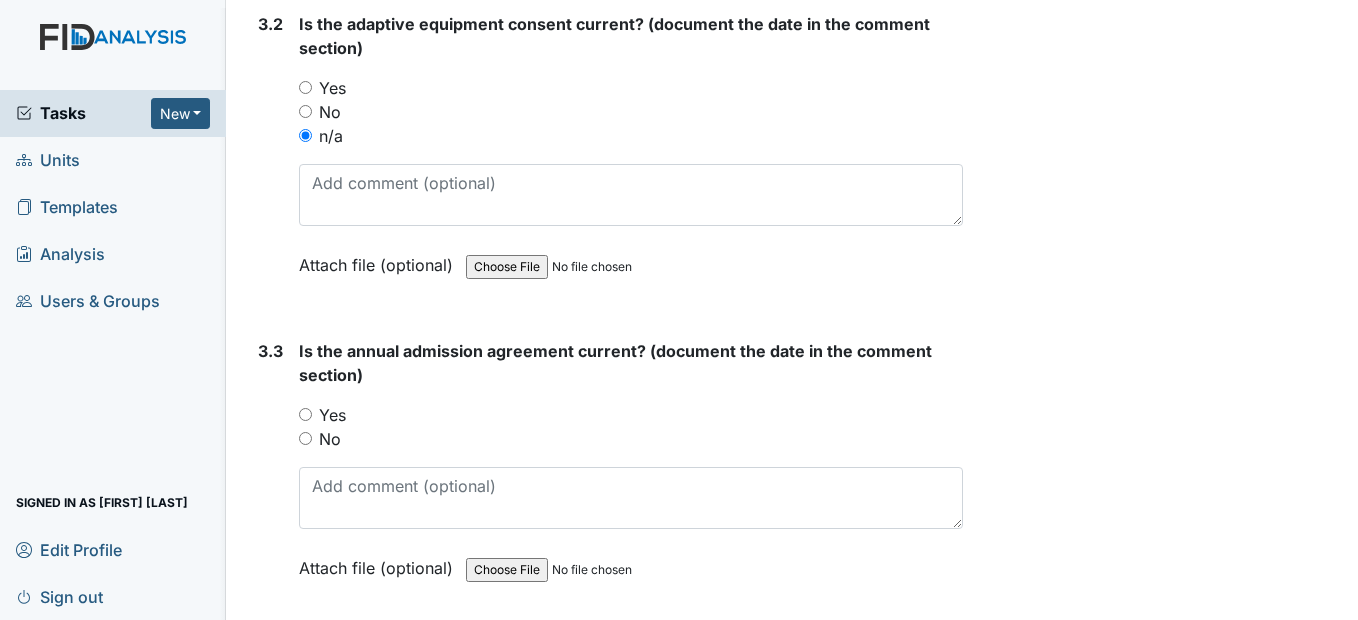 click on "Yes" at bounding box center (305, 414) 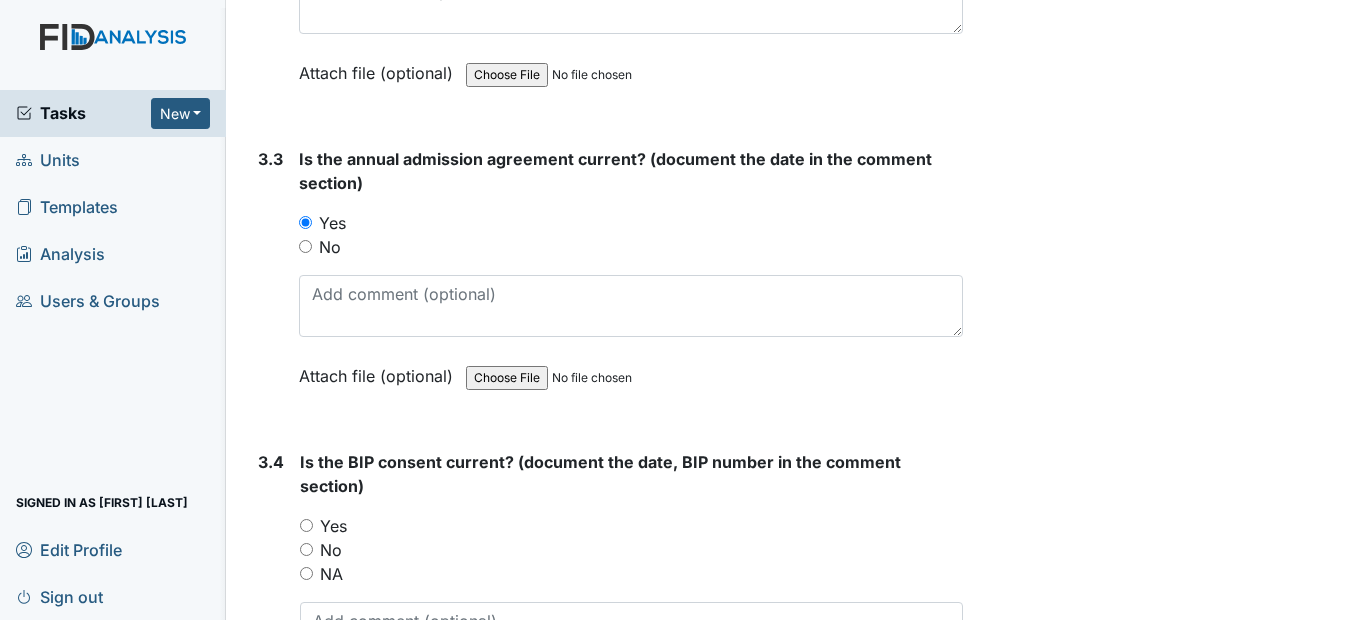 scroll, scrollTop: 5300, scrollLeft: 0, axis: vertical 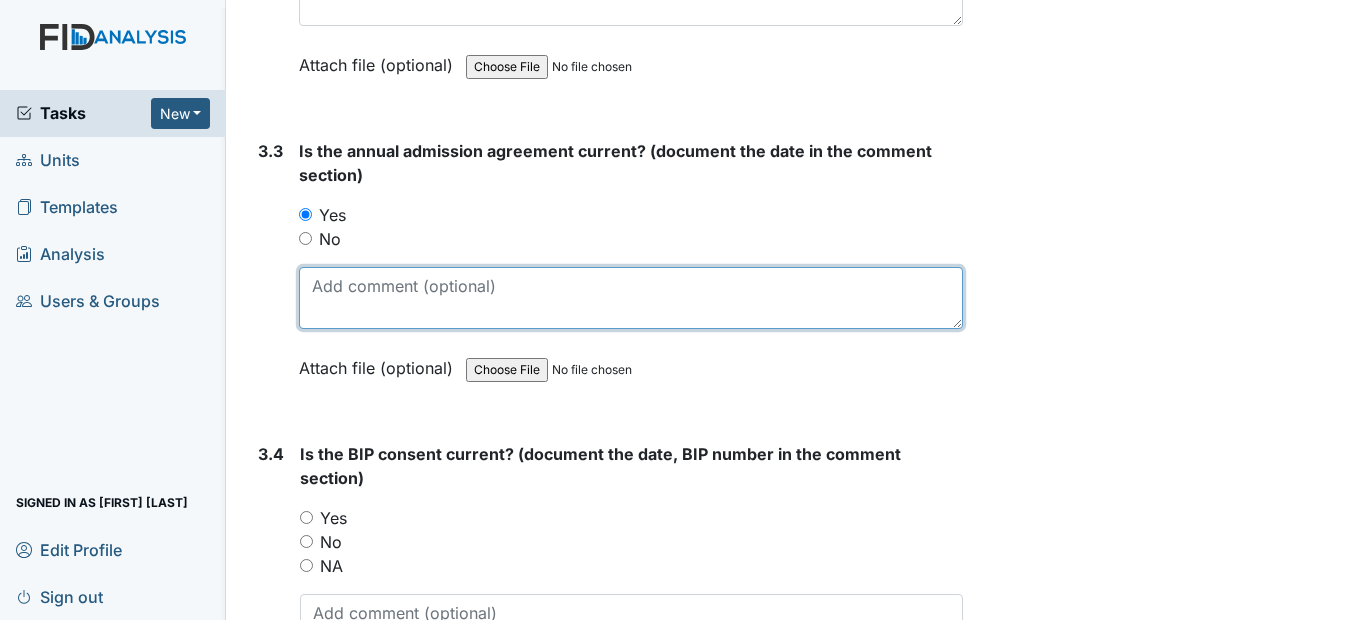 drag, startPoint x: 346, startPoint y: 361, endPoint x: 328, endPoint y: 348, distance: 22.203604 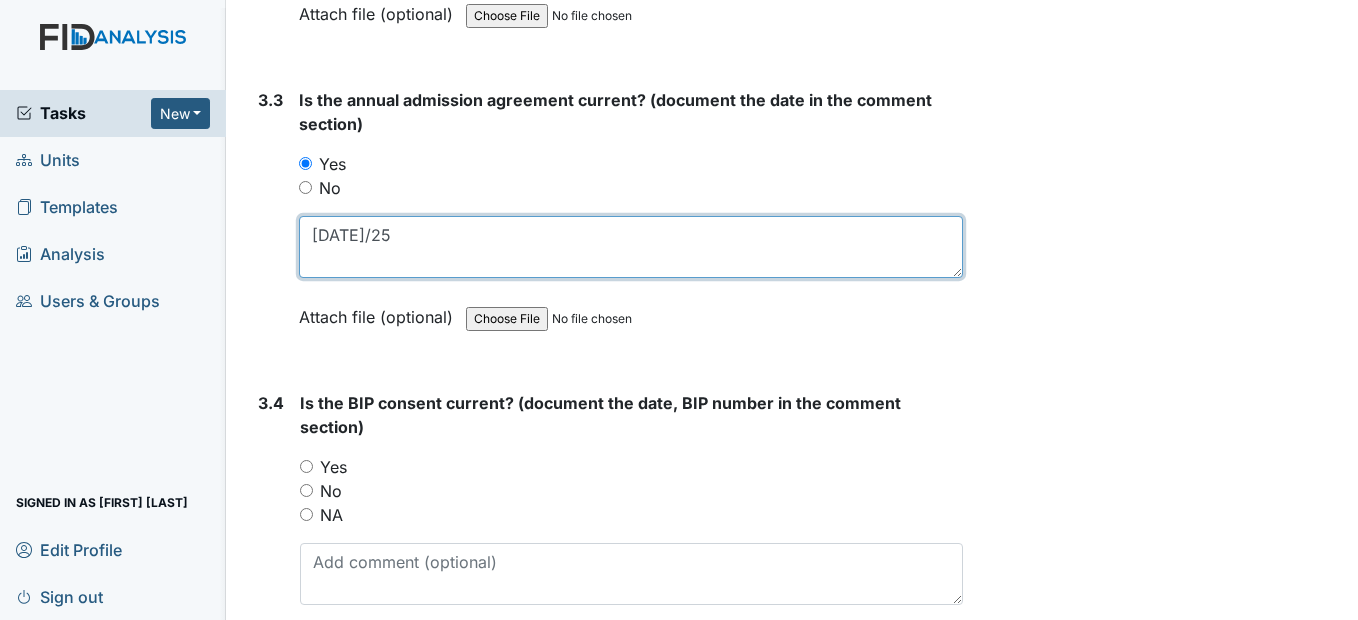 scroll, scrollTop: 5400, scrollLeft: 0, axis: vertical 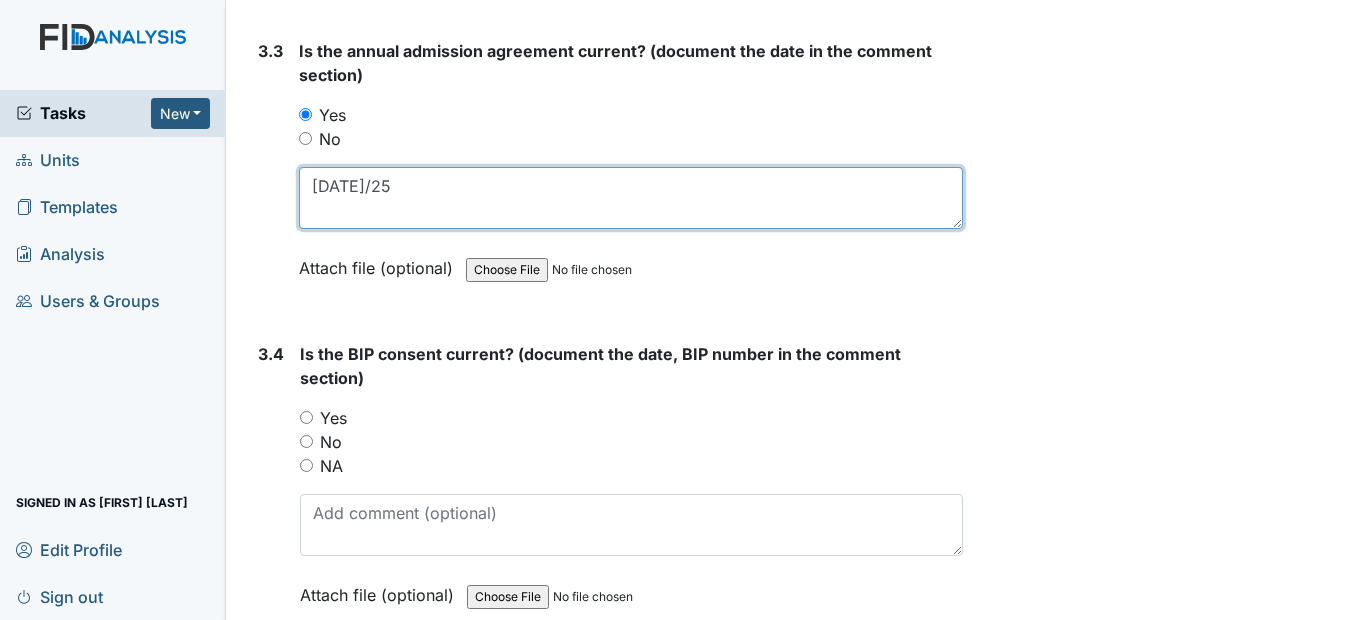 type on "9/8/25" 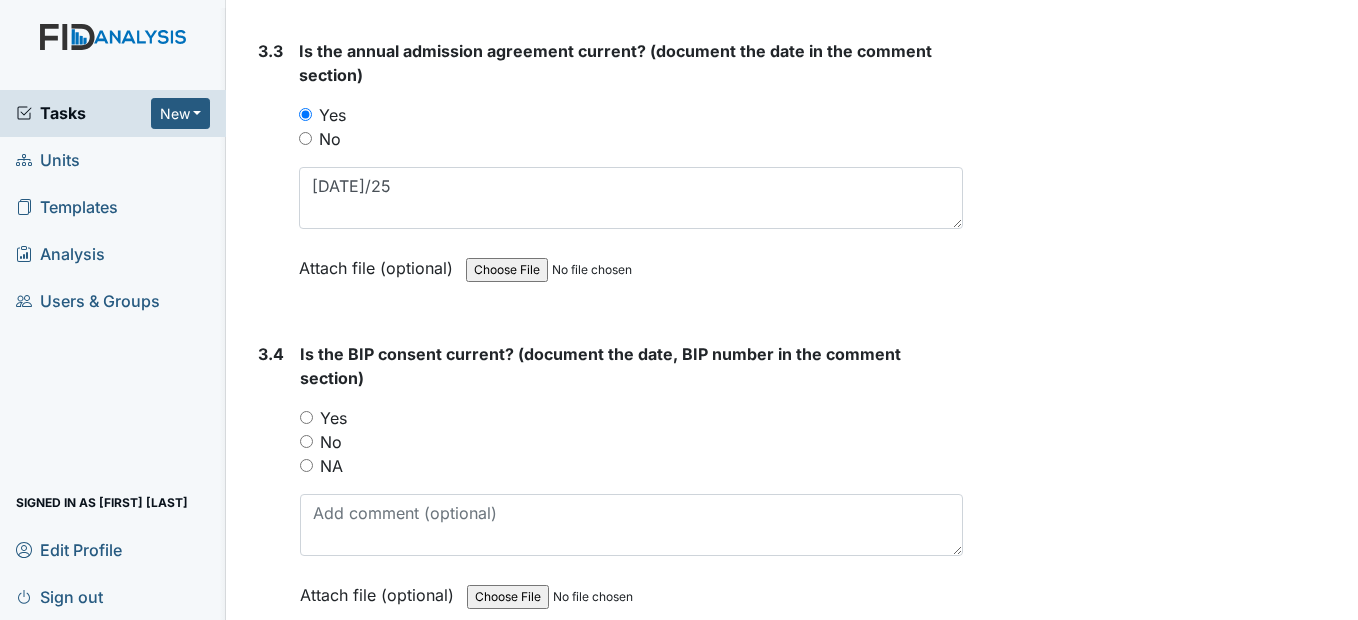 click on "Yes" at bounding box center [306, 417] 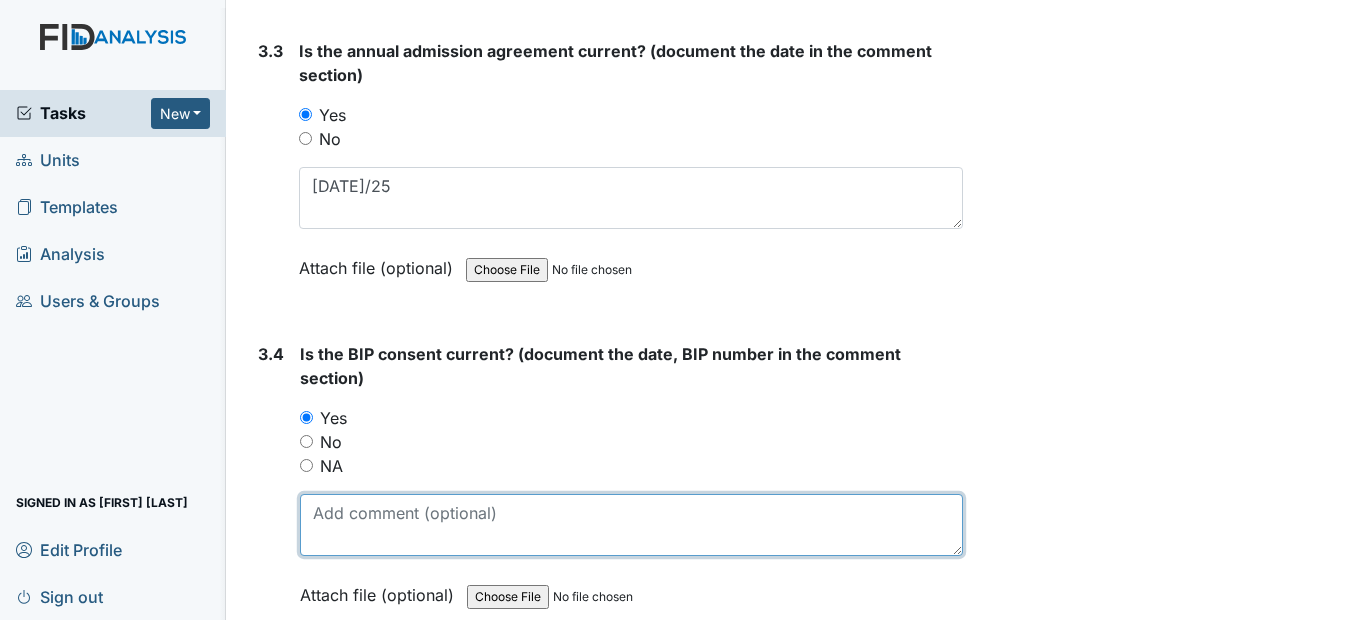 drag, startPoint x: 319, startPoint y: 563, endPoint x: 307, endPoint y: 572, distance: 15 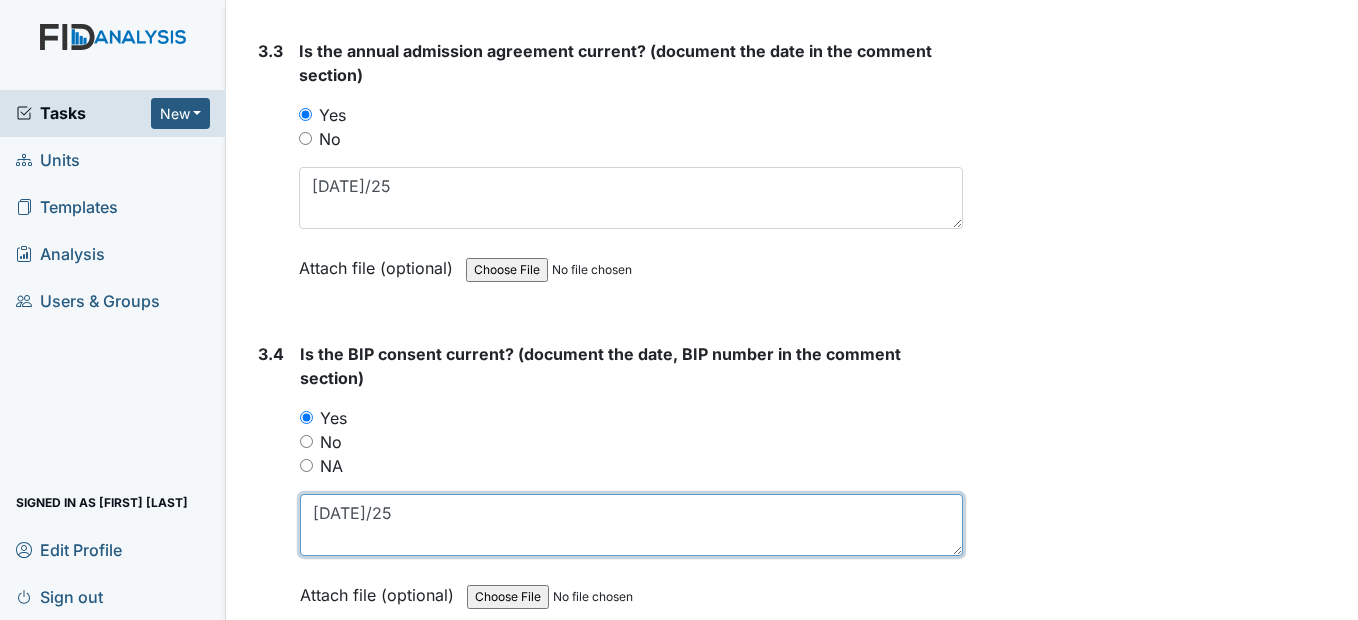 type on "3/8/25" 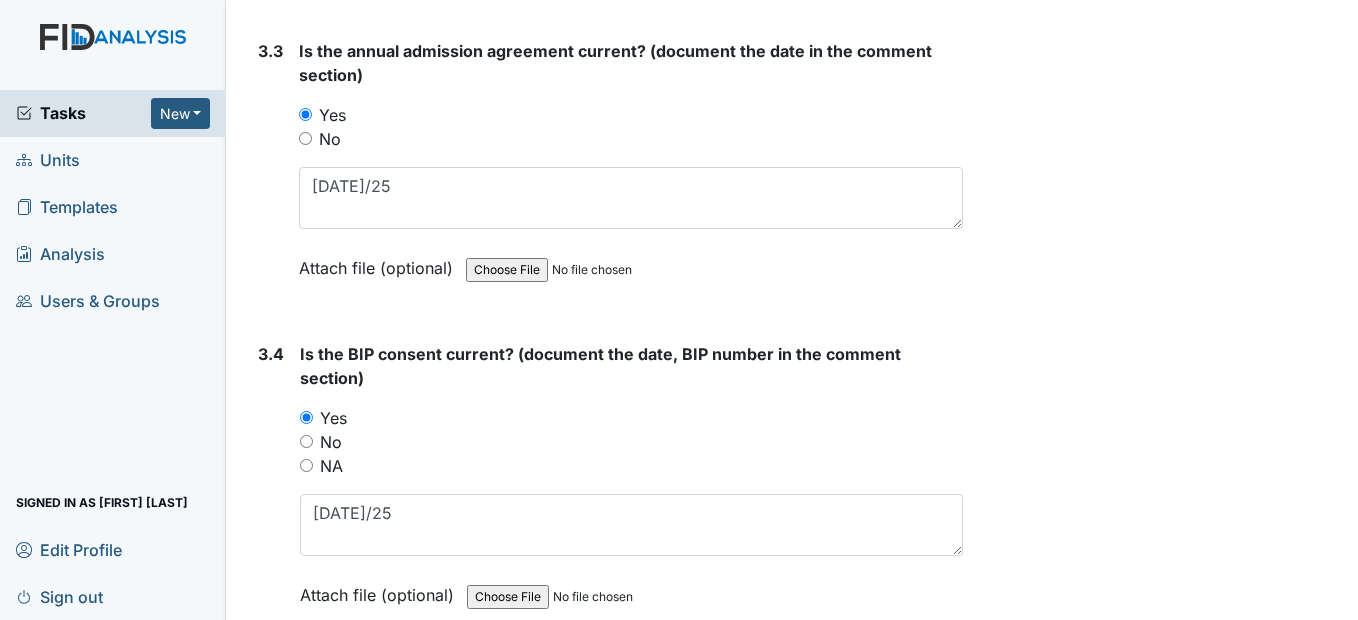 click on "No" at bounding box center [306, 441] 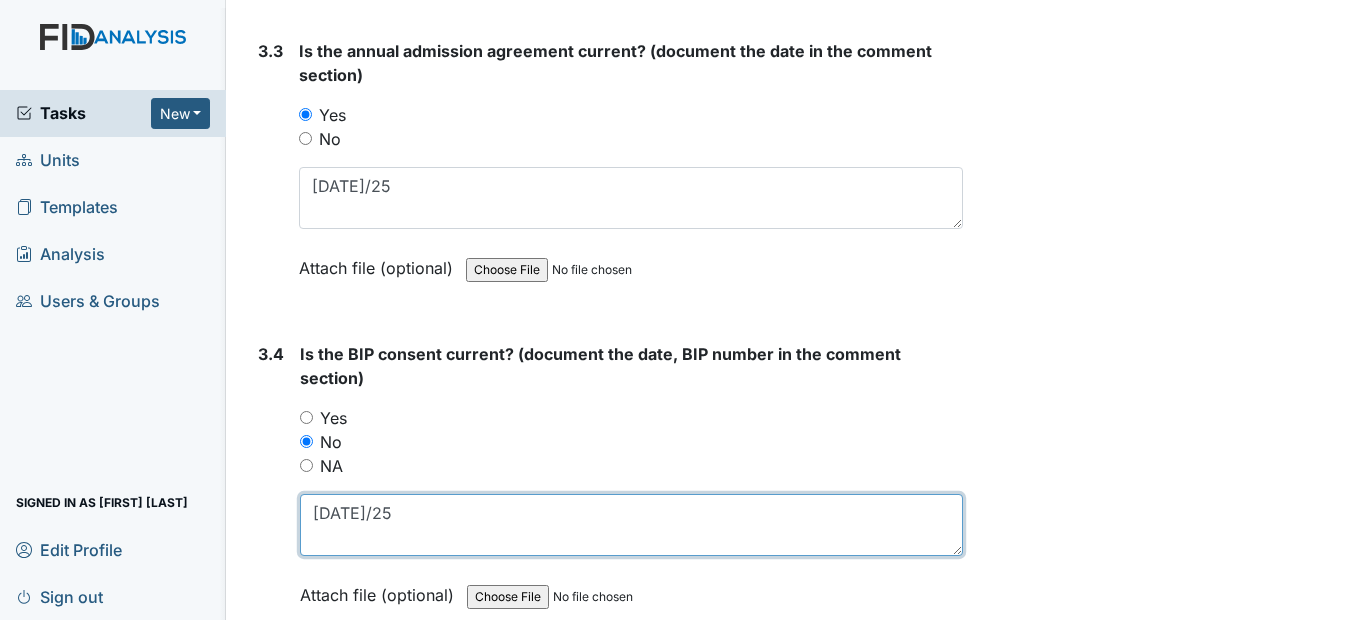 click on "3/8/25" at bounding box center (631, 525) 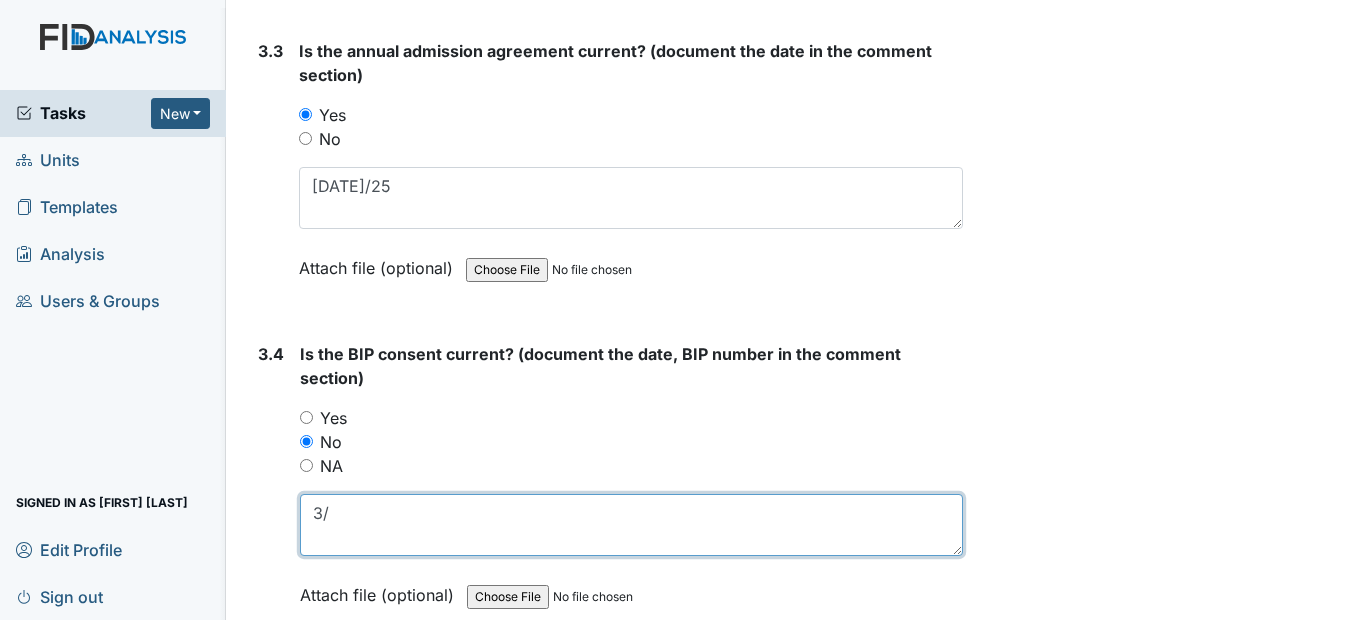 type on "3" 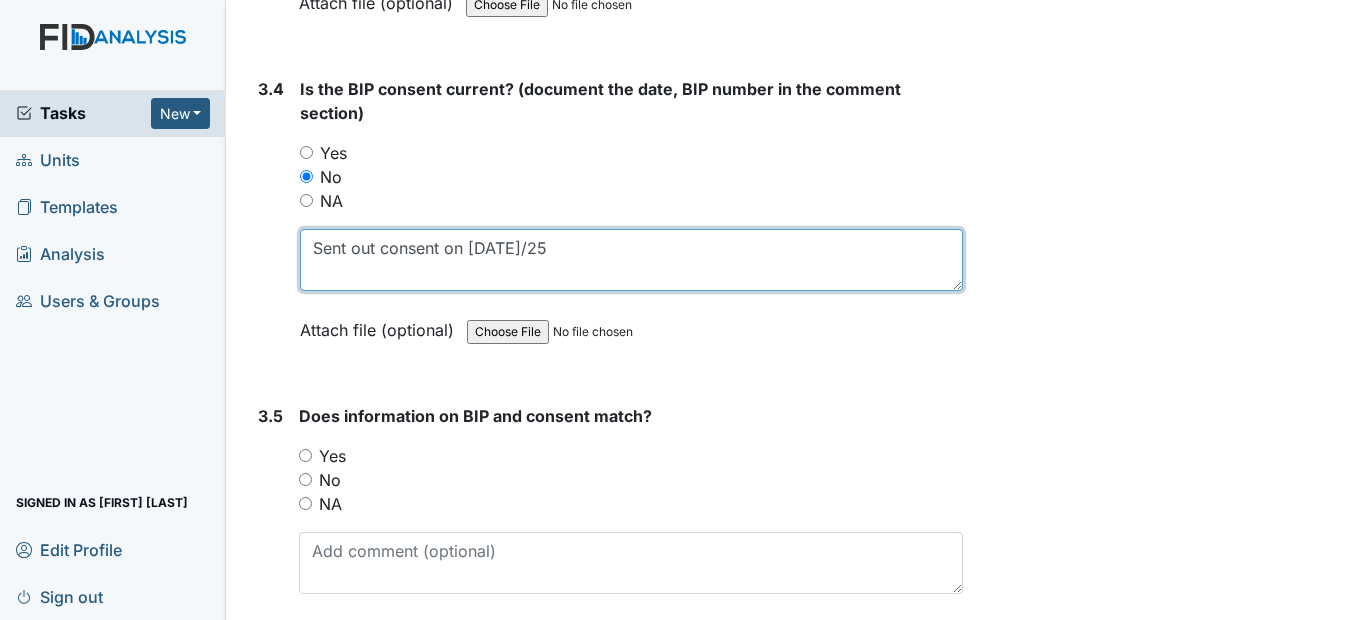 scroll, scrollTop: 5700, scrollLeft: 0, axis: vertical 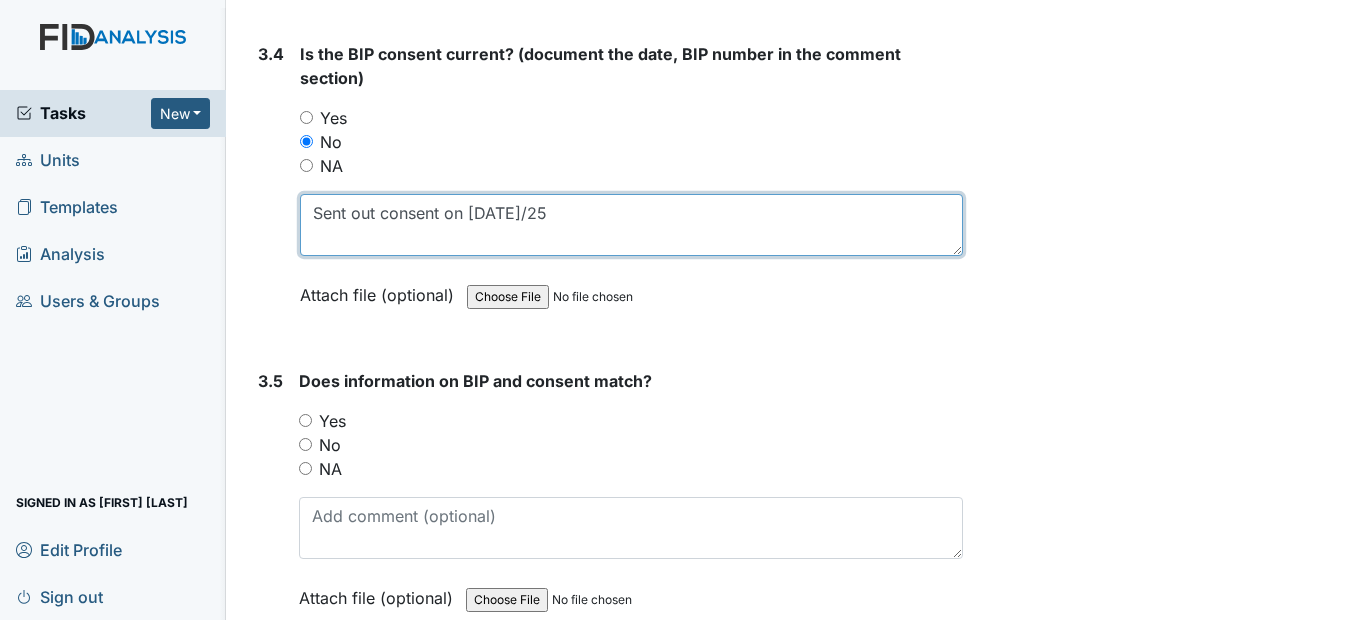 type on "Sent out consent on 7/24/25" 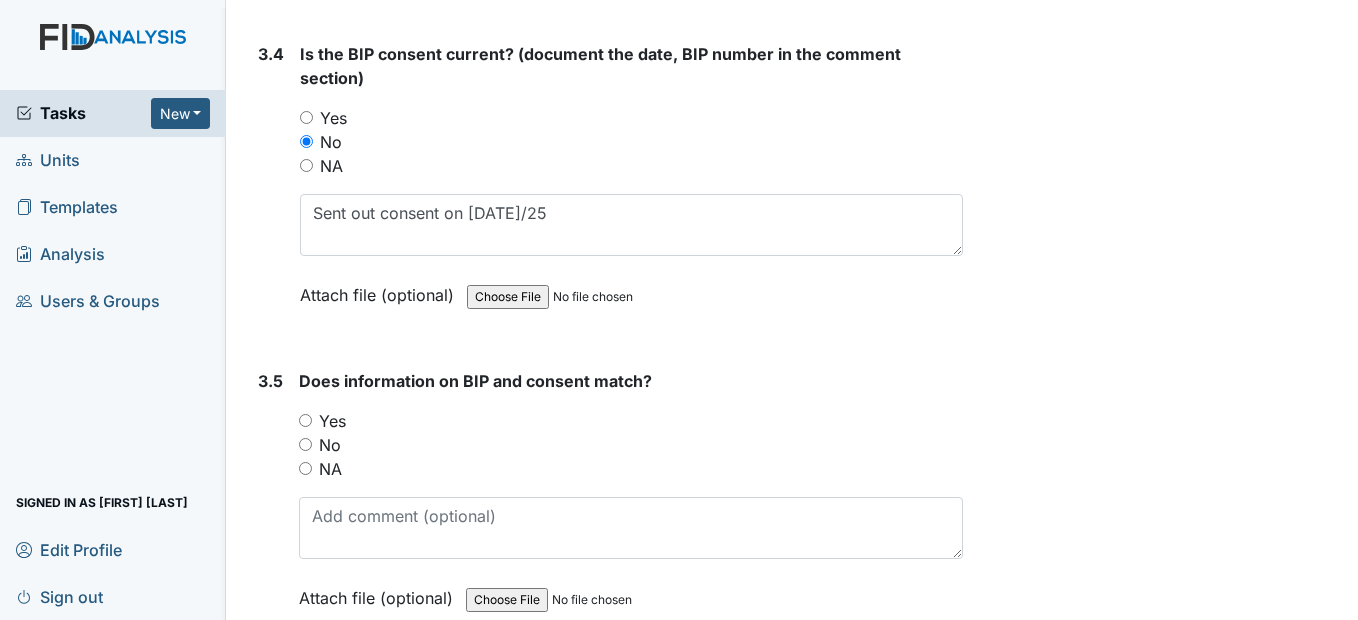 click on "No" at bounding box center (305, 444) 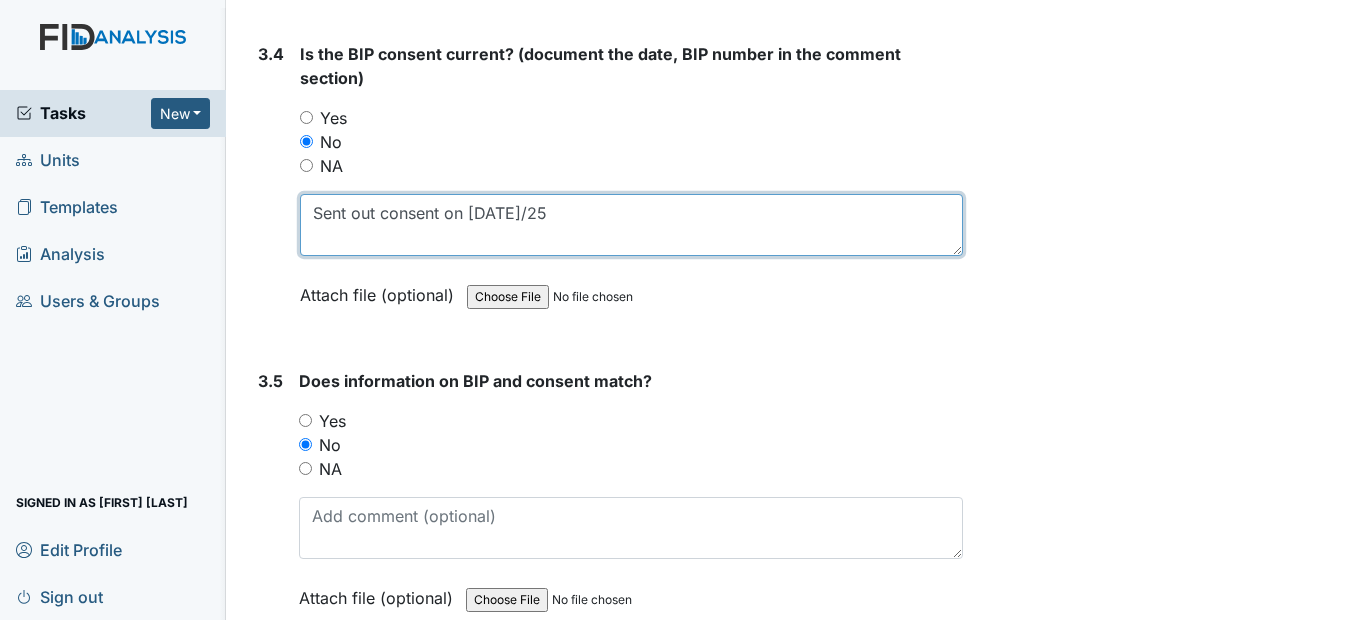 drag, startPoint x: 539, startPoint y: 260, endPoint x: 304, endPoint y: 329, distance: 244.9204 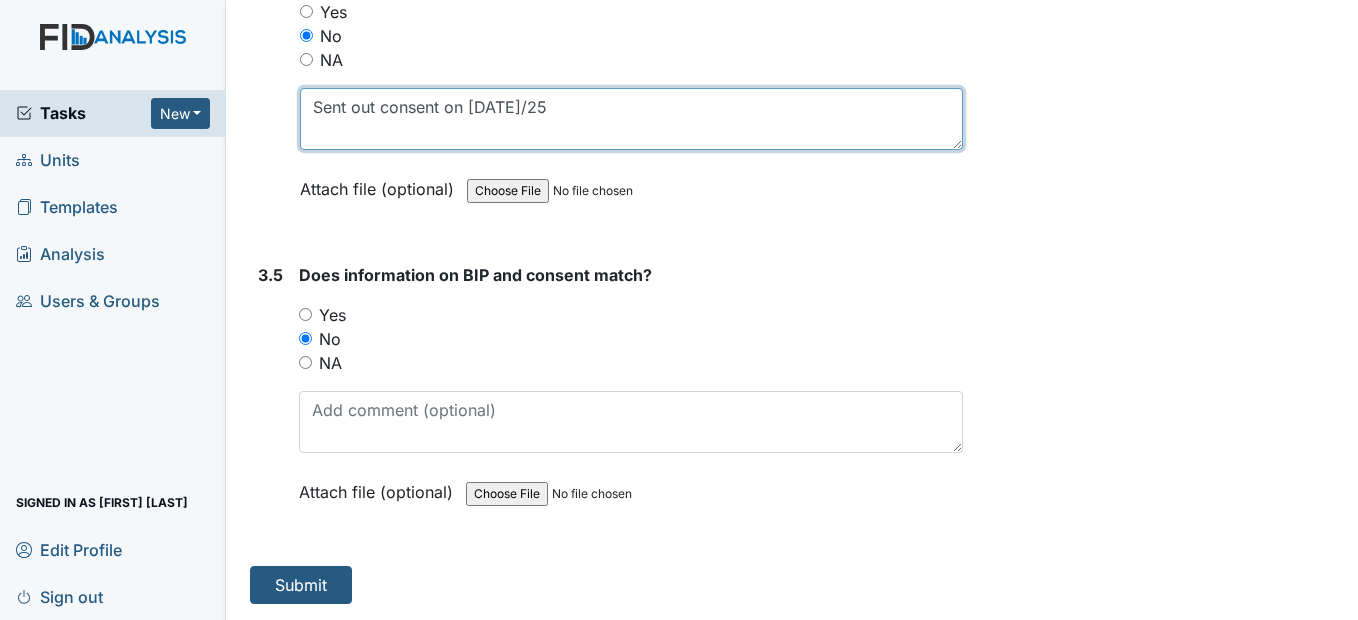 scroll, scrollTop: 5854, scrollLeft: 0, axis: vertical 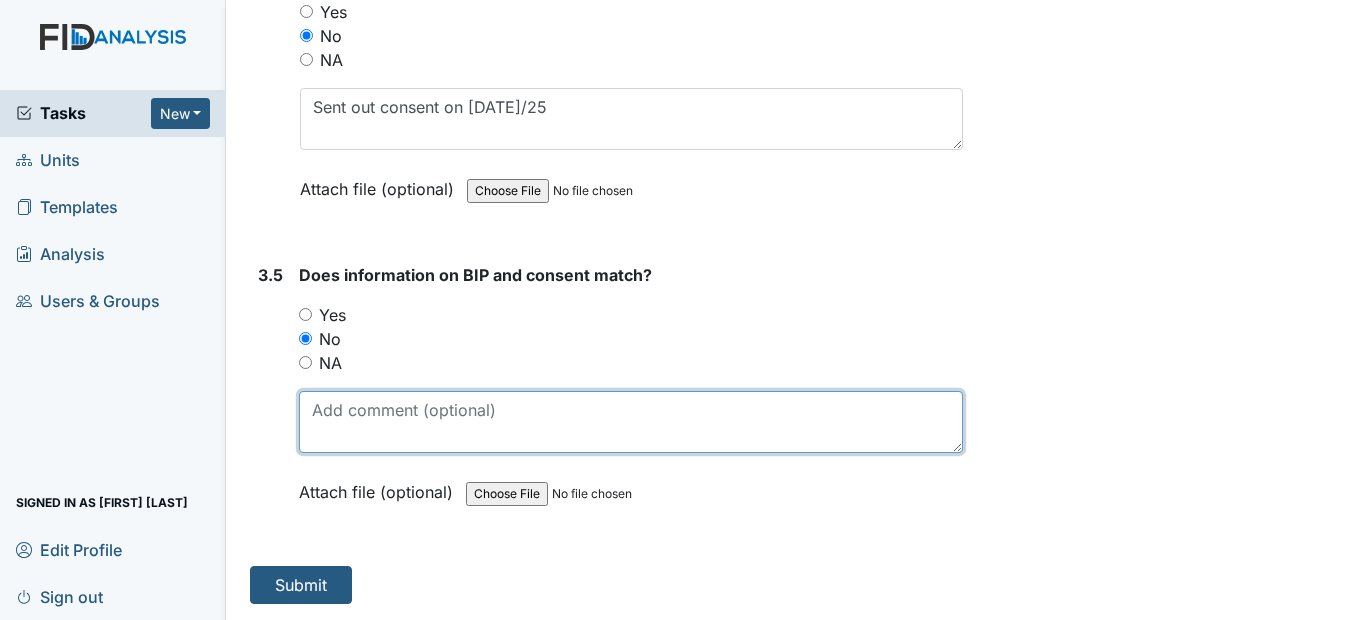 click at bounding box center [630, 422] 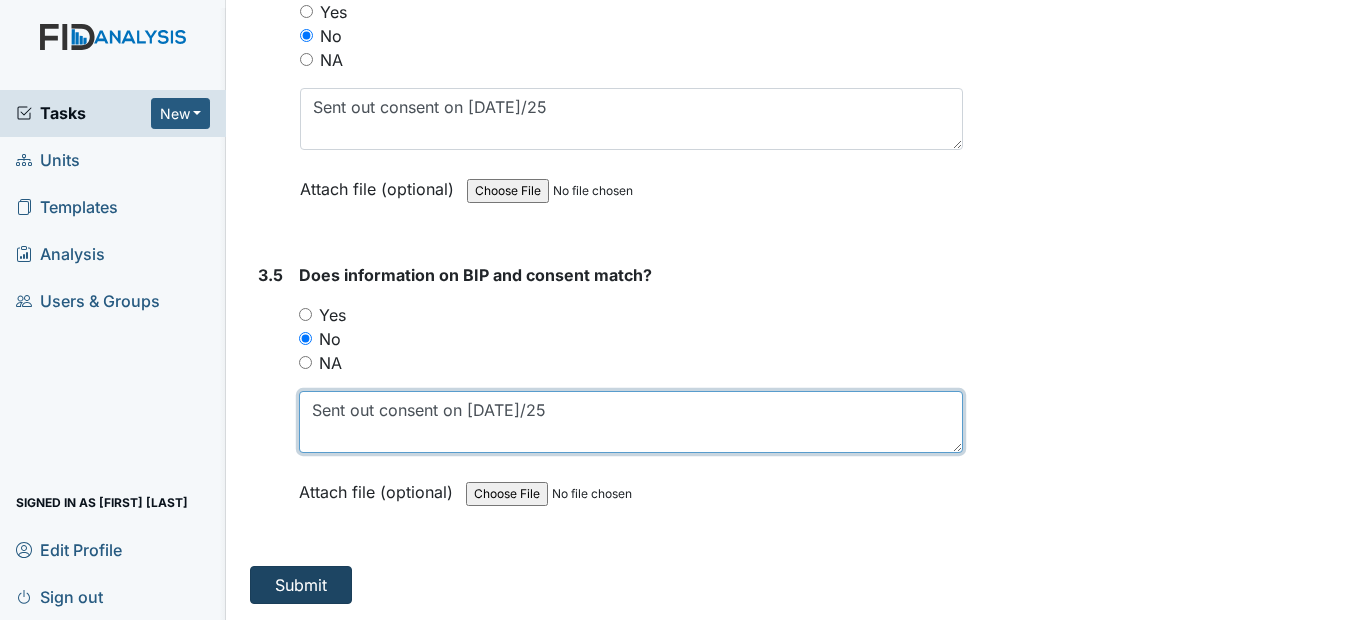 type on "Sent out consent on 7/24/25" 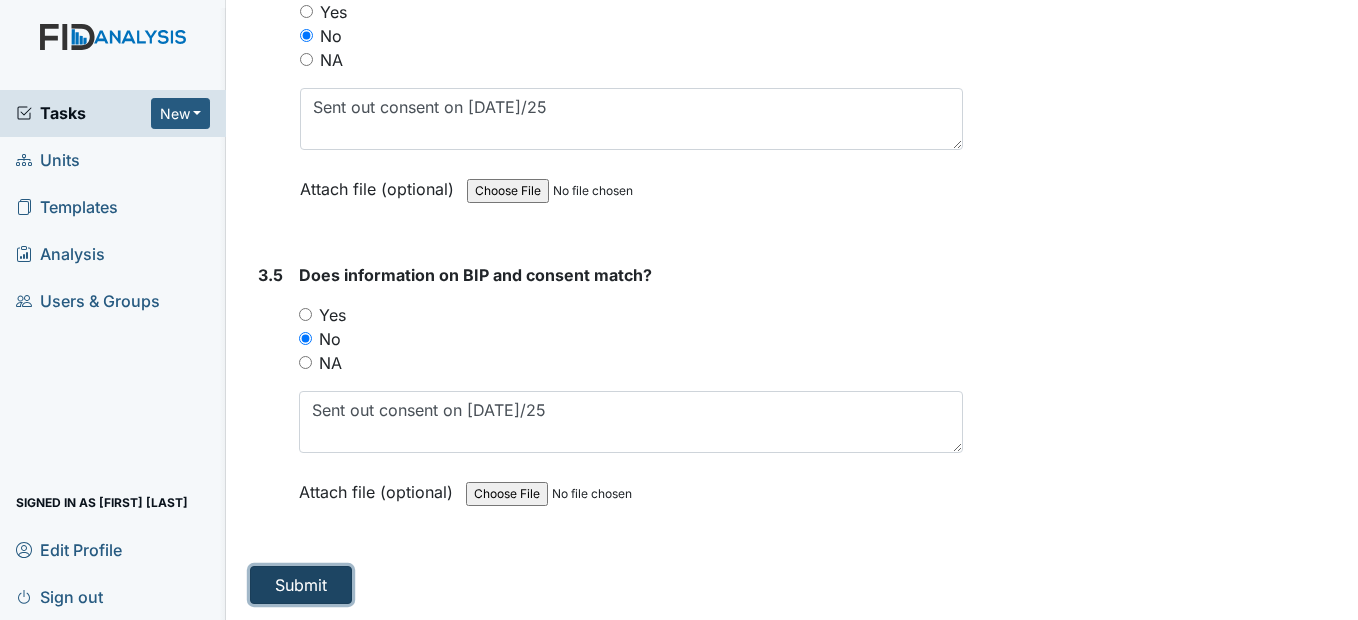 click on "Submit" at bounding box center (301, 585) 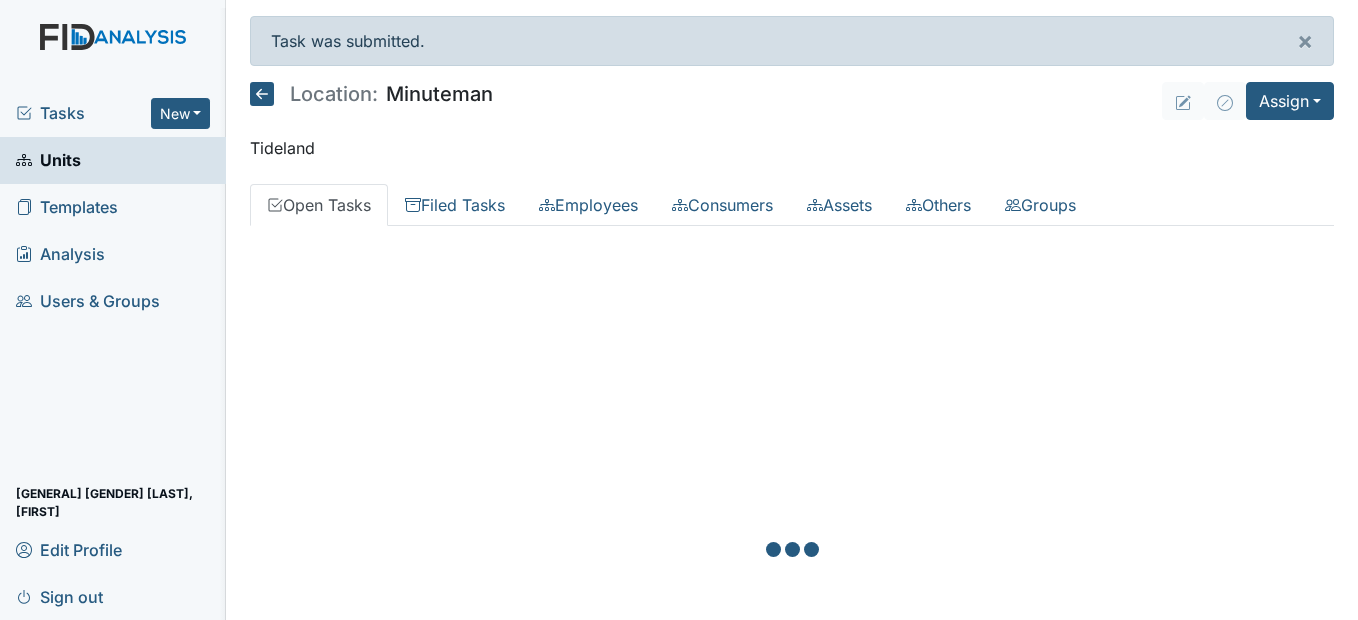 scroll, scrollTop: 0, scrollLeft: 0, axis: both 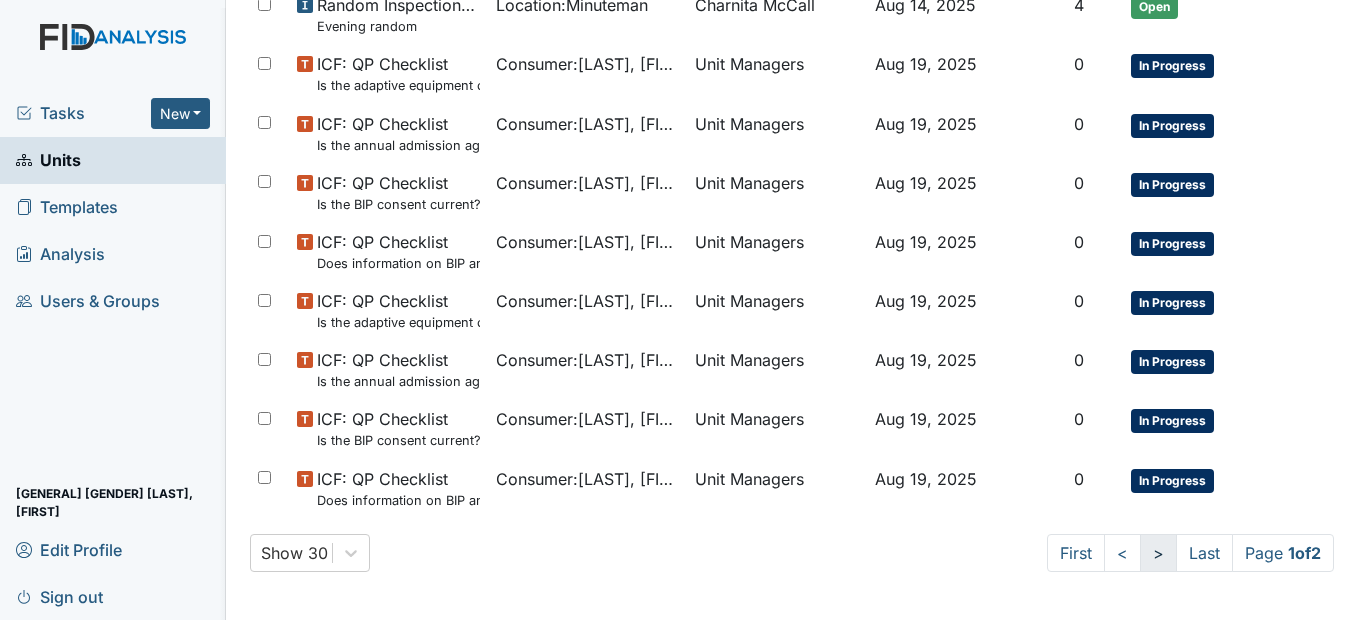 click on ">" at bounding box center [1158, 553] 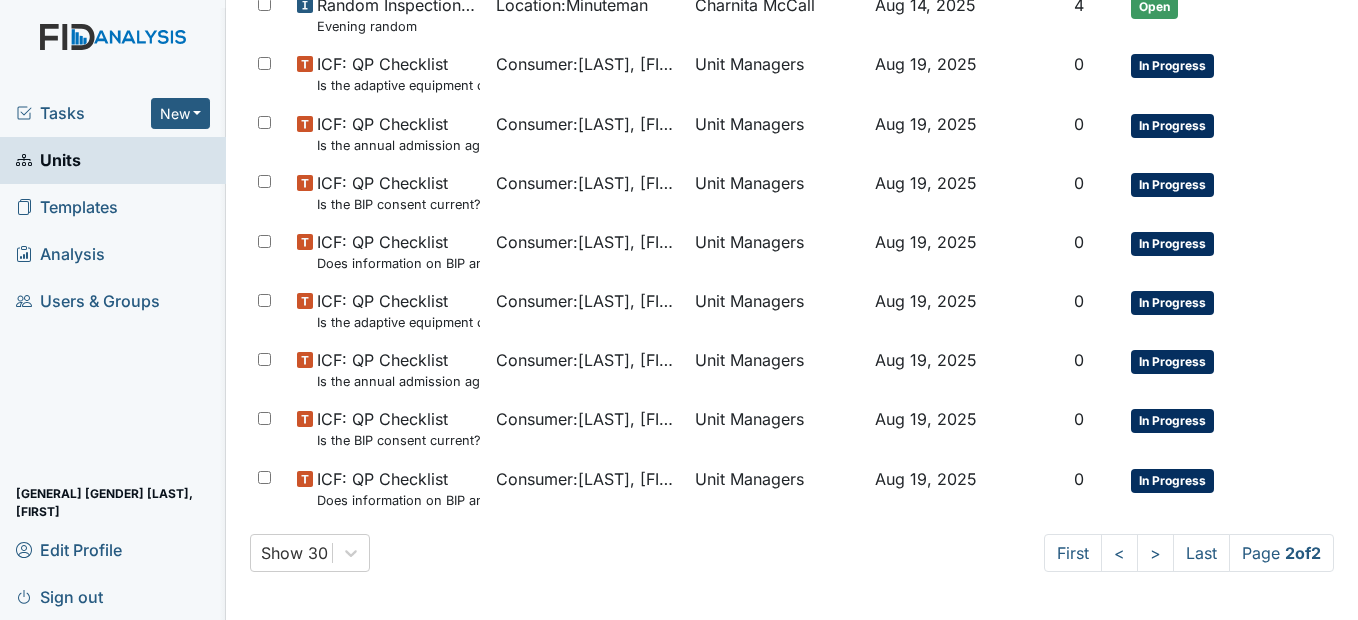 scroll, scrollTop: 0, scrollLeft: 0, axis: both 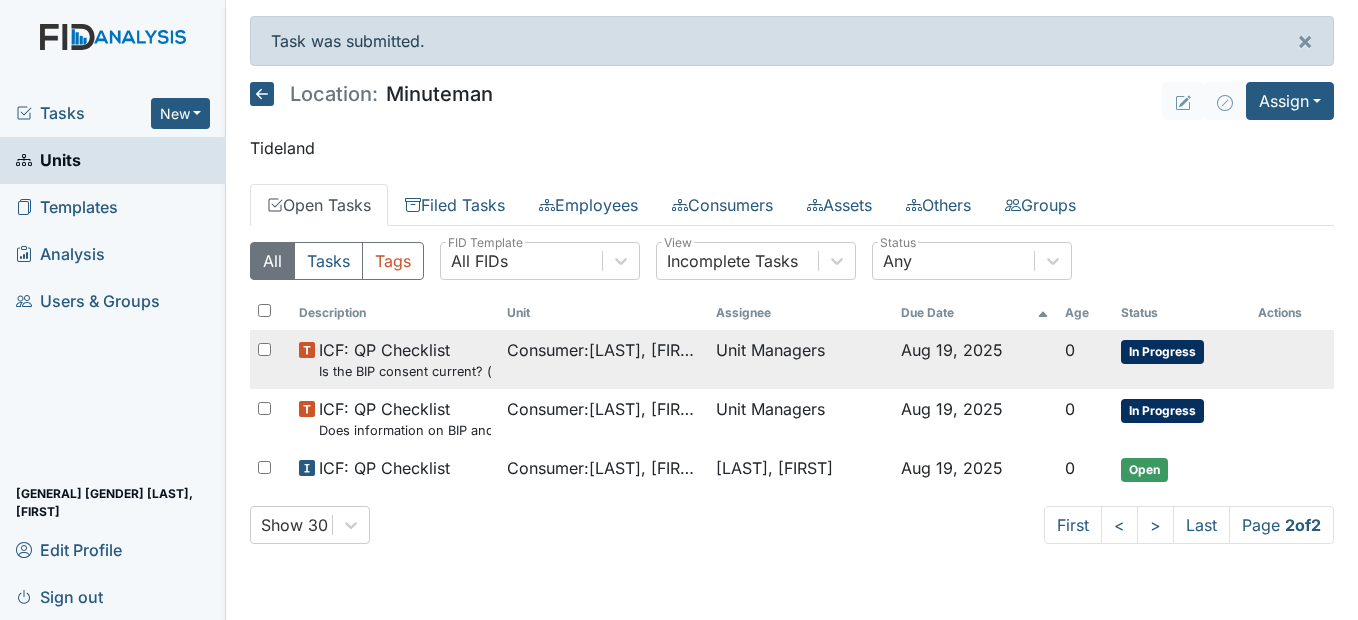 click on "[GENERAL] : [LAST], [FIRST]" at bounding box center [603, 359] 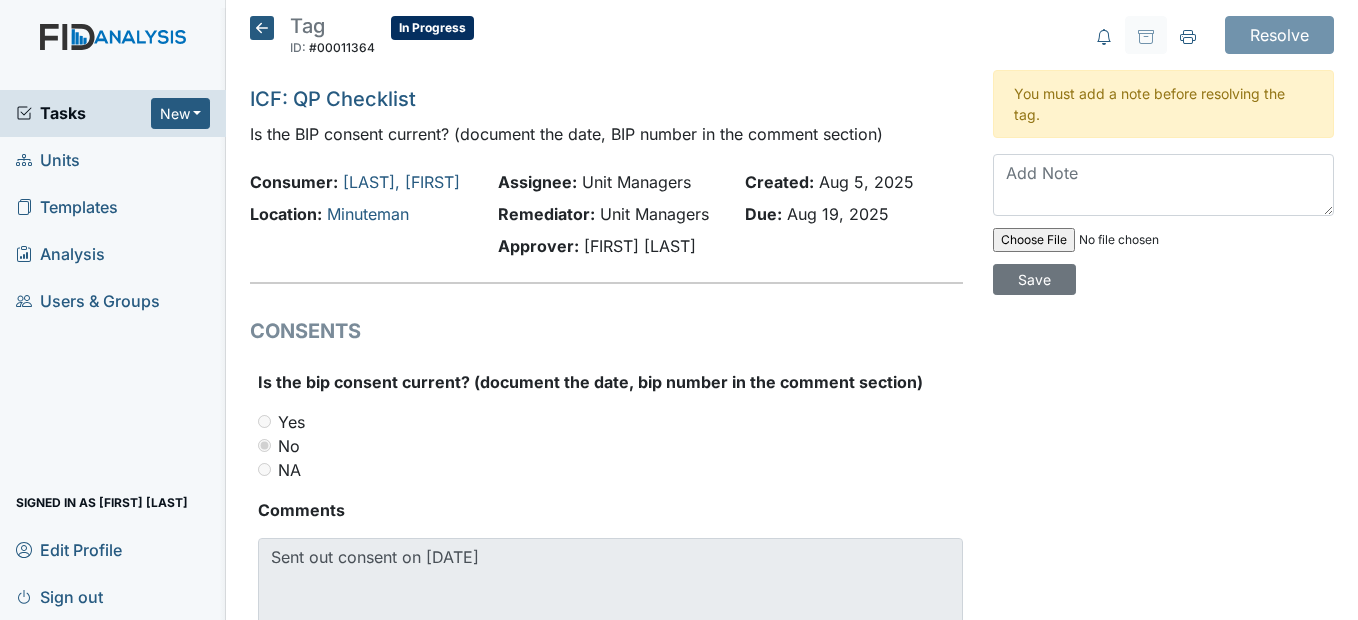 scroll, scrollTop: 0, scrollLeft: 0, axis: both 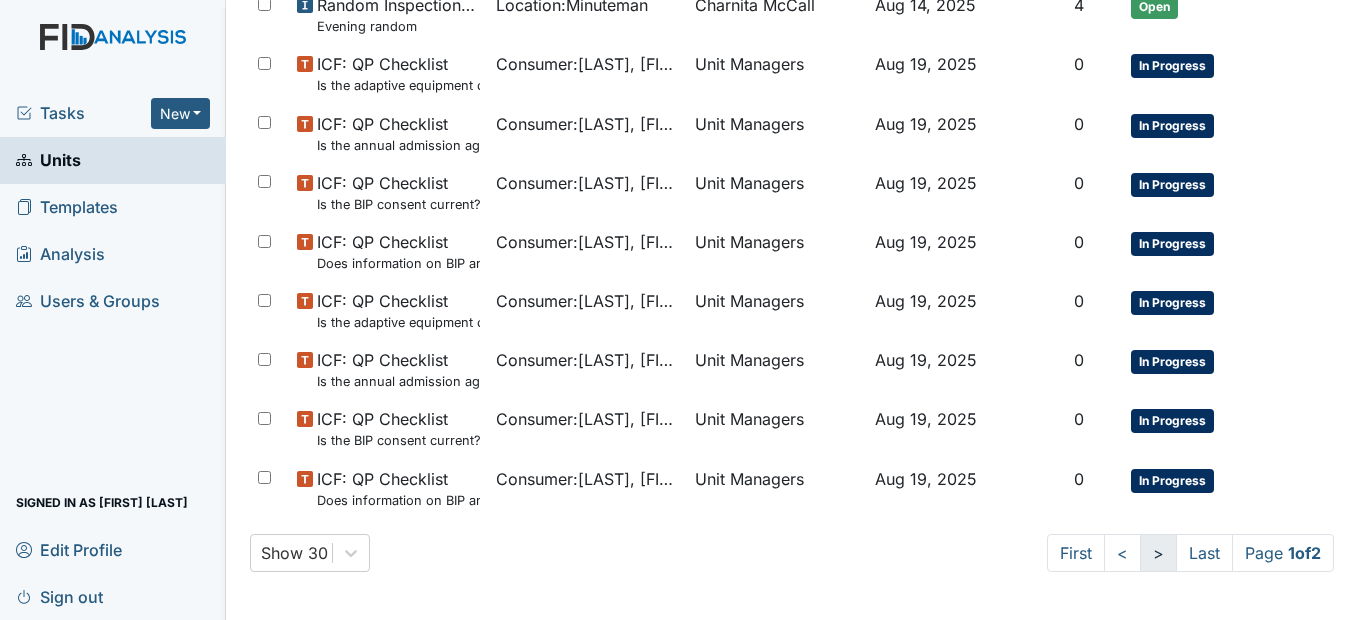 click on ">" at bounding box center [1158, 553] 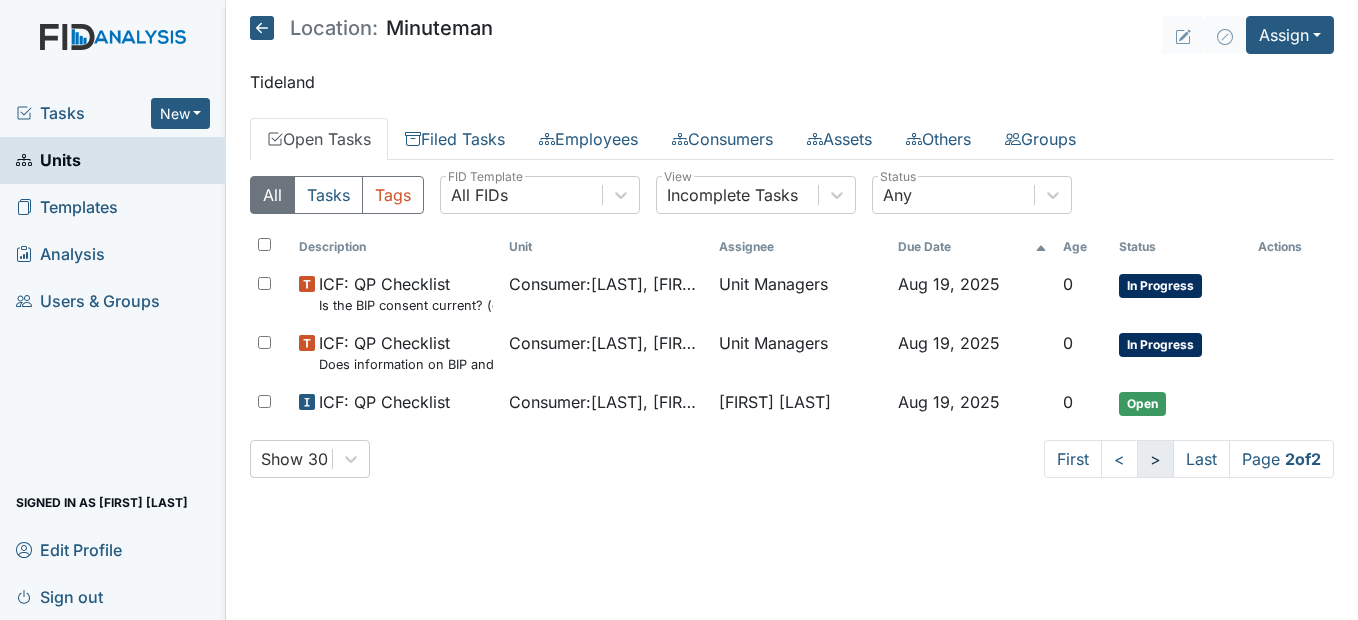 scroll, scrollTop: 0, scrollLeft: 0, axis: both 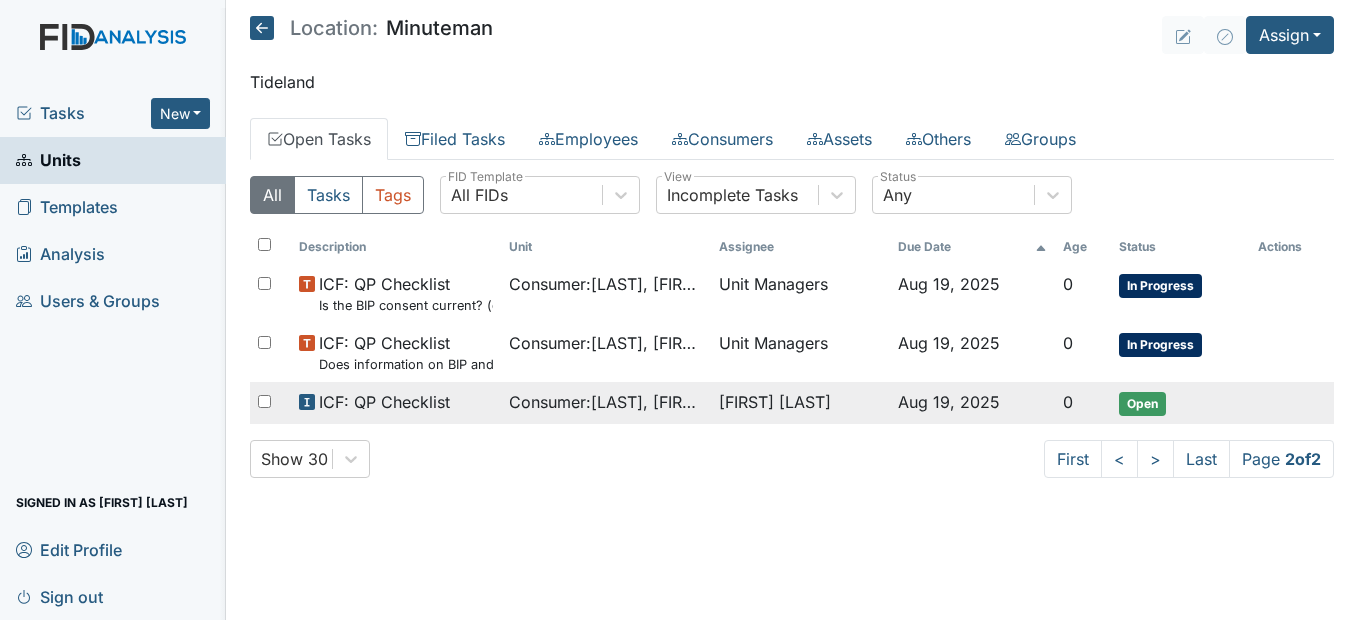 click on "Consumer : [LAST], [FIRST]" at bounding box center (606, 402) 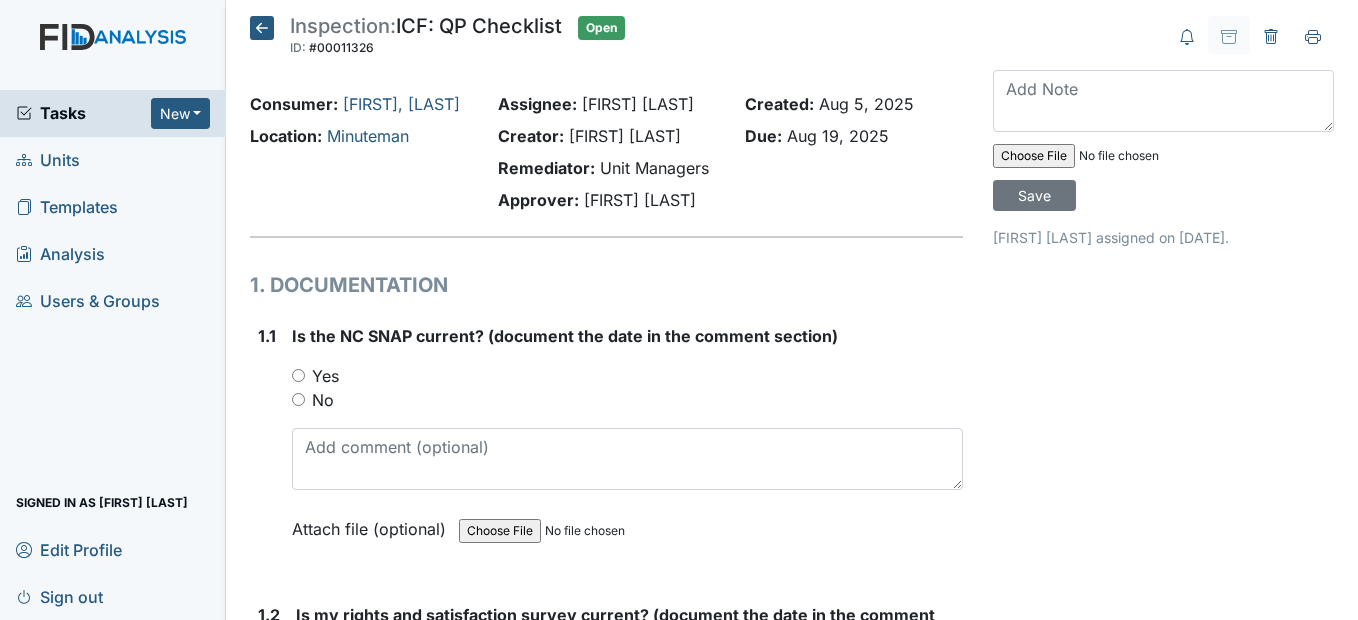 scroll, scrollTop: 0, scrollLeft: 0, axis: both 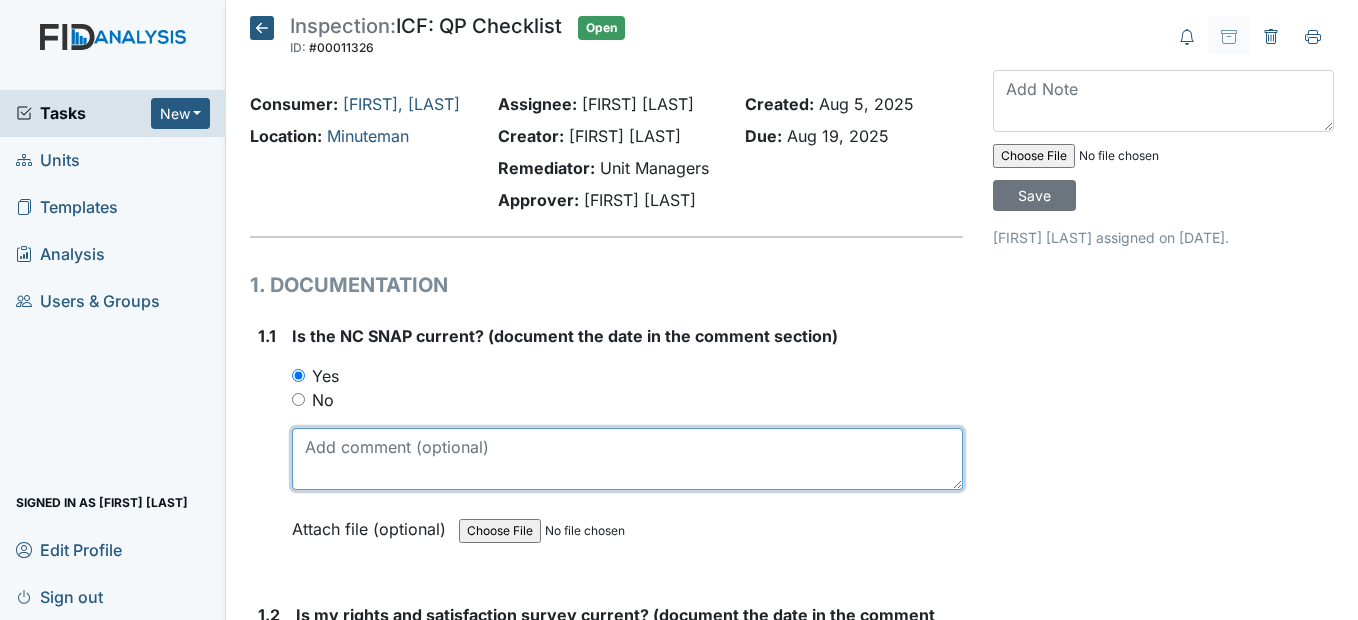 click at bounding box center [627, 459] 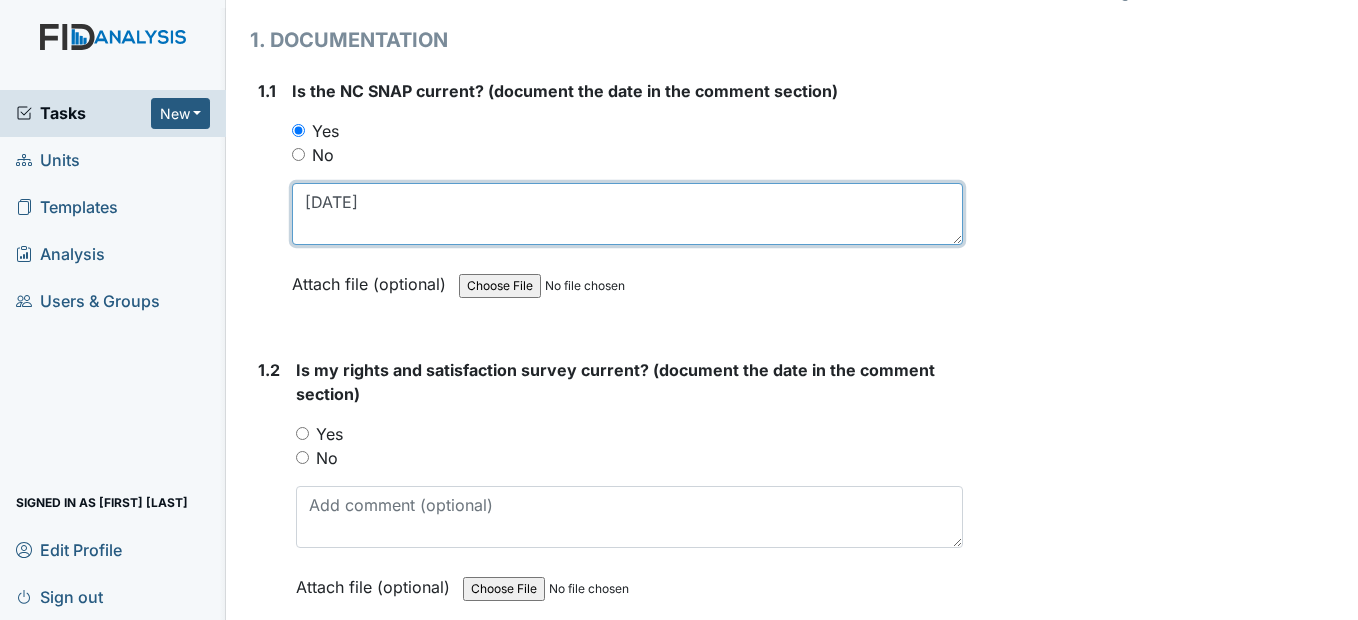 scroll, scrollTop: 300, scrollLeft: 0, axis: vertical 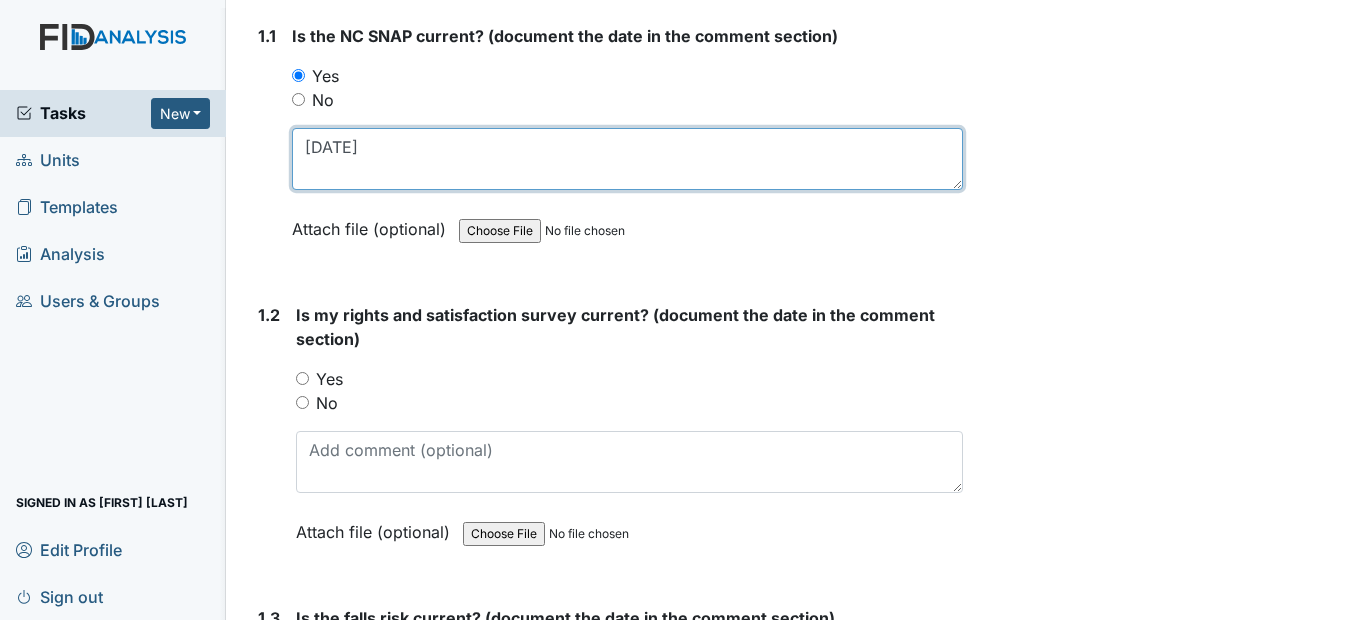type on "[DATE]" 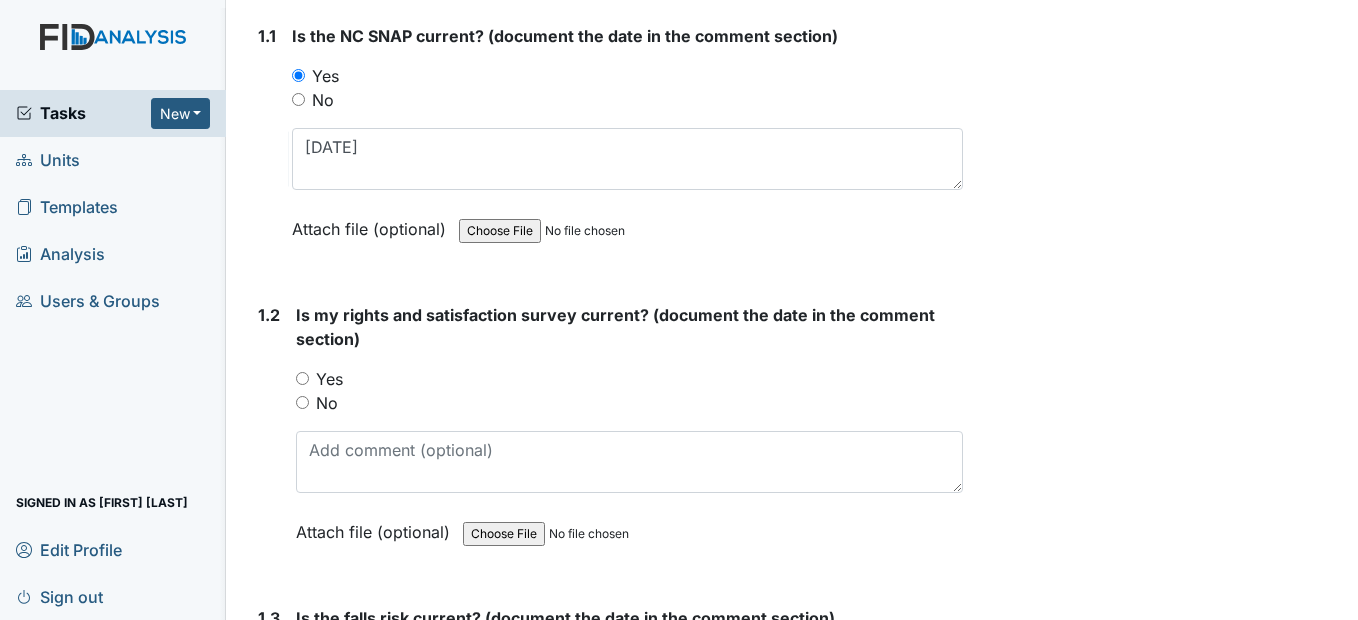 click on "Yes" at bounding box center (302, 378) 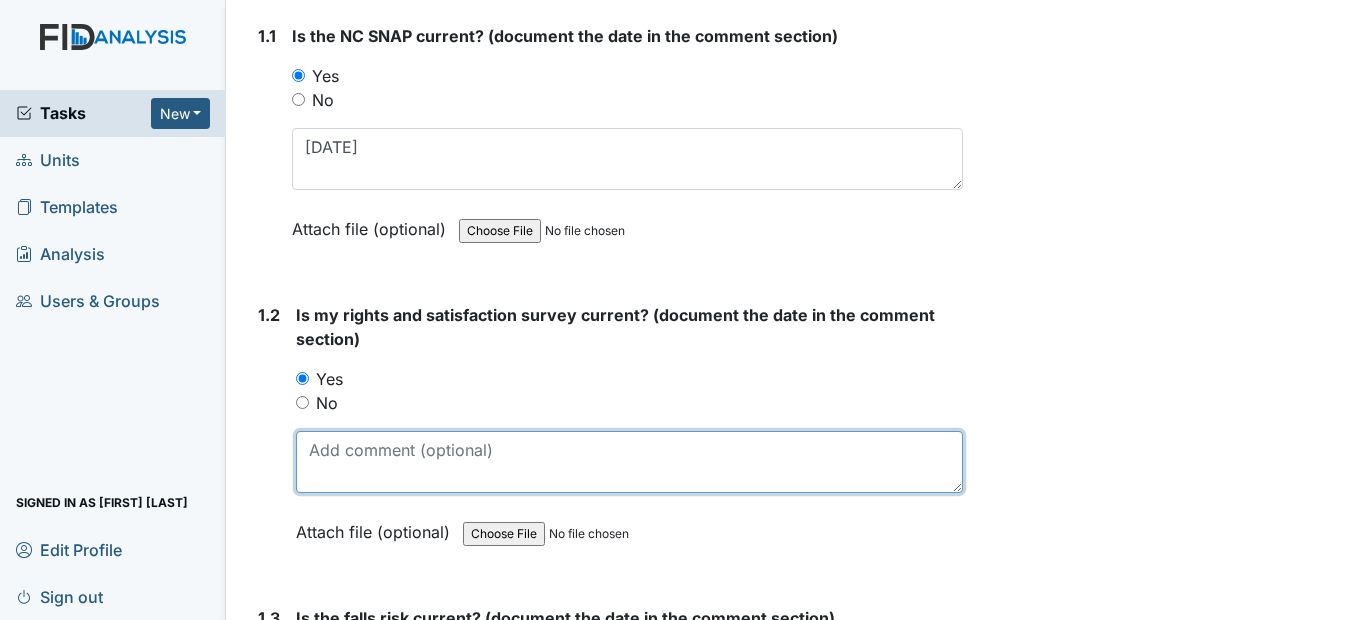 click at bounding box center [629, 462] 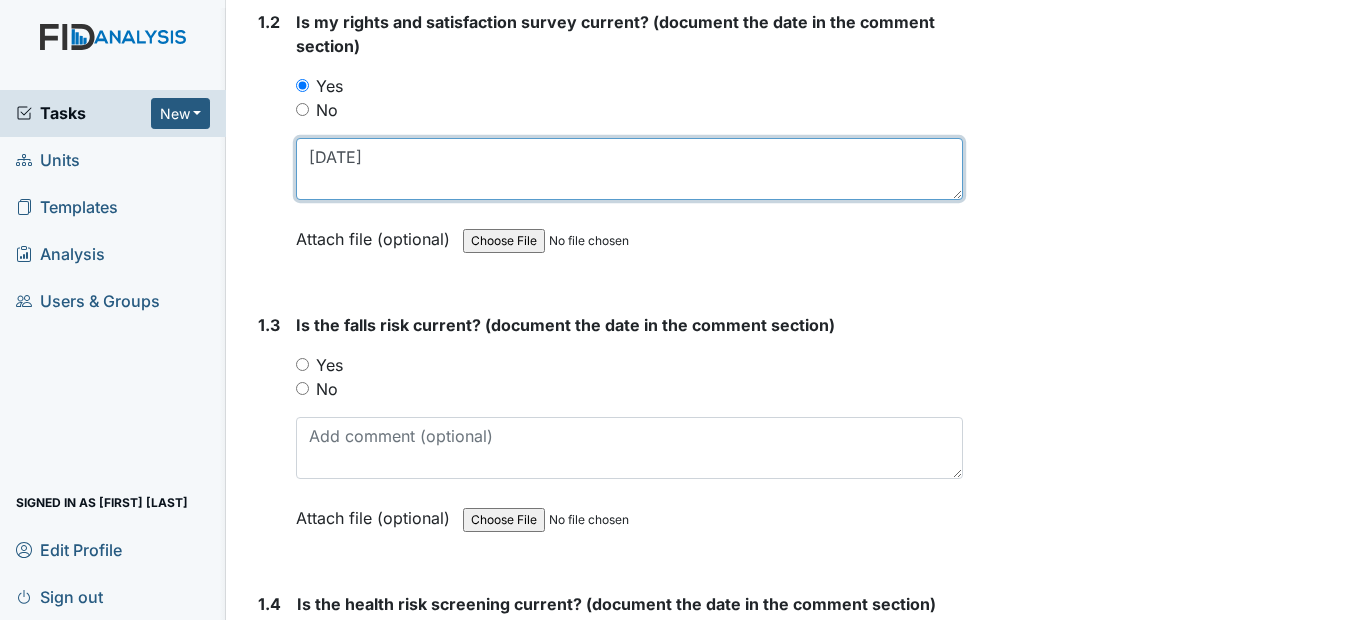 scroll, scrollTop: 600, scrollLeft: 0, axis: vertical 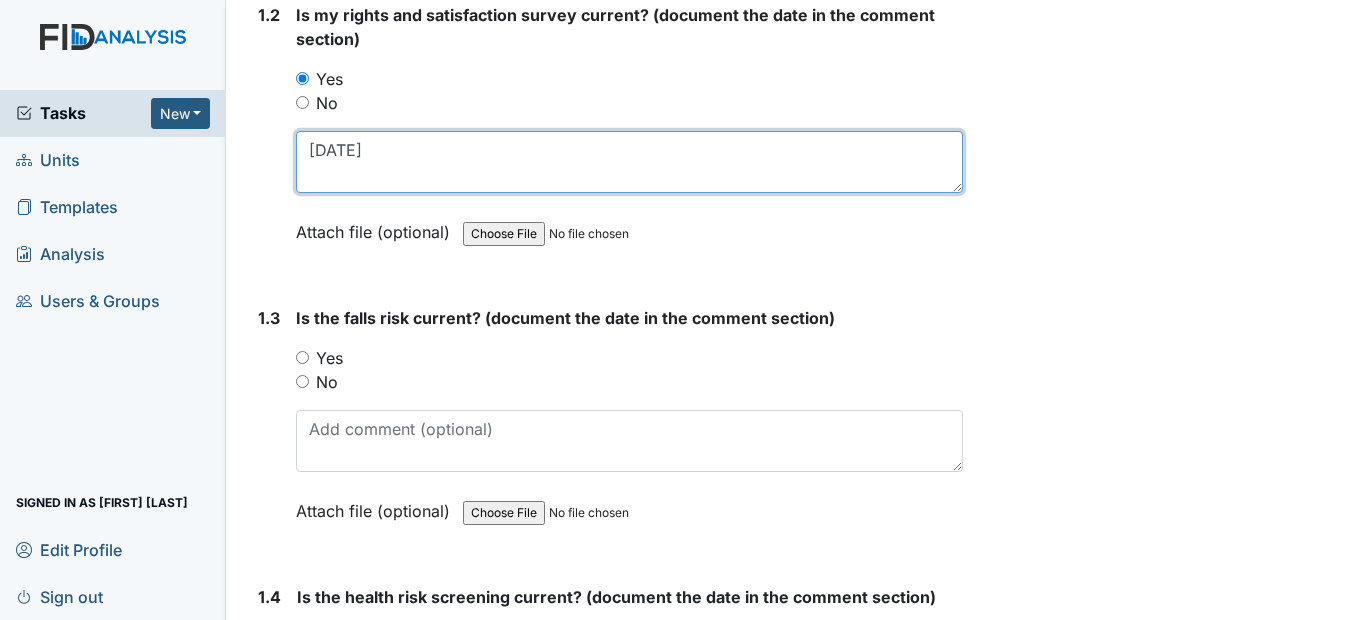 type on "12/17/24" 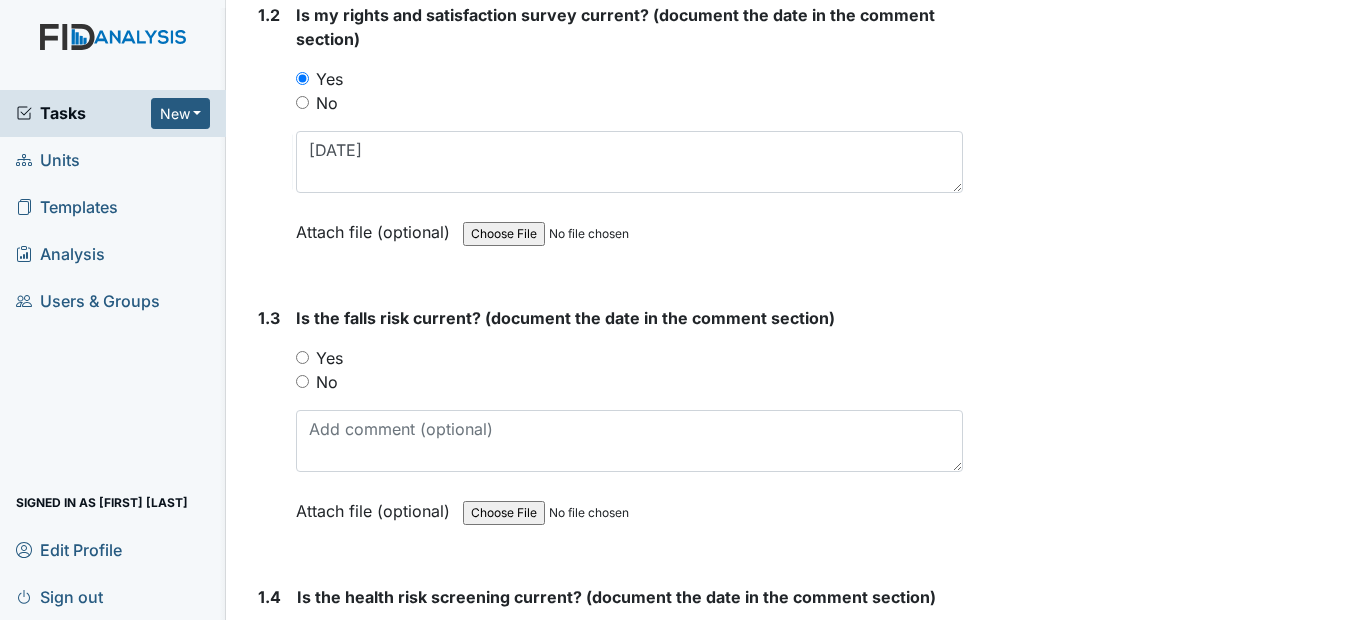 click on "Yes" at bounding box center [302, 357] 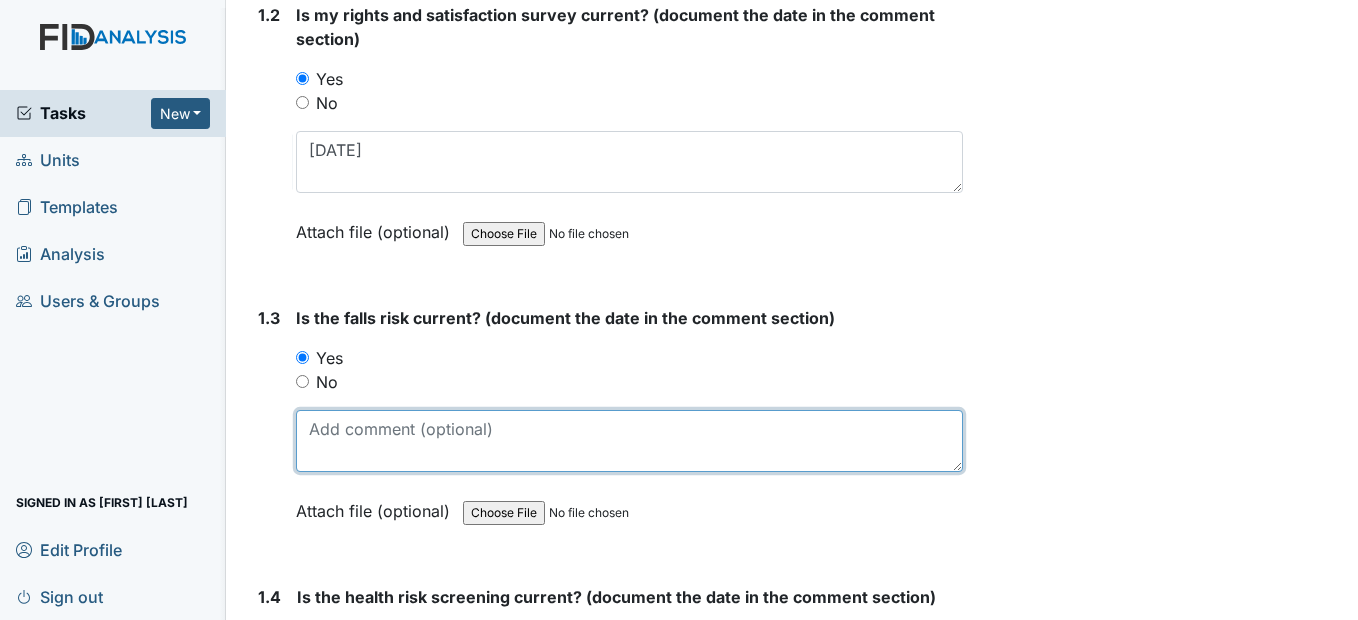 click at bounding box center (629, 441) 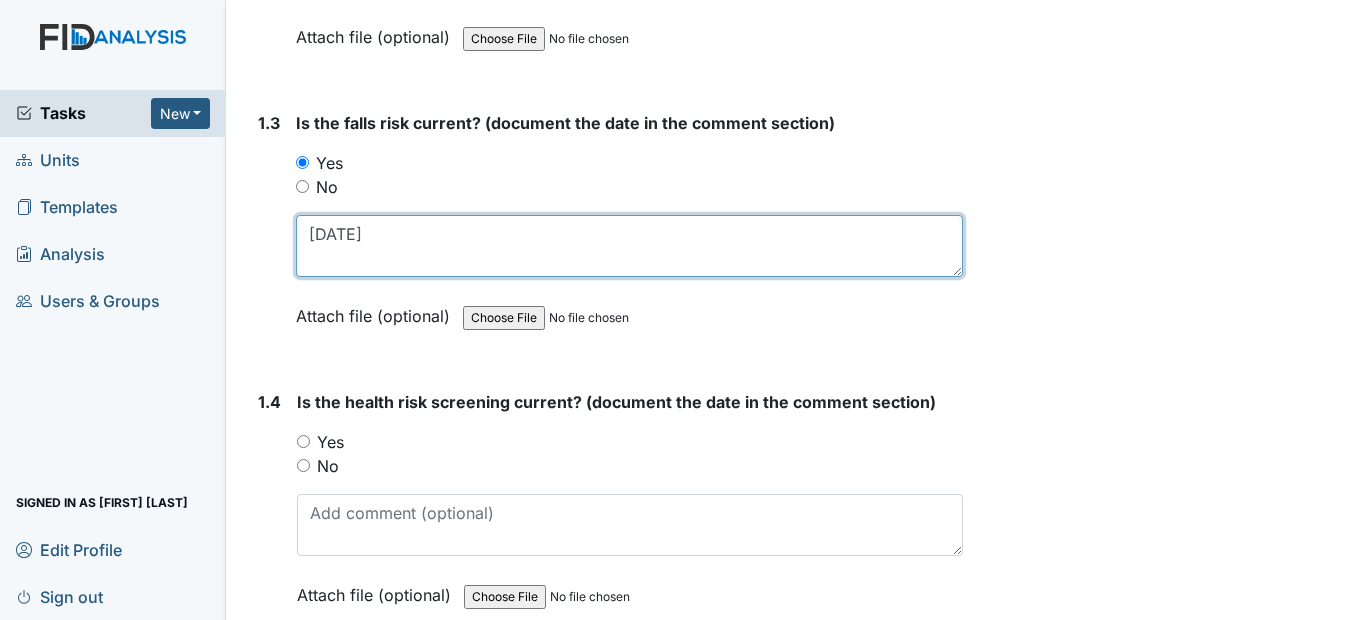 scroll, scrollTop: 800, scrollLeft: 0, axis: vertical 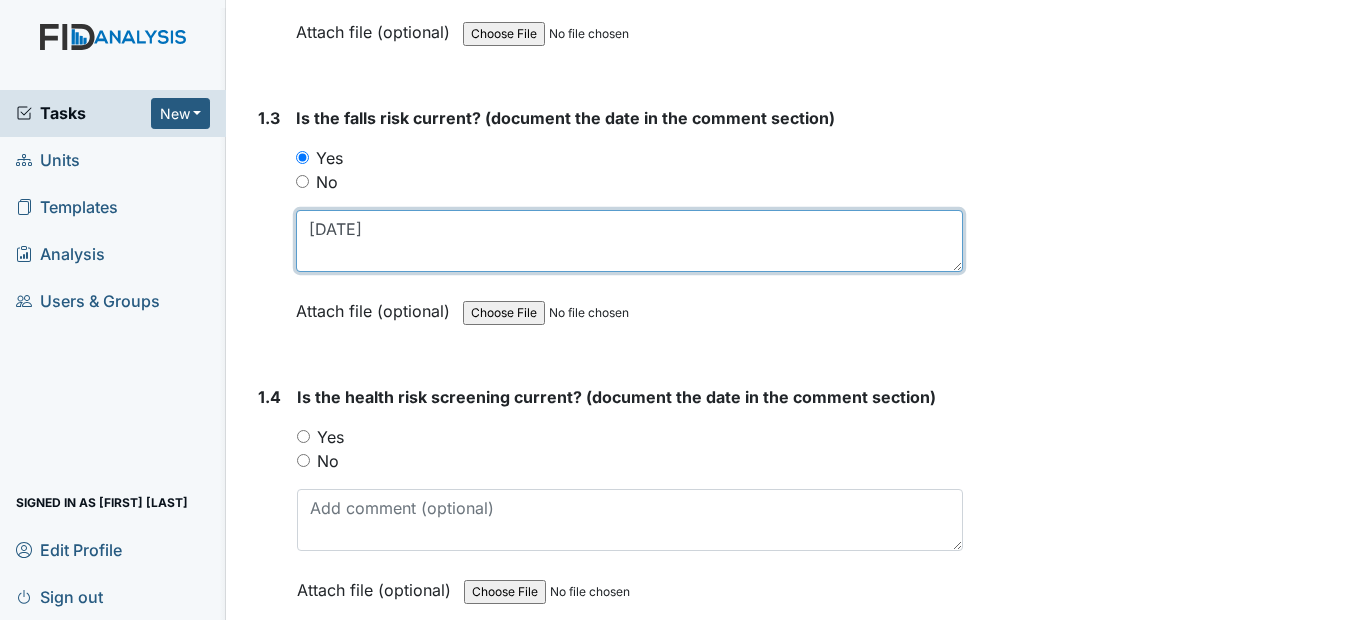 type on "12/7/24" 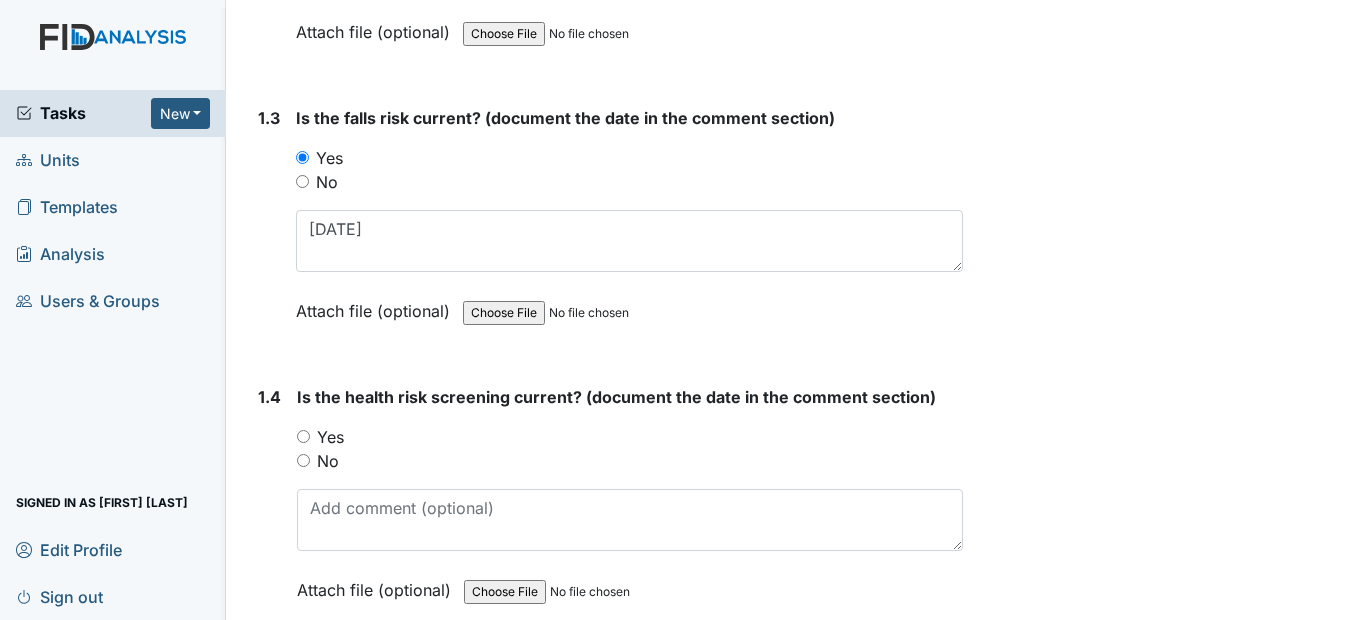click on "Yes" at bounding box center [303, 436] 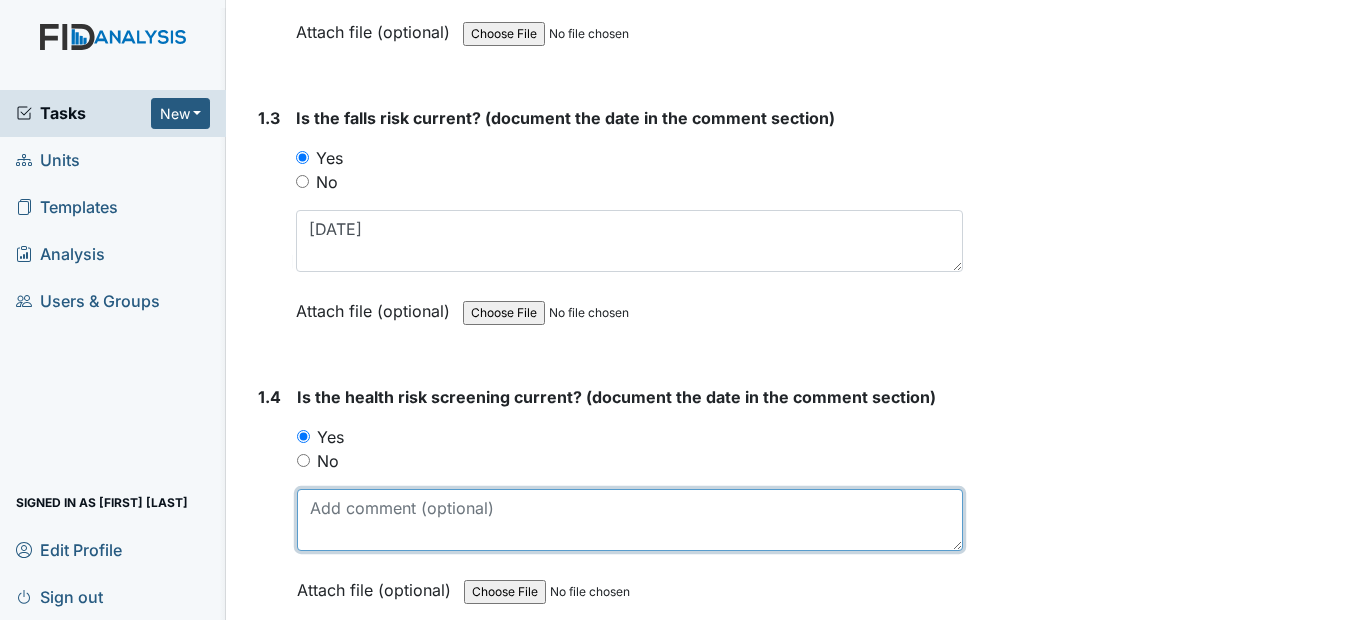 click at bounding box center (629, 520) 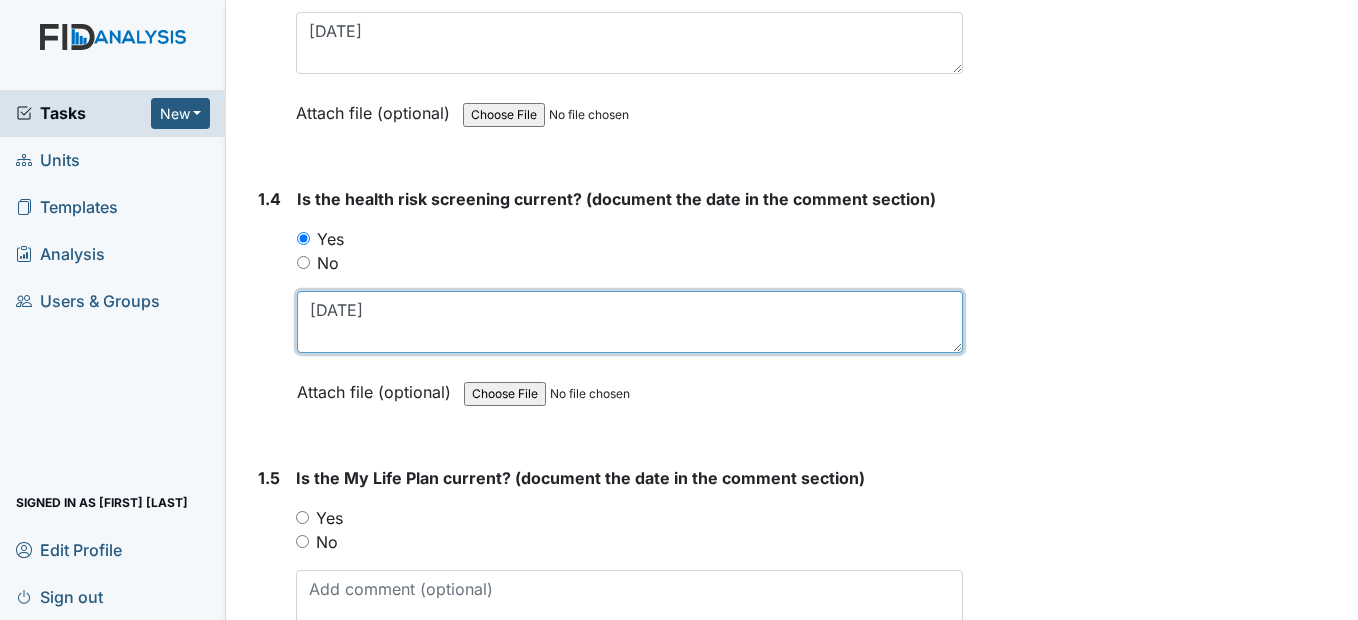 scroll, scrollTop: 1000, scrollLeft: 0, axis: vertical 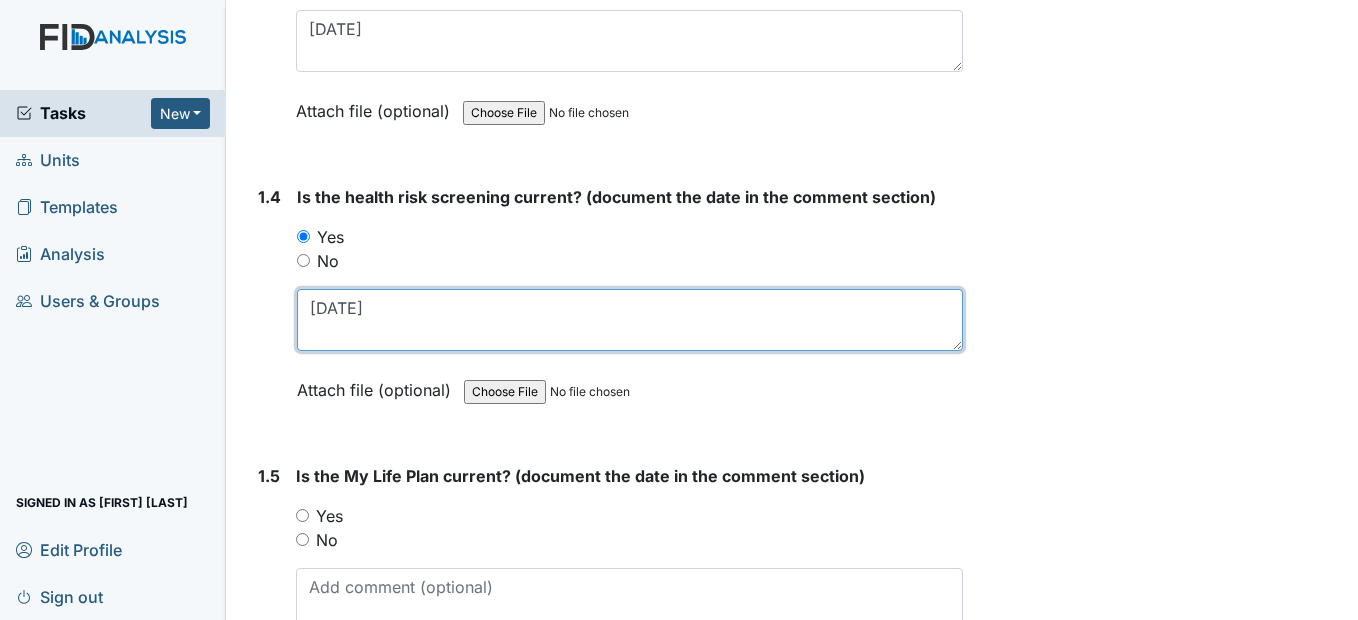 type on "12/17/24" 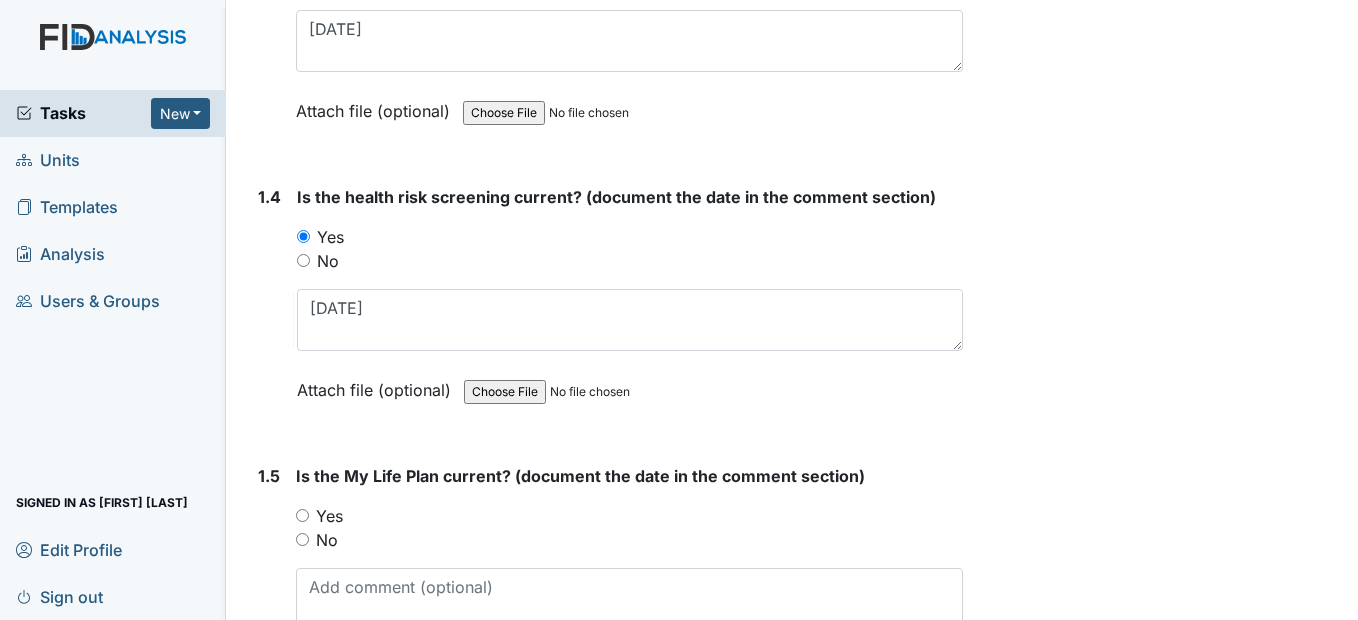 click on "Yes" at bounding box center (302, 515) 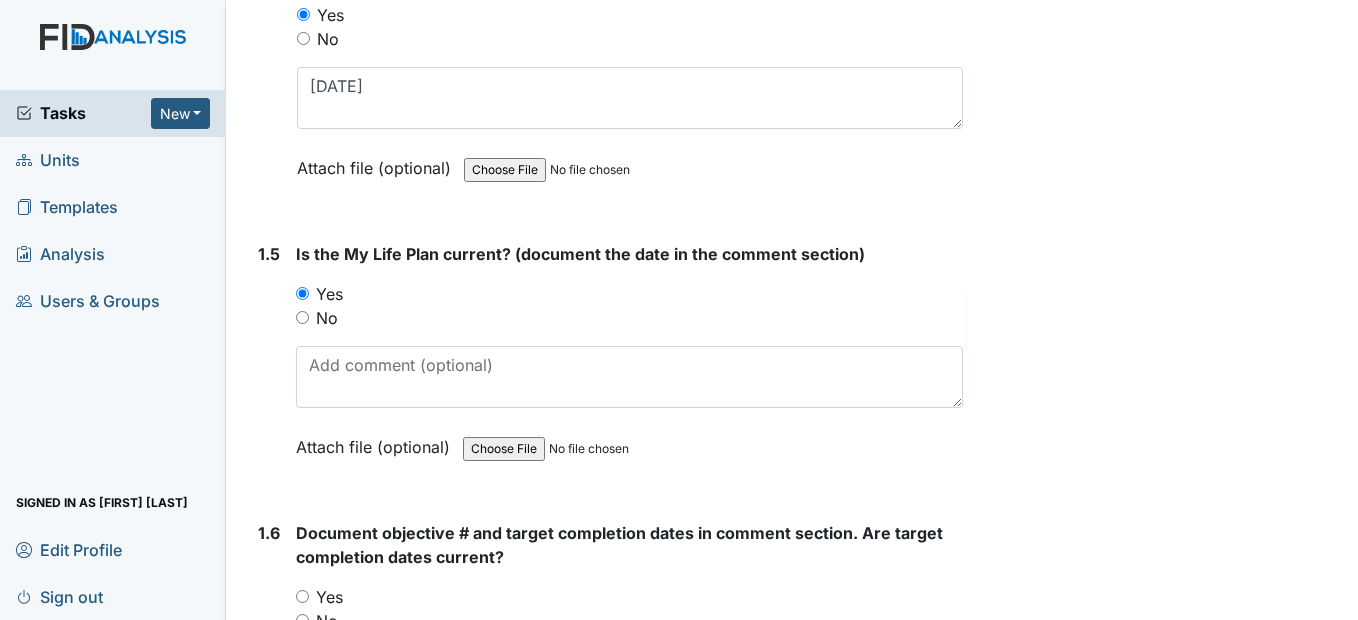 scroll, scrollTop: 1300, scrollLeft: 0, axis: vertical 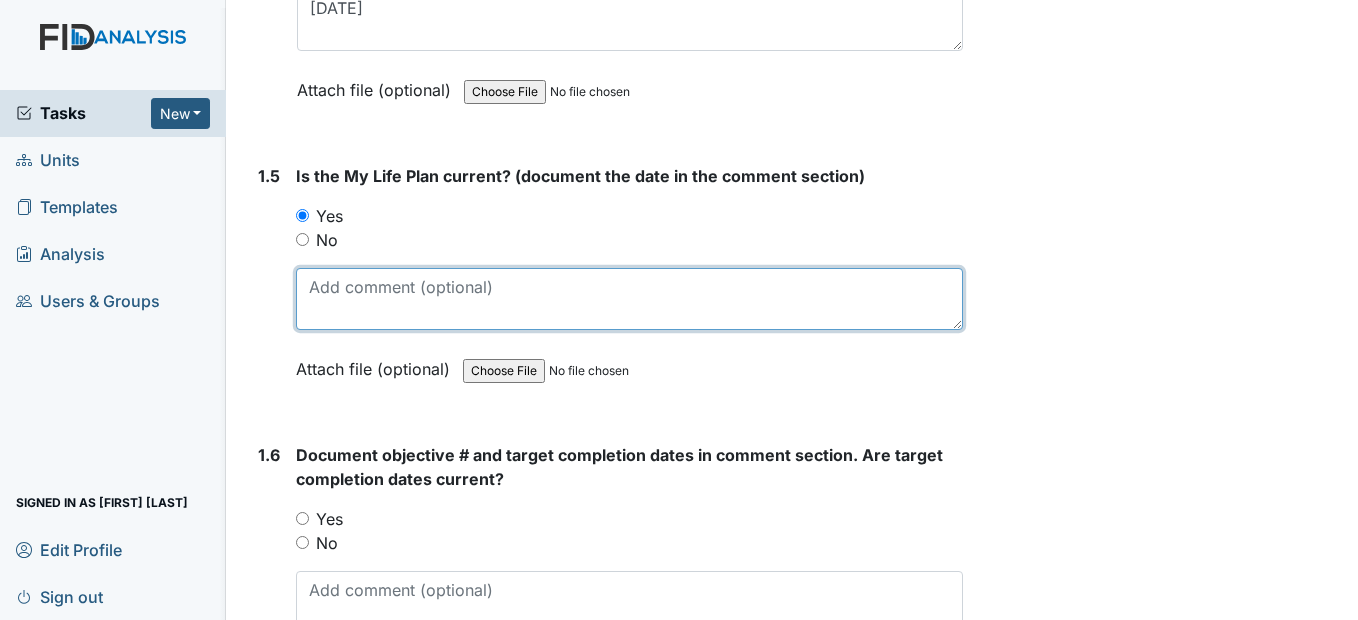 click at bounding box center [629, 299] 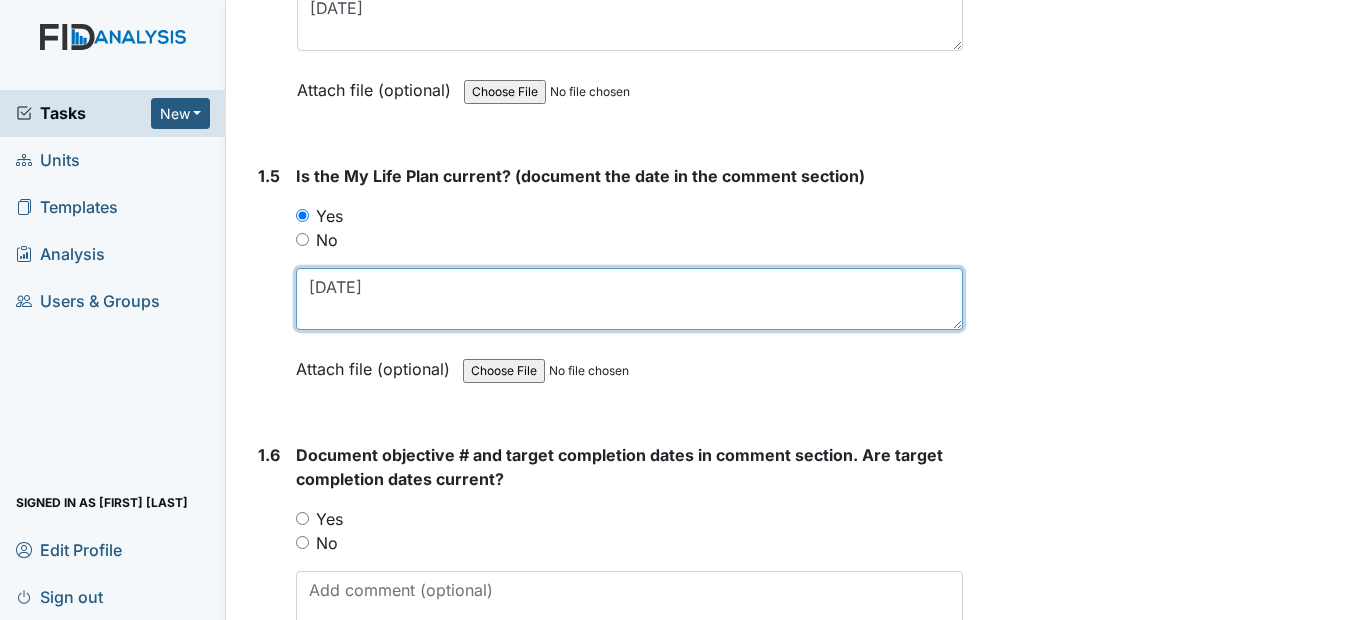 type on "12/17/24" 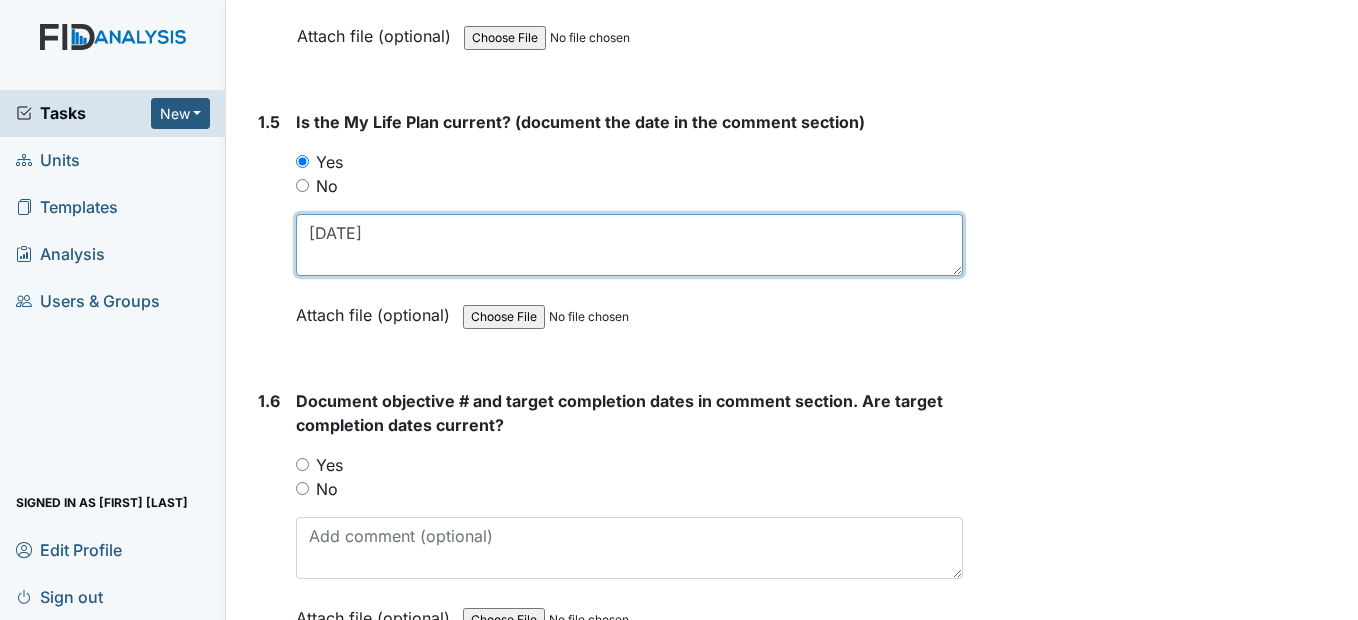 scroll, scrollTop: 1400, scrollLeft: 0, axis: vertical 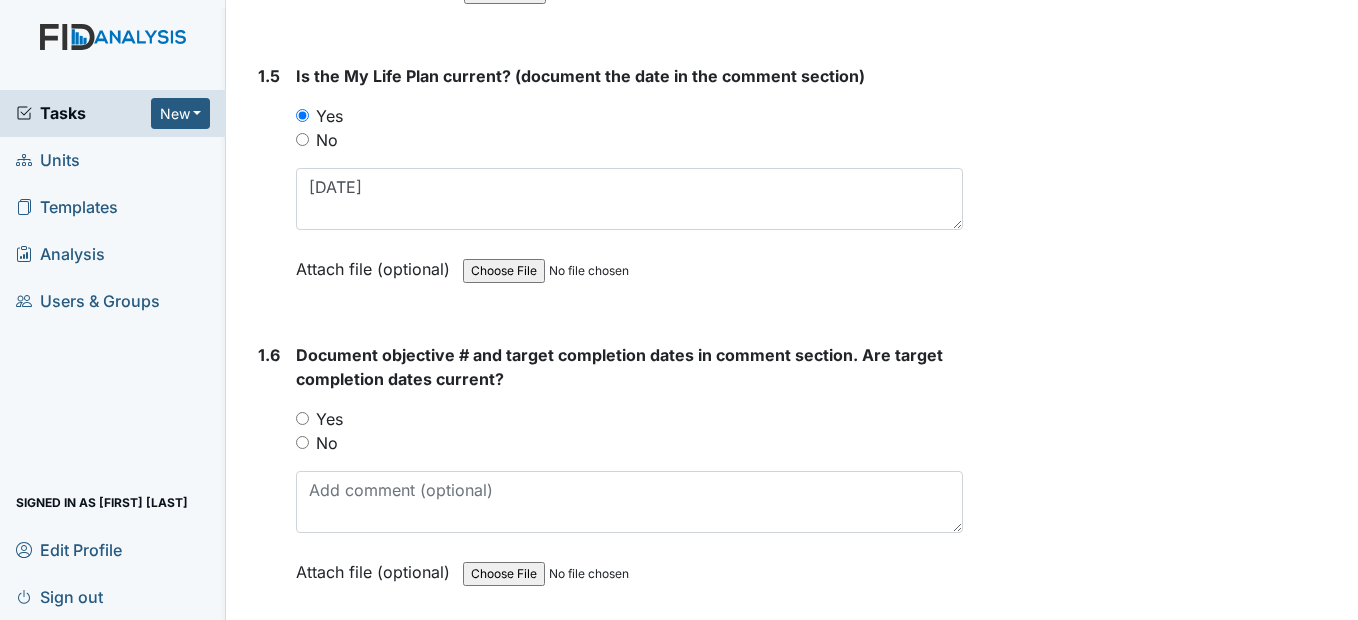 click on "Yes" at bounding box center [302, 418] 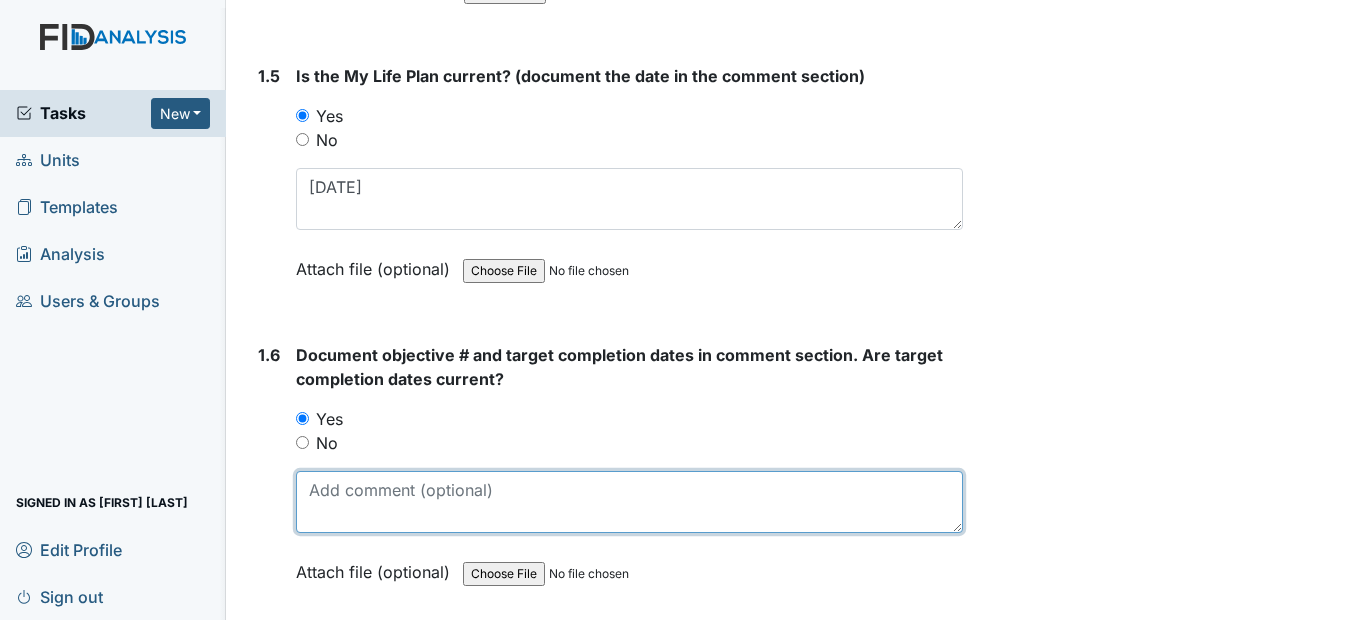 click at bounding box center [629, 502] 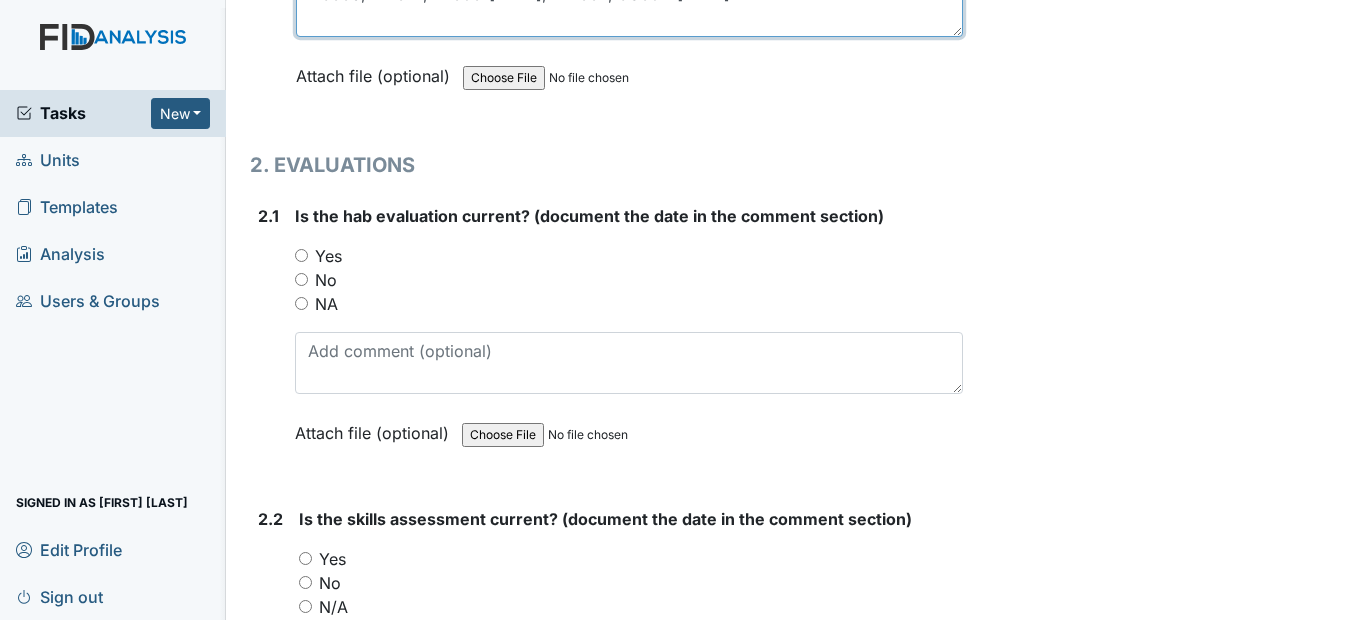 scroll, scrollTop: 1900, scrollLeft: 0, axis: vertical 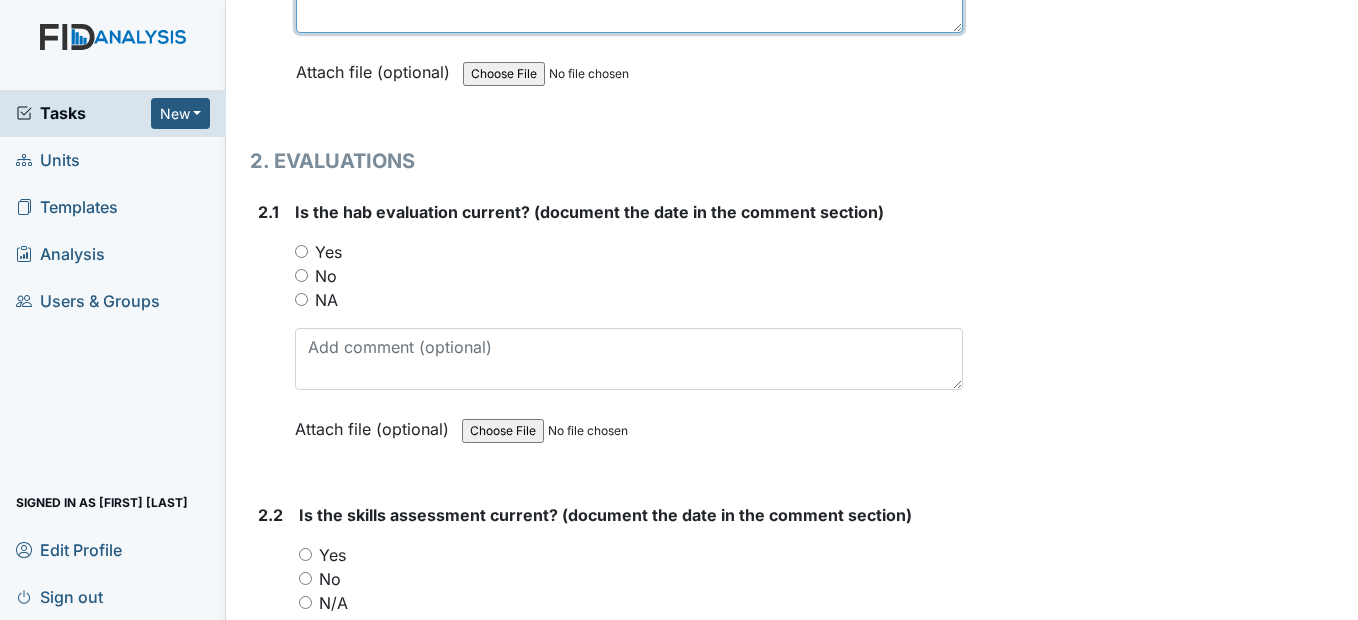 type on "HS005, DIL027, FA030-7/31/26, WK004, SC034-9/30/25" 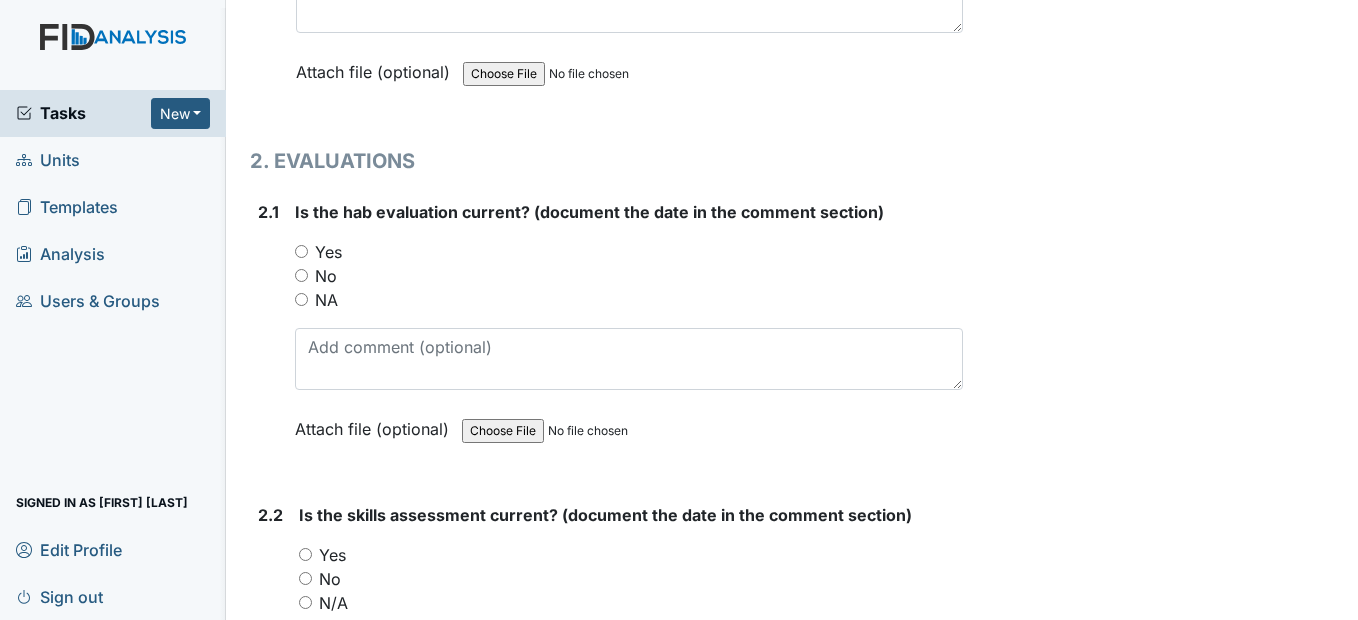 click on "Yes" at bounding box center [301, 251] 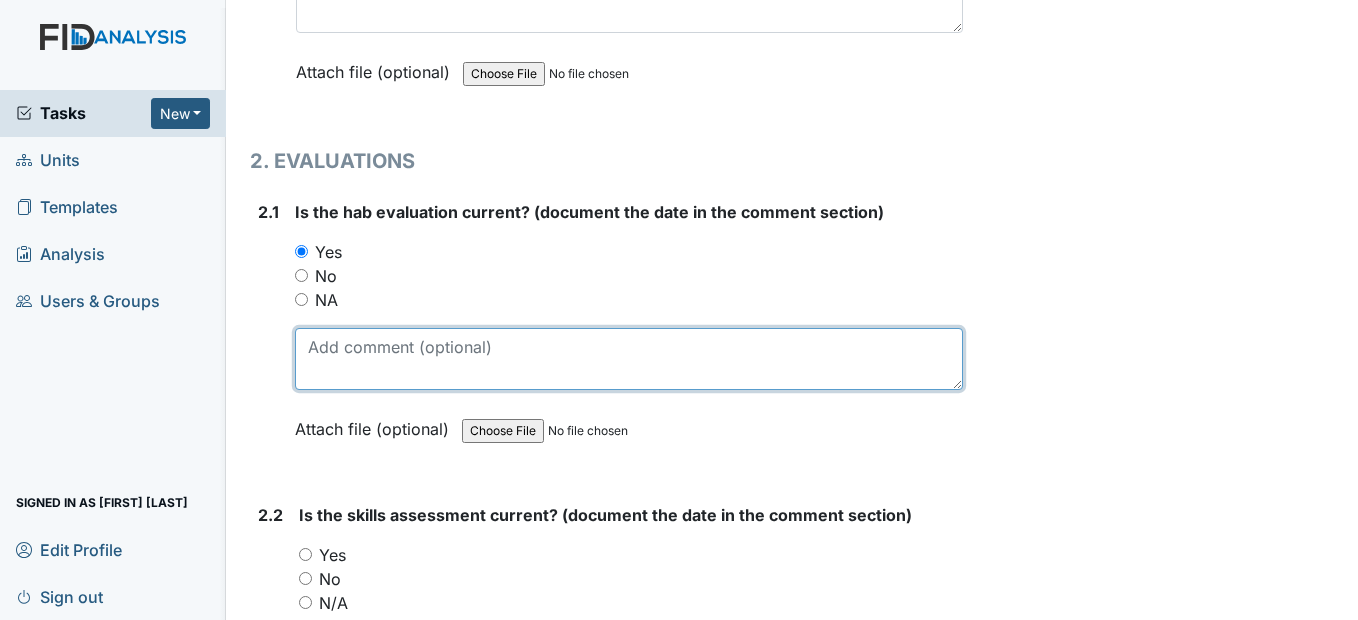 click at bounding box center [628, 359] 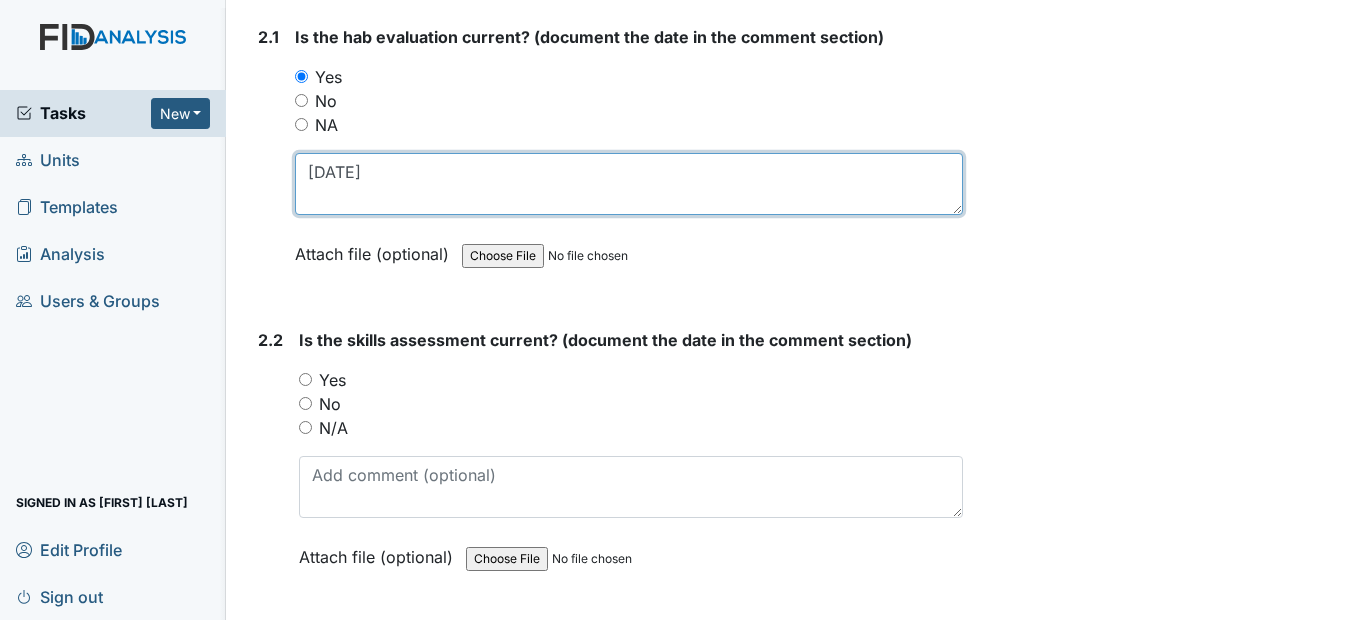 scroll, scrollTop: 2100, scrollLeft: 0, axis: vertical 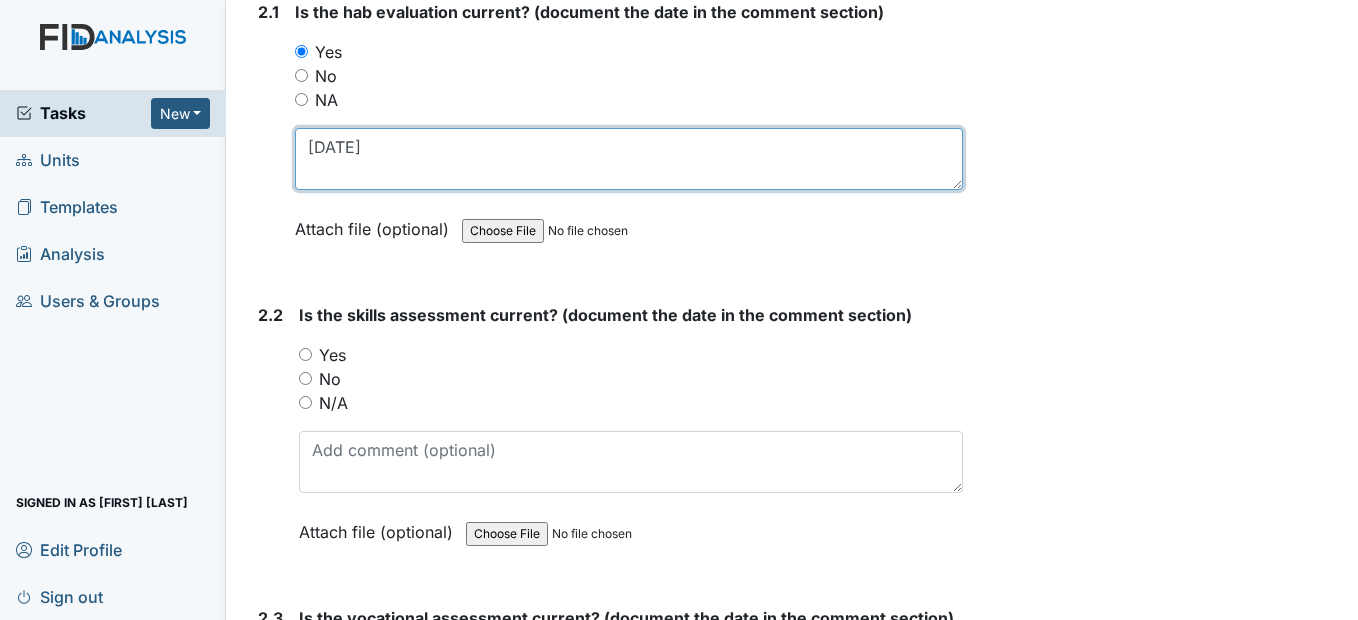 type on "12/15/24" 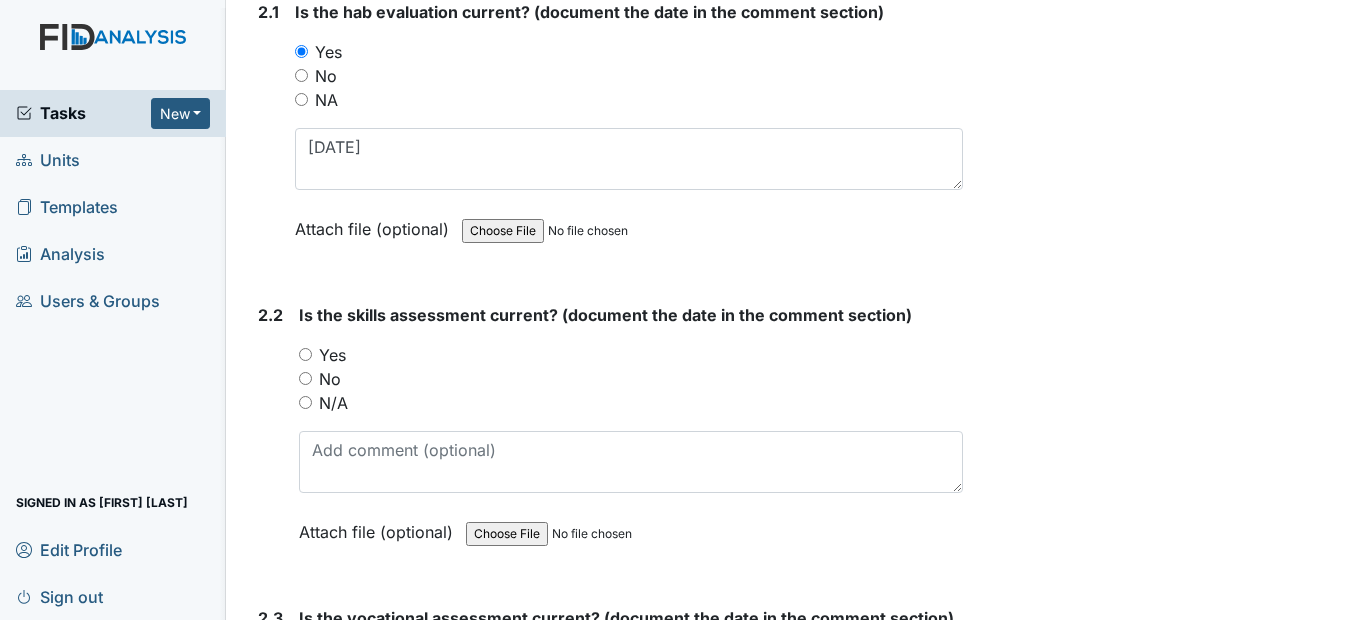 click on "Yes" at bounding box center (305, 354) 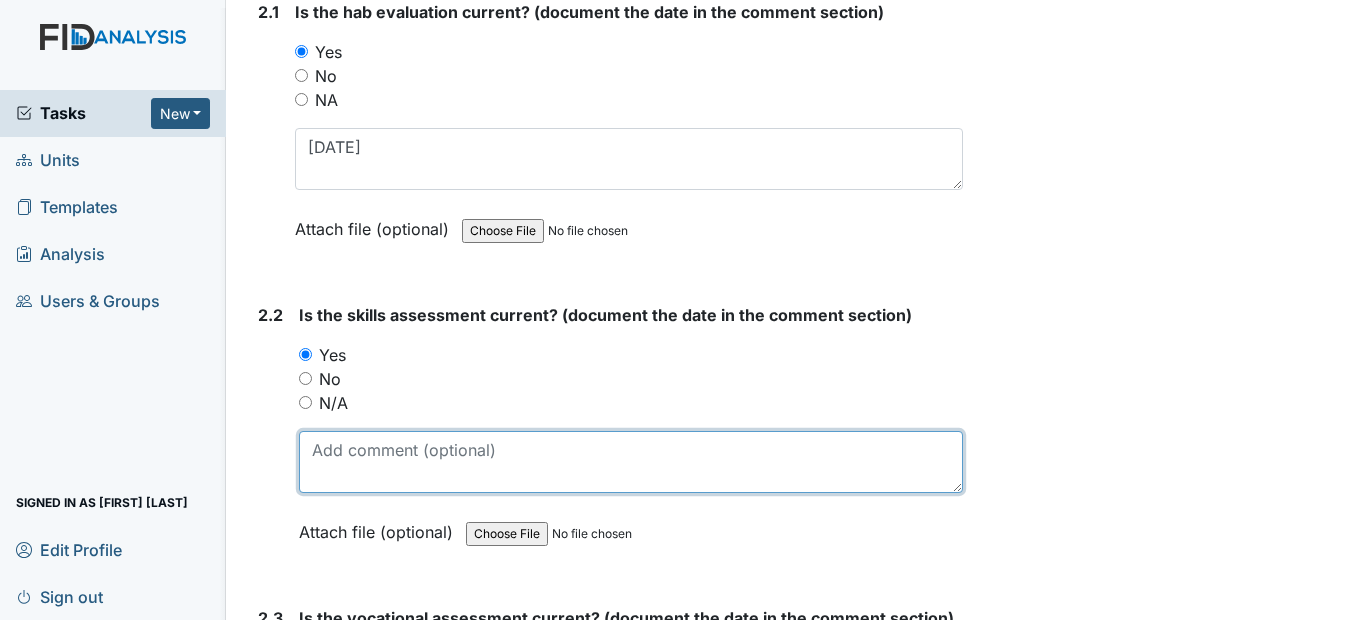 click at bounding box center (630, 462) 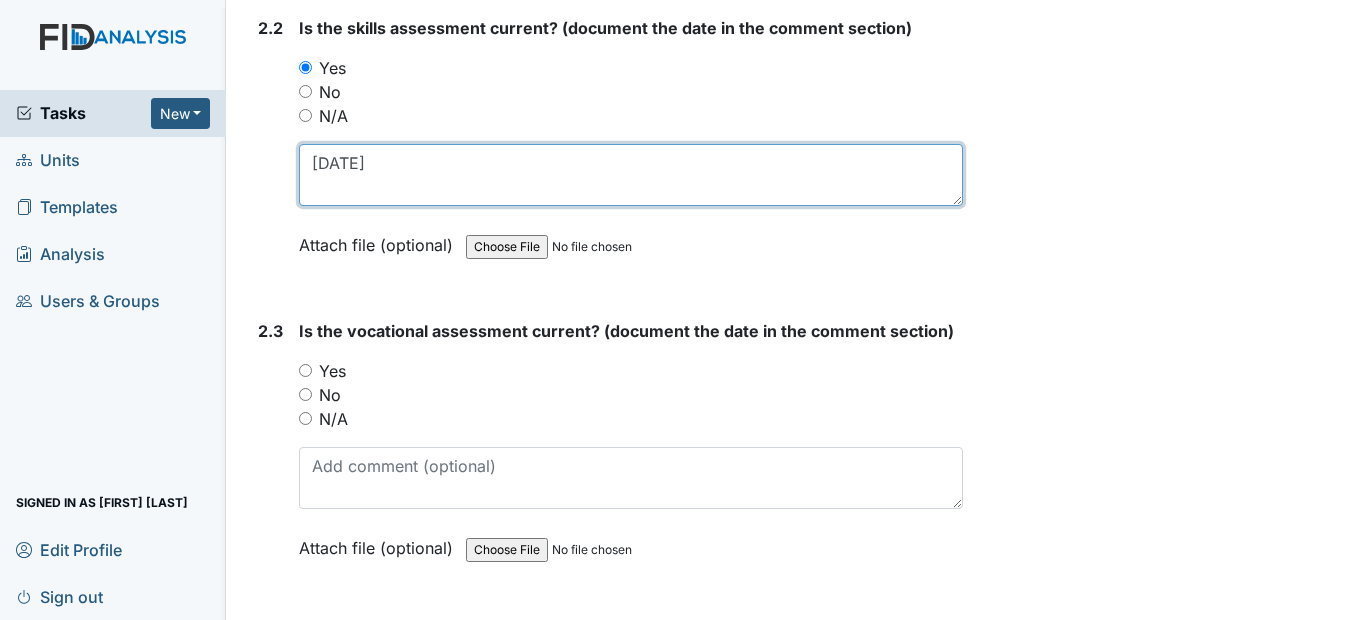 scroll, scrollTop: 2400, scrollLeft: 0, axis: vertical 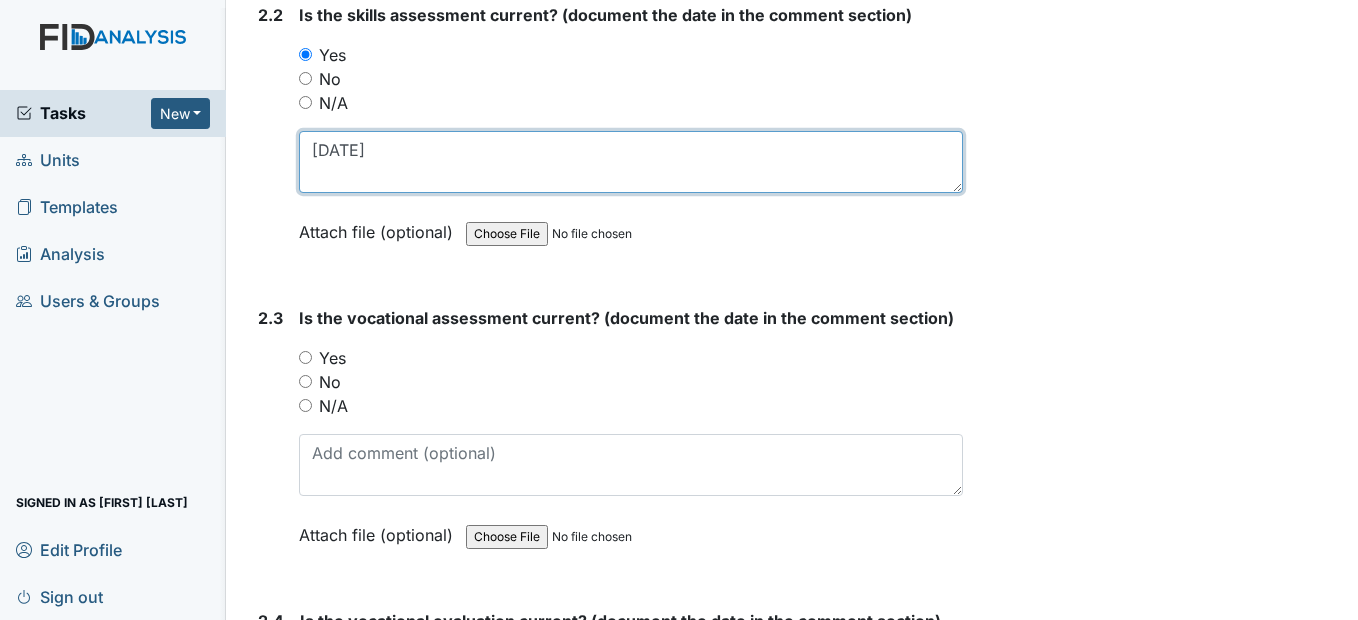 type on "1/6/25" 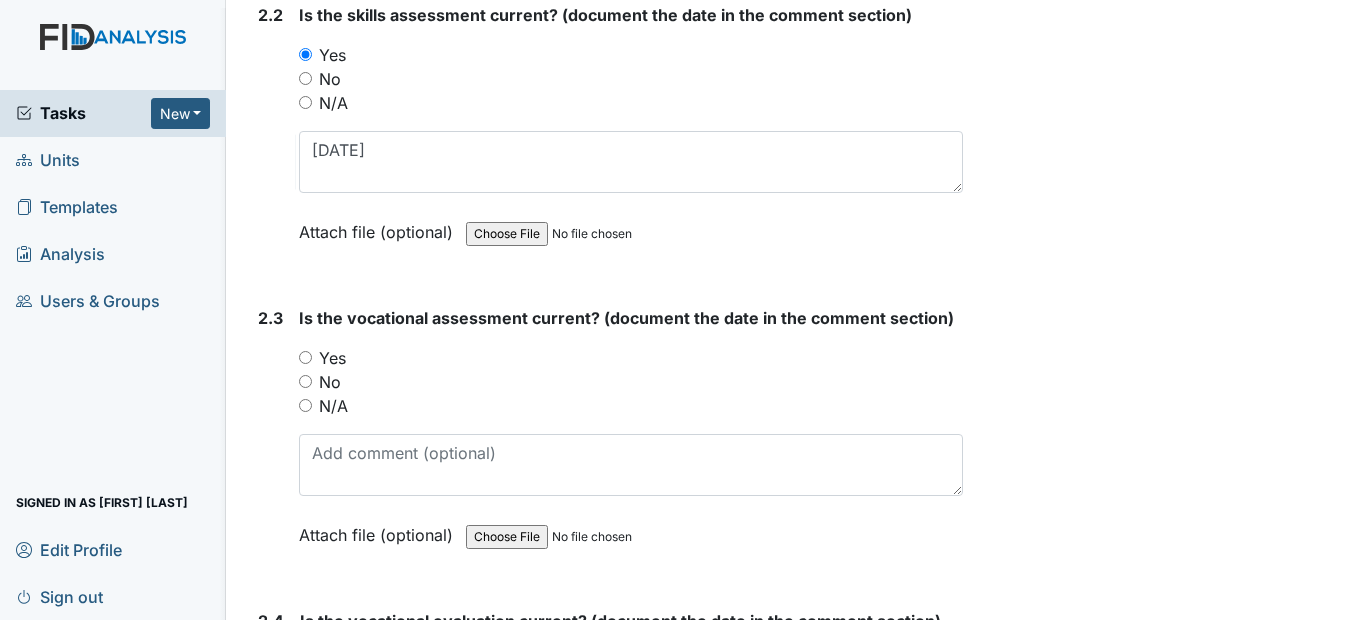 click on "Yes" at bounding box center [305, 357] 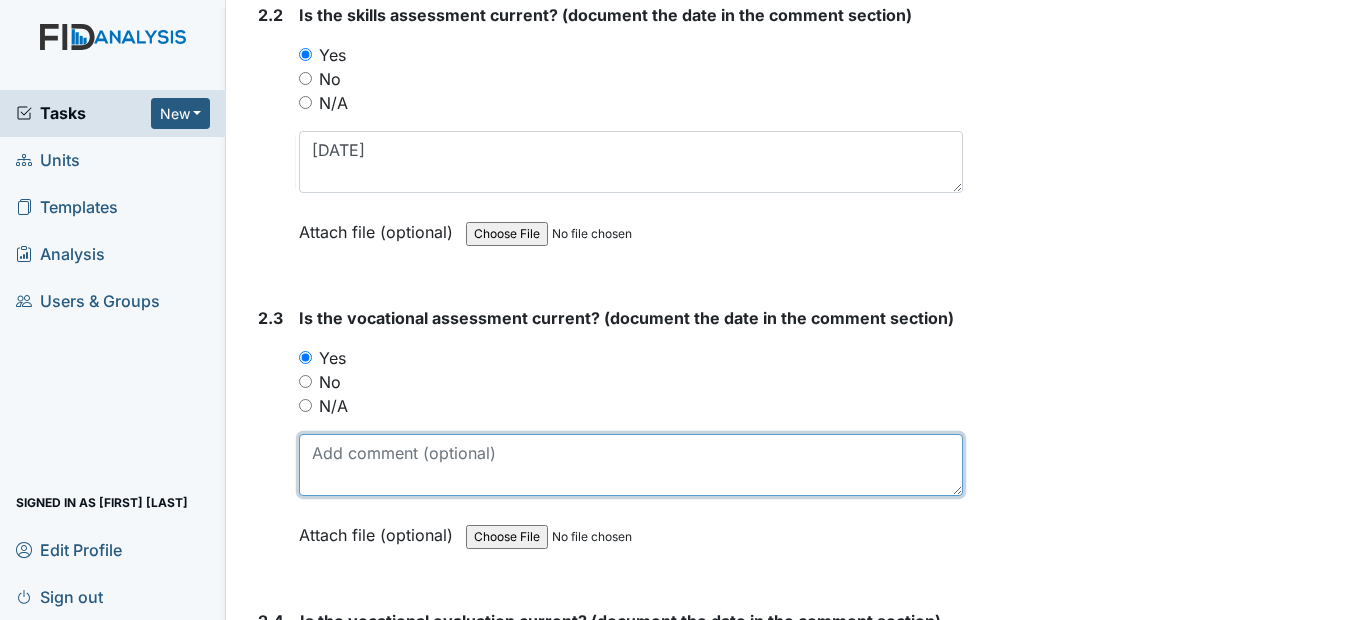 click at bounding box center [630, 465] 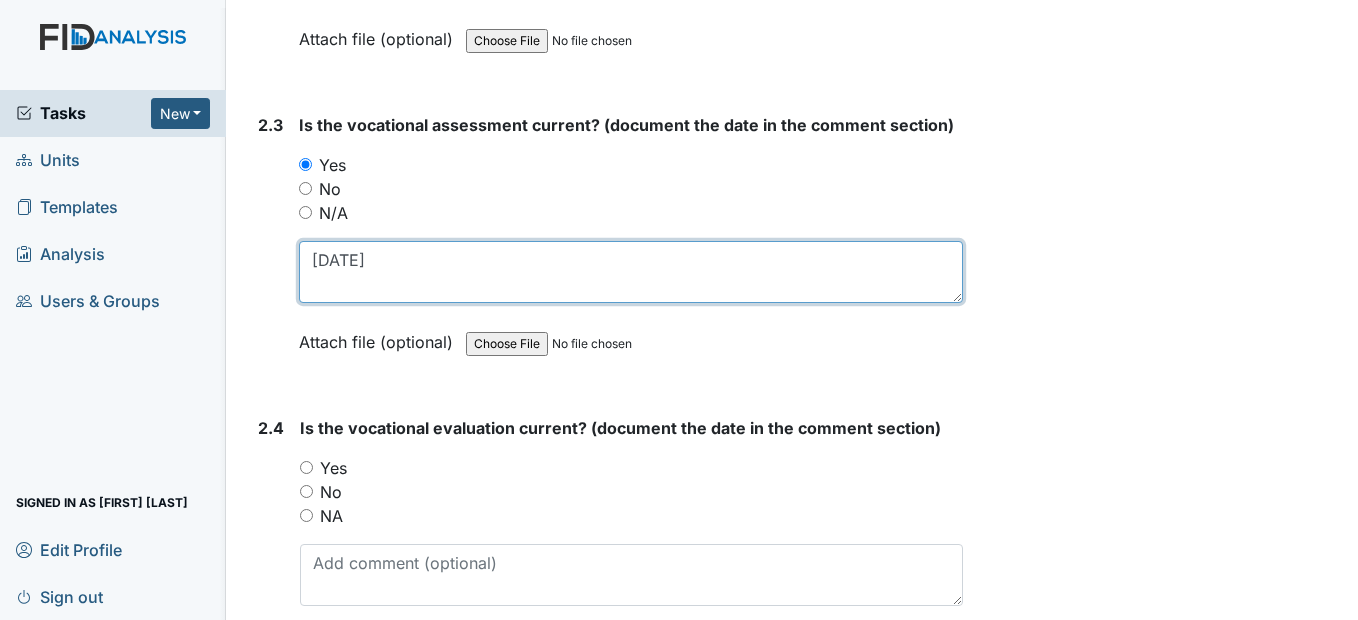 scroll, scrollTop: 2600, scrollLeft: 0, axis: vertical 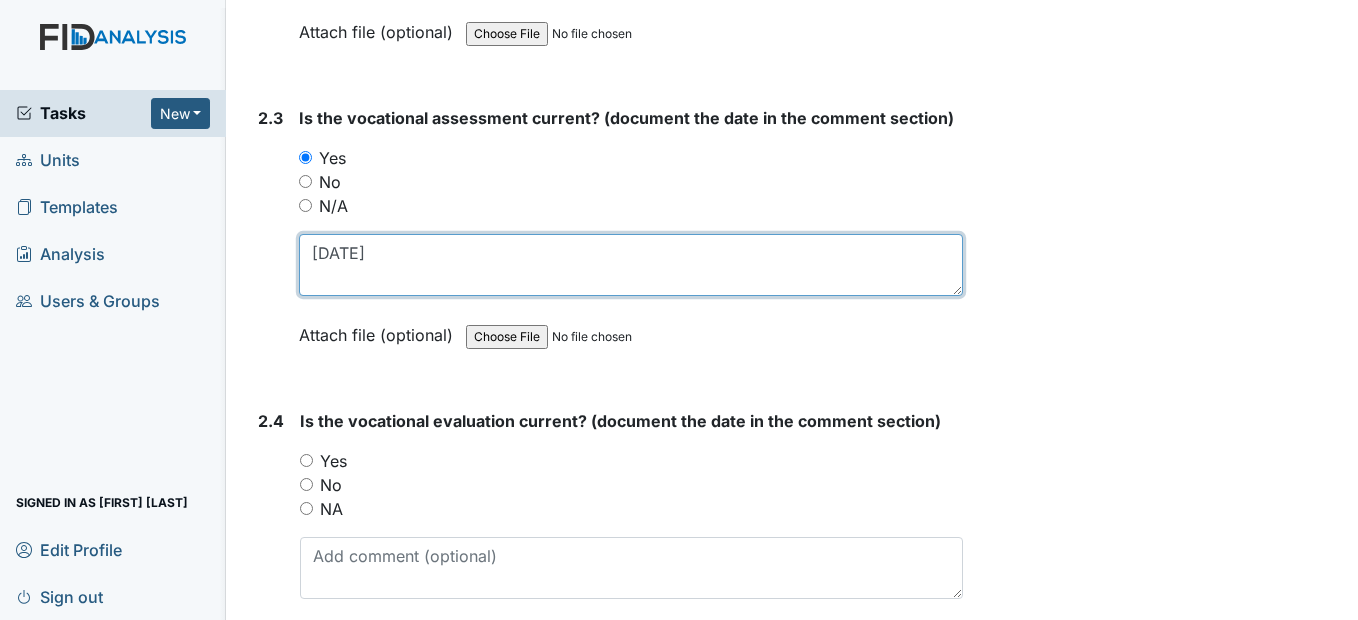 type on "12/18/24" 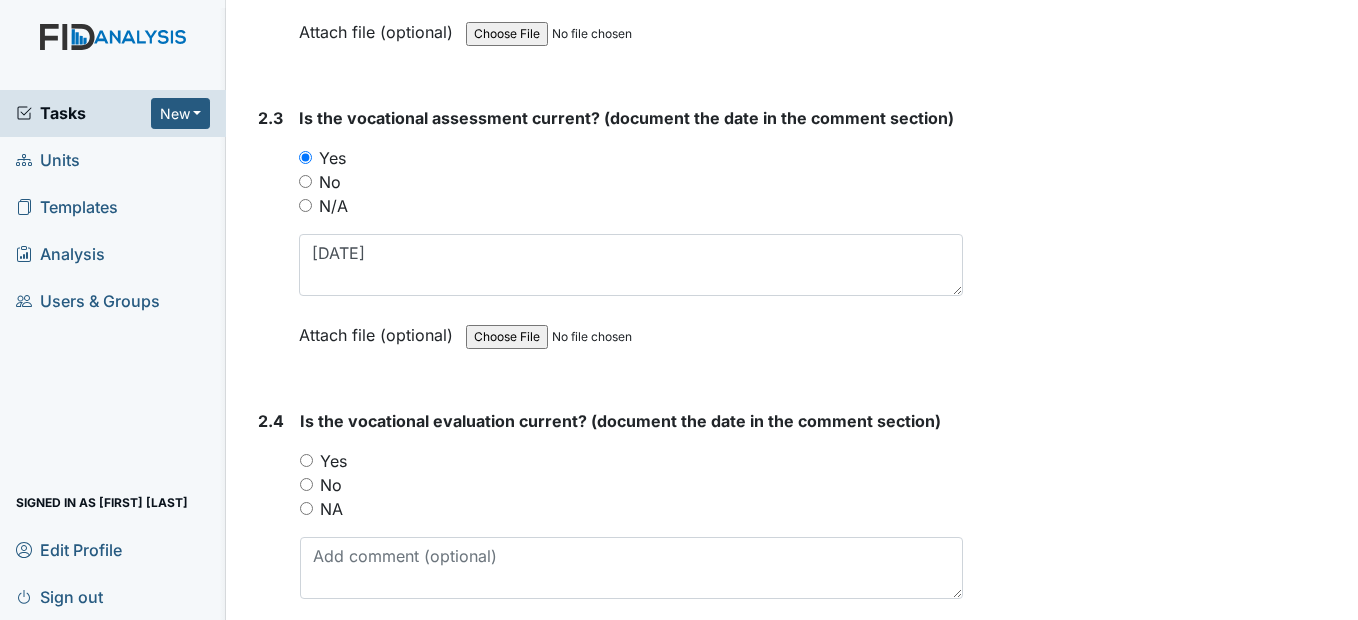click on "Yes" at bounding box center [306, 460] 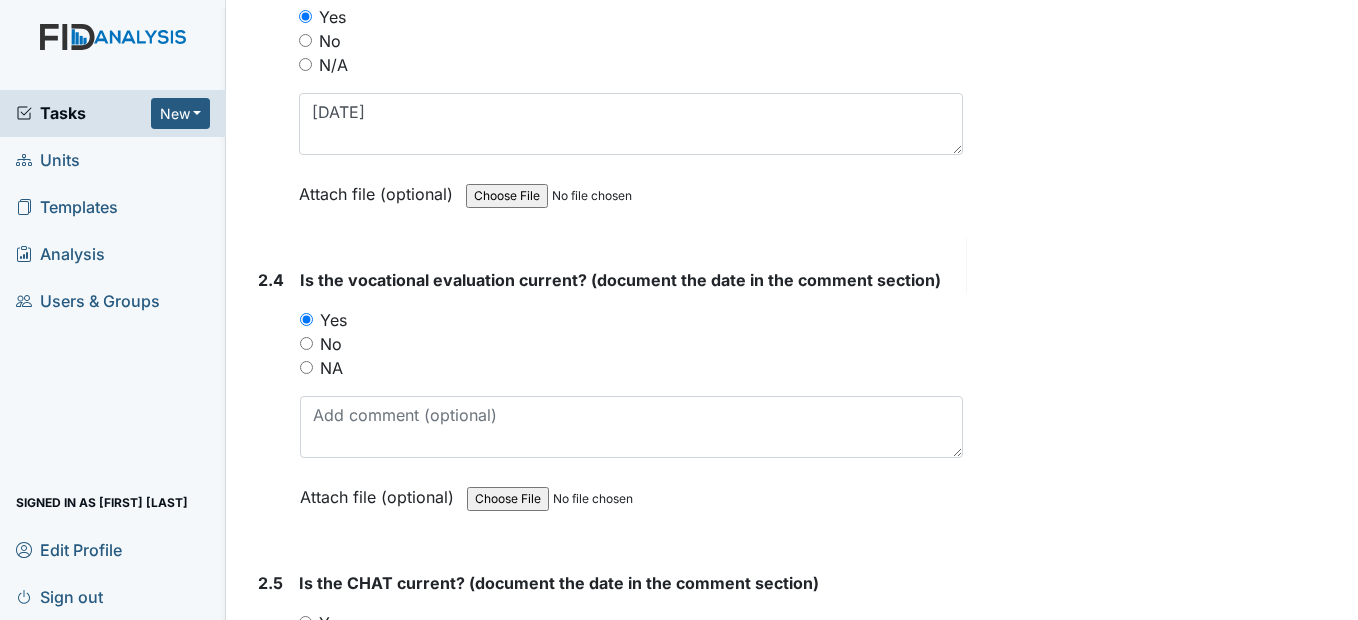 scroll, scrollTop: 2800, scrollLeft: 0, axis: vertical 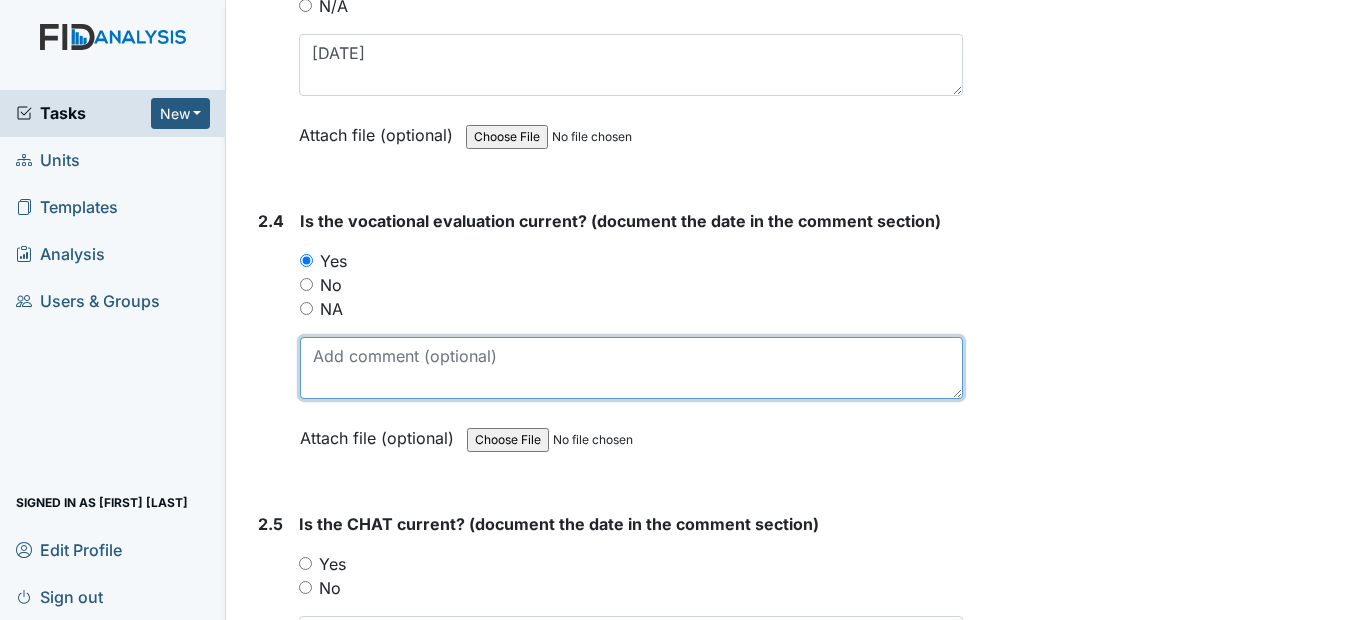 click at bounding box center [631, 368] 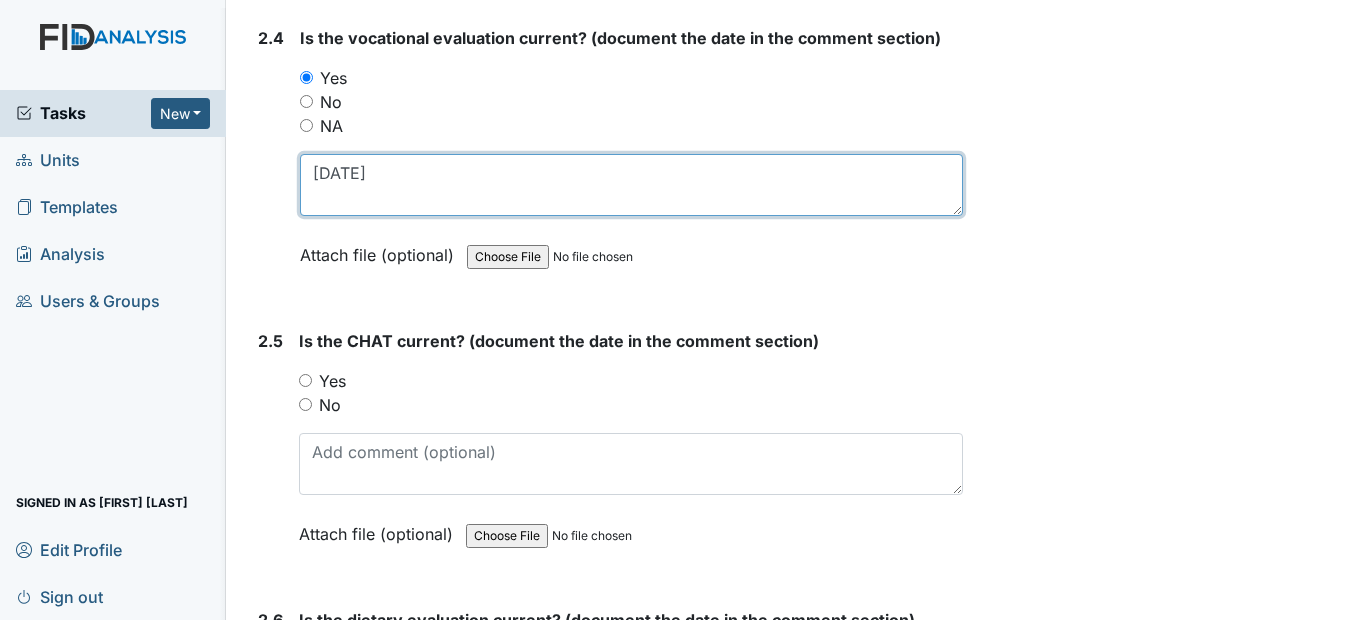 scroll, scrollTop: 3000, scrollLeft: 0, axis: vertical 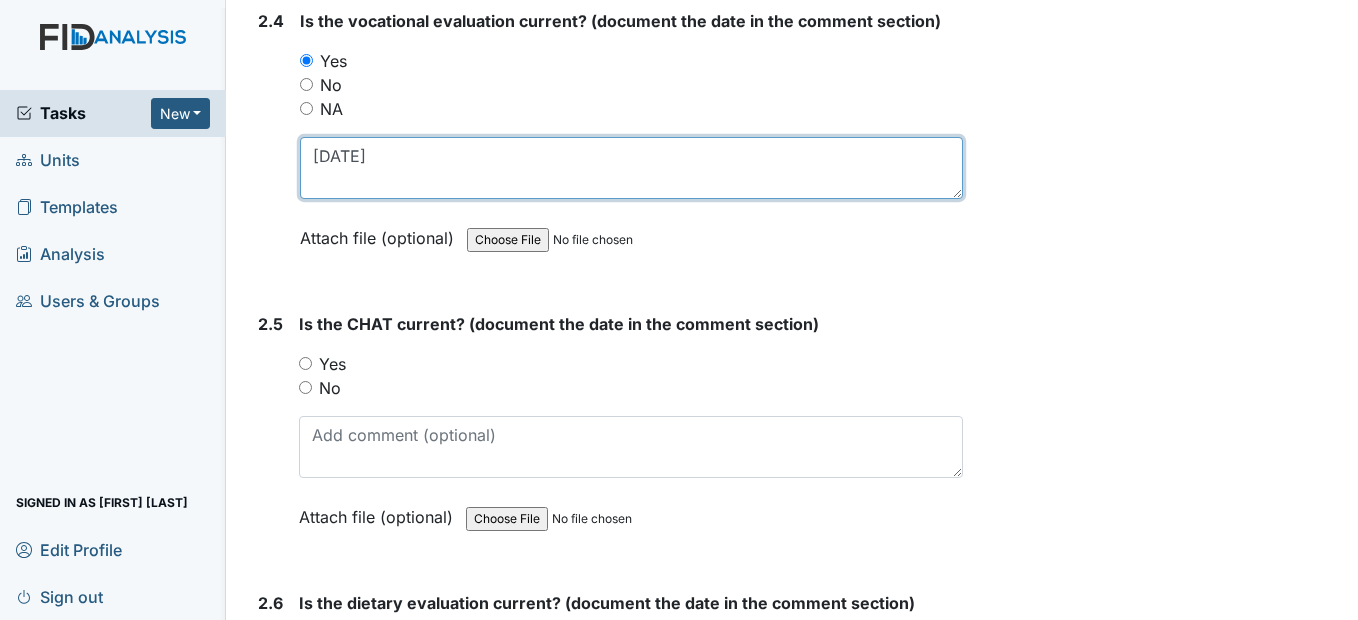 type on "12/18/24" 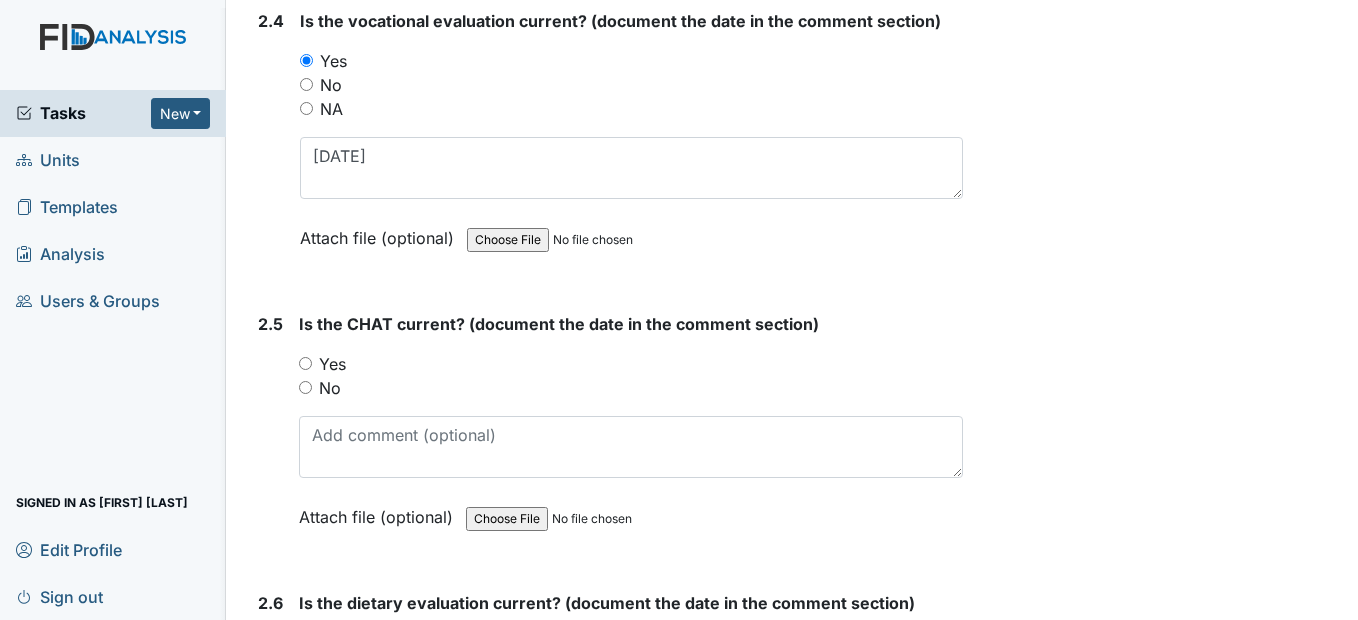 click on "Yes" at bounding box center [305, 363] 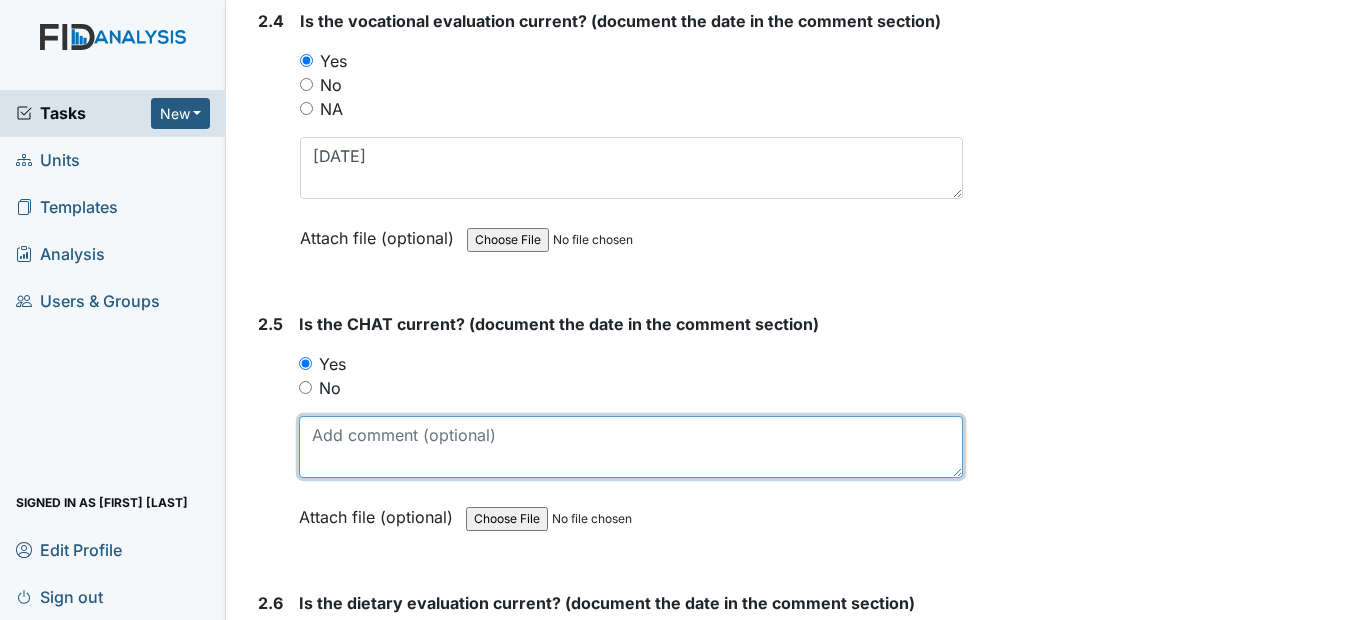 click at bounding box center [630, 447] 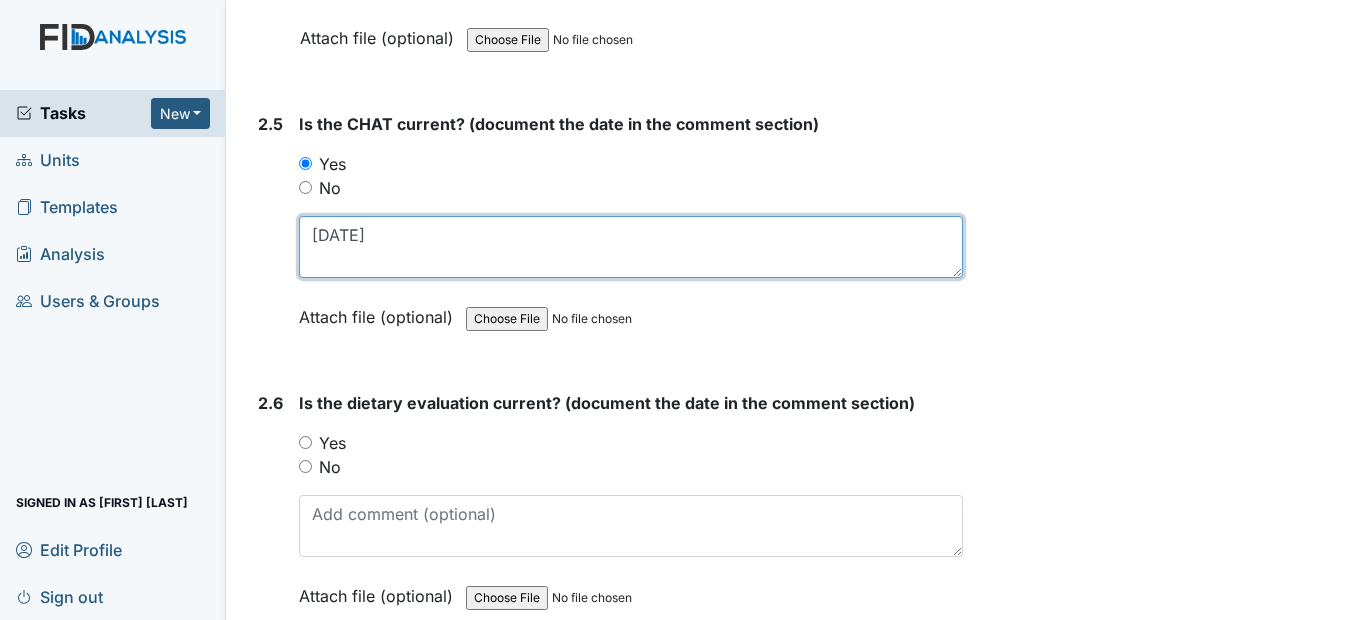 scroll, scrollTop: 3300, scrollLeft: 0, axis: vertical 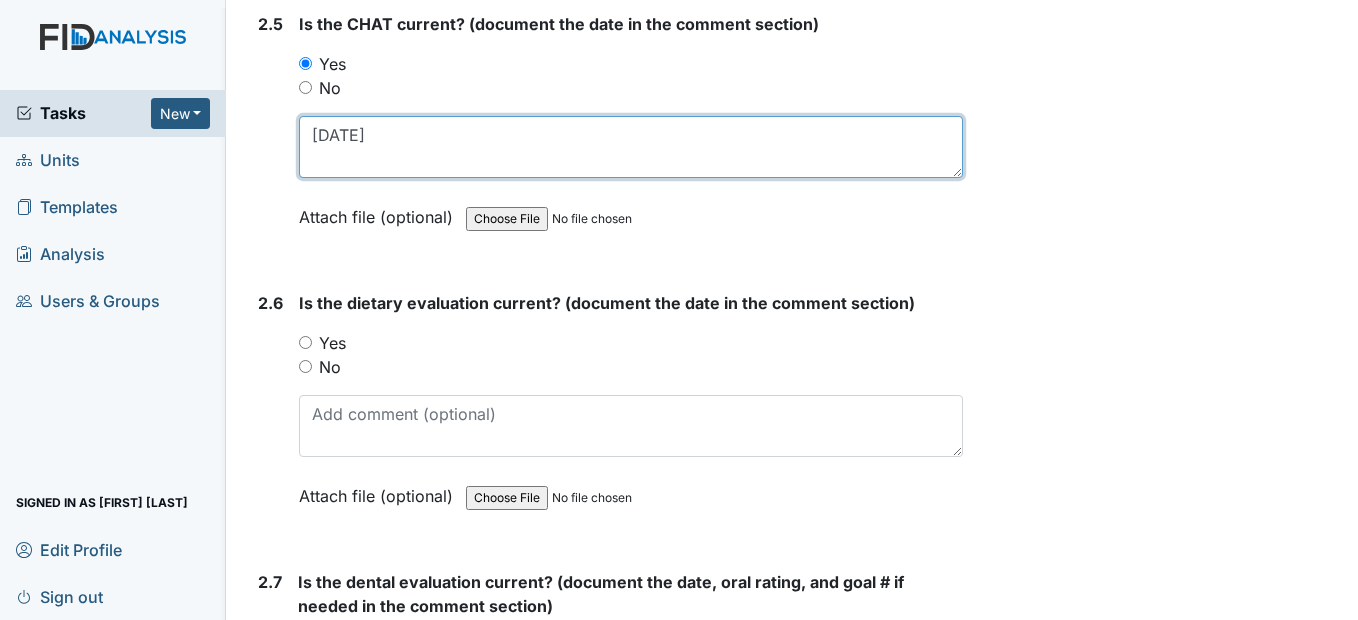 type on "12/17/24" 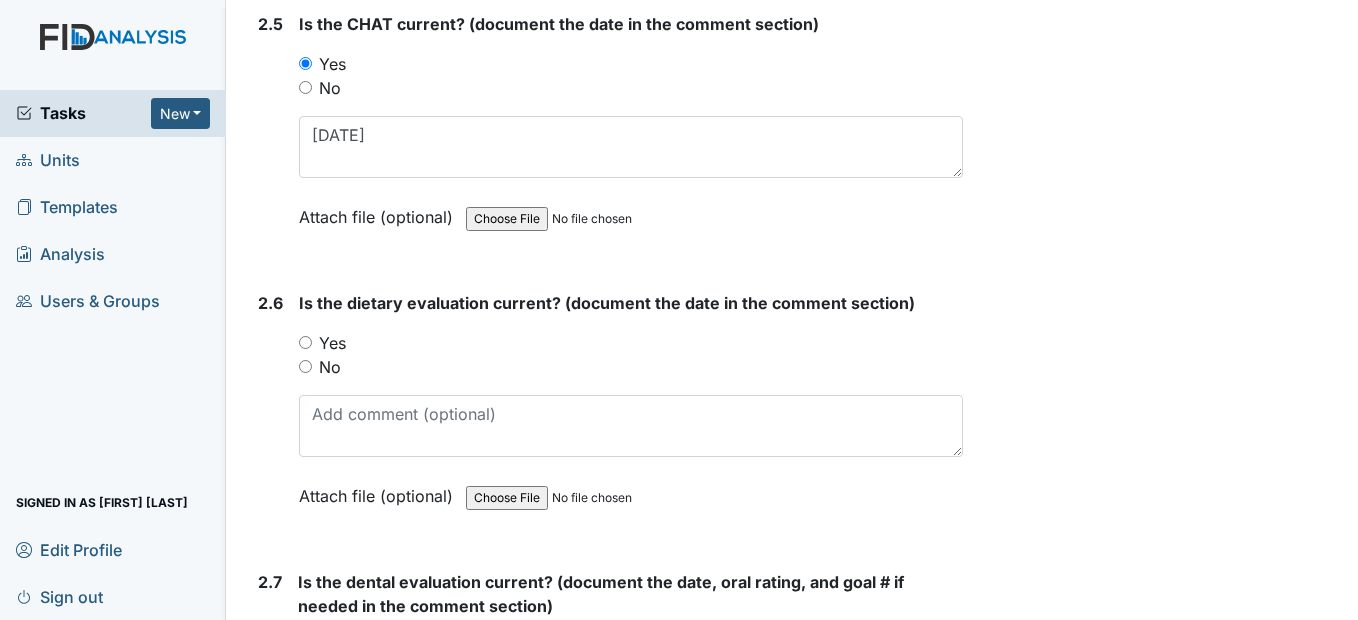 click on "Yes" at bounding box center [305, 342] 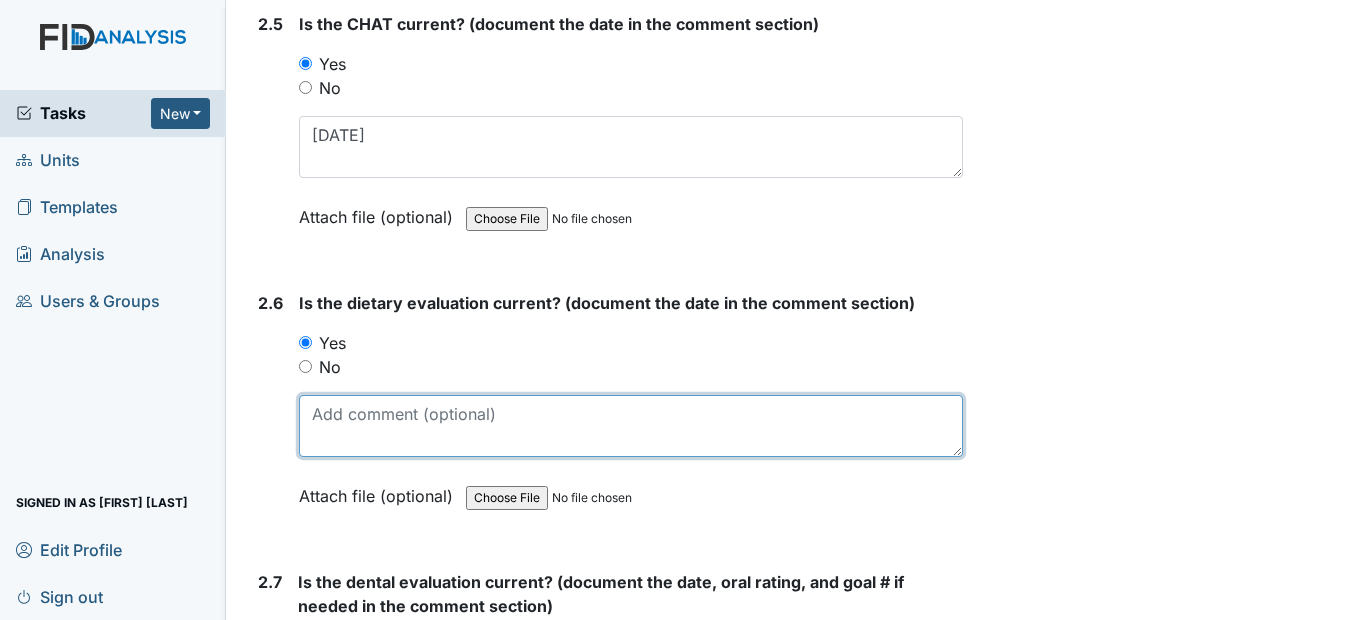 click at bounding box center [630, 426] 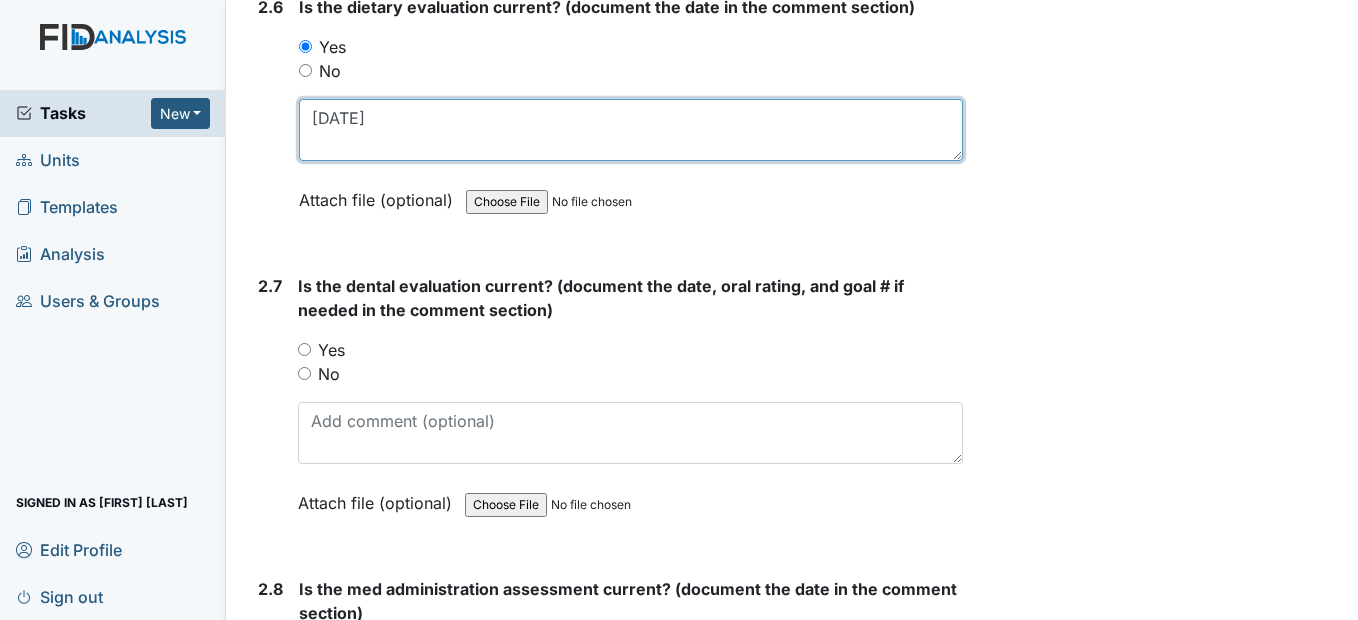 scroll, scrollTop: 3600, scrollLeft: 0, axis: vertical 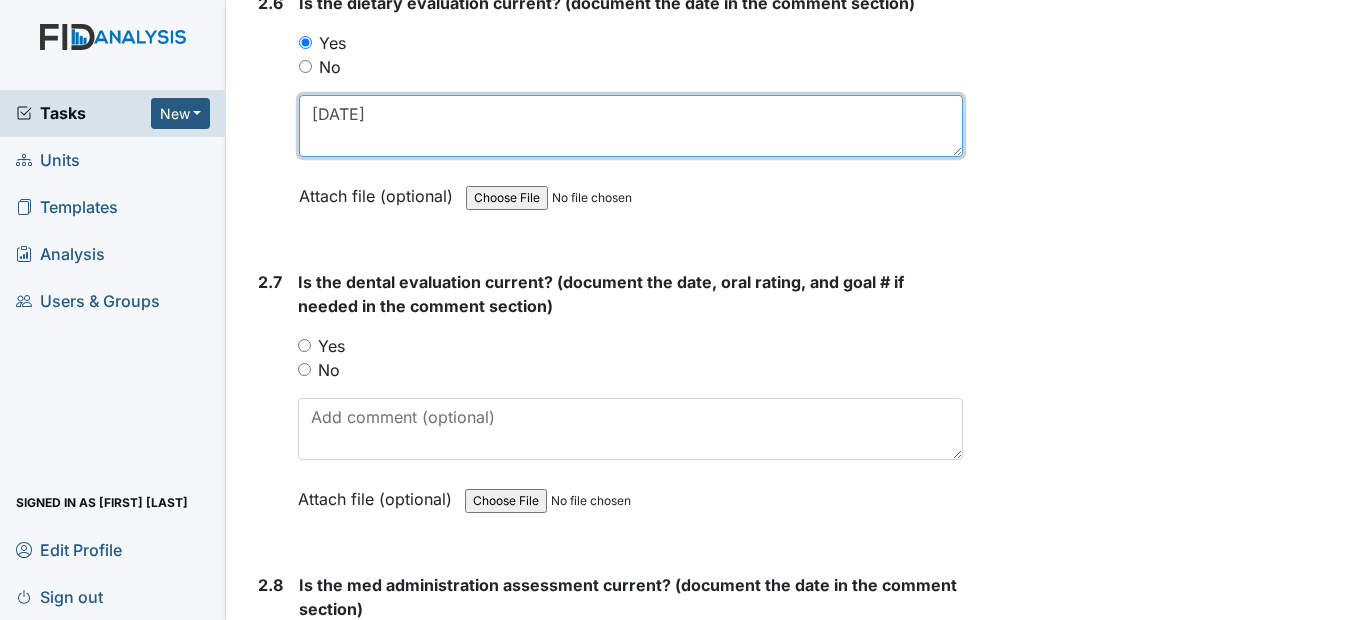type on "5/26/25" 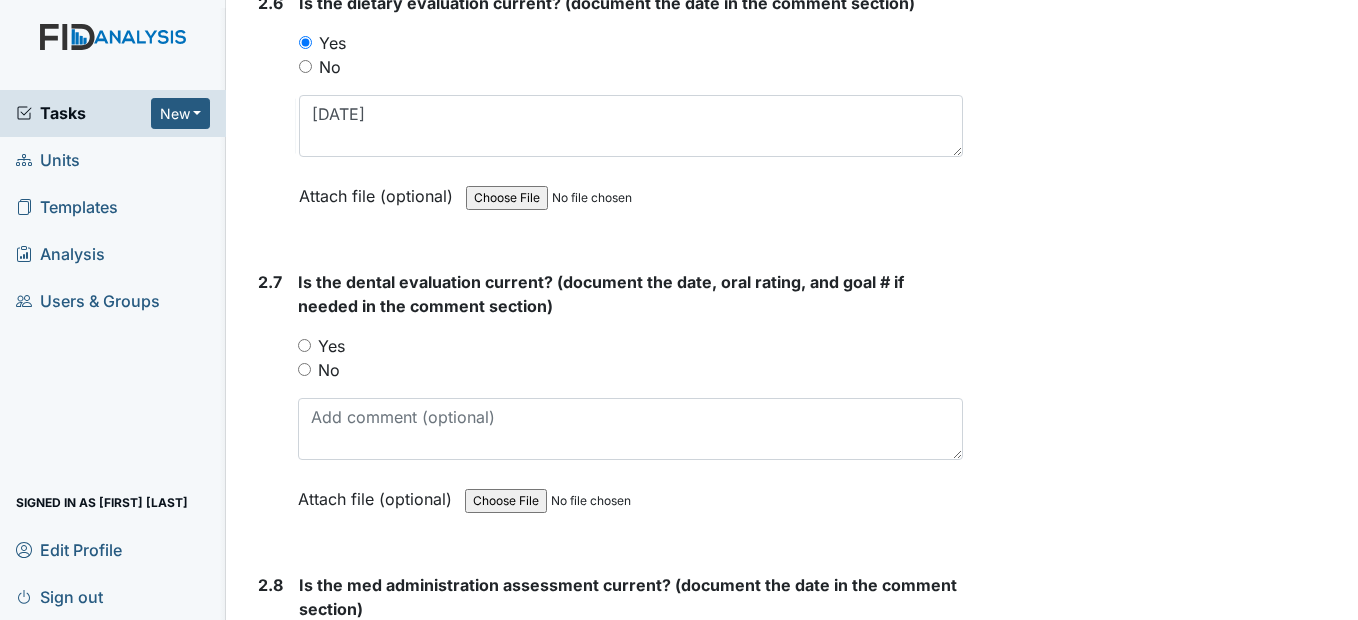 drag, startPoint x: 306, startPoint y: 392, endPoint x: 302, endPoint y: 412, distance: 20.396078 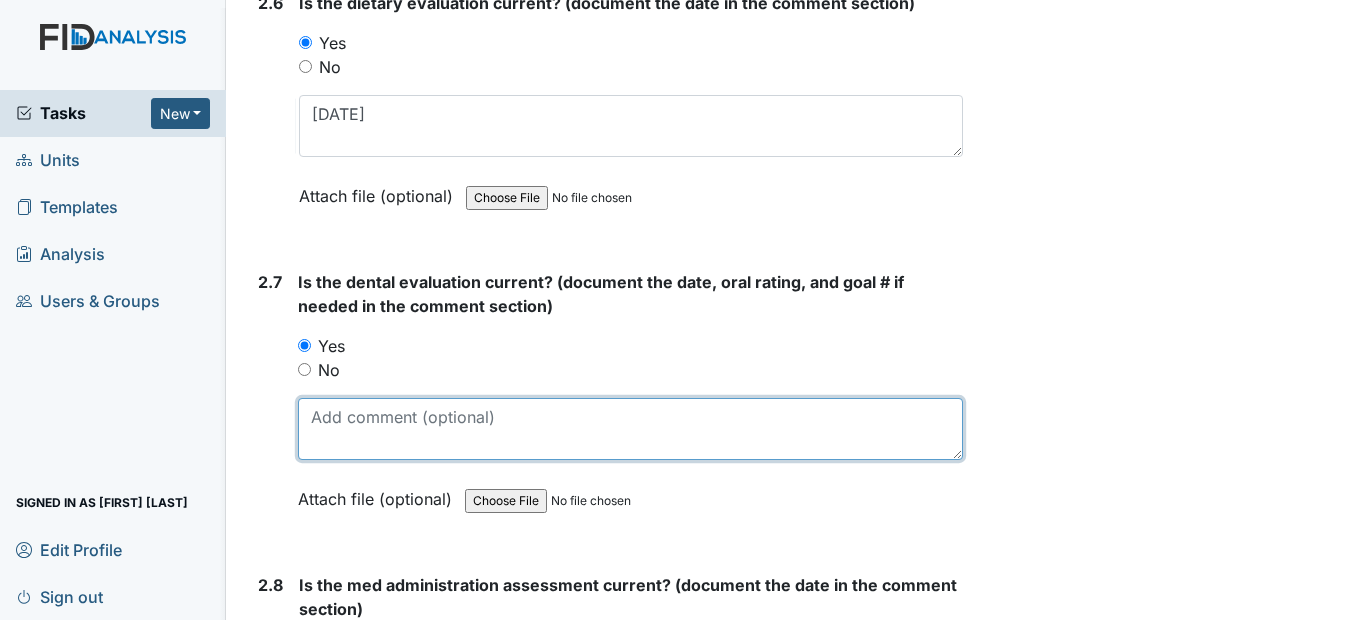 click at bounding box center (630, 429) 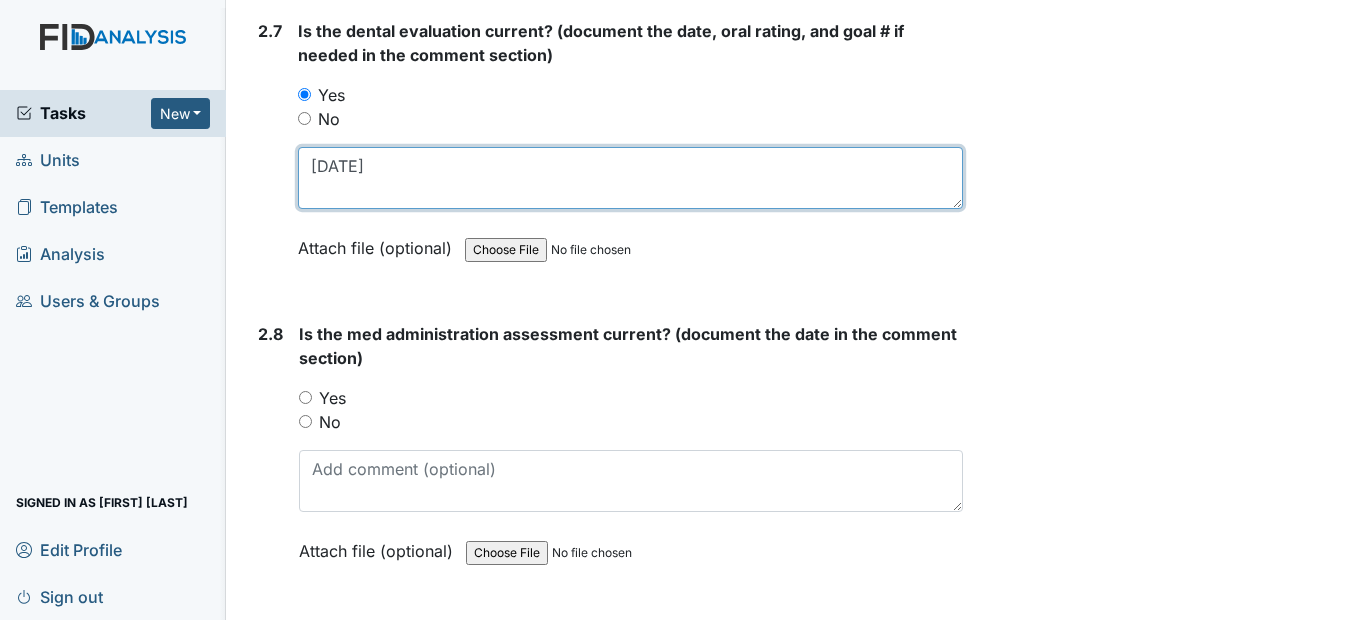 scroll, scrollTop: 3900, scrollLeft: 0, axis: vertical 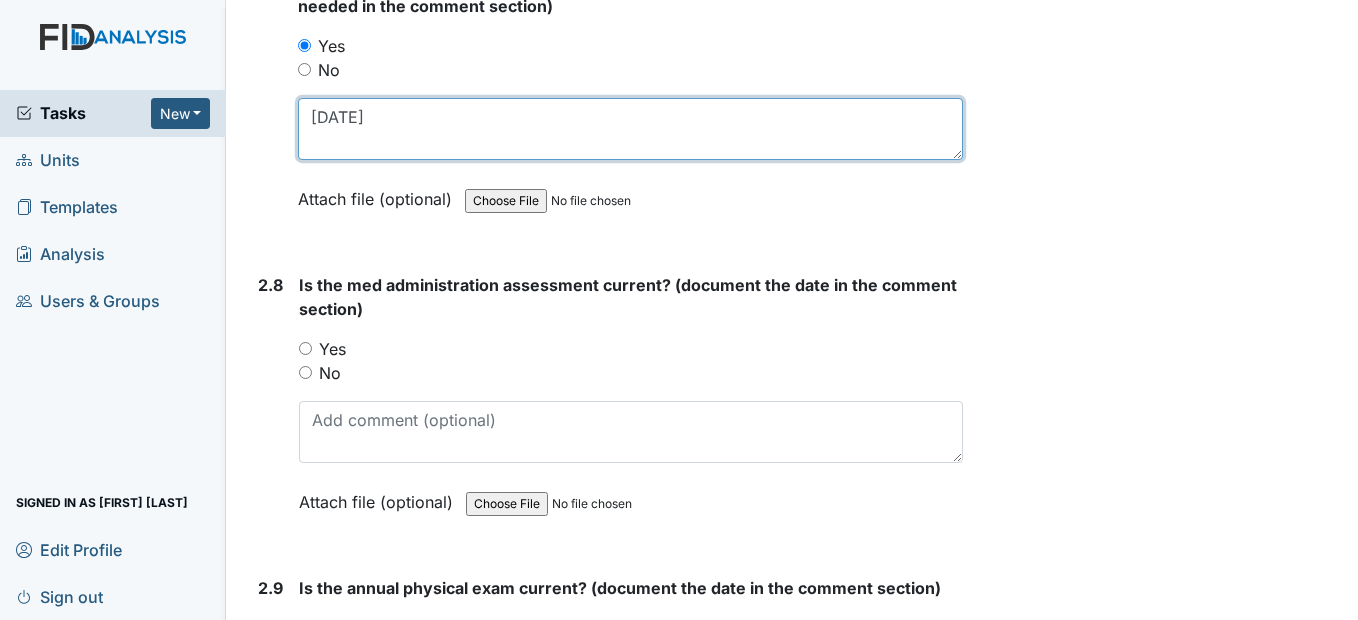 type on "6/6/25" 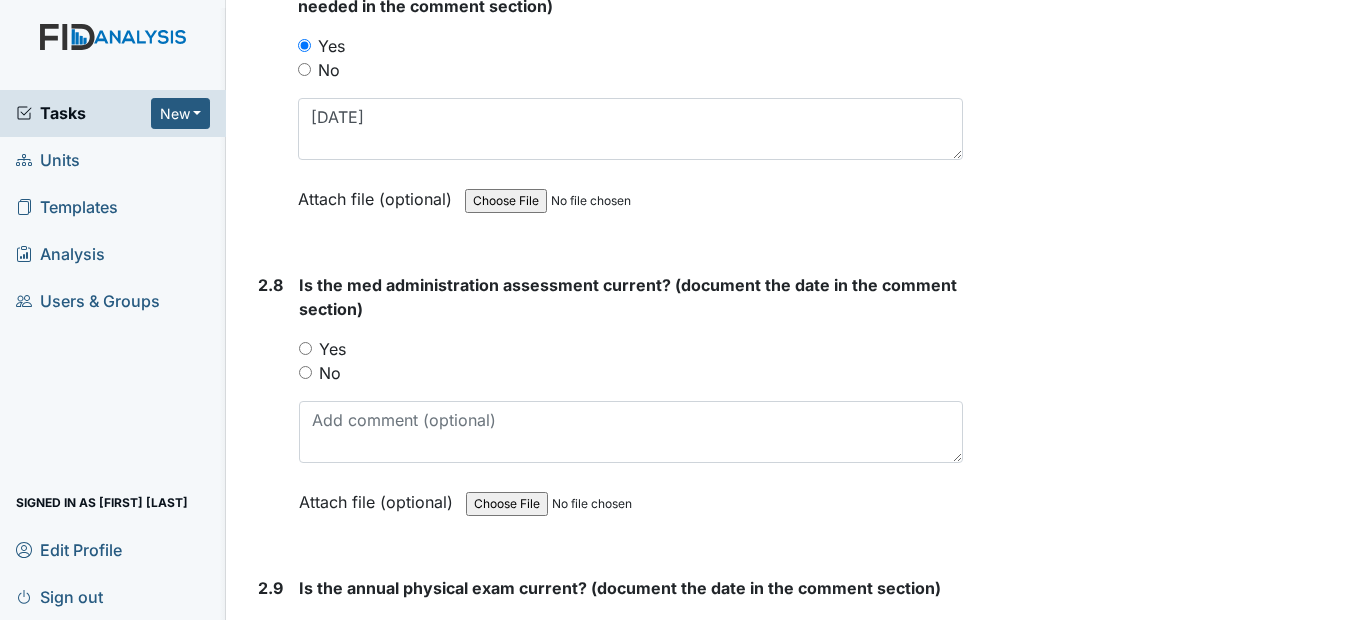 click on "Yes" at bounding box center (305, 348) 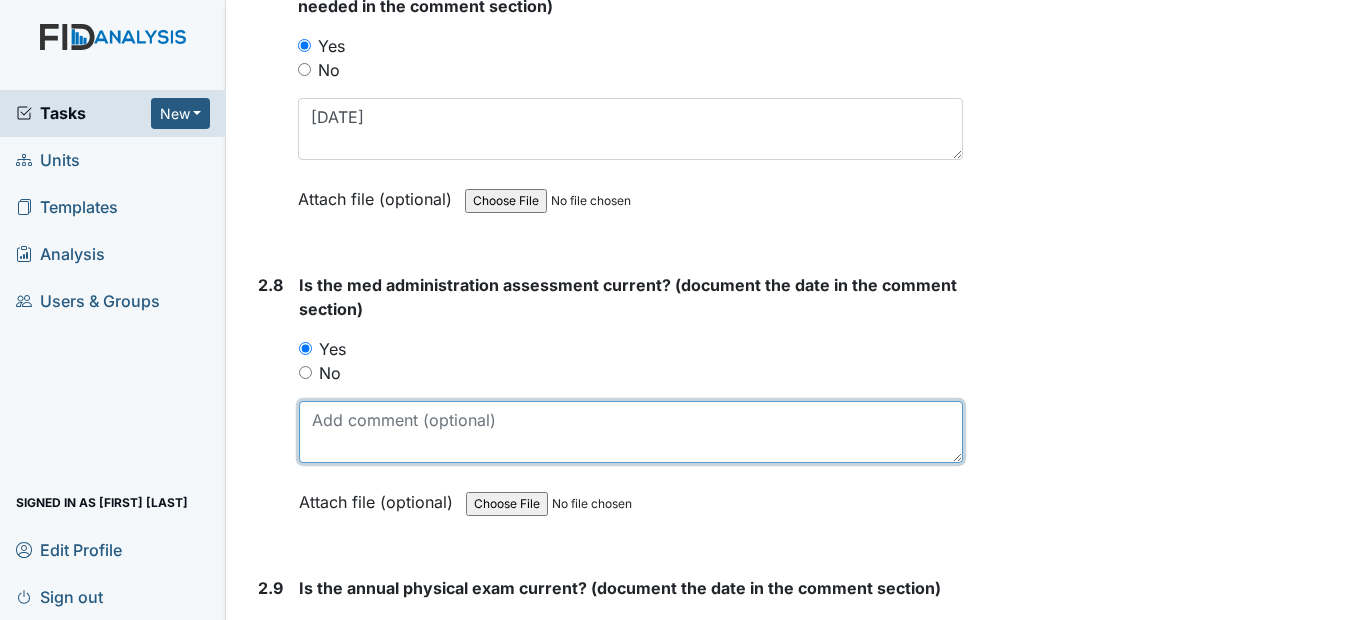 click at bounding box center (630, 432) 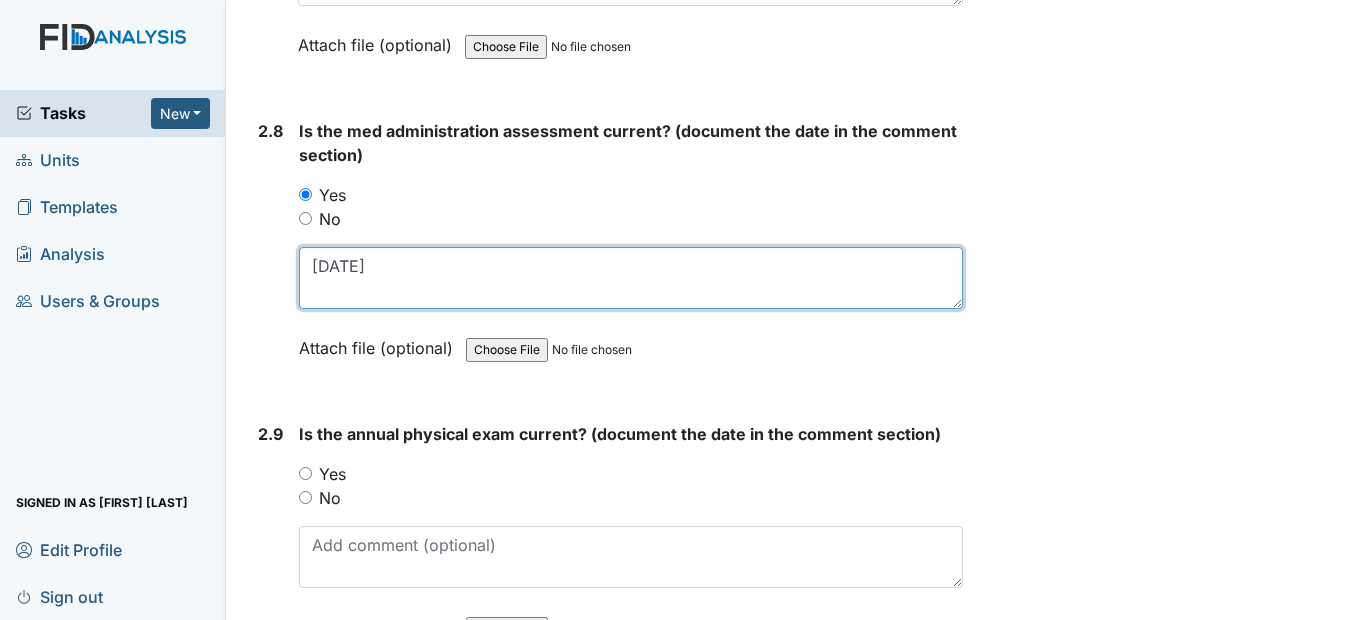 scroll, scrollTop: 4100, scrollLeft: 0, axis: vertical 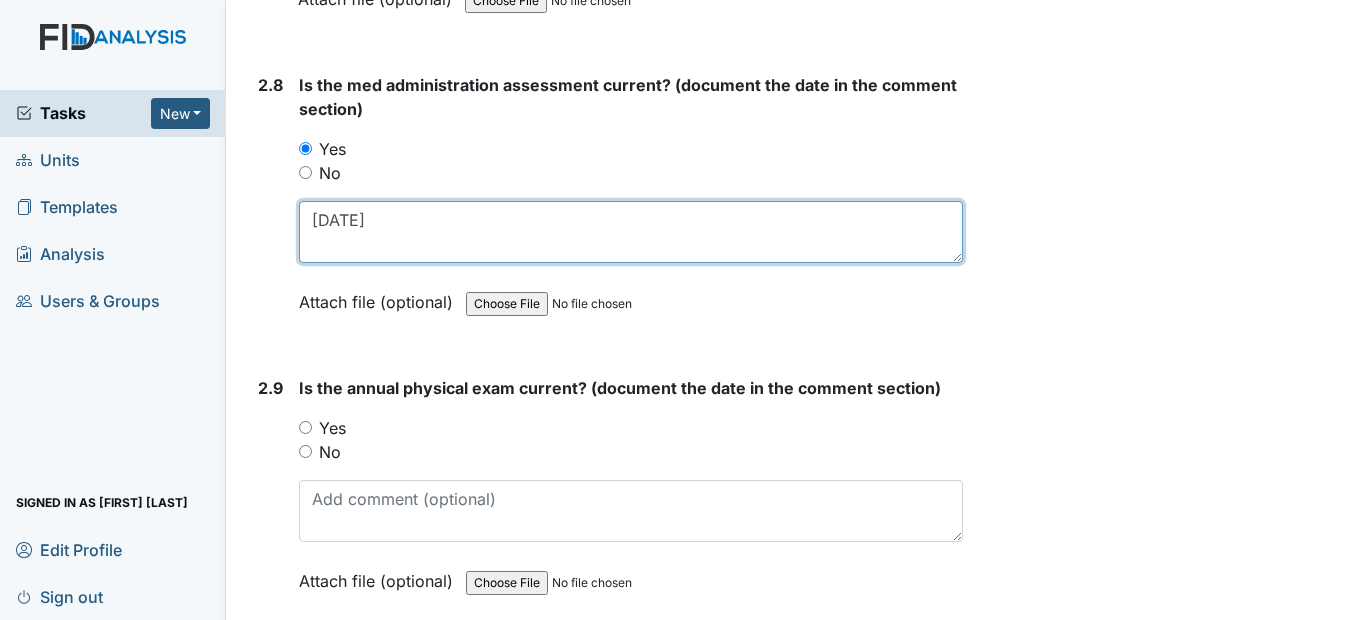 type on "3/28/25" 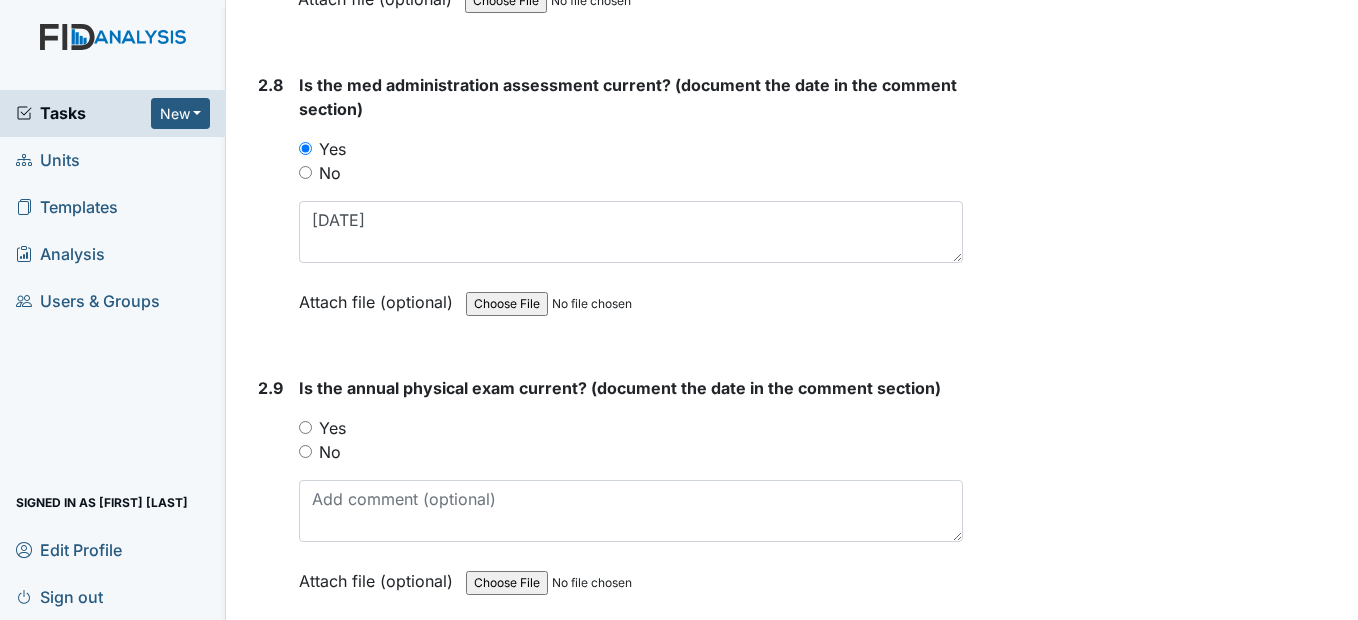 click on "Yes" at bounding box center [305, 427] 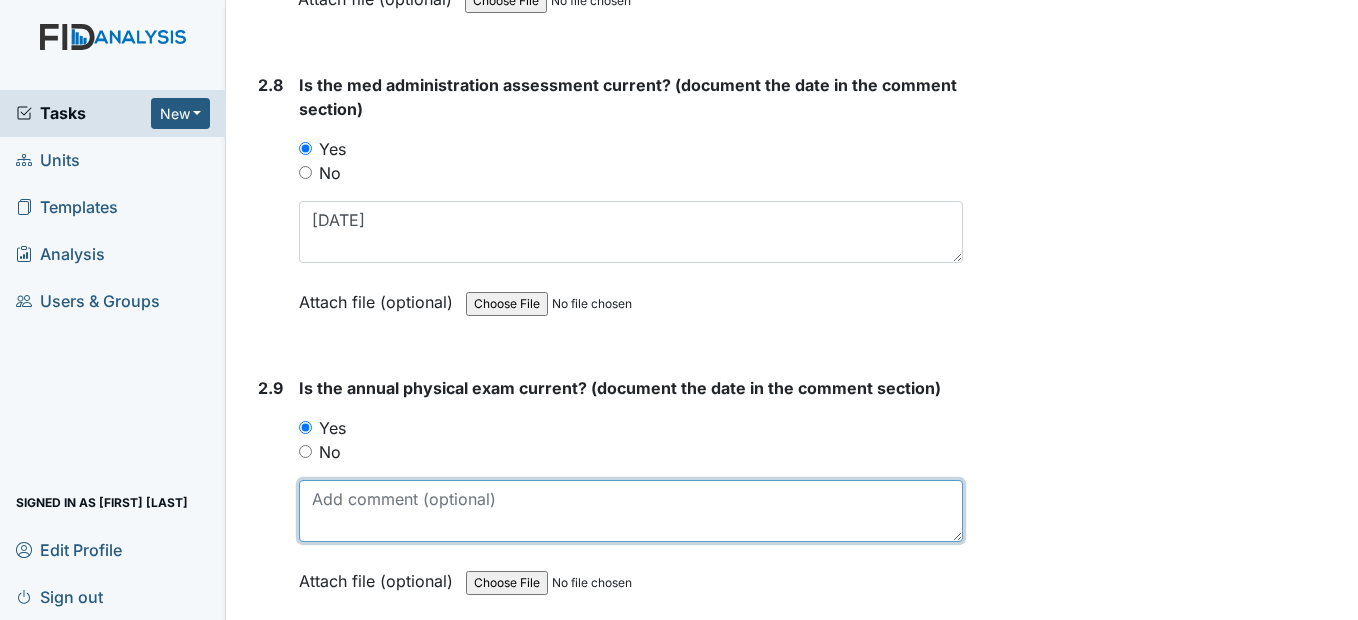 click at bounding box center (630, 511) 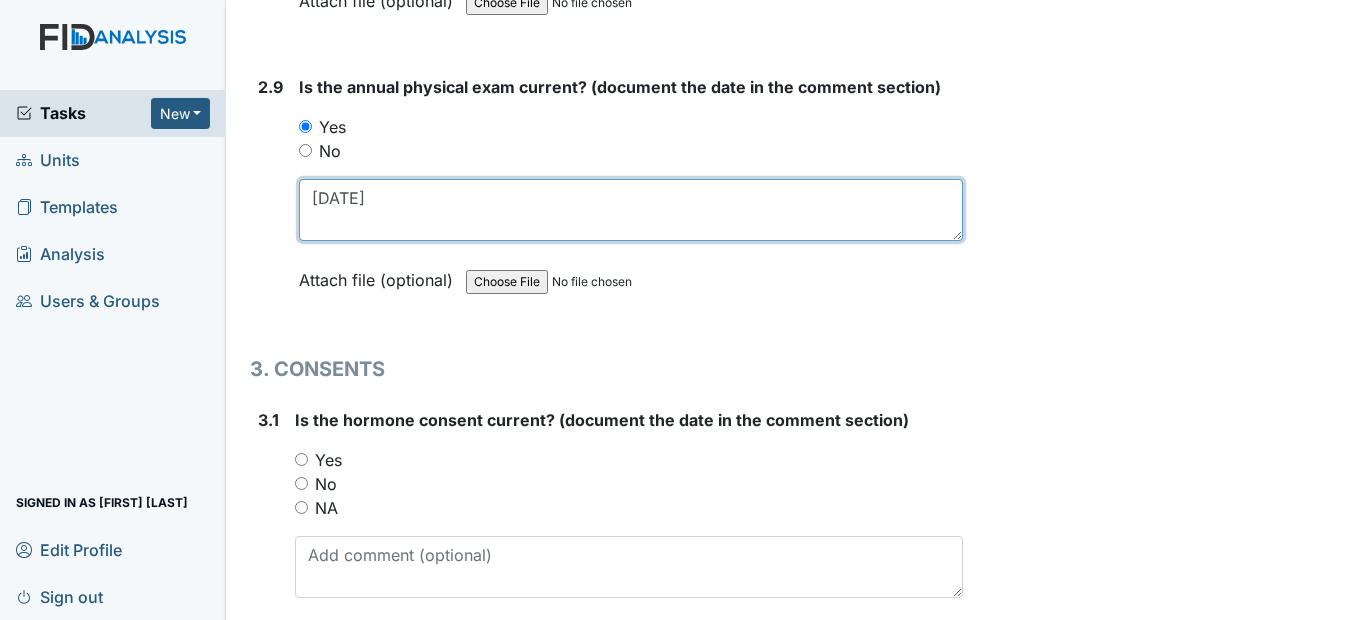 scroll, scrollTop: 4500, scrollLeft: 0, axis: vertical 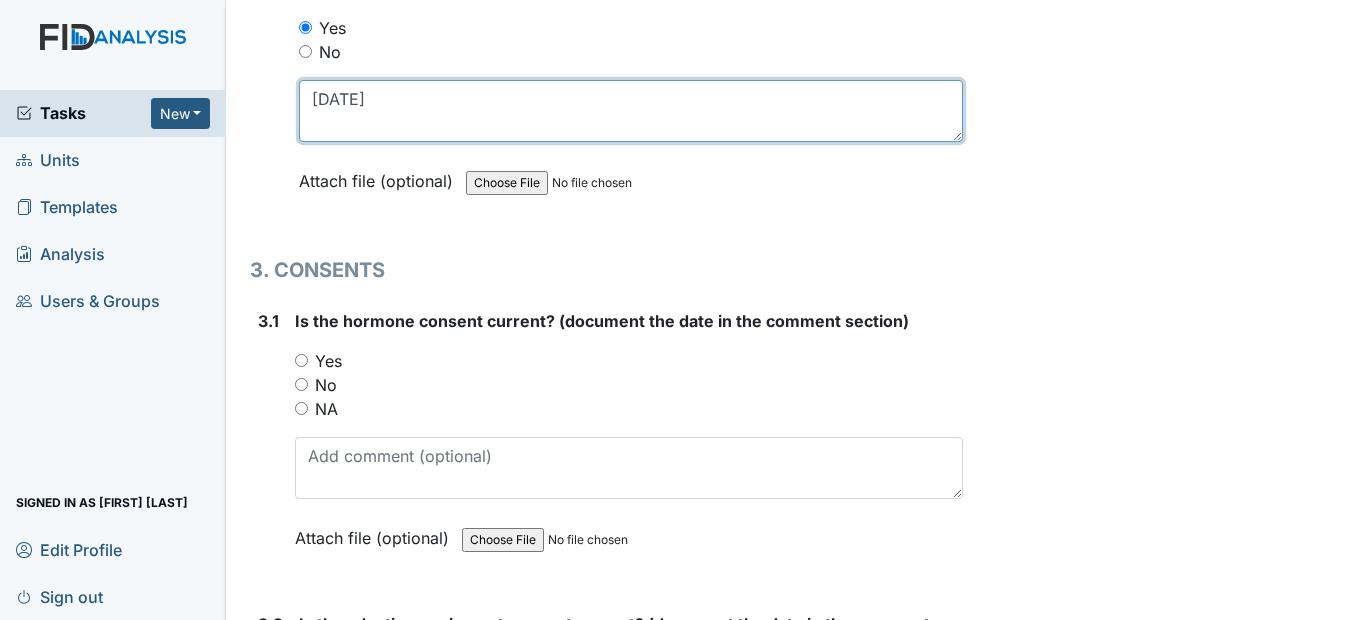 type on "5/5/25" 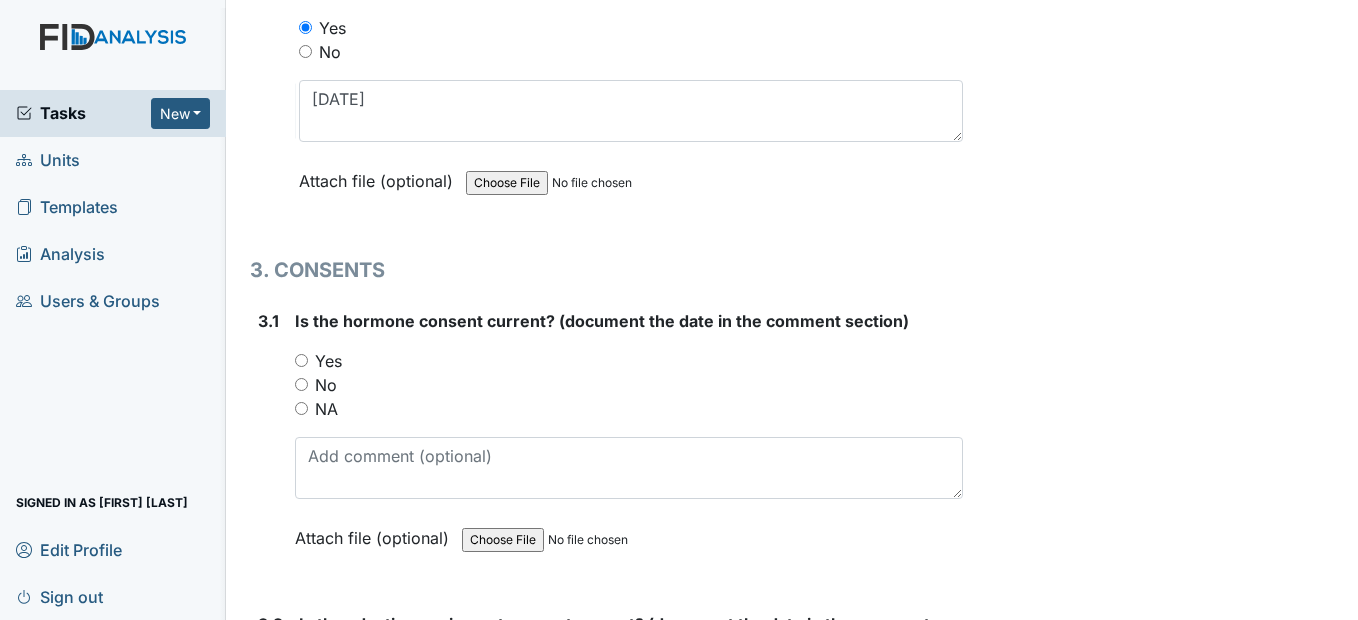 click on "Yes" at bounding box center [301, 360] 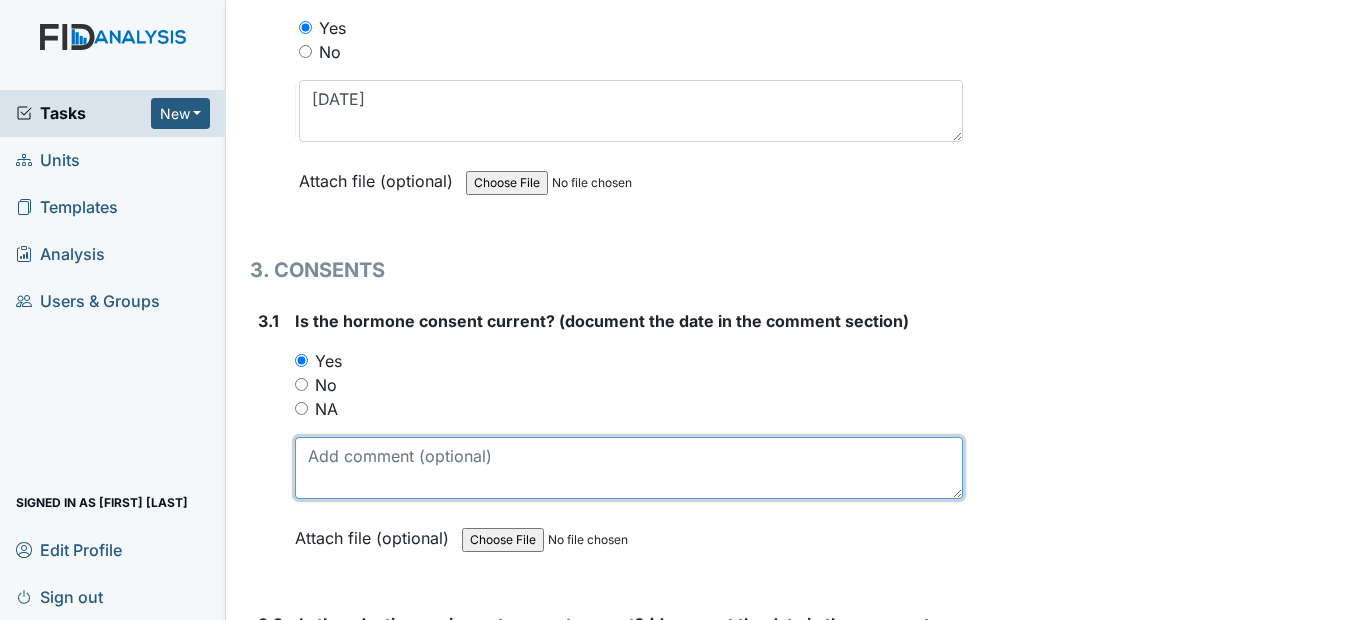 click at bounding box center (628, 468) 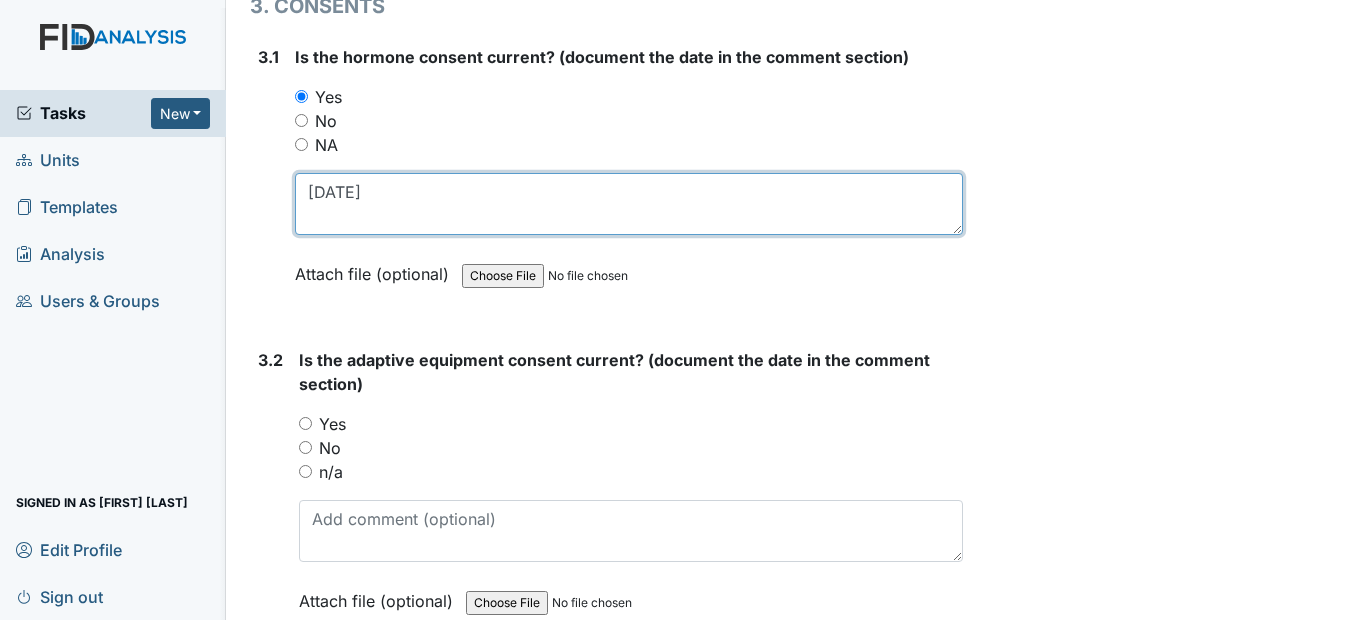 scroll, scrollTop: 4800, scrollLeft: 0, axis: vertical 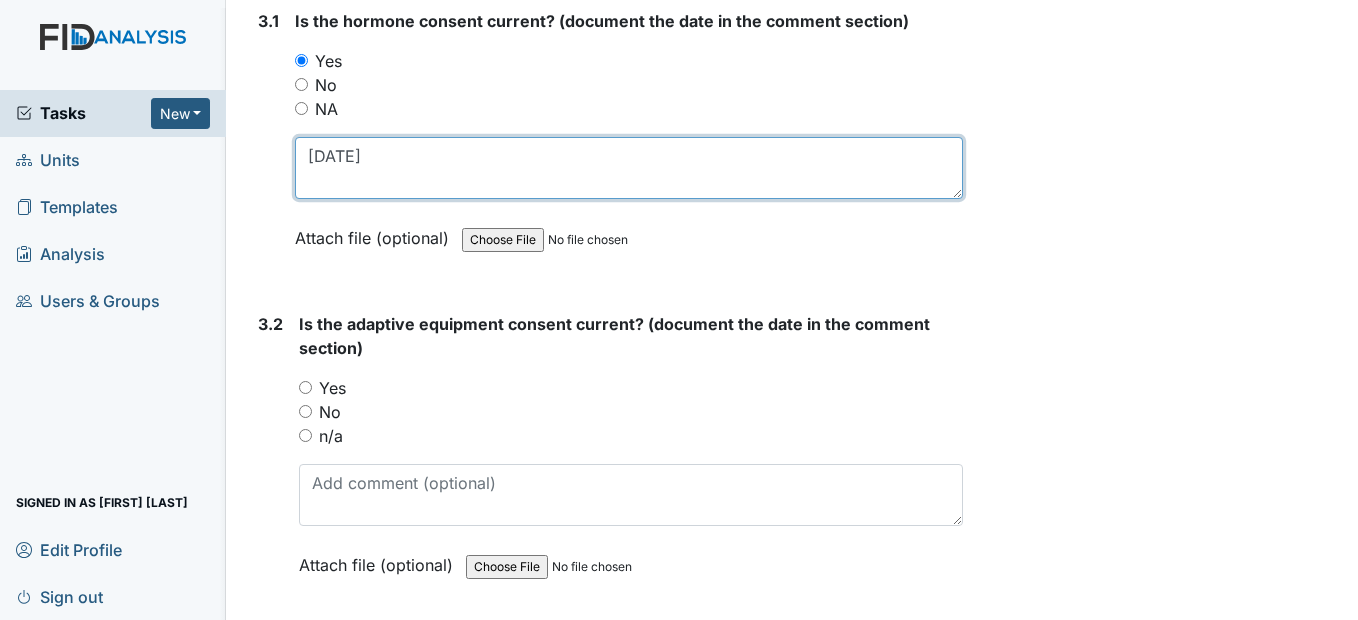 type on "9/13/25" 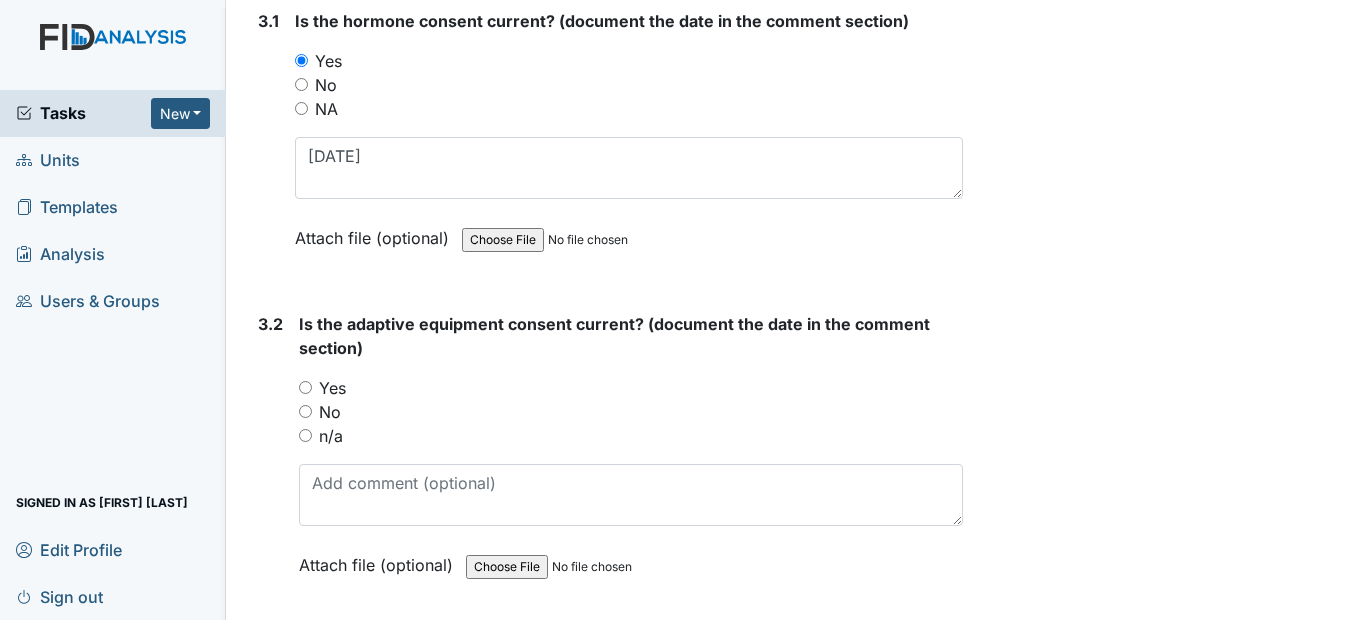 click on "Yes" at bounding box center (305, 387) 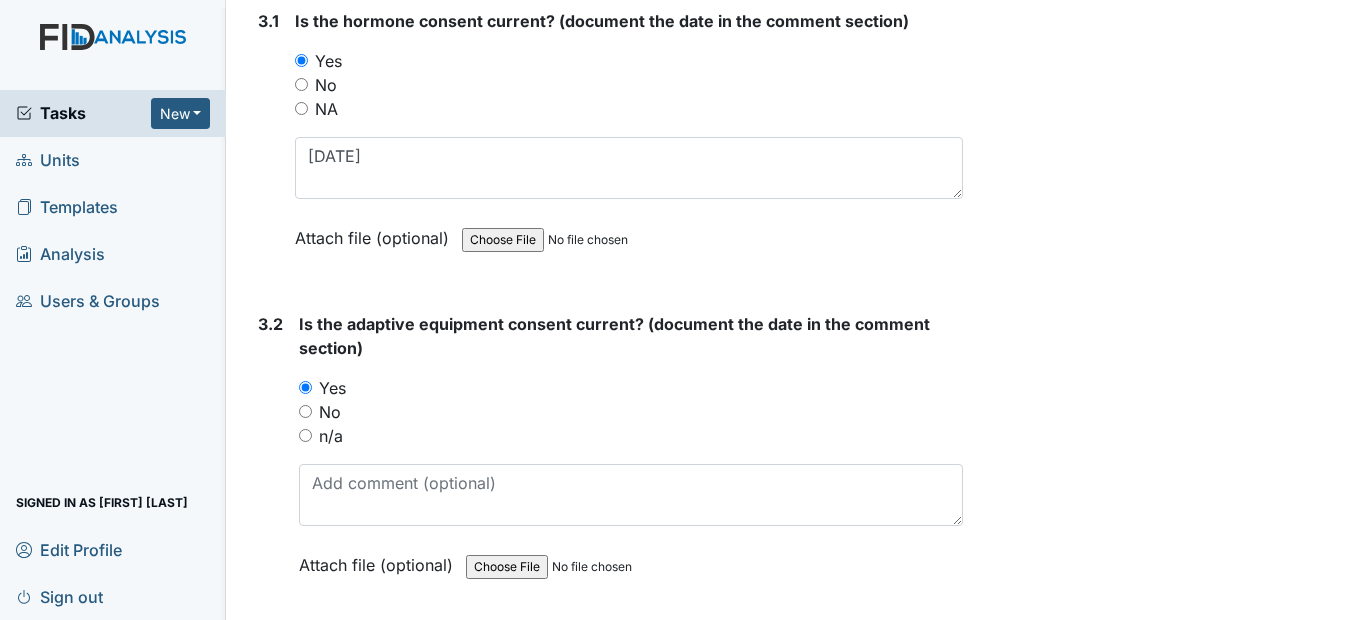 click on "n/a" at bounding box center [305, 435] 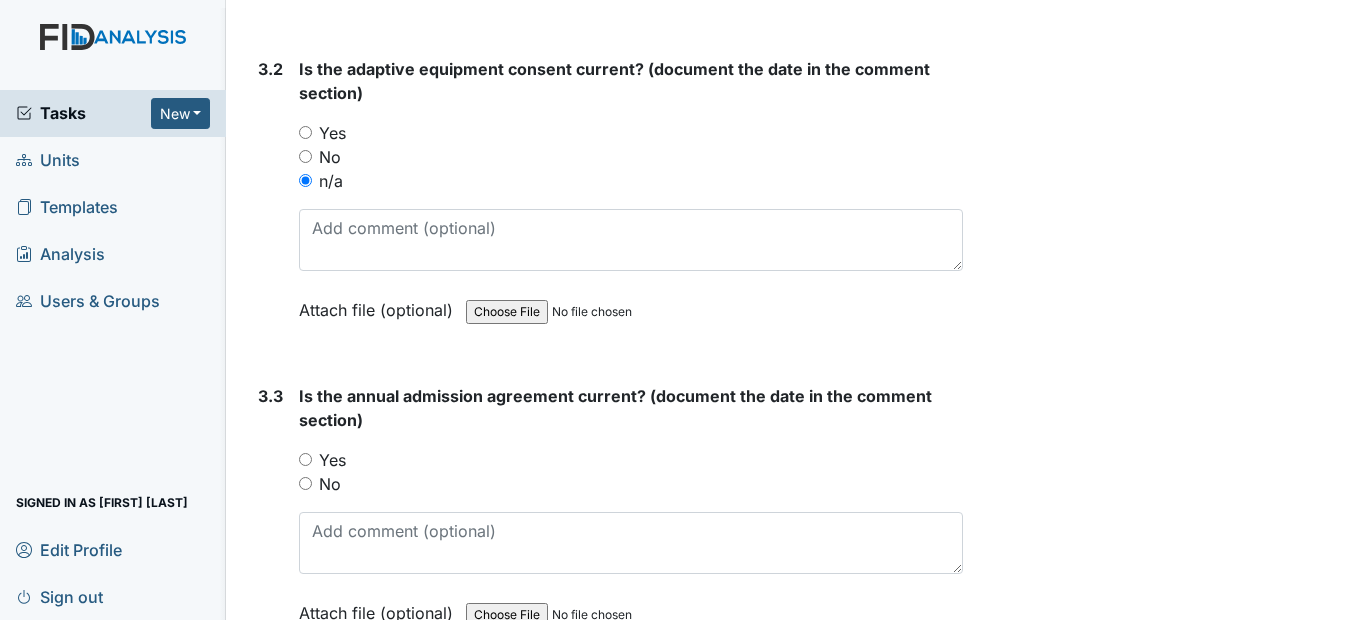 scroll, scrollTop: 5100, scrollLeft: 0, axis: vertical 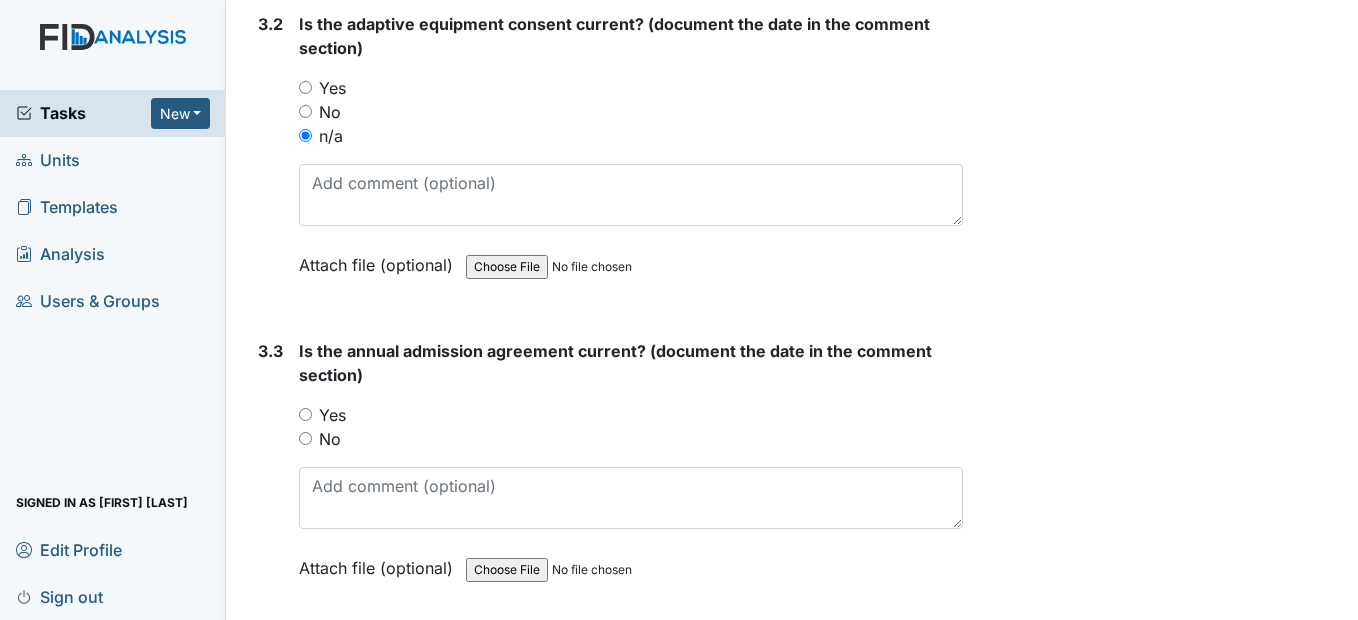 click on "Yes" at bounding box center (305, 414) 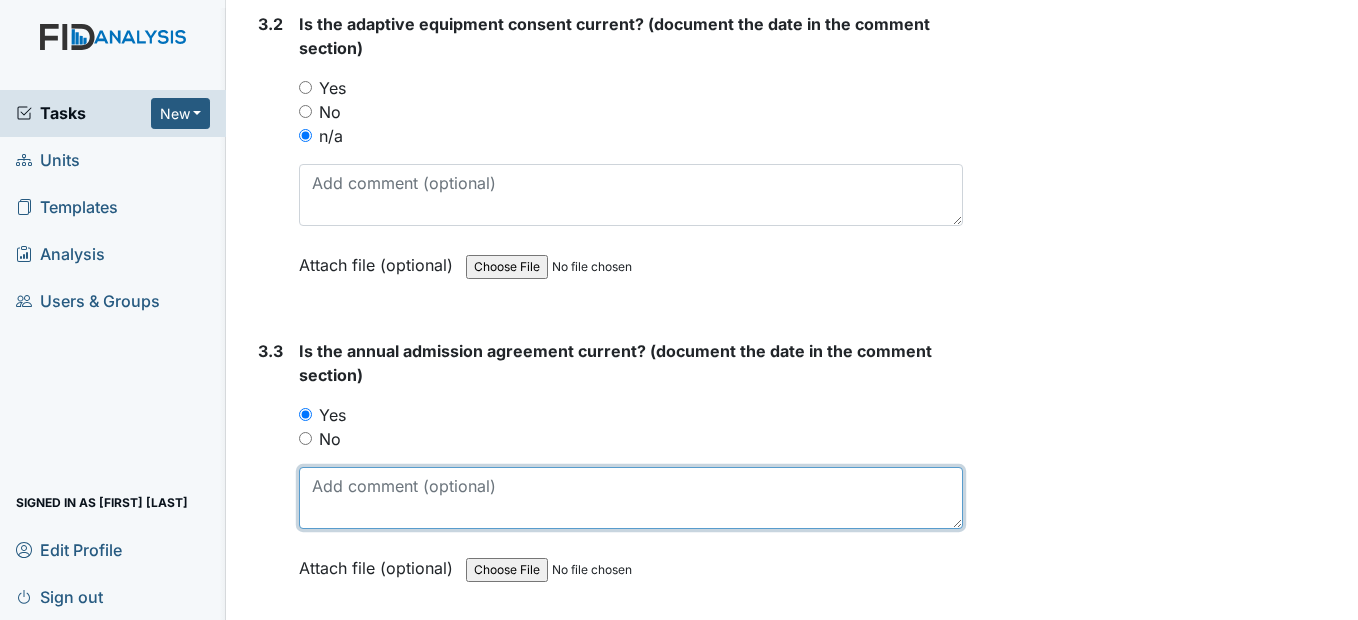 click at bounding box center [630, 498] 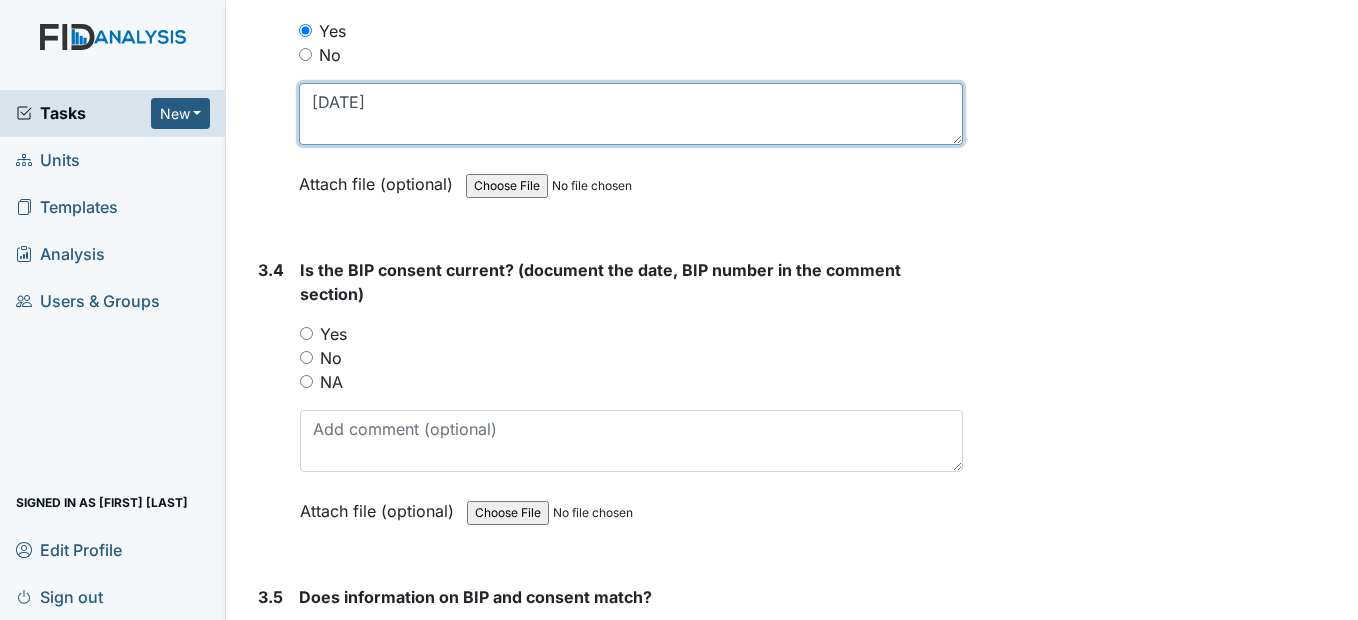 scroll, scrollTop: 5500, scrollLeft: 0, axis: vertical 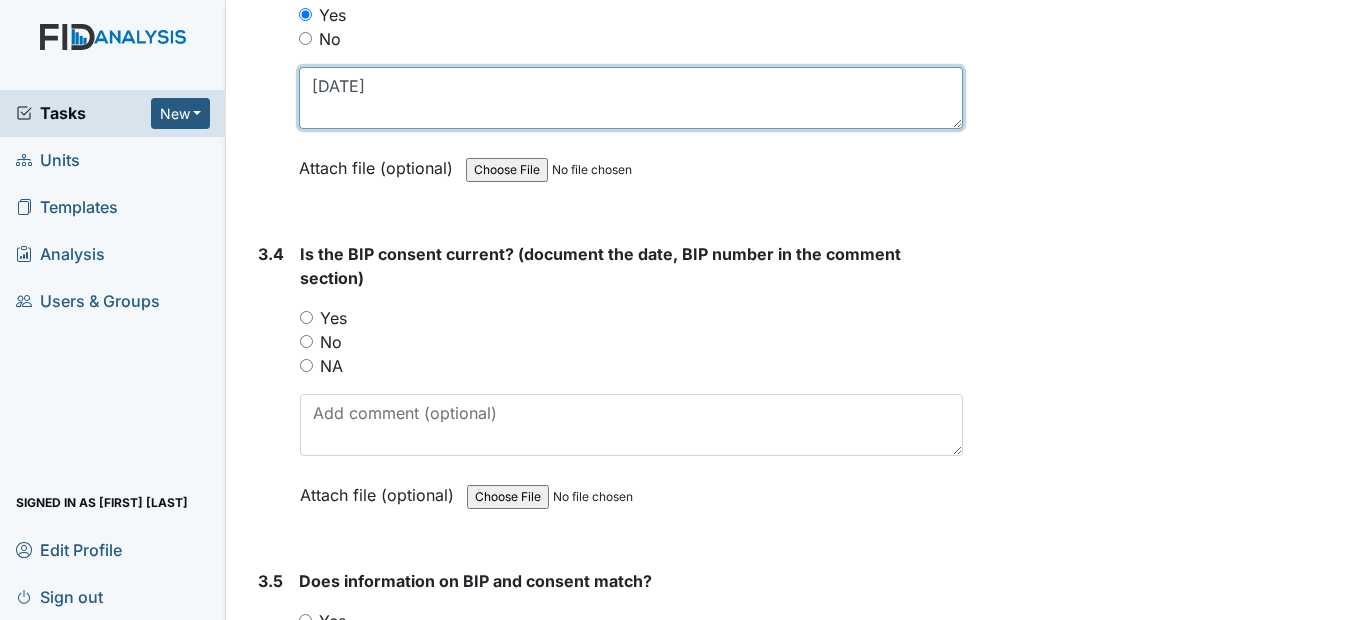type on "9/13/25" 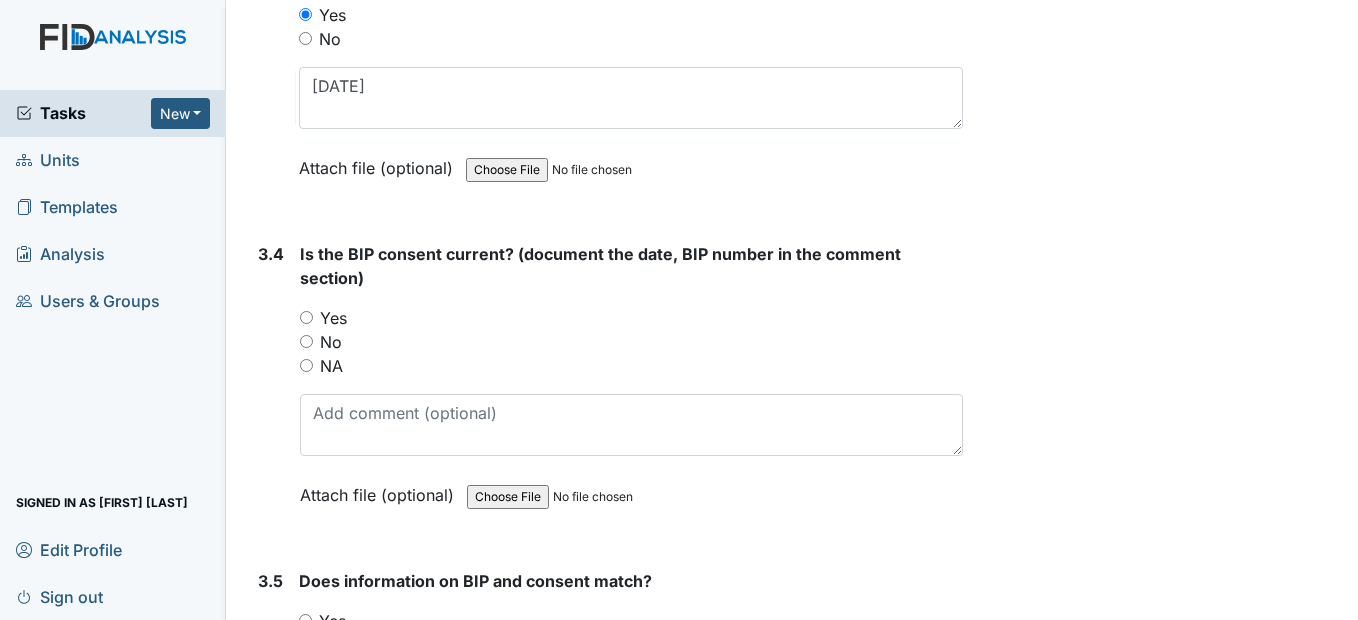 click on "Yes" at bounding box center (306, 317) 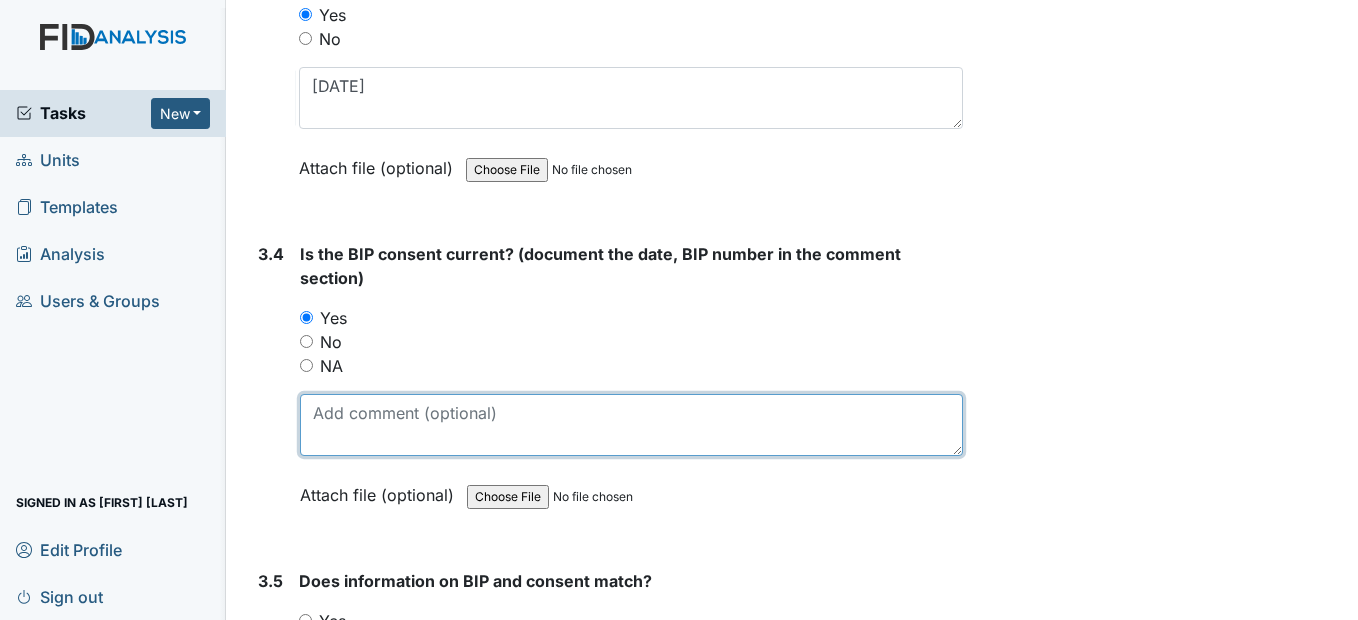 click at bounding box center (631, 425) 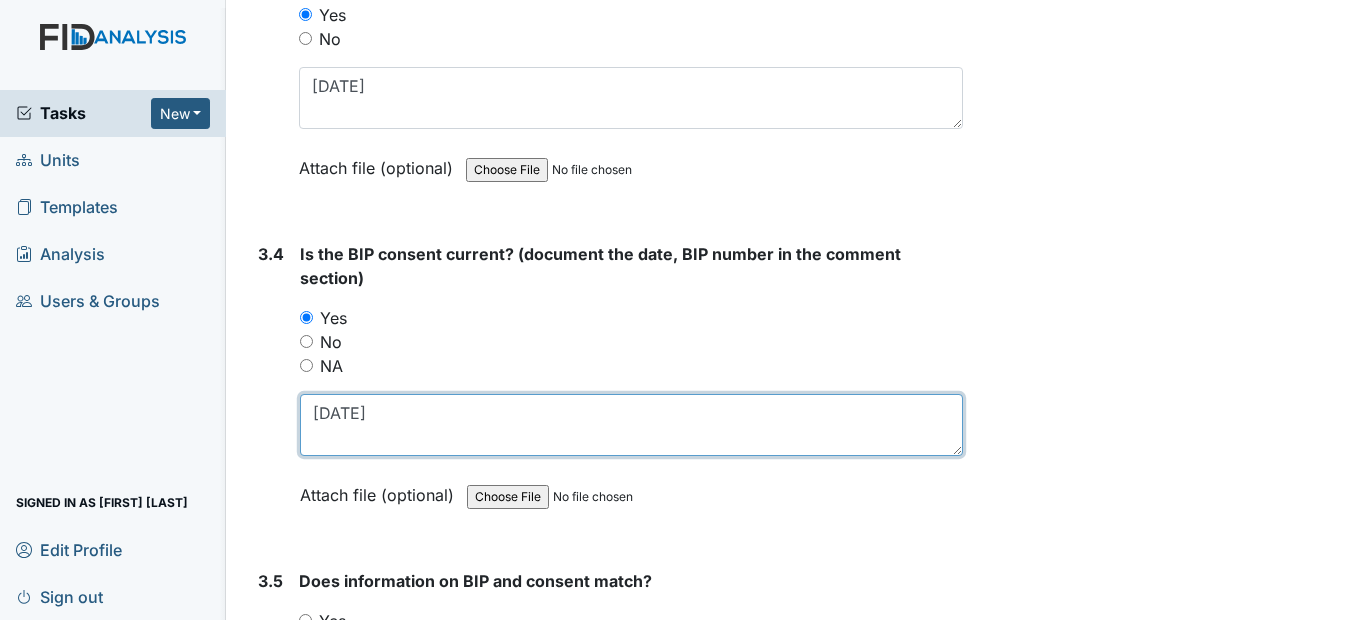 drag, startPoint x: 378, startPoint y: 465, endPoint x: 297, endPoint y: 486, distance: 83.677956 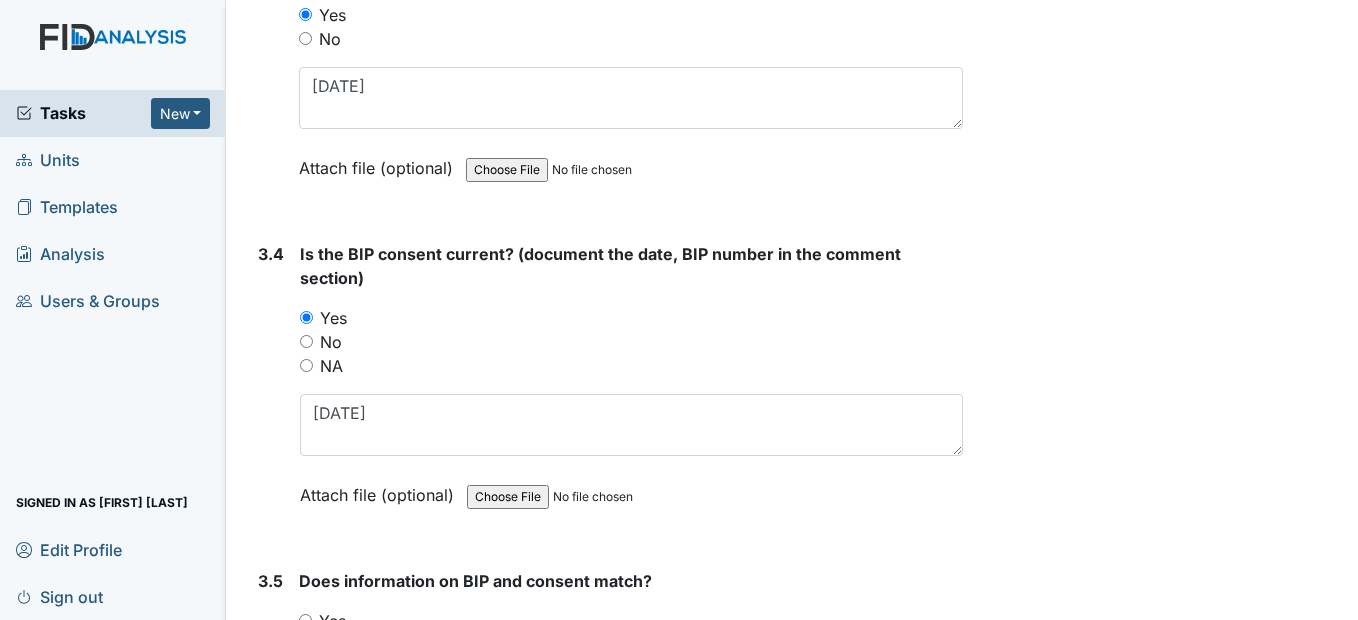 click on "No" at bounding box center (306, 341) 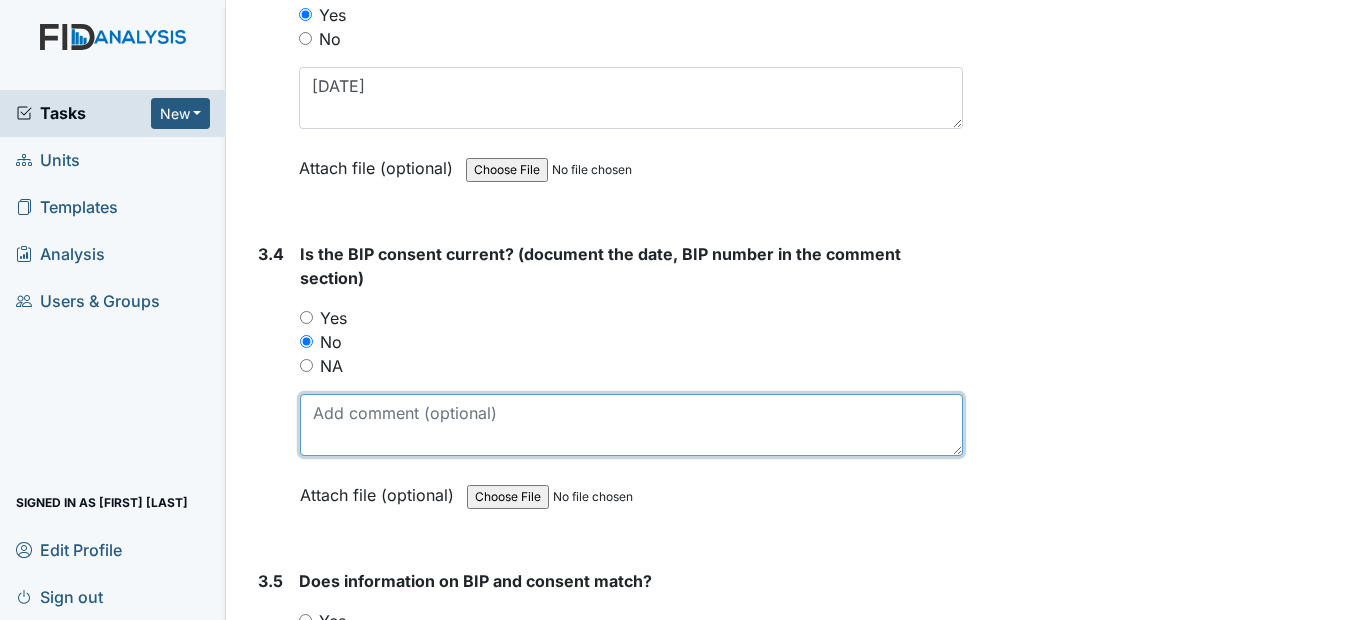 paste on "Sent out consent on 7/24/25" 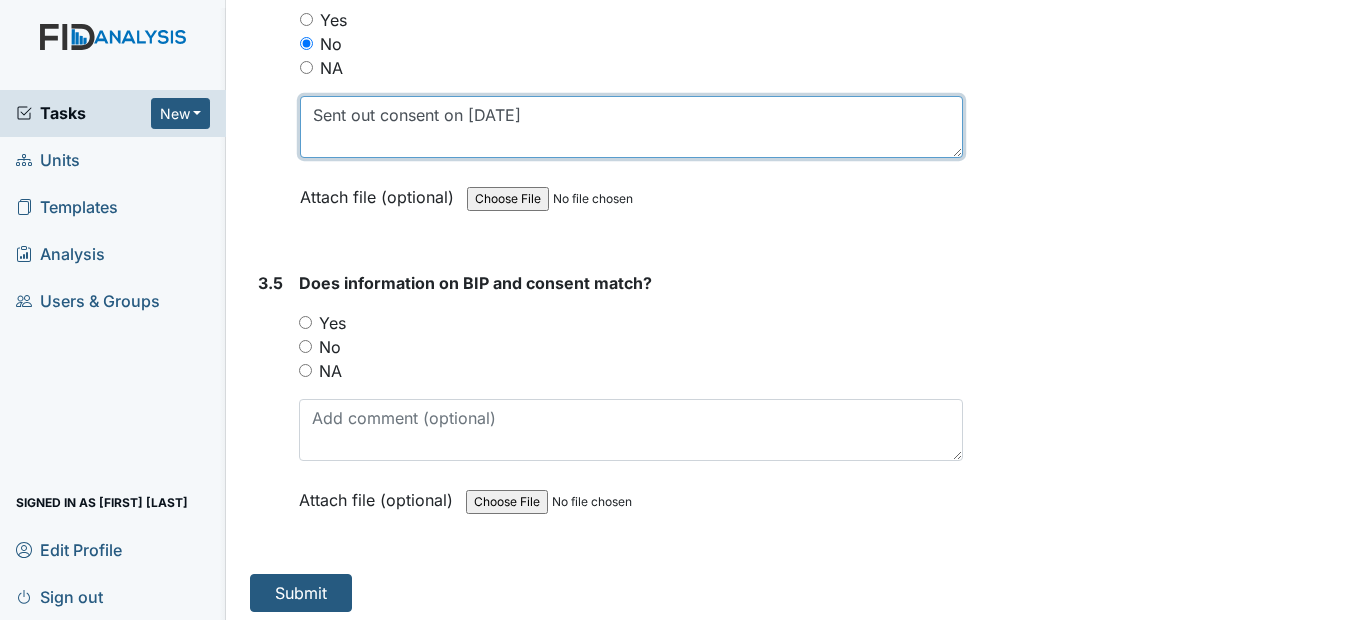 scroll, scrollTop: 5800, scrollLeft: 0, axis: vertical 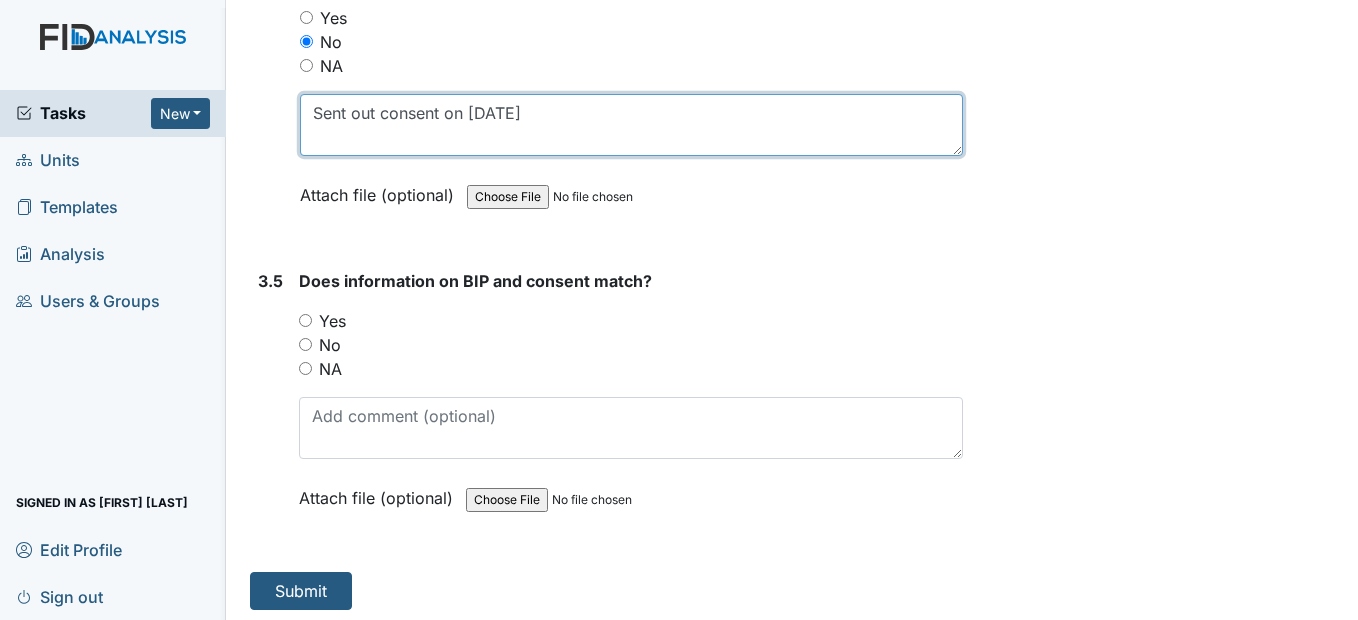 type on "Sent out consent on 7/24/25" 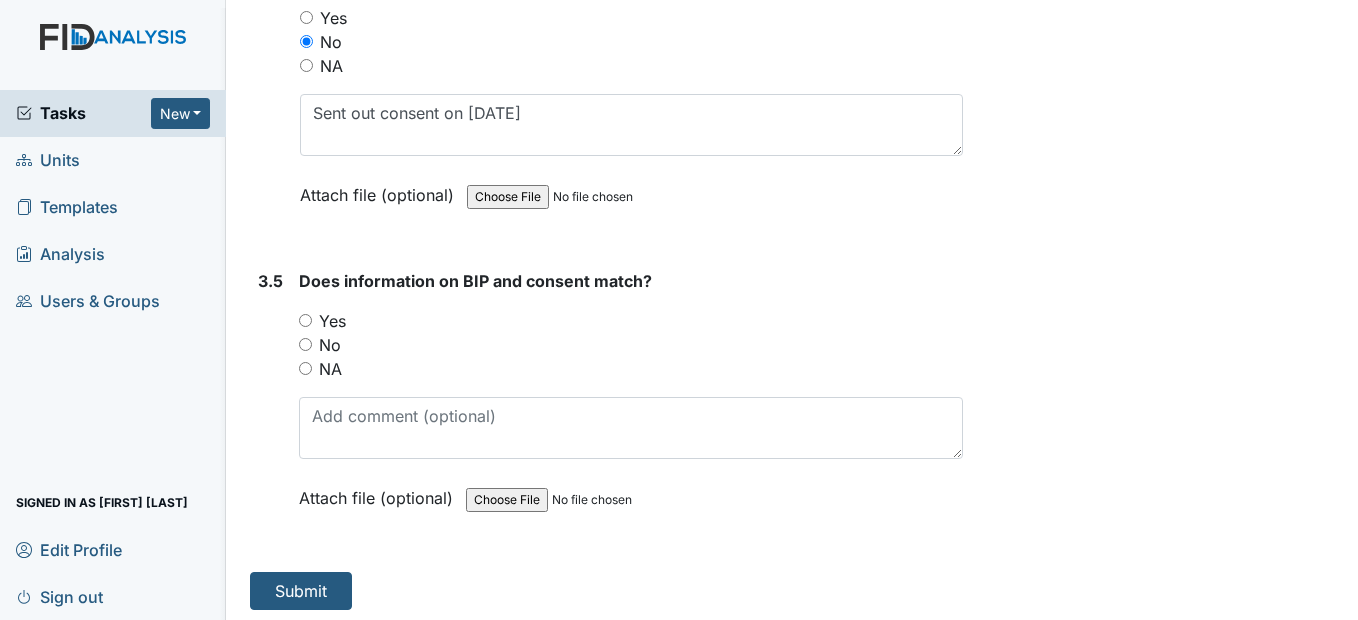 click on "No" at bounding box center (305, 344) 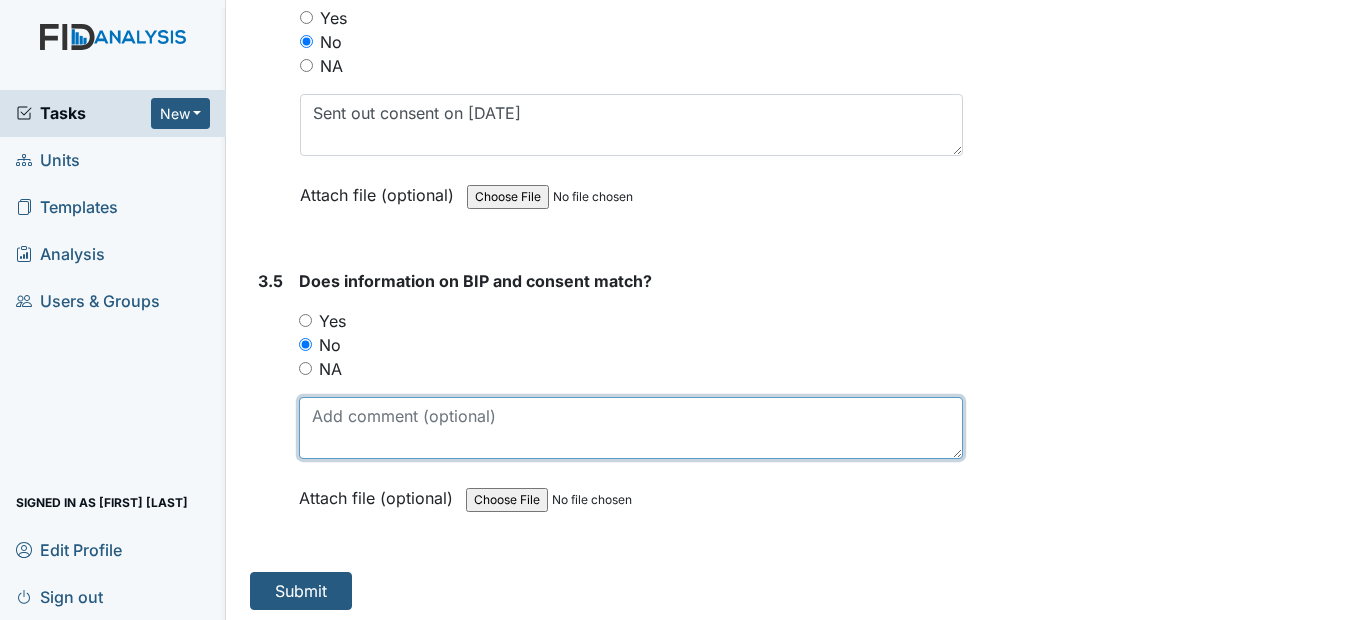 click at bounding box center [630, 428] 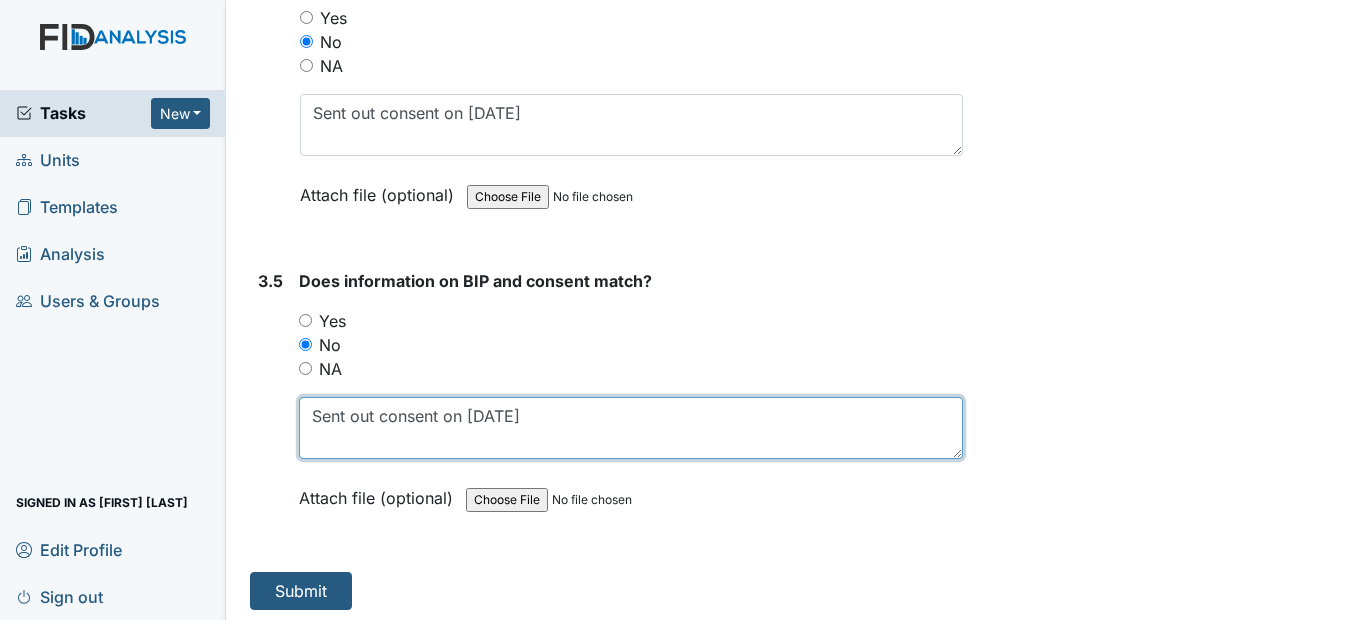 scroll, scrollTop: 5854, scrollLeft: 0, axis: vertical 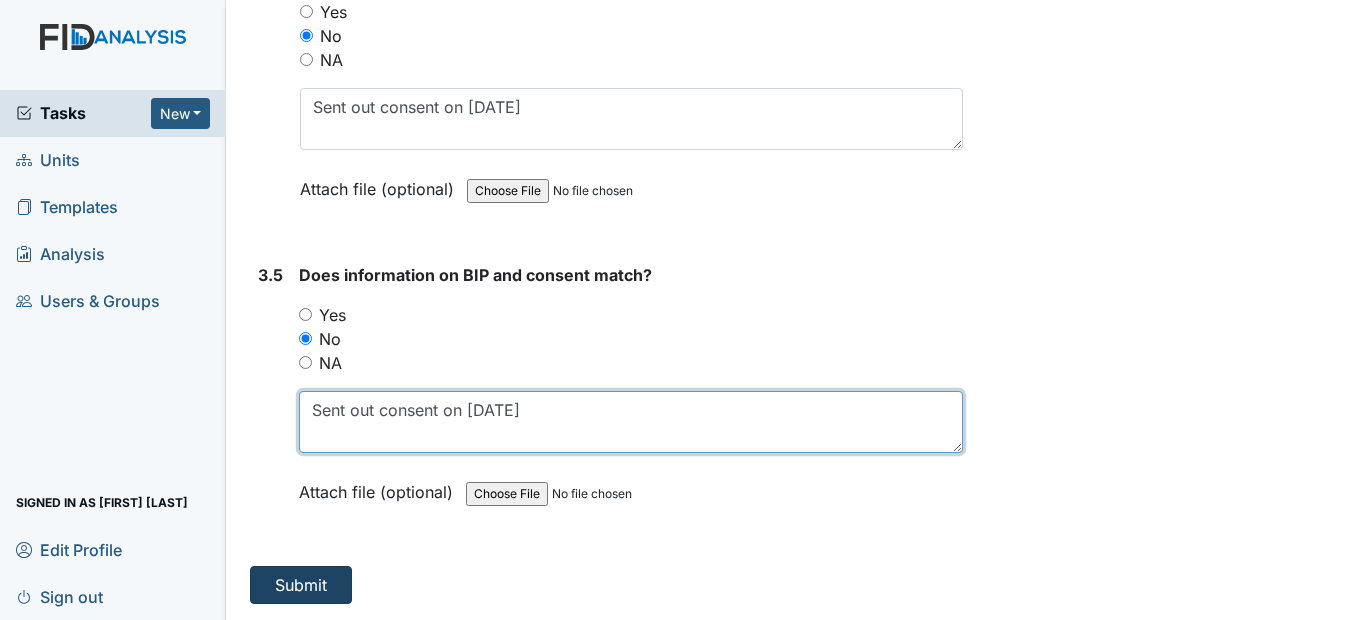 type on "Sent out consent on 7/24/25" 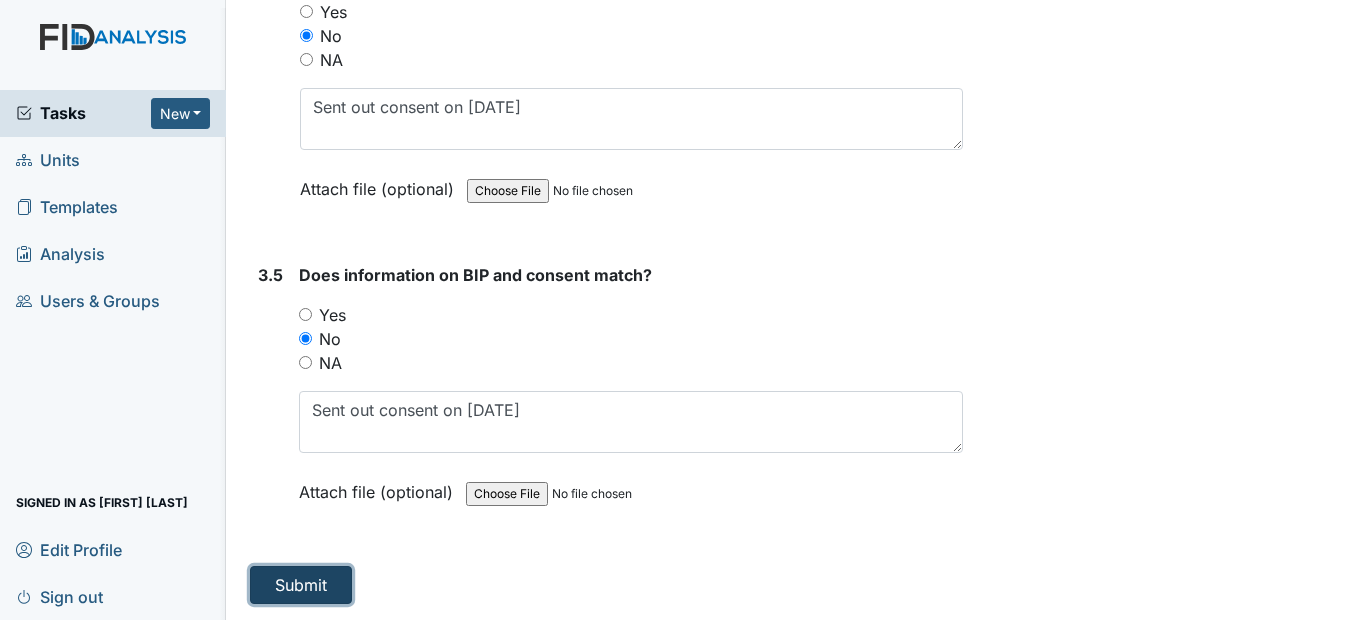 click on "Submit" at bounding box center [301, 585] 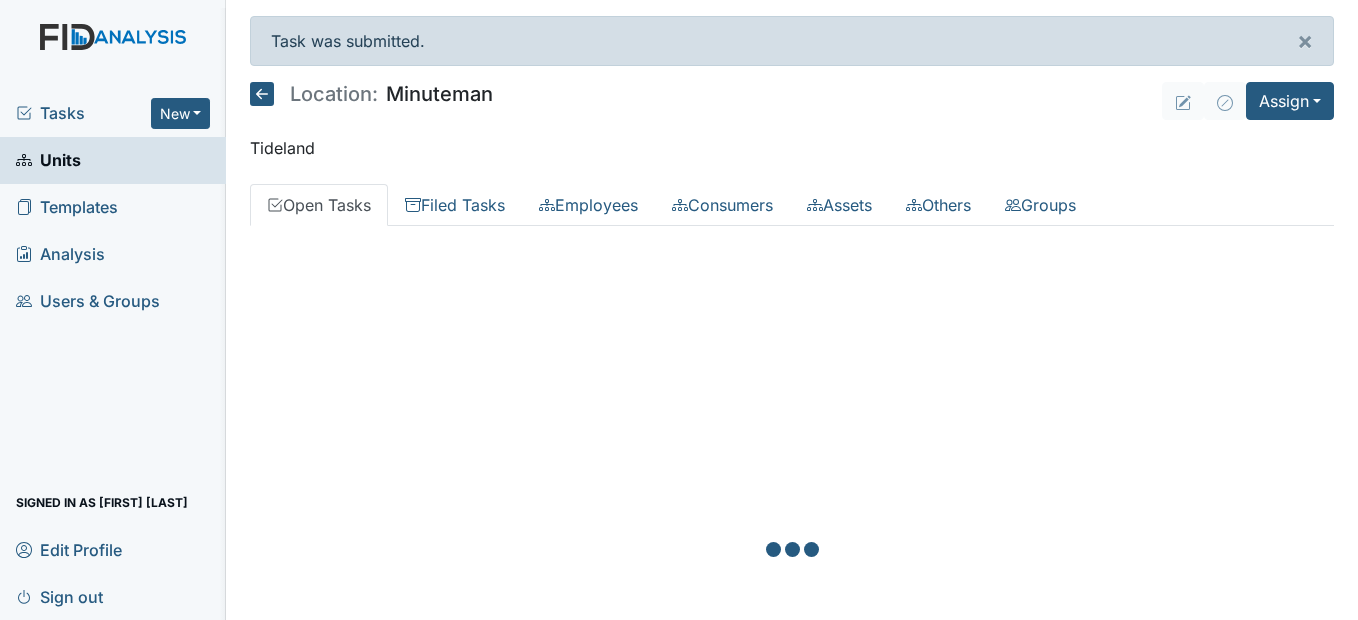 scroll, scrollTop: 0, scrollLeft: 0, axis: both 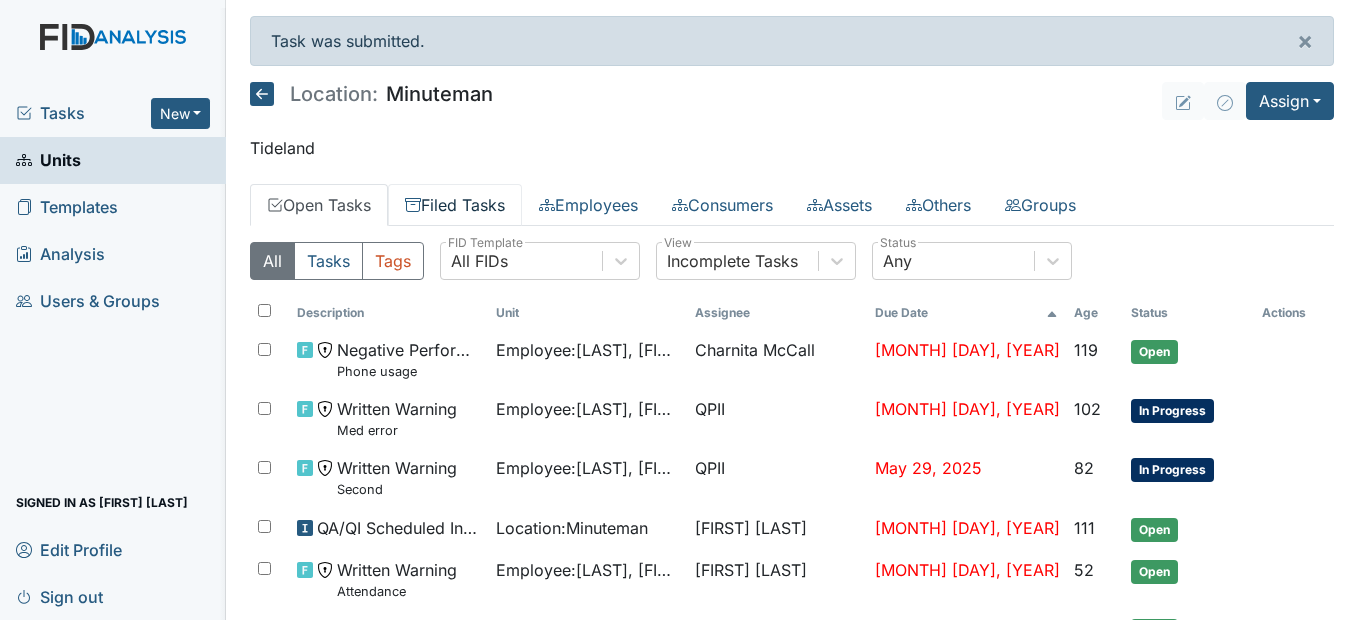 click on "Filed Tasks" at bounding box center (455, 205) 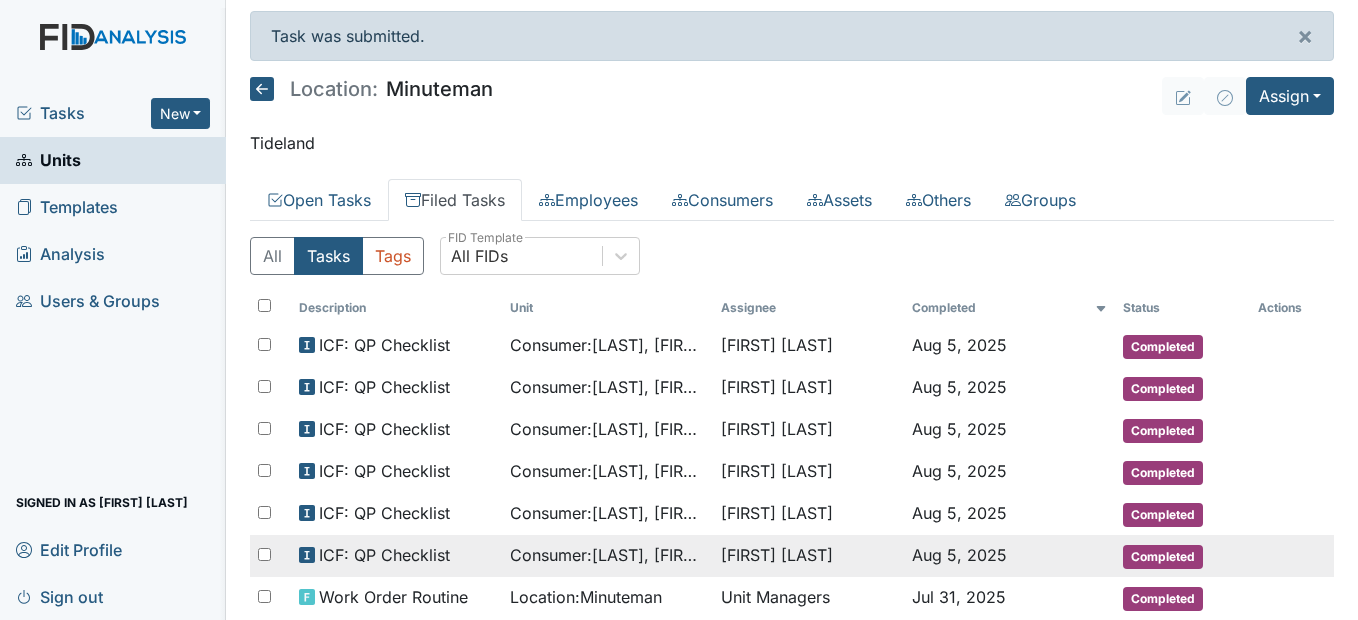 scroll, scrollTop: 0, scrollLeft: 0, axis: both 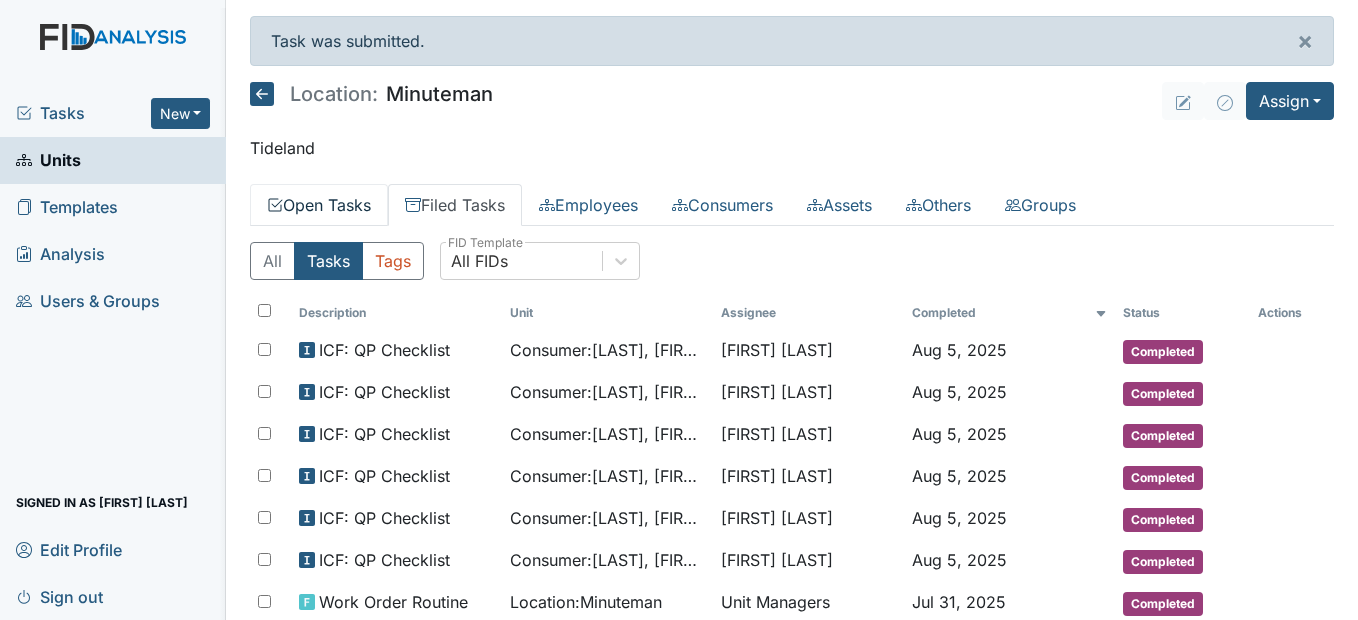 click on "Open Tasks" at bounding box center [319, 205] 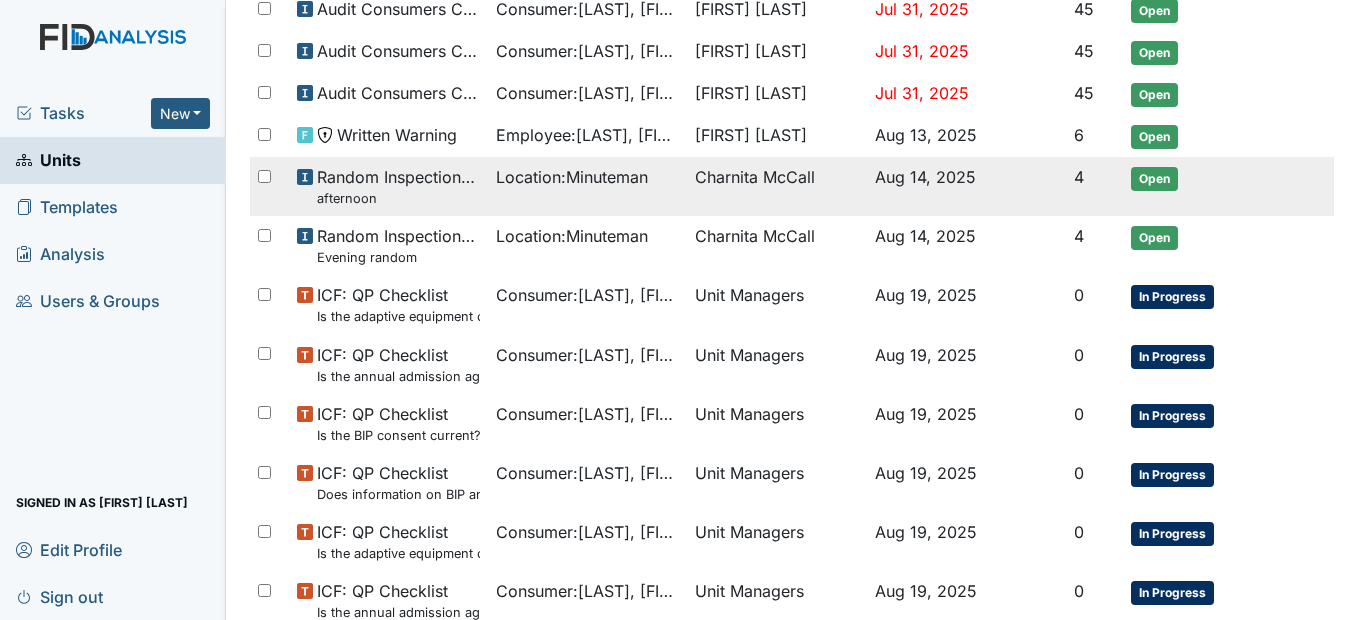 scroll, scrollTop: 1100, scrollLeft: 0, axis: vertical 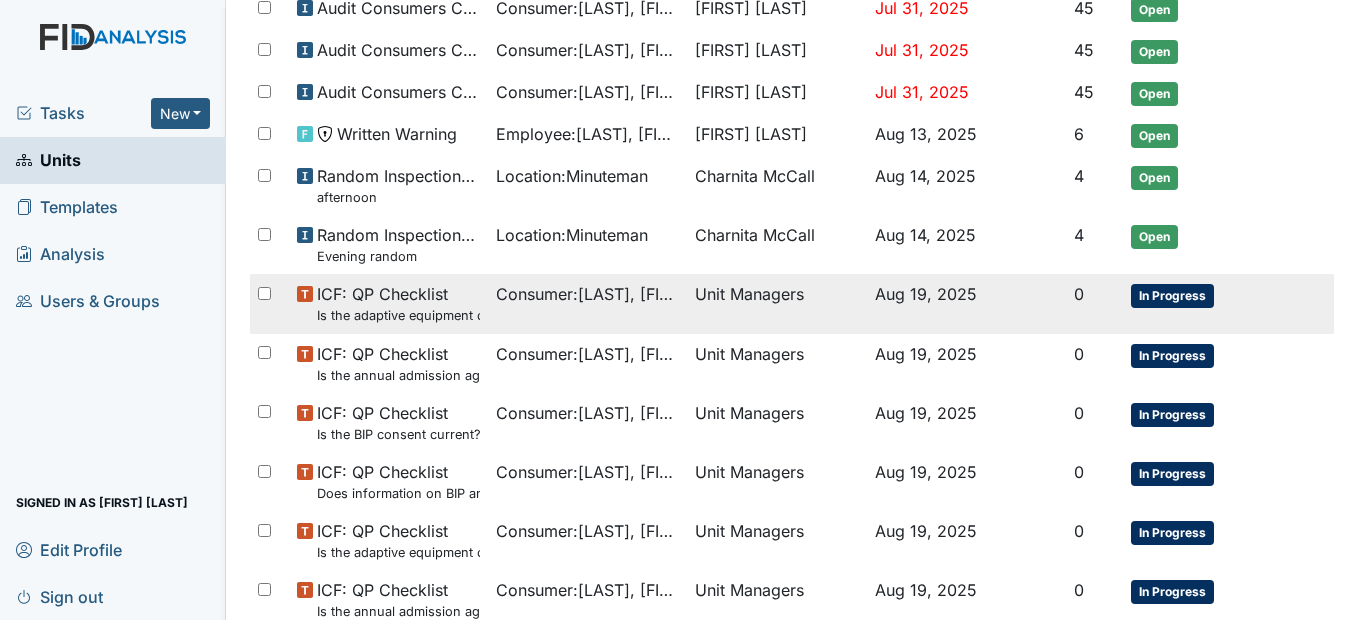 click on "Consumer : [LAST], [FIRST]" at bounding box center [587, 294] 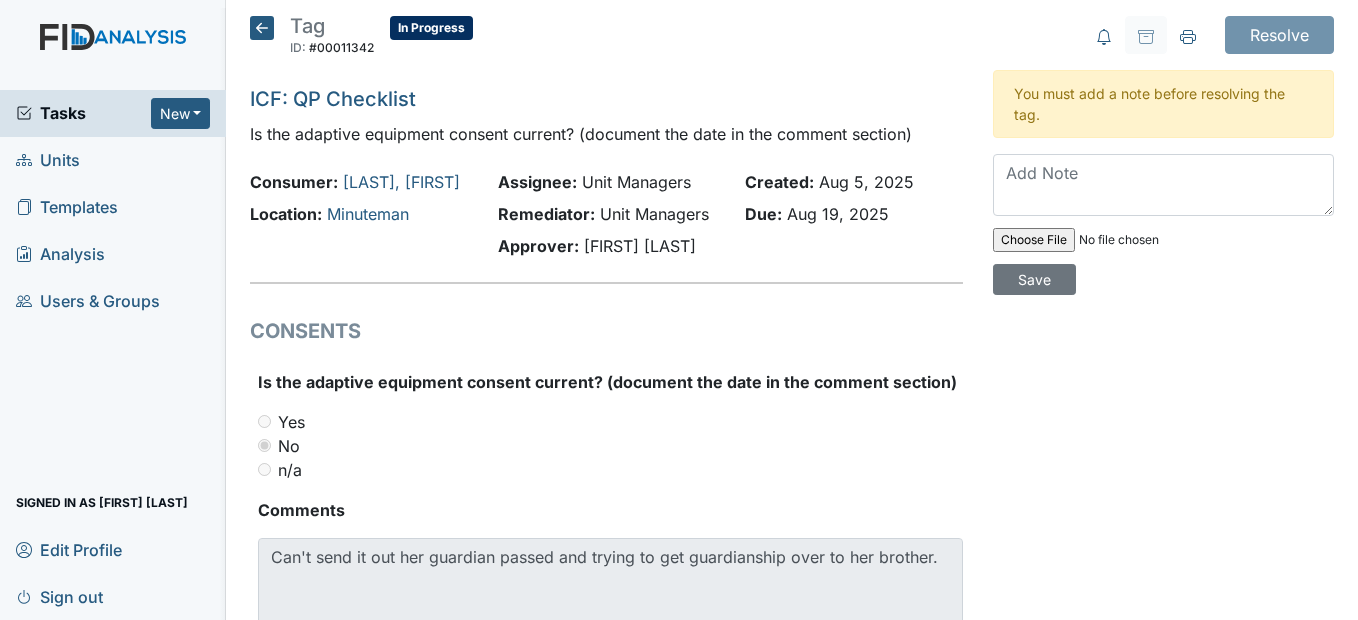scroll, scrollTop: 0, scrollLeft: 0, axis: both 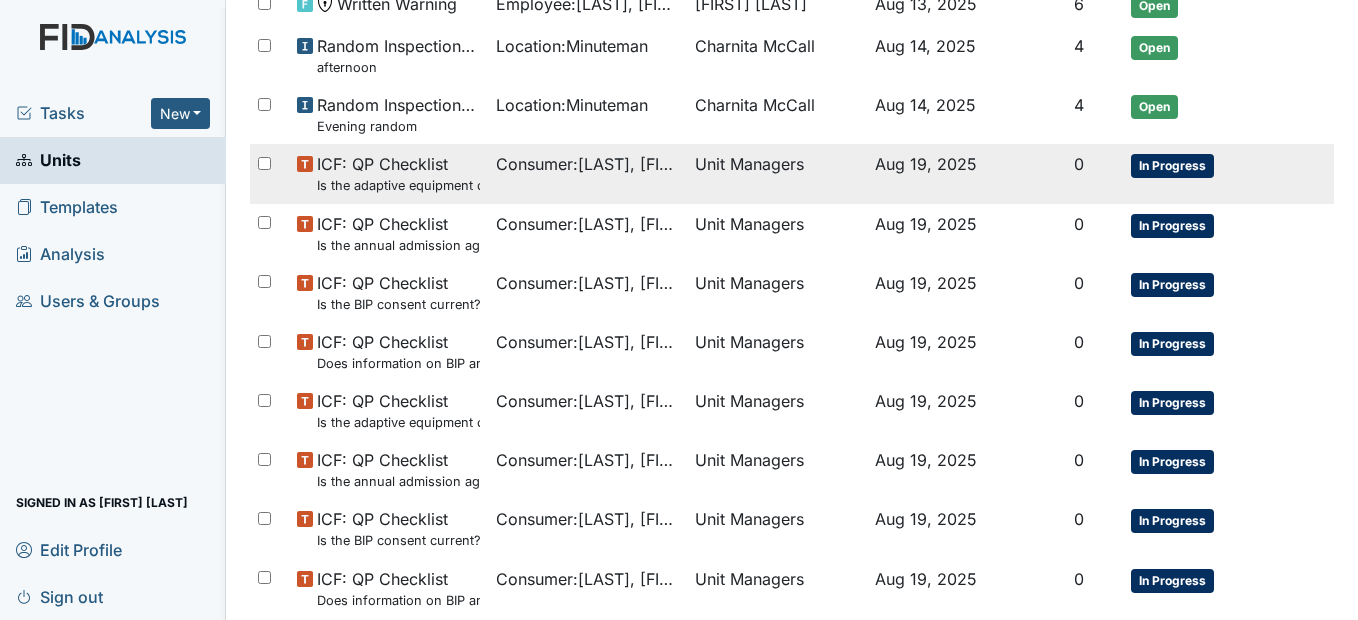 click on "ICF: QP Checklist Is the adaptive equipment consent current? (document the date in the comment section)" at bounding box center (398, 173) 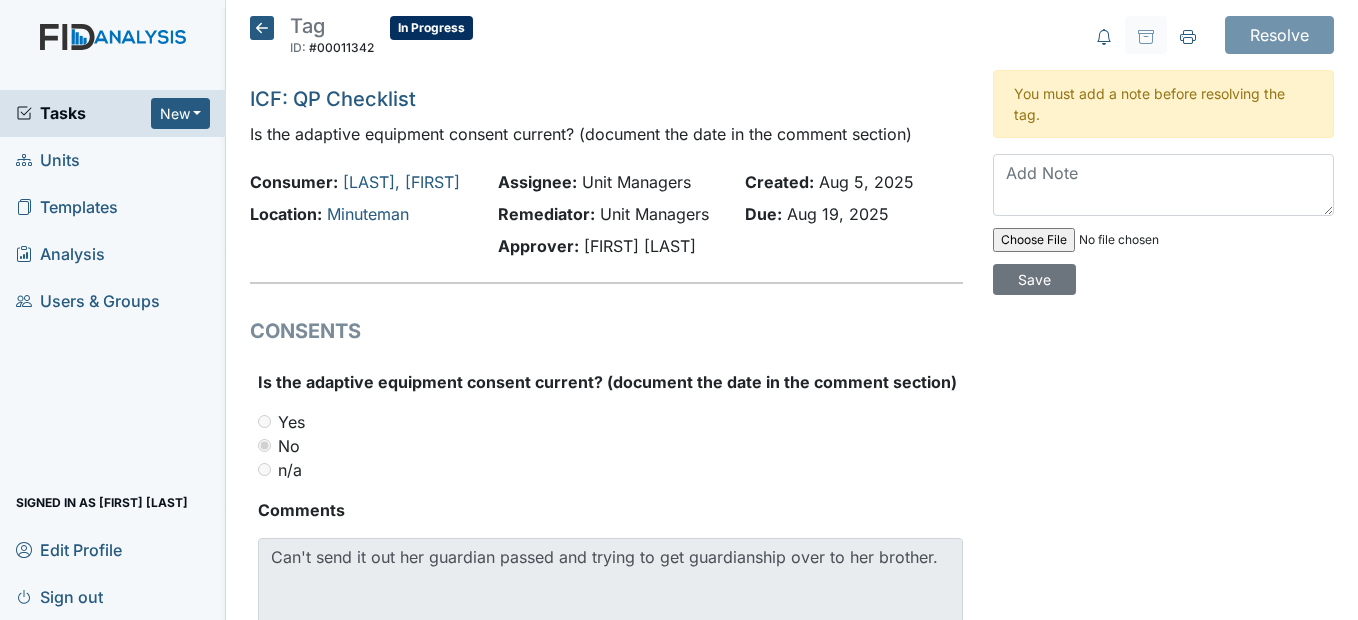 scroll, scrollTop: 0, scrollLeft: 0, axis: both 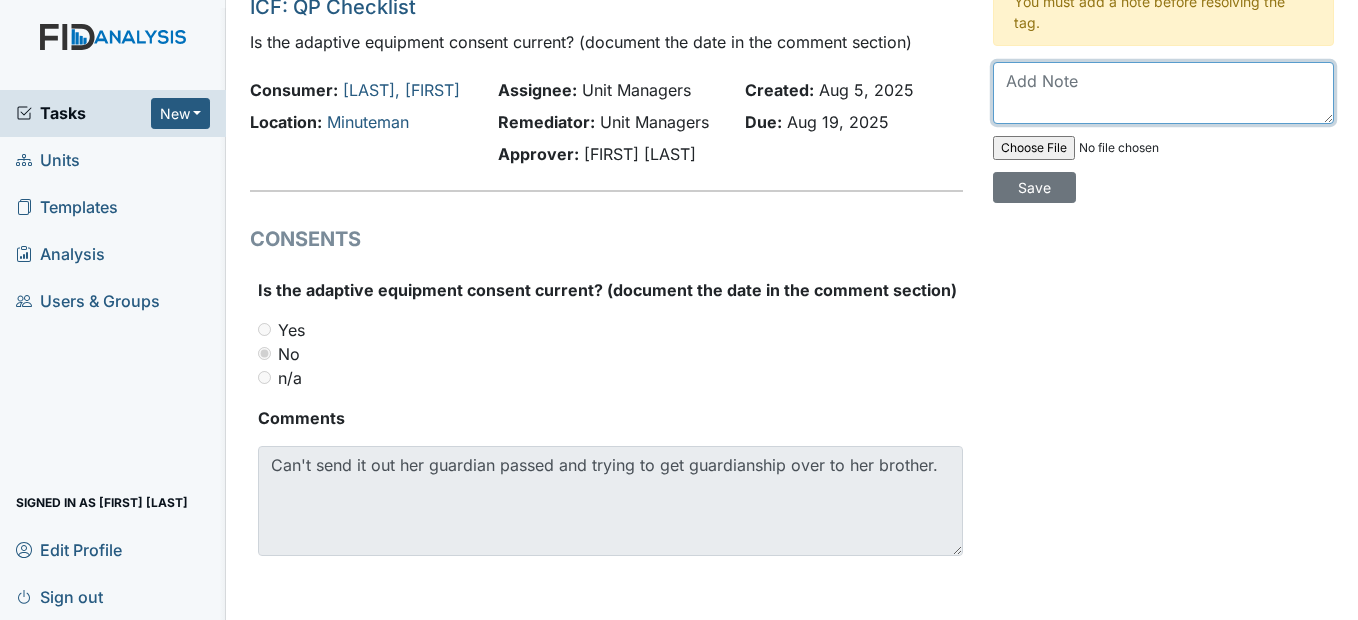 click at bounding box center [1163, 93] 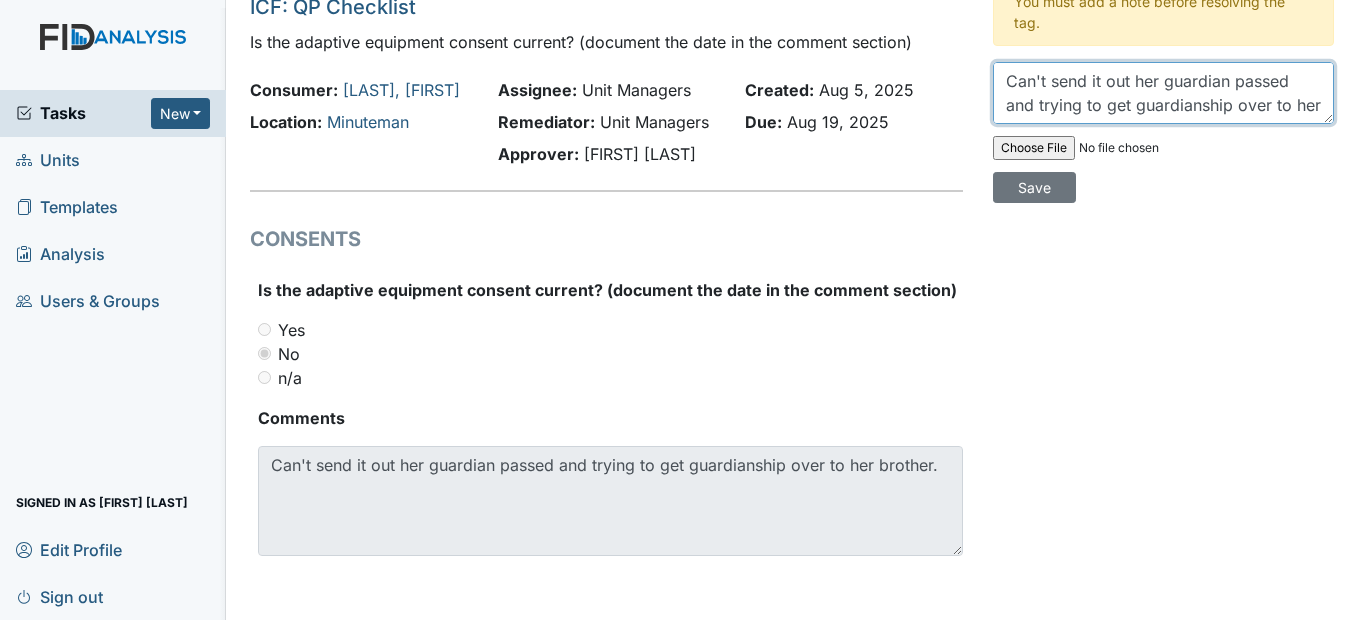 scroll, scrollTop: 16, scrollLeft: 0, axis: vertical 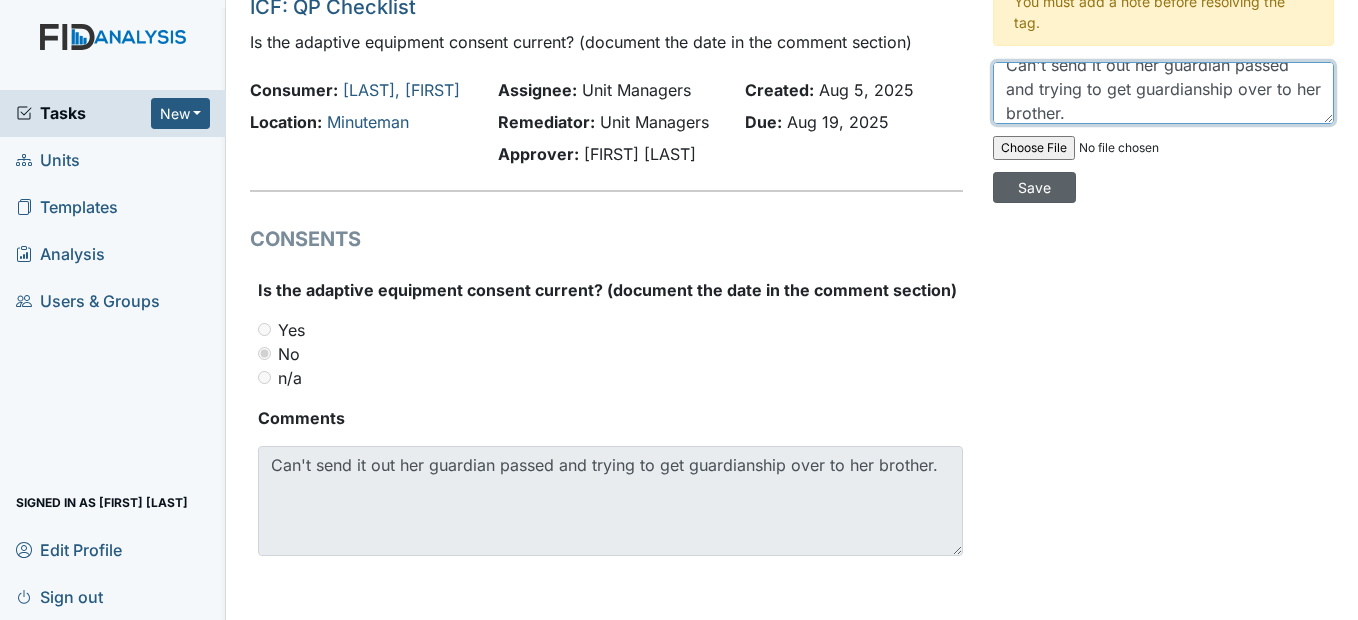 type on "Can't send it out her guardian passed and trying to get guardianship over to her brother." 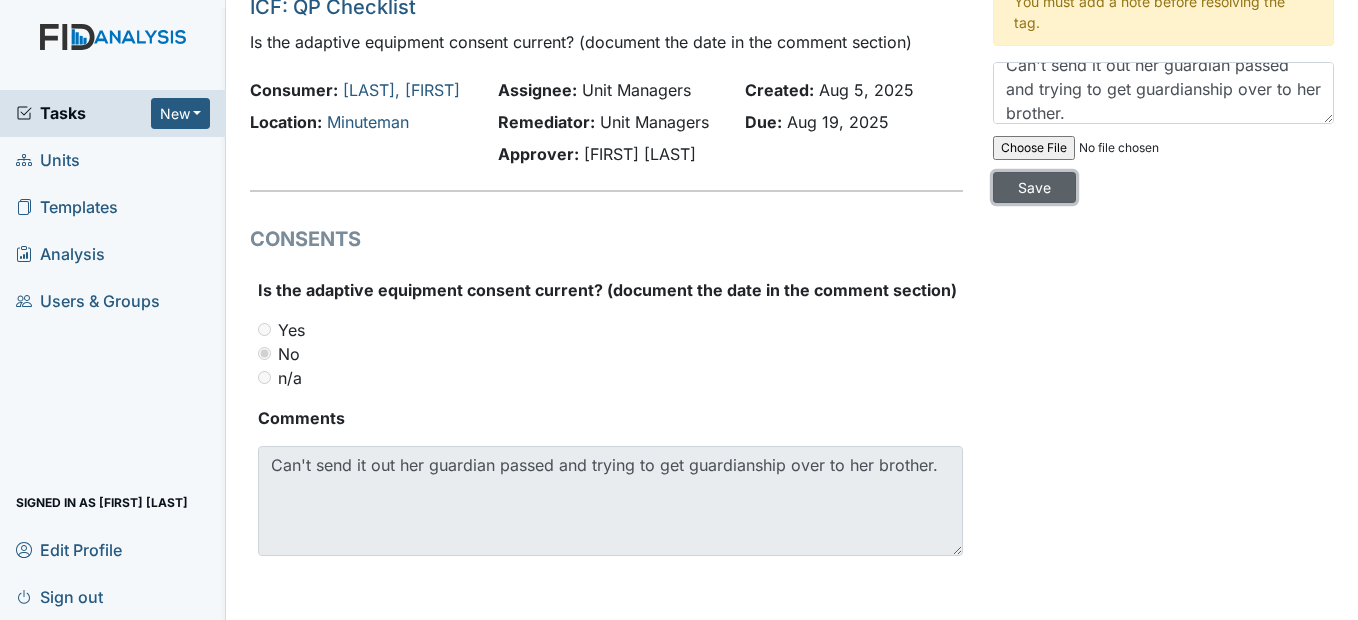 click on "Save" at bounding box center [1034, 187] 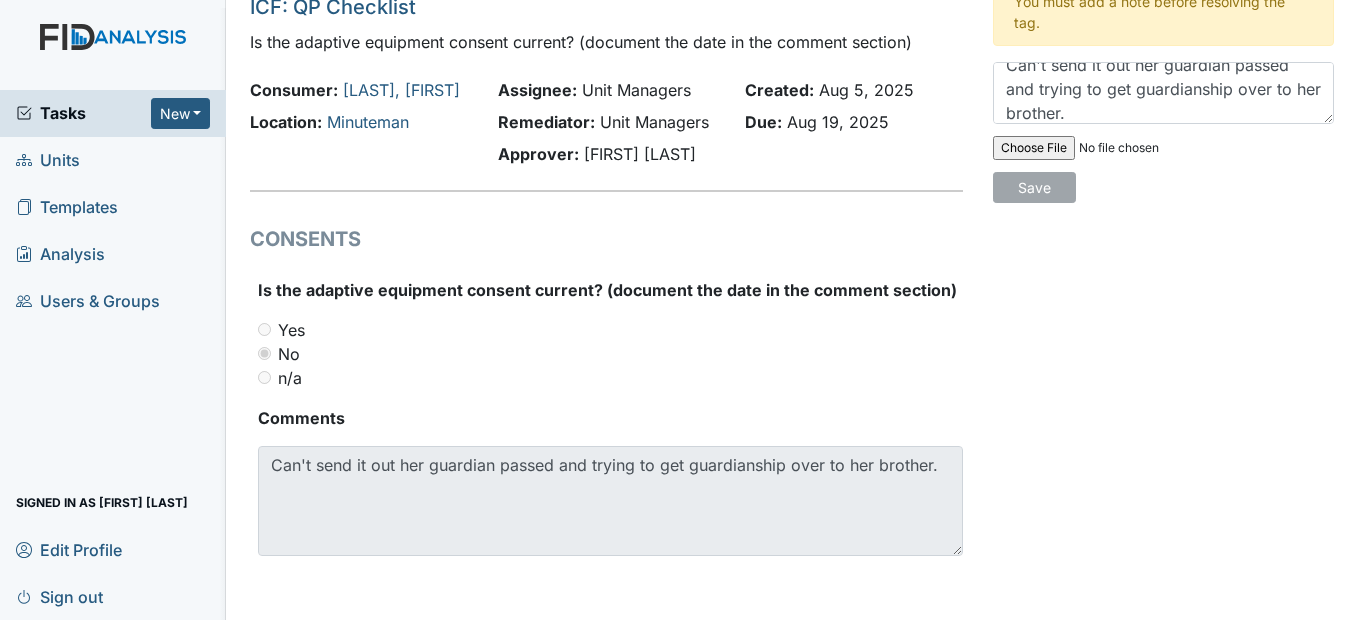 type 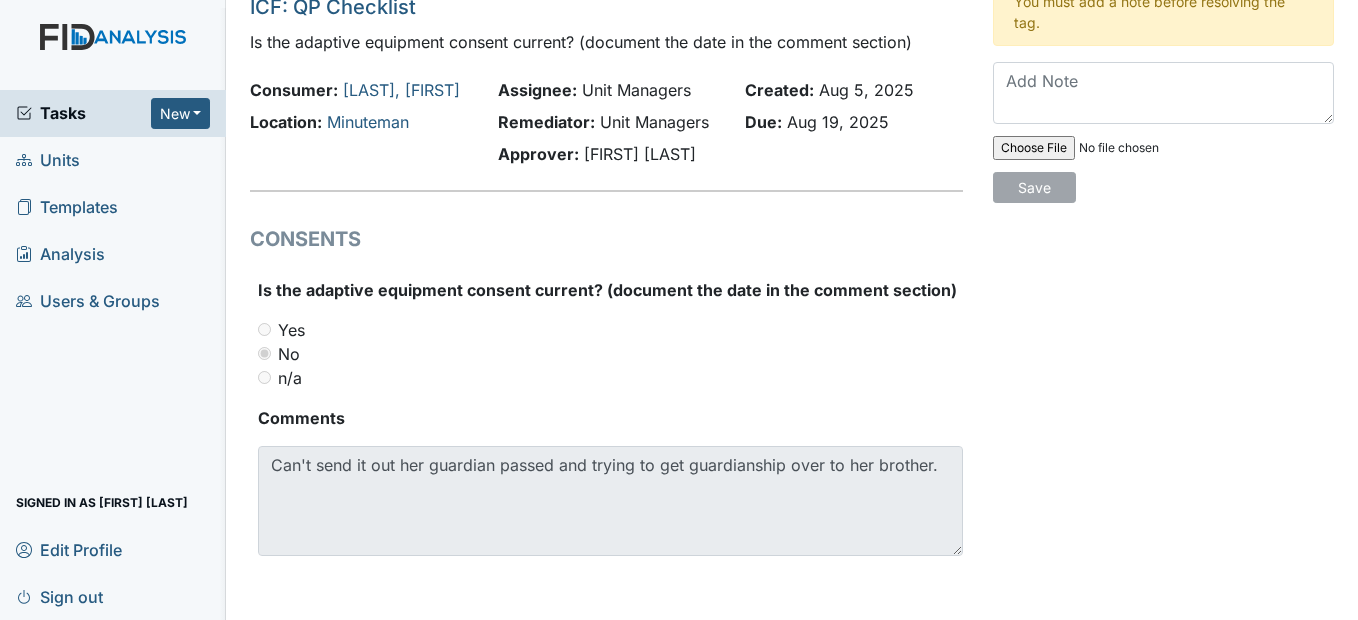 scroll, scrollTop: 0, scrollLeft: 0, axis: both 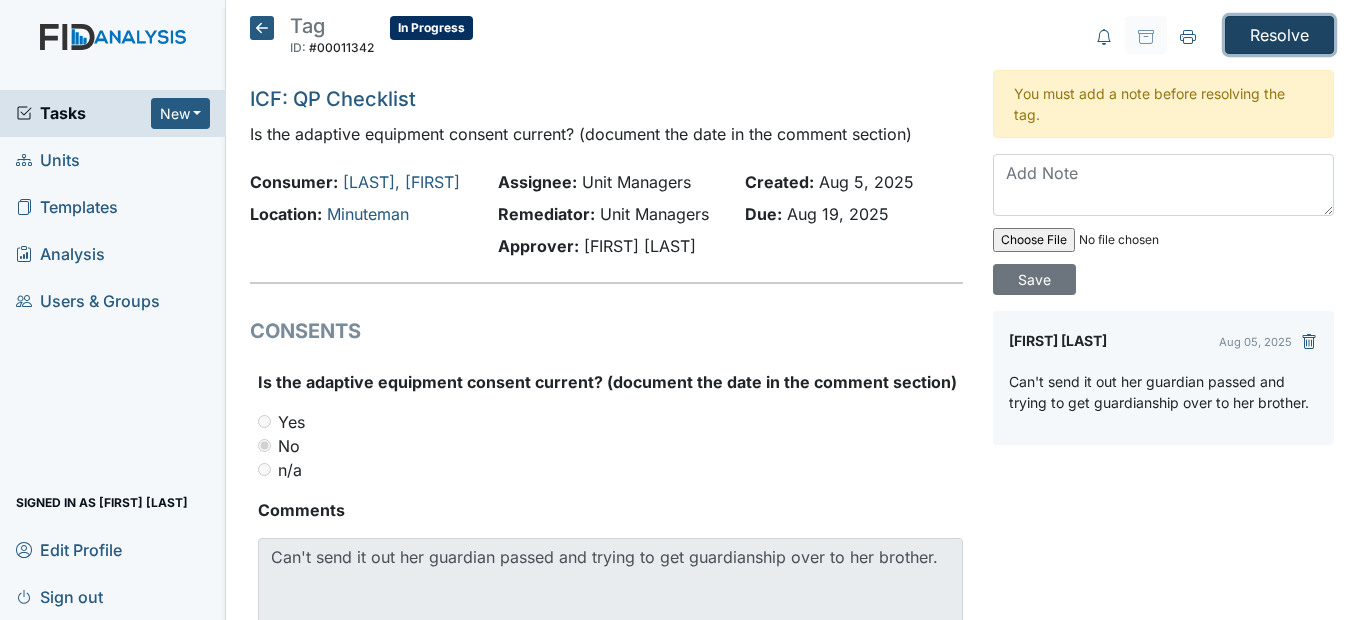 click on "Resolve" at bounding box center [1279, 35] 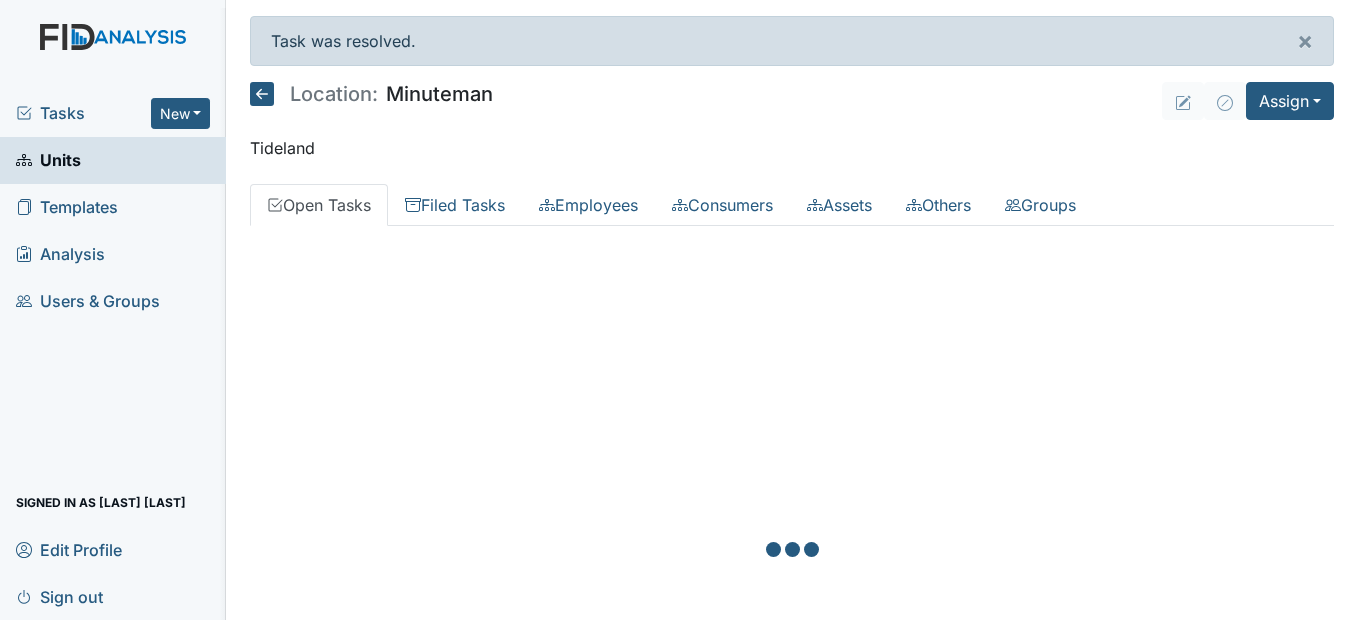 scroll, scrollTop: 0, scrollLeft: 0, axis: both 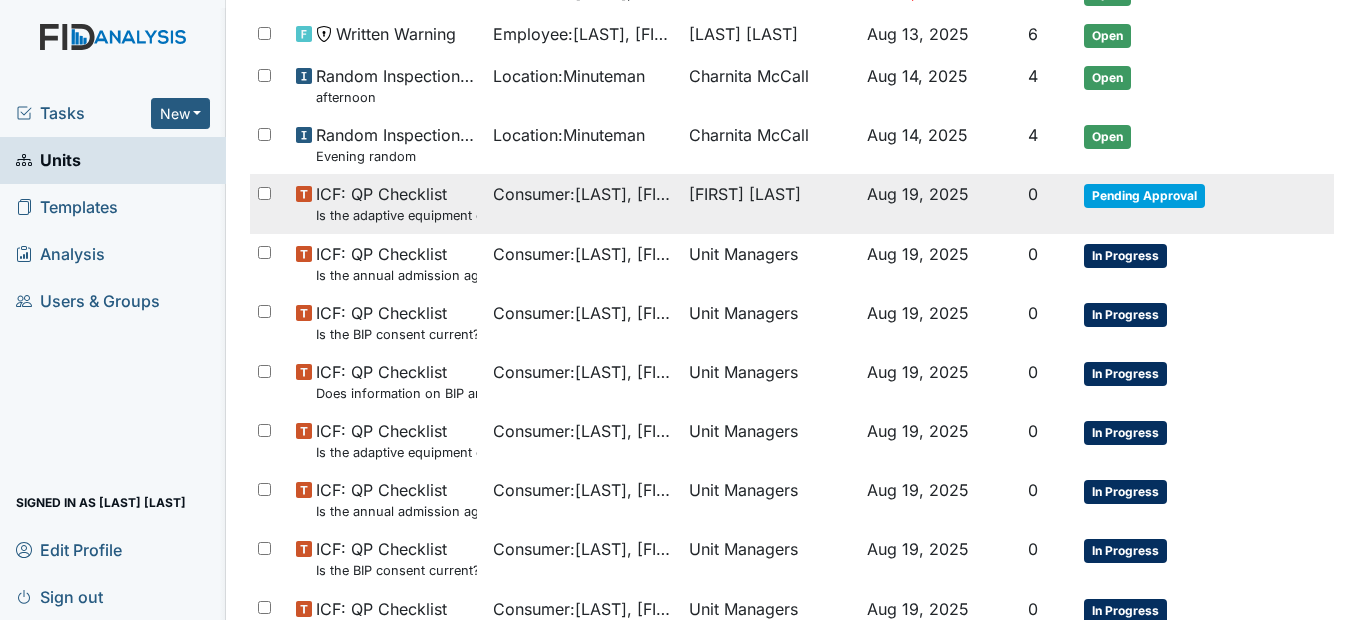click on "Consumer : [LAST], [FIRST]" at bounding box center [583, 194] 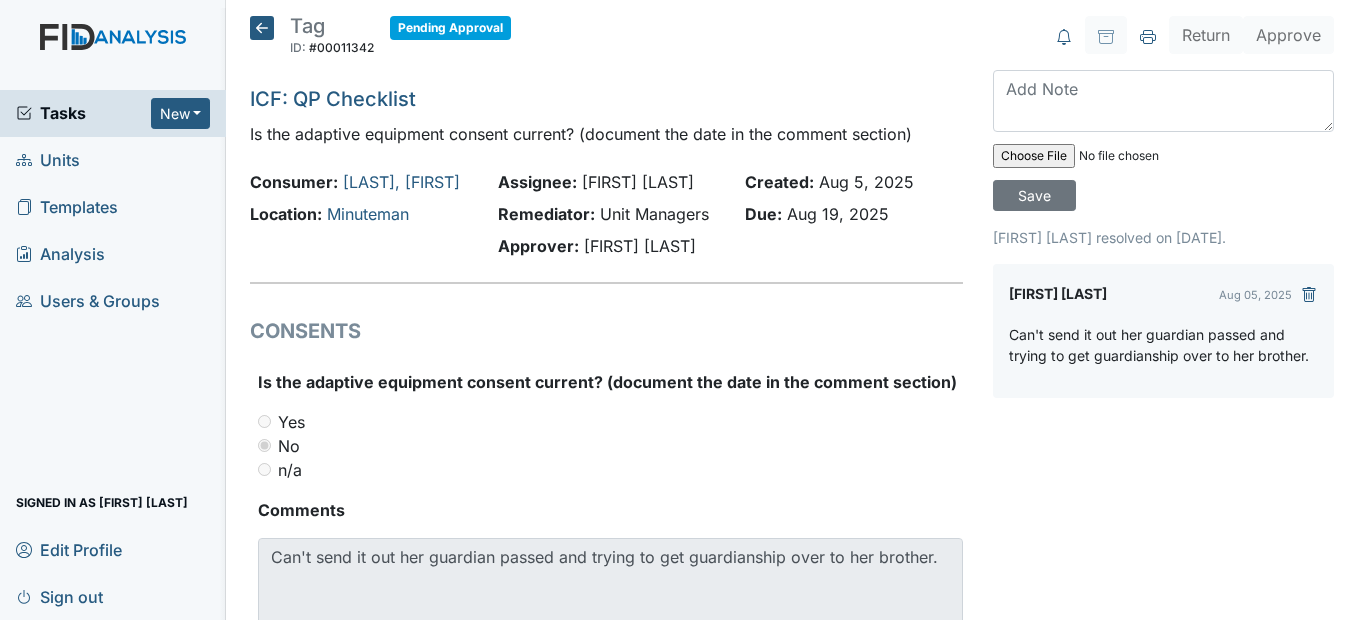 scroll, scrollTop: 0, scrollLeft: 0, axis: both 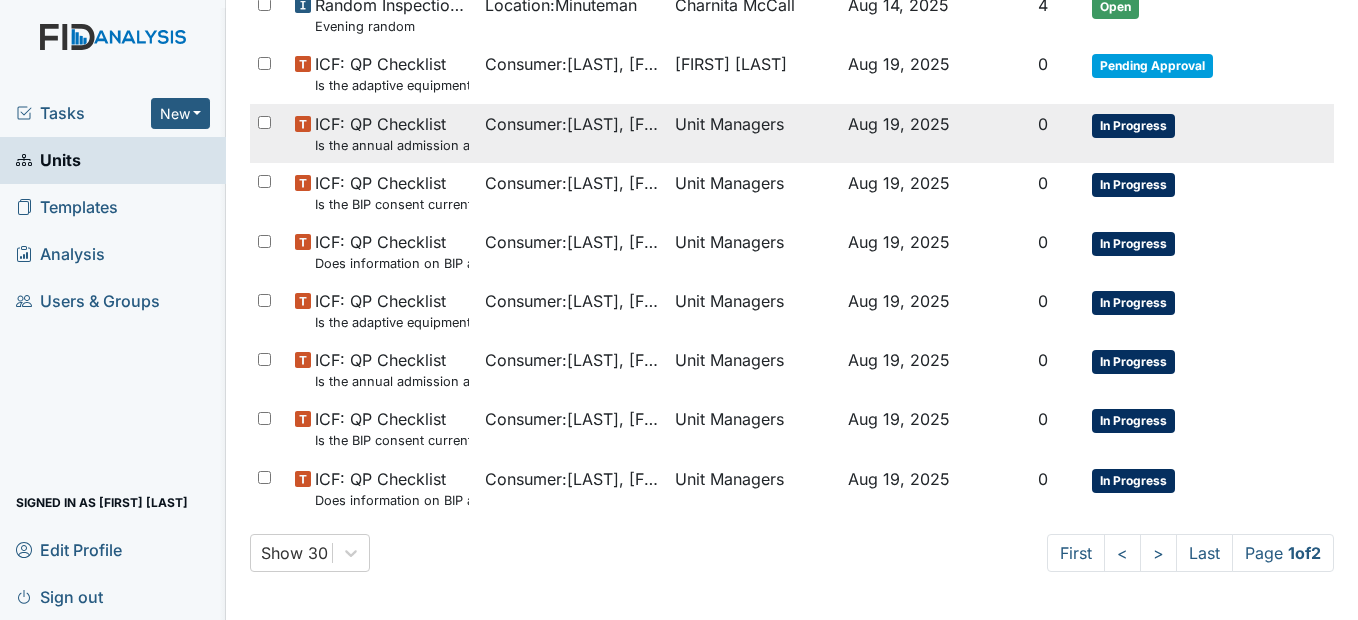 click on "Consumer : [LAST], [FIRST]" at bounding box center [572, 124] 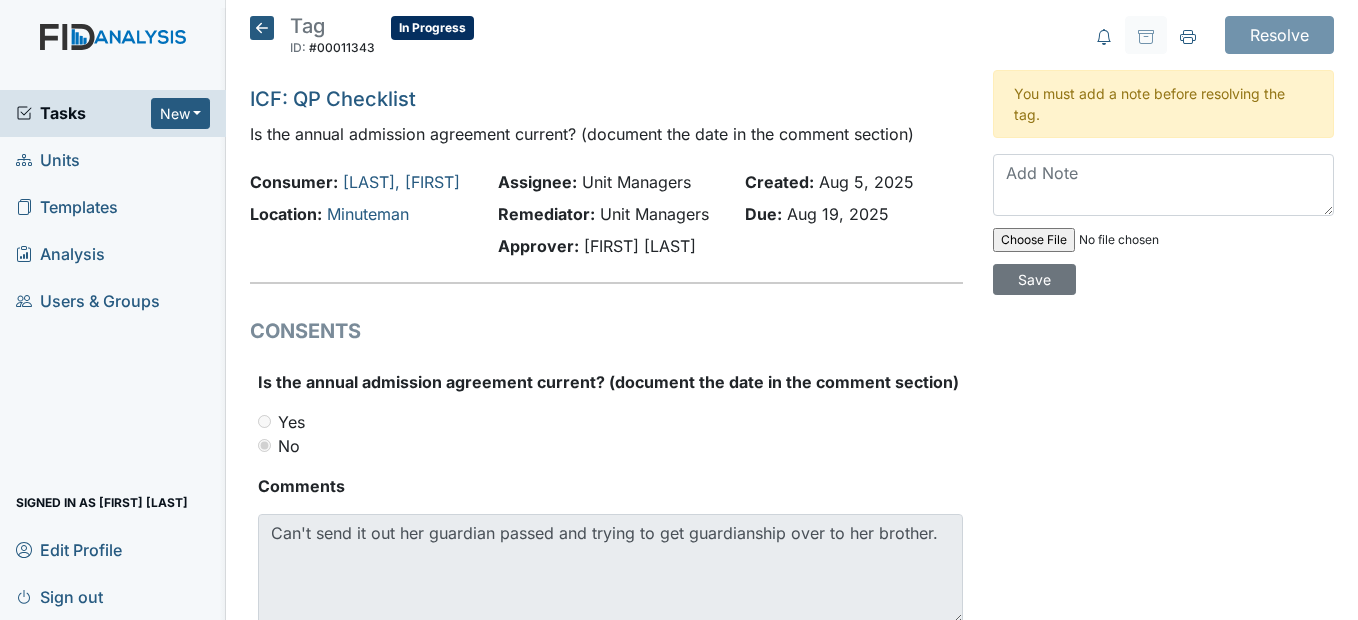 scroll, scrollTop: 0, scrollLeft: 0, axis: both 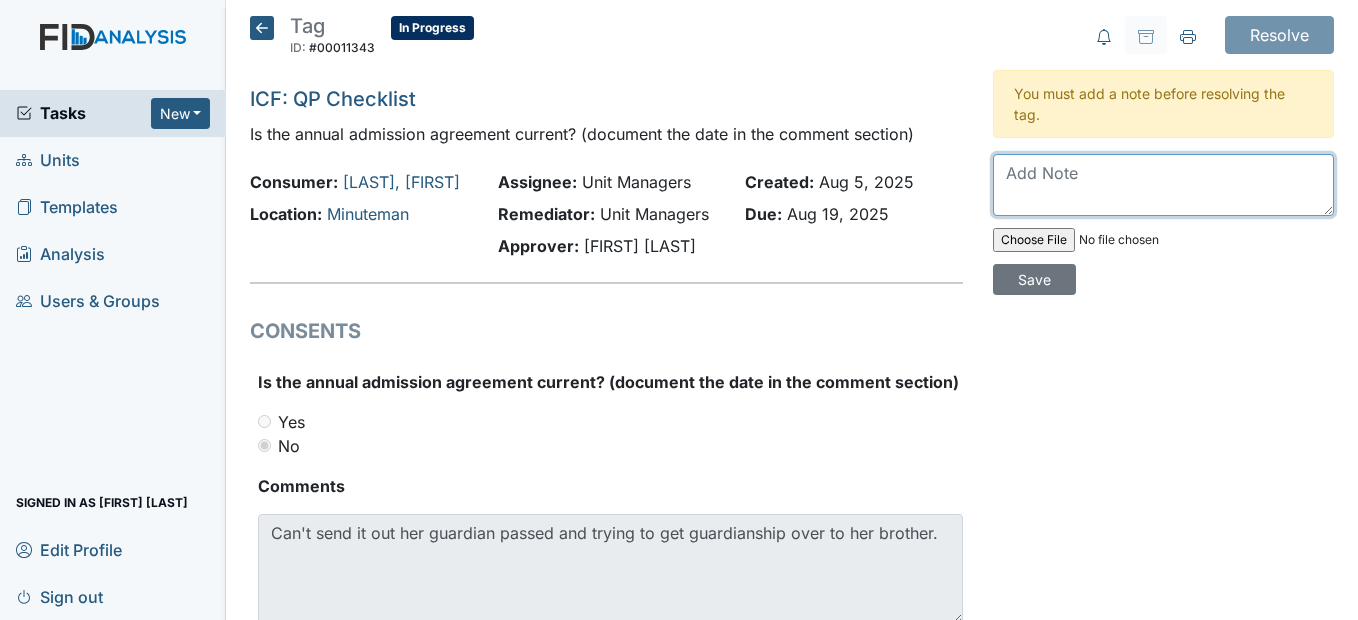 click at bounding box center [1163, 185] 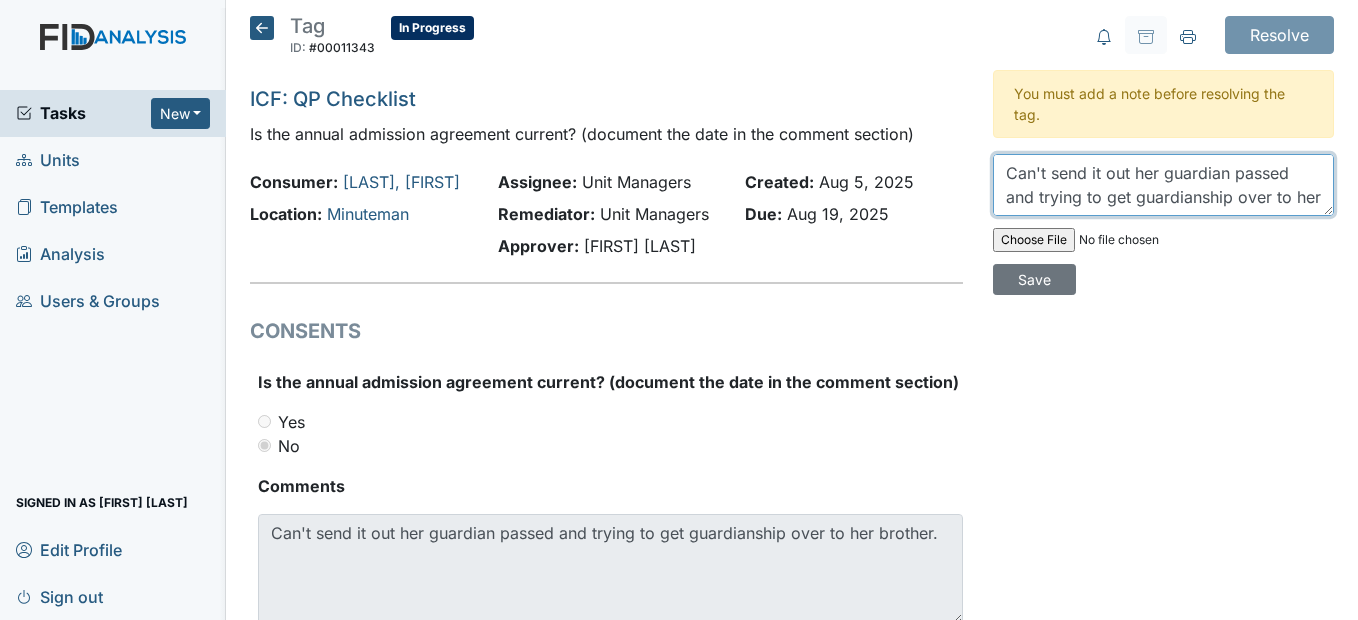scroll, scrollTop: 16, scrollLeft: 0, axis: vertical 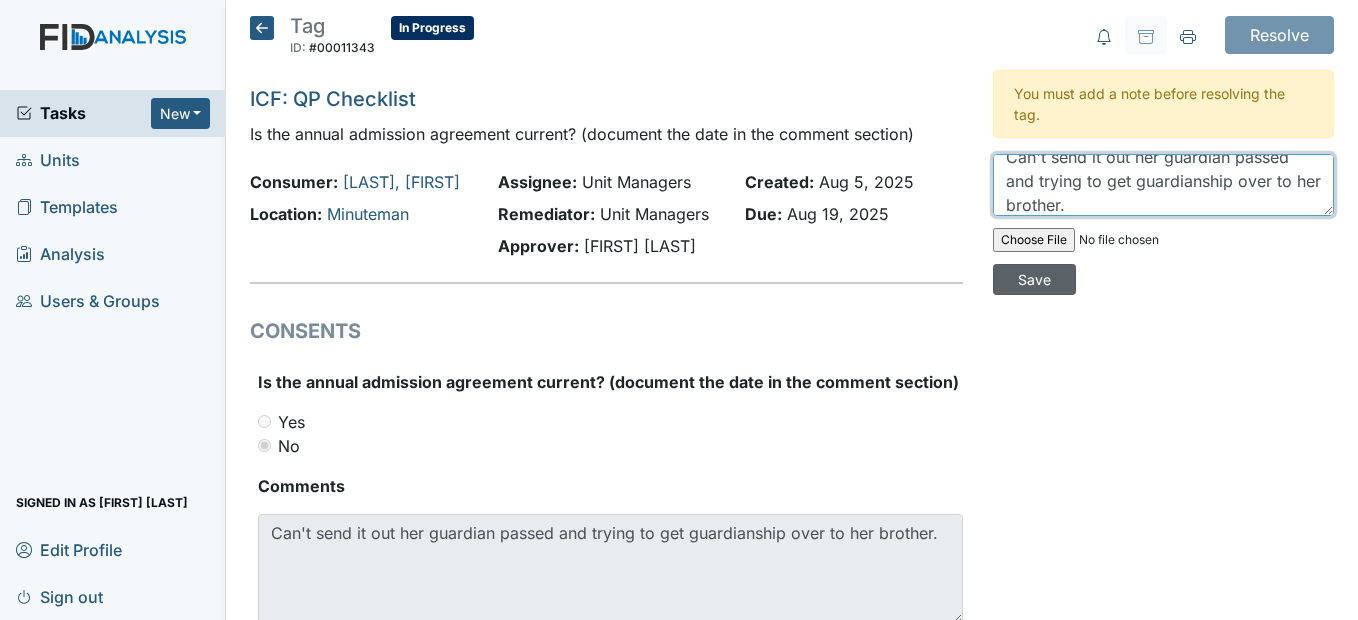 type on "Can't send it out her guardian passed and trying to get guardianship over to her brother." 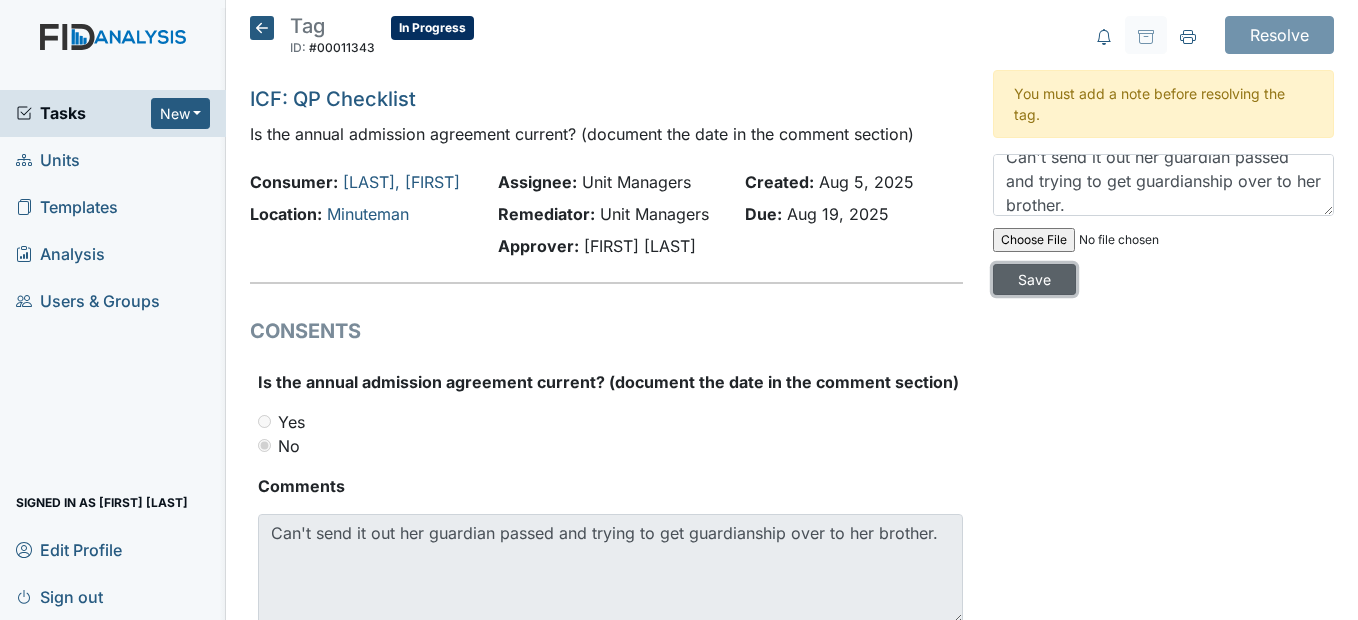 click on "Save" at bounding box center [1034, 279] 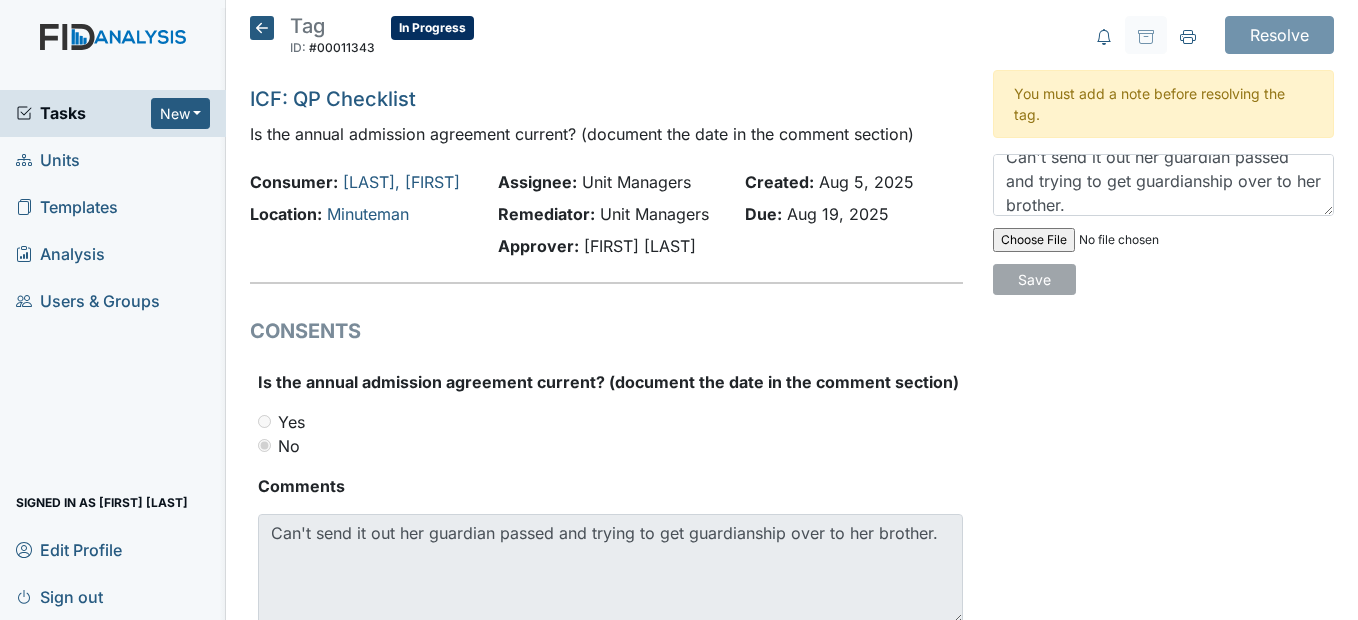 type 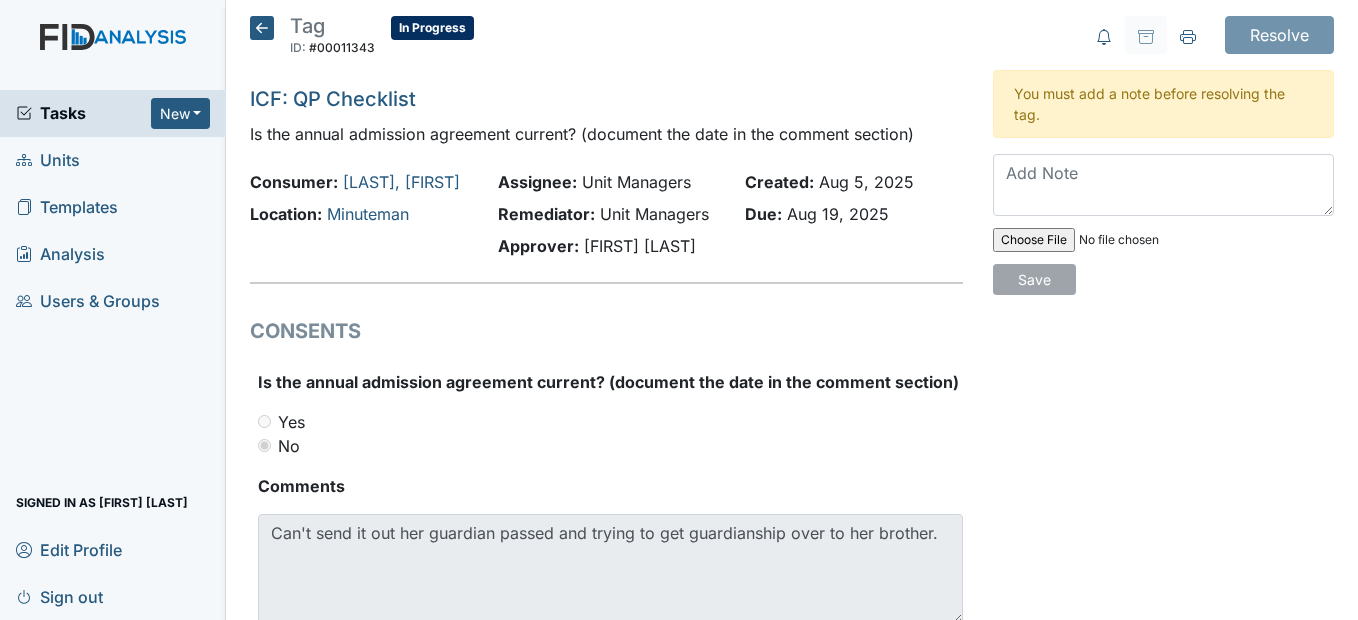 scroll, scrollTop: 0, scrollLeft: 0, axis: both 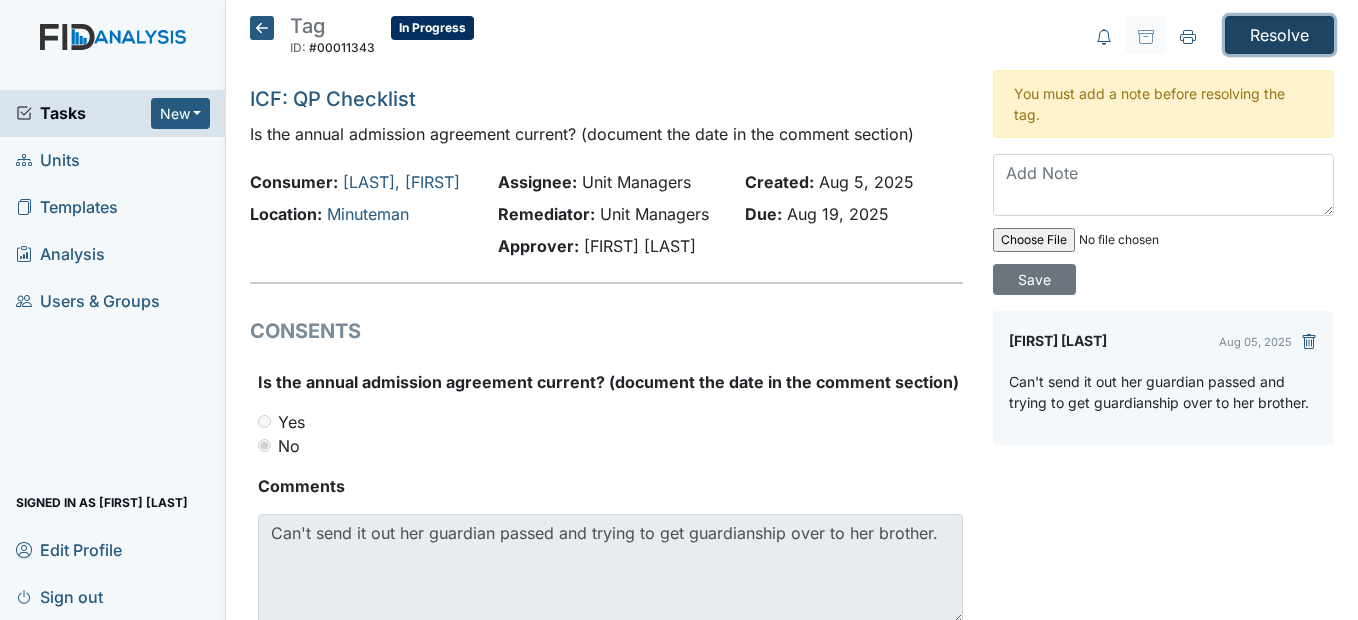 click on "Resolve" at bounding box center (1279, 35) 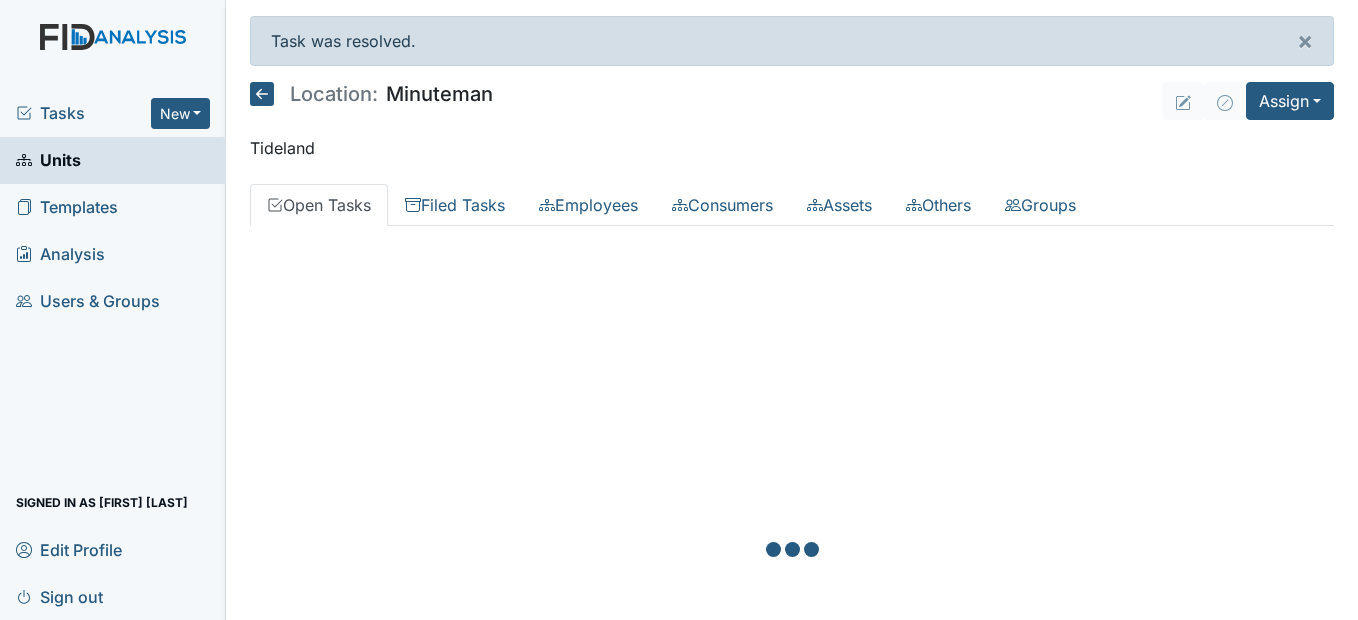scroll, scrollTop: 0, scrollLeft: 0, axis: both 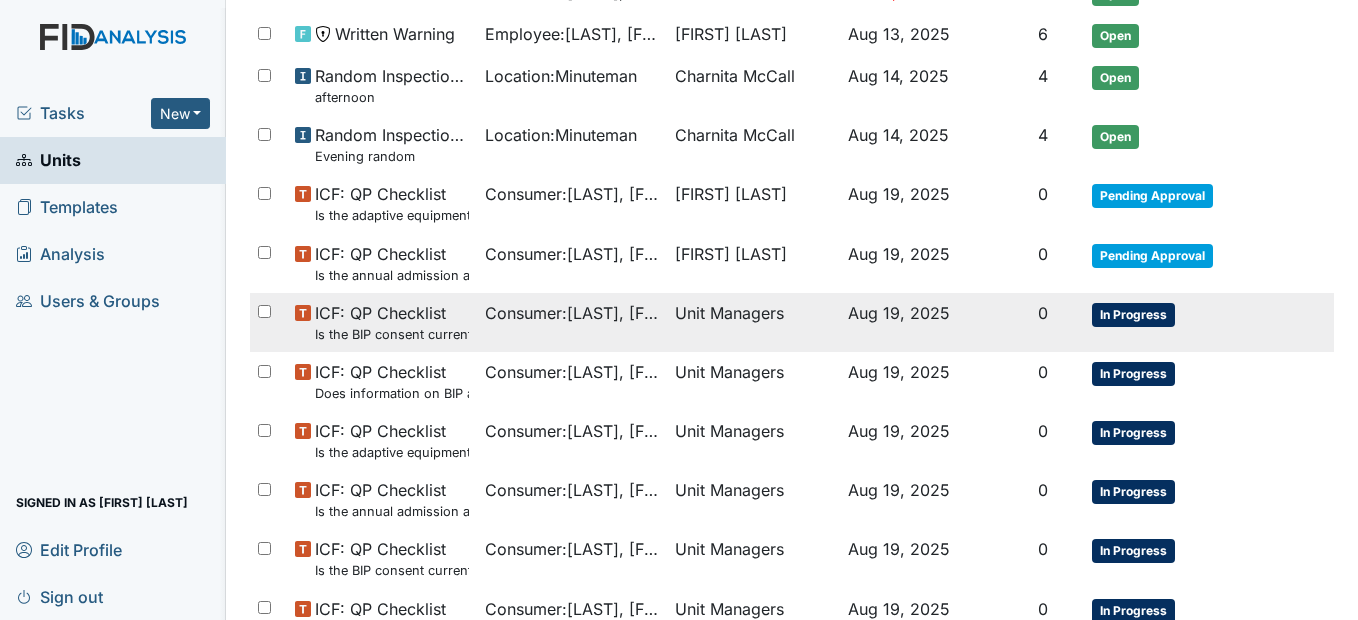 click on "Consumer : [LAST], [FIRST]" at bounding box center [572, 313] 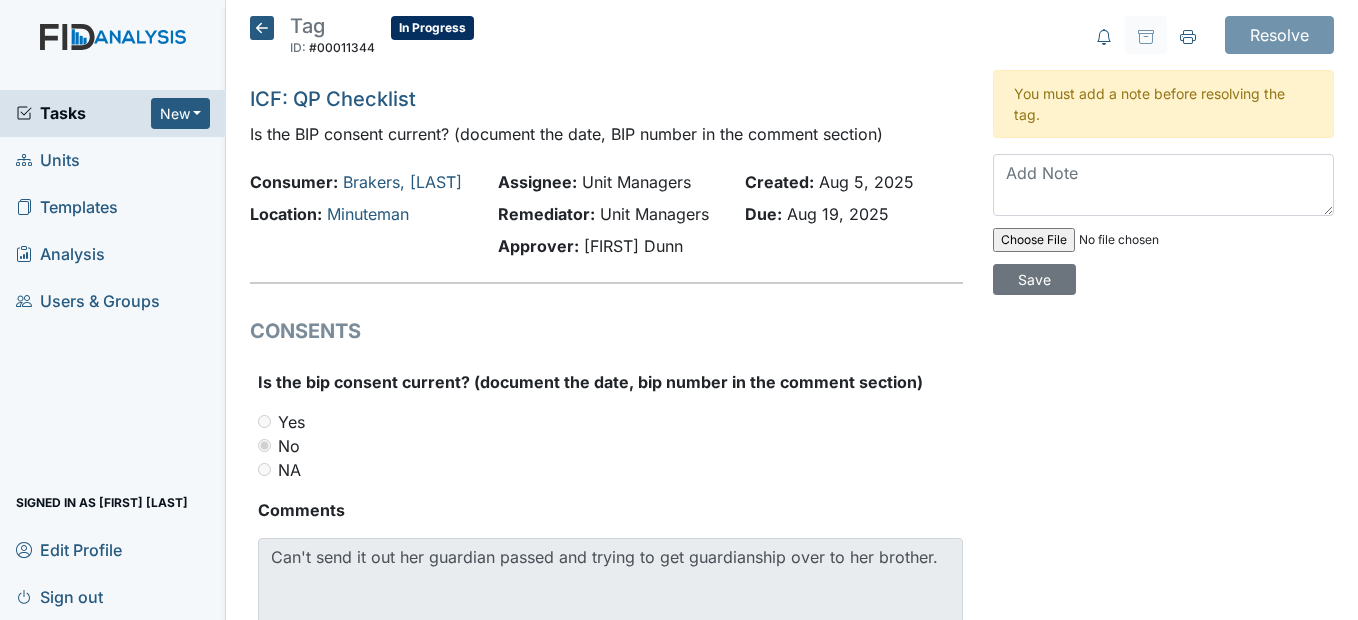 scroll, scrollTop: 0, scrollLeft: 0, axis: both 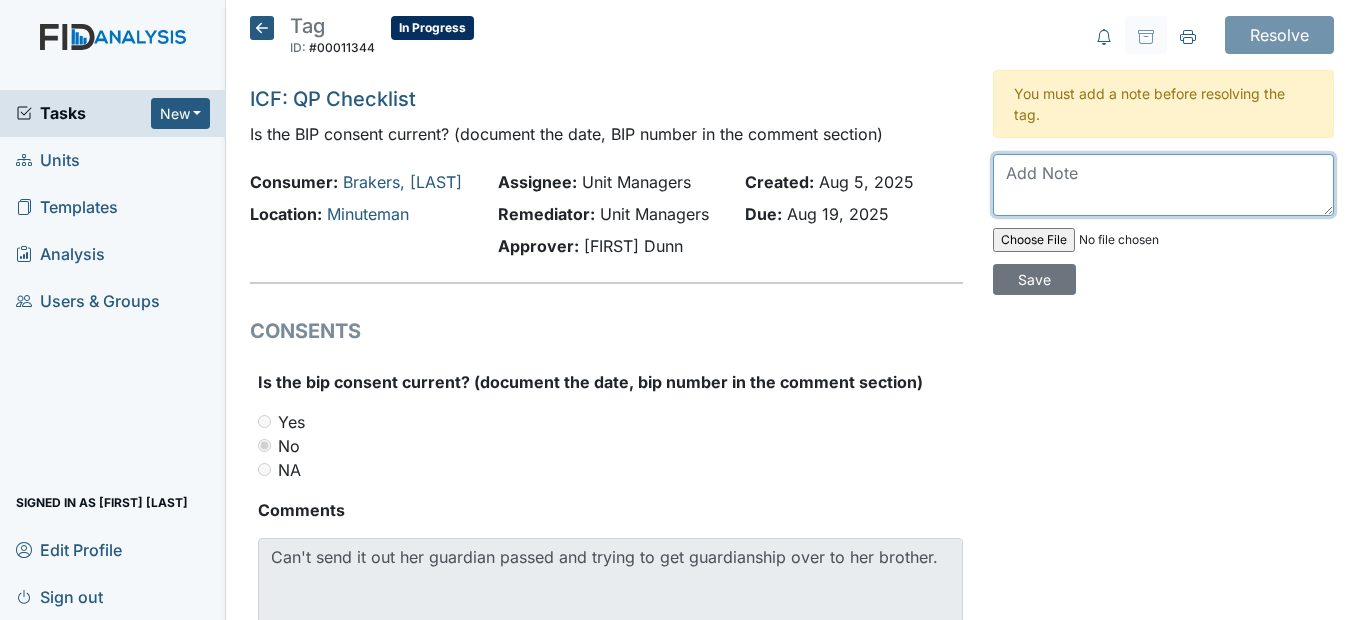 paste on "Can't send it out her guardian passed and trying to get guardianship over to her brother." 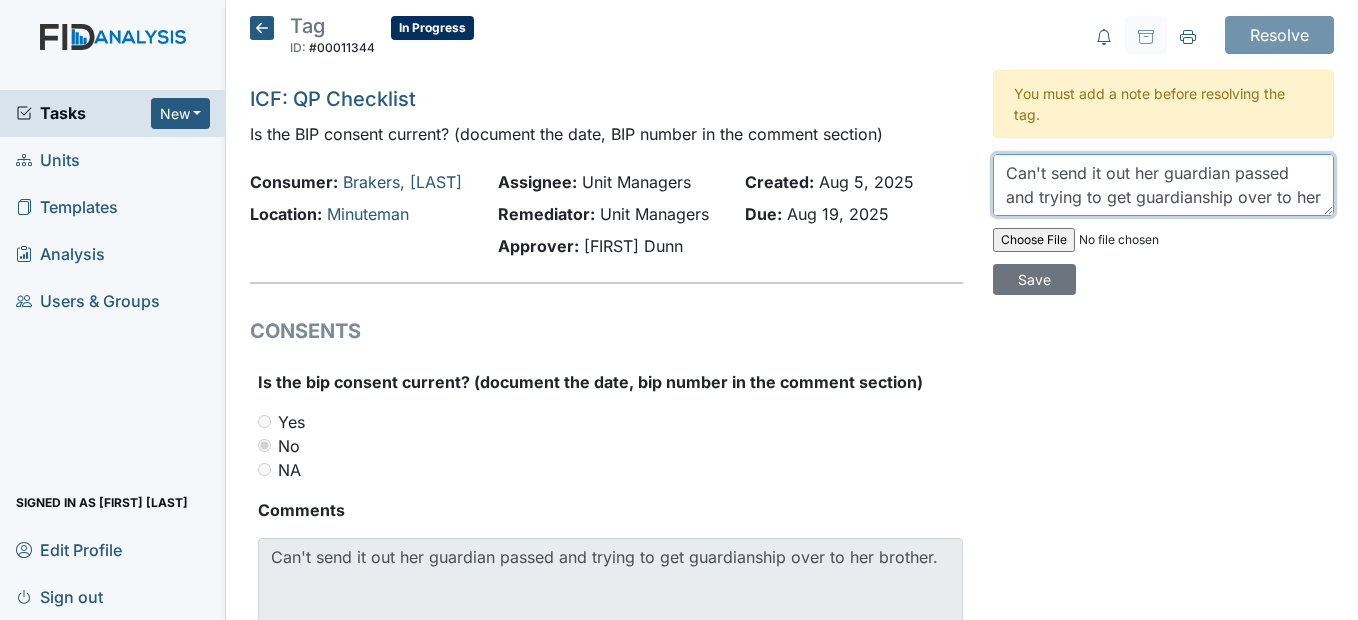 scroll, scrollTop: 16, scrollLeft: 0, axis: vertical 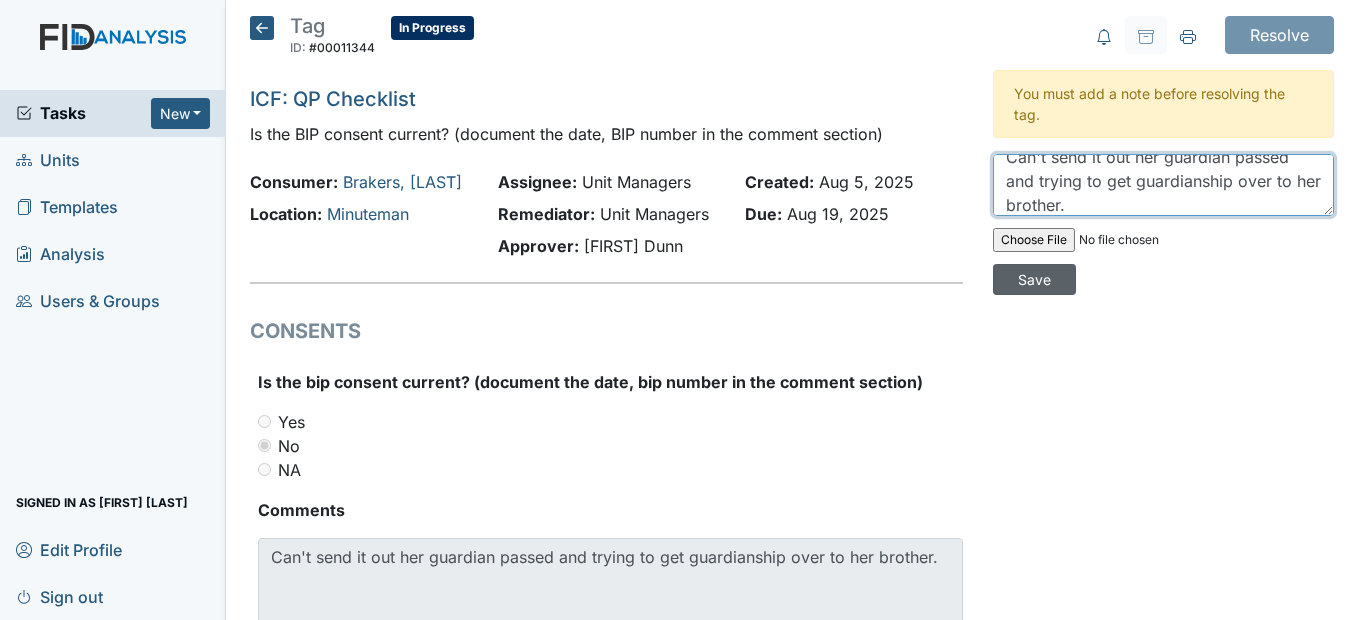 type on "Can't send it out her guardian passed and trying to get guardianship over to her brother." 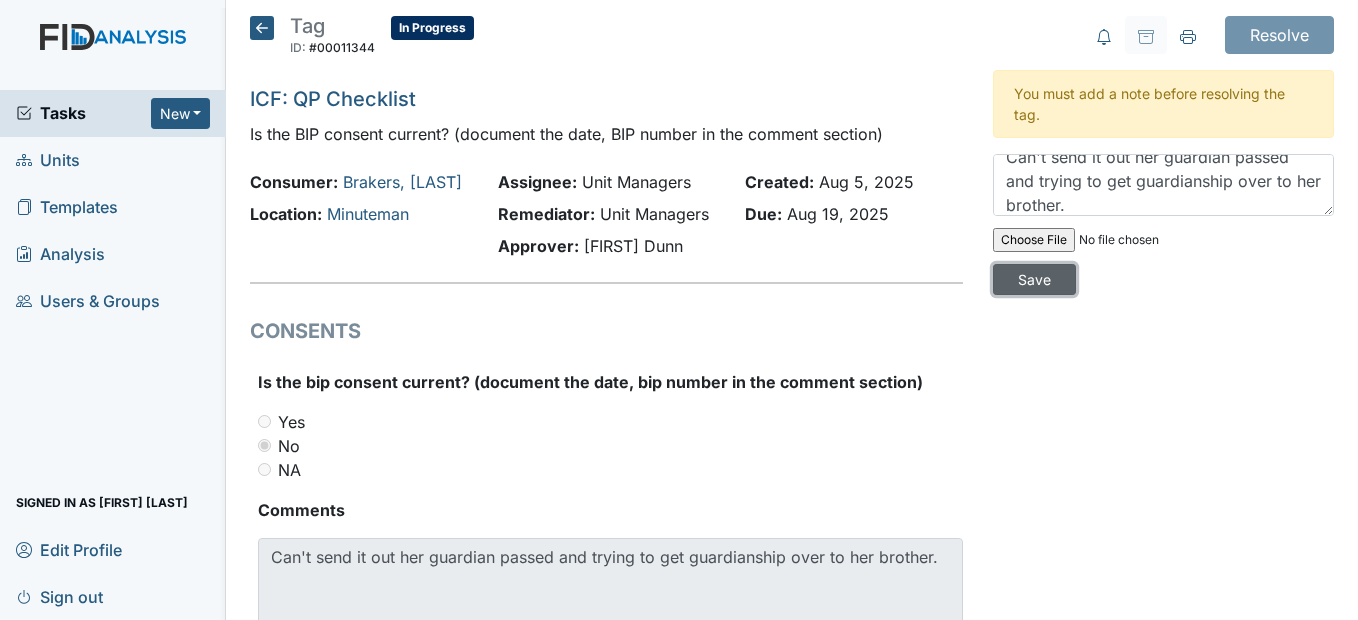 click on "Save" at bounding box center [1034, 279] 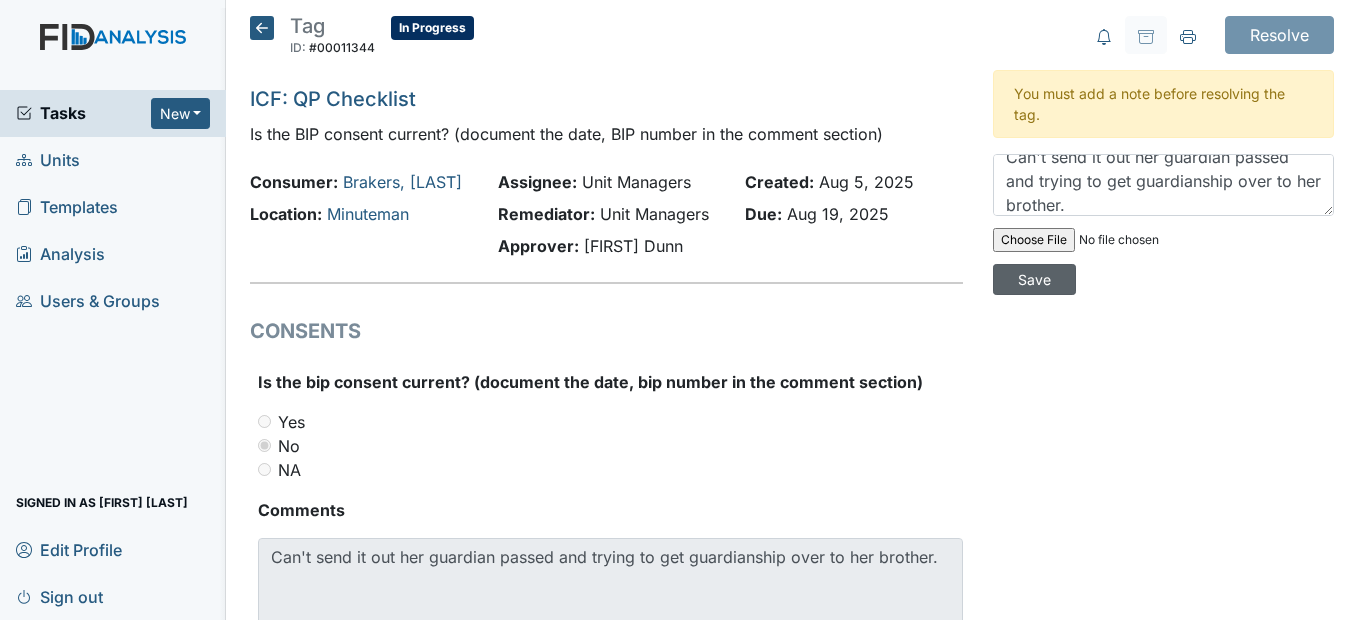 type 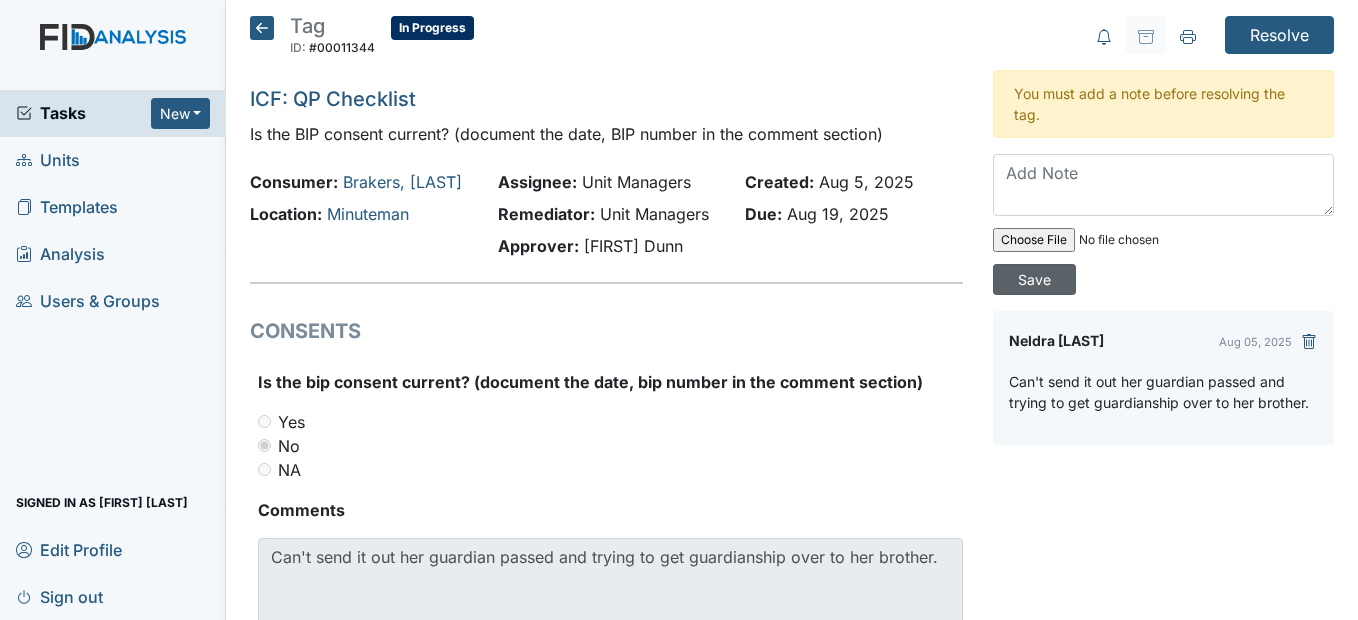 scroll, scrollTop: 0, scrollLeft: 0, axis: both 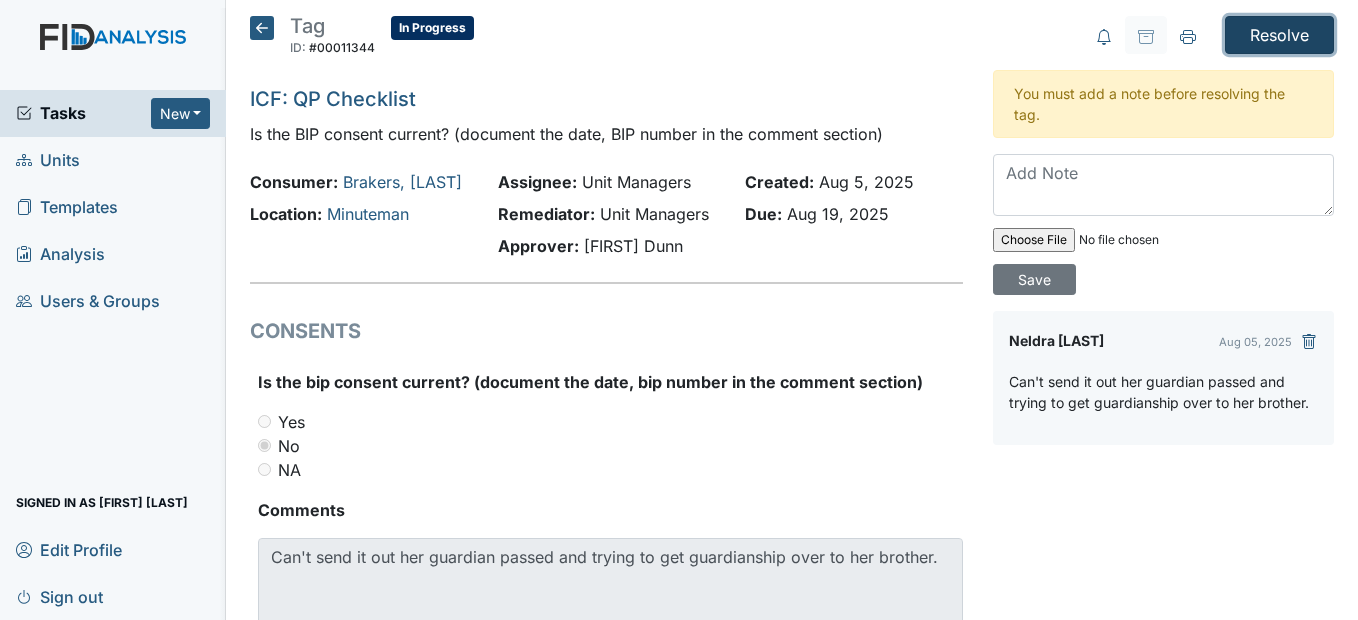 click on "Resolve" at bounding box center [1279, 35] 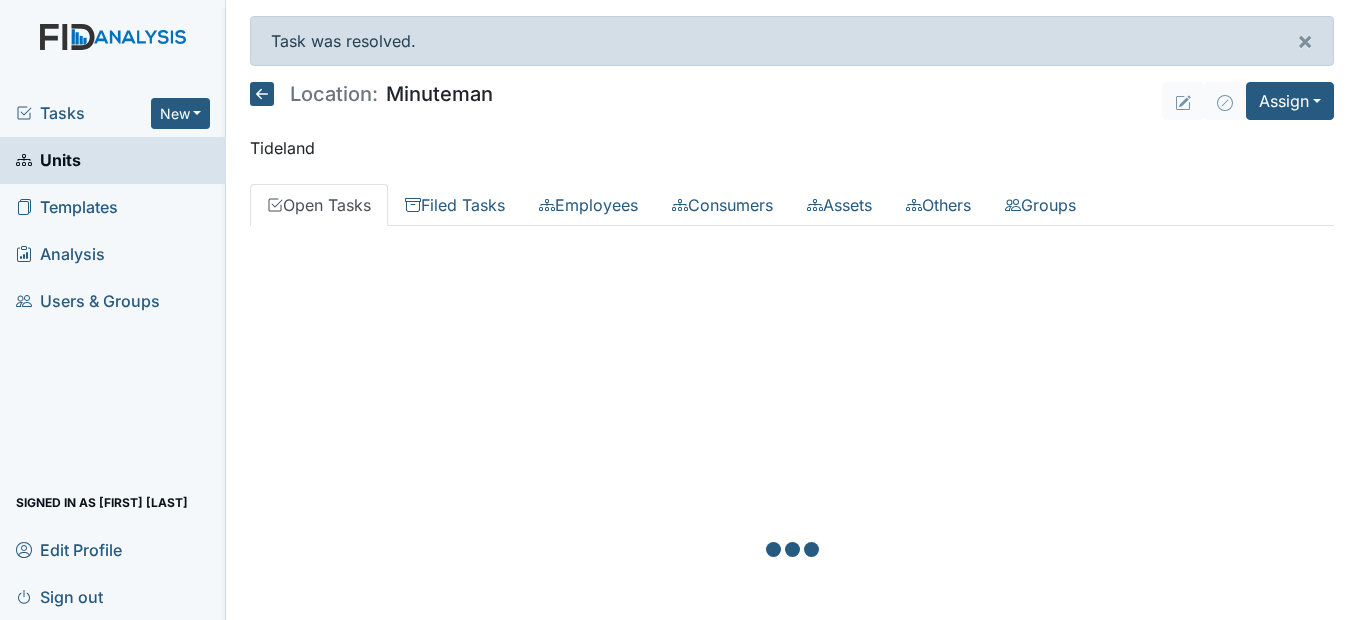 scroll, scrollTop: 0, scrollLeft: 0, axis: both 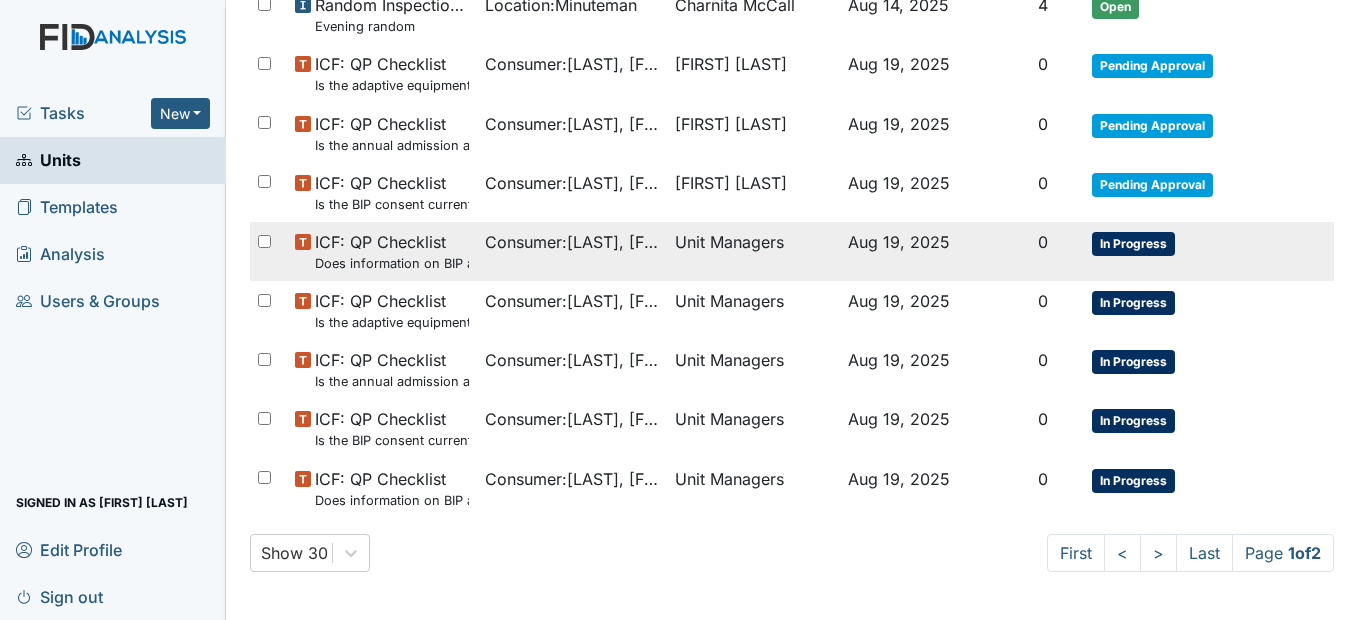 click on "Consumer :  [LAST], [FIRST]" at bounding box center [572, 242] 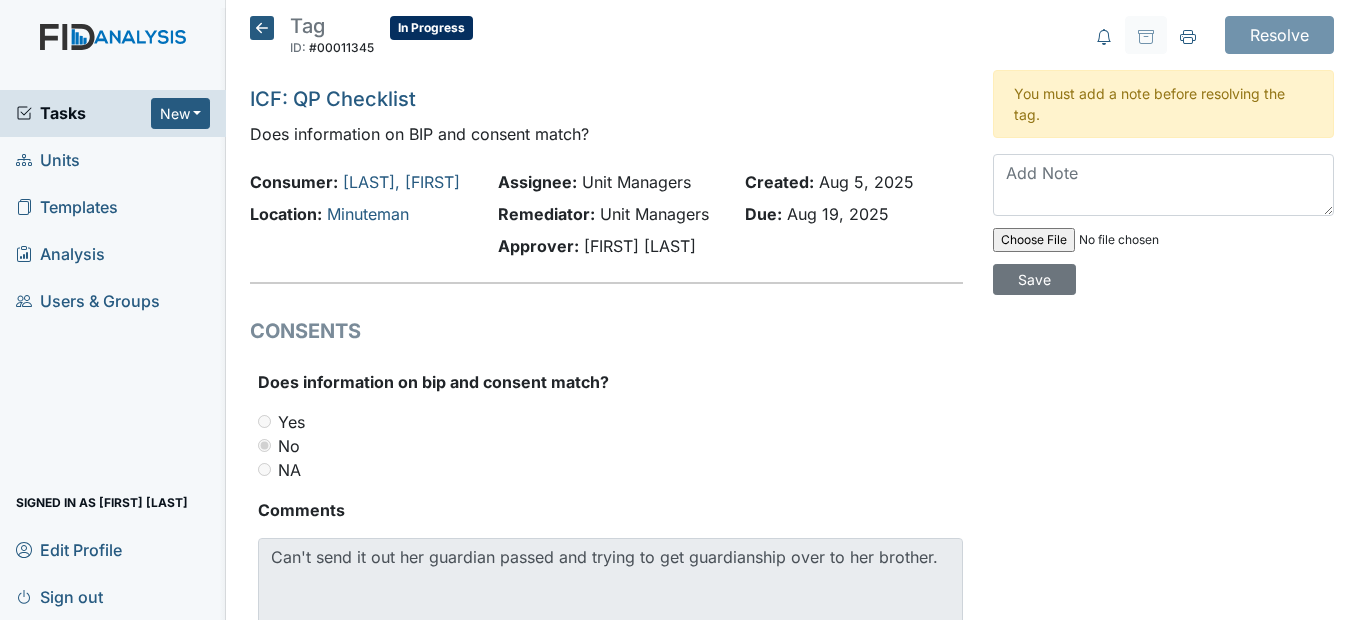 scroll, scrollTop: 0, scrollLeft: 0, axis: both 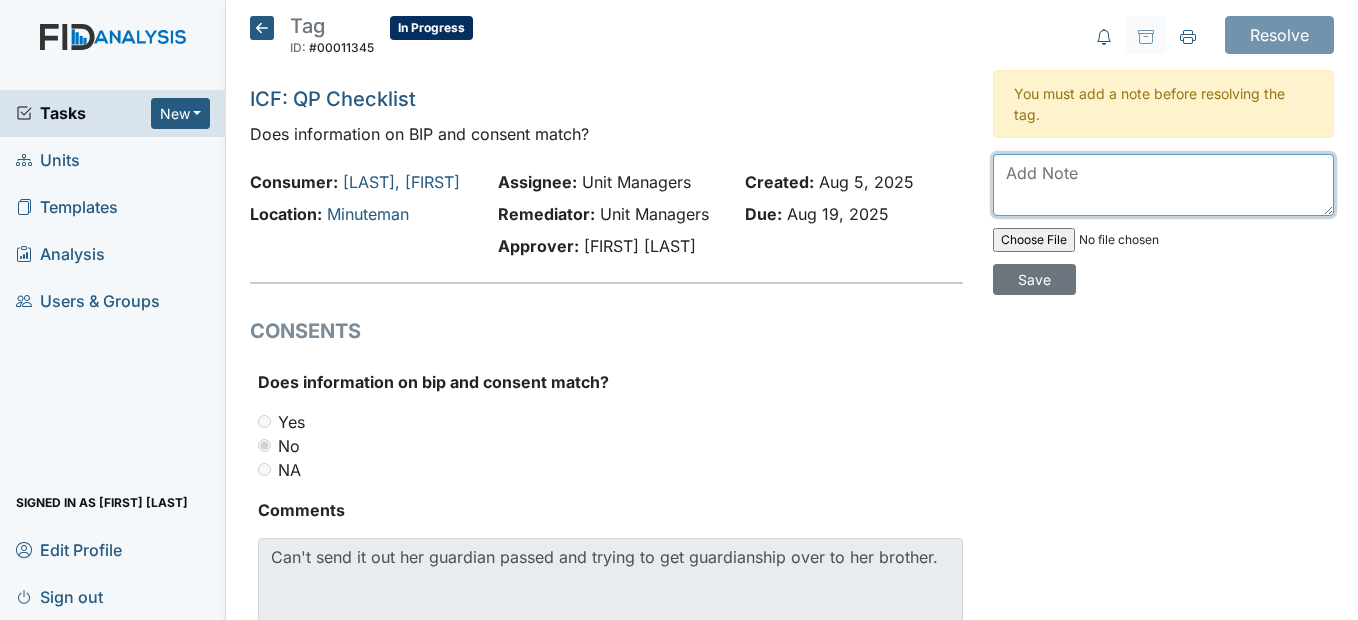 click at bounding box center [1163, 185] 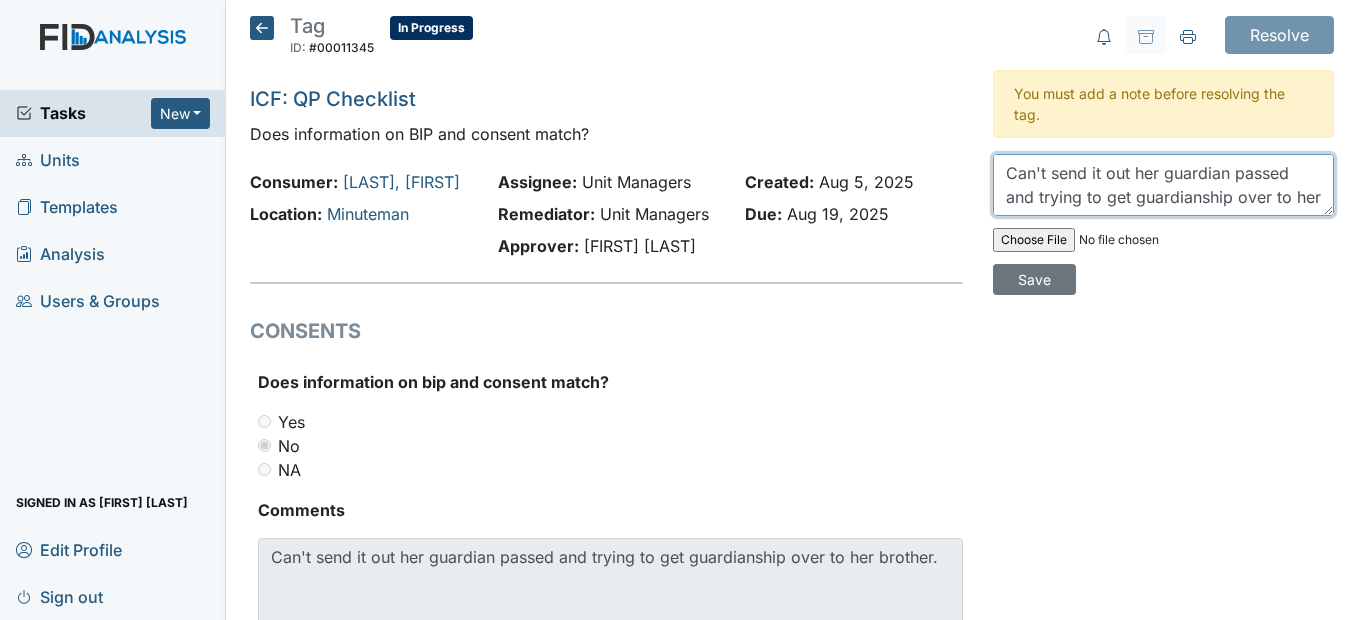 scroll, scrollTop: 16, scrollLeft: 0, axis: vertical 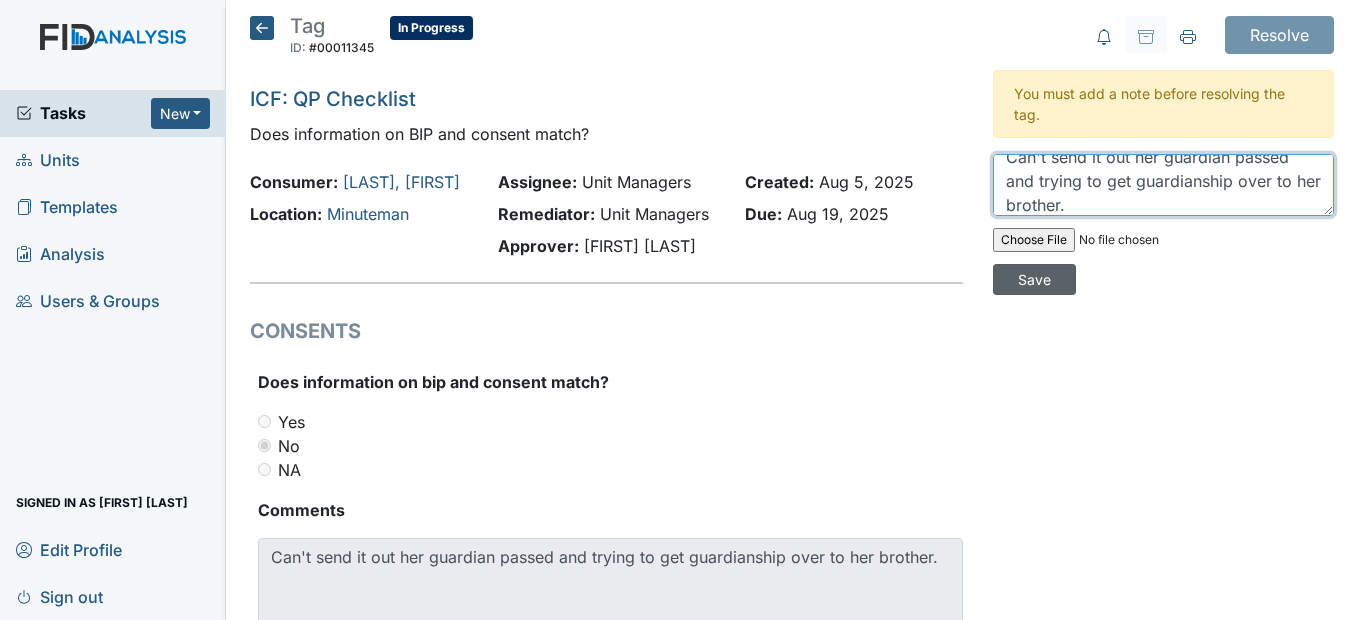 type on "Can't send it out her guardian passed and trying to get guardianship over to her brother." 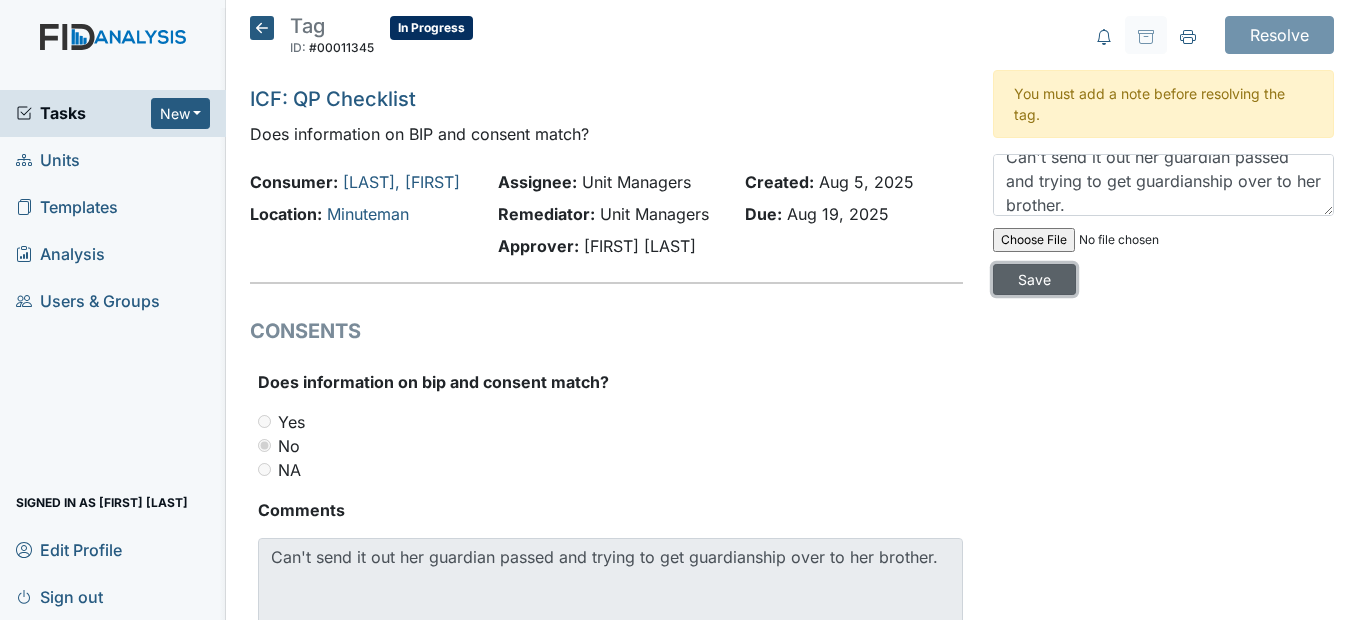 click on "Save" at bounding box center (1034, 279) 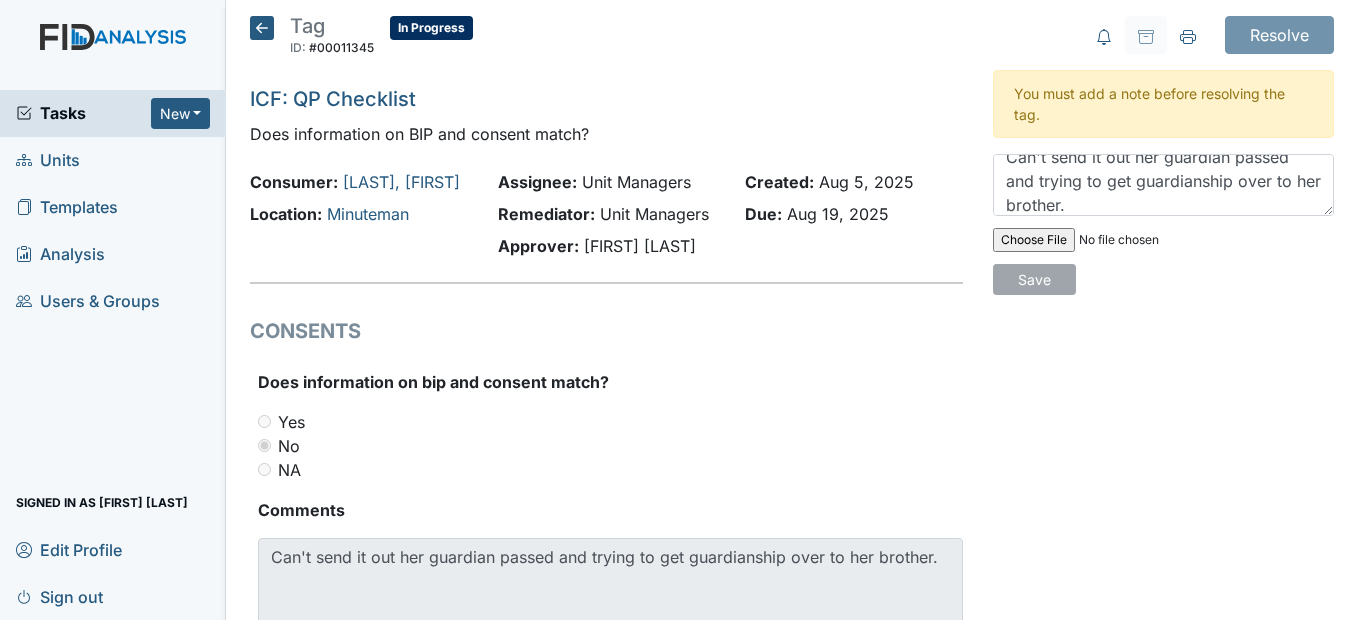 type 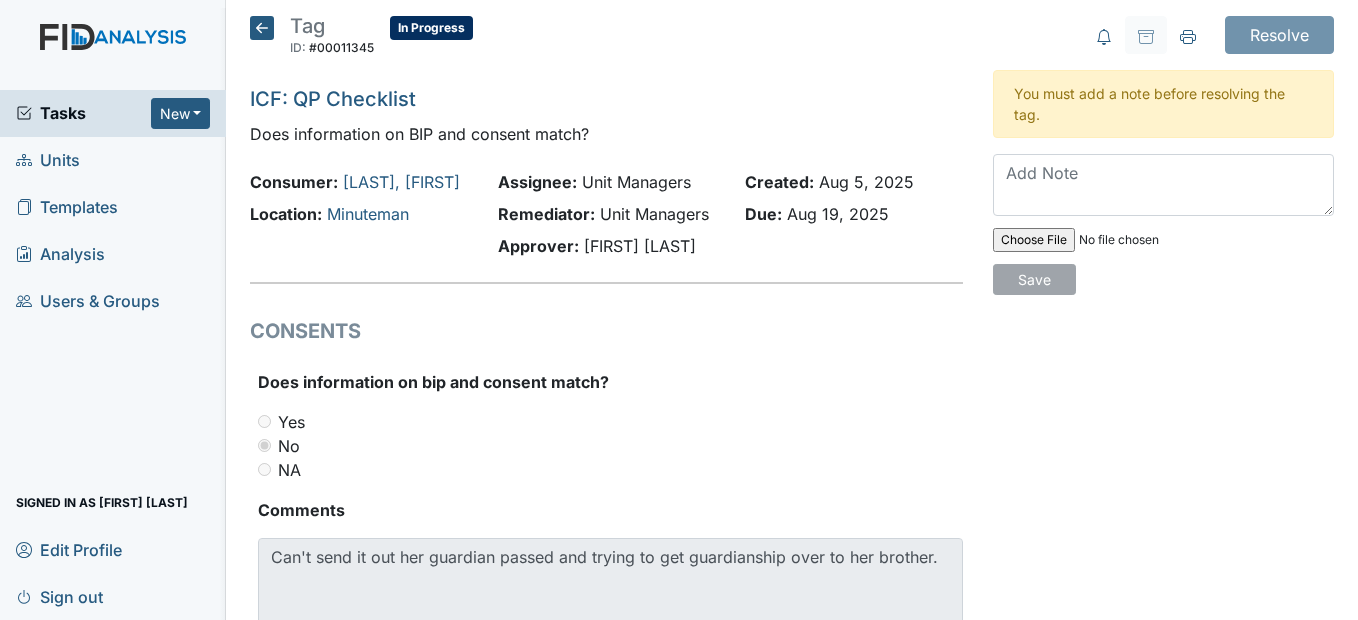 scroll, scrollTop: 0, scrollLeft: 0, axis: both 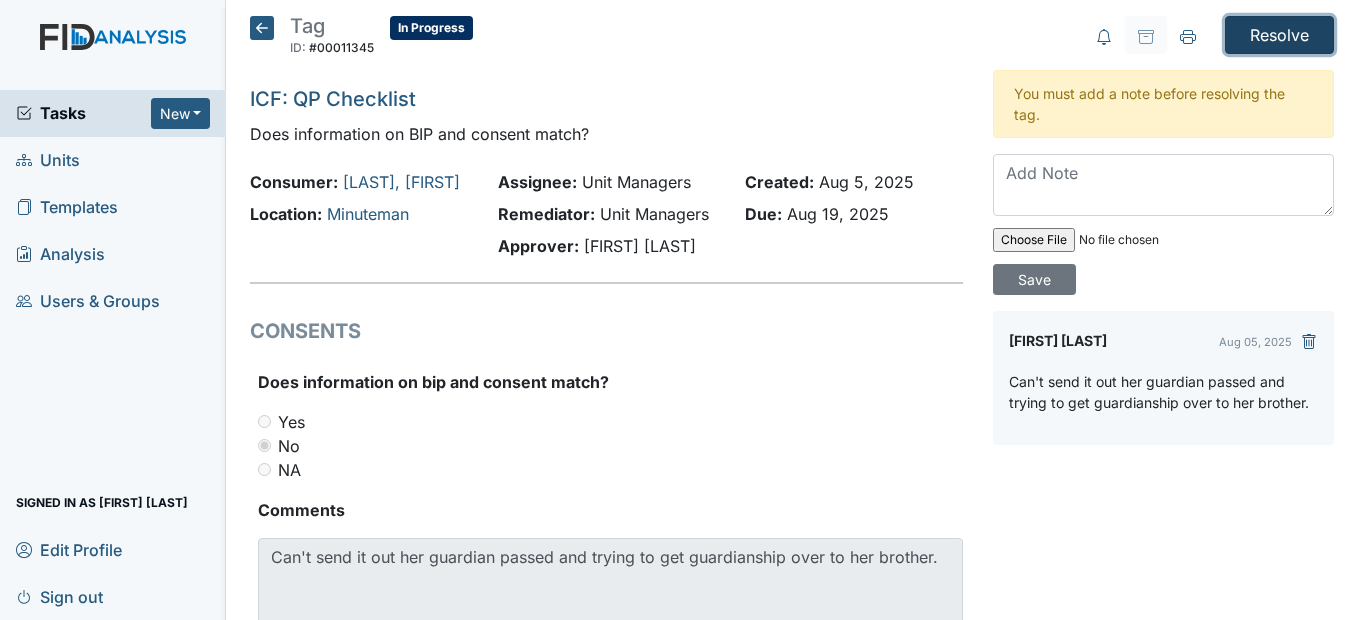 click on "Resolve" at bounding box center [1279, 35] 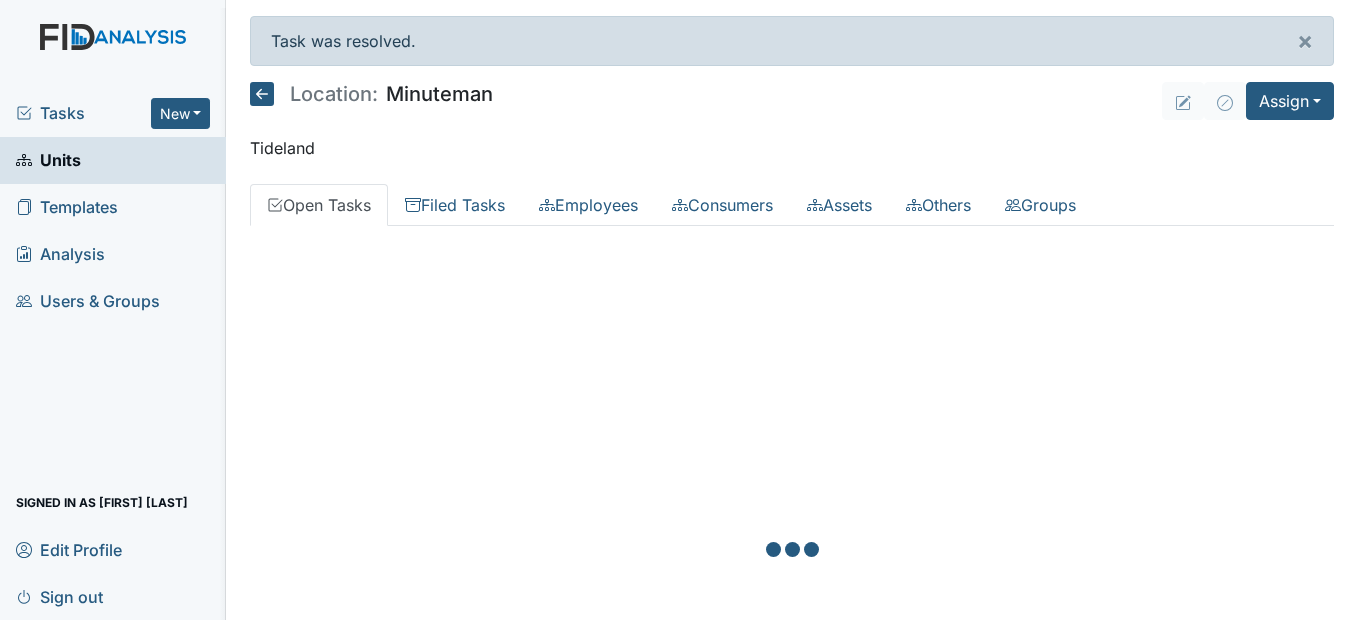 scroll, scrollTop: 0, scrollLeft: 0, axis: both 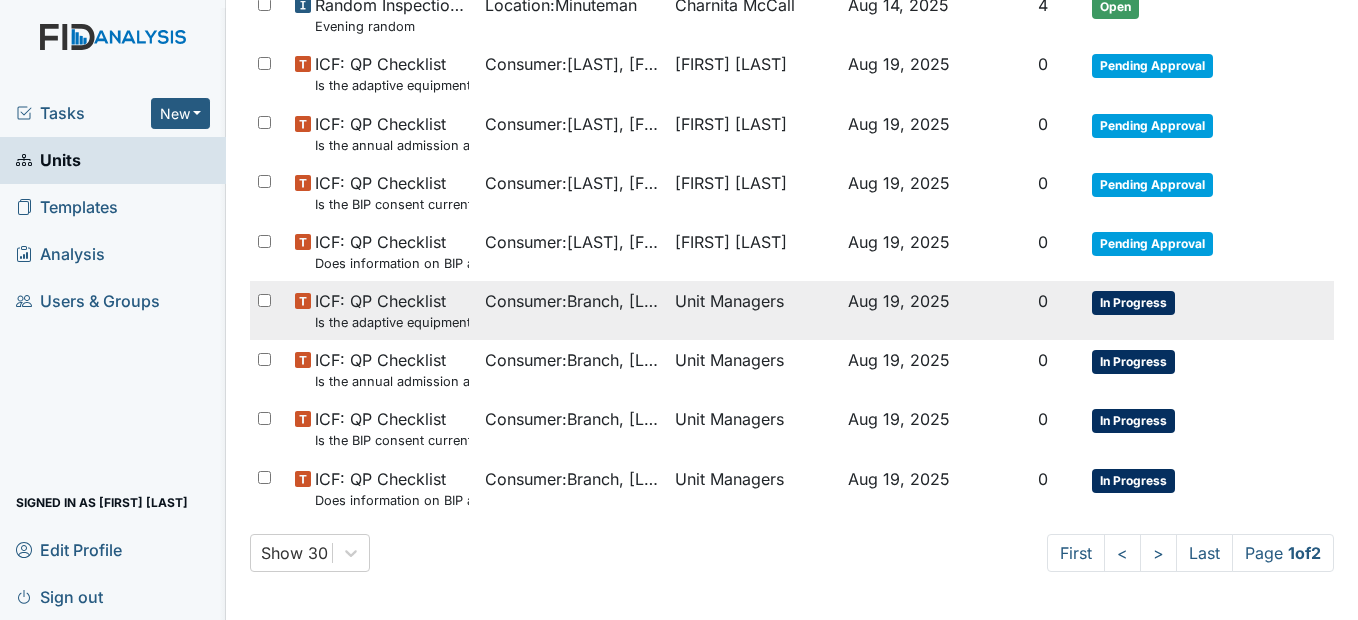 click on "Consumer :  Branch, [LAST]" at bounding box center [572, 301] 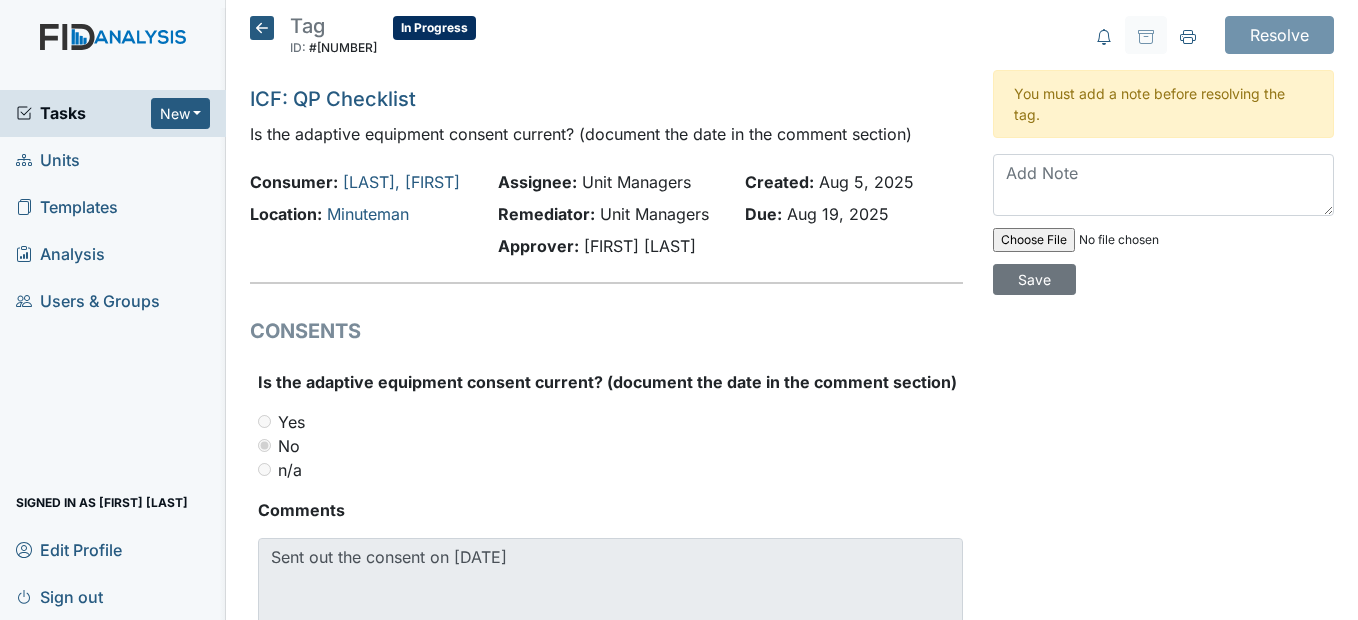 scroll, scrollTop: 0, scrollLeft: 0, axis: both 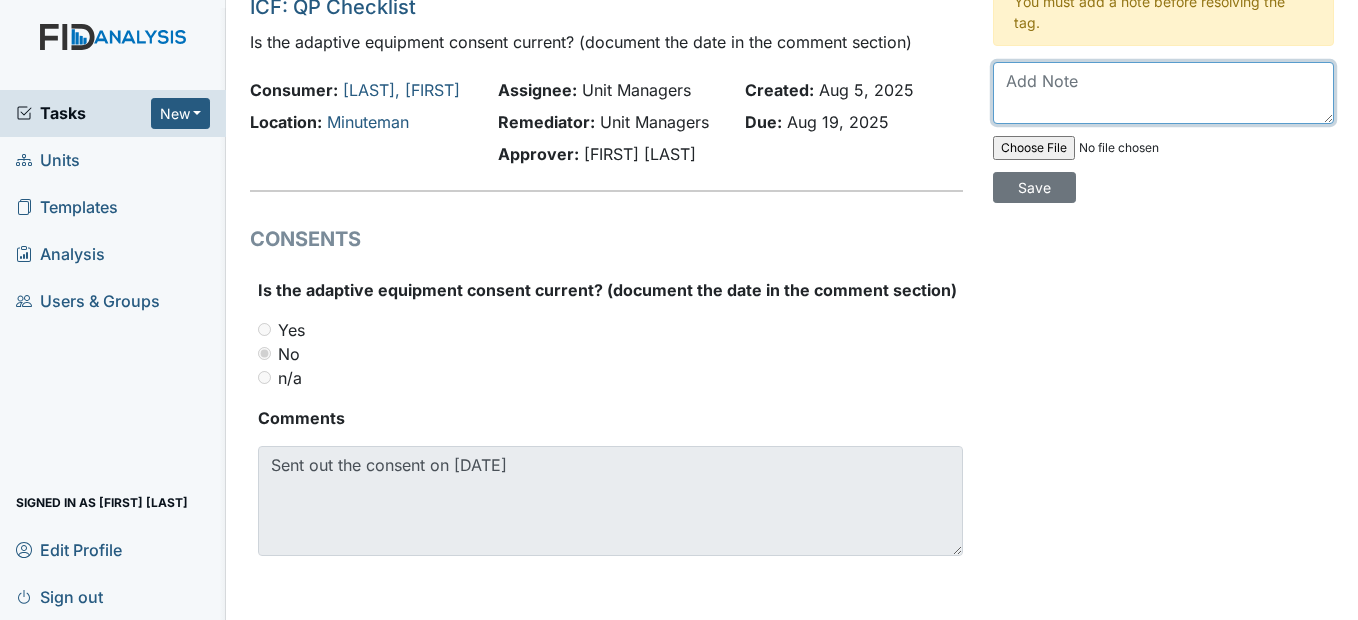 click at bounding box center [1163, 93] 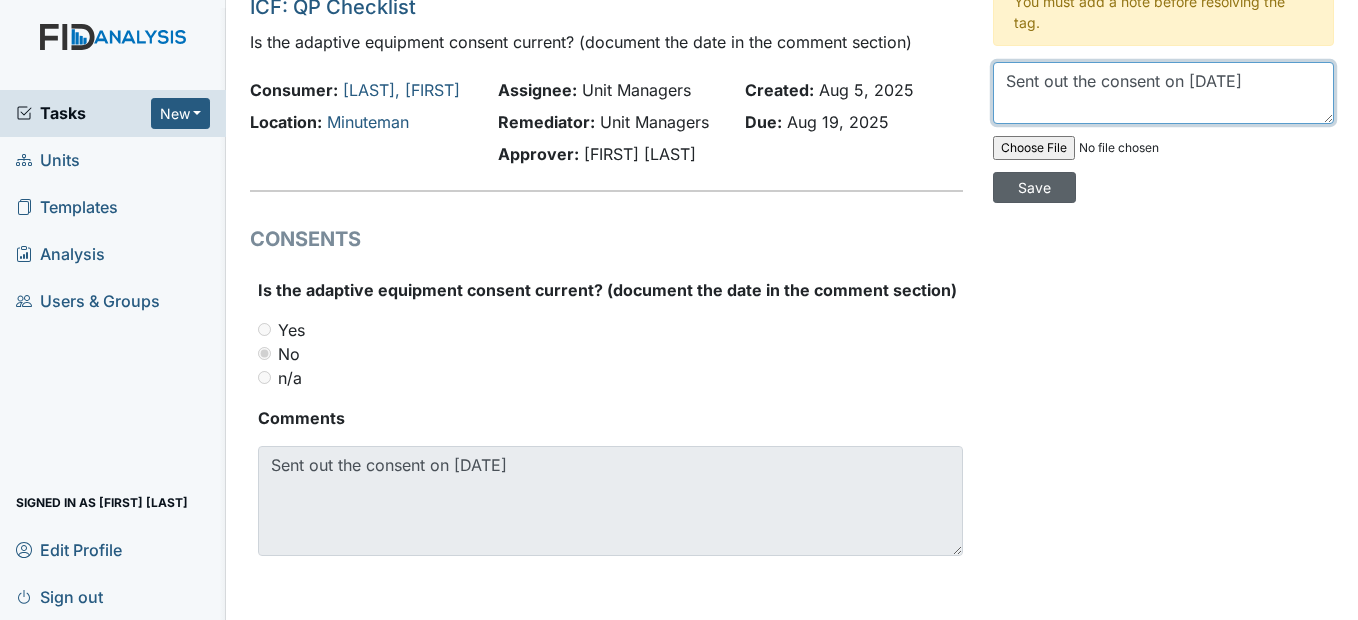 type on "Sent out the consent on 7/24/25" 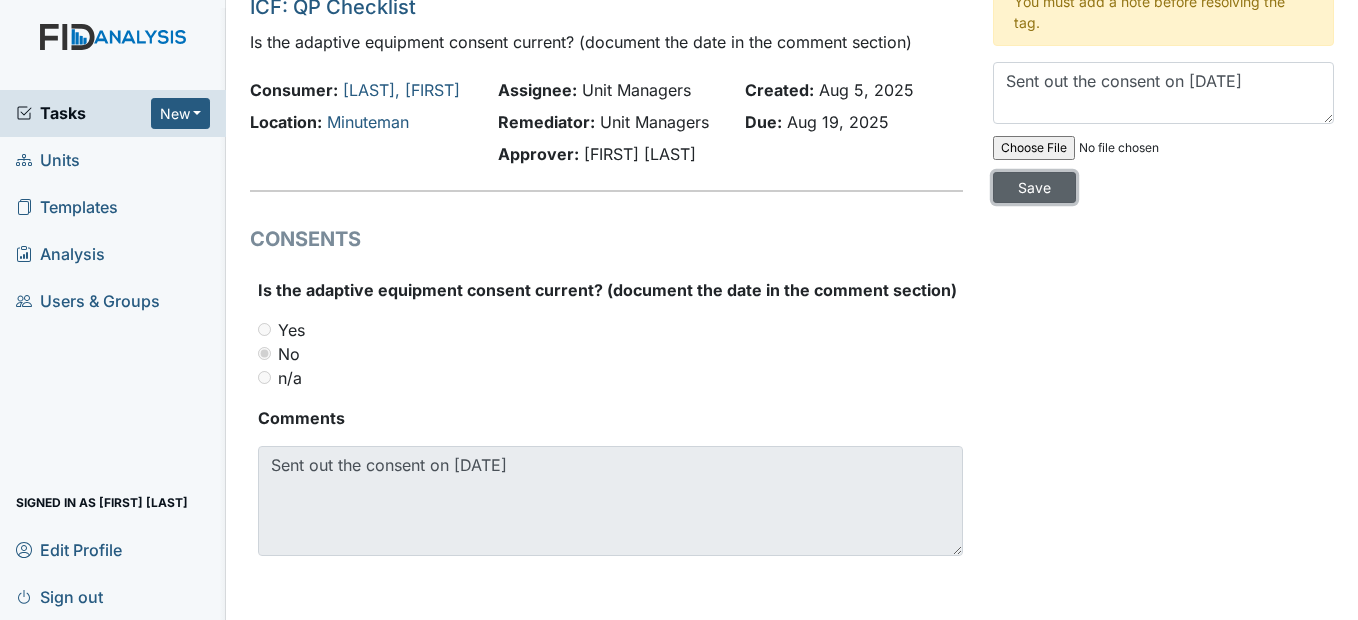 click on "Save" at bounding box center [1034, 187] 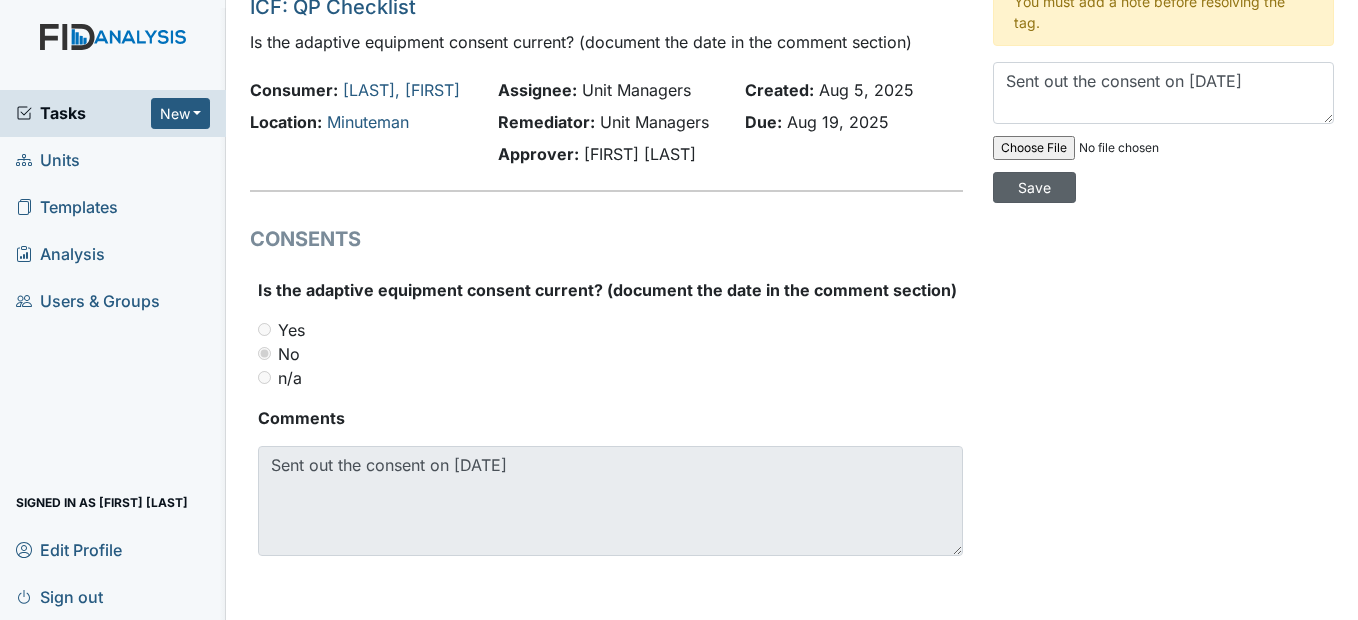 type 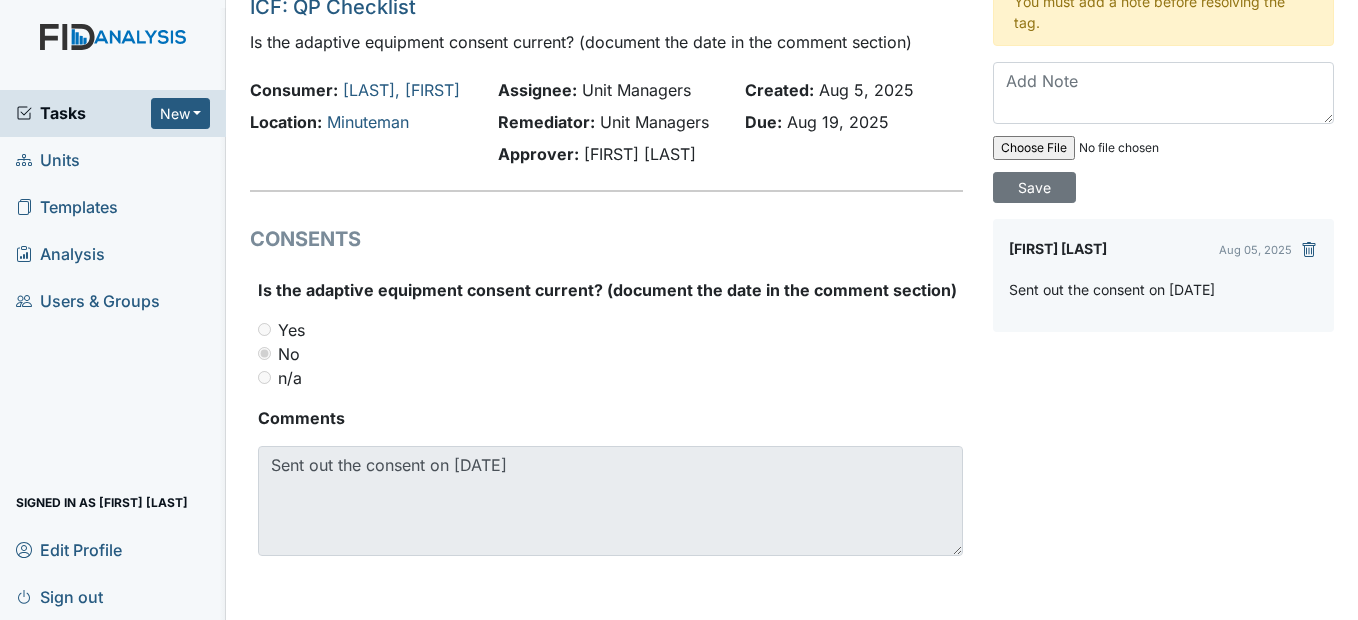 scroll, scrollTop: 0, scrollLeft: 0, axis: both 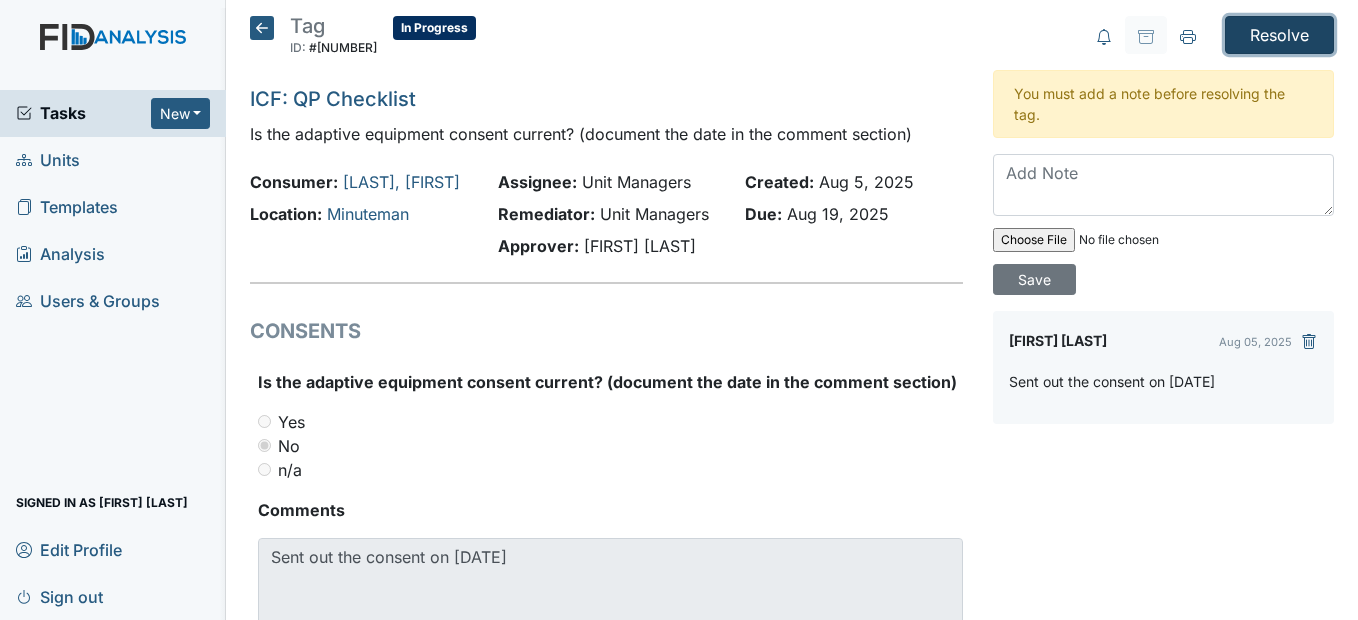 click on "Resolve" at bounding box center (1279, 35) 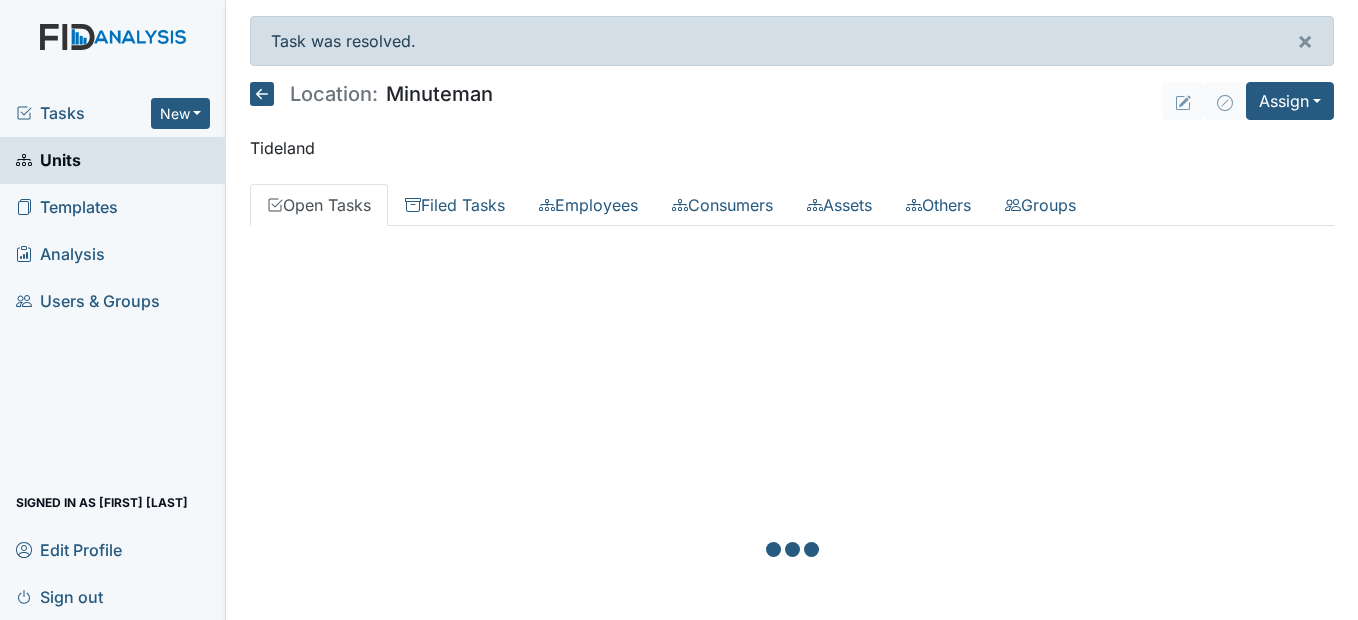 scroll, scrollTop: 0, scrollLeft: 0, axis: both 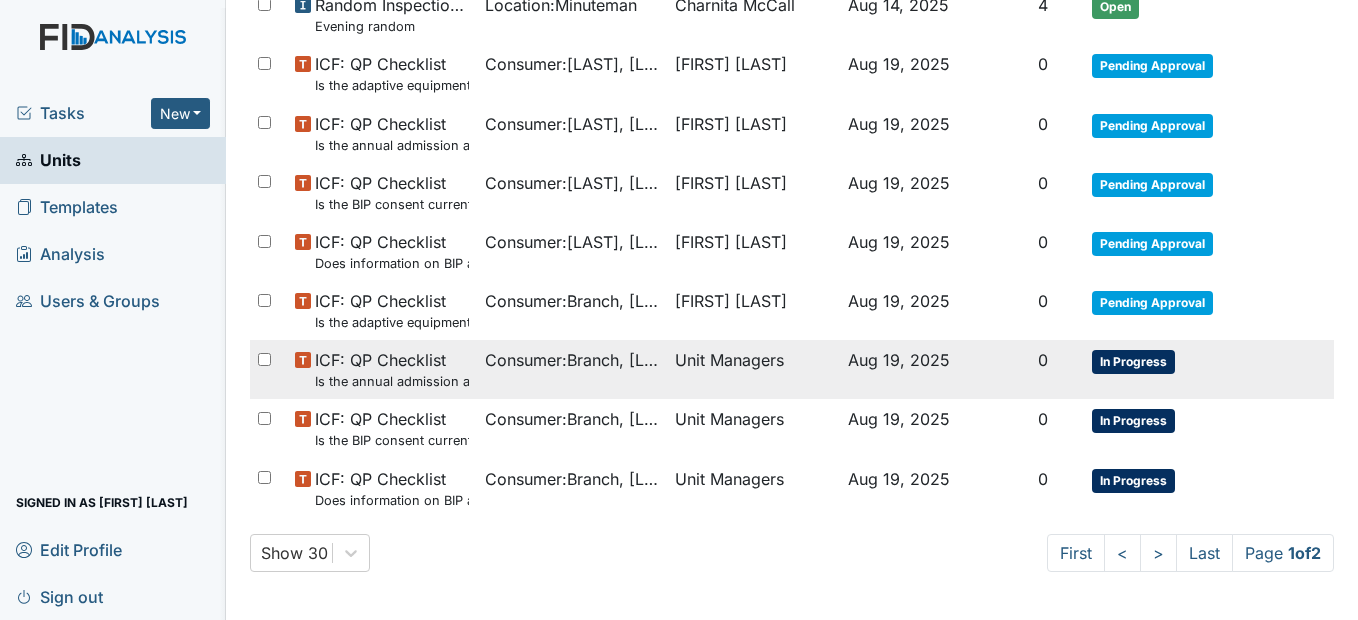 click on "Consumer :  Branch, Keyosha" at bounding box center [572, 360] 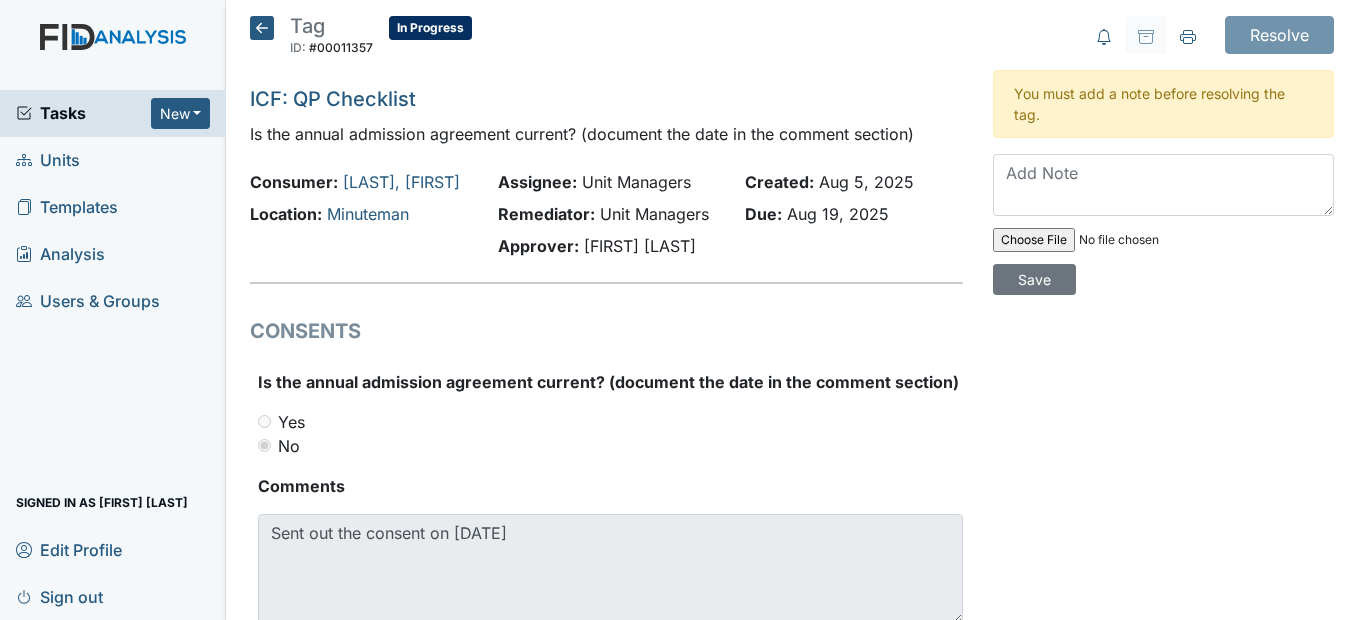 scroll, scrollTop: 0, scrollLeft: 0, axis: both 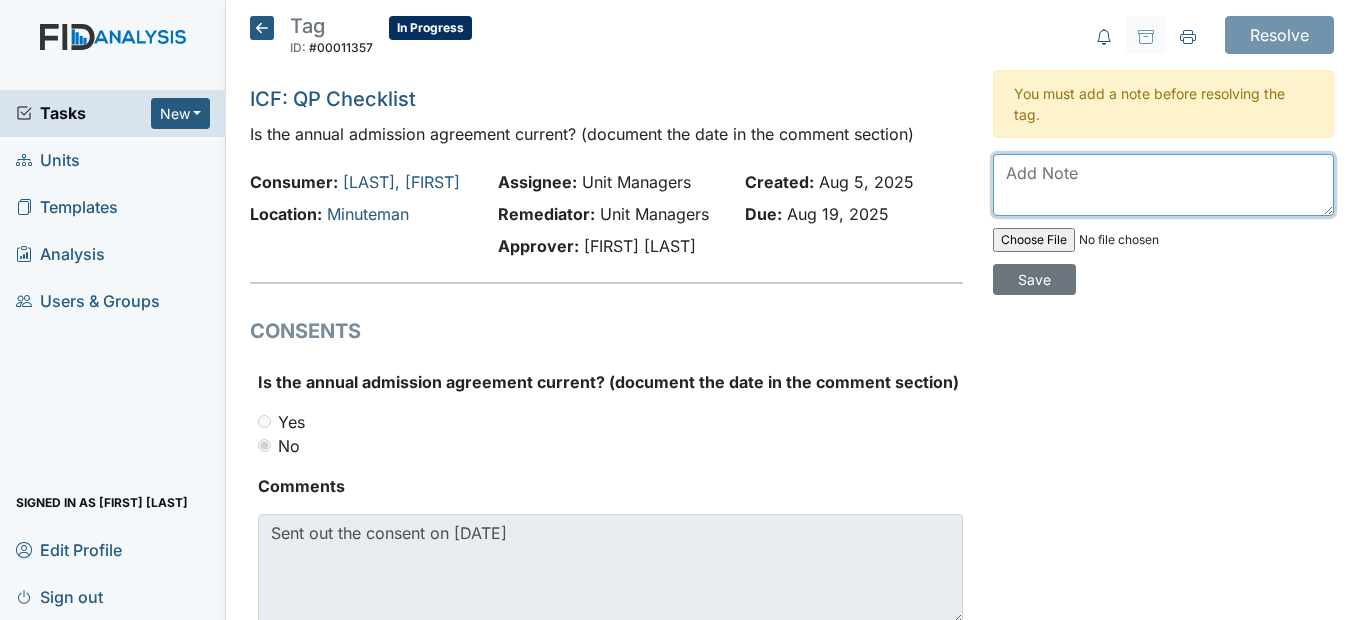 paste on "Sent out the consent on [DATE]" 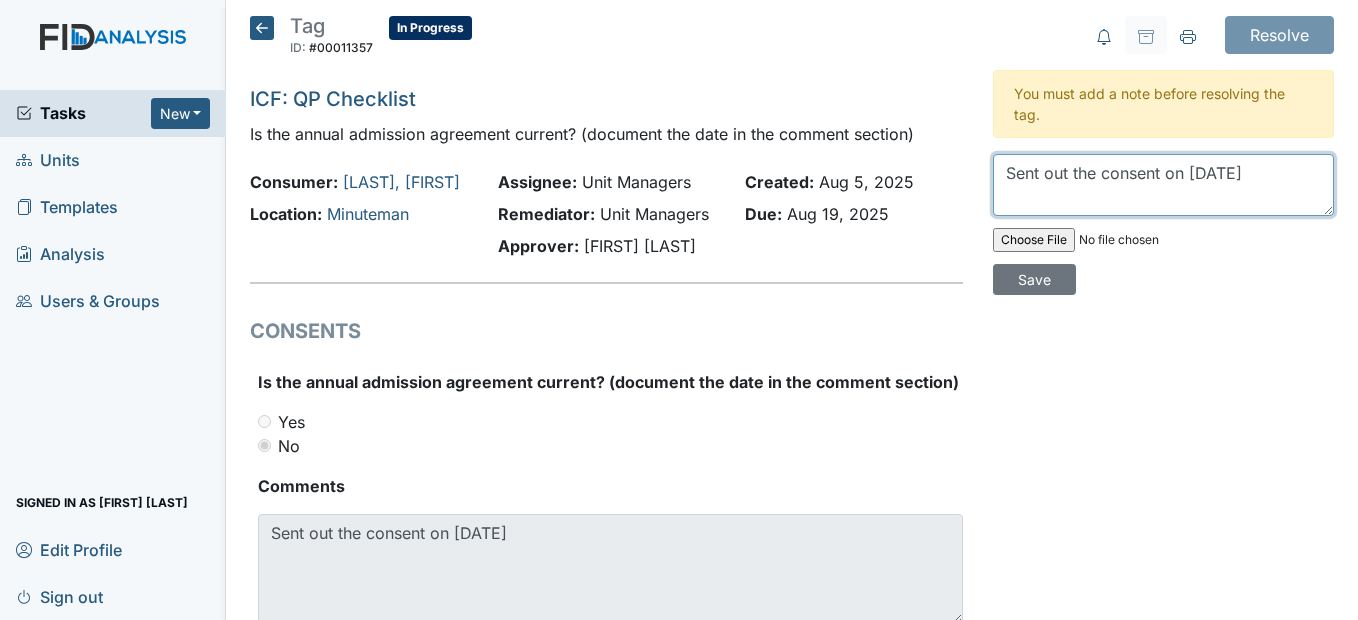 type on "Sent out the consent on [DATE]" 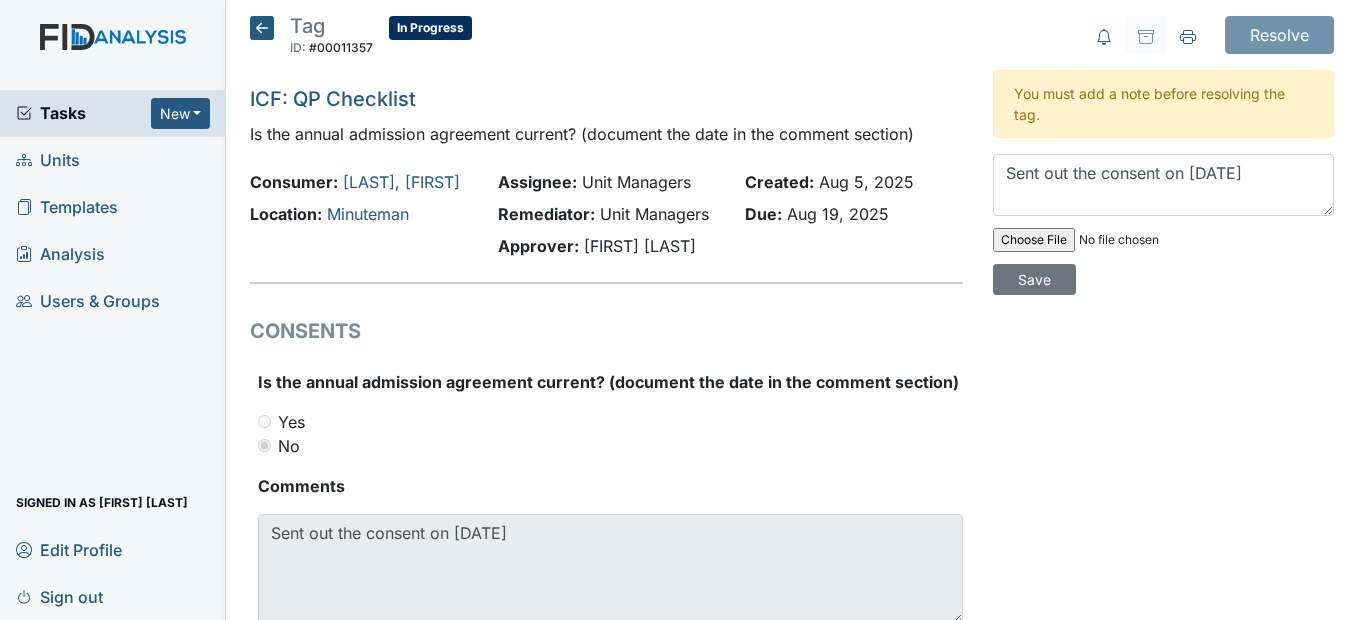 click on "You must add a note before resolving the tag.
Sent out the consent on [DATE]
Save" at bounding box center [1163, 344] 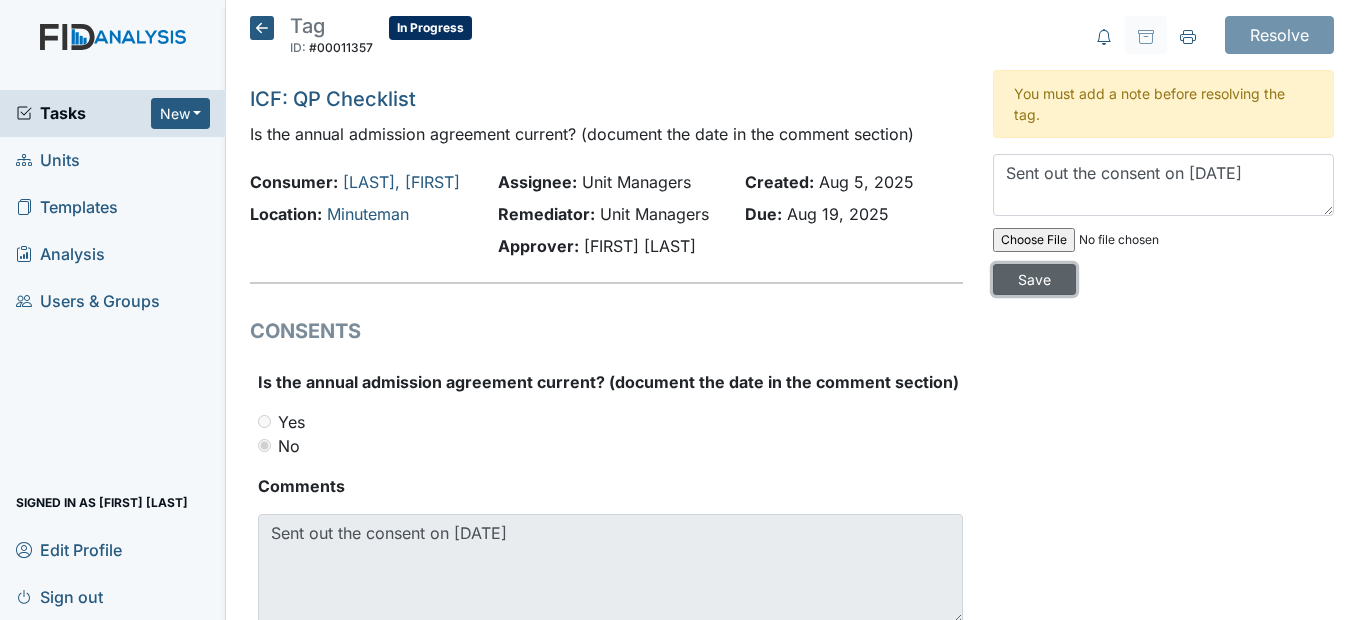 click on "Save" at bounding box center [1034, 279] 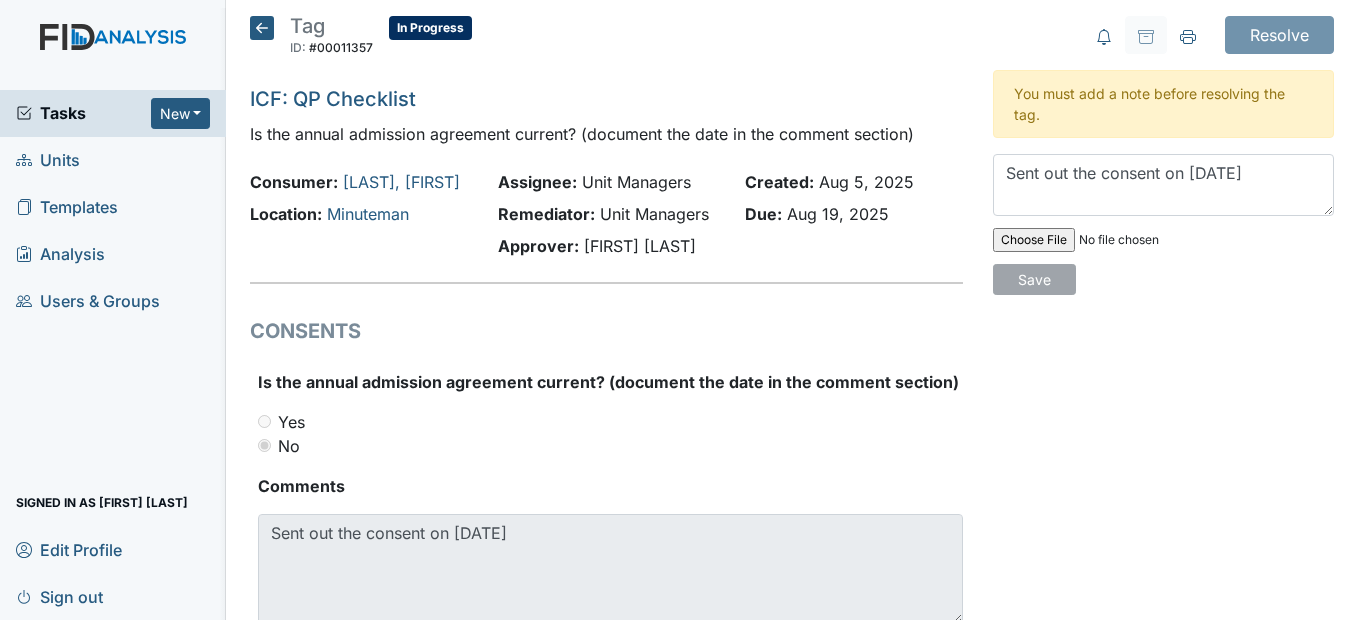 type 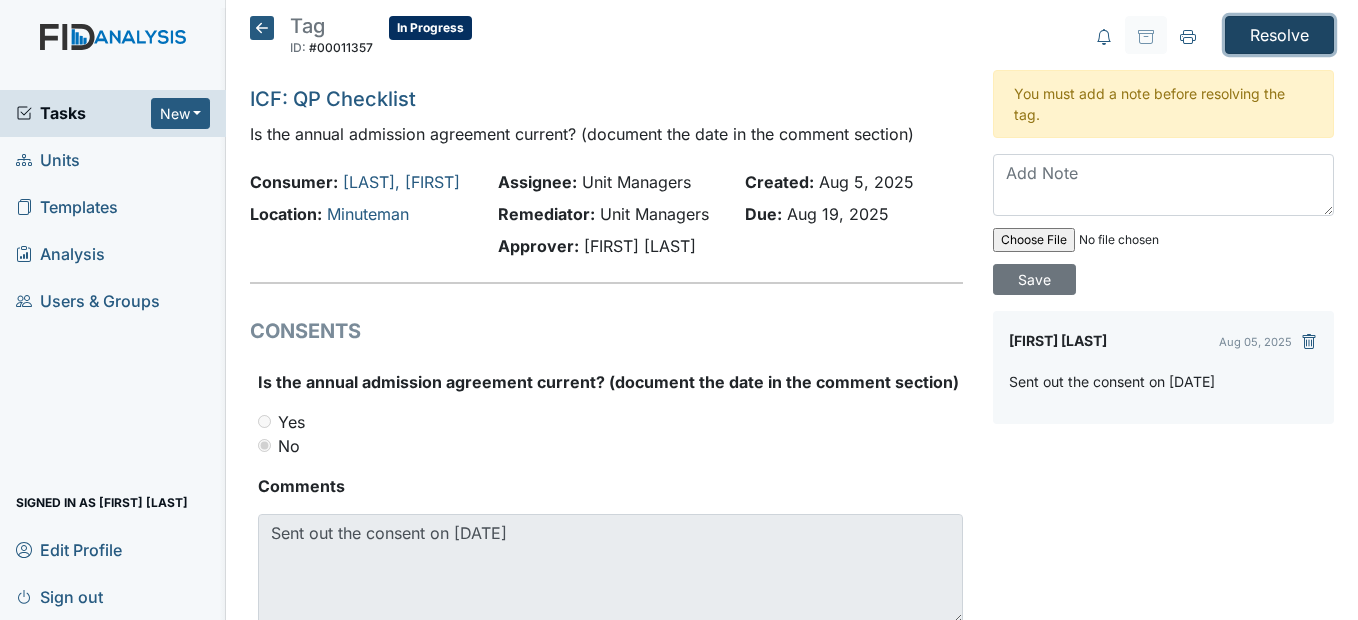 click on "Resolve" at bounding box center [1279, 35] 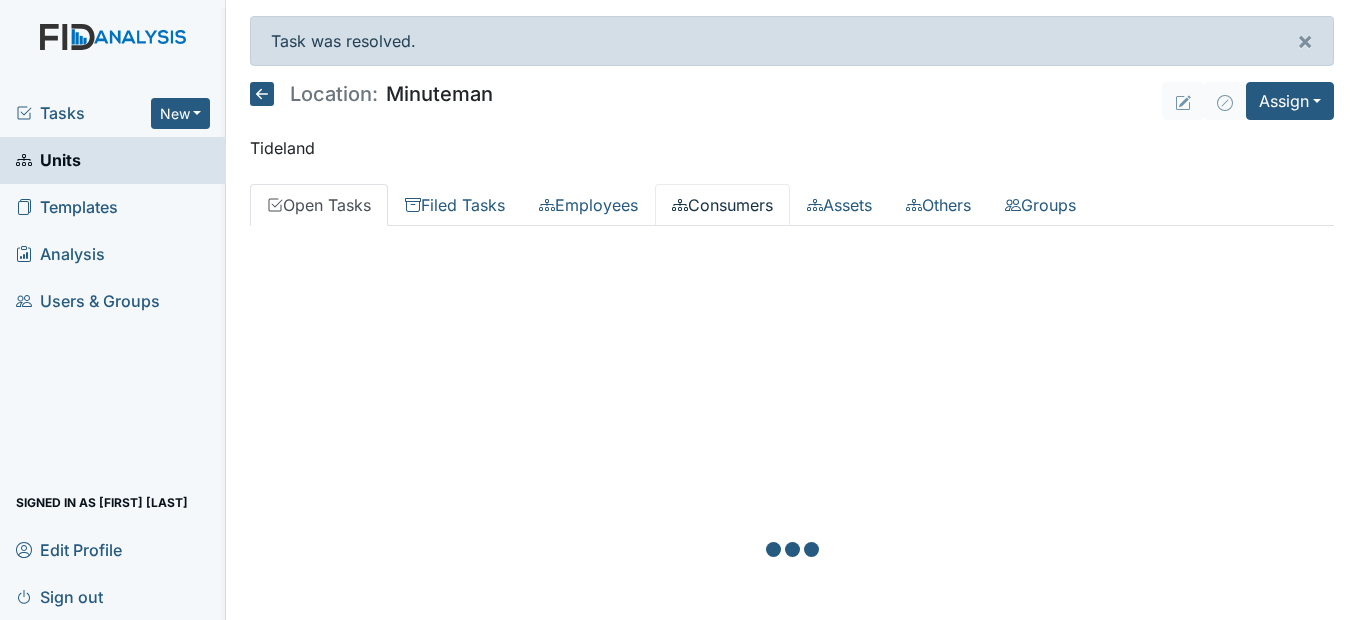 scroll, scrollTop: 0, scrollLeft: 0, axis: both 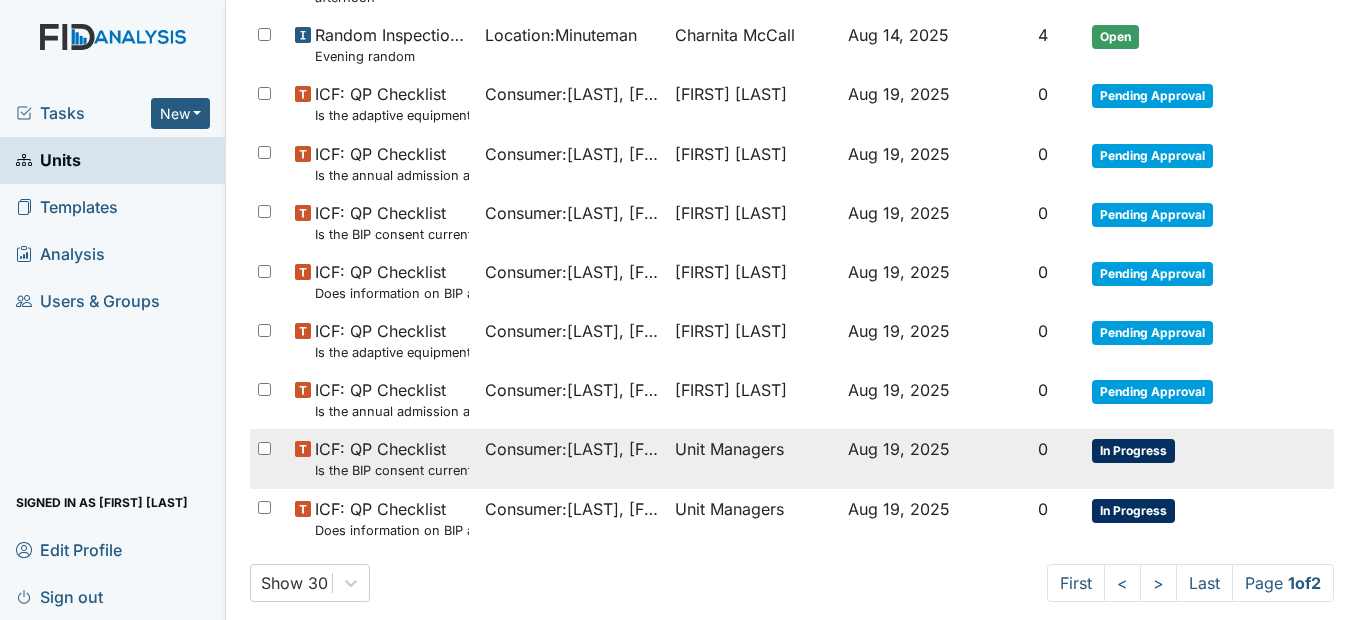 click on "Consumer :  [LAST], [FIRST]" at bounding box center [572, 449] 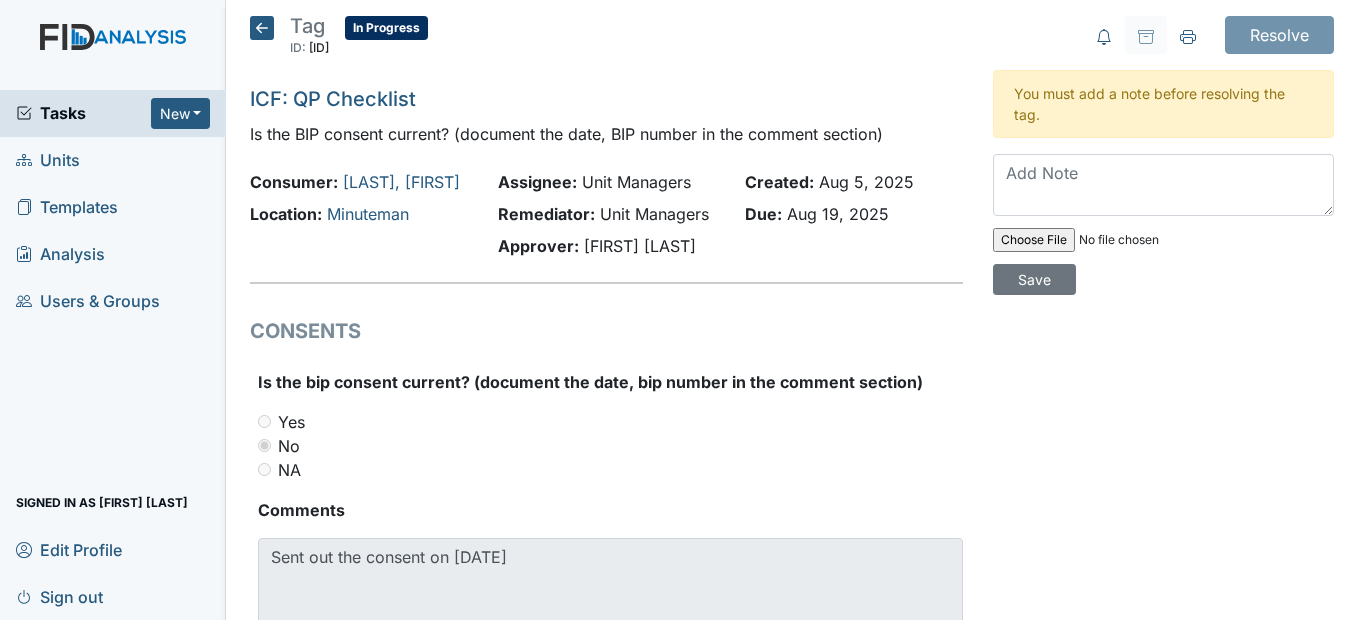 scroll, scrollTop: 0, scrollLeft: 0, axis: both 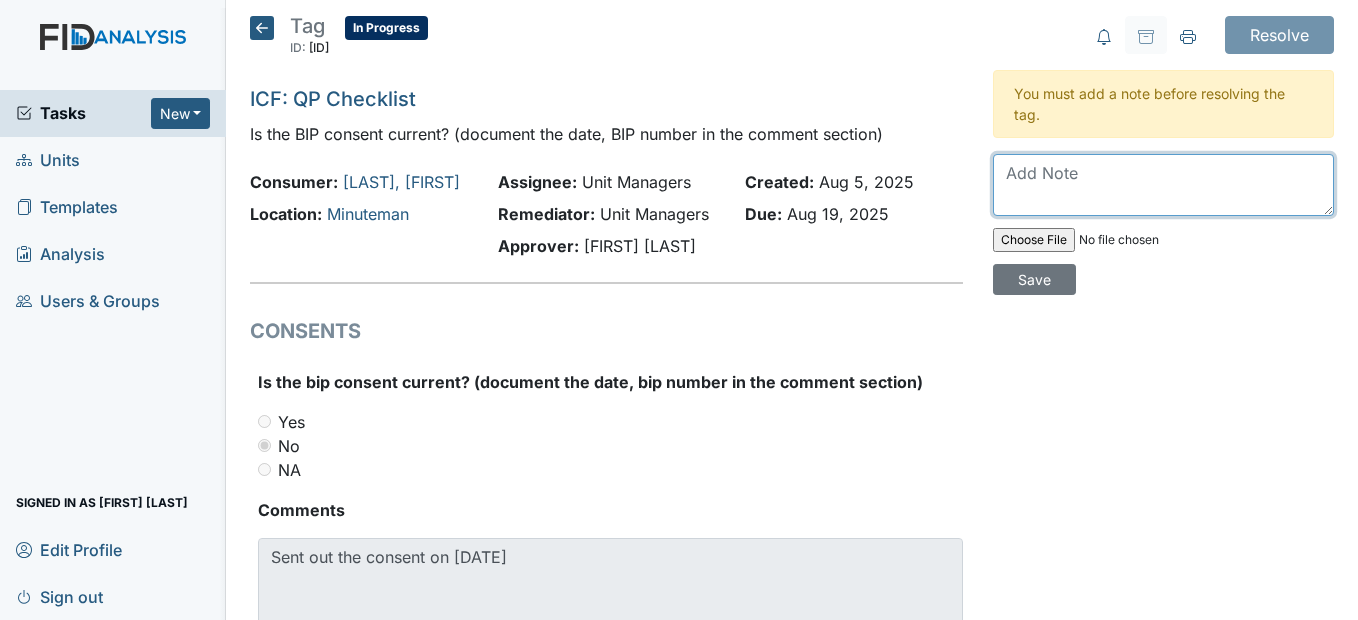 click at bounding box center (1163, 185) 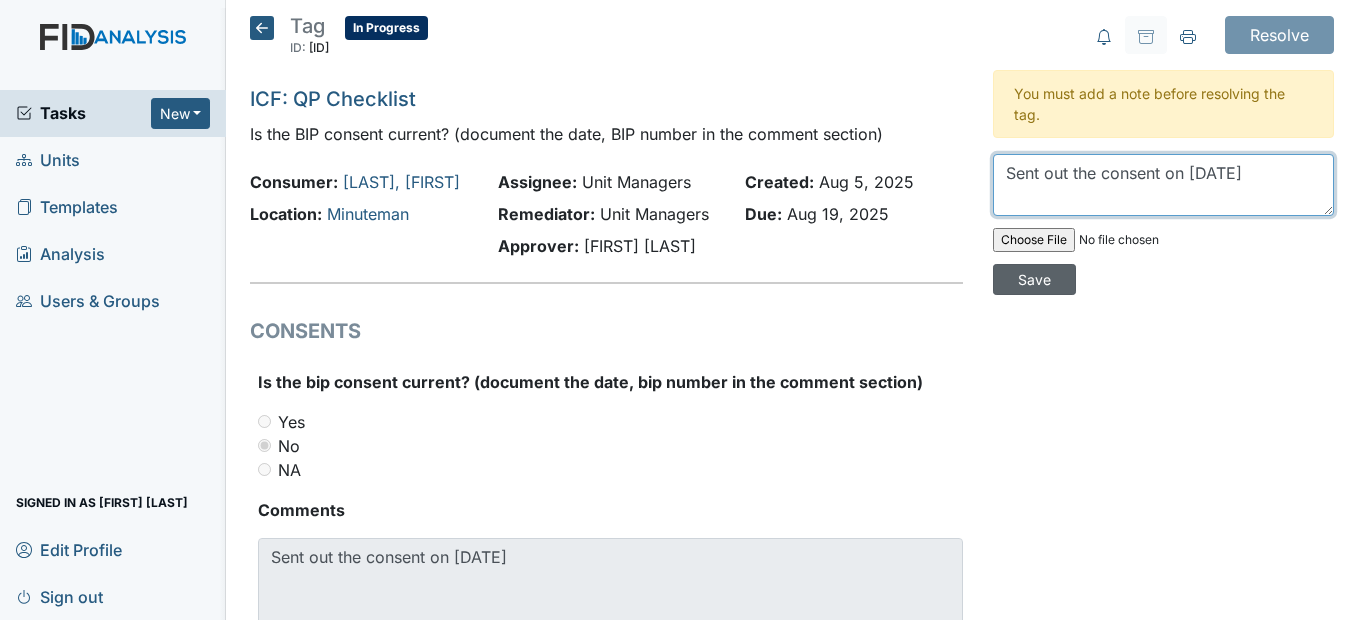 type on "Sent out the consent on 7/24/25" 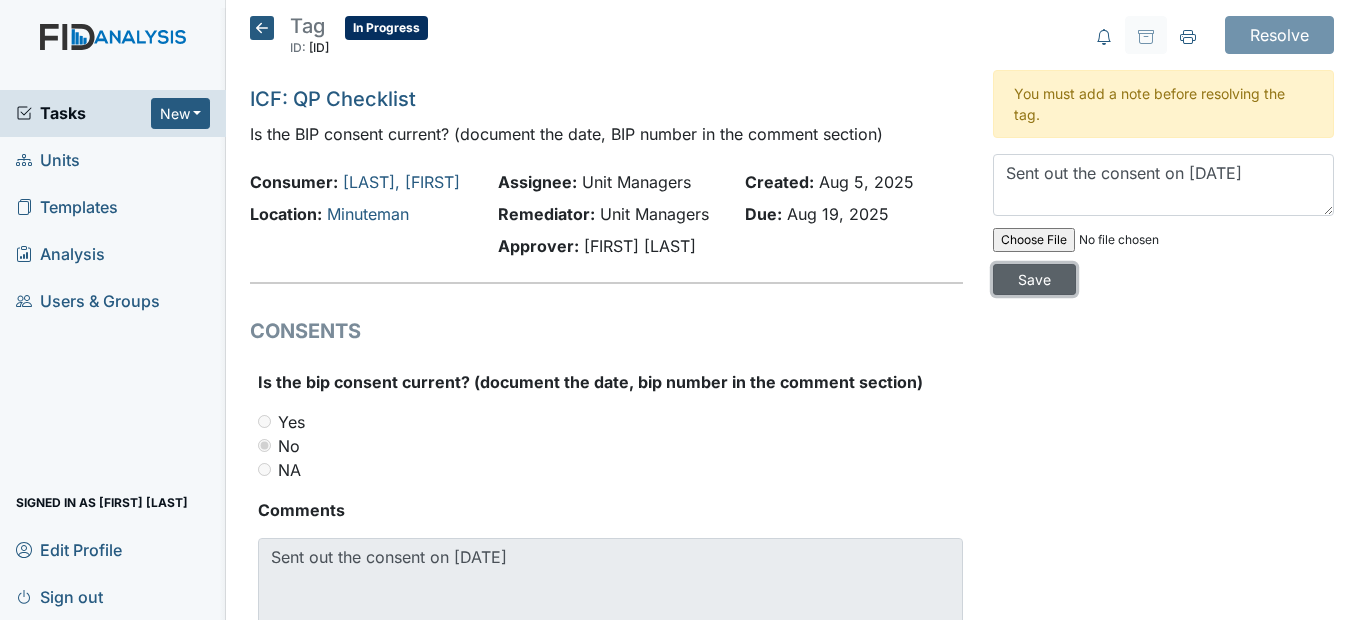 click on "Save" at bounding box center (1034, 279) 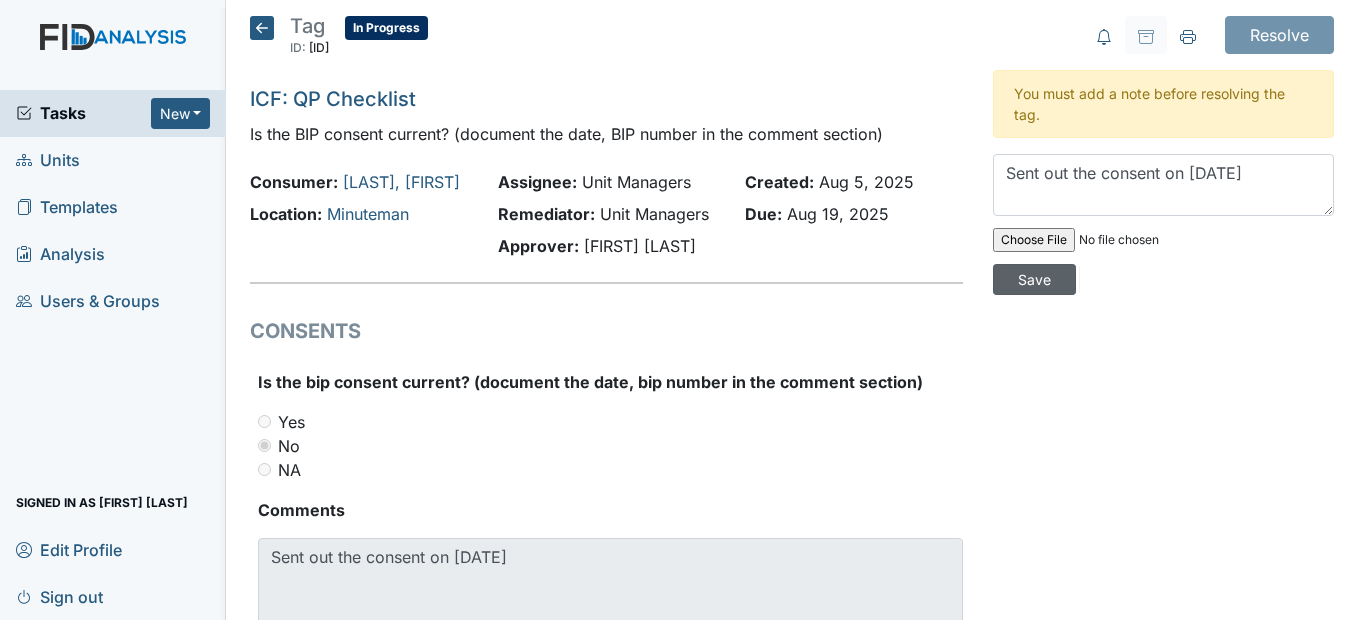 type 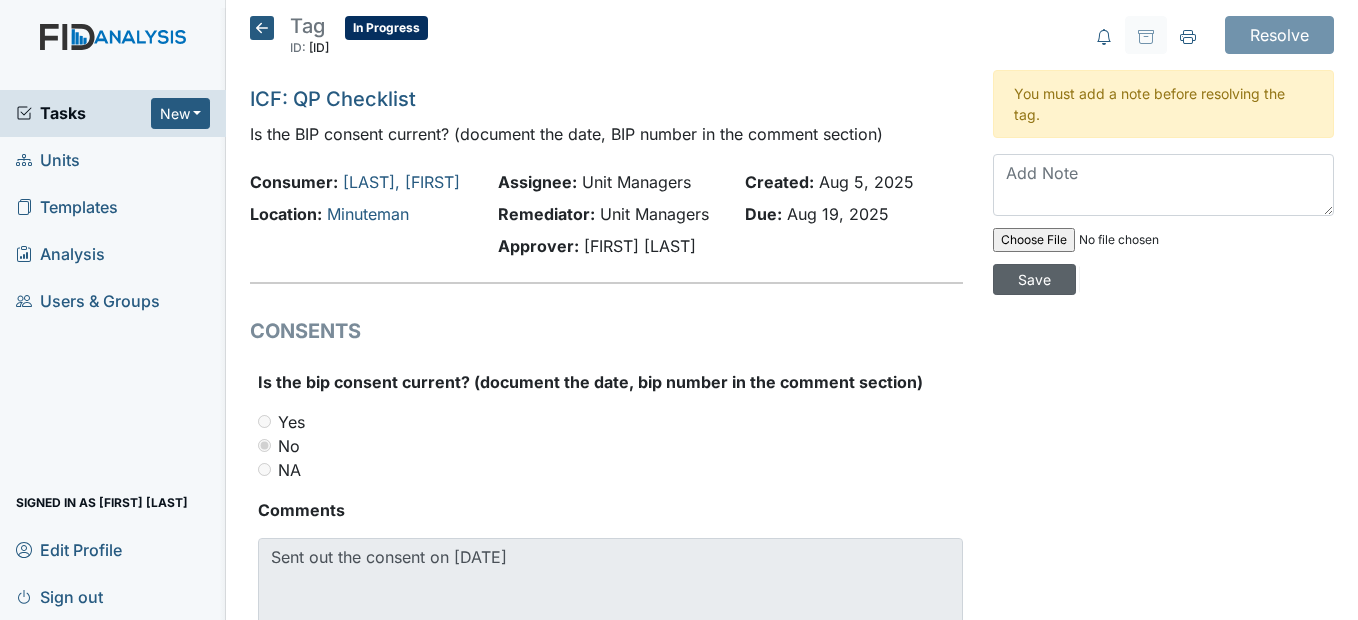 type 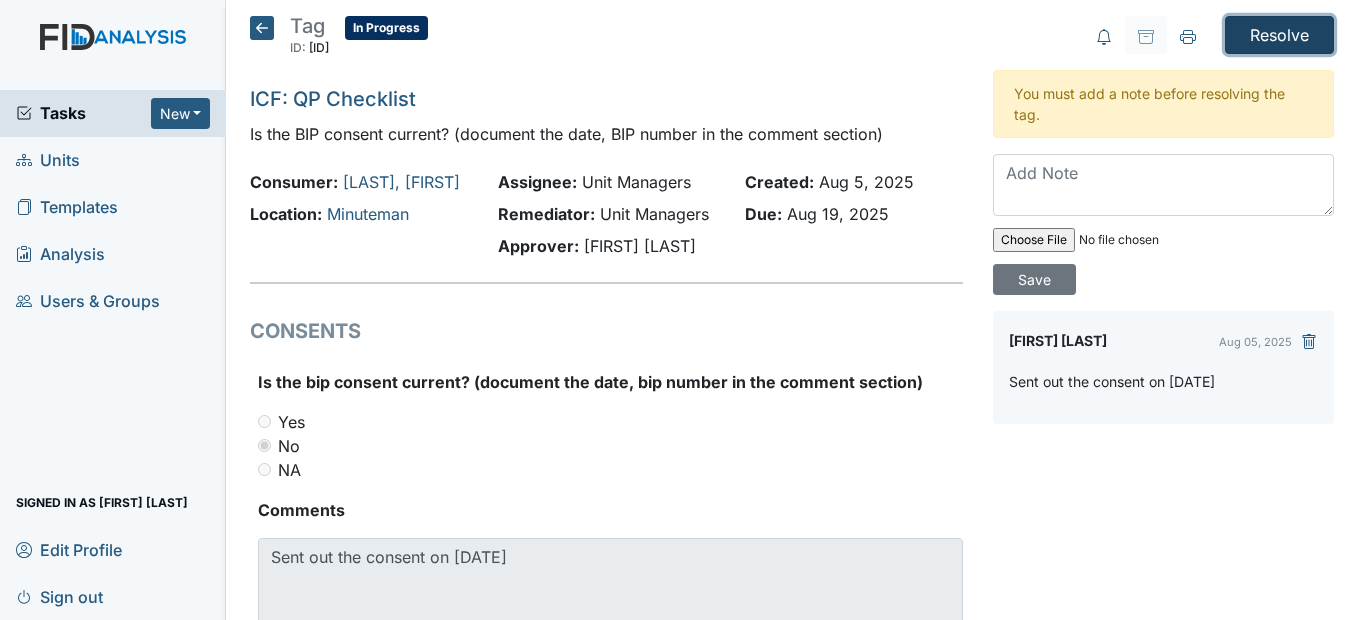 click on "Resolve" at bounding box center [1279, 35] 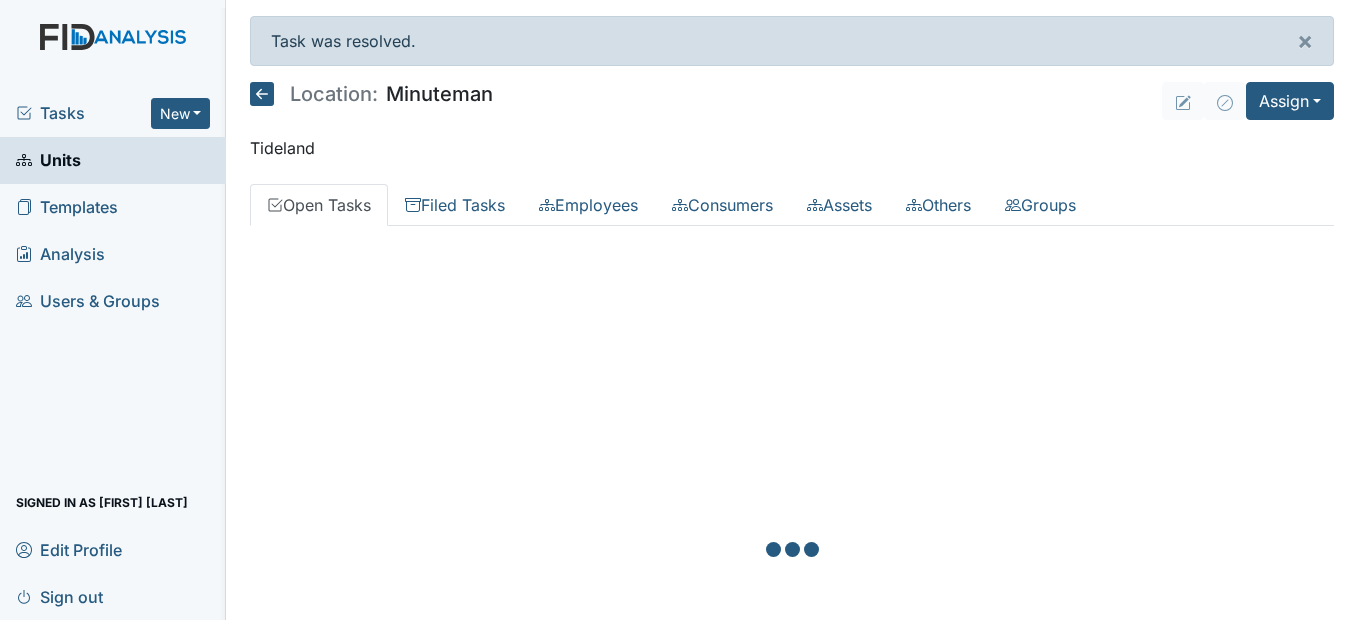 scroll, scrollTop: 0, scrollLeft: 0, axis: both 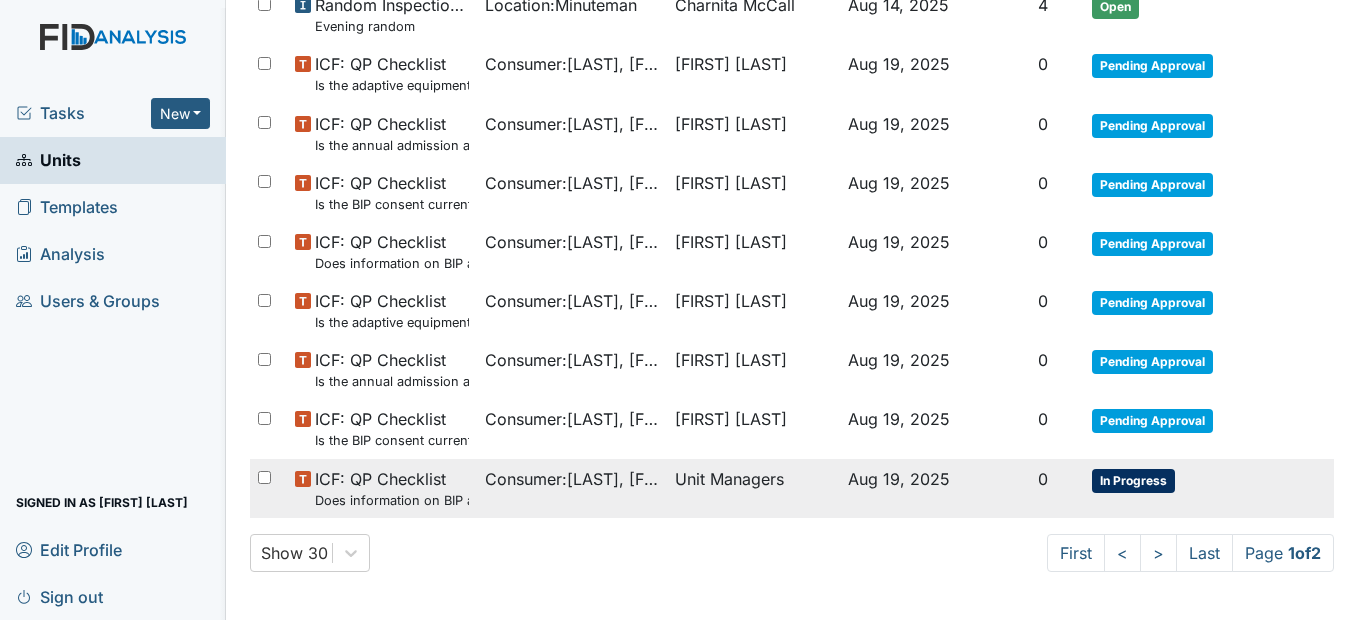 click on "Consumer : [LAST], [FIRST]" at bounding box center (572, 479) 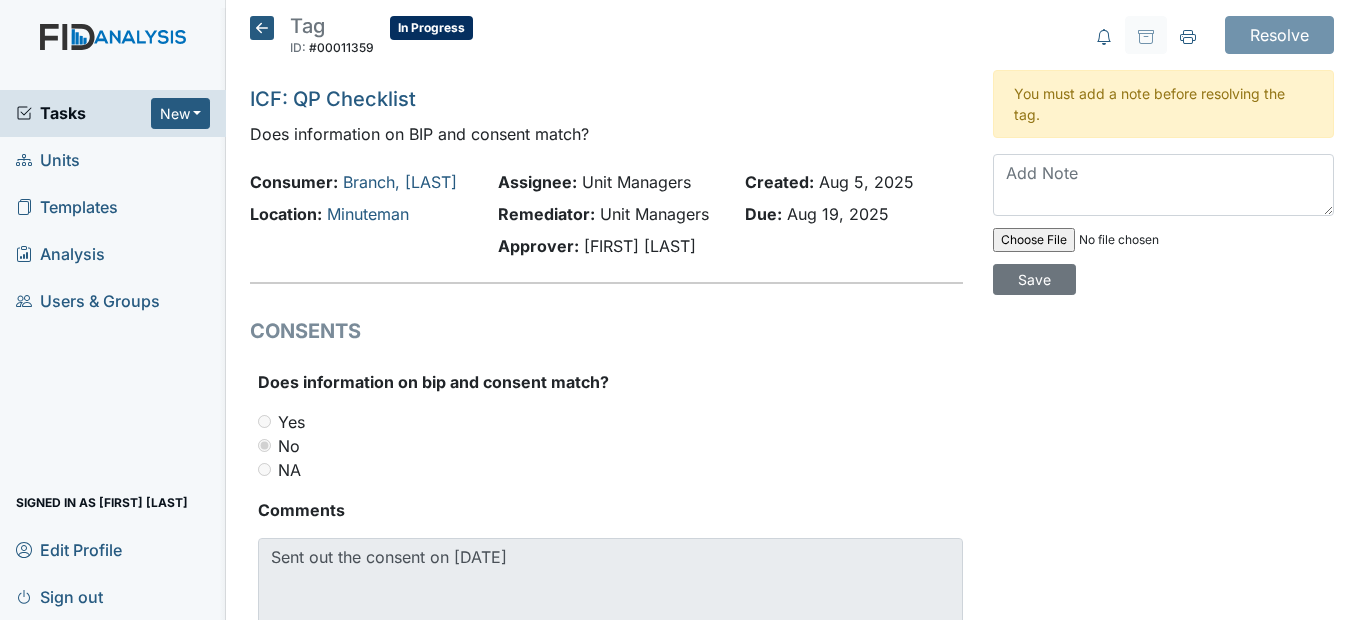 scroll, scrollTop: 0, scrollLeft: 0, axis: both 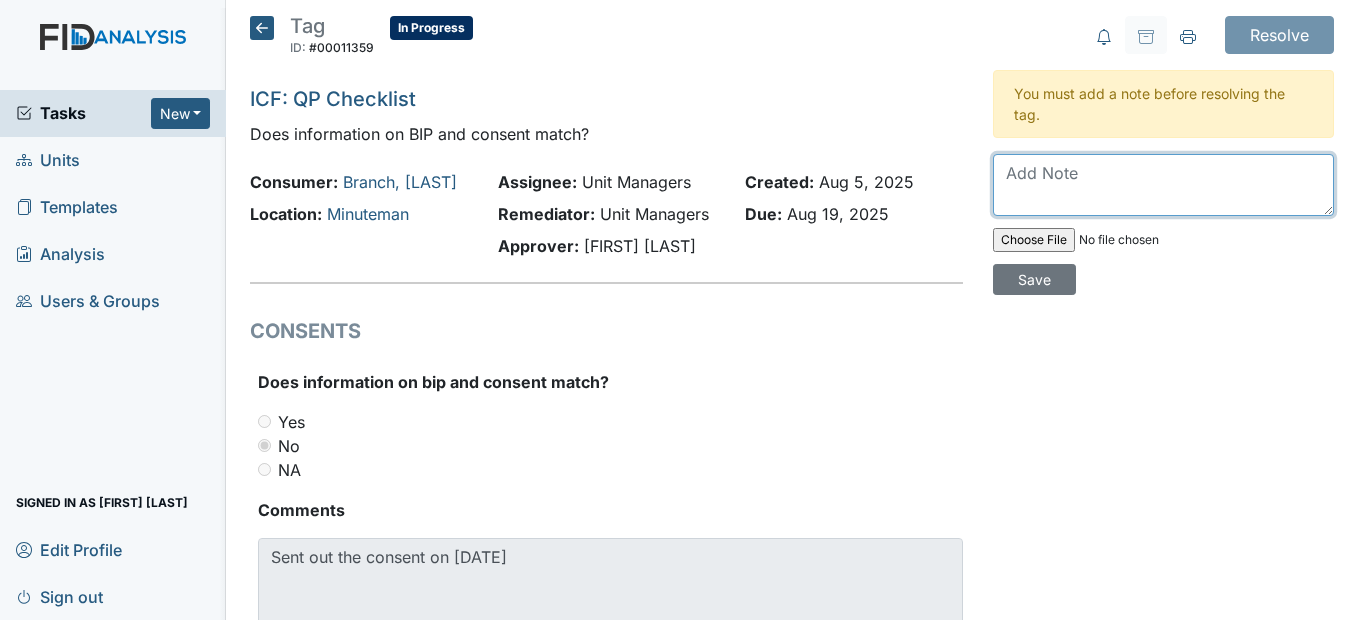 click at bounding box center [1163, 185] 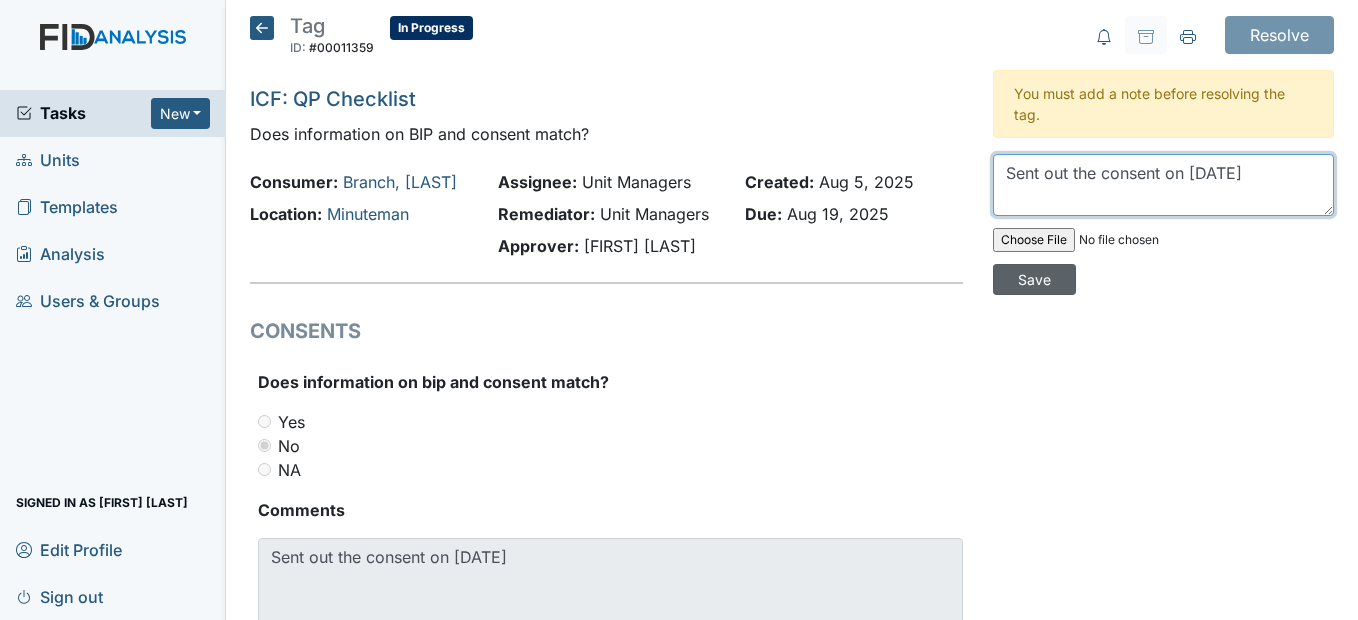 type on "Sent out the consent on 7/24/25" 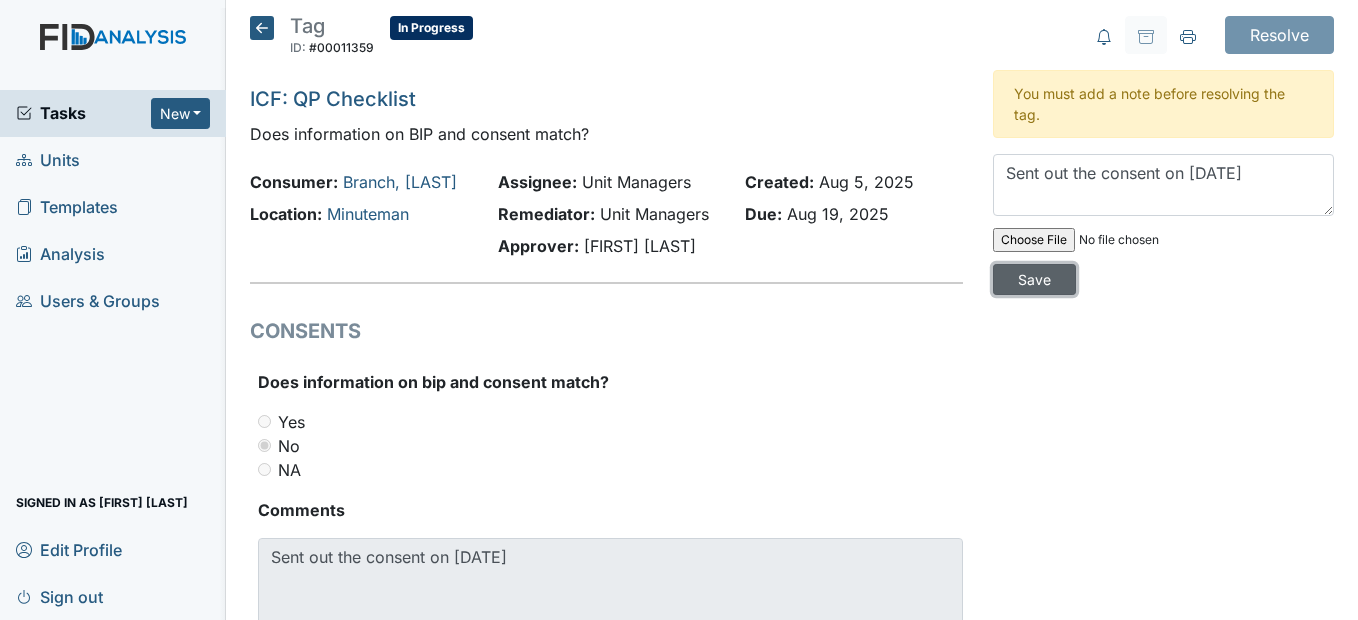 click on "Save" at bounding box center [1034, 279] 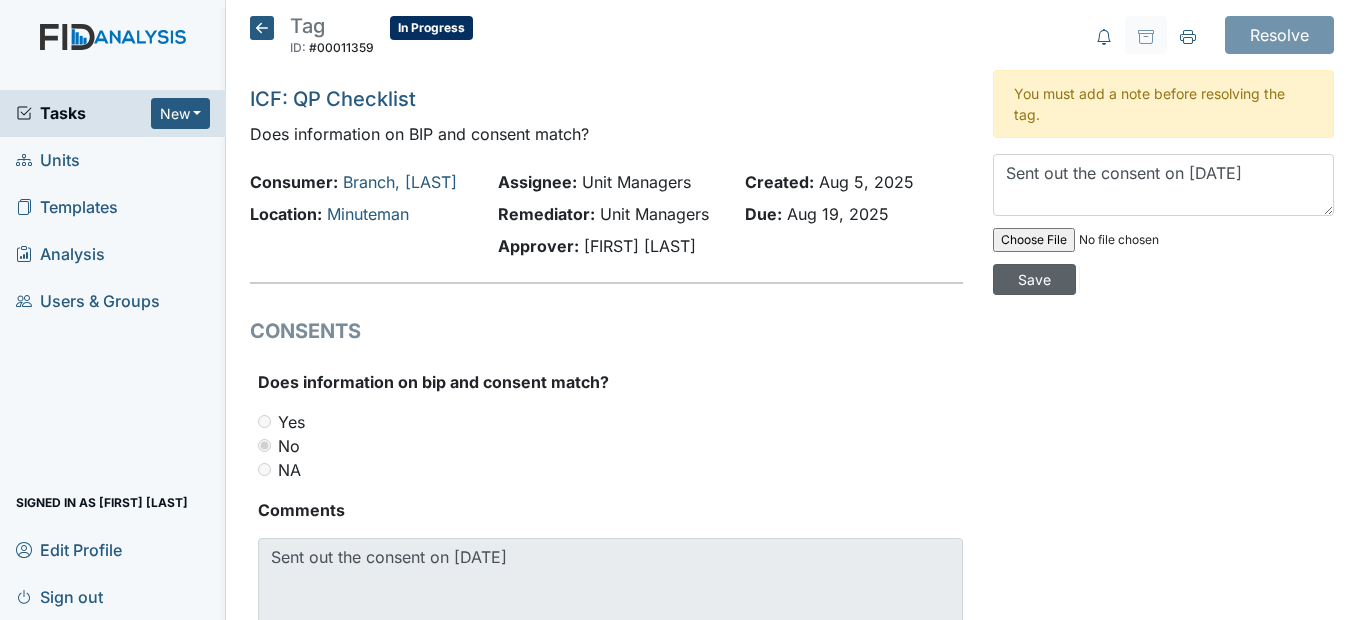 type 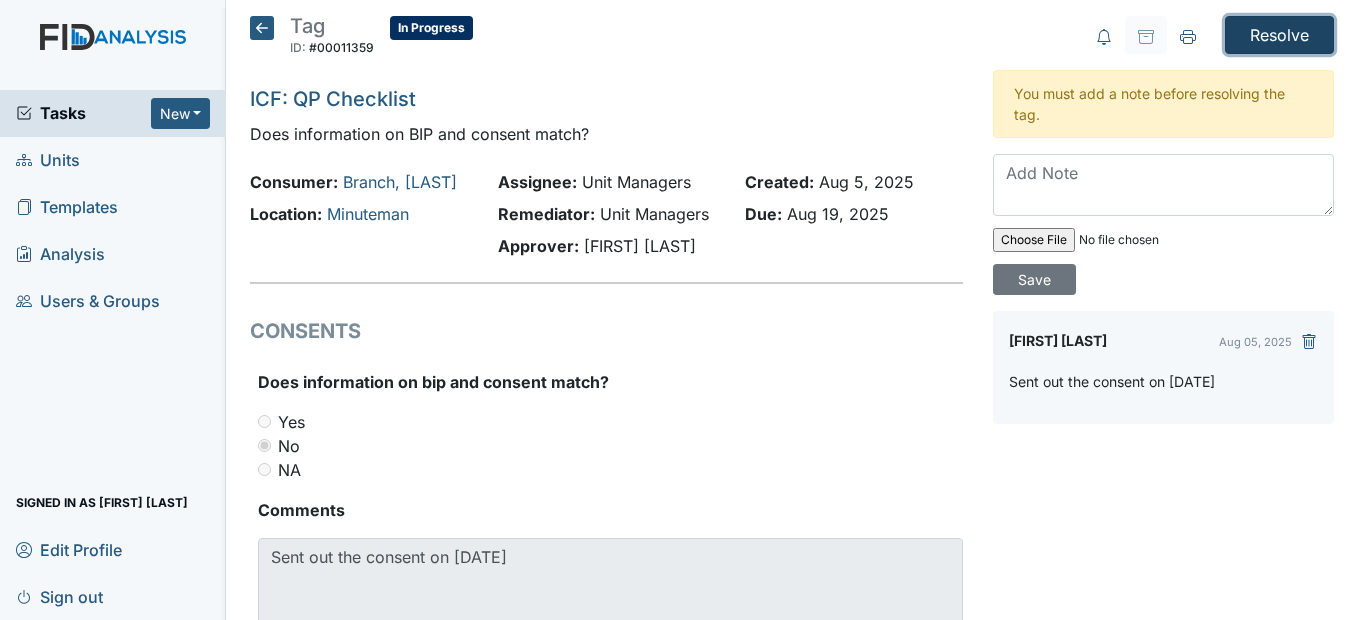 click on "Resolve" at bounding box center [1279, 35] 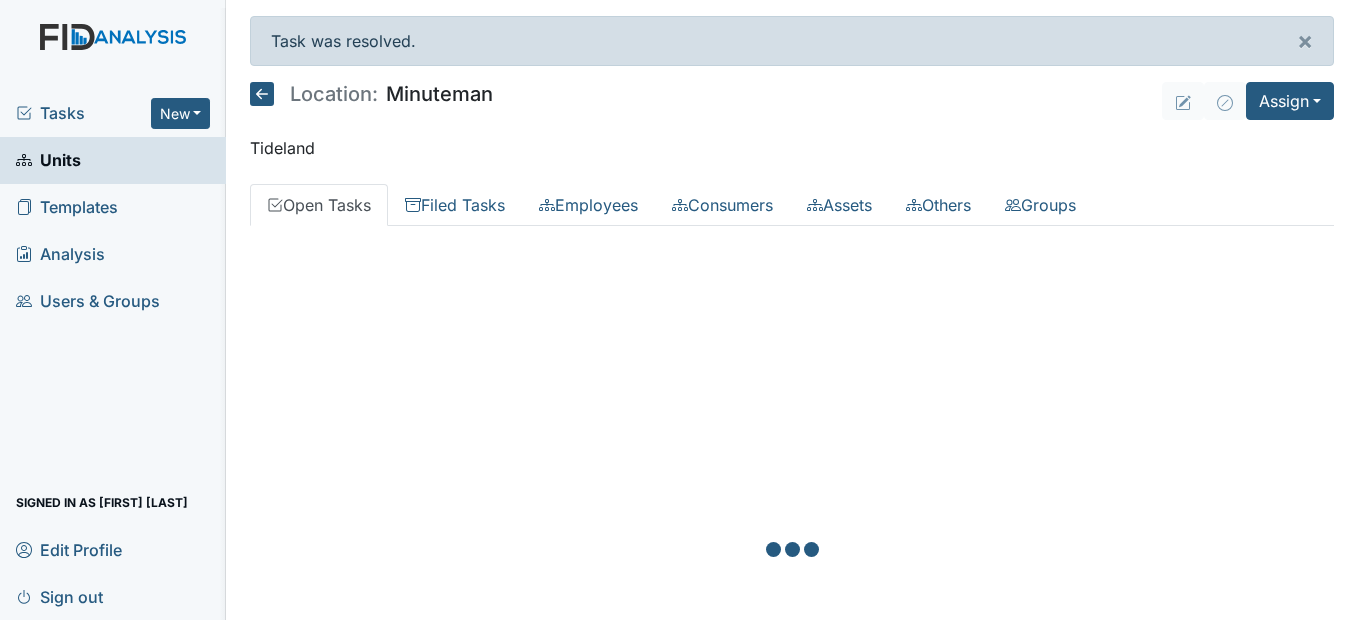 scroll, scrollTop: 0, scrollLeft: 0, axis: both 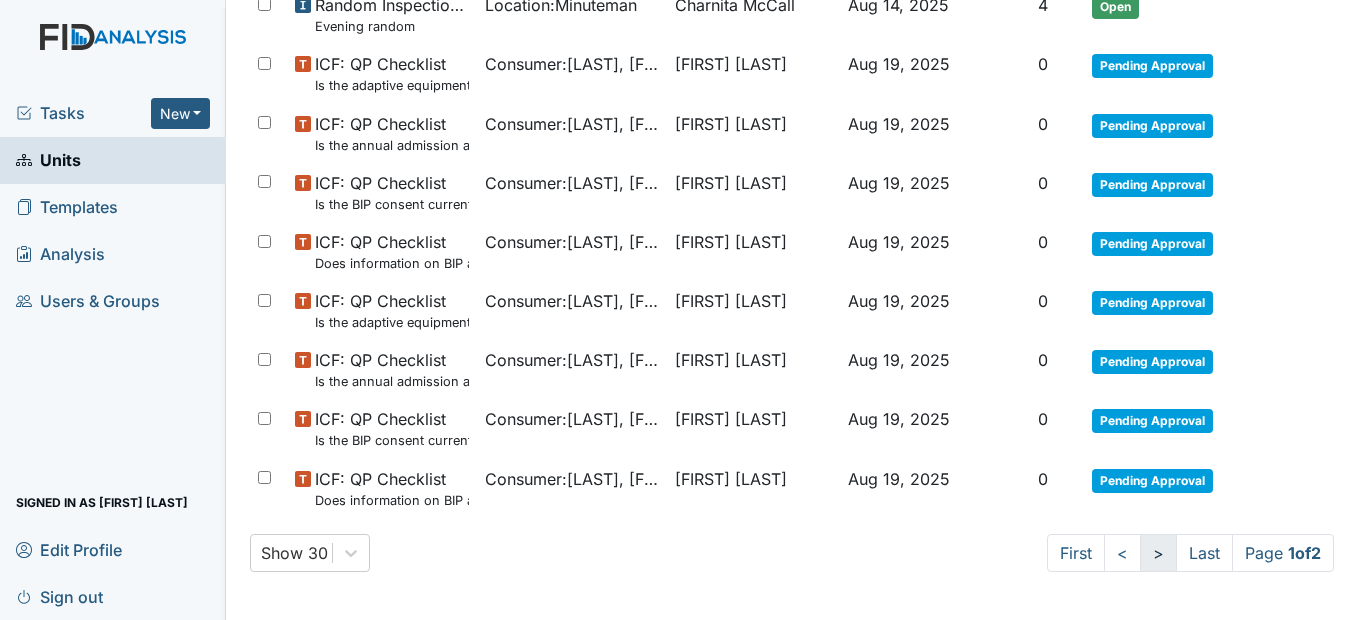 click on ">" at bounding box center (1158, 553) 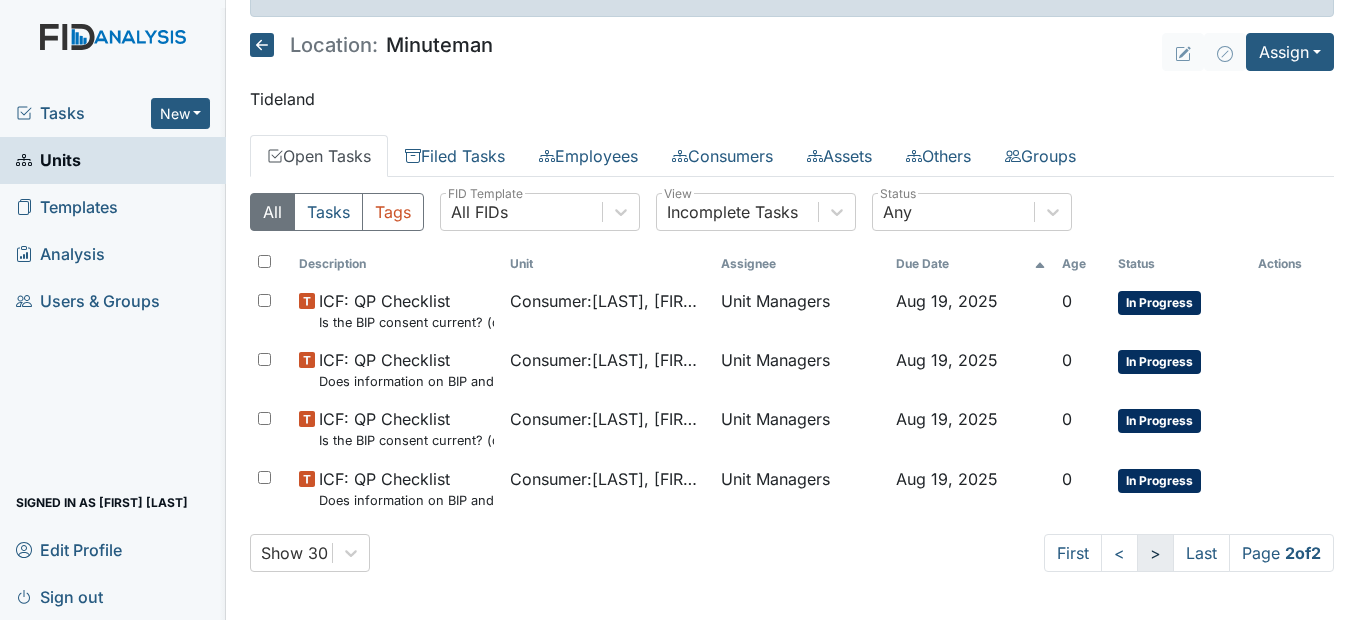scroll, scrollTop: 49, scrollLeft: 0, axis: vertical 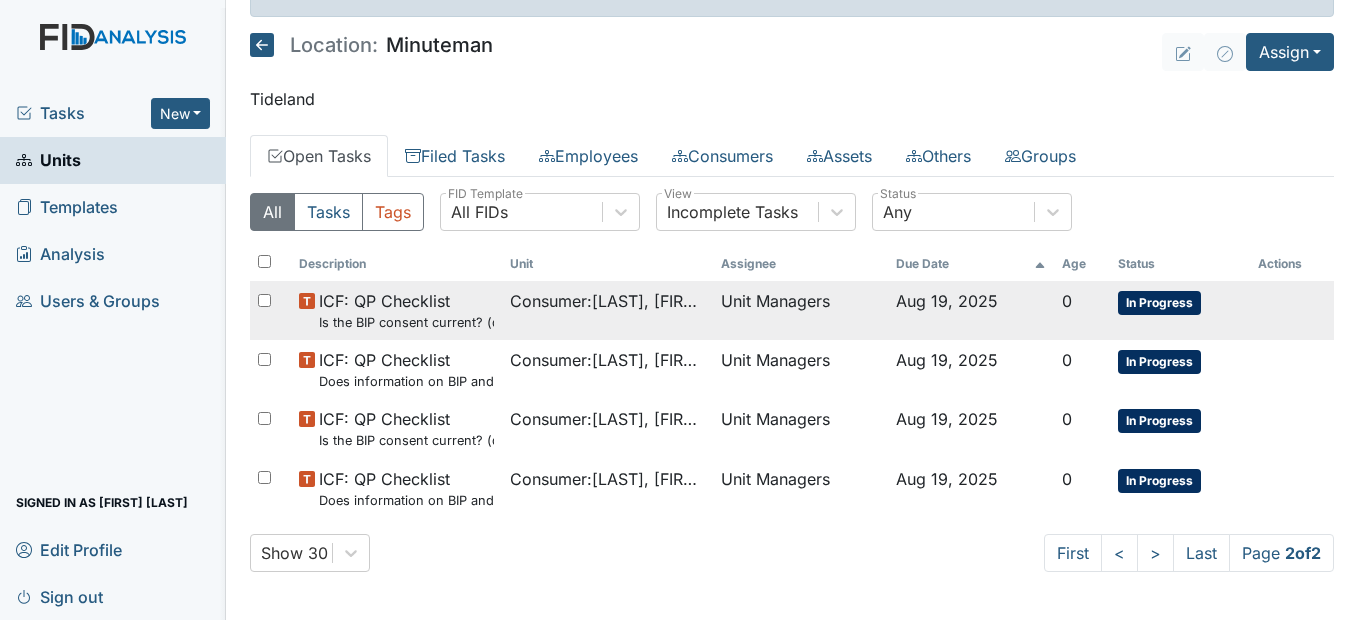 click on "Consumer :  McNeely, Lauren" at bounding box center (607, 301) 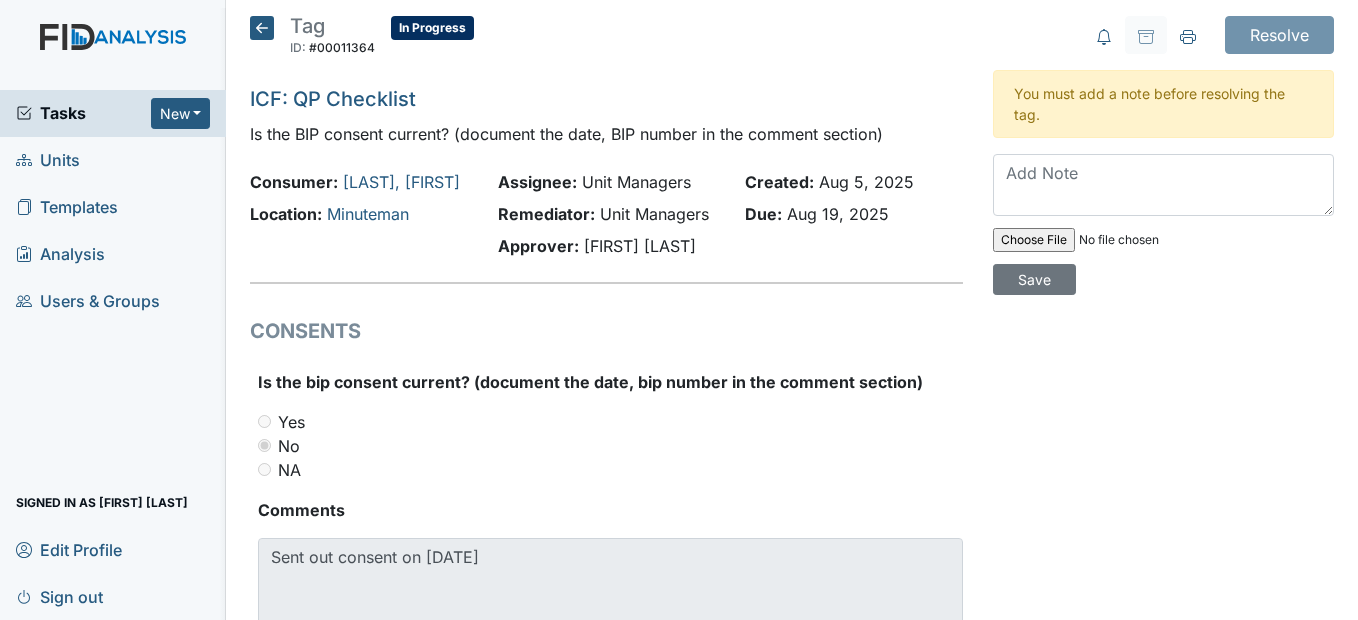 scroll, scrollTop: 0, scrollLeft: 0, axis: both 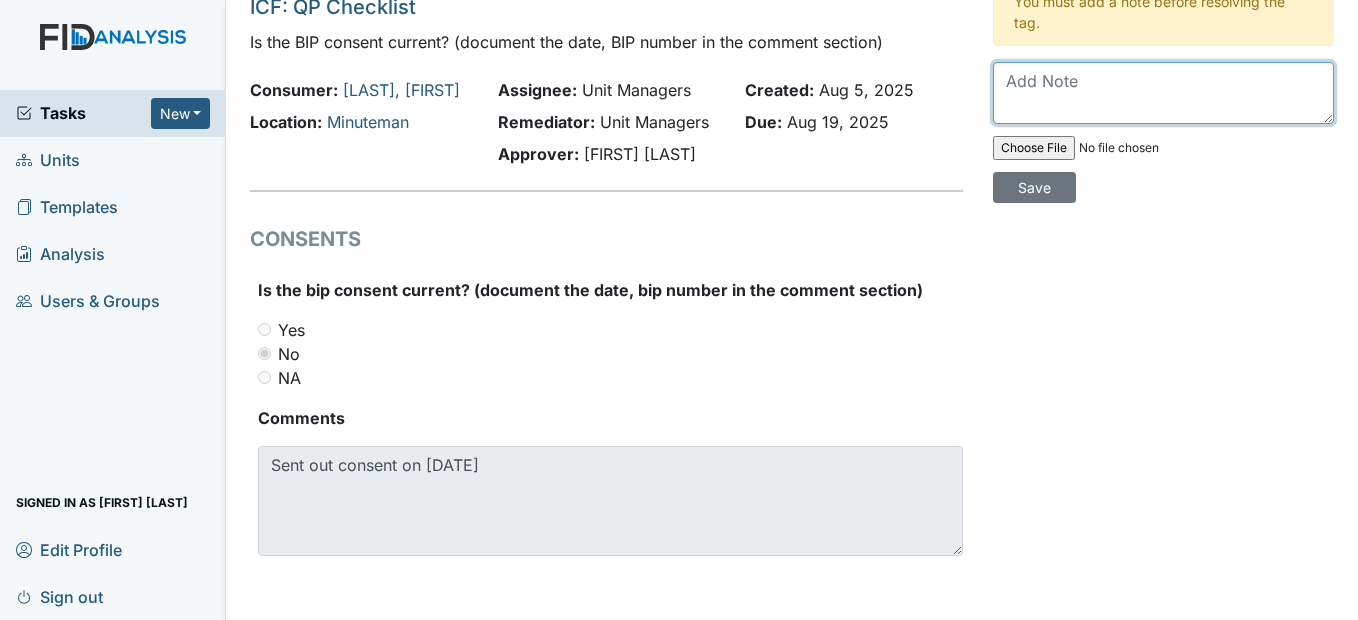 click at bounding box center (1163, 93) 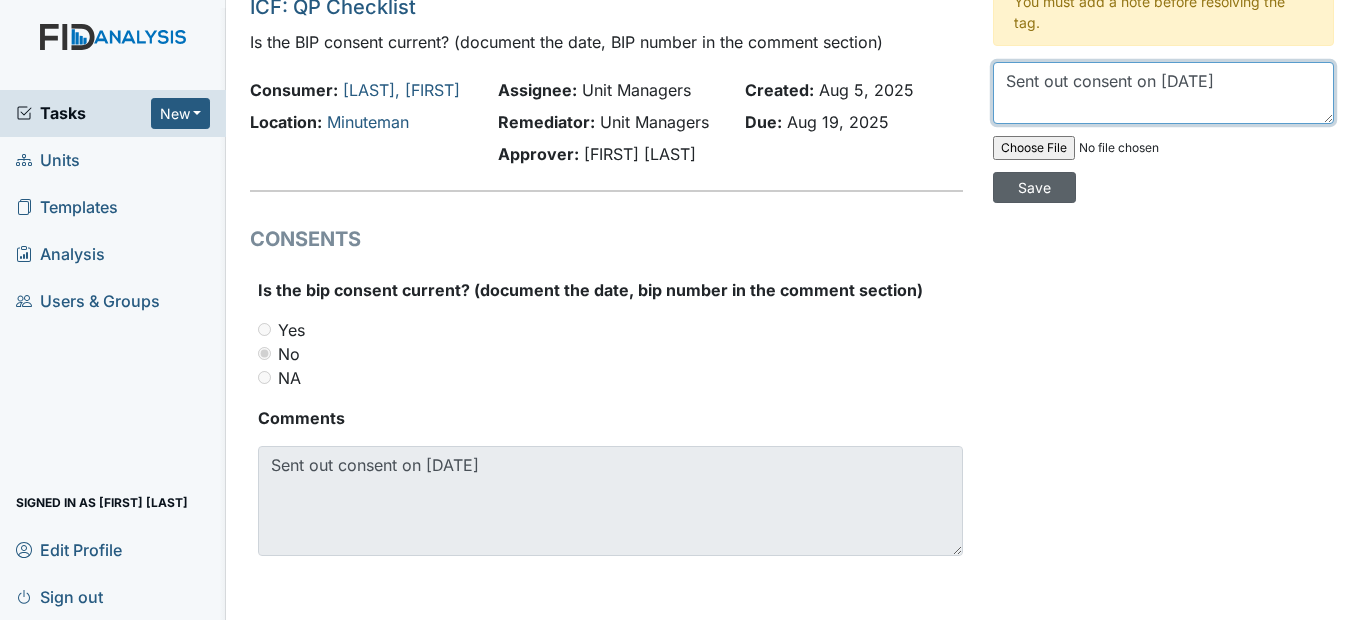 type on "Sent out consent on [DATE]" 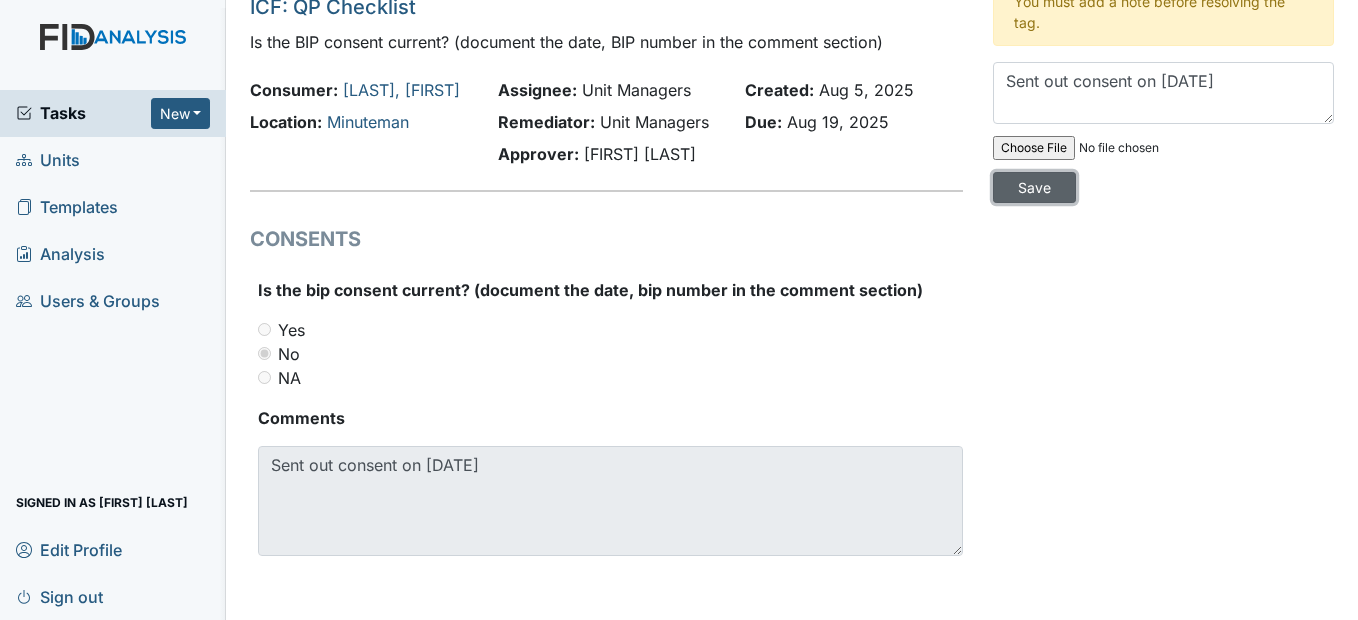 click on "Save" at bounding box center (1034, 187) 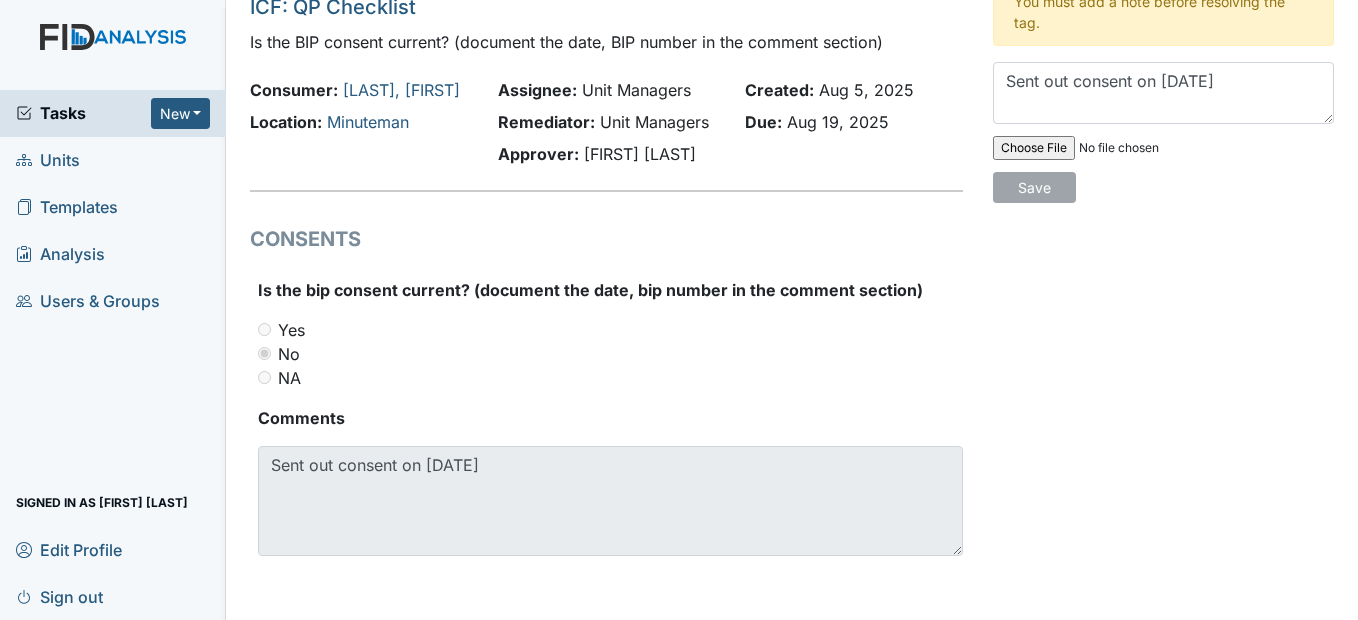type 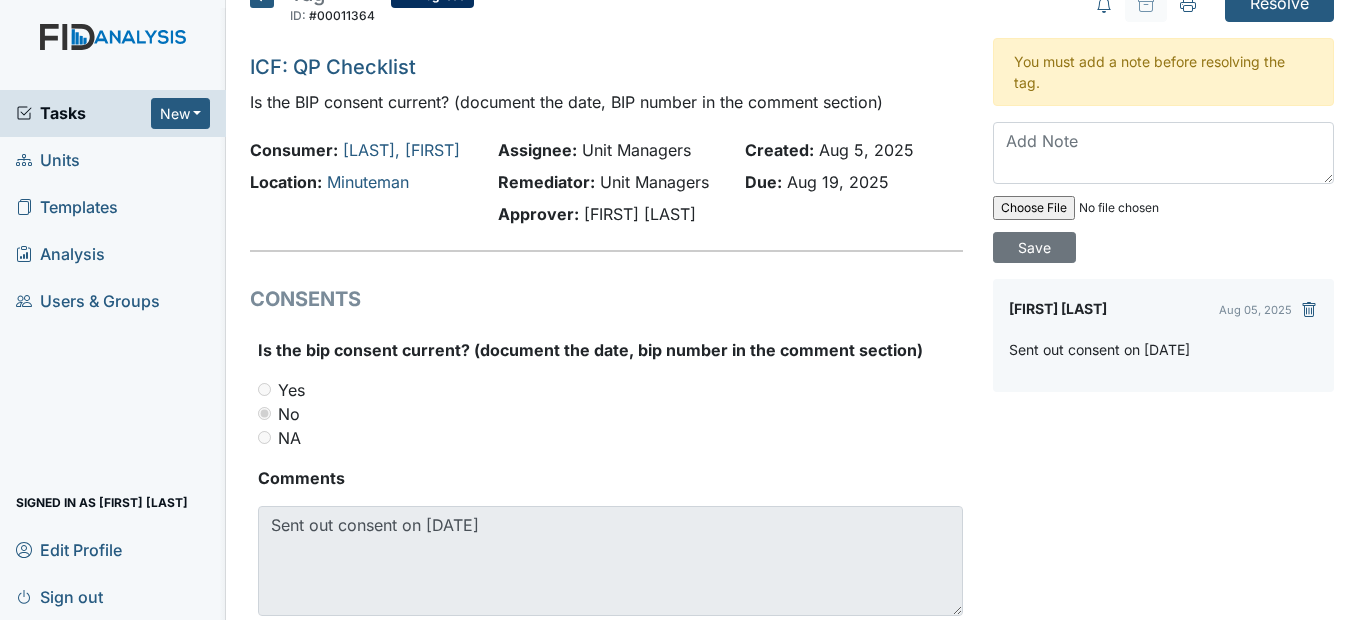 scroll, scrollTop: 0, scrollLeft: 0, axis: both 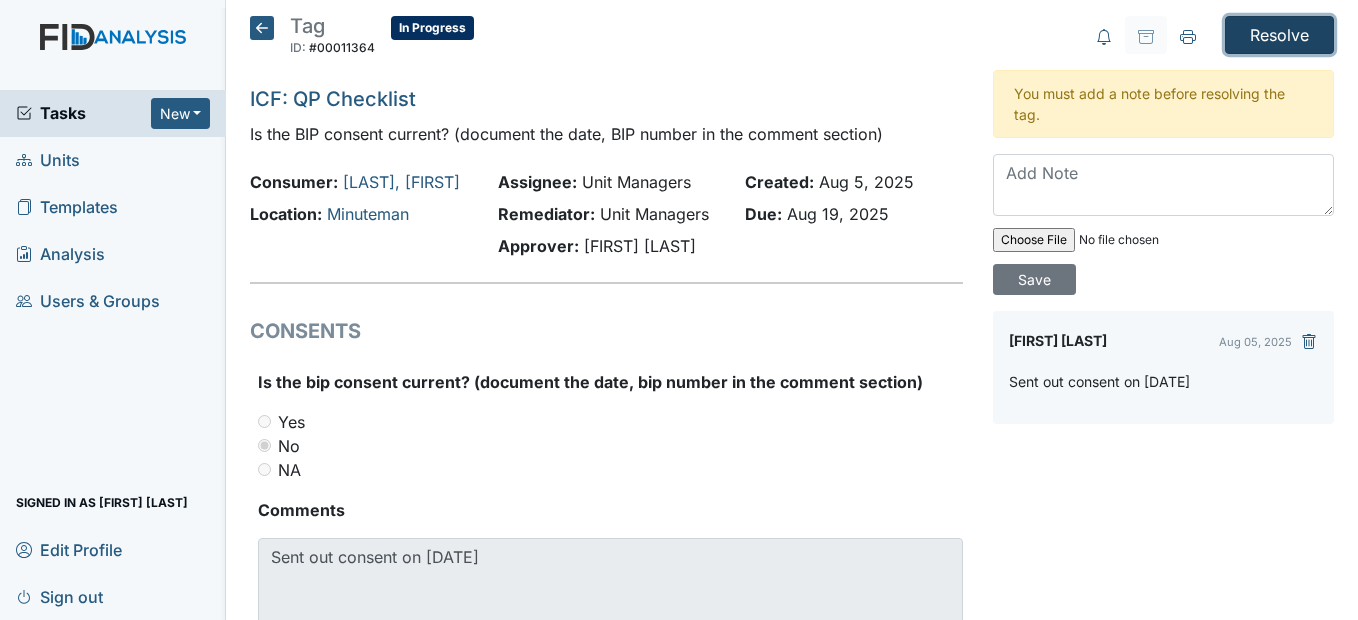 click on "Resolve" at bounding box center (1279, 35) 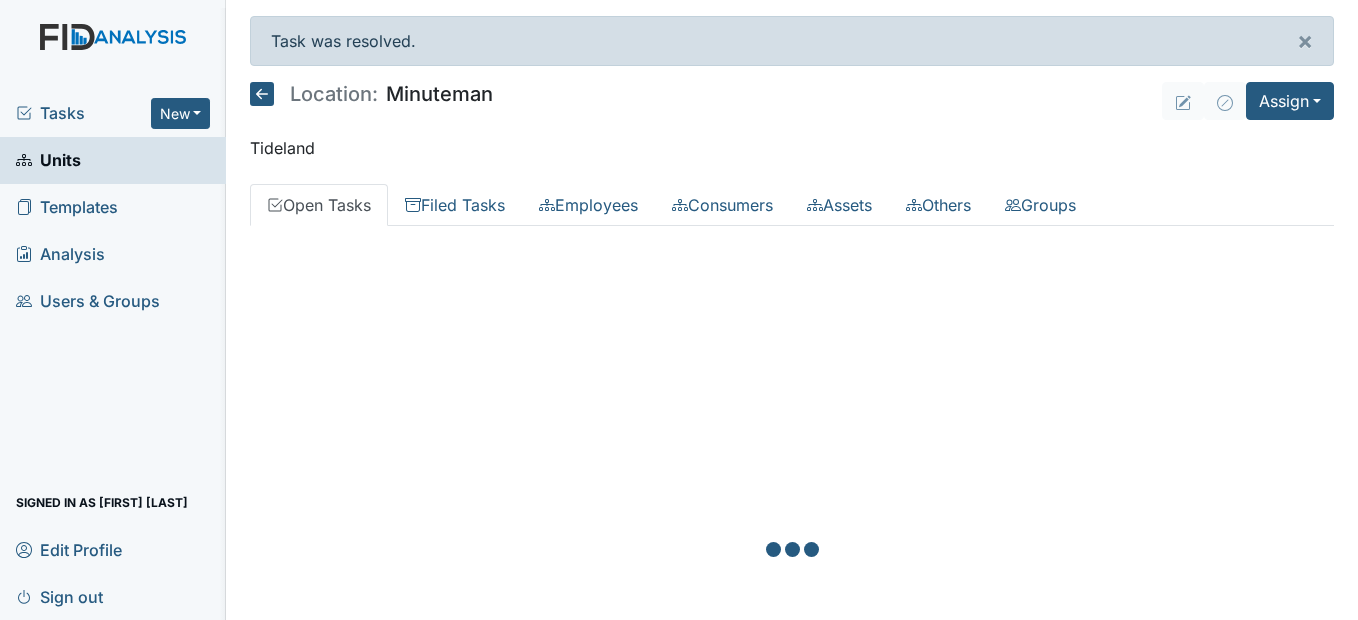 scroll, scrollTop: 0, scrollLeft: 0, axis: both 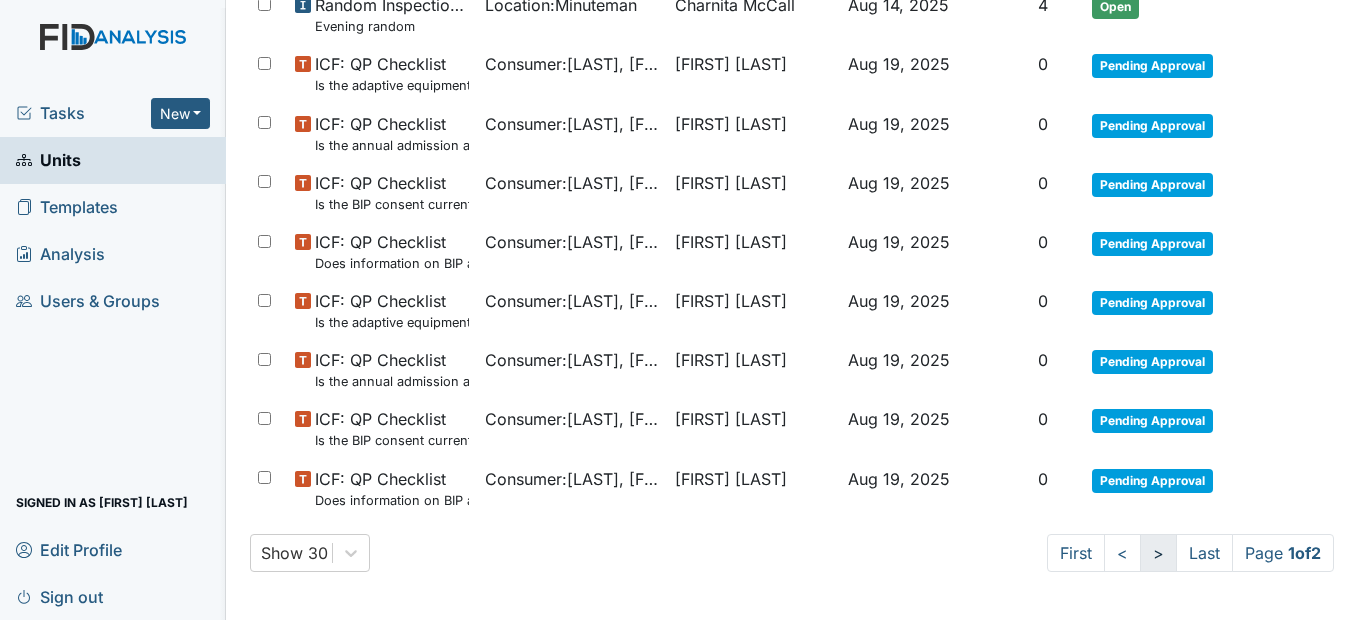 click on ">" at bounding box center [1158, 553] 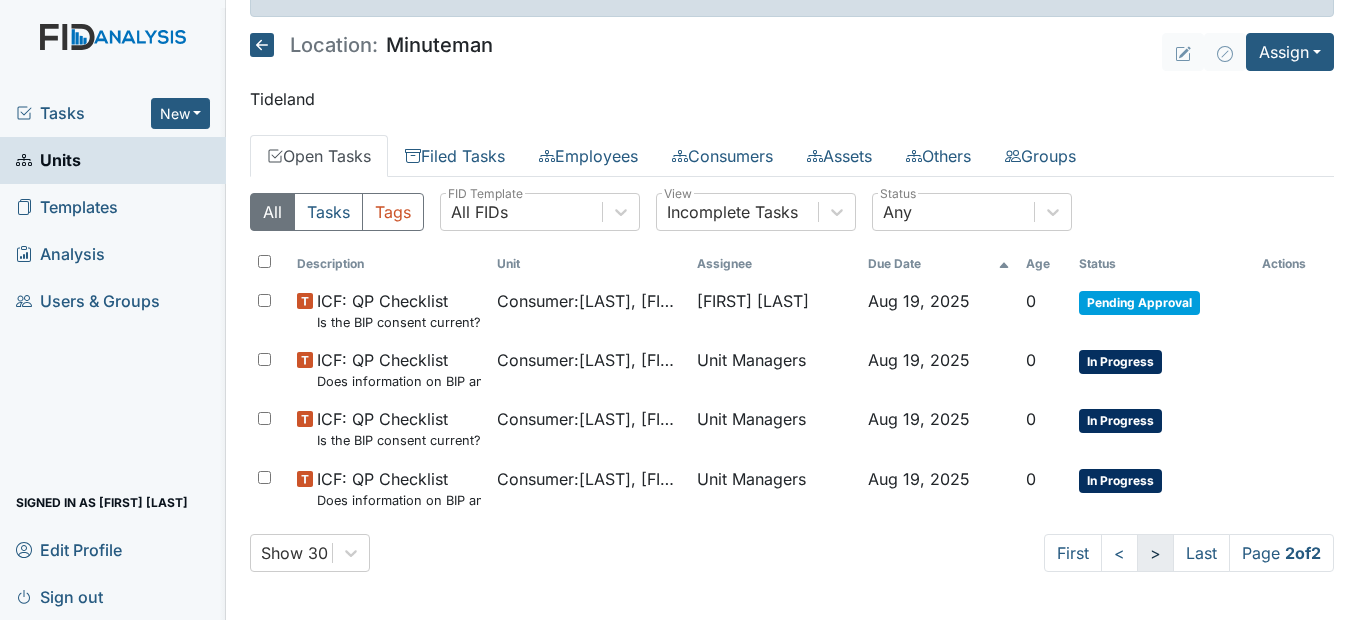 scroll, scrollTop: 49, scrollLeft: 0, axis: vertical 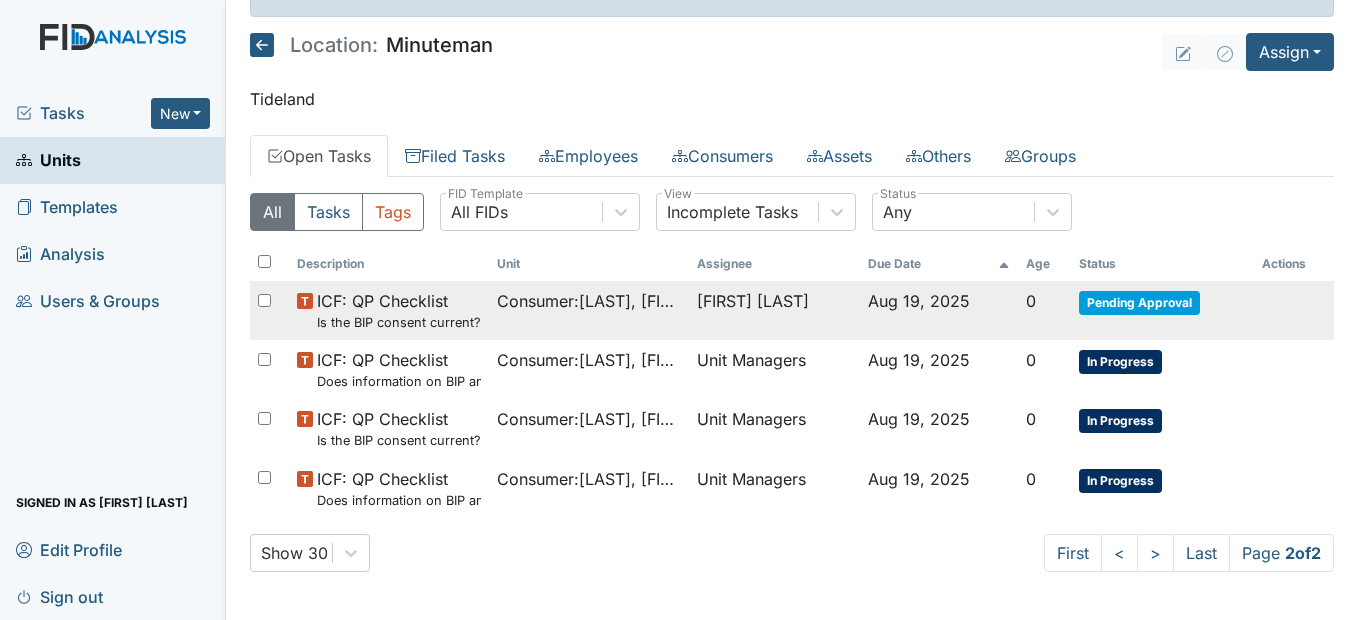 click on "ICF: QP Checklist Is the BIP consent current? (document the date, BIP number in the comment section)" at bounding box center [399, 310] 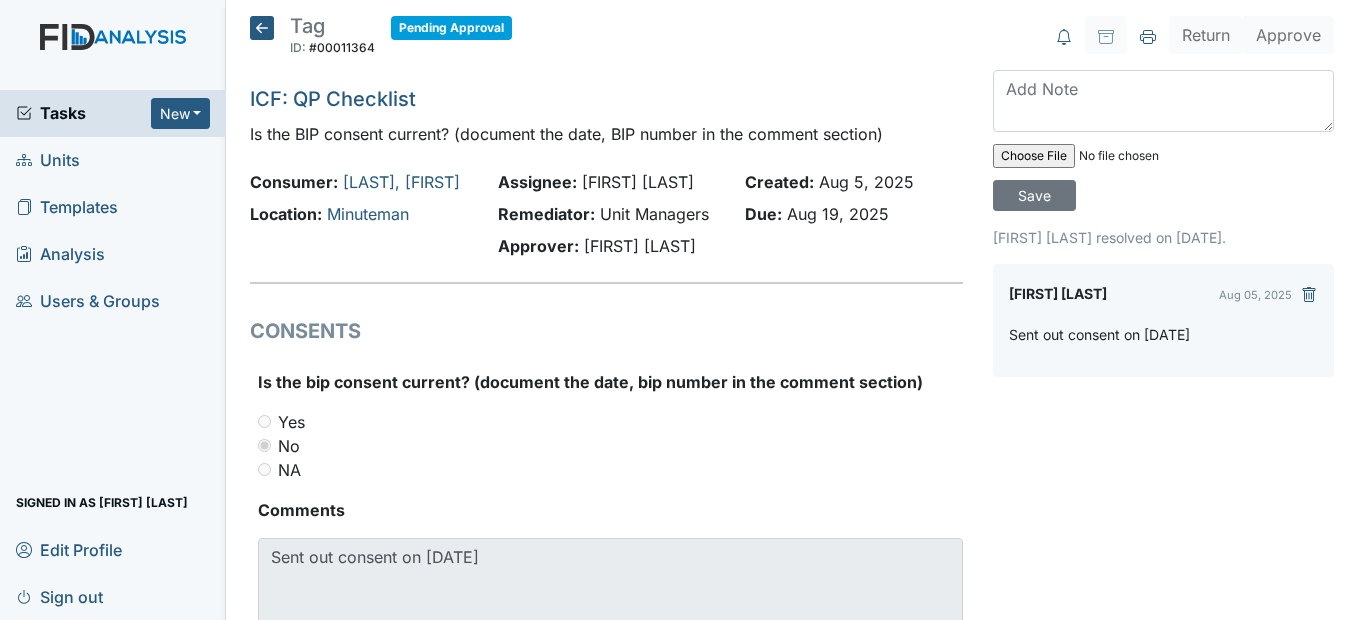 scroll, scrollTop: 0, scrollLeft: 0, axis: both 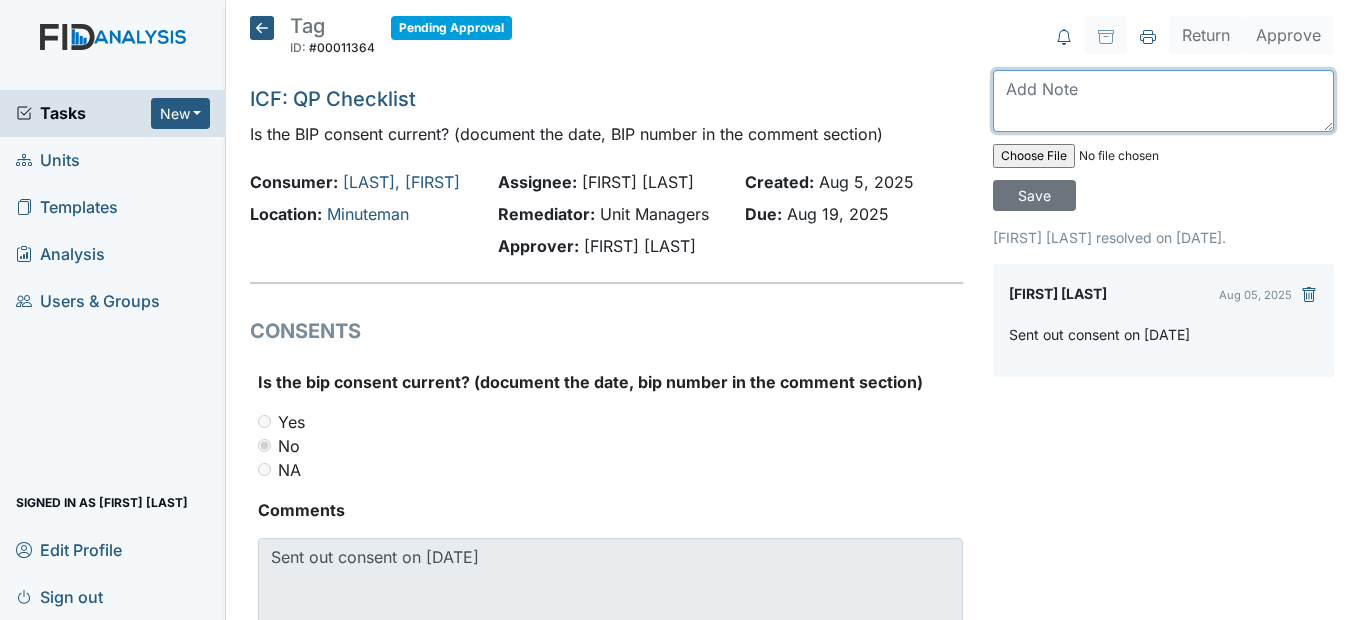 paste on "Sent out consent on 7/24/25" 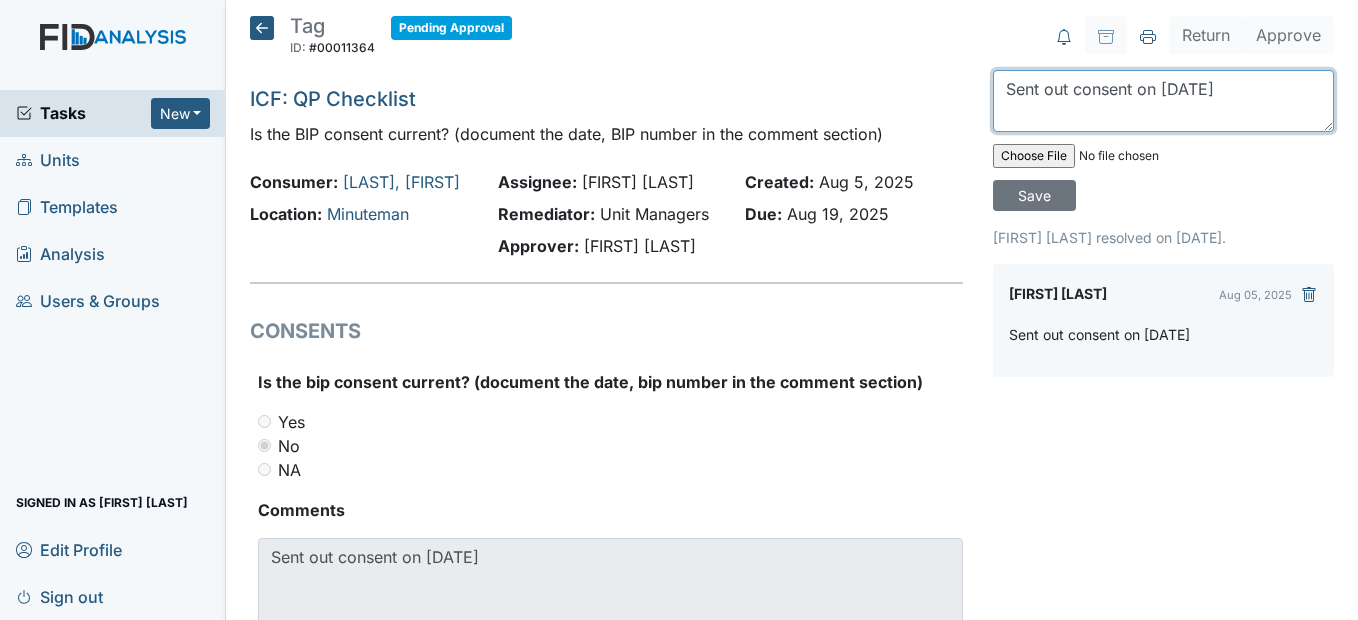 type on "Sent out consent on 7/24/25" 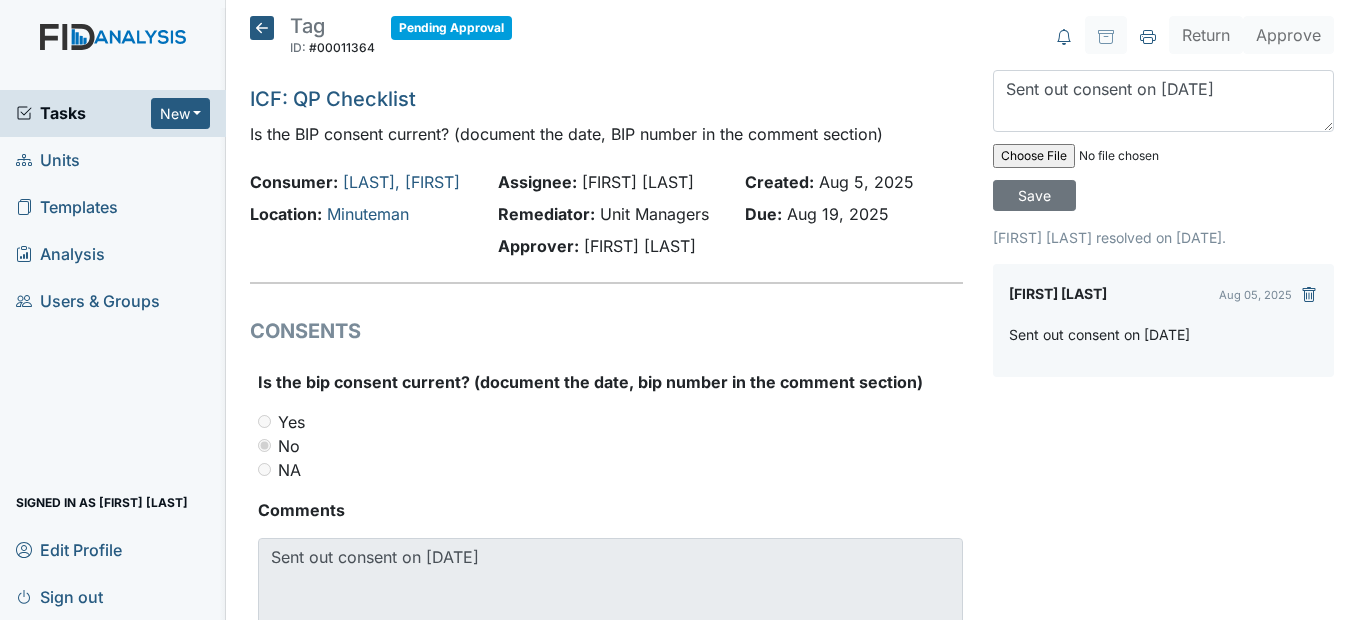 click 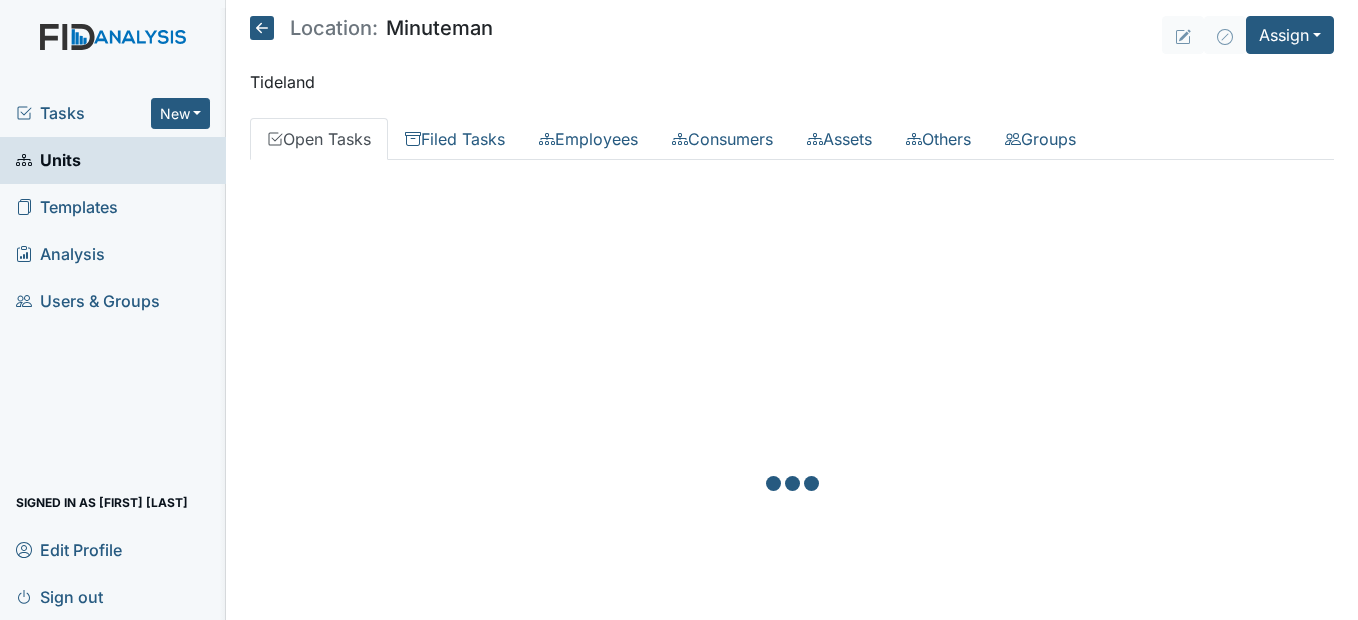 scroll, scrollTop: 0, scrollLeft: 0, axis: both 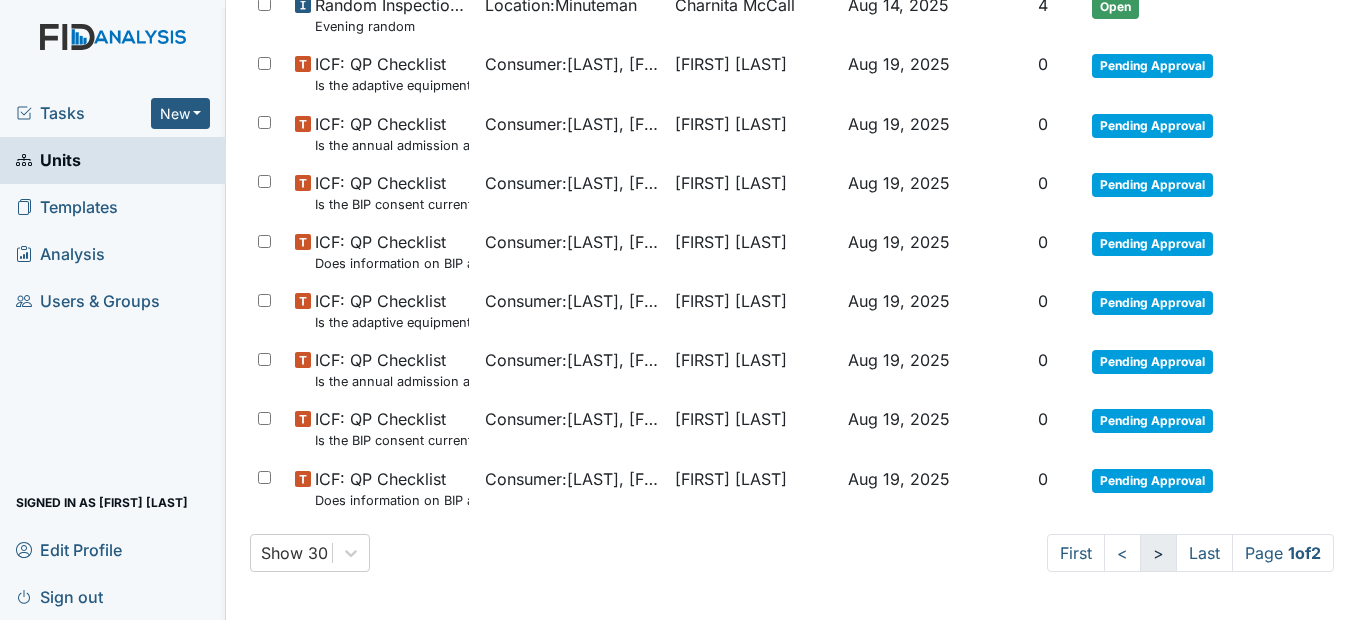 click on ">" at bounding box center [1158, 553] 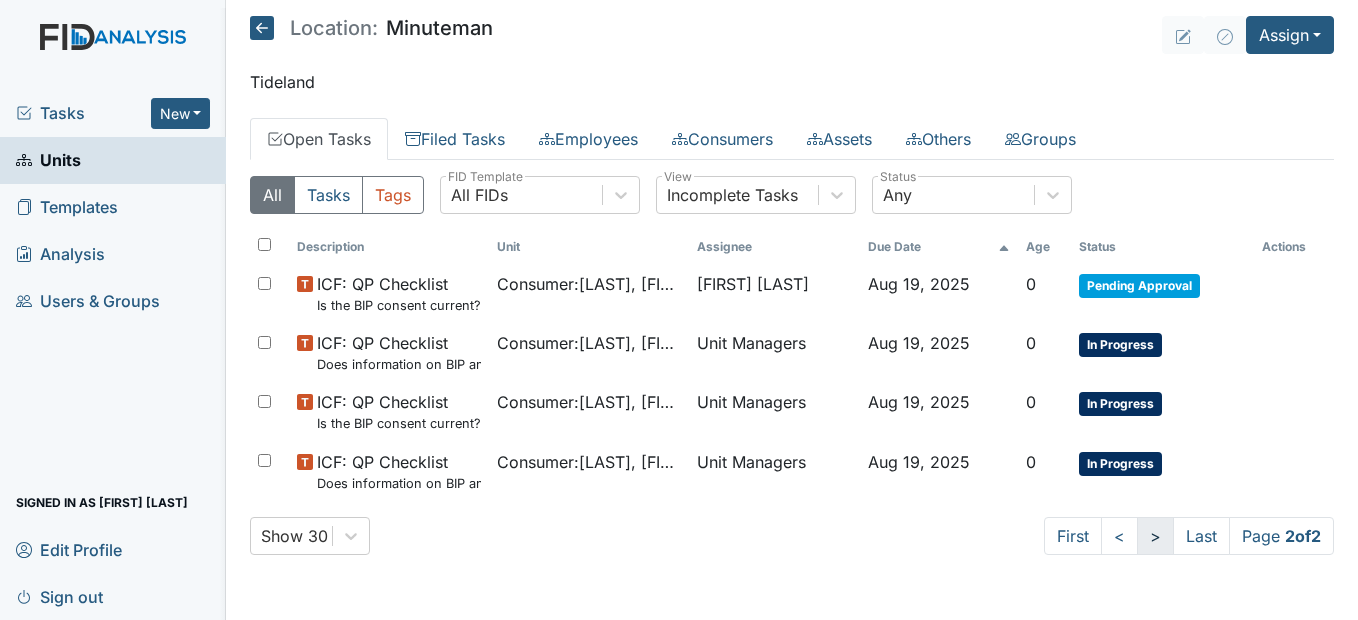scroll, scrollTop: 0, scrollLeft: 0, axis: both 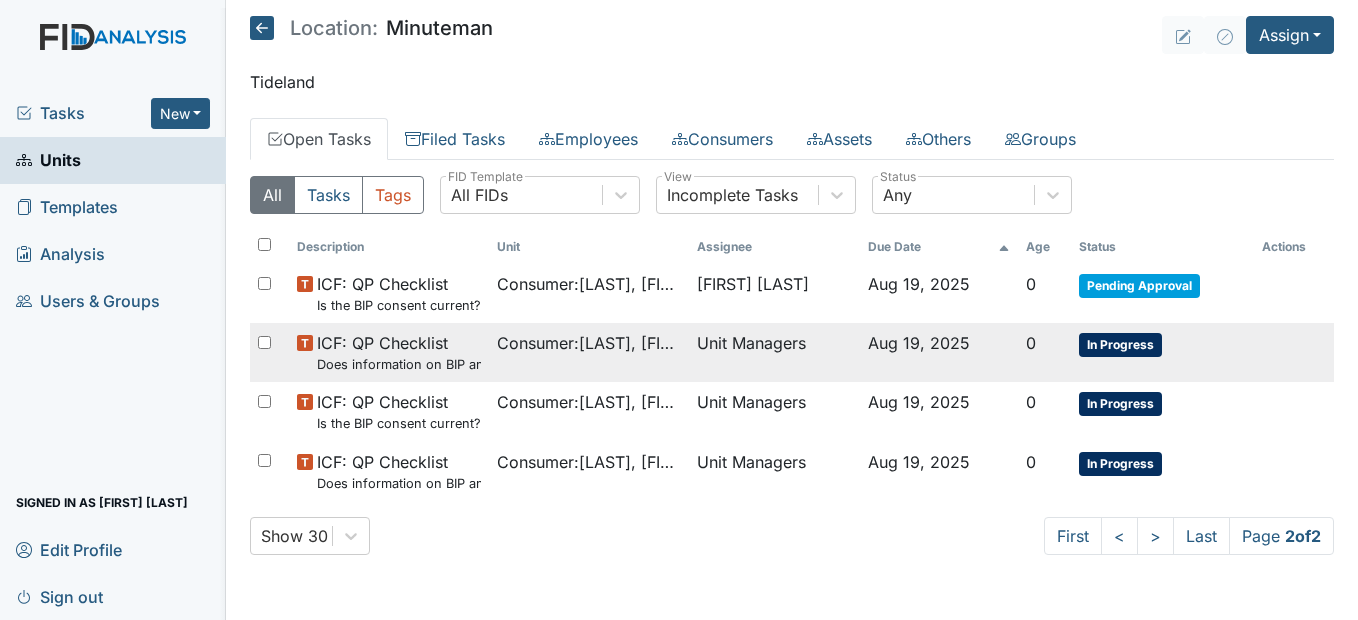 click on "Consumer : [LAST], [FIRST]" at bounding box center [589, 343] 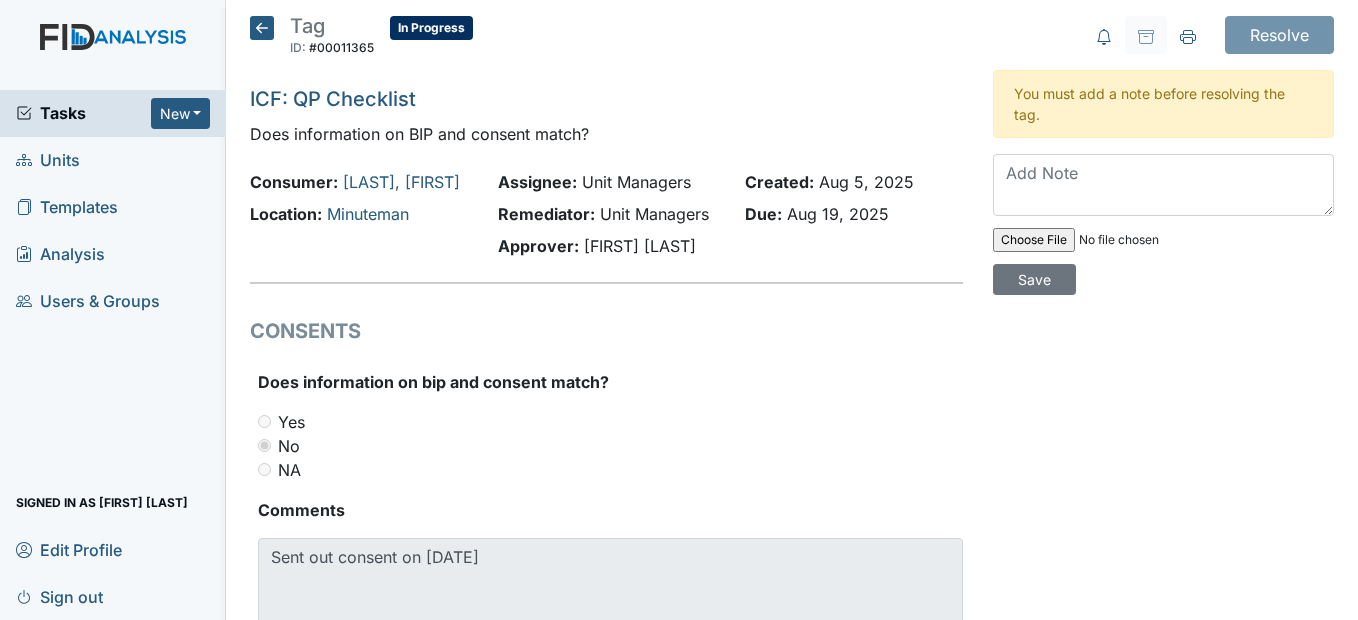scroll, scrollTop: 0, scrollLeft: 0, axis: both 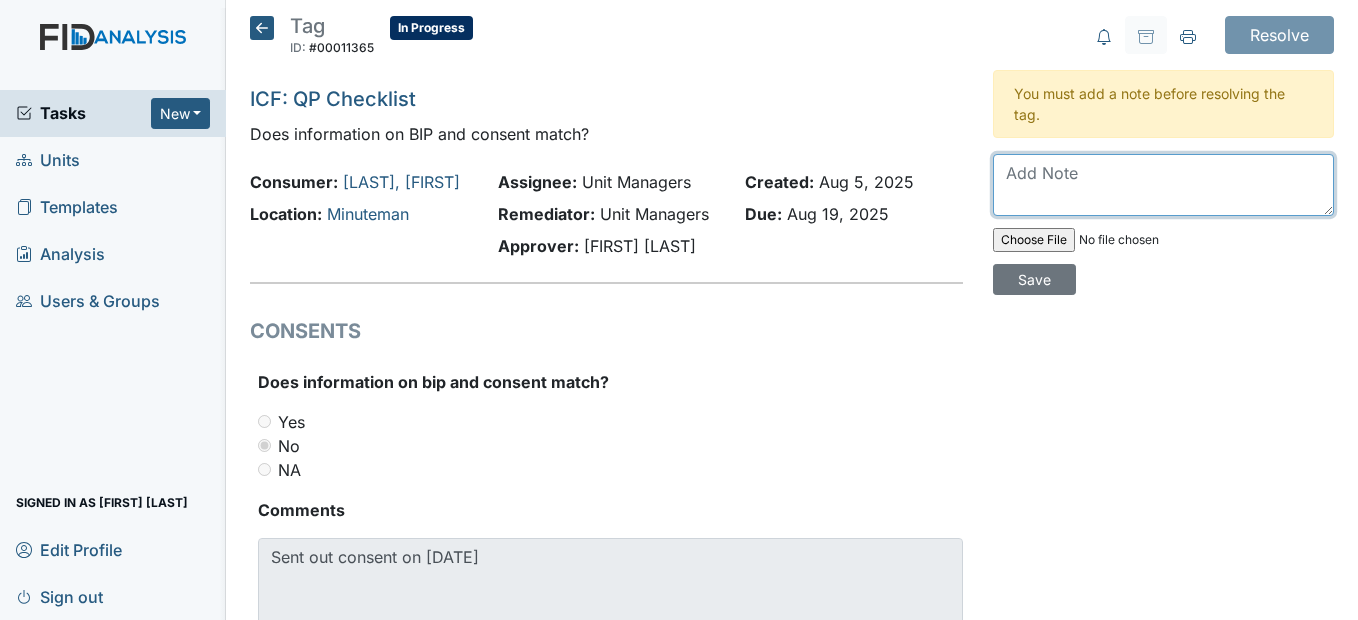 click at bounding box center (1163, 185) 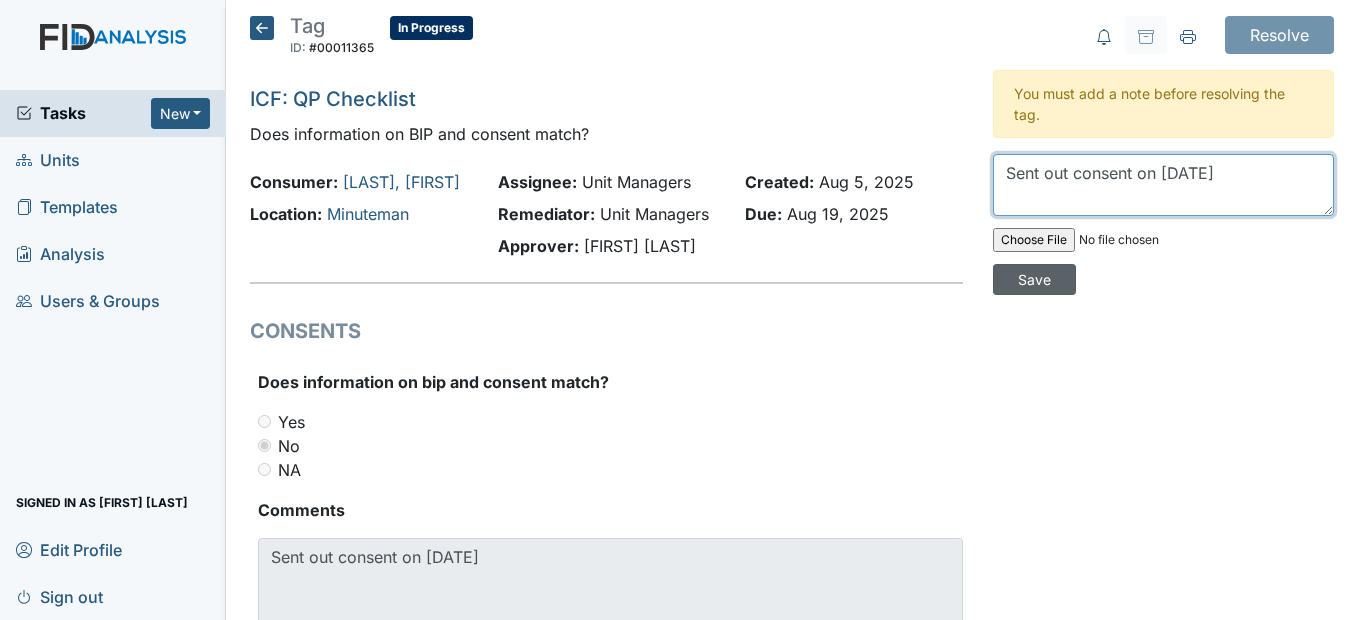 type on "Sent out consent on [DATE]" 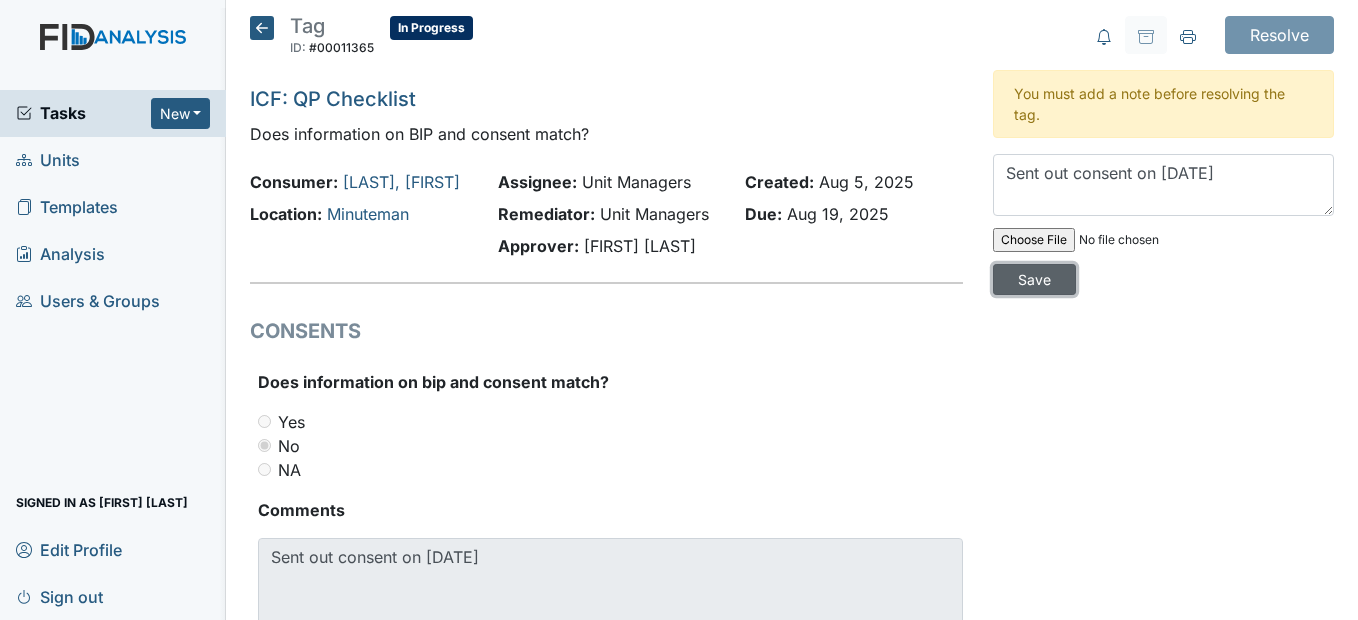 click on "Save" at bounding box center (1034, 279) 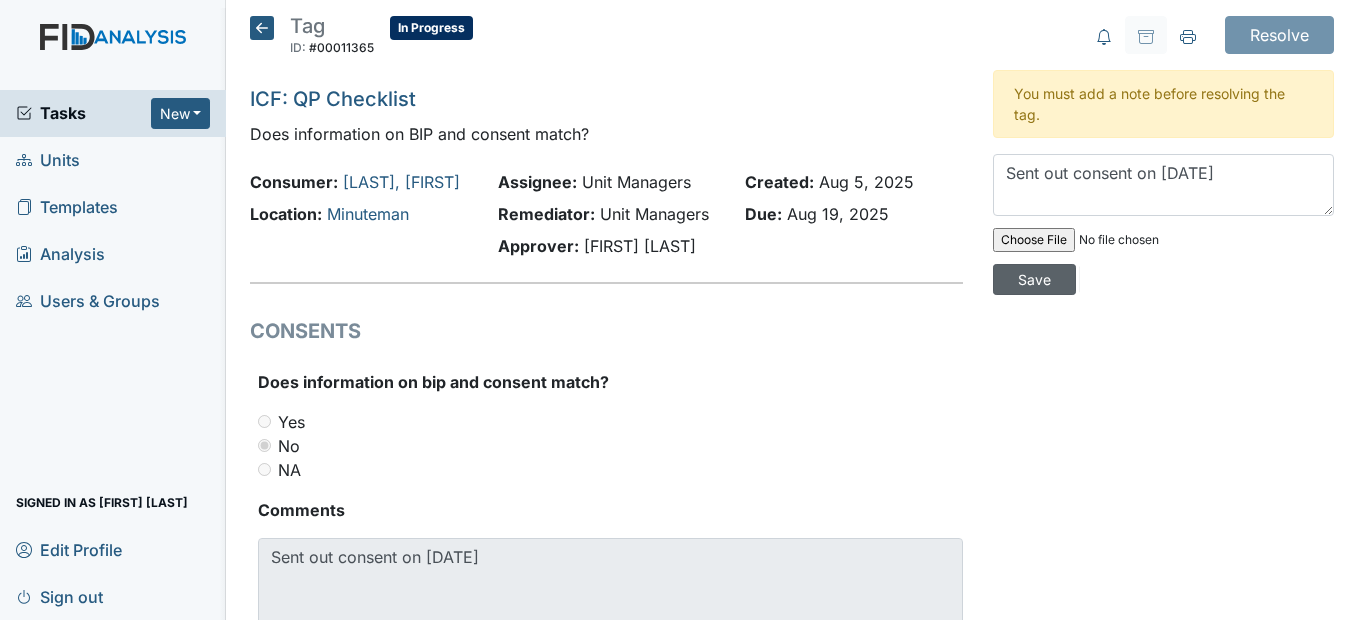 type 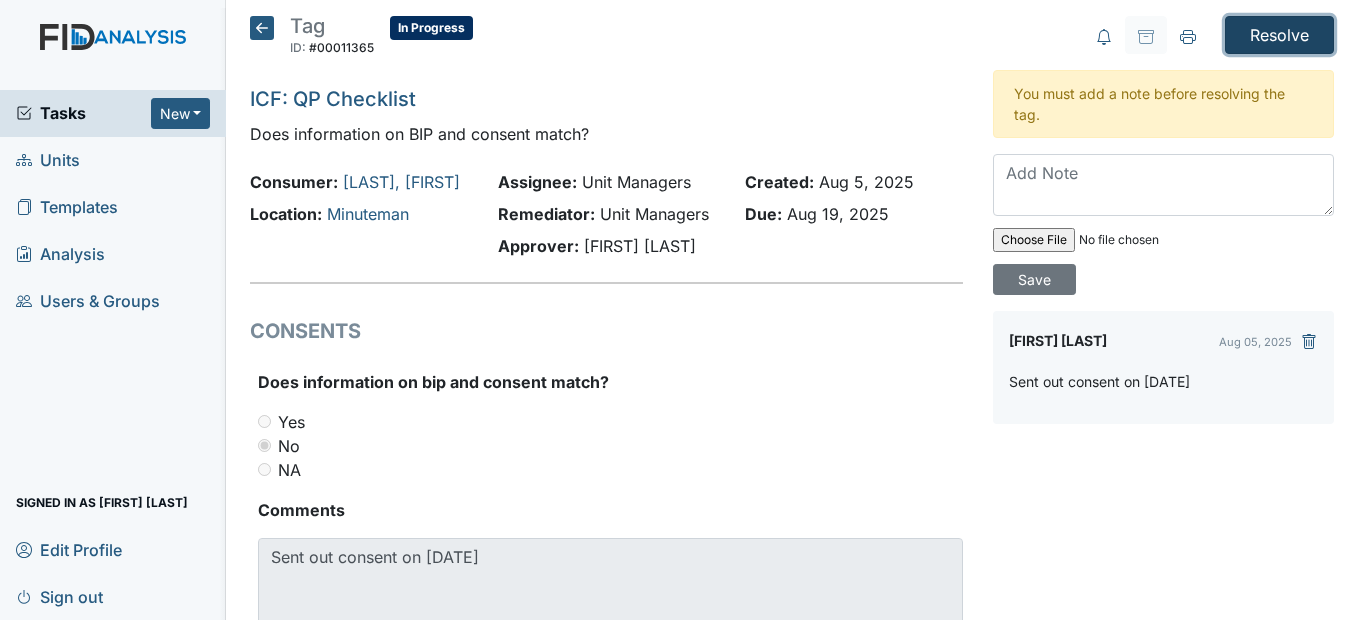 click on "Resolve" at bounding box center (1279, 35) 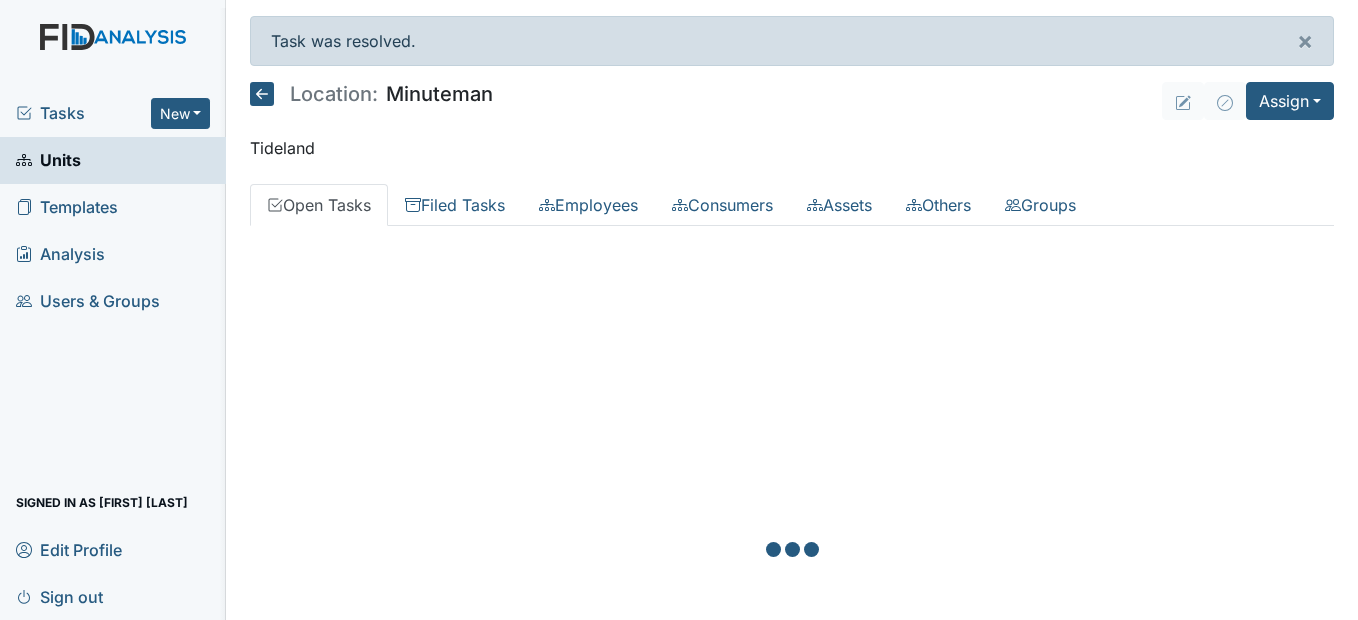 scroll, scrollTop: 0, scrollLeft: 0, axis: both 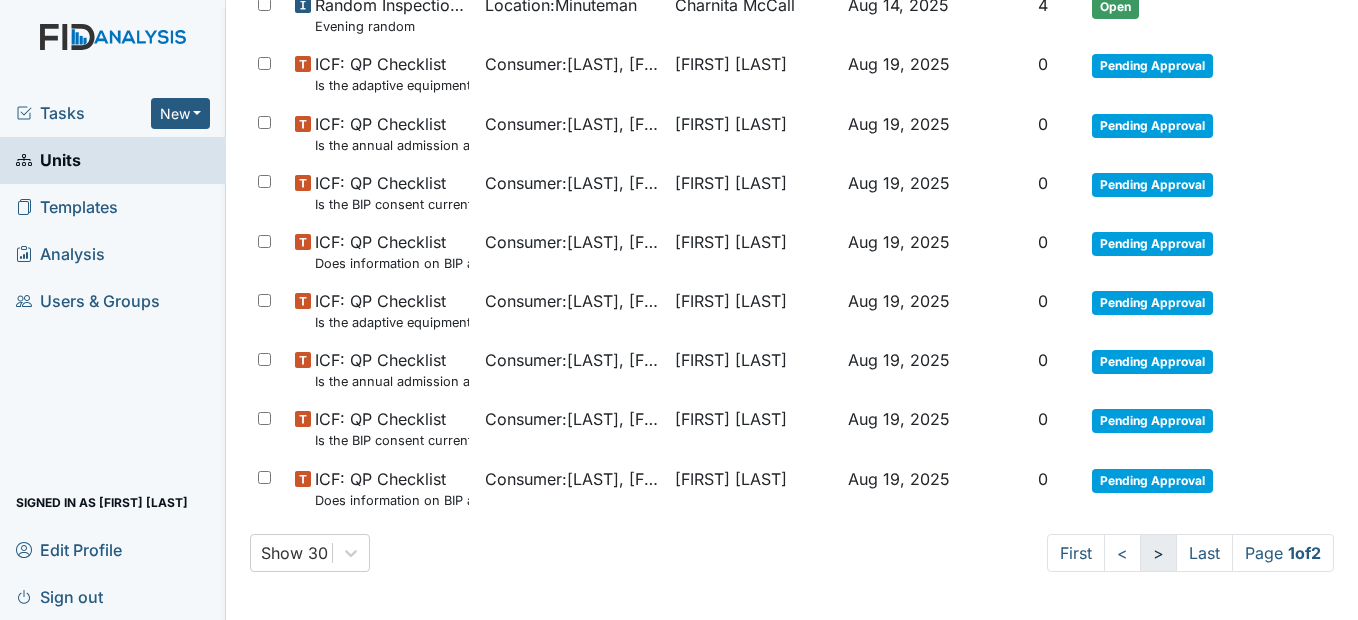 click on ">" at bounding box center (1158, 553) 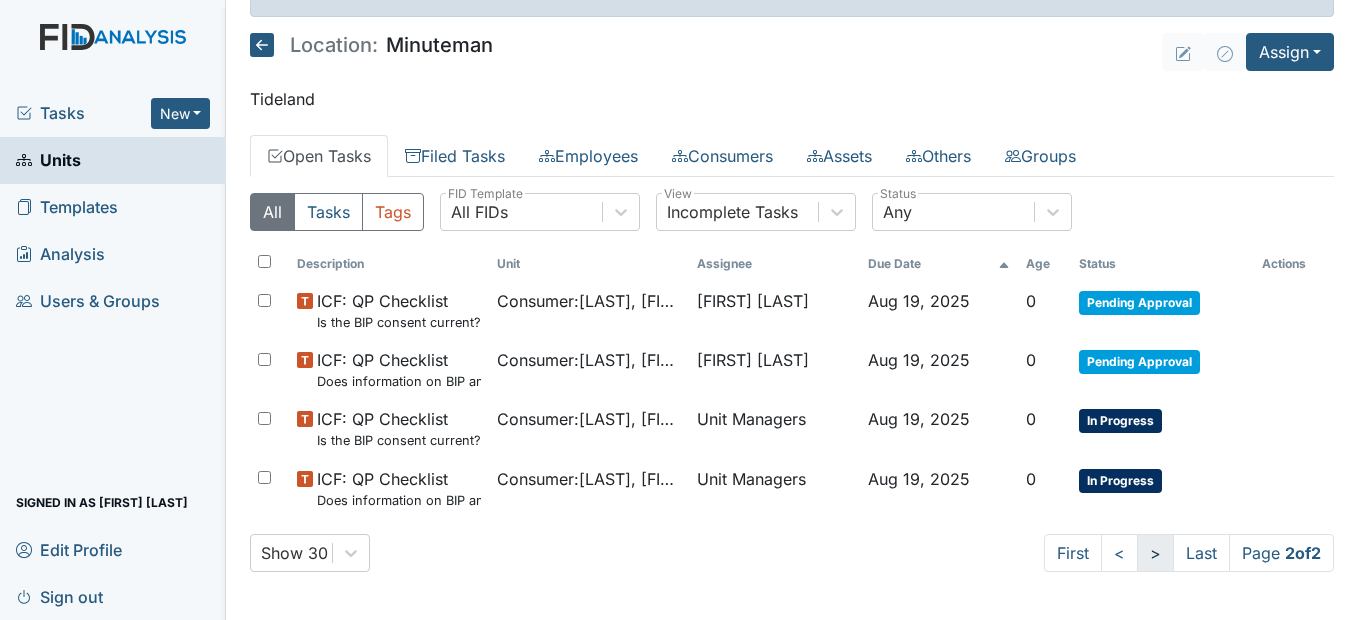 scroll, scrollTop: 49, scrollLeft: 0, axis: vertical 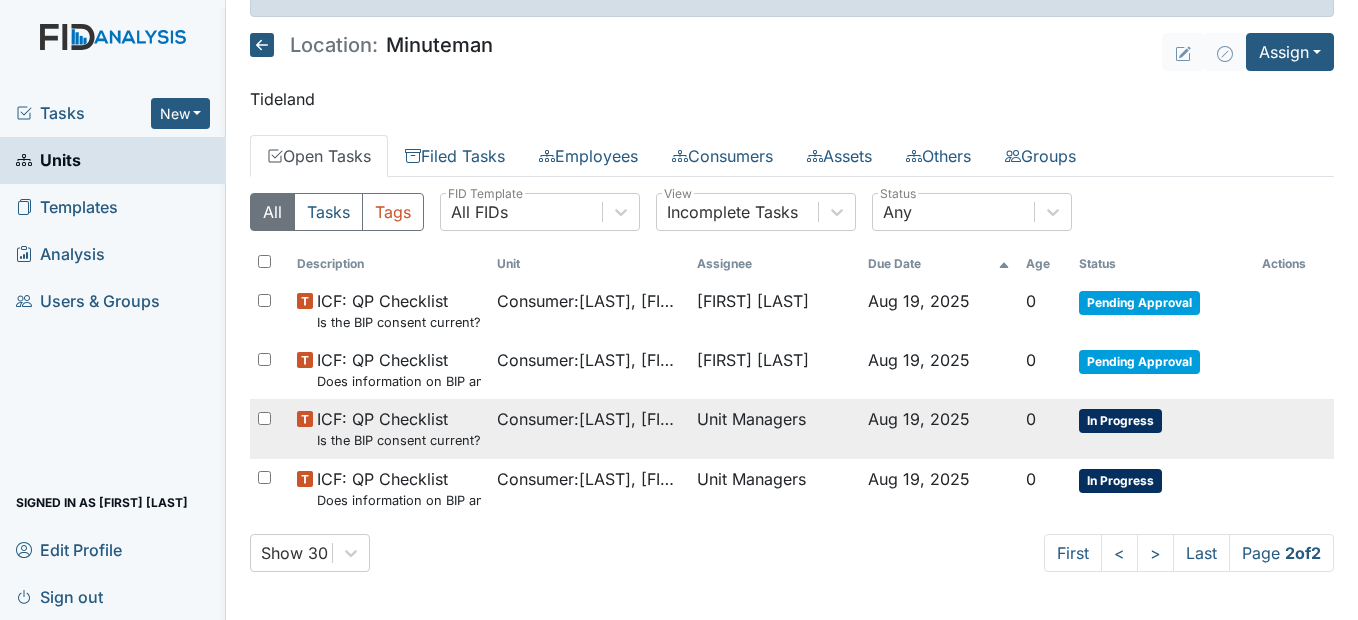 click on "Consumer : [LAST], [FIRST]" at bounding box center [589, 419] 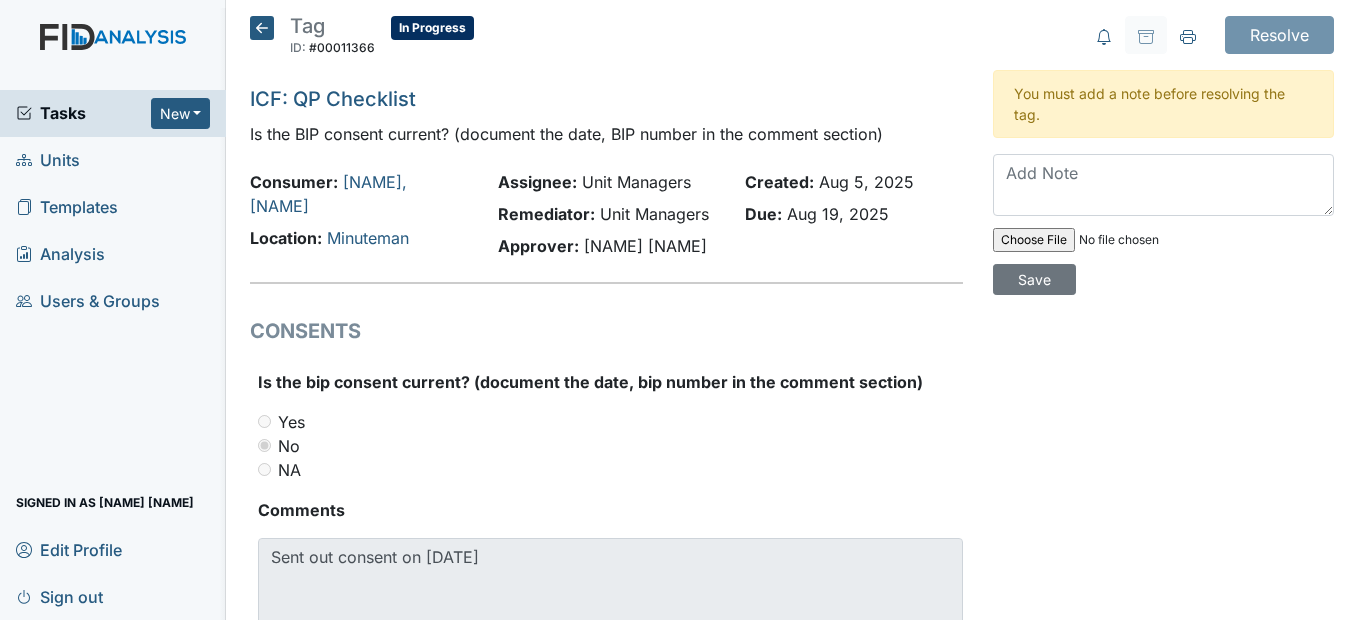 scroll, scrollTop: 0, scrollLeft: 0, axis: both 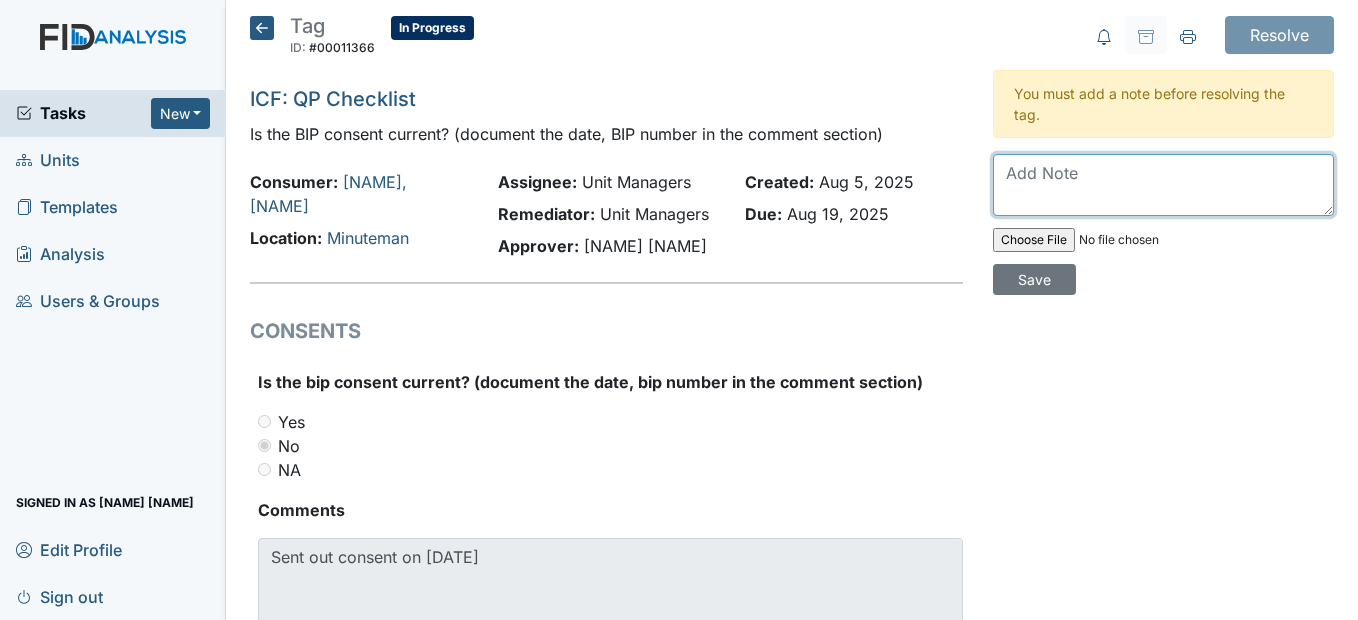 paste on "Sent out consent on [DATE]" 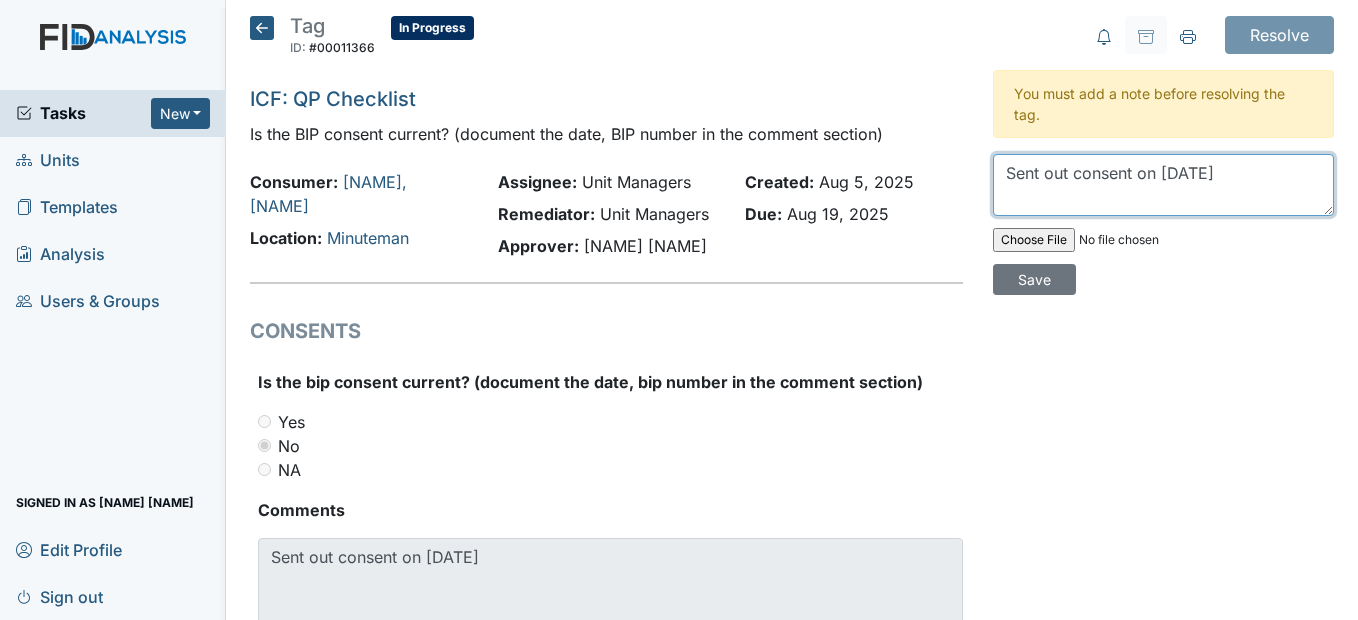 type on "Sent out consent on [DATE]" 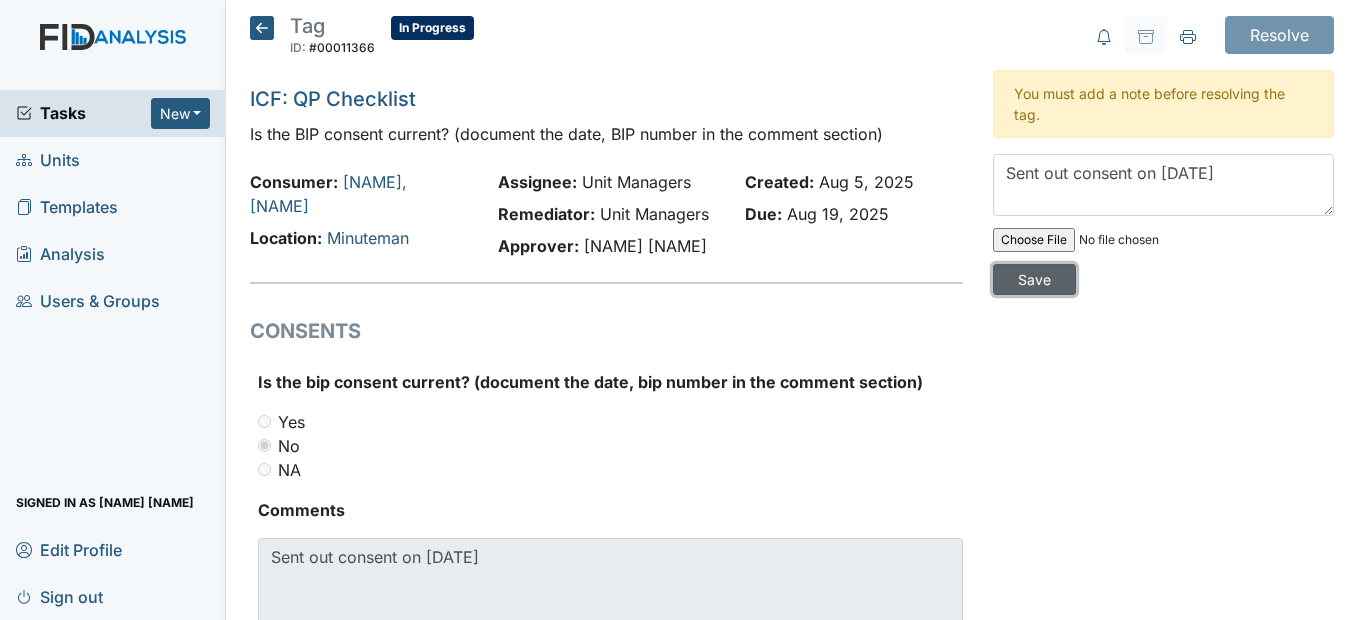 click on "Save" at bounding box center (1034, 279) 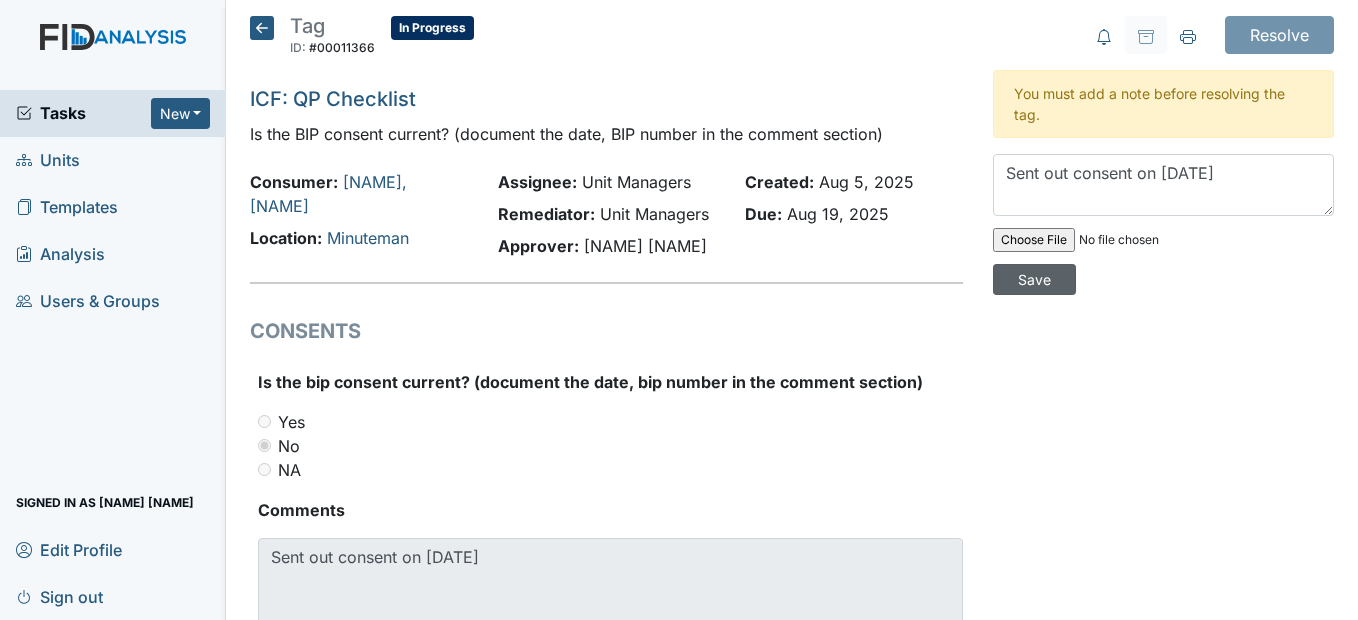 type 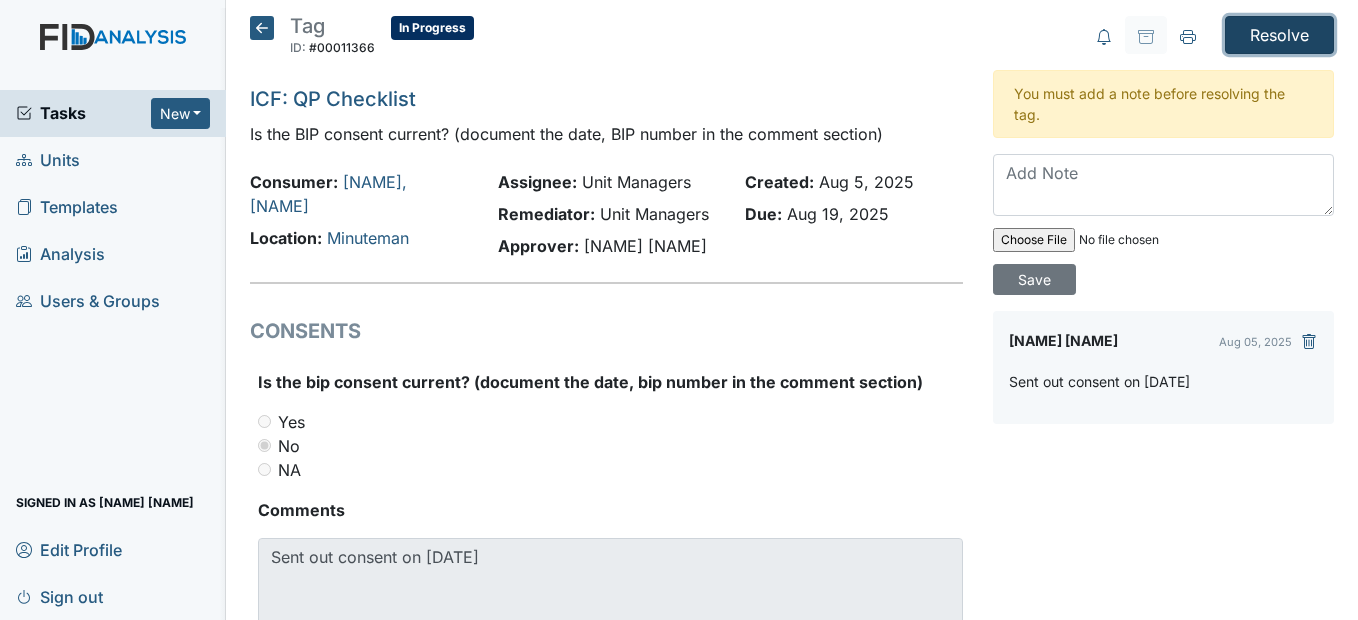 click on "Resolve" at bounding box center [1279, 35] 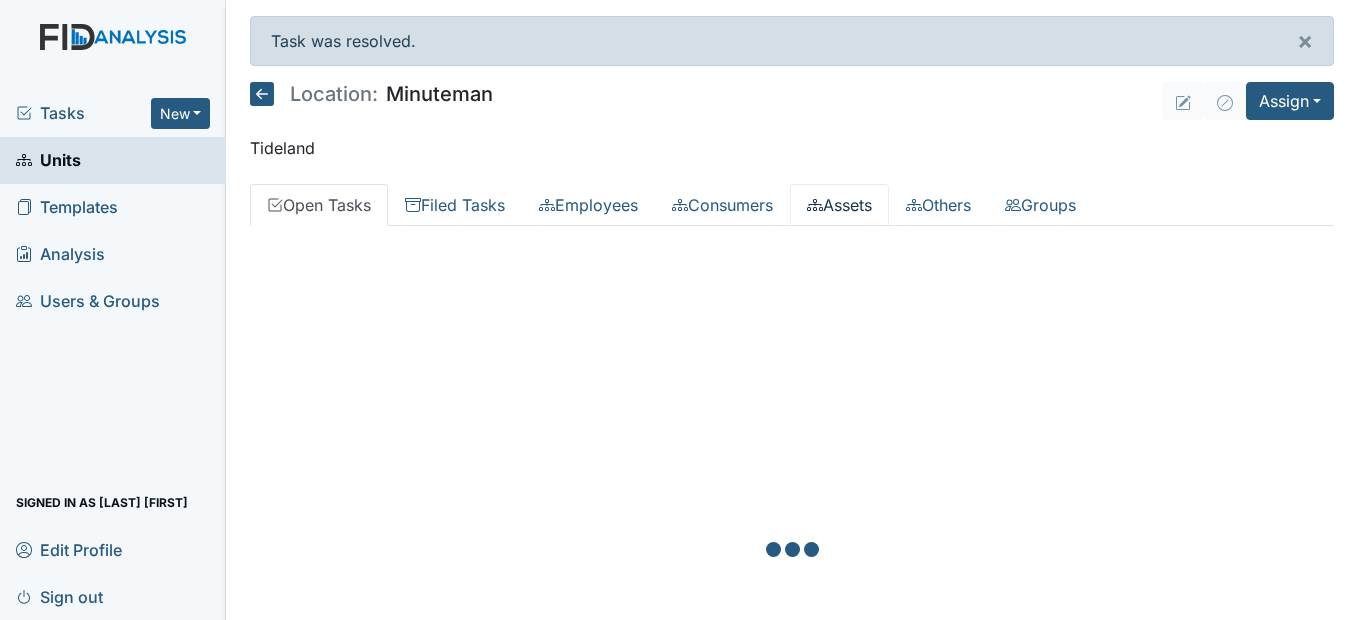 scroll, scrollTop: 0, scrollLeft: 0, axis: both 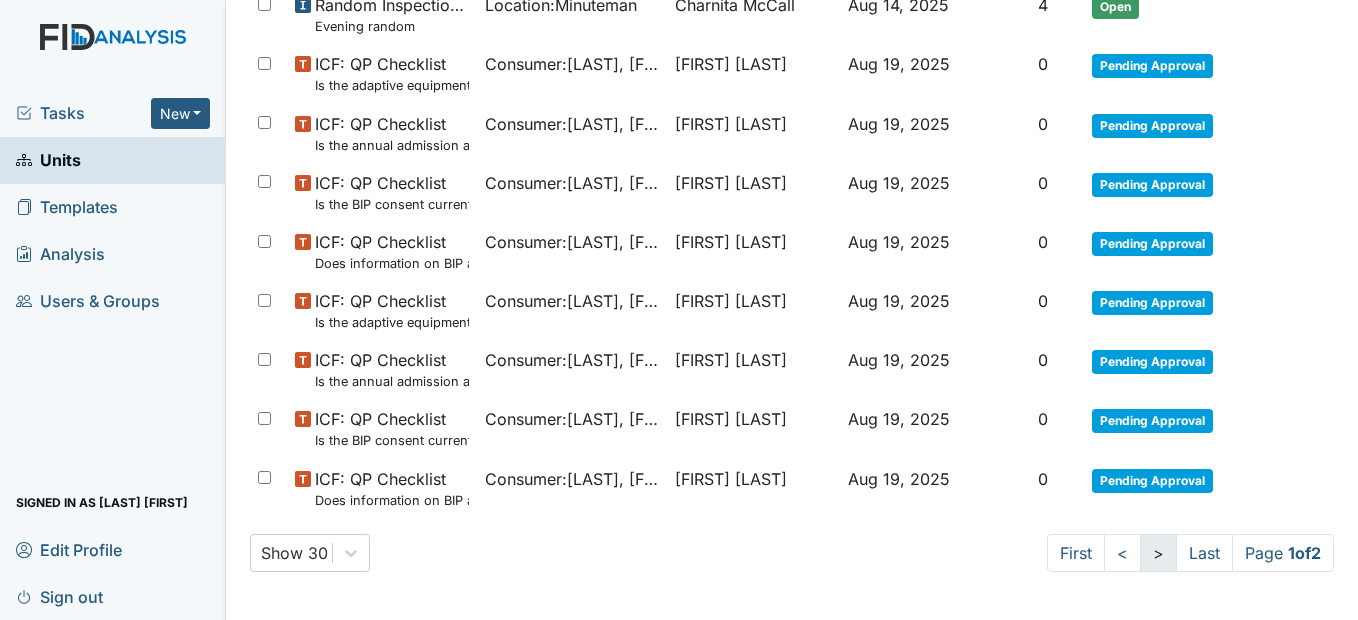 click on ">" at bounding box center [1158, 553] 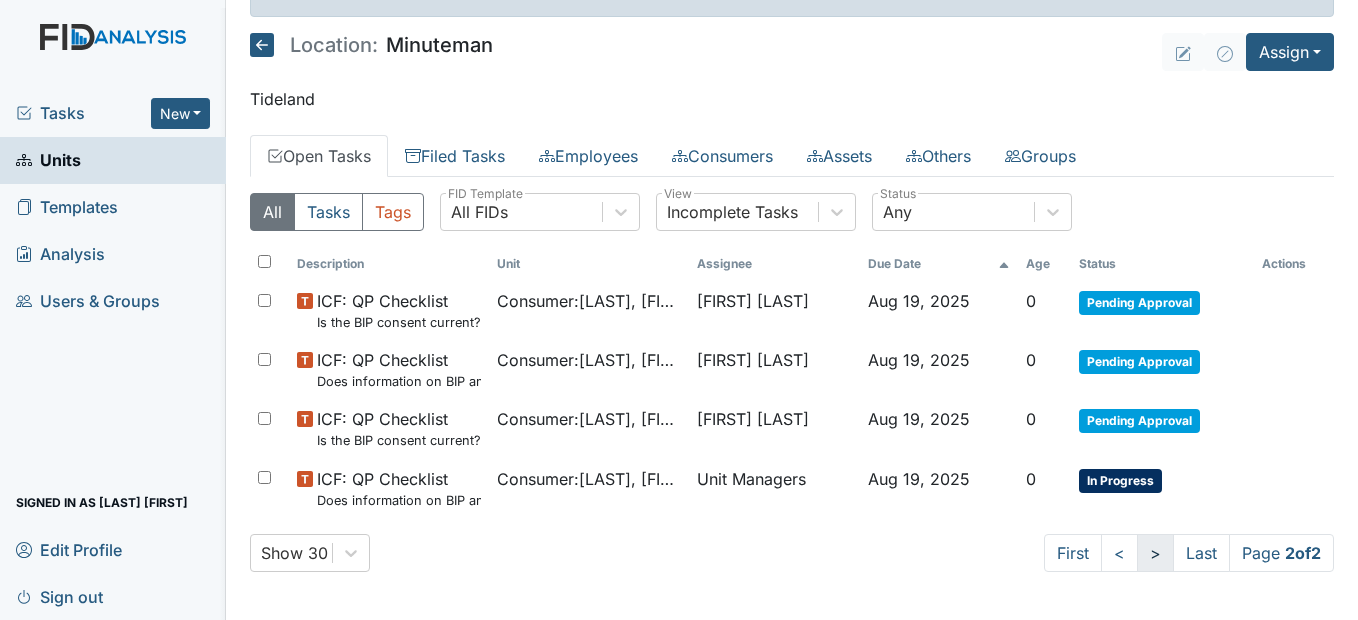 scroll, scrollTop: 49, scrollLeft: 0, axis: vertical 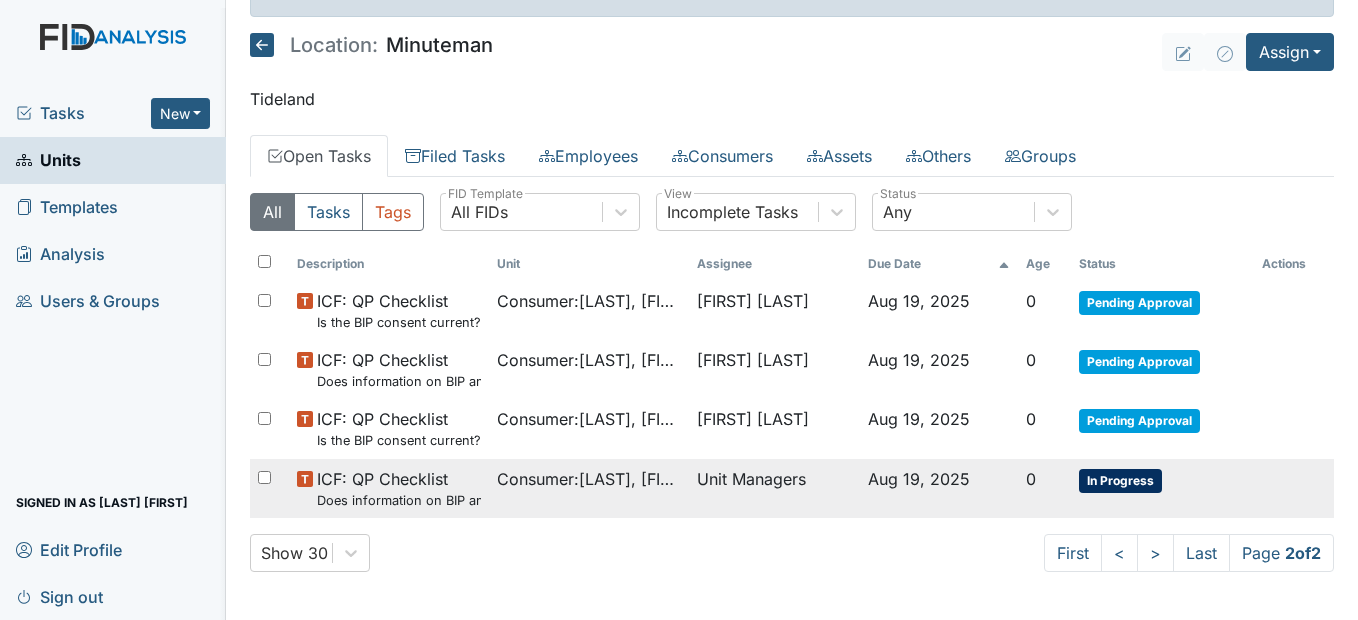 click on "Consumer : [LAST], [FIRST]" at bounding box center [589, 479] 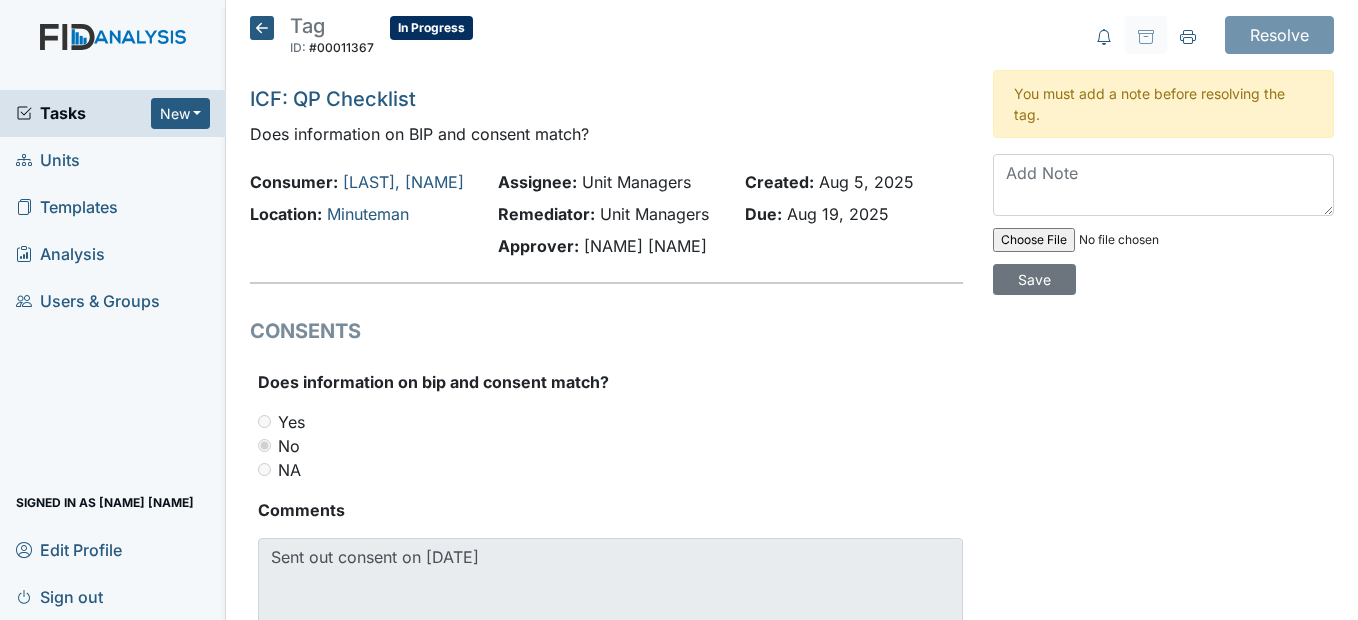 scroll, scrollTop: 0, scrollLeft: 0, axis: both 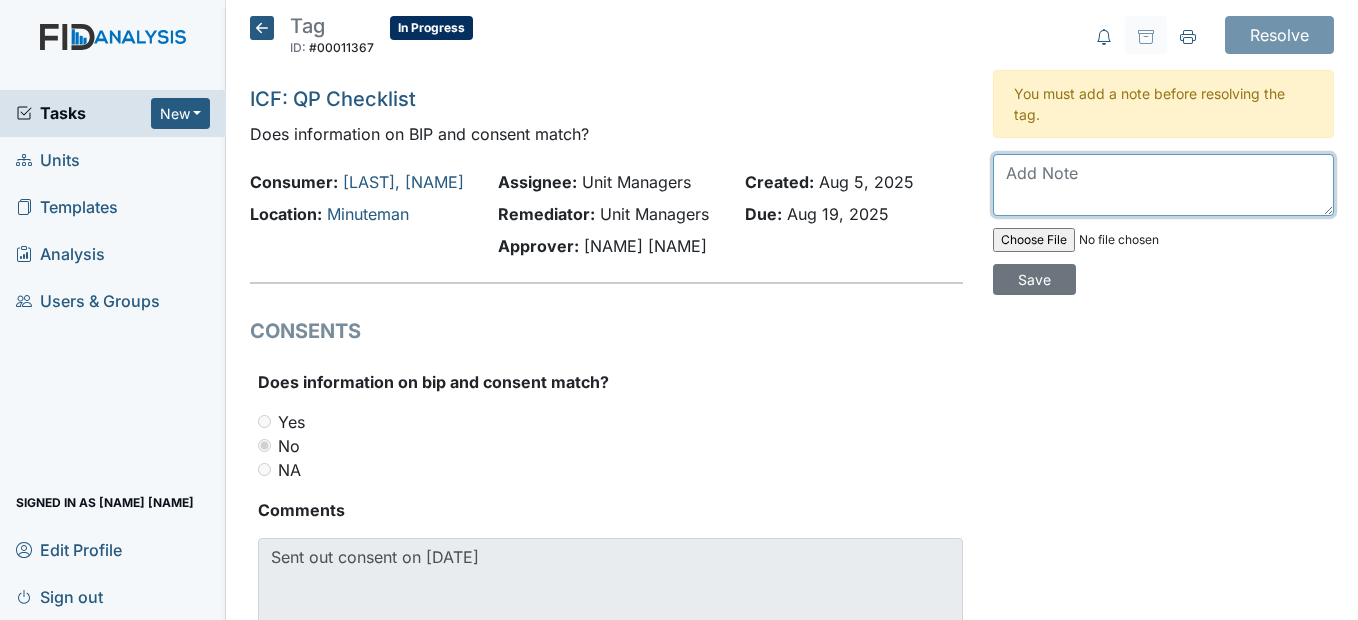 click at bounding box center [1163, 185] 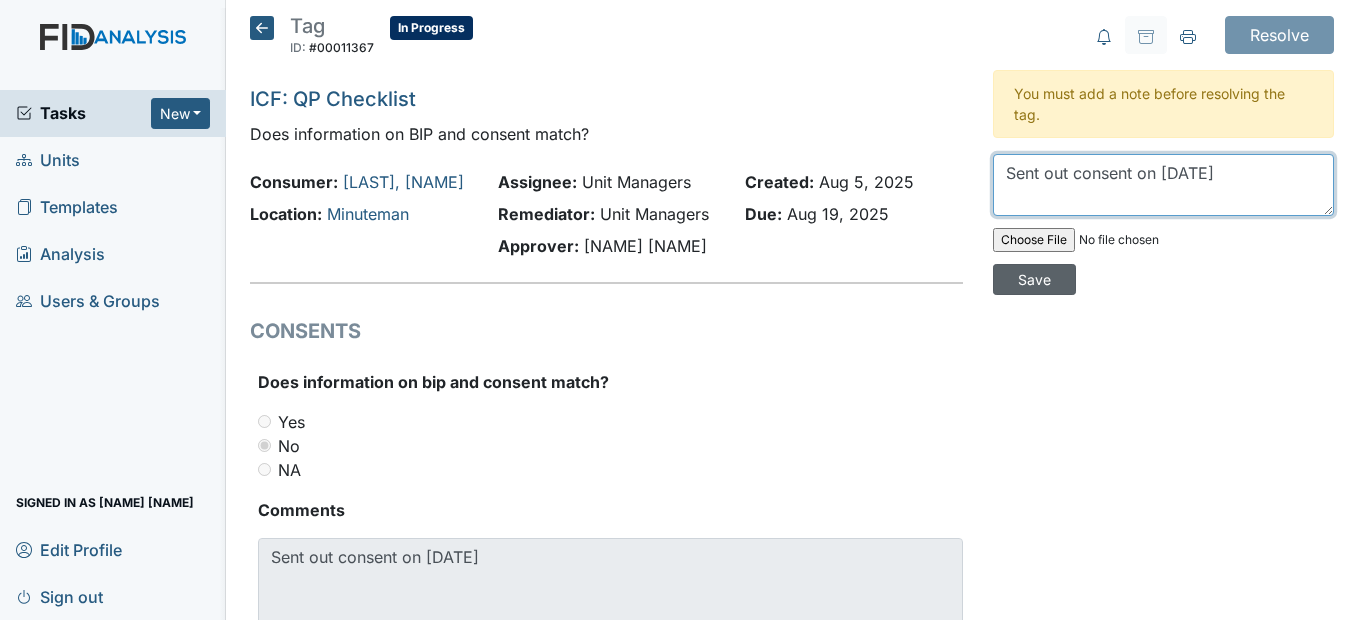 type on "Sent out consent on [DATE]" 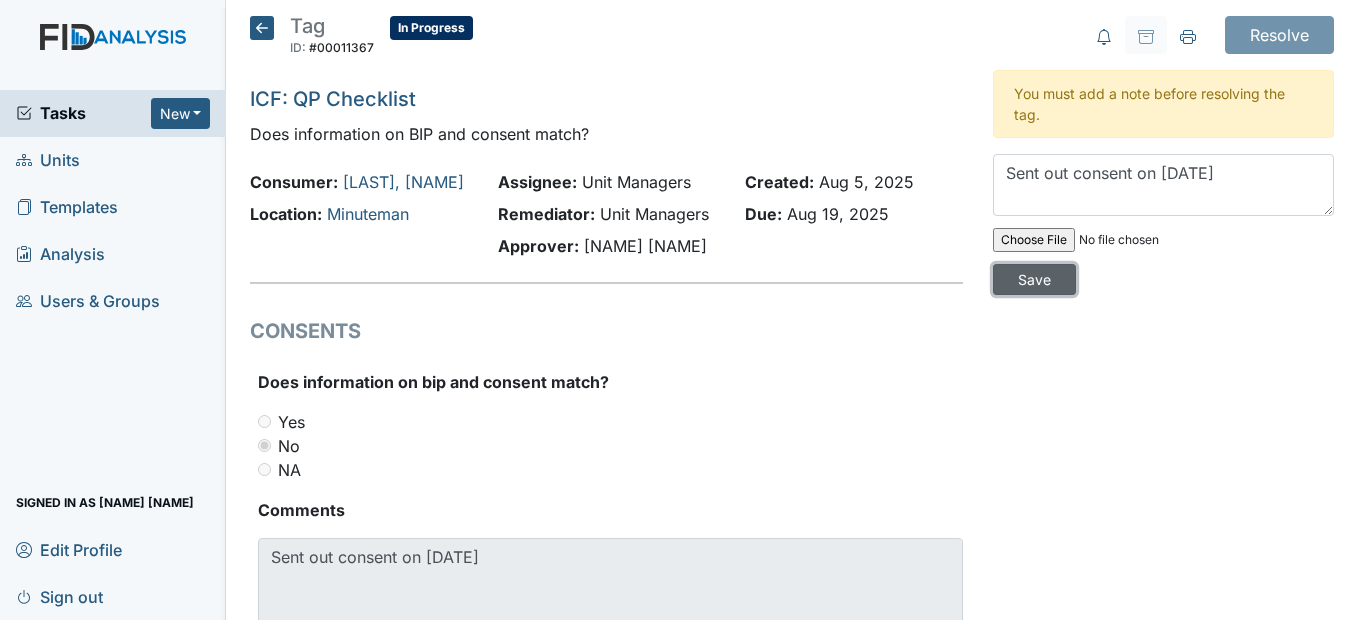 click on "Save" at bounding box center [1034, 279] 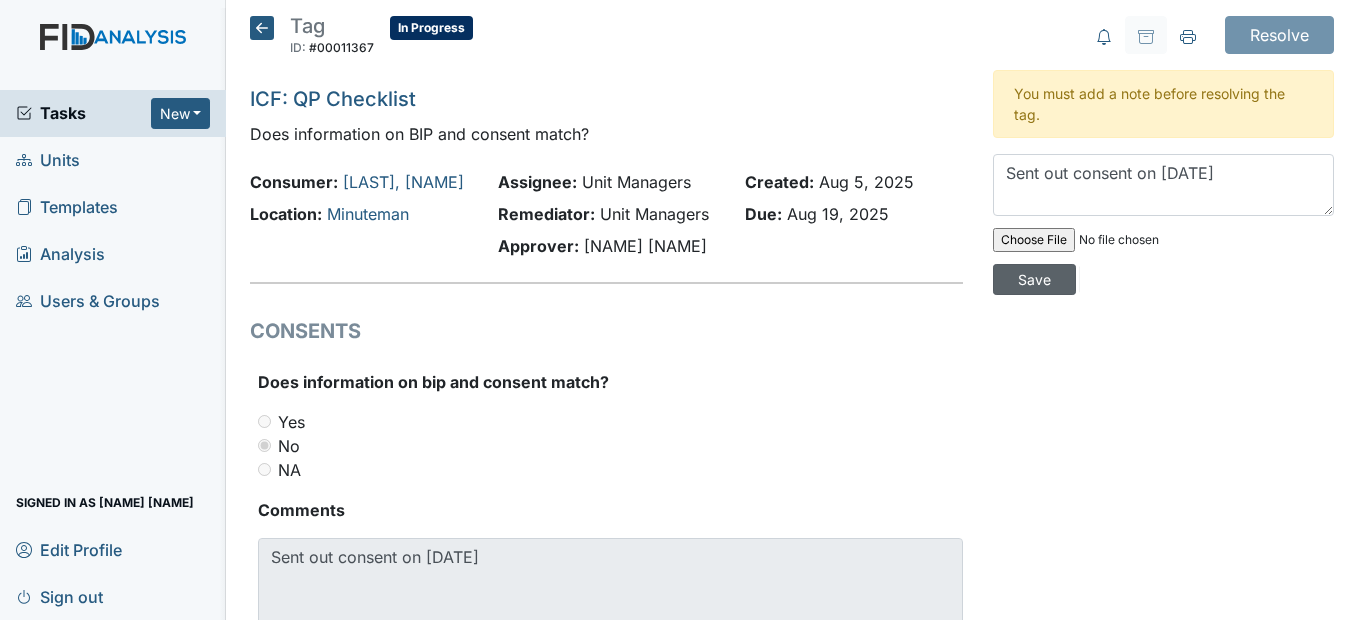 type 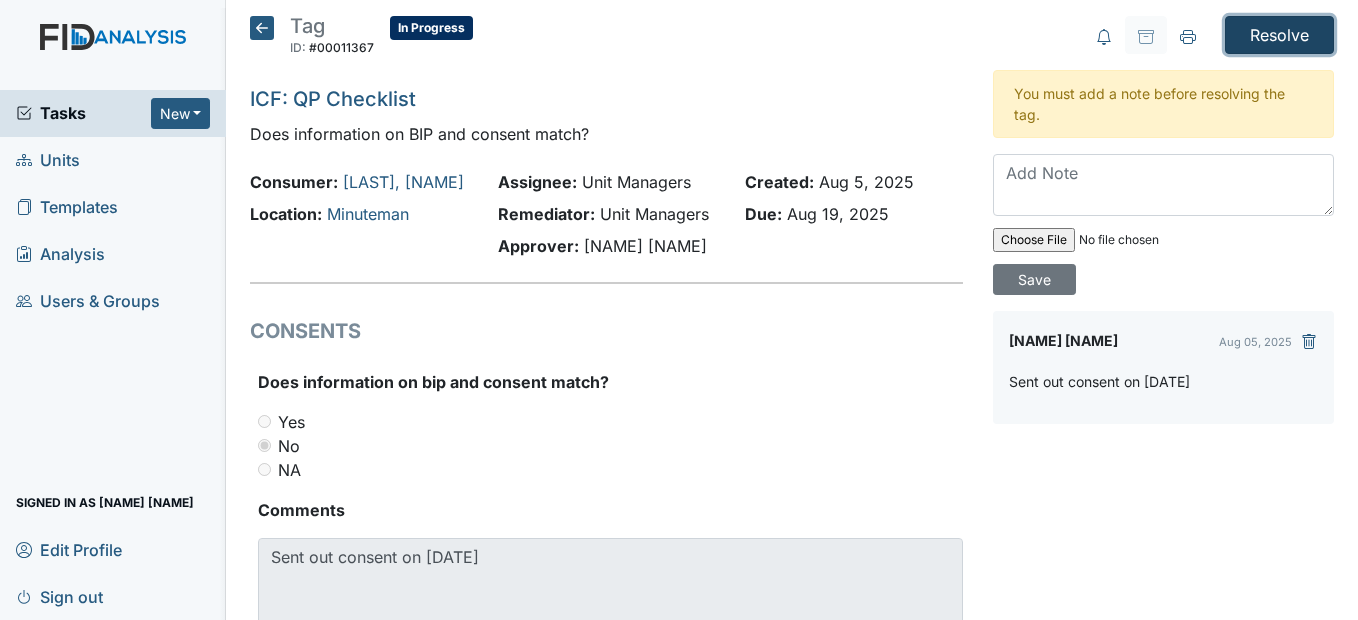 click on "Resolve" at bounding box center [1279, 35] 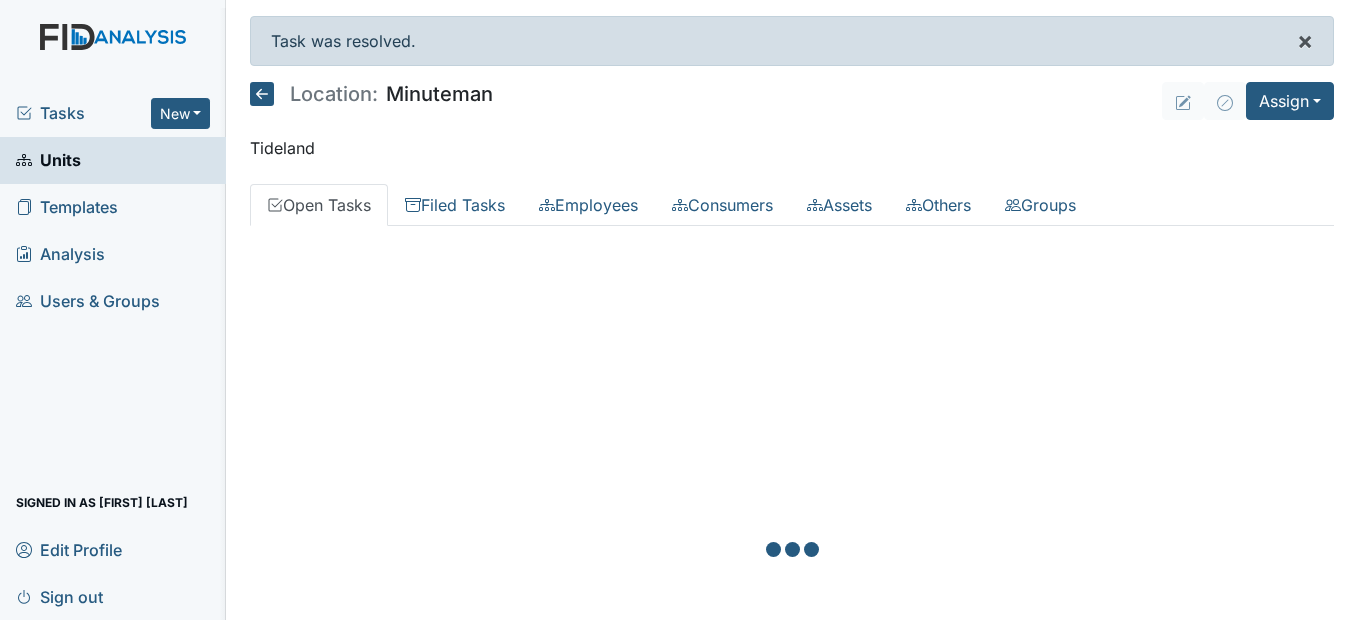 scroll, scrollTop: 0, scrollLeft: 0, axis: both 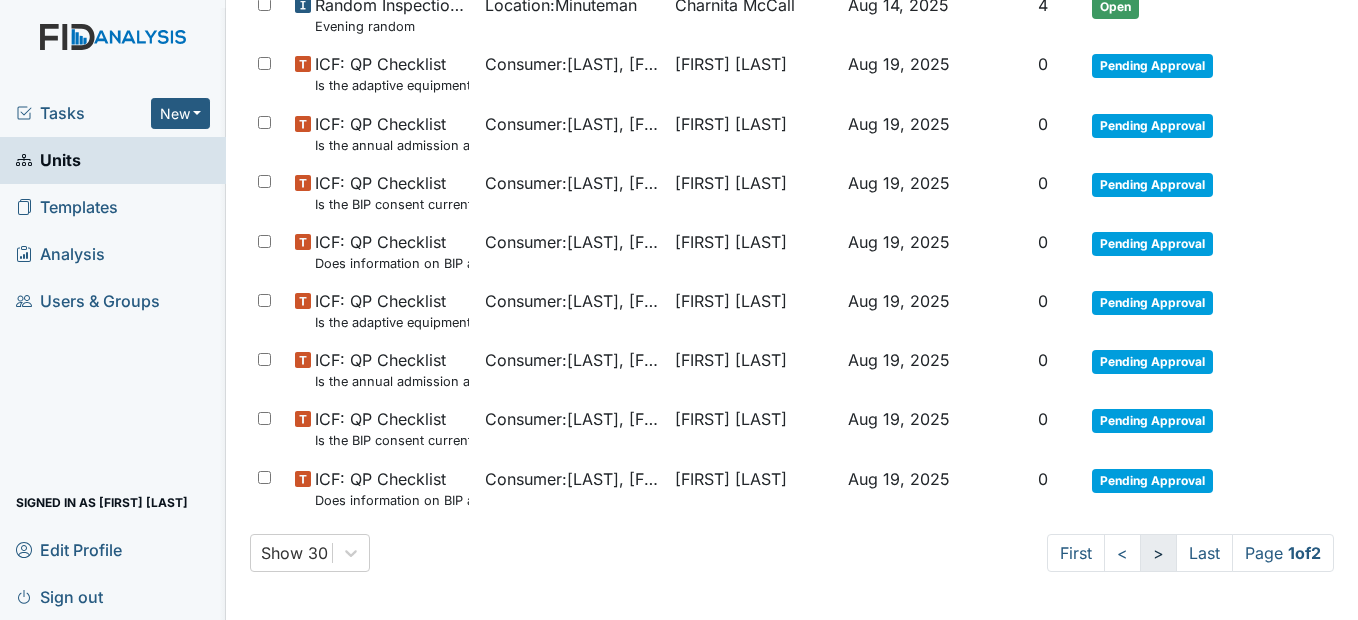 click on ">" at bounding box center (1158, 553) 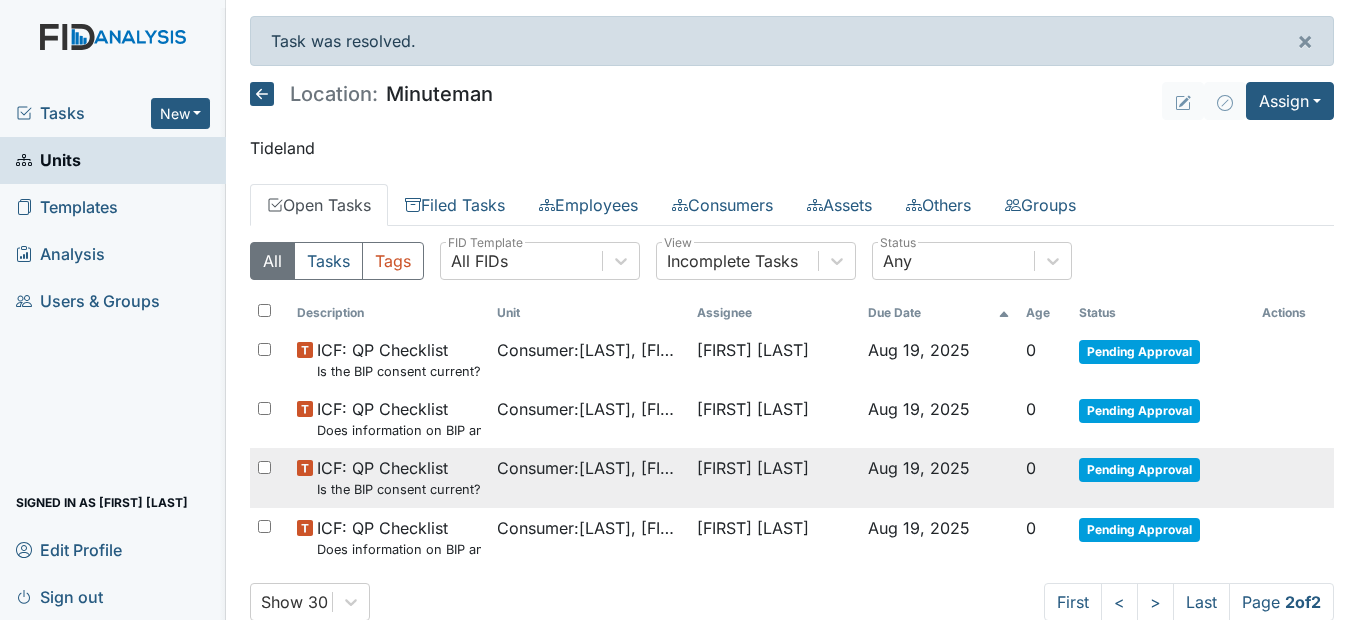 scroll, scrollTop: 49, scrollLeft: 0, axis: vertical 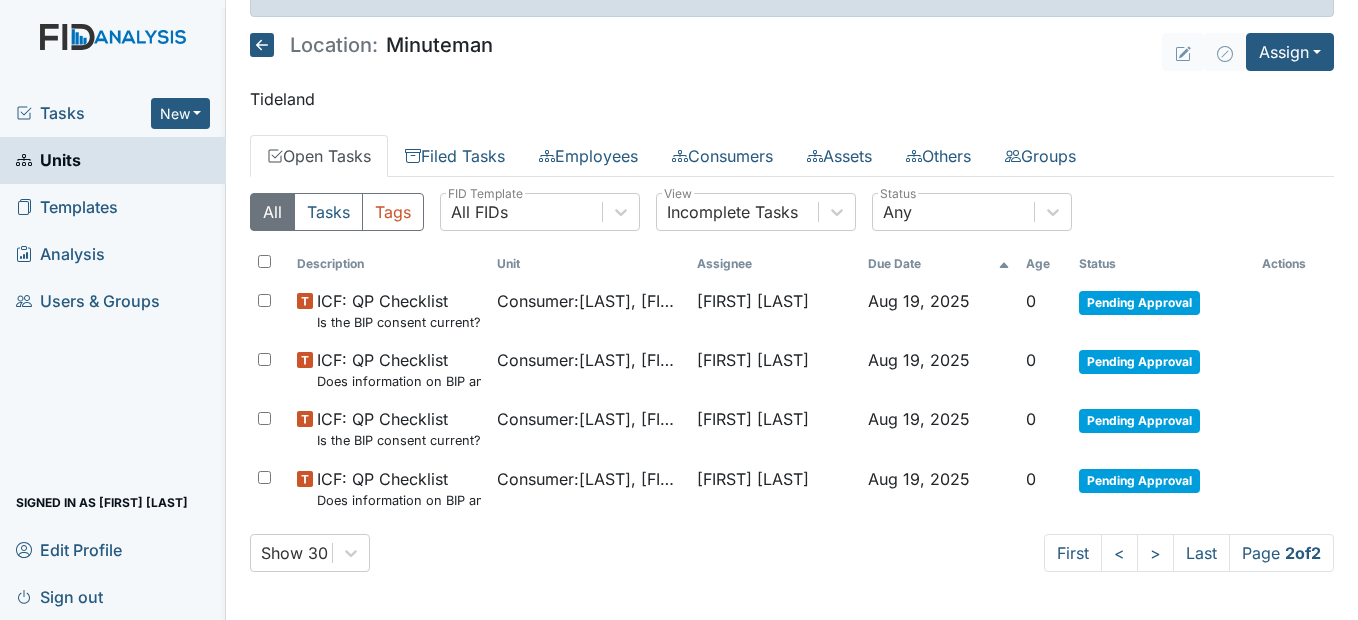 click 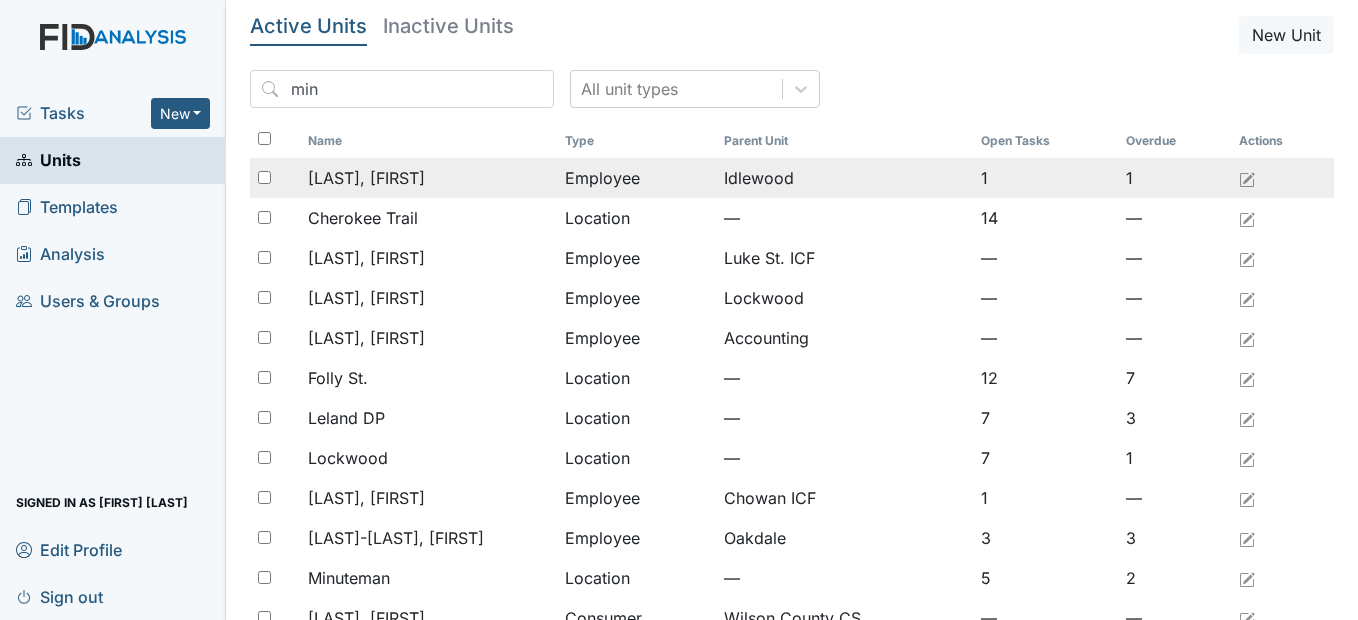 scroll, scrollTop: 0, scrollLeft: 0, axis: both 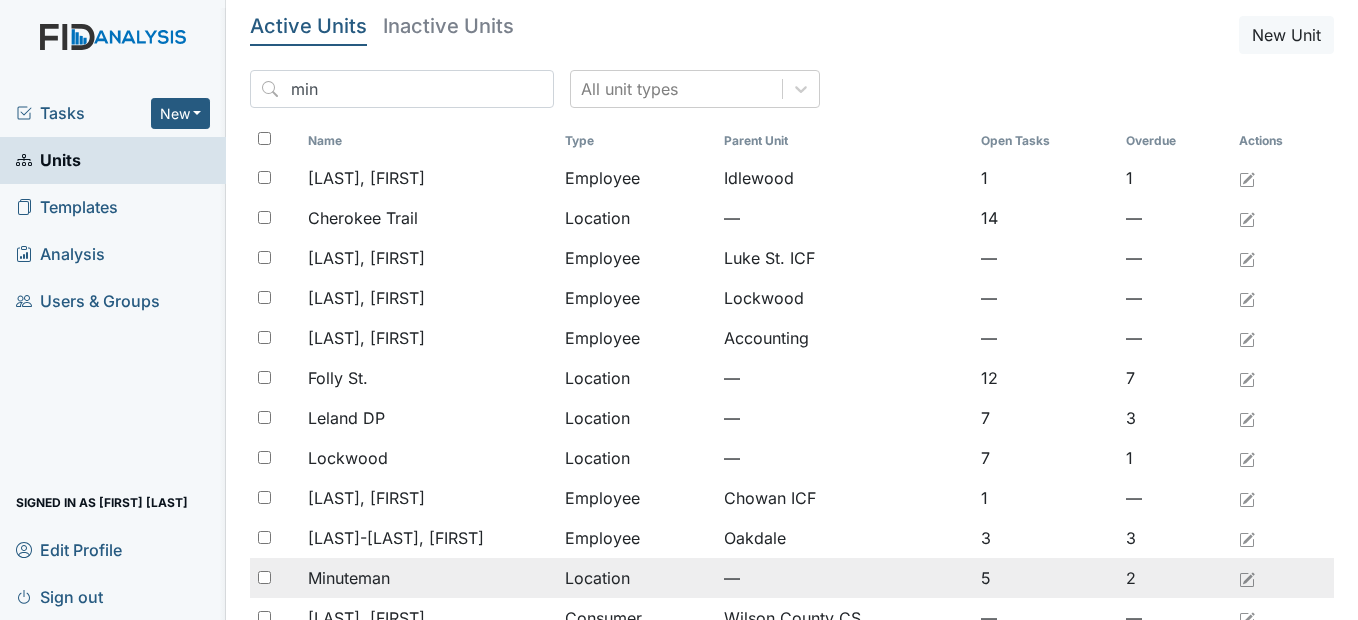 click on "Minuteman" at bounding box center (349, 578) 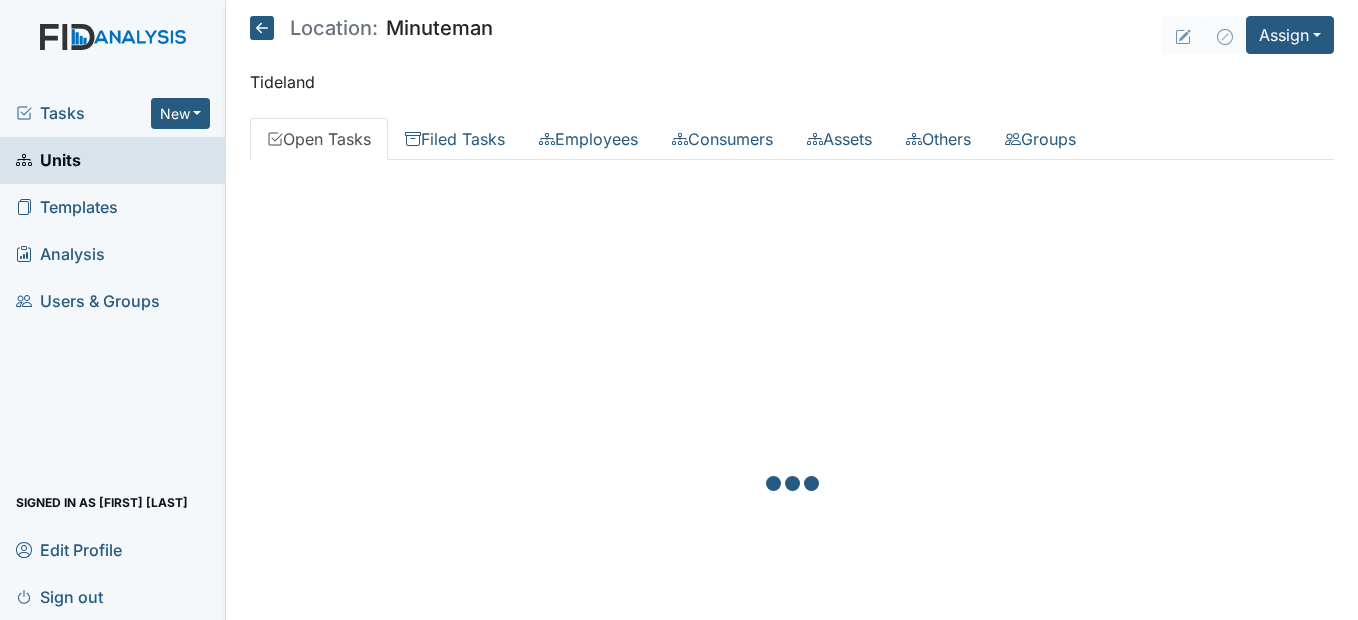 scroll, scrollTop: 0, scrollLeft: 0, axis: both 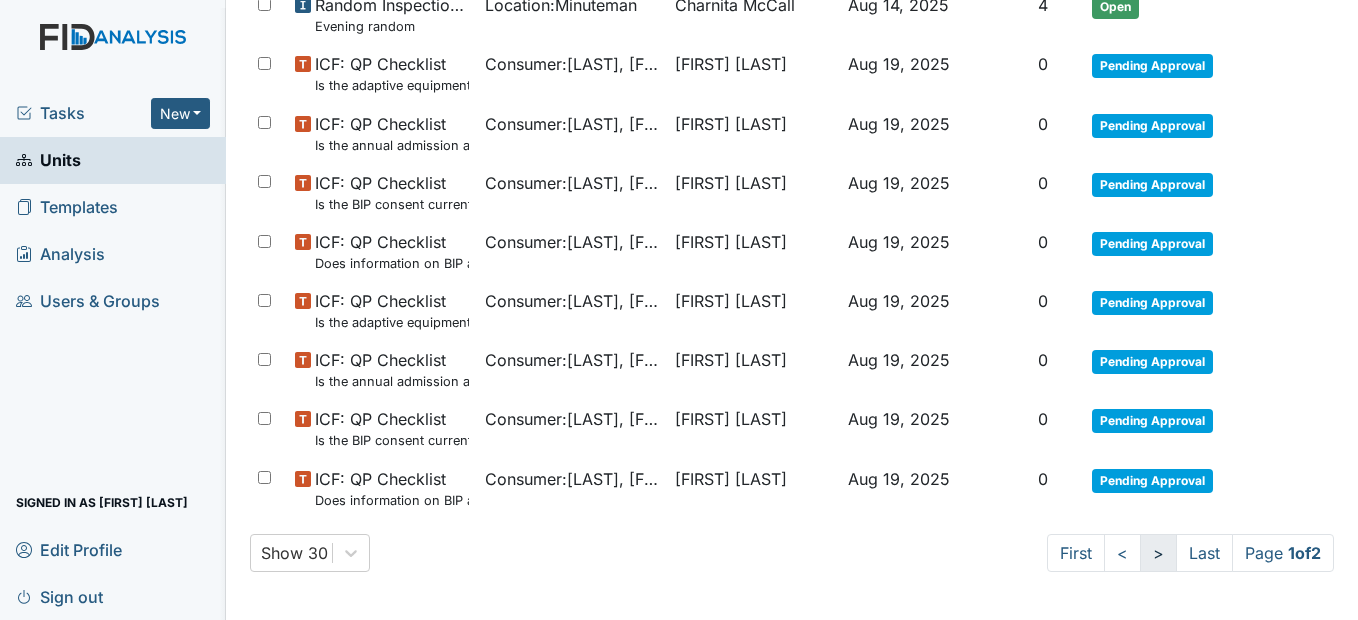 click on ">" at bounding box center (1158, 553) 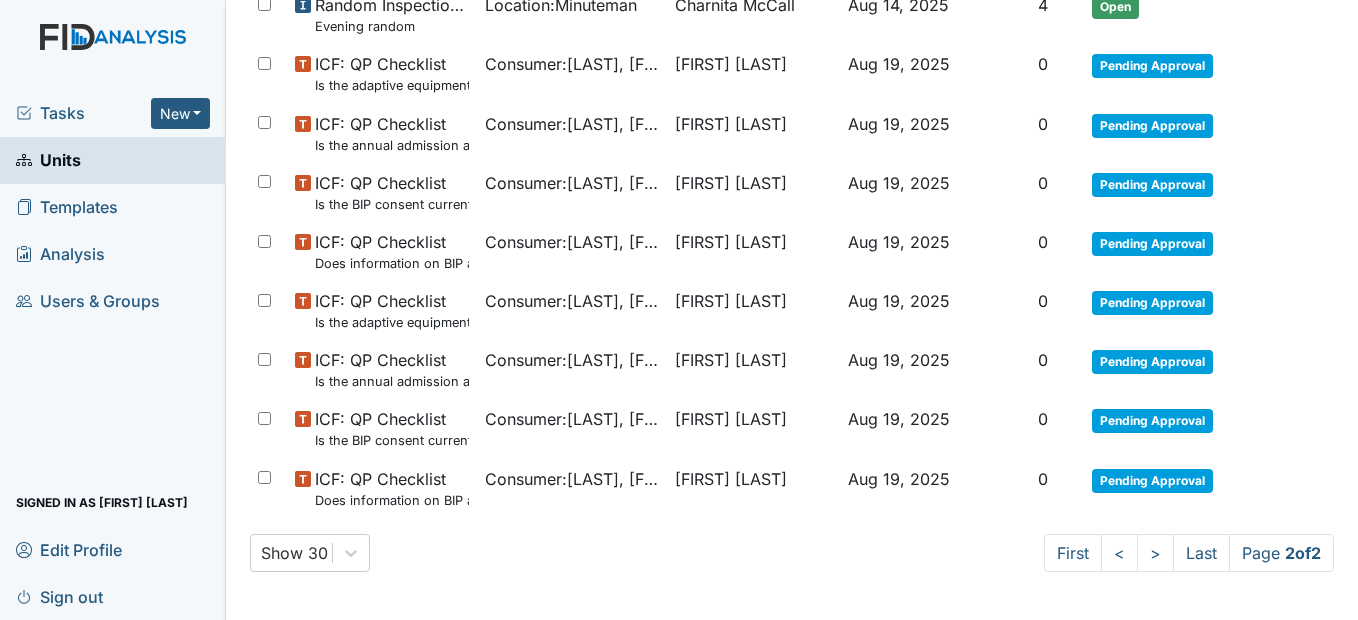 scroll, scrollTop: 0, scrollLeft: 0, axis: both 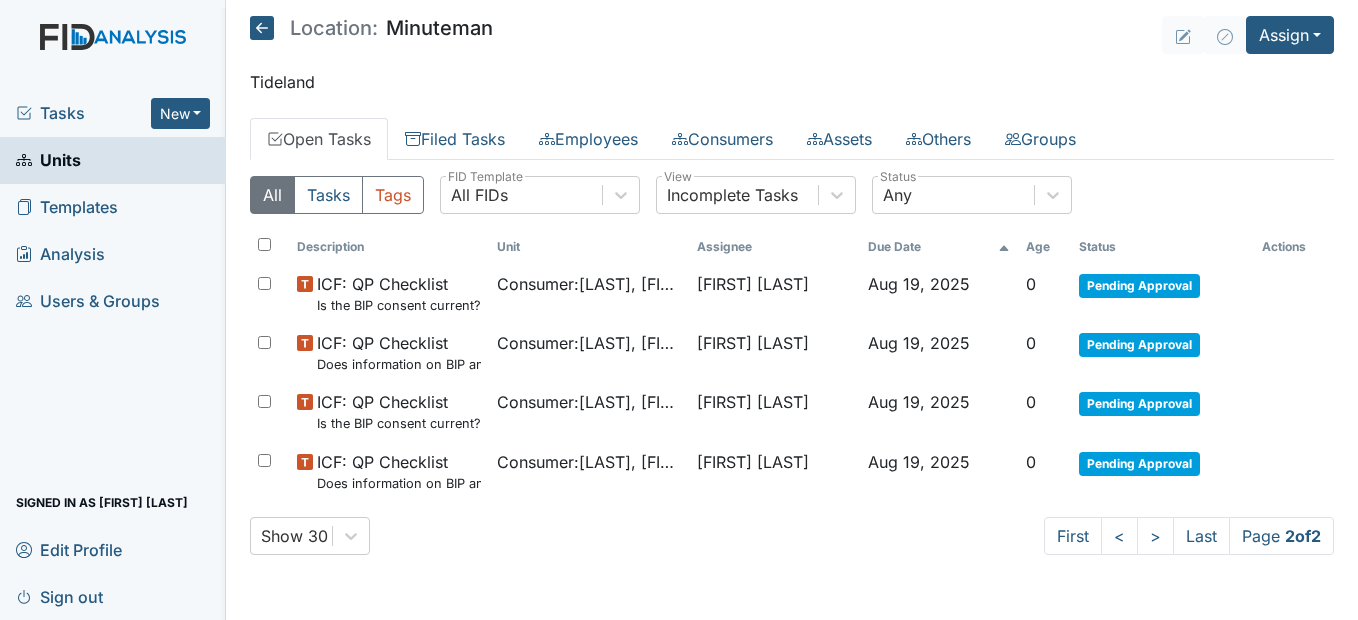 click 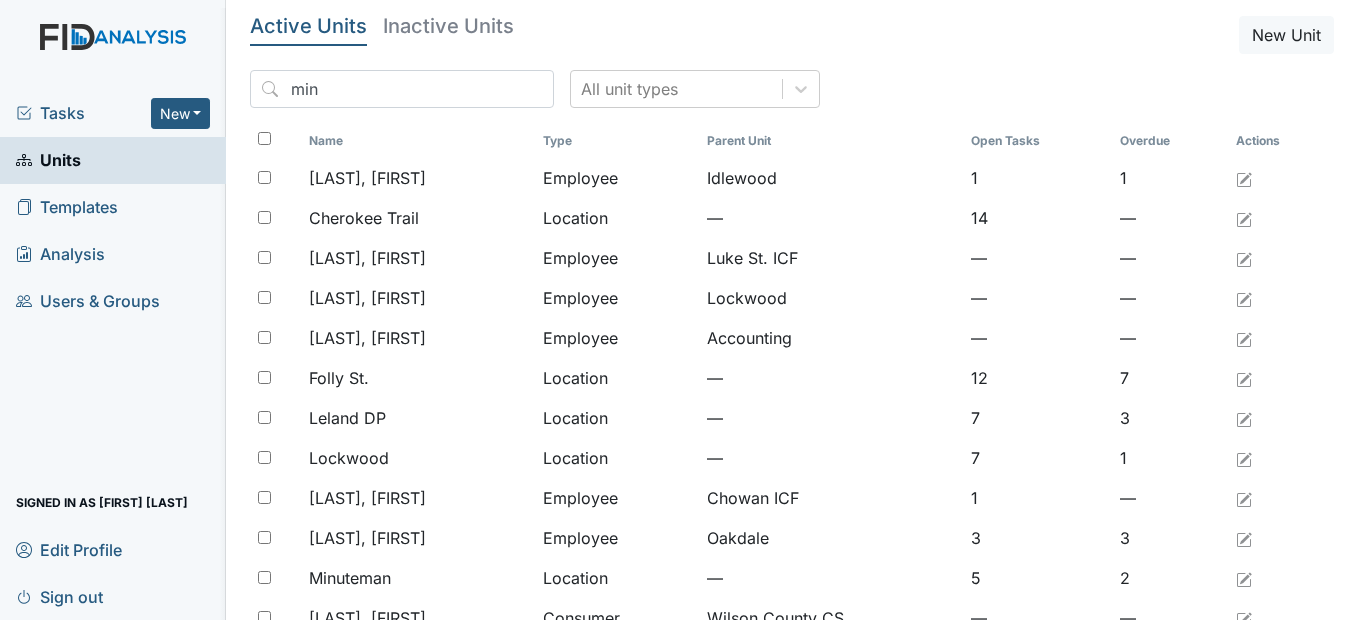 scroll, scrollTop: 0, scrollLeft: 0, axis: both 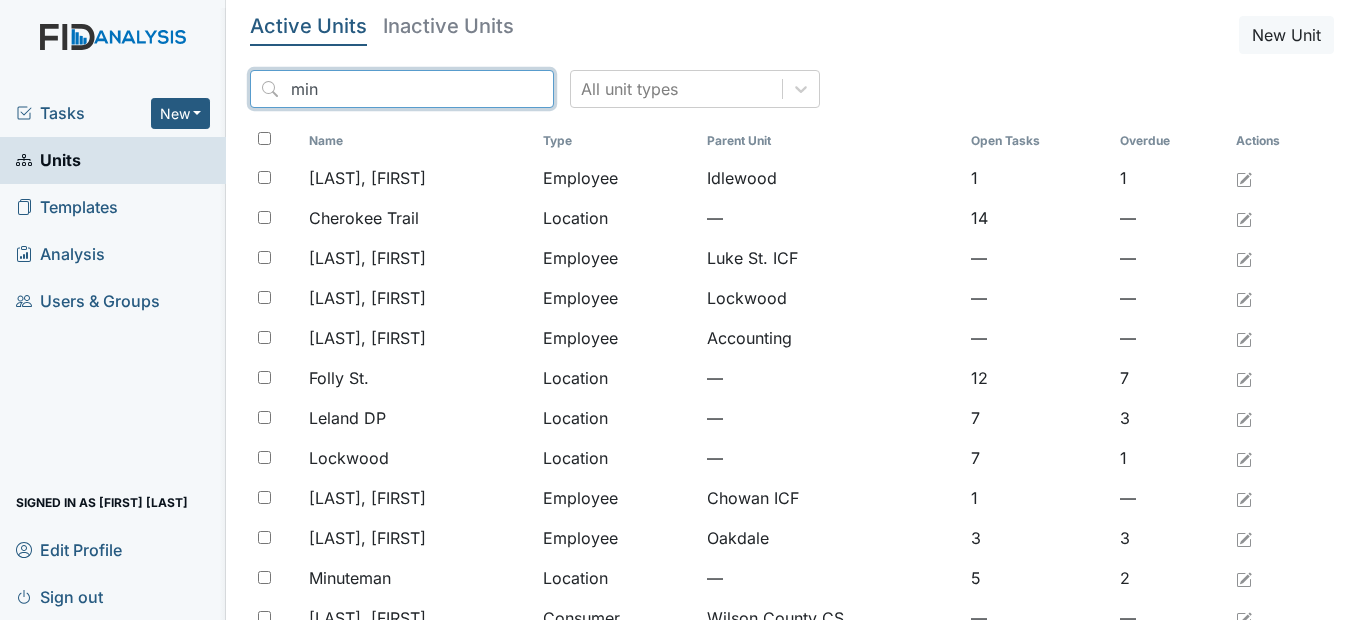 click on "min" at bounding box center (402, 89) 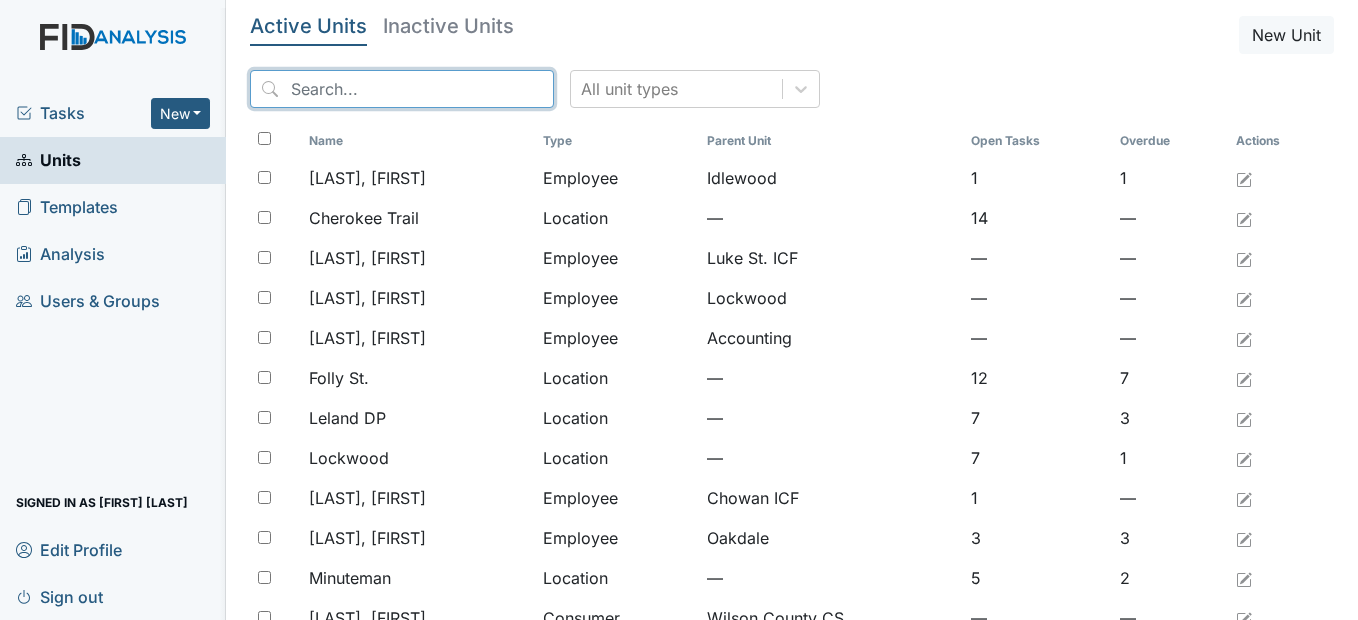 click at bounding box center [402, 89] 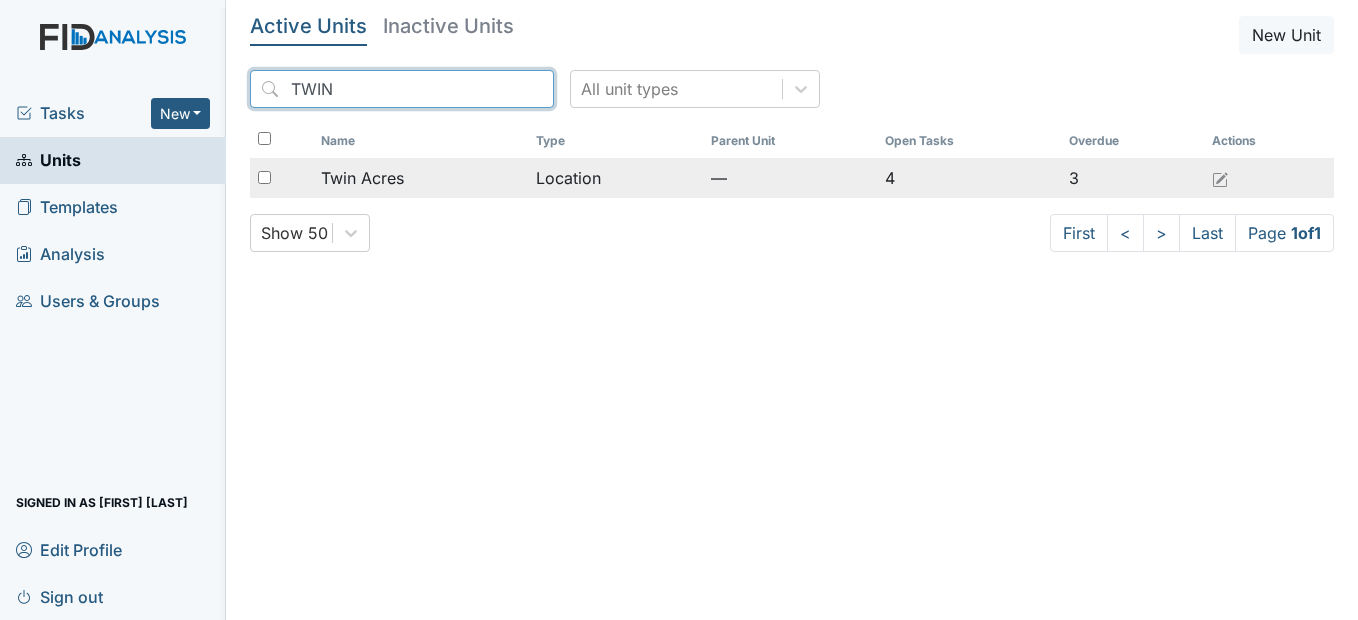 type on "TWIN" 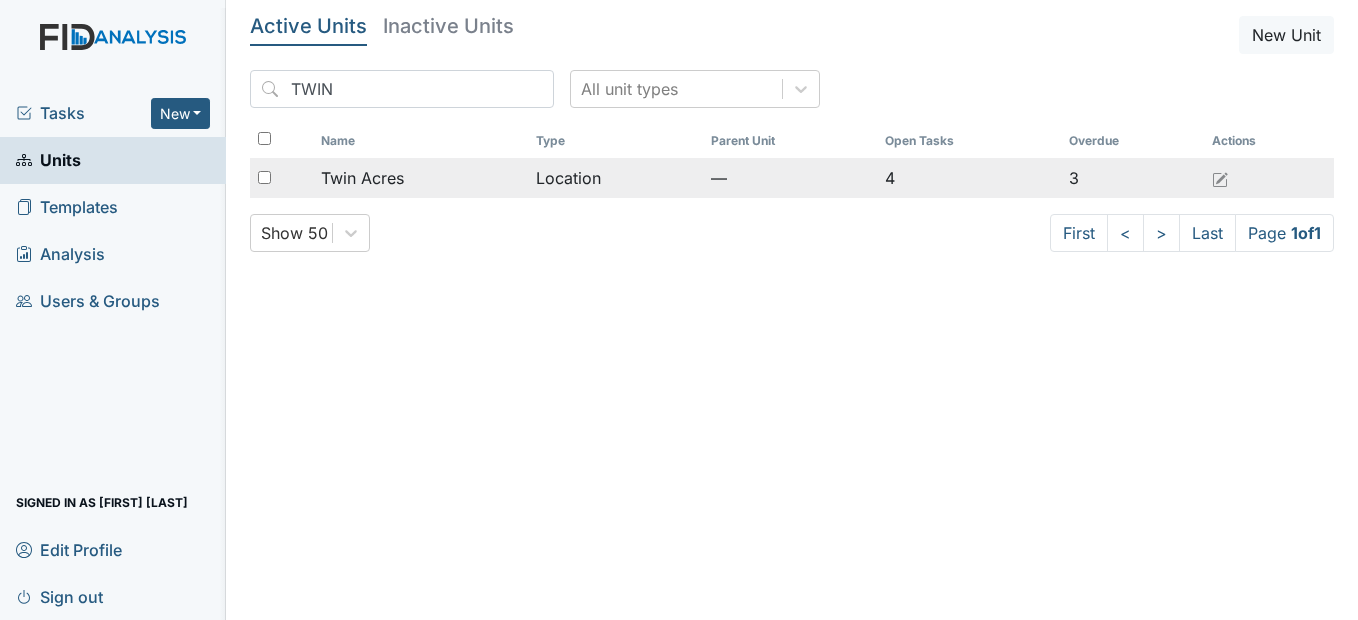 click on "Twin Acres" at bounding box center [420, 178] 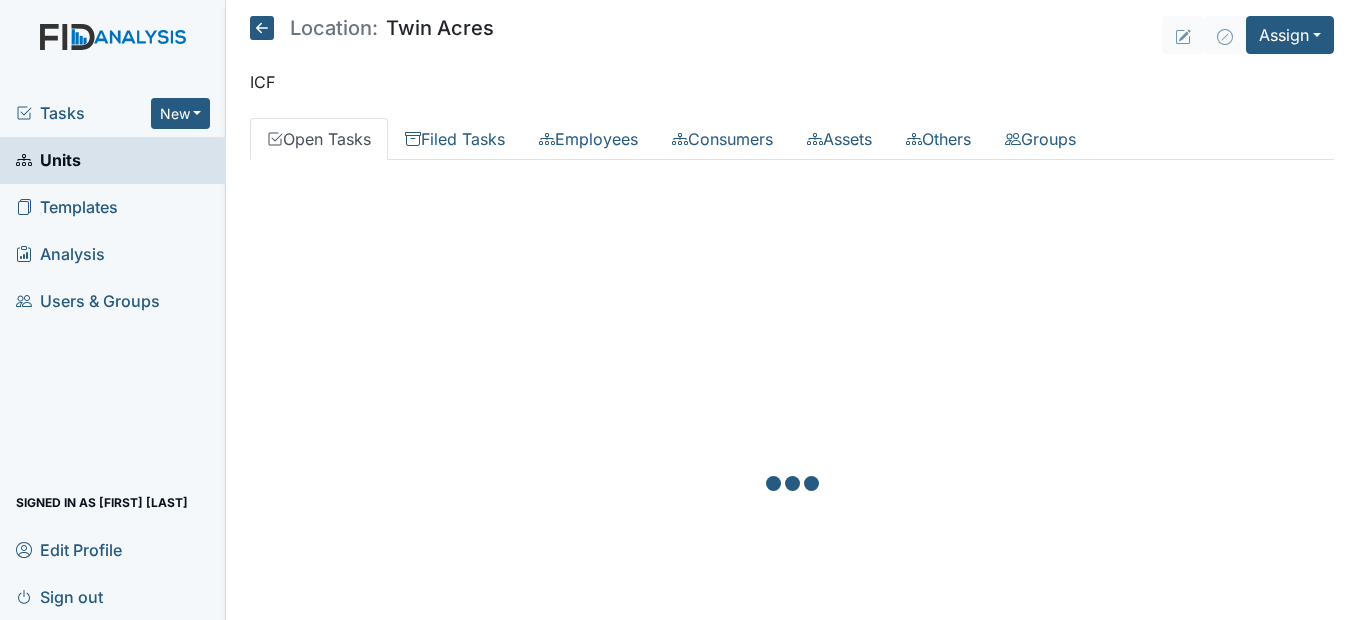 scroll, scrollTop: 0, scrollLeft: 0, axis: both 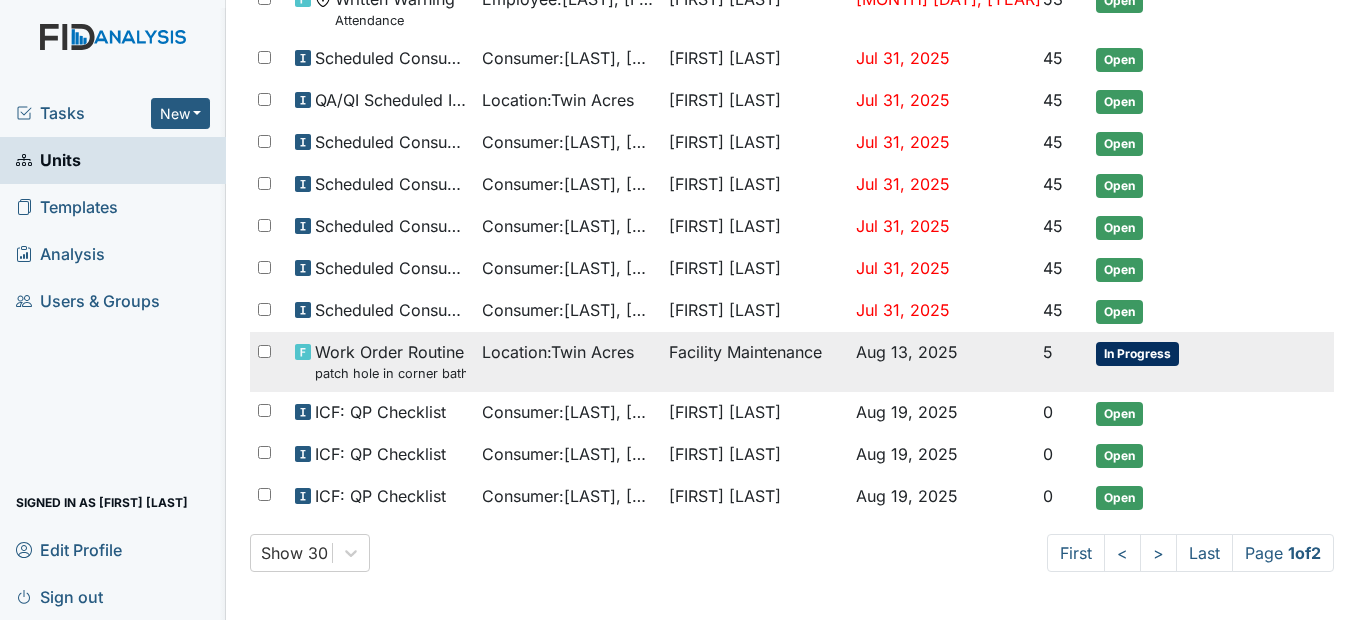 click on "patch hole in corner bathroom" at bounding box center (390, 373) 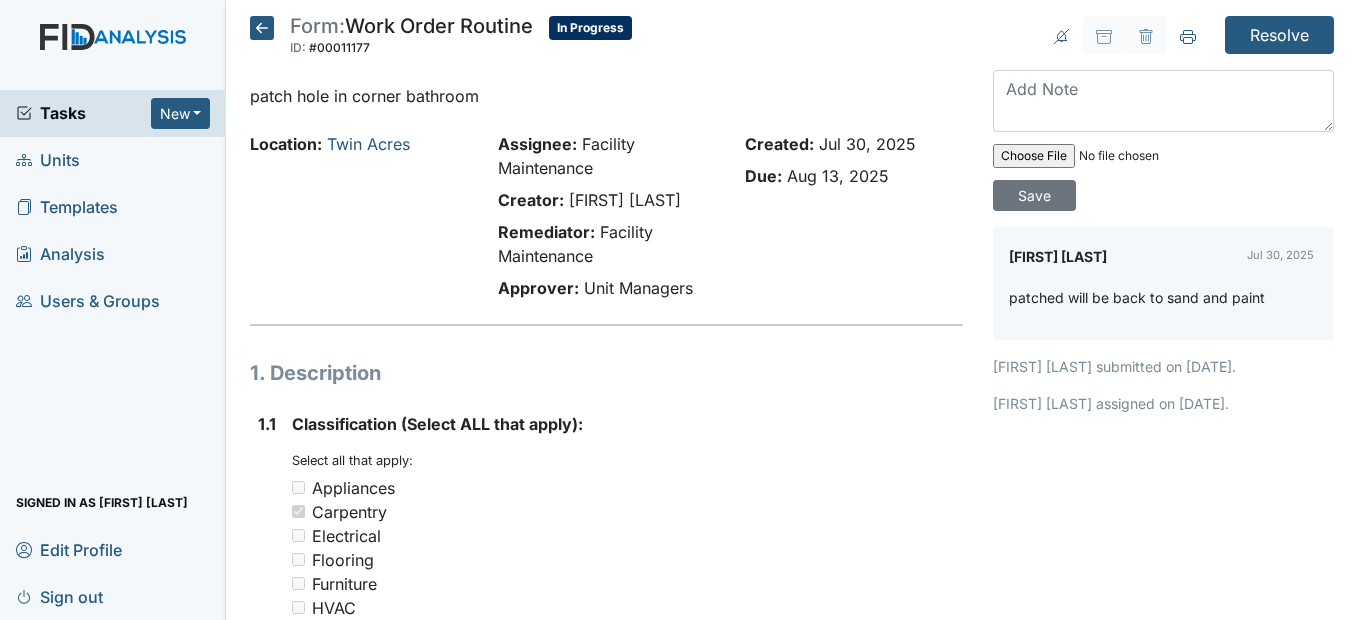 scroll, scrollTop: 0, scrollLeft: 0, axis: both 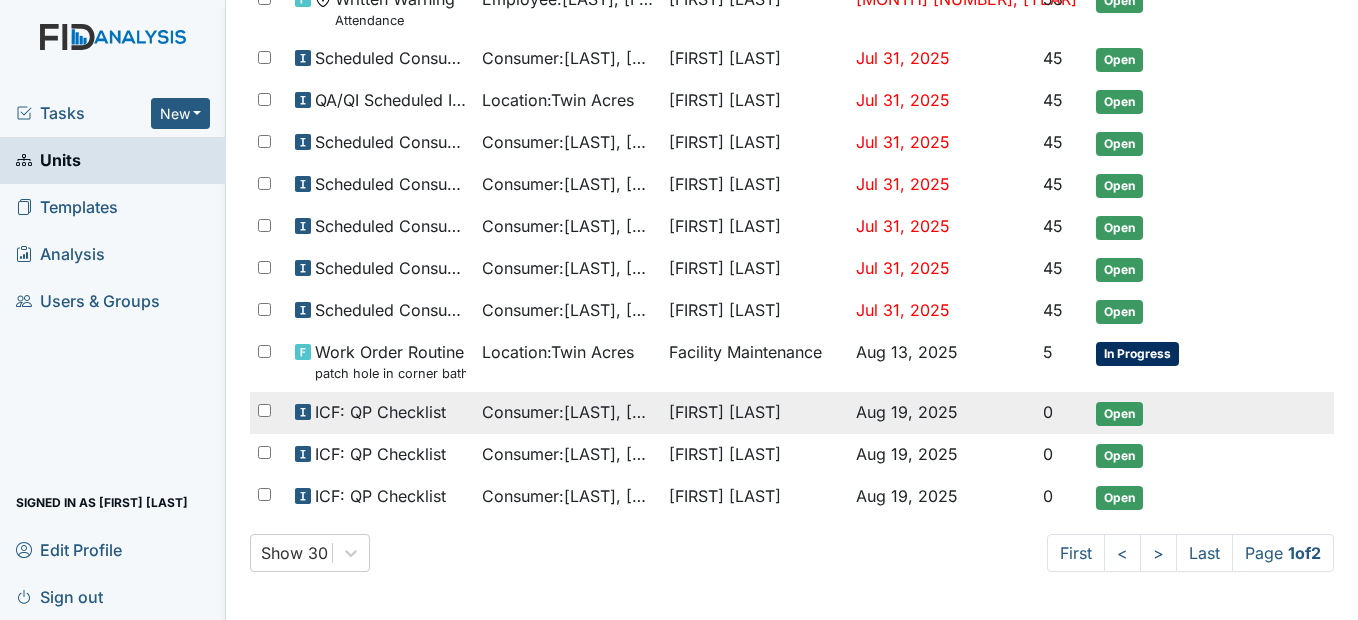 click on "Consumer :  Bennett, Deborah" at bounding box center [567, 412] 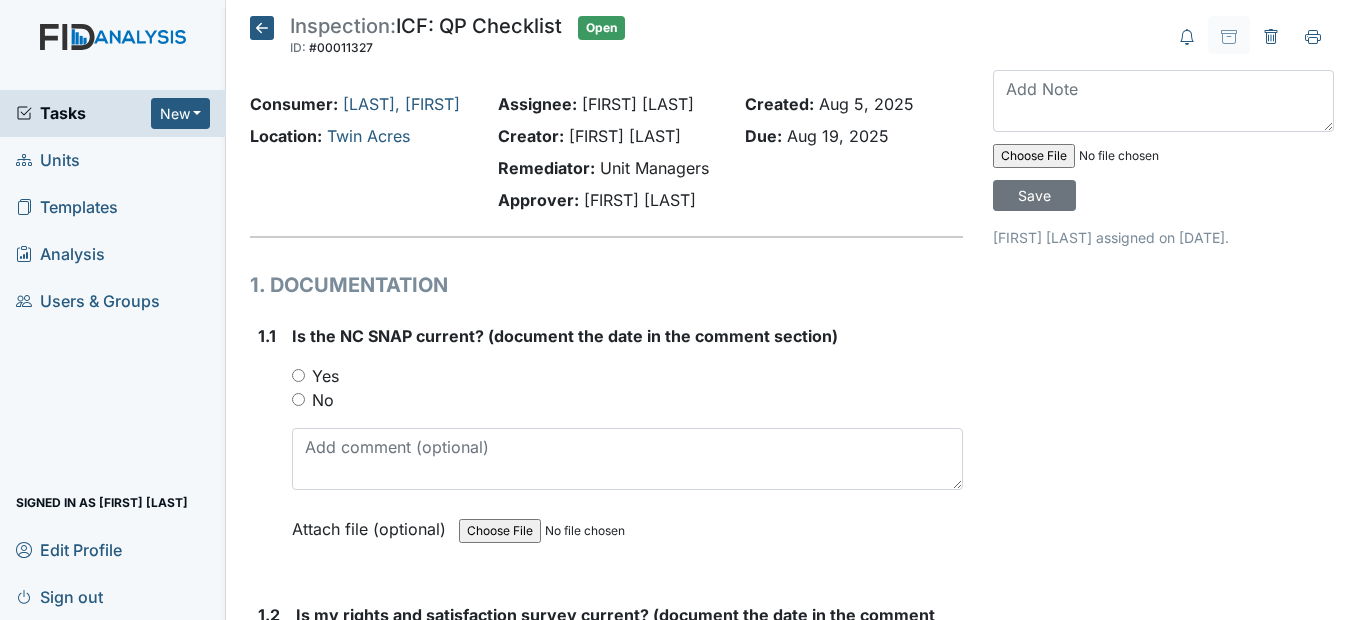 scroll, scrollTop: 0, scrollLeft: 0, axis: both 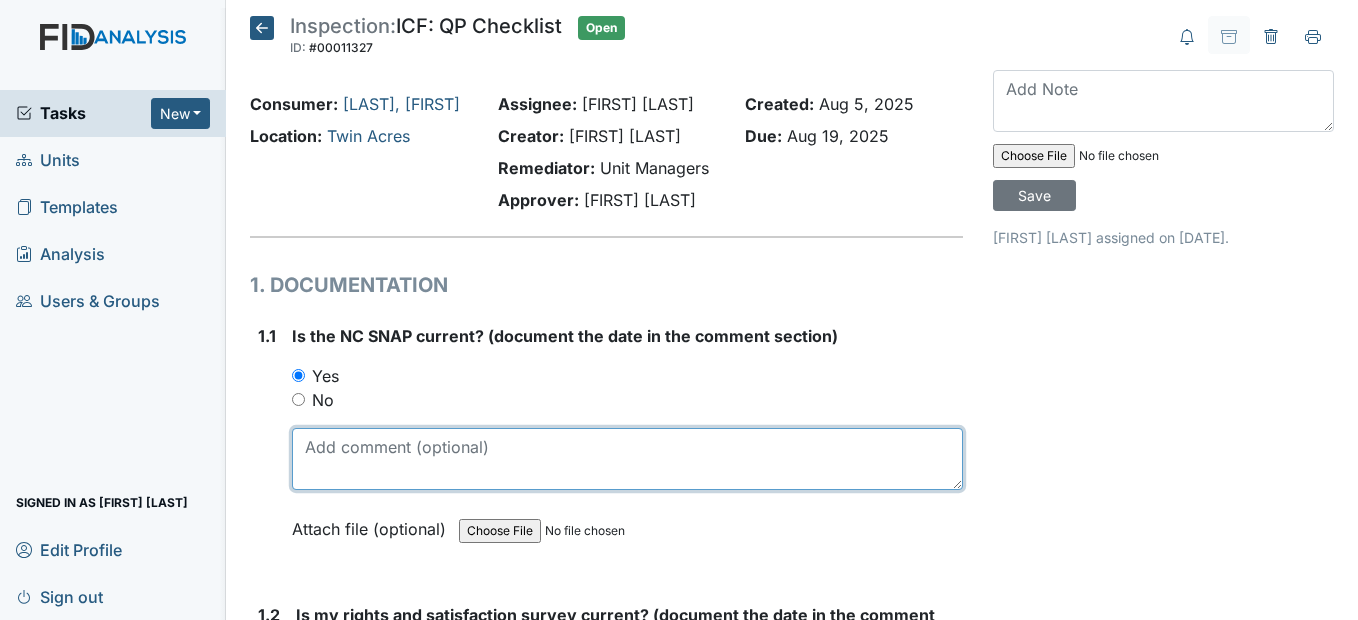 drag, startPoint x: 339, startPoint y: 513, endPoint x: 338, endPoint y: 494, distance: 19.026299 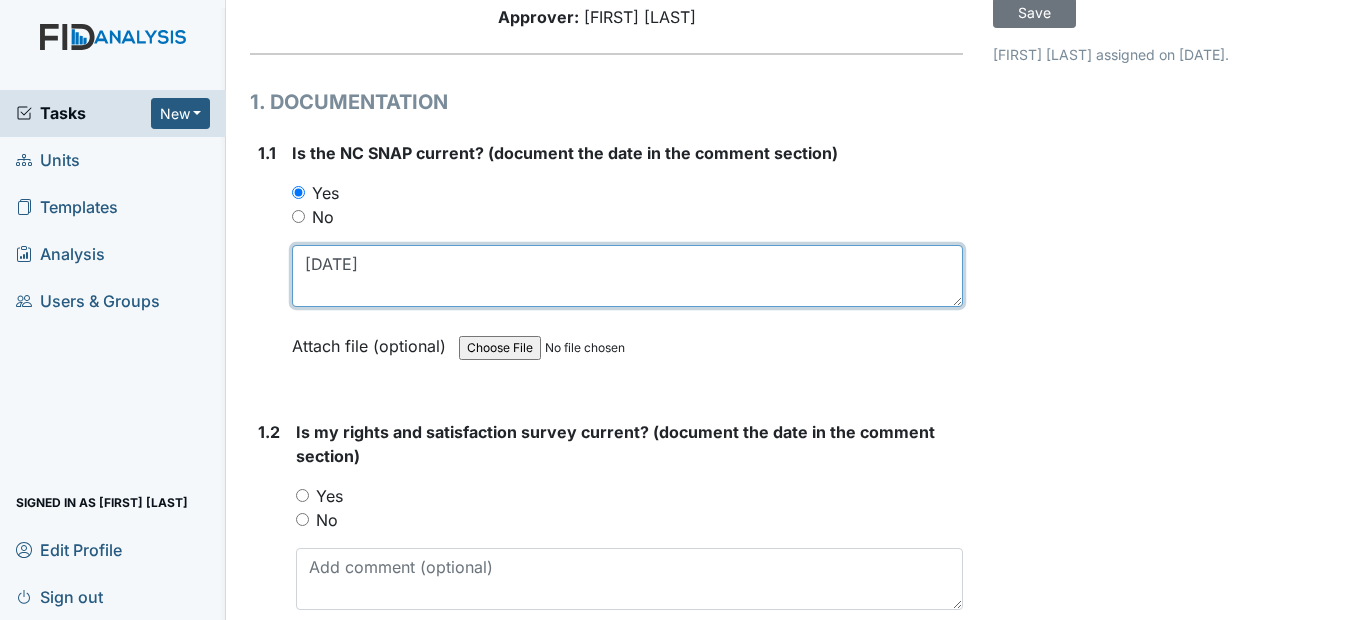 scroll, scrollTop: 300, scrollLeft: 0, axis: vertical 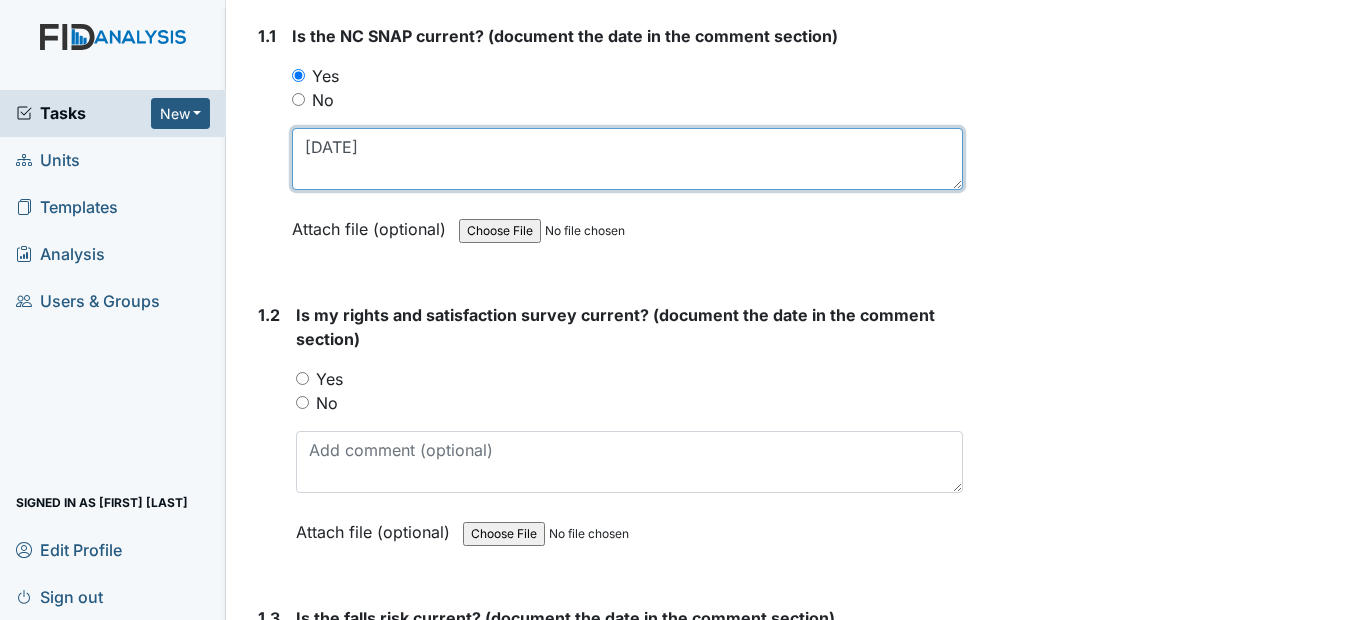 type on "[DATE]" 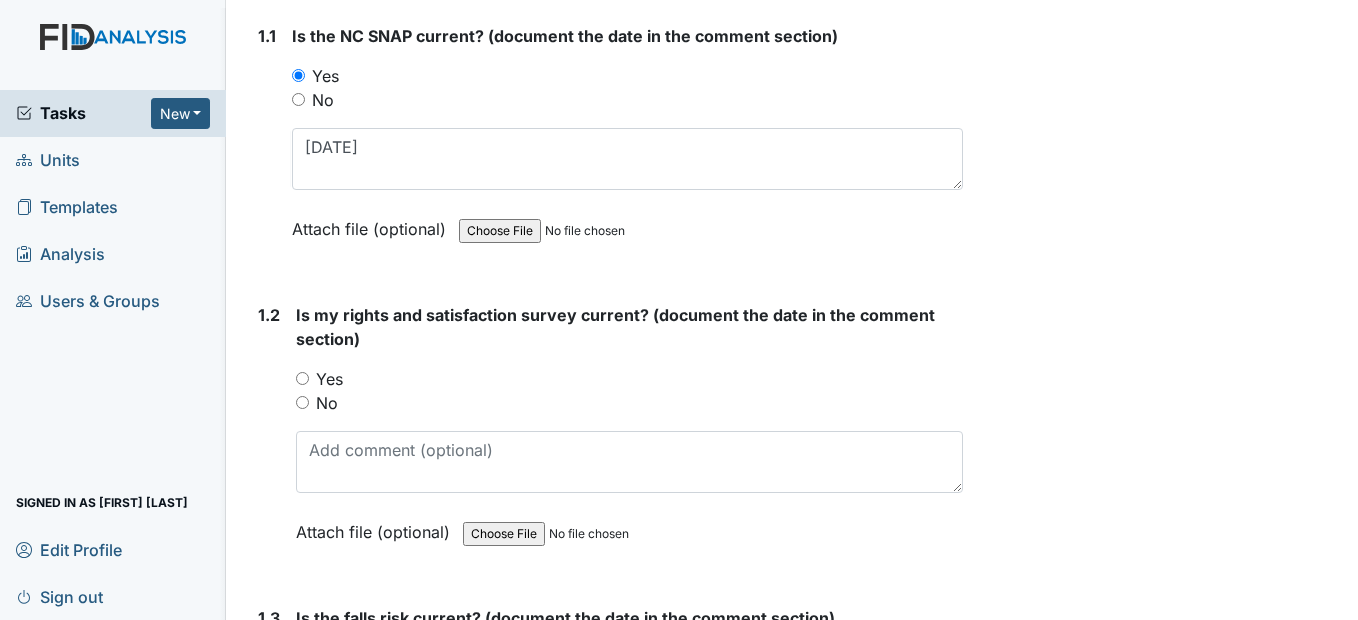 click on "Yes" at bounding box center (629, 379) 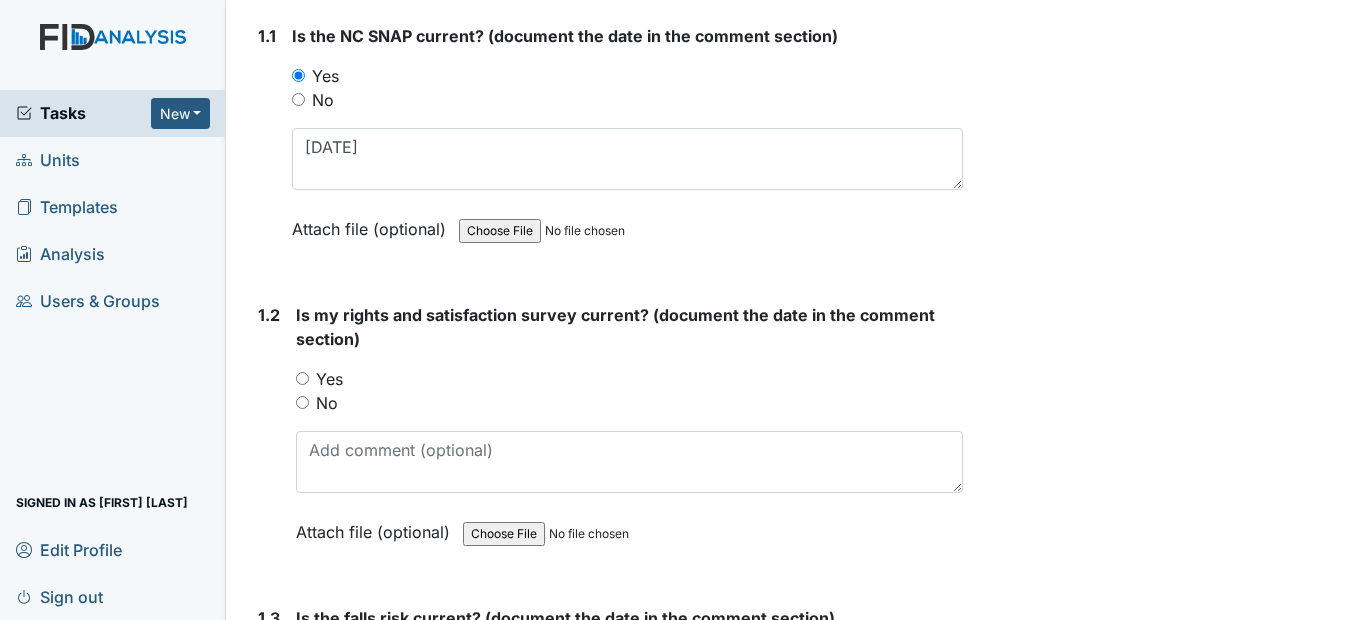 click on "Yes" at bounding box center (302, 378) 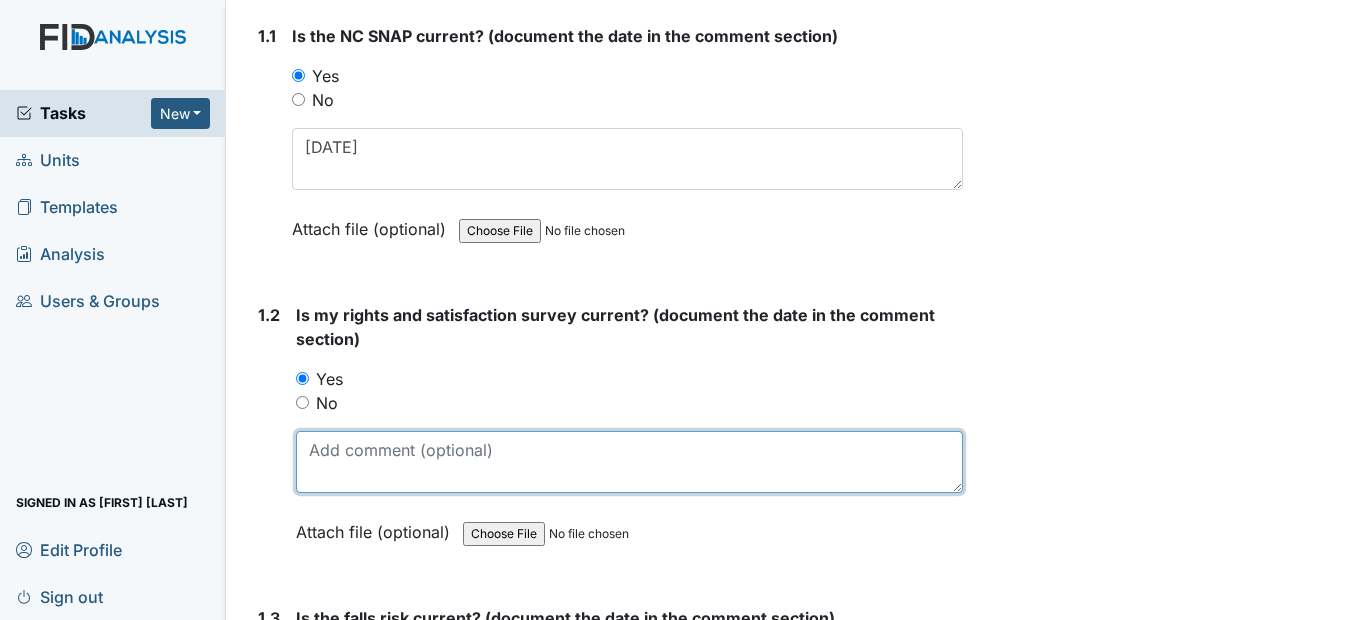 click at bounding box center [629, 462] 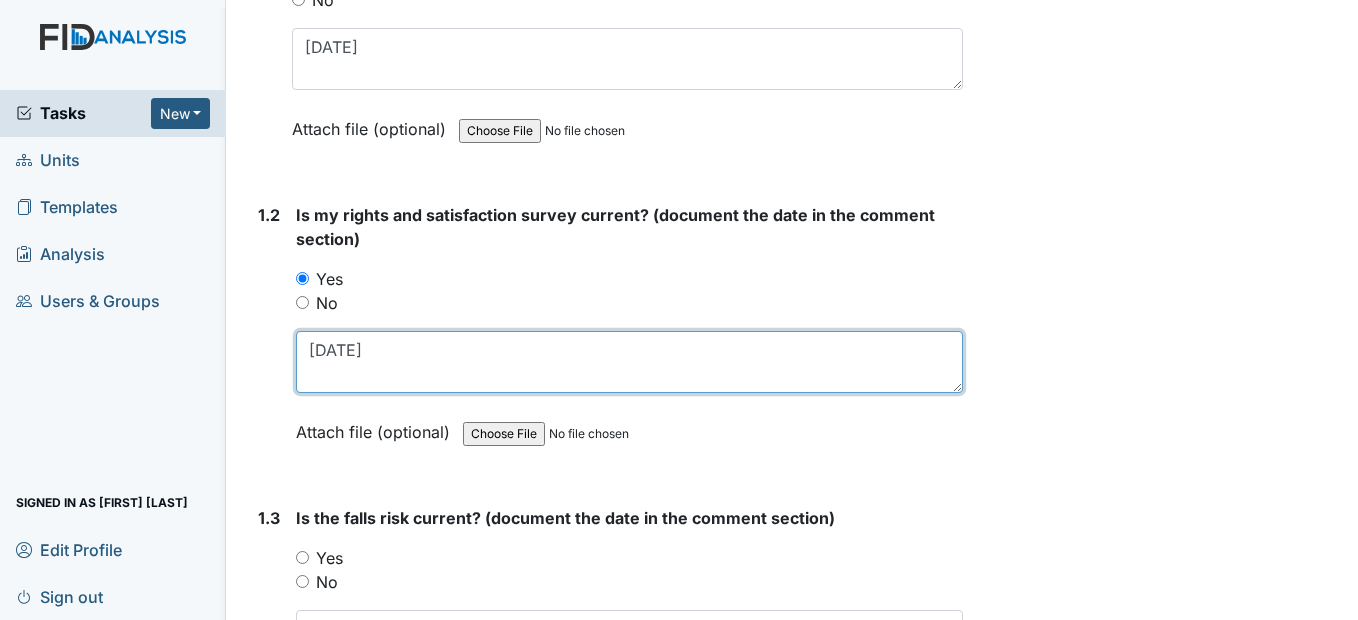 scroll, scrollTop: 500, scrollLeft: 0, axis: vertical 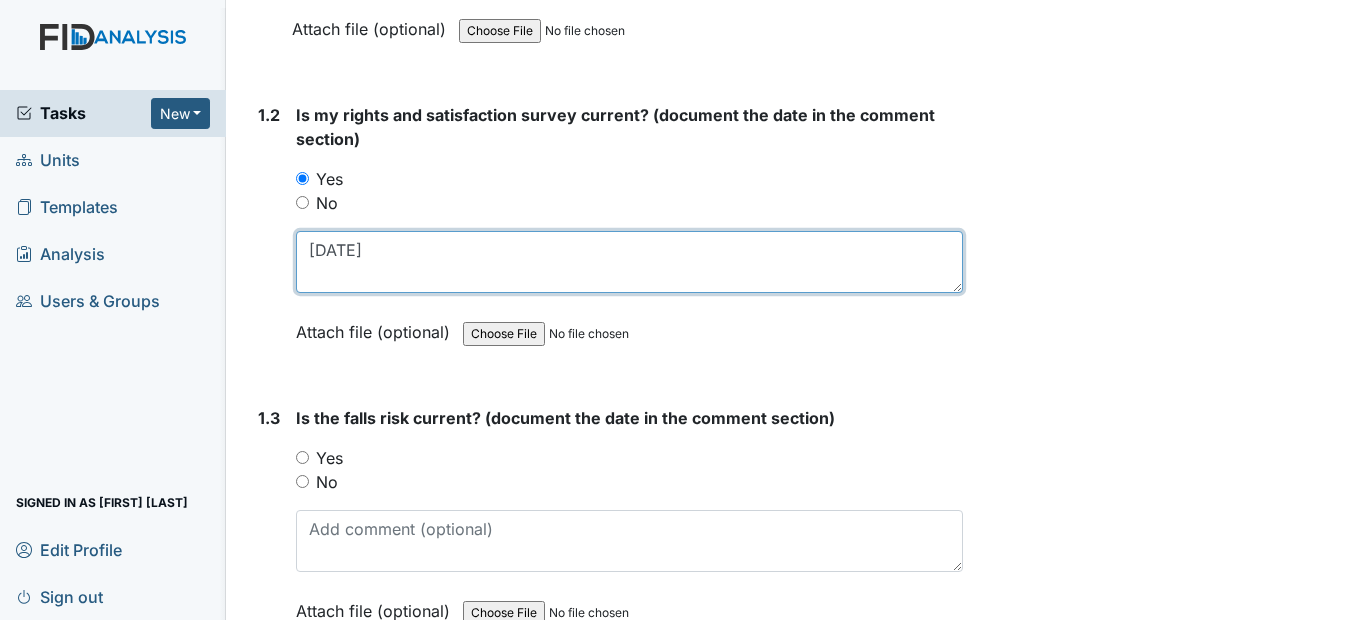 type on "[DATE]" 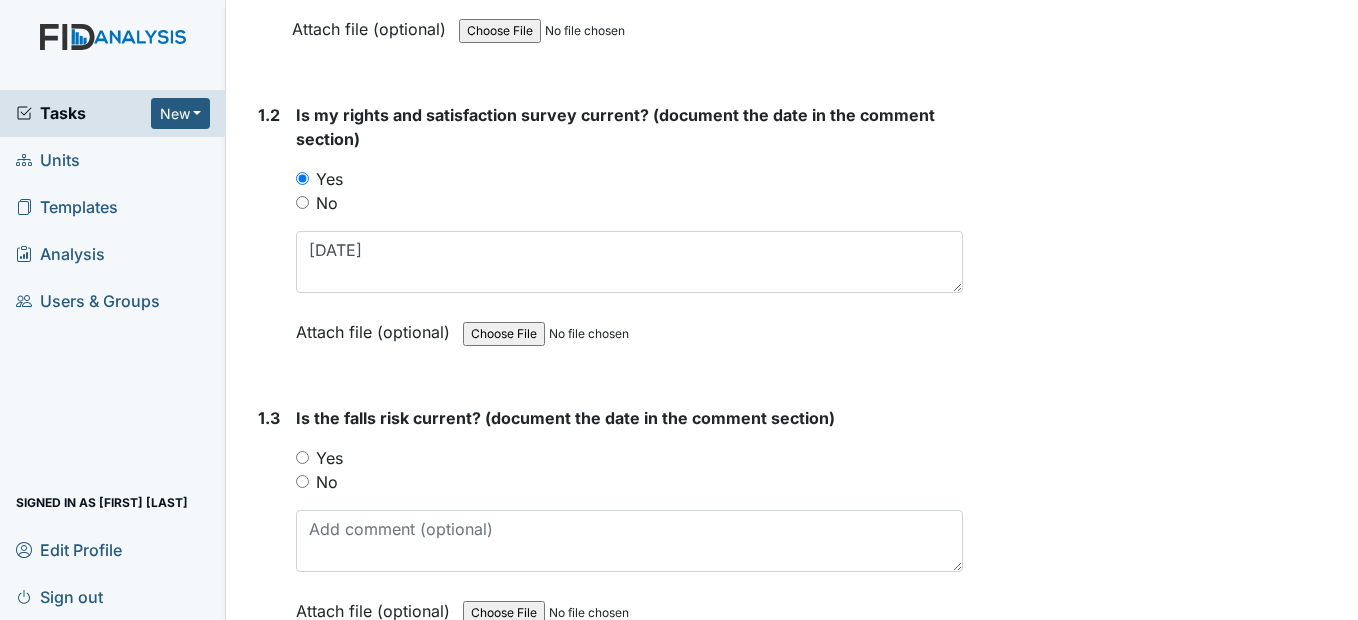 click on "Yes" at bounding box center [629, 458] 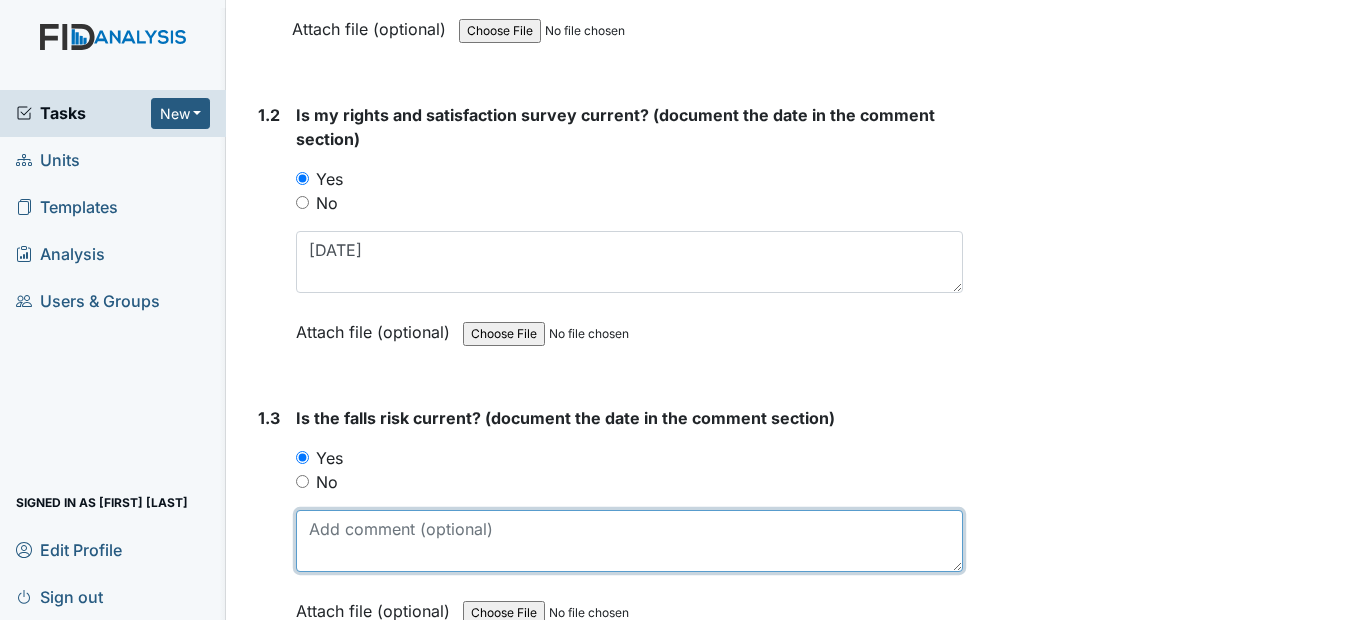 click at bounding box center [629, 541] 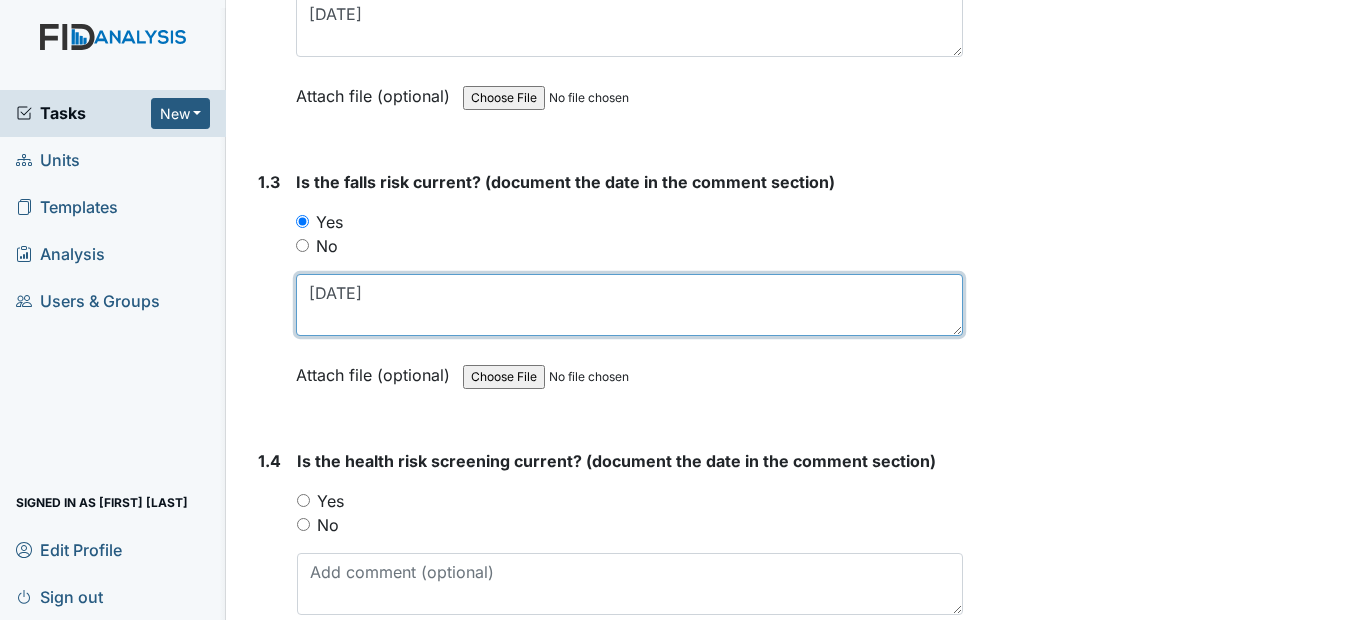 scroll, scrollTop: 800, scrollLeft: 0, axis: vertical 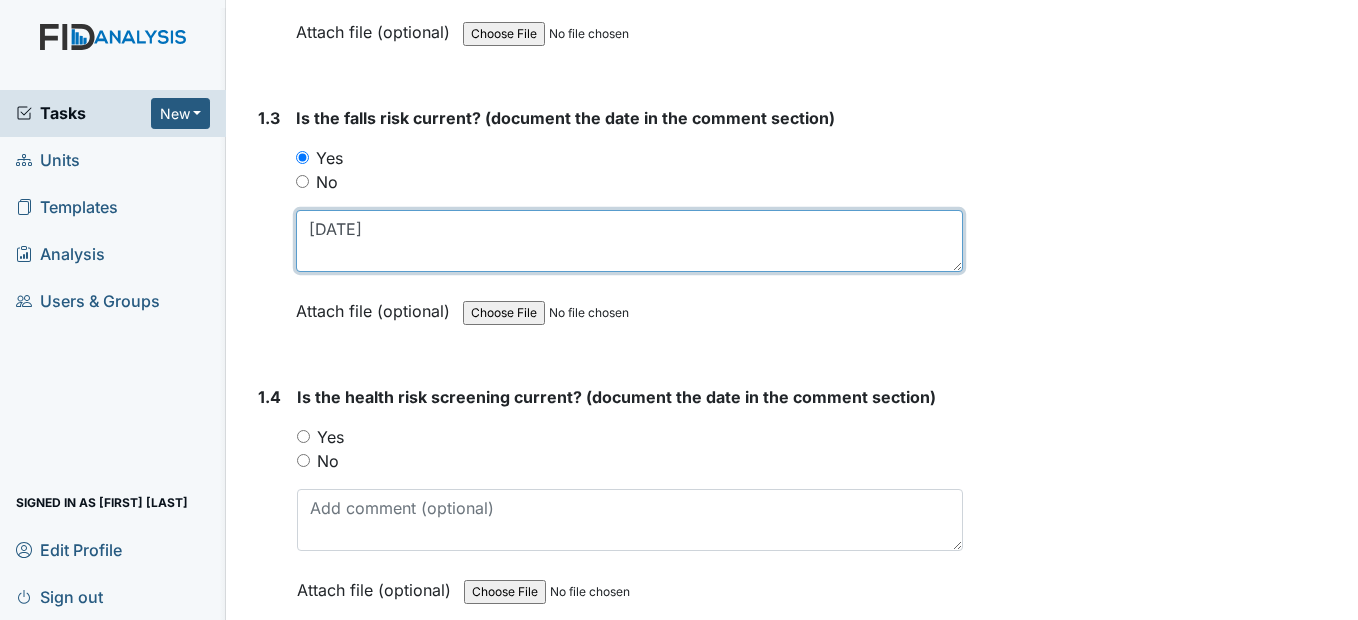 type on "[DATE]" 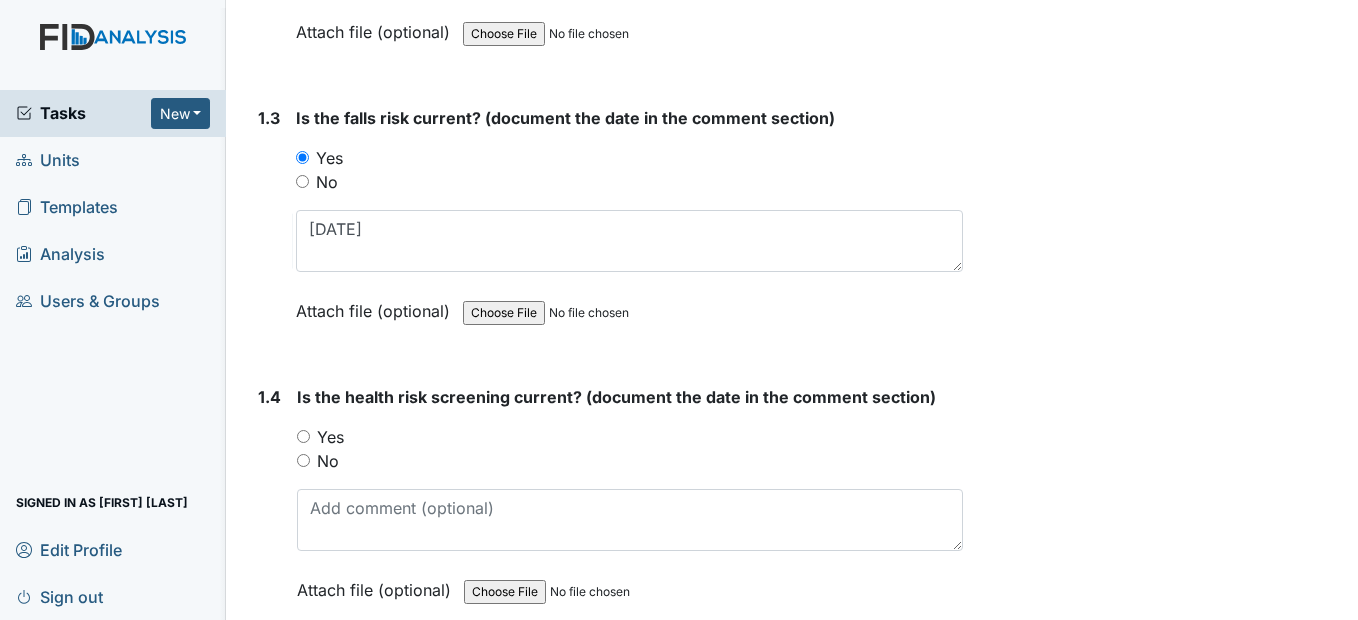 click on "Yes" at bounding box center [303, 436] 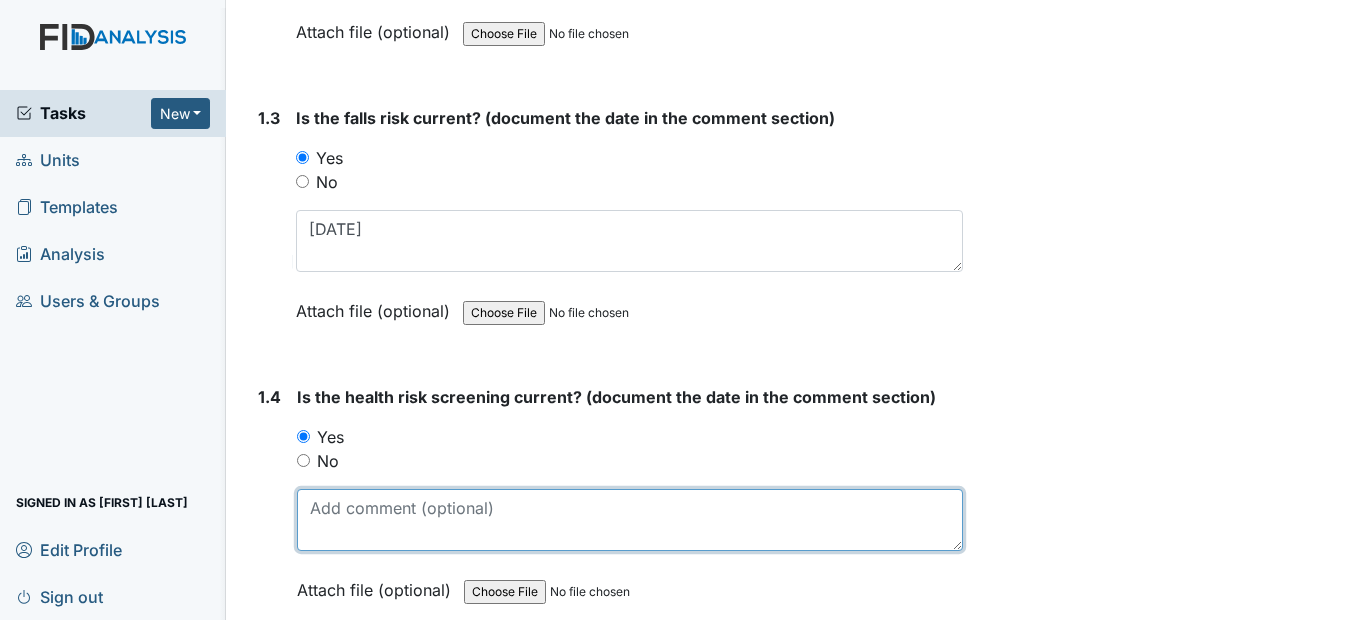 click at bounding box center [629, 520] 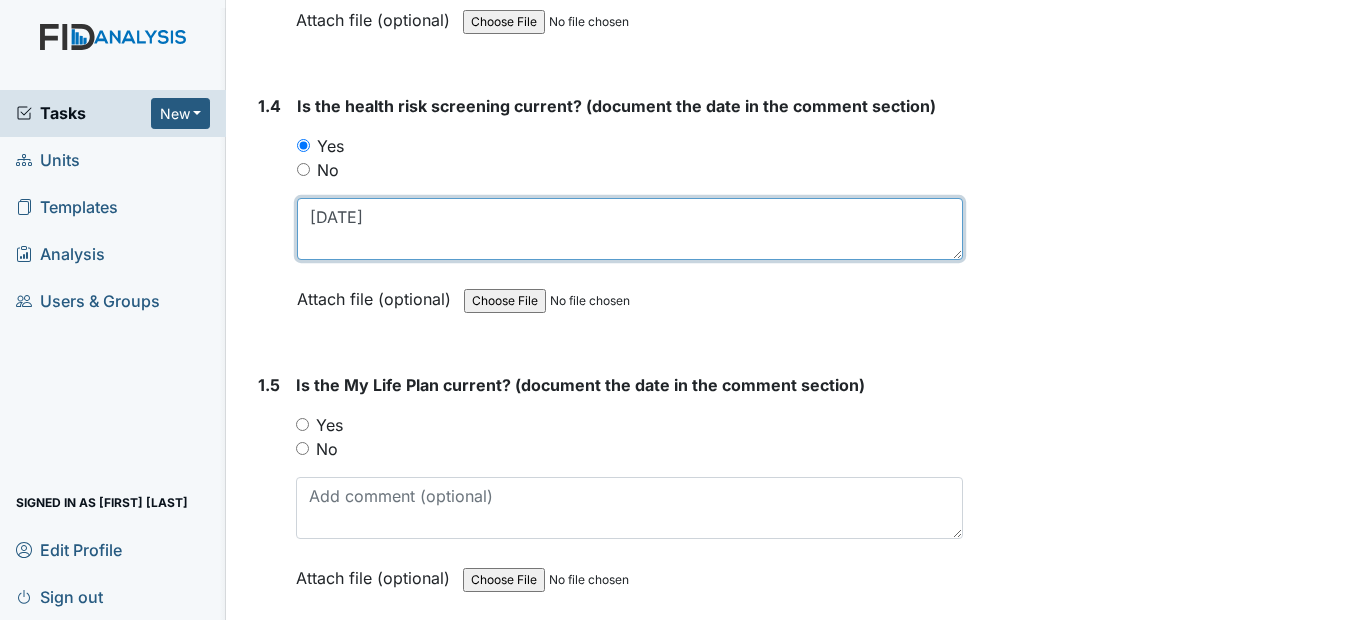 scroll, scrollTop: 1200, scrollLeft: 0, axis: vertical 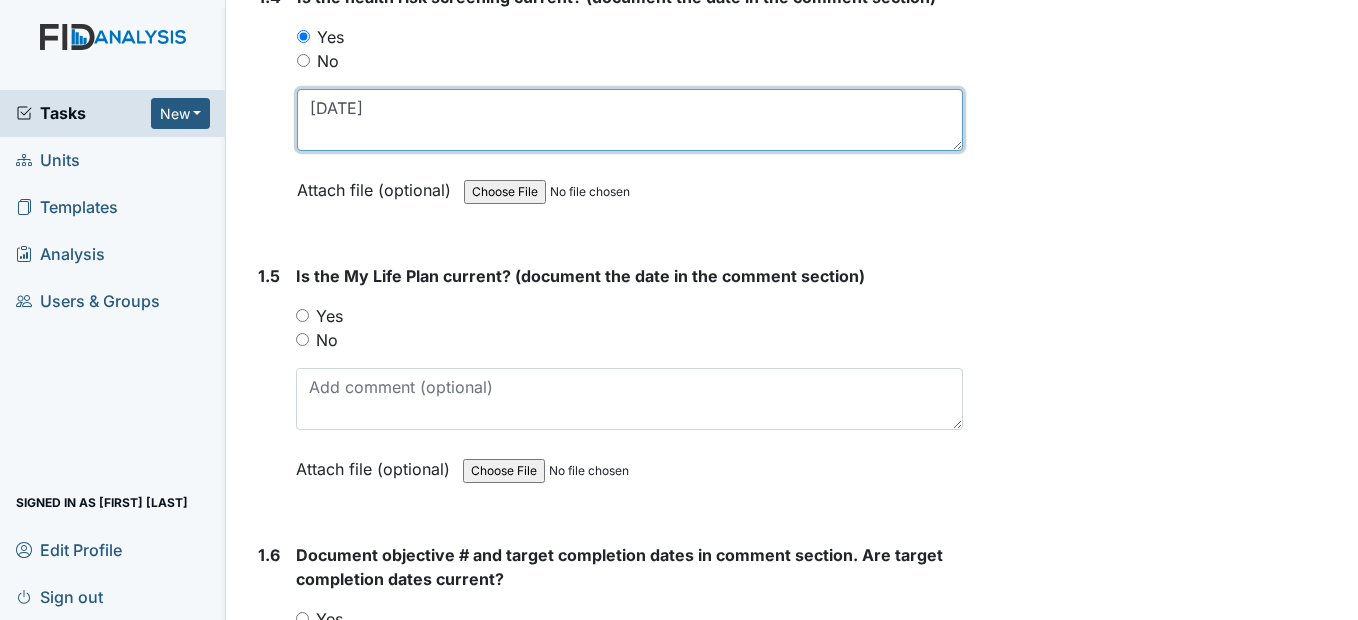 type on "[DATE]" 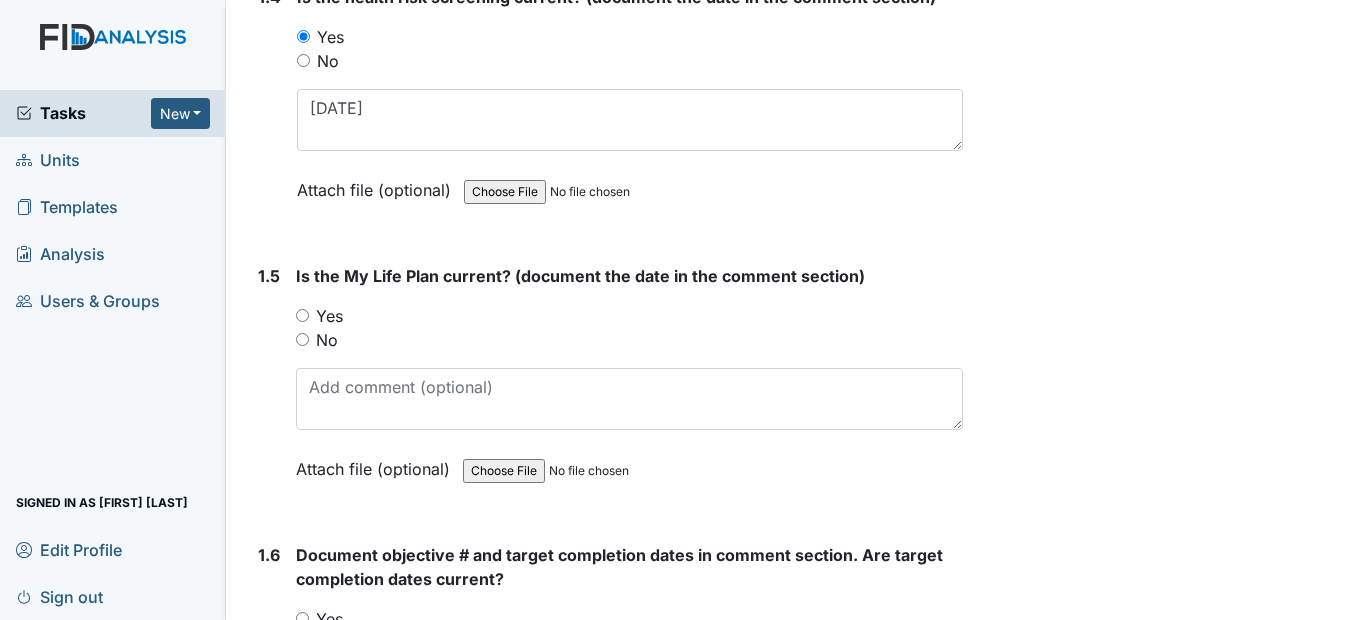 click on "Yes" at bounding box center [302, 315] 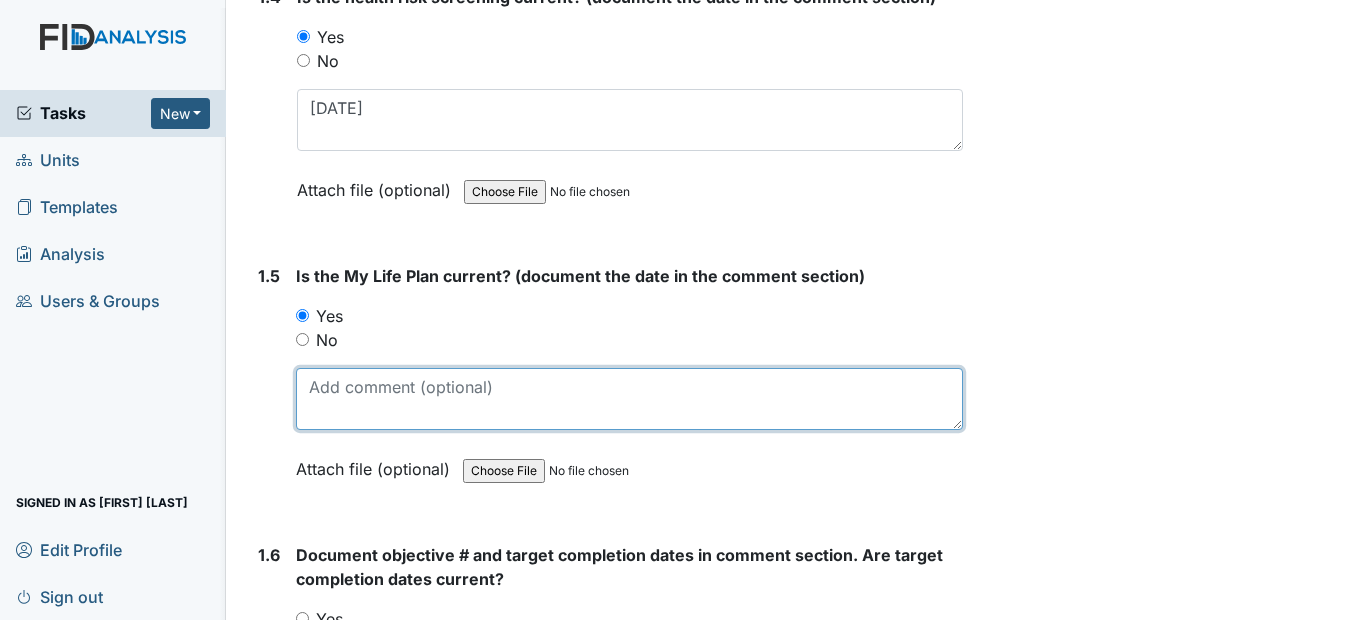 click at bounding box center (629, 399) 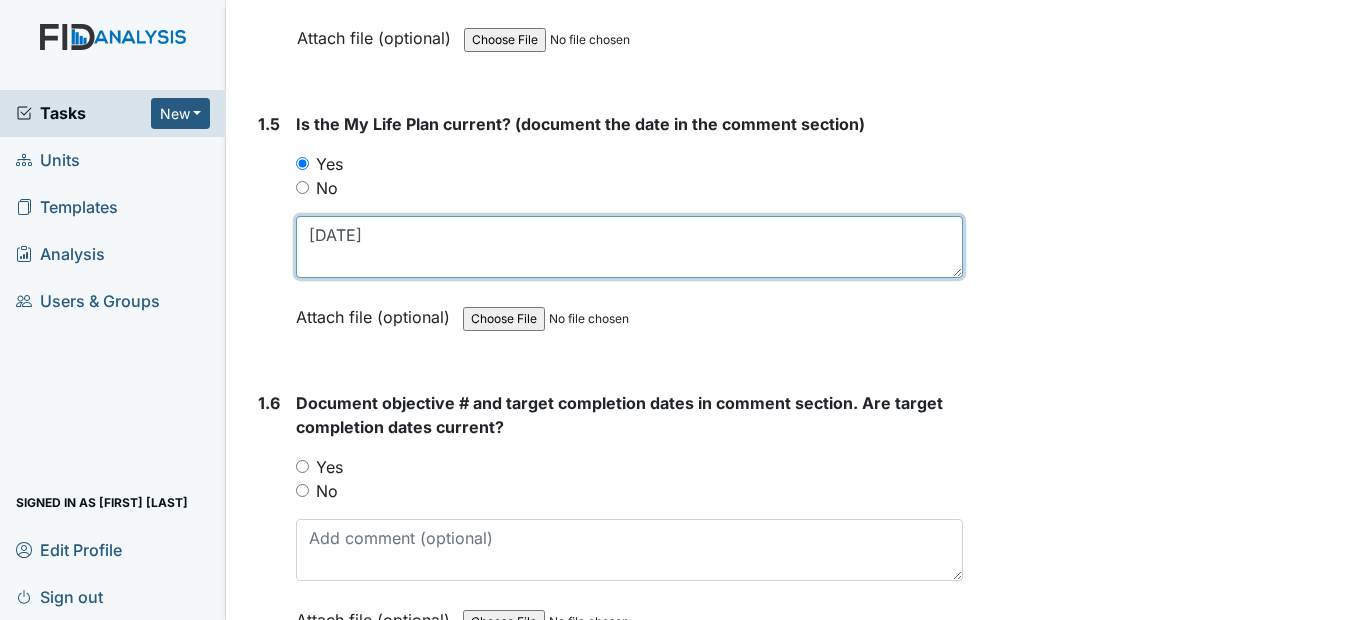 scroll, scrollTop: 1400, scrollLeft: 0, axis: vertical 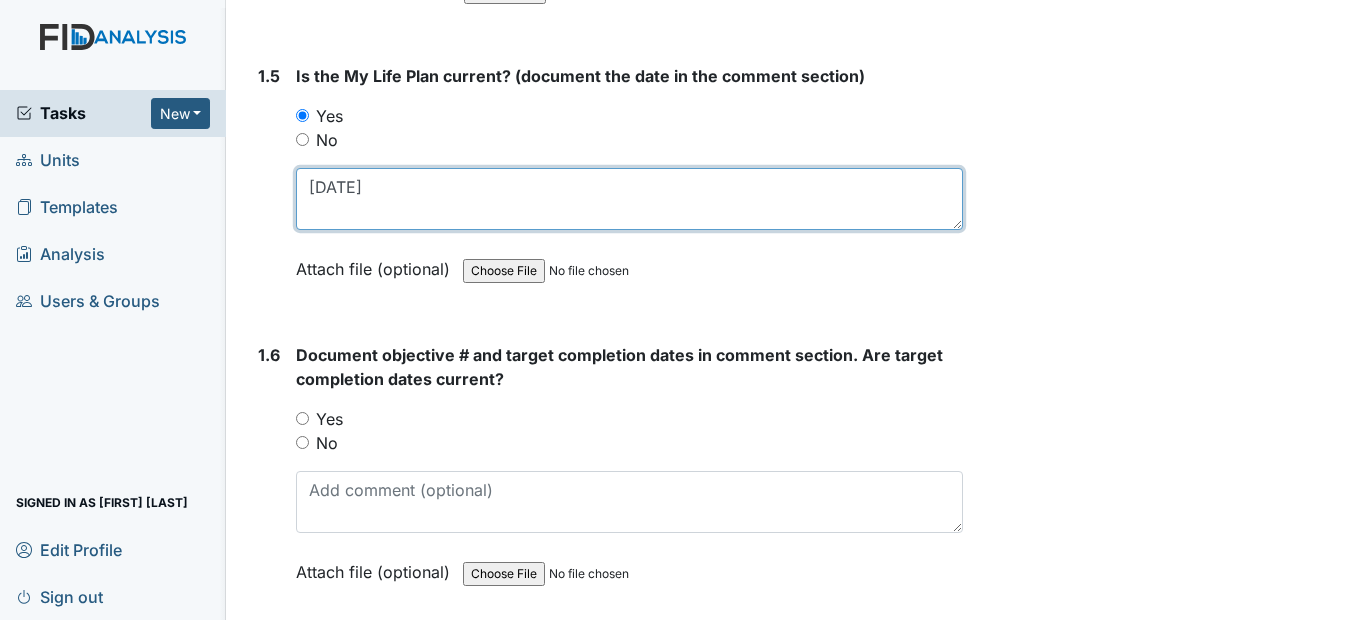 type on "[DATE]" 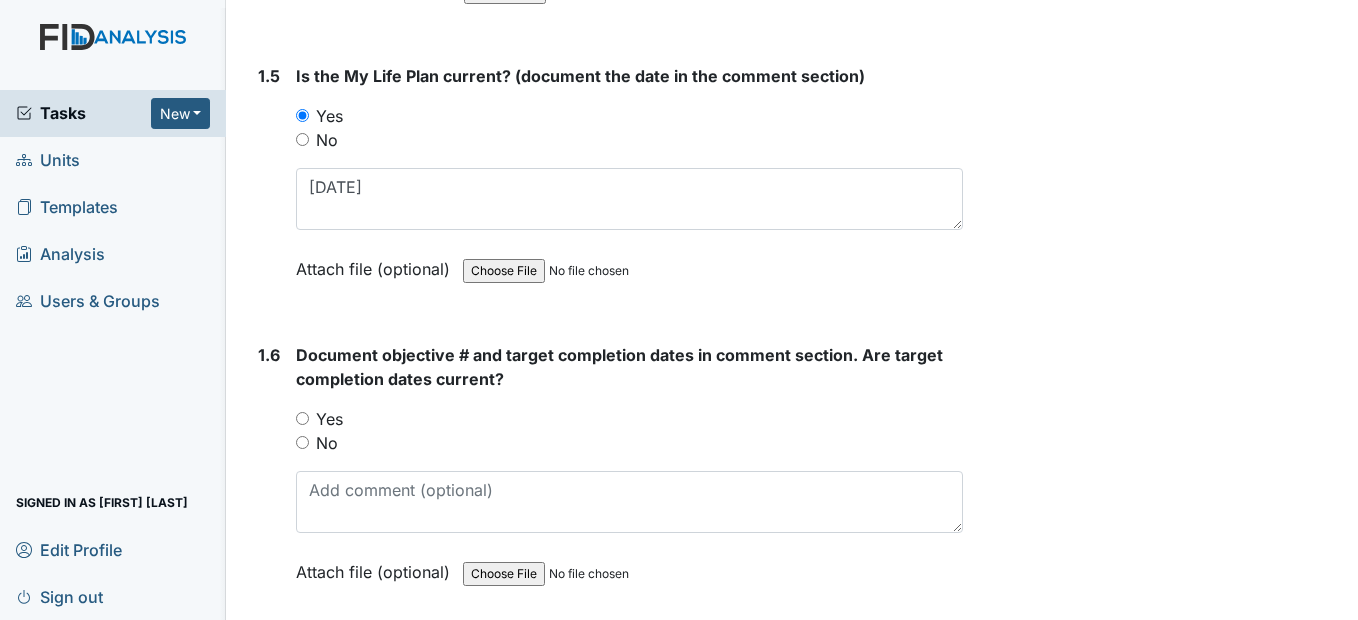 click on "Yes" at bounding box center (302, 418) 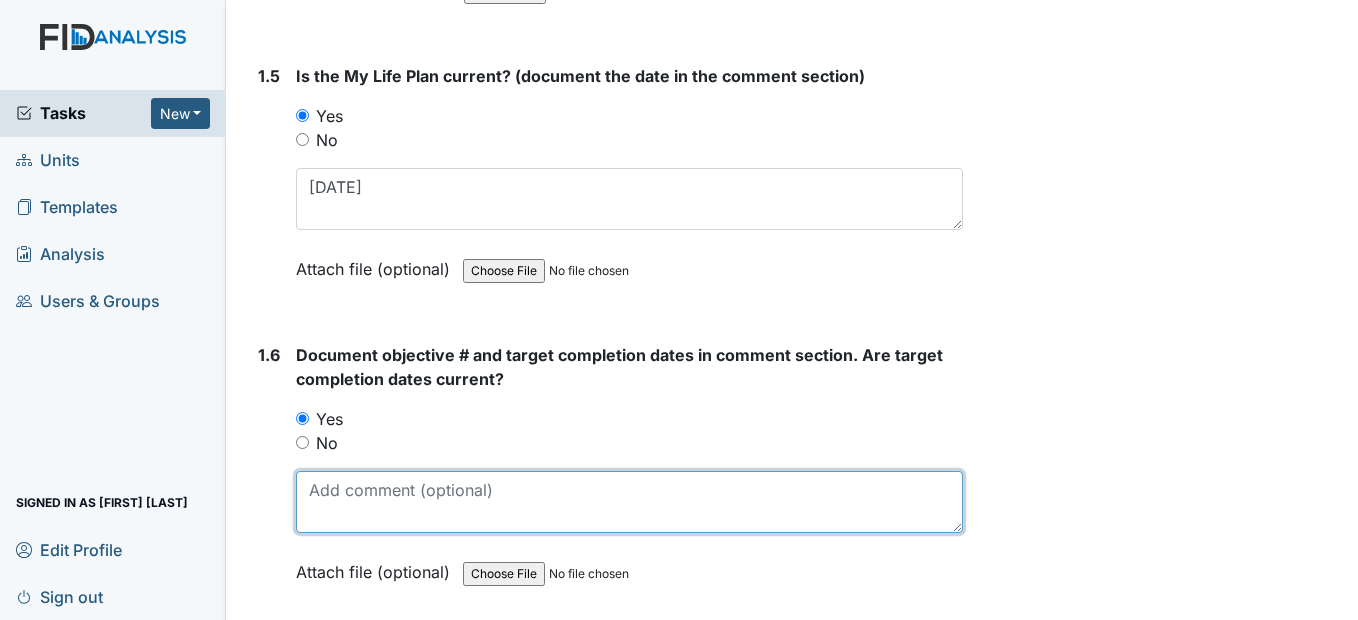 click at bounding box center (629, 502) 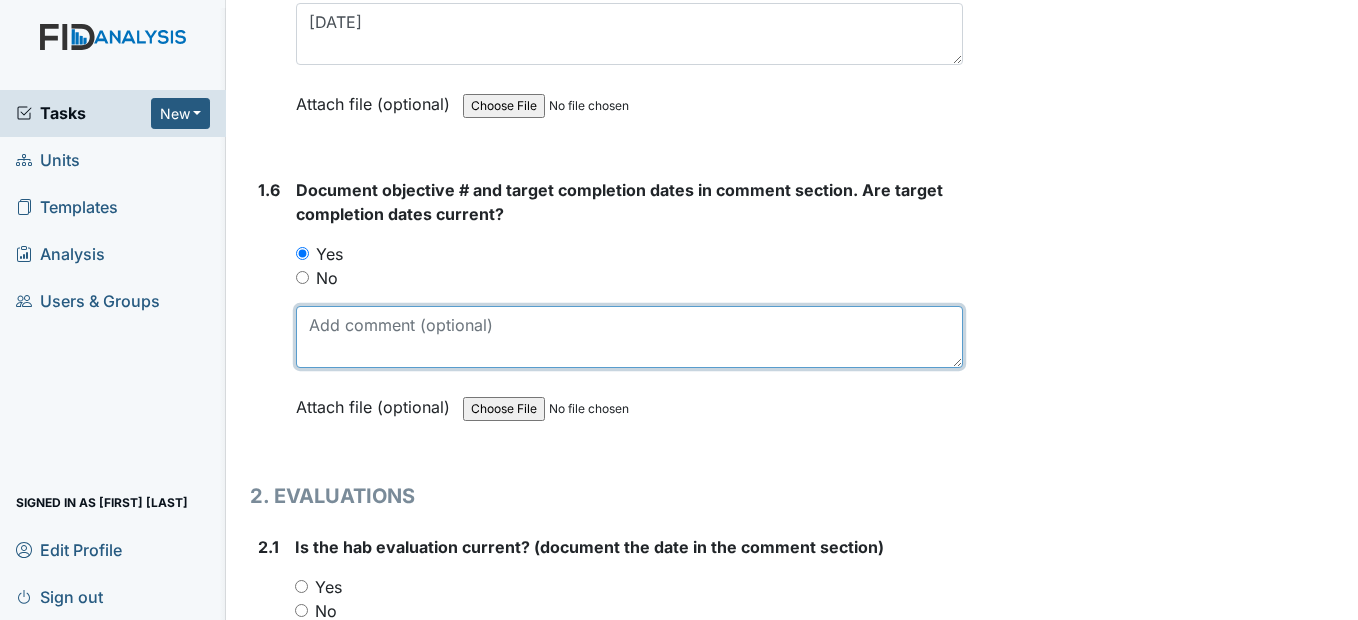 scroll, scrollTop: 1600, scrollLeft: 0, axis: vertical 